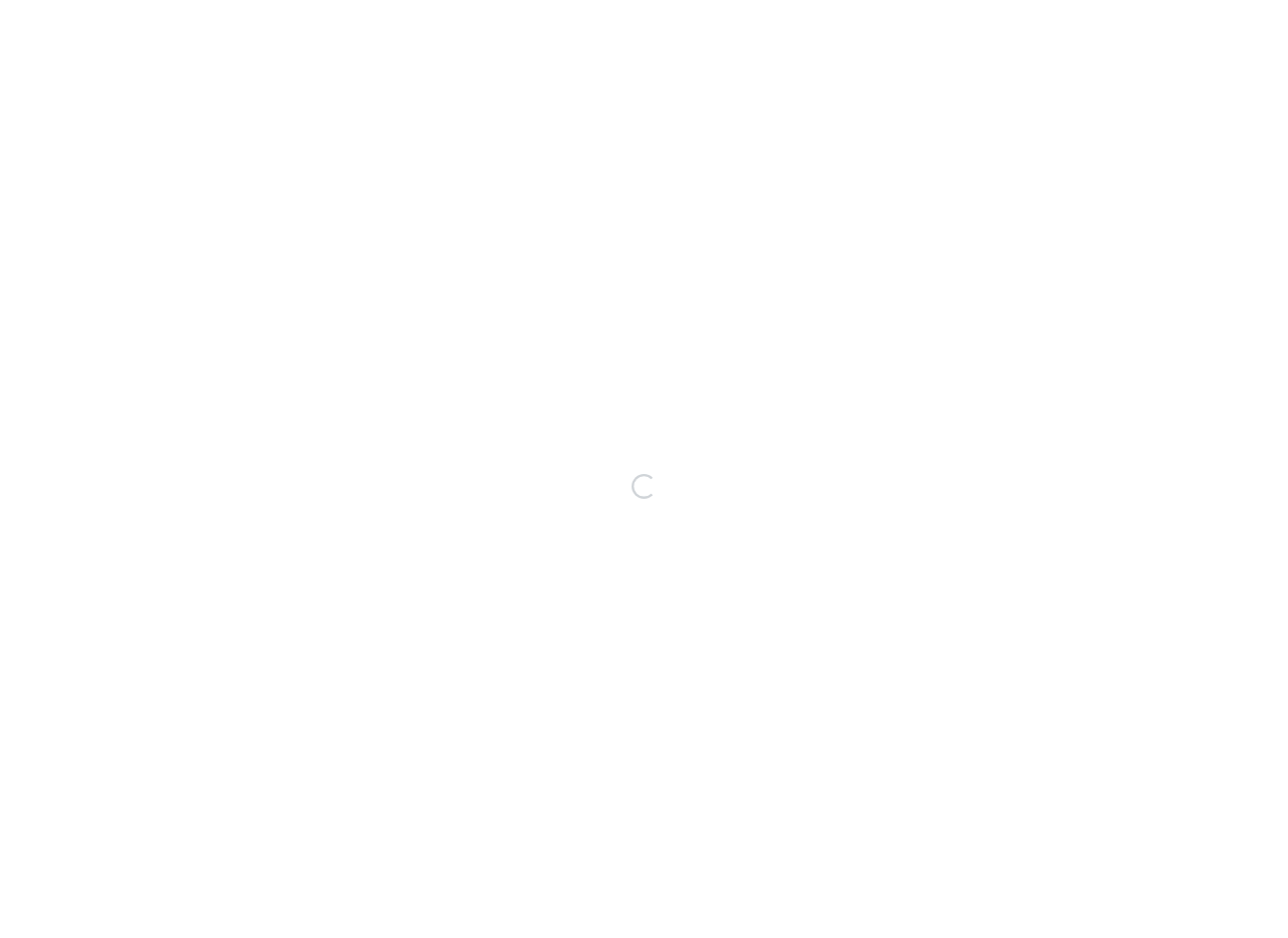 scroll, scrollTop: 0, scrollLeft: 0, axis: both 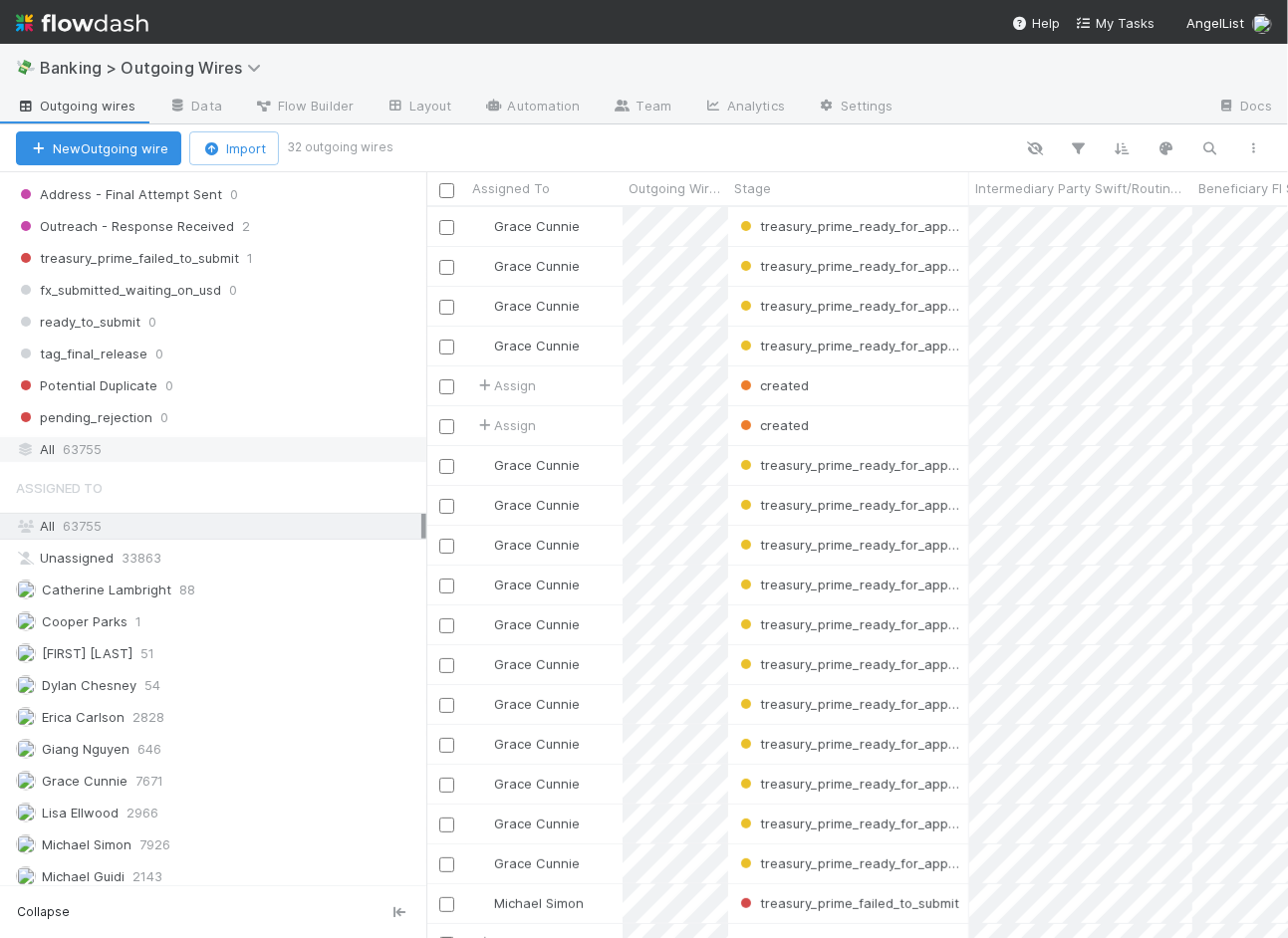 click on "All 63755" at bounding box center (218, 449) 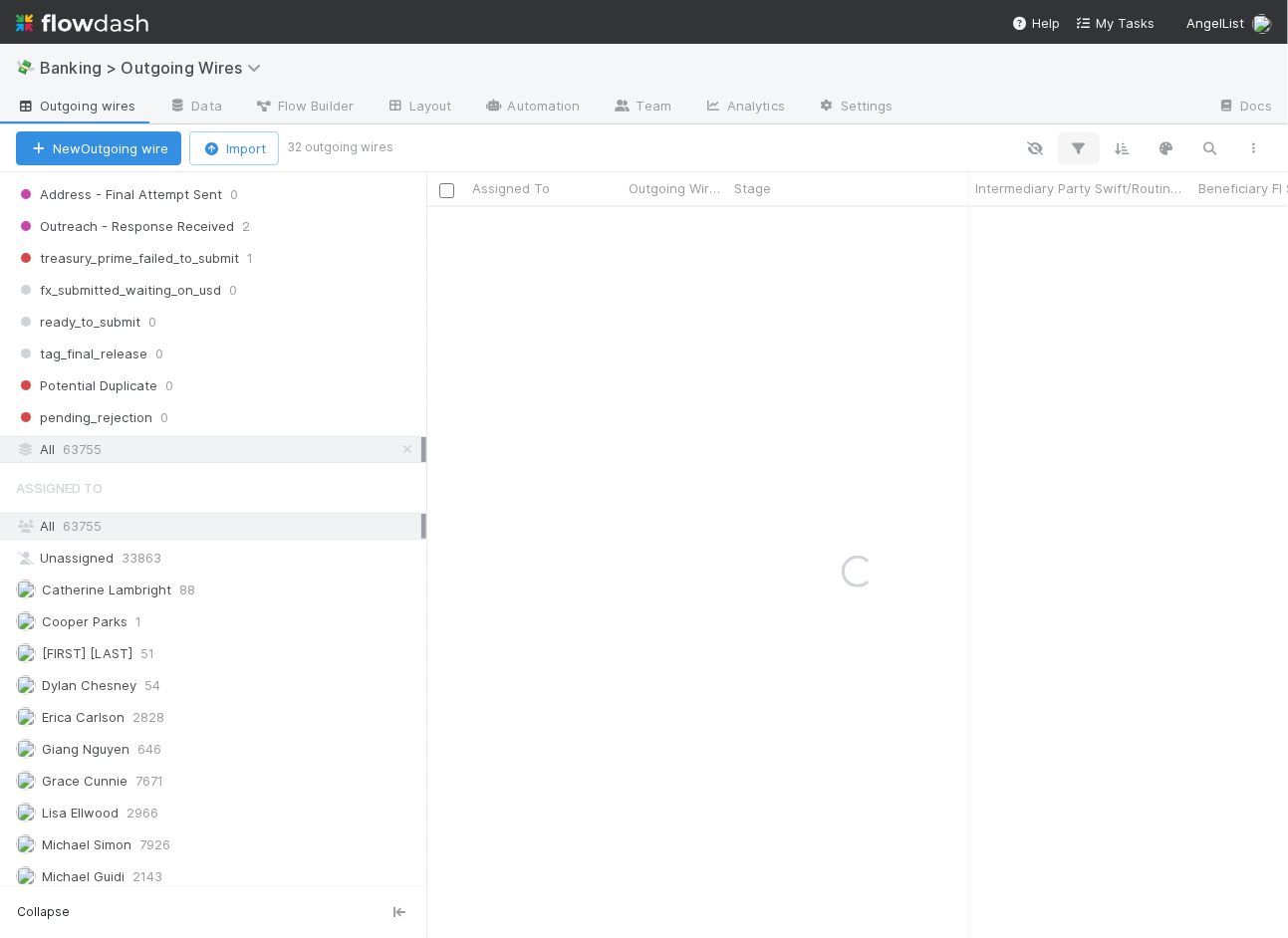 click at bounding box center [1079, 148] 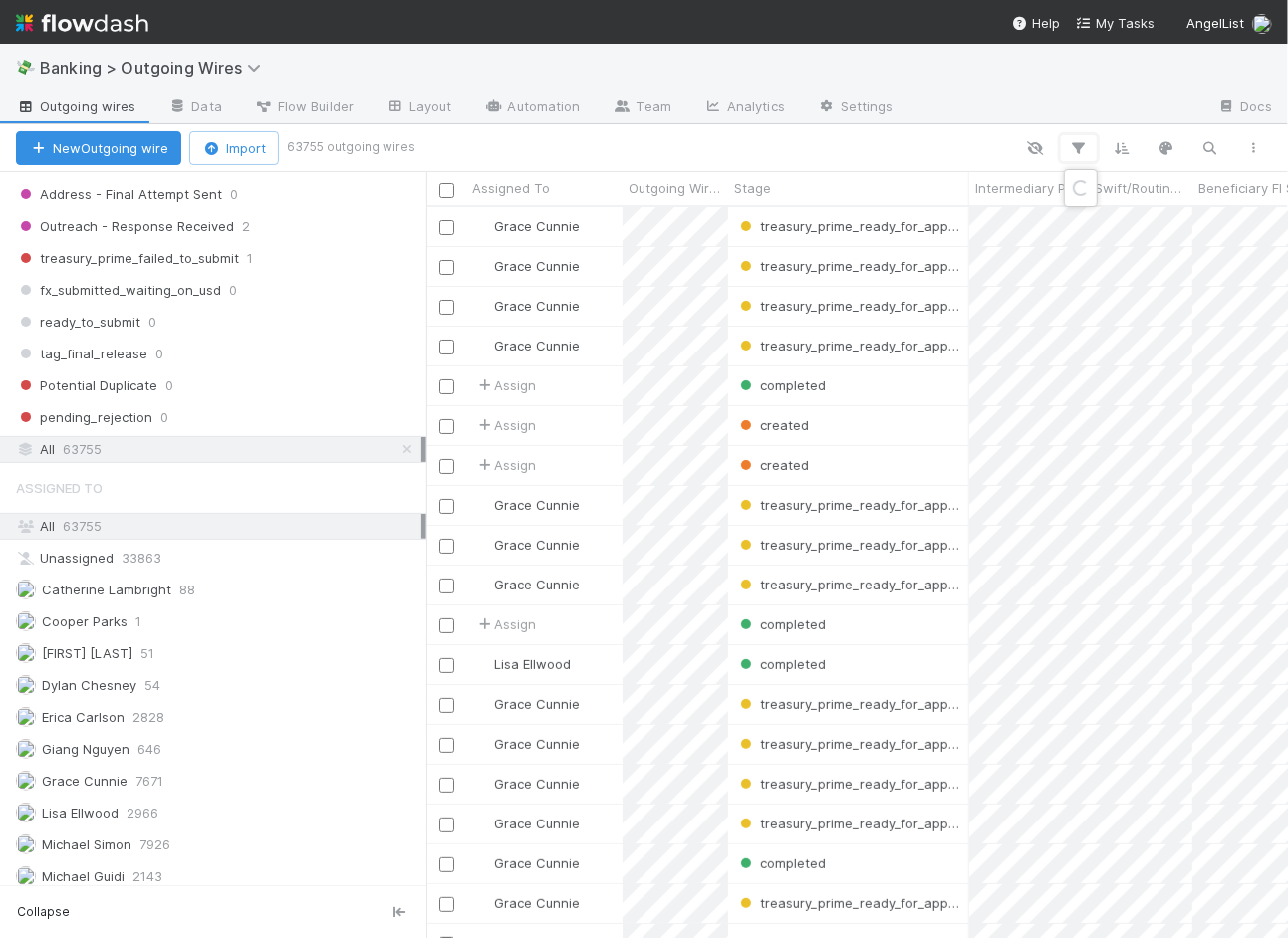 scroll, scrollTop: 1, scrollLeft: 0, axis: vertical 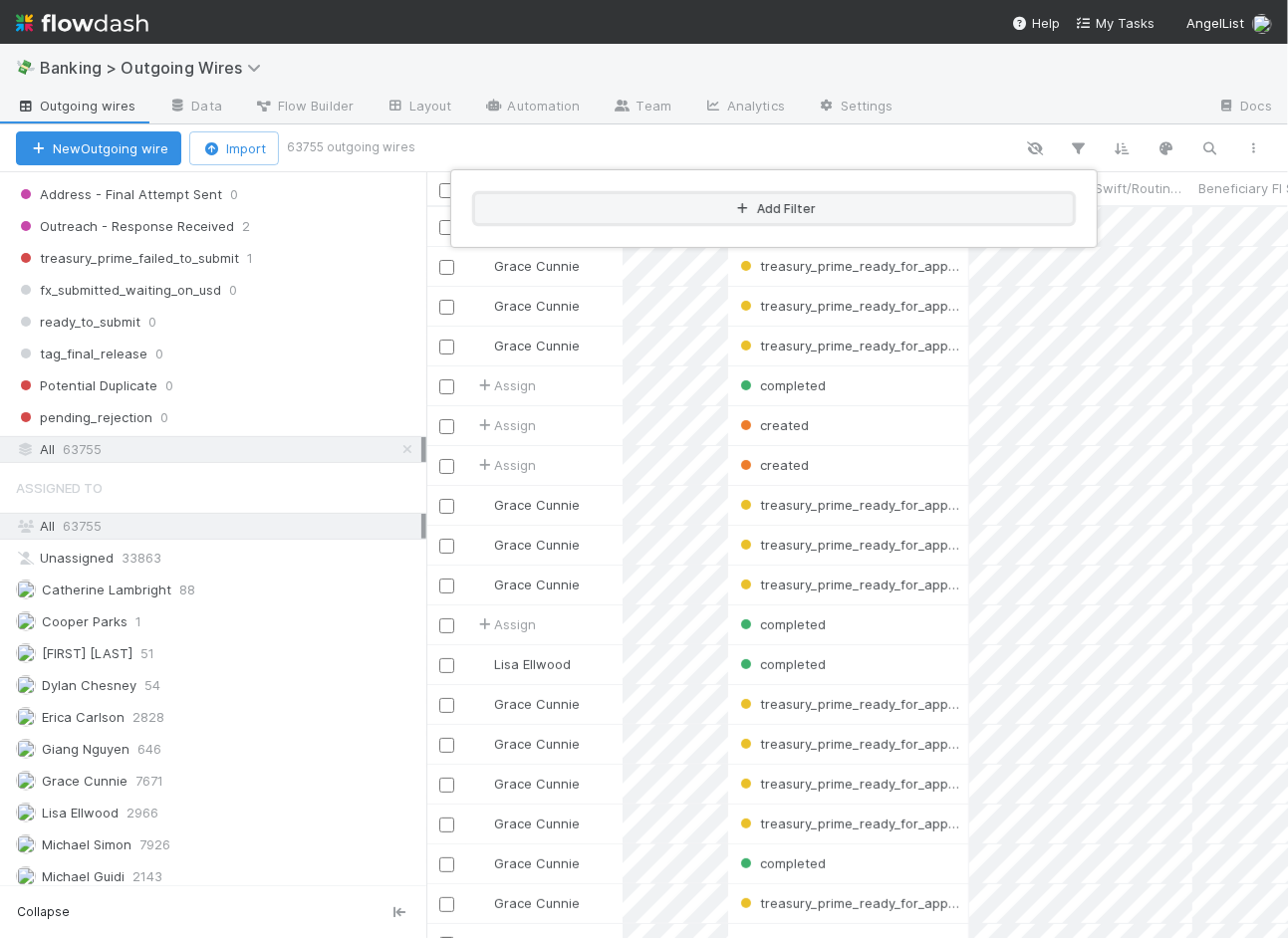 click on "Add Filter" at bounding box center (774, 208) 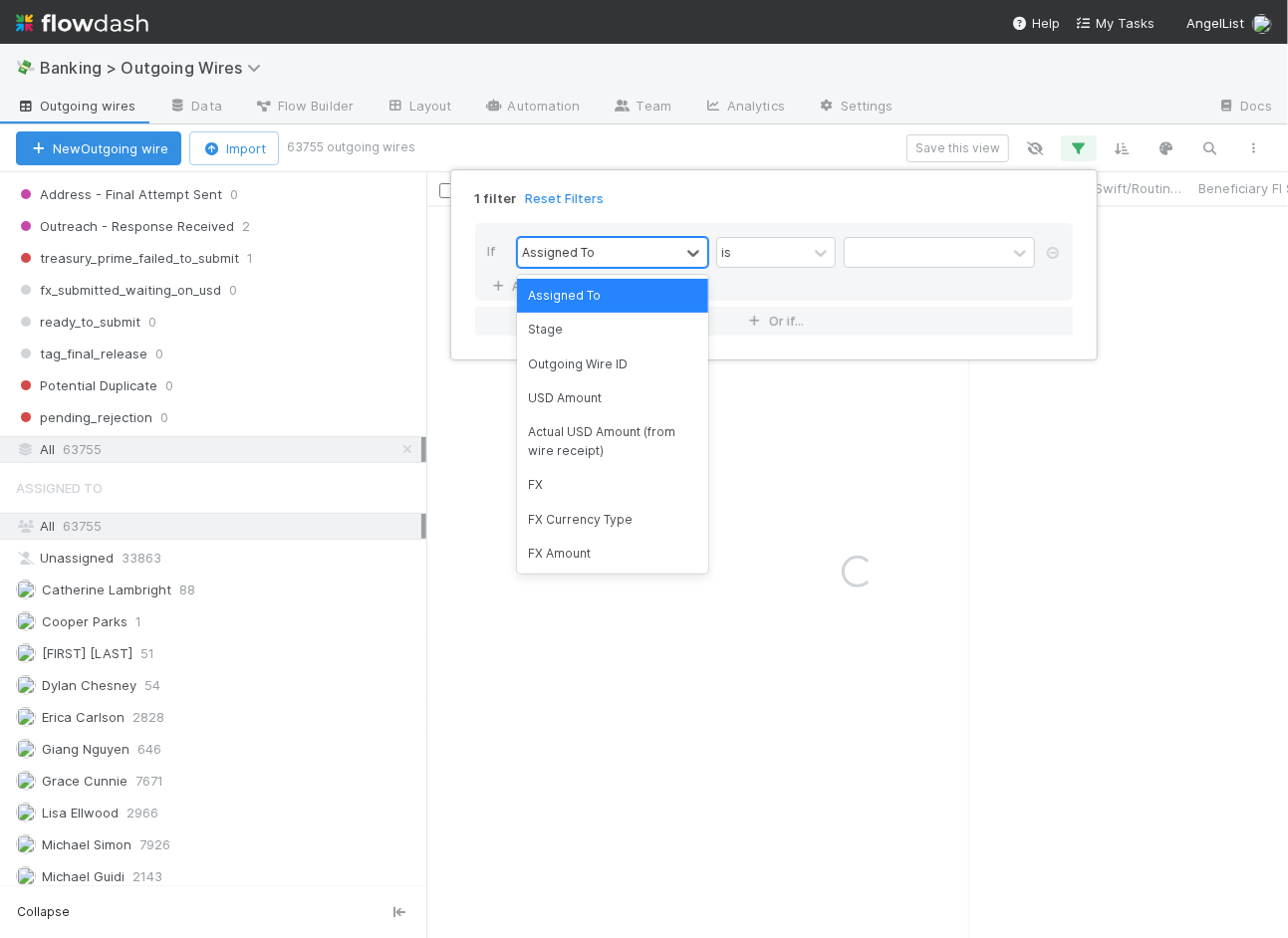 click on "Assigned To" at bounding box center [599, 252] 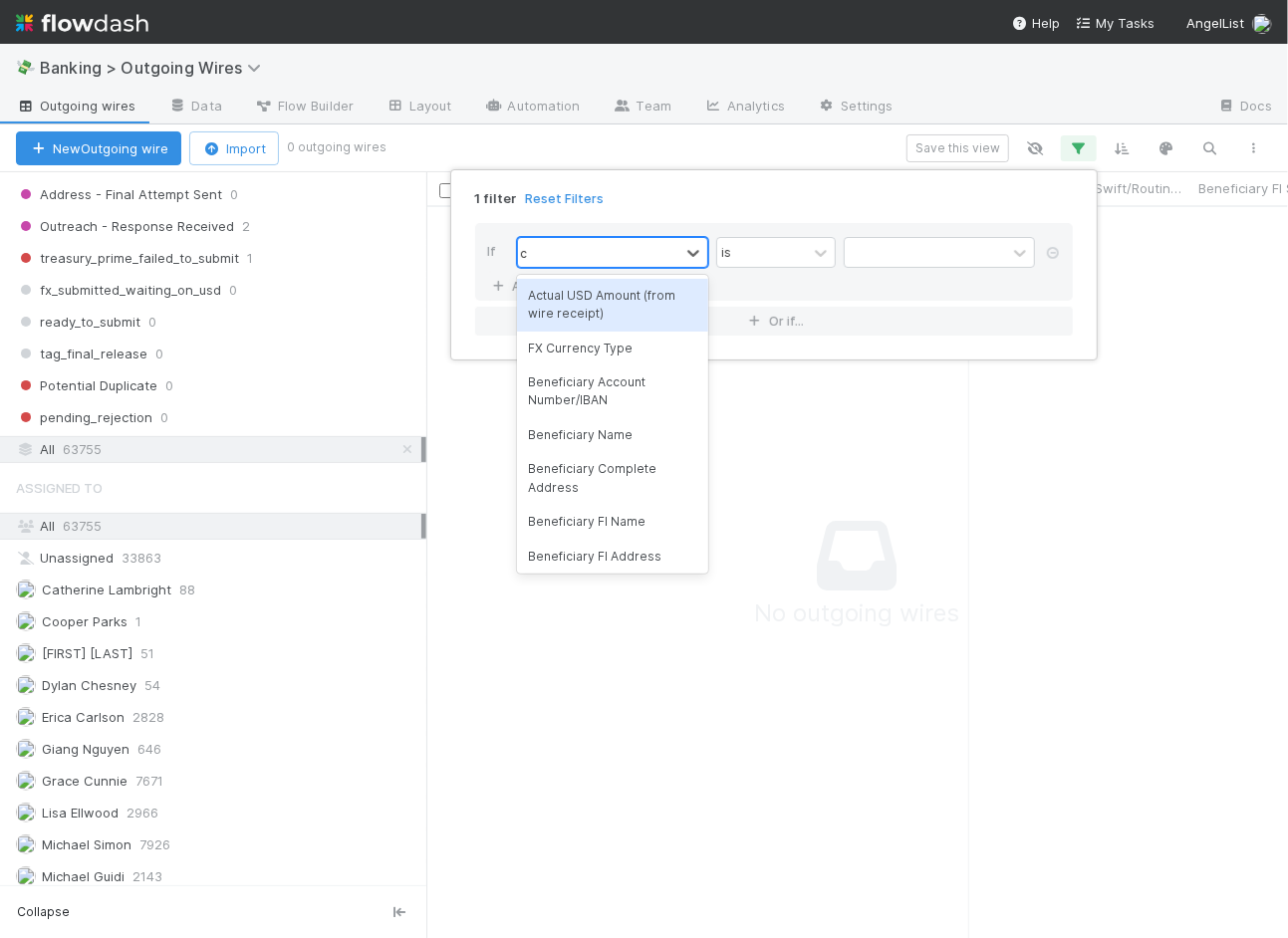 scroll, scrollTop: 1, scrollLeft: 0, axis: vertical 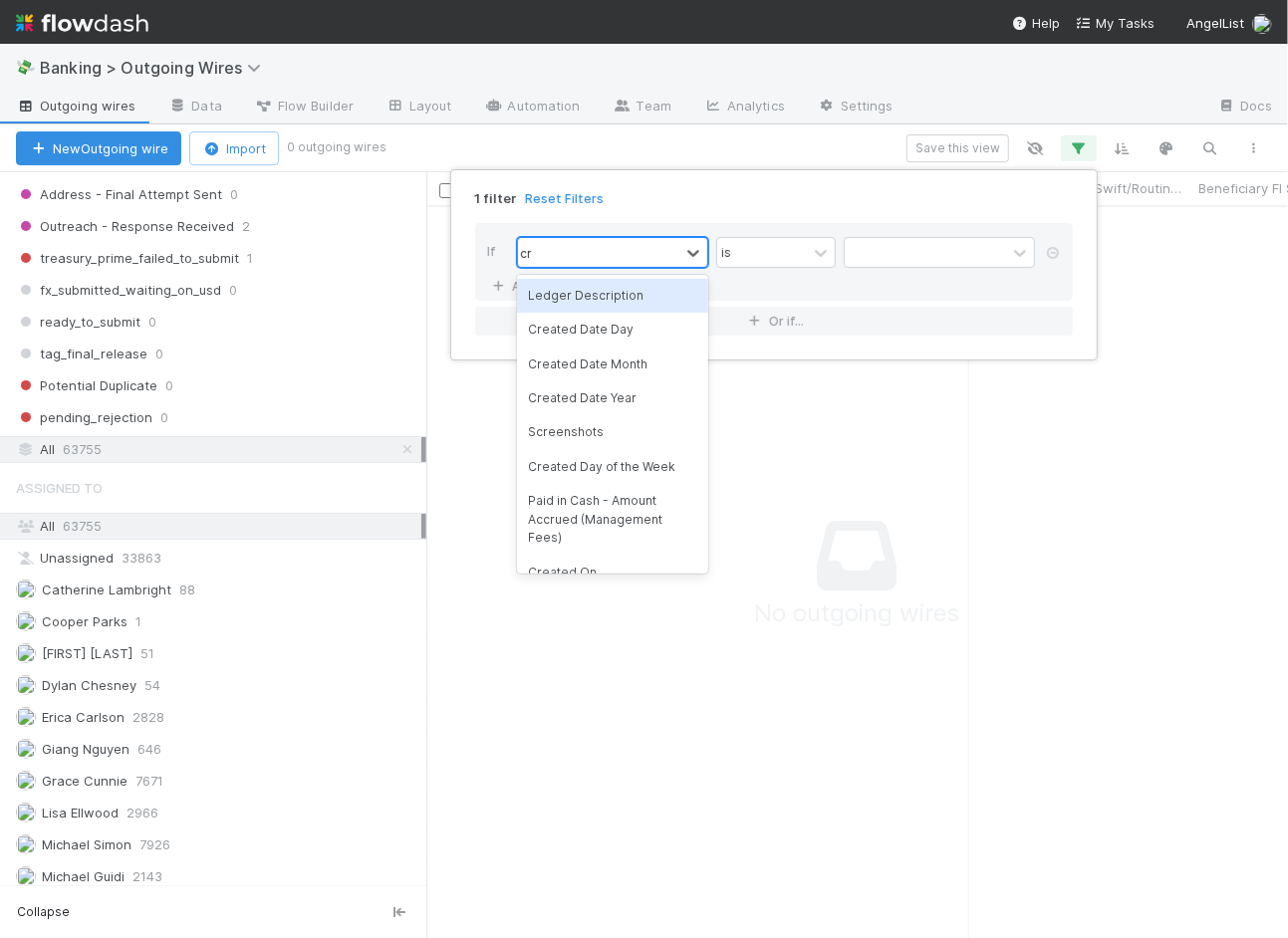 type on "cre" 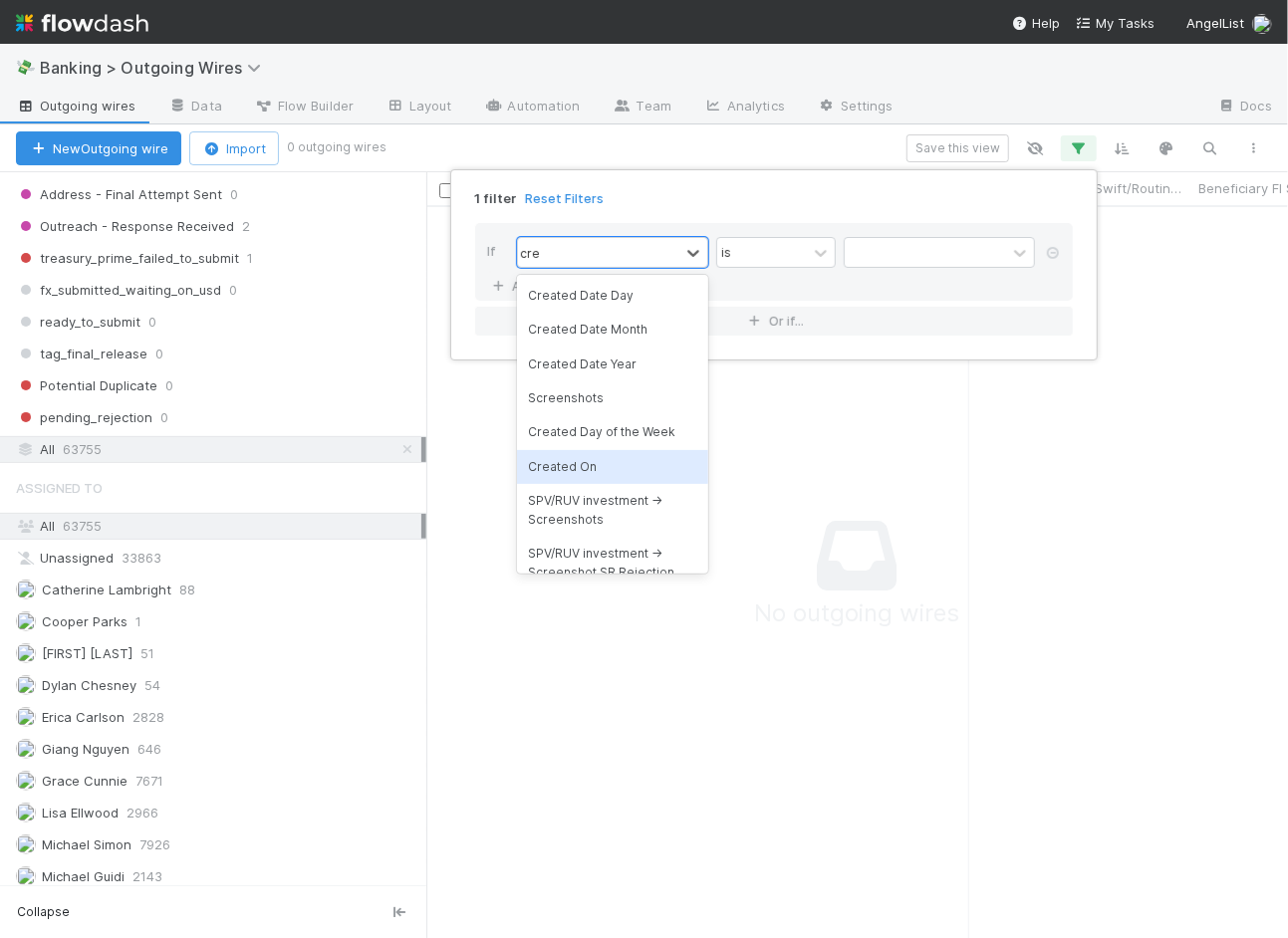 click on "Created On" at bounding box center (613, 467) 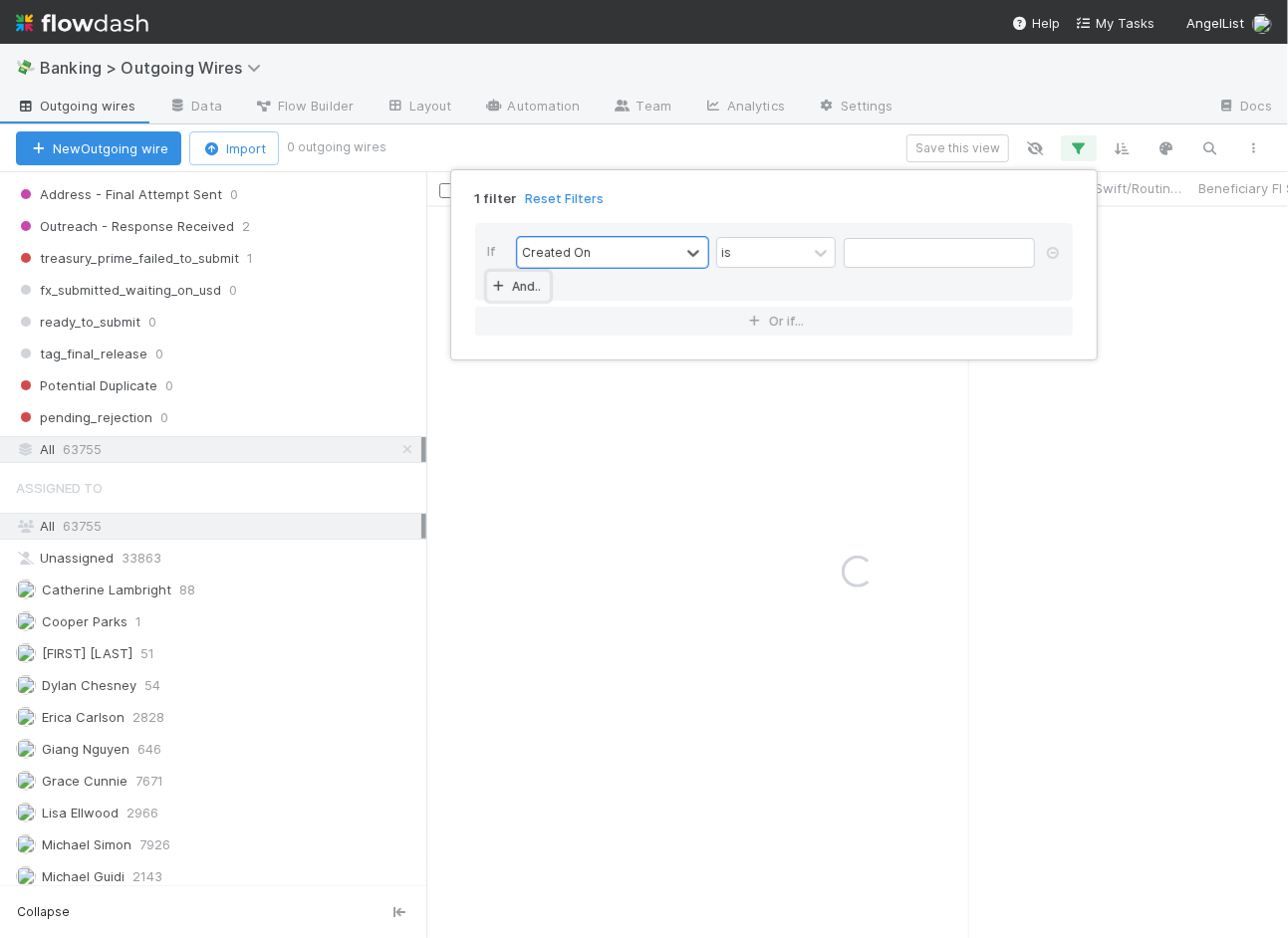 click on "And.." at bounding box center [518, 286] 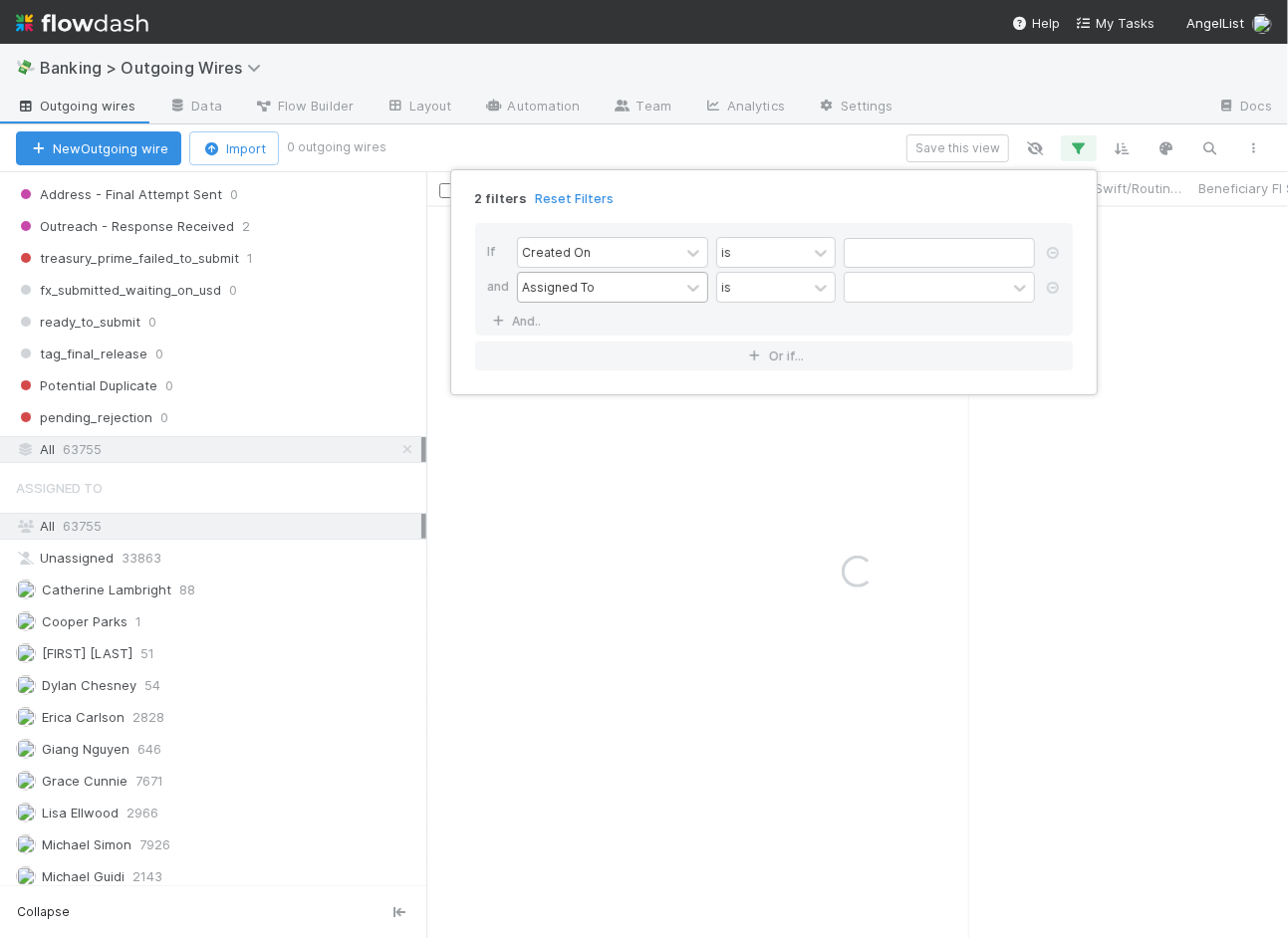 click on "Assigned To" at bounding box center [558, 287] 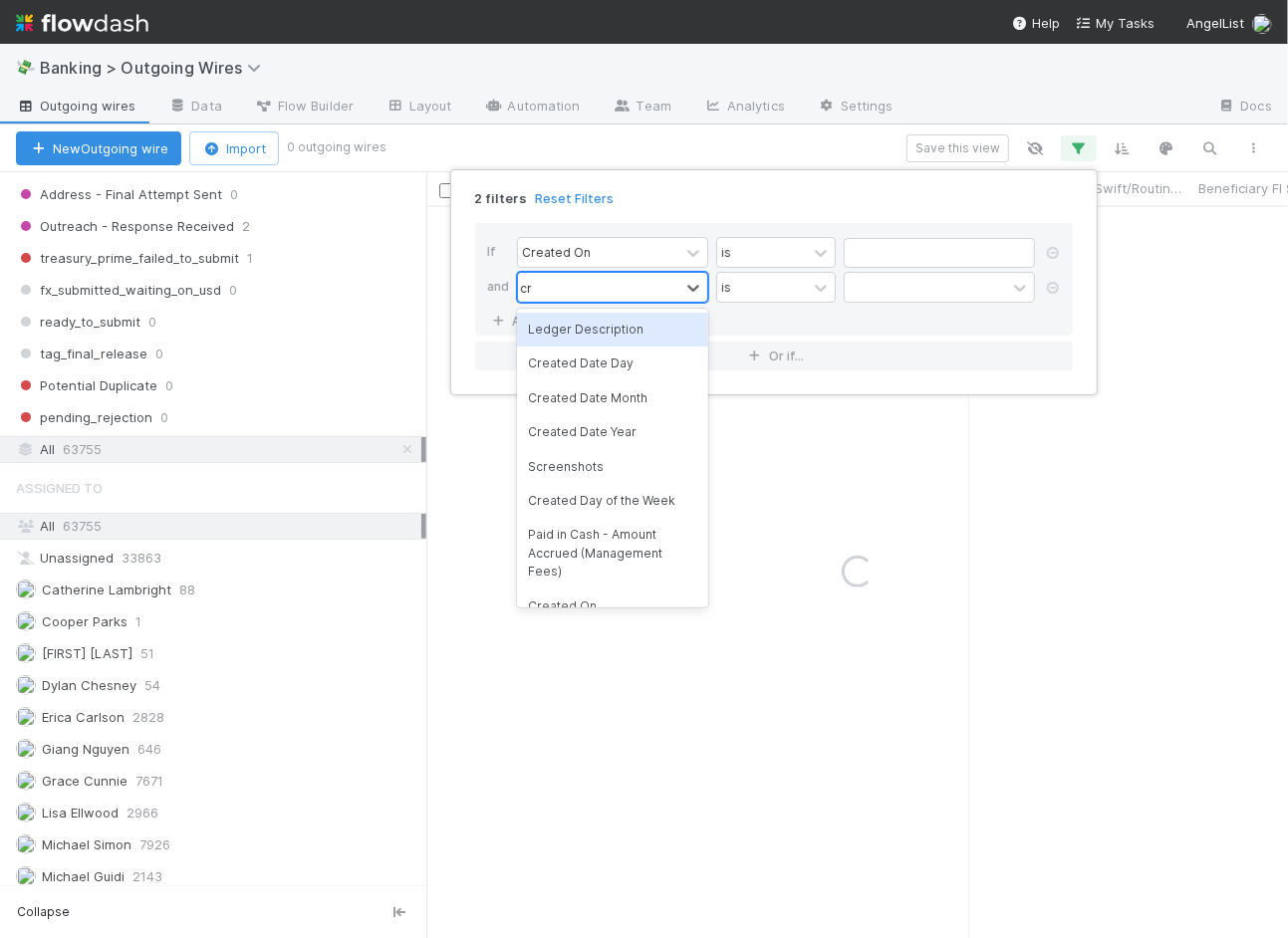 type on "cre" 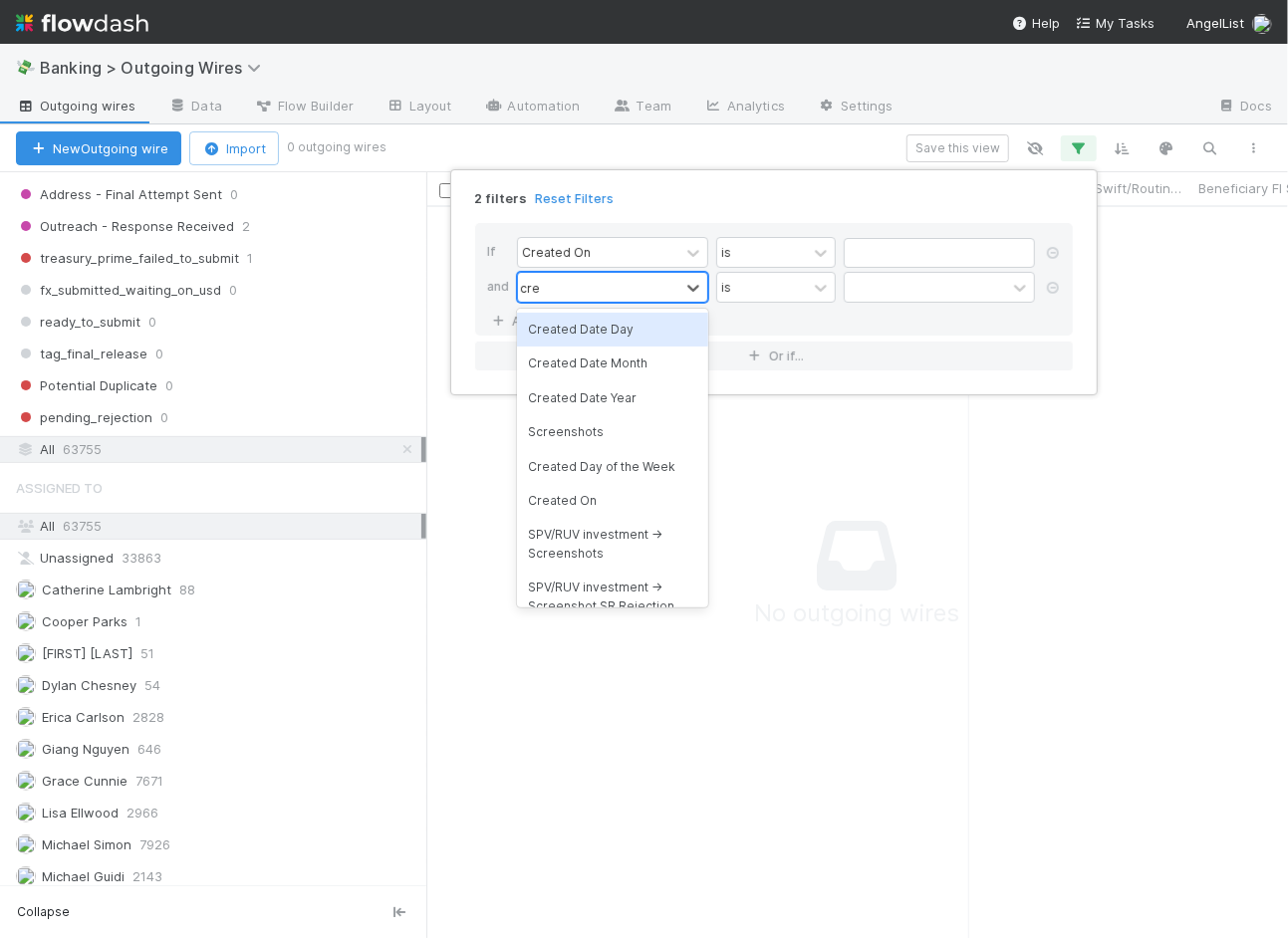 scroll, scrollTop: 1, scrollLeft: 0, axis: vertical 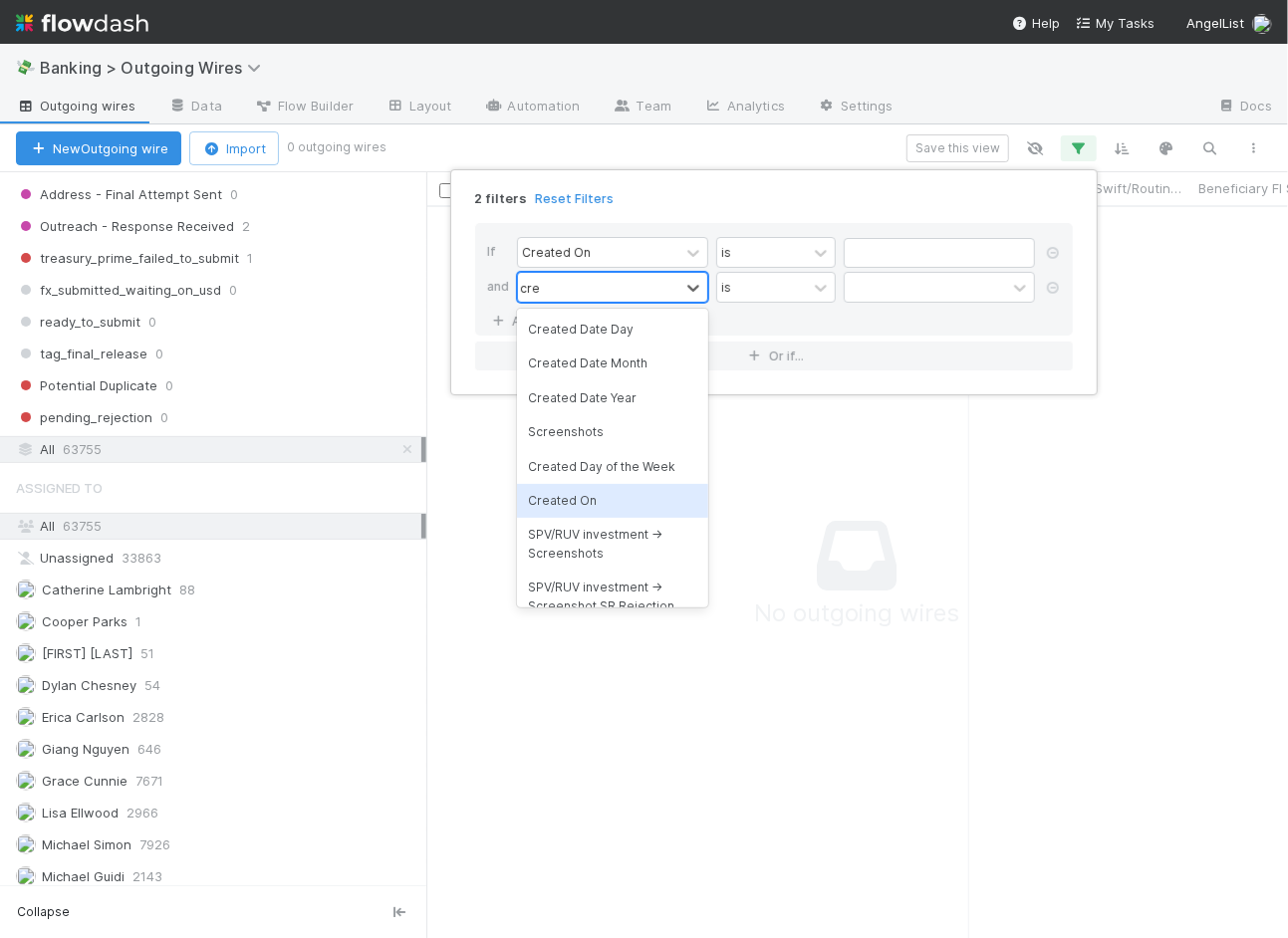 click on "Created On" at bounding box center (613, 501) 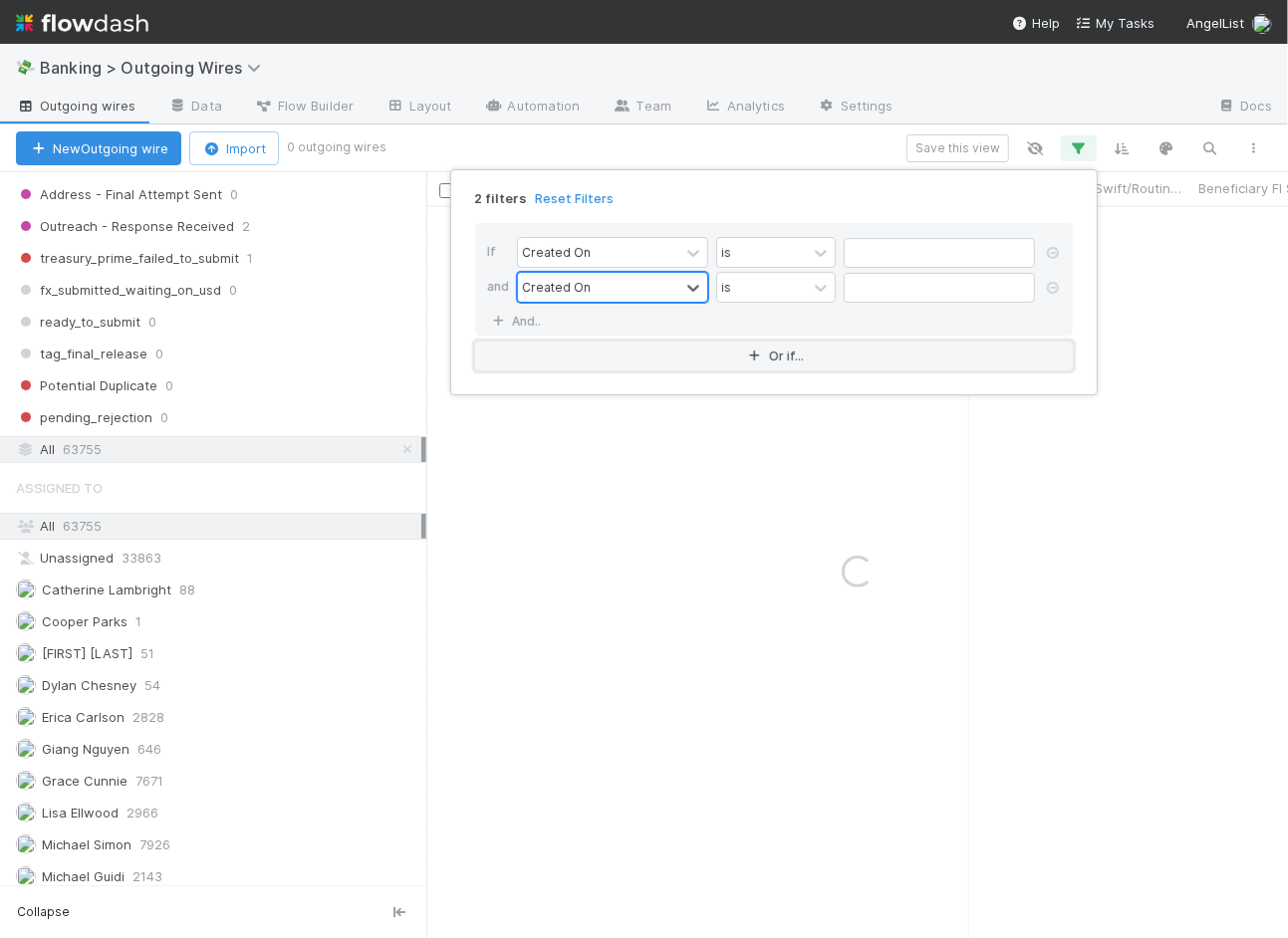 click on "Or if..." at bounding box center (774, 355) 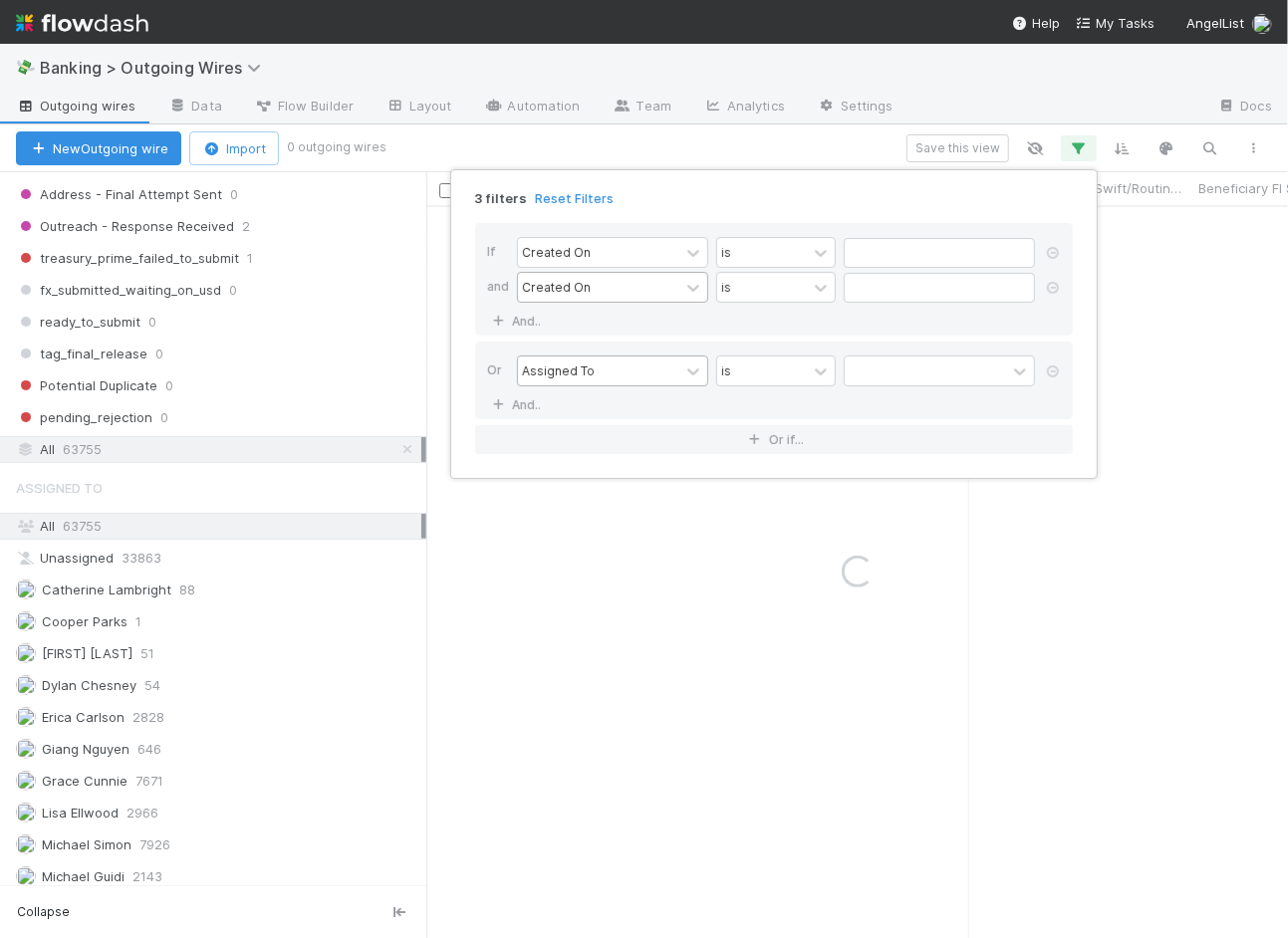 click on "Assigned To" at bounding box center (558, 370) 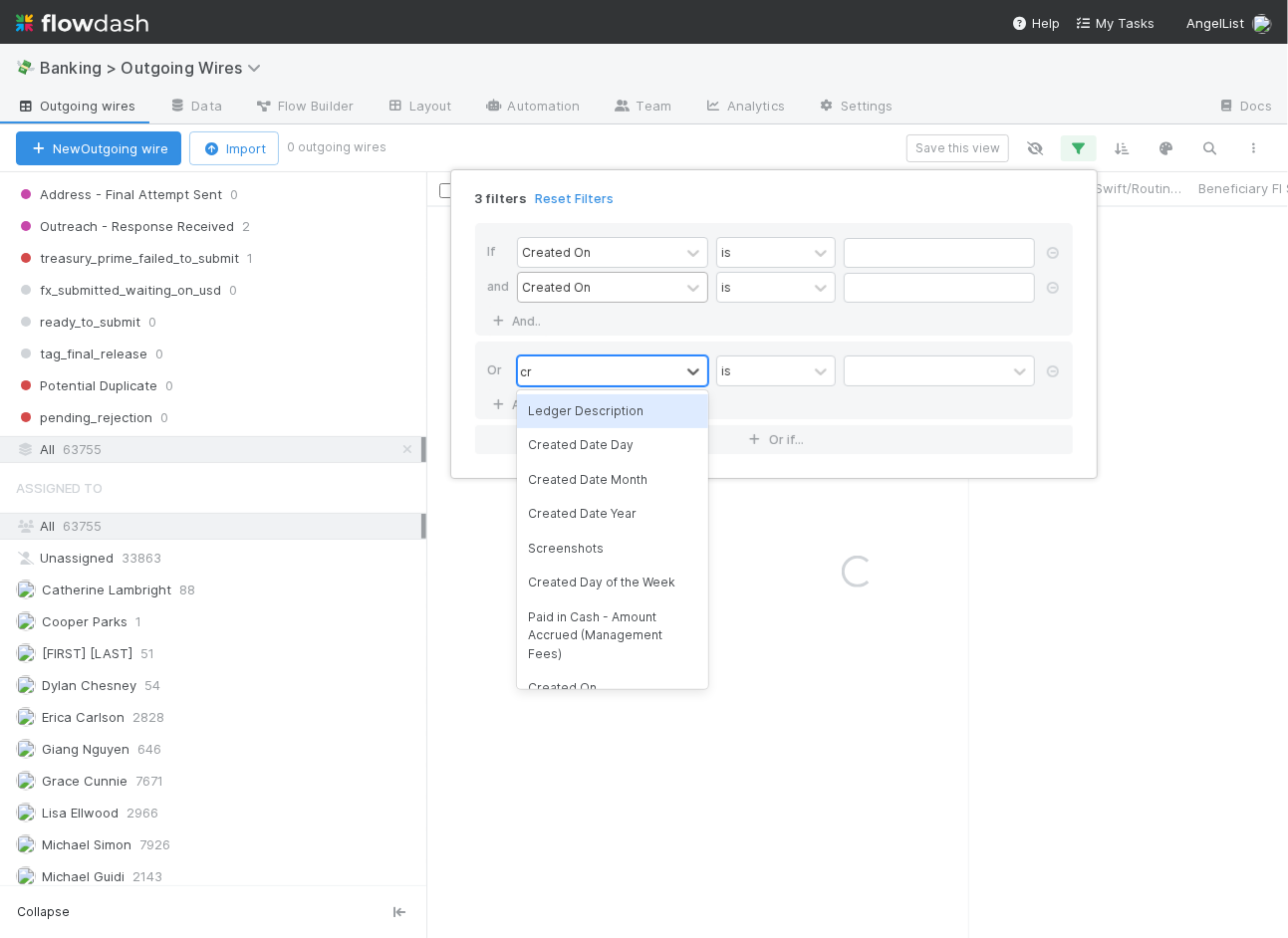 type on "cre" 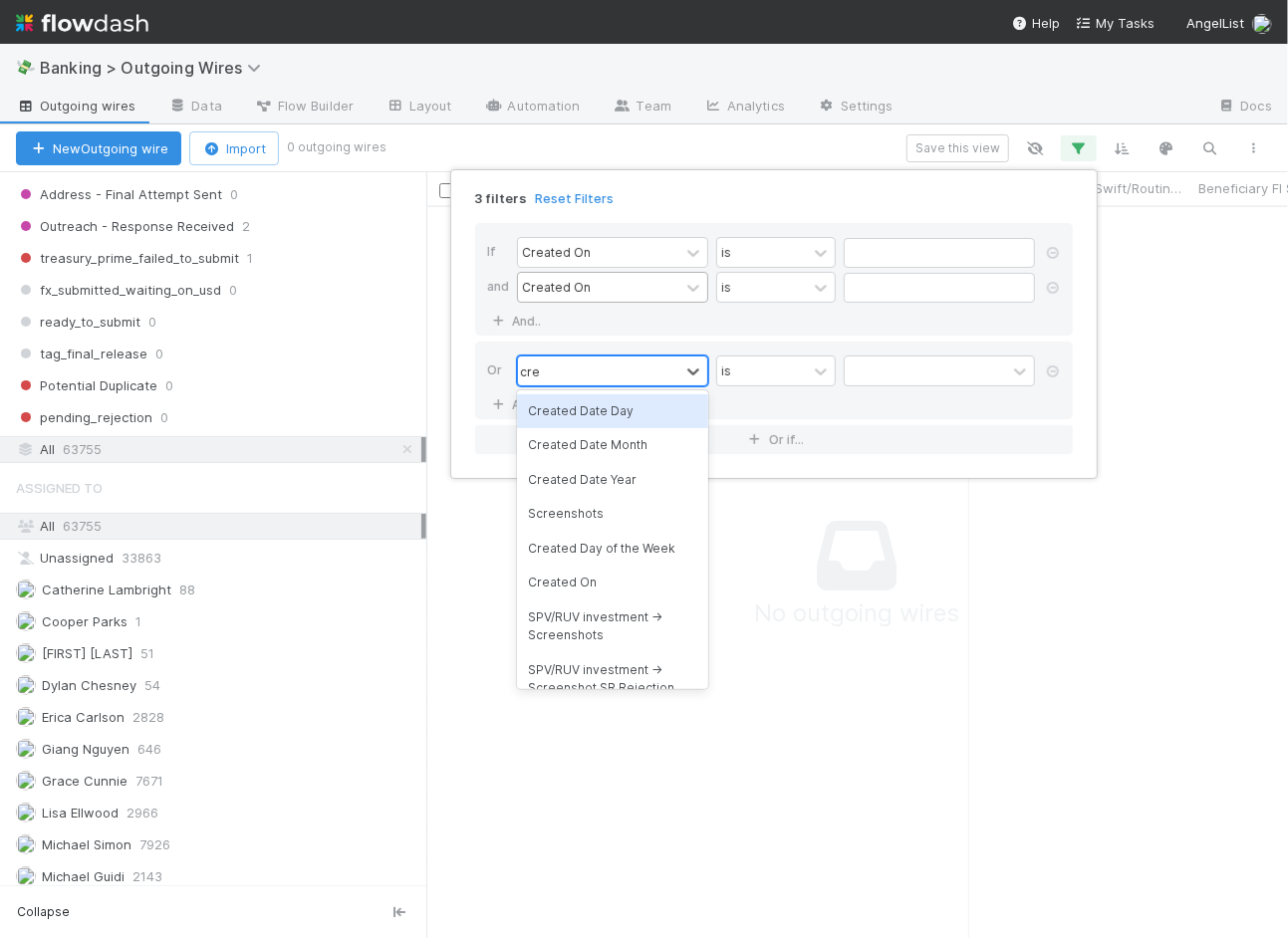 scroll, scrollTop: 1, scrollLeft: 0, axis: vertical 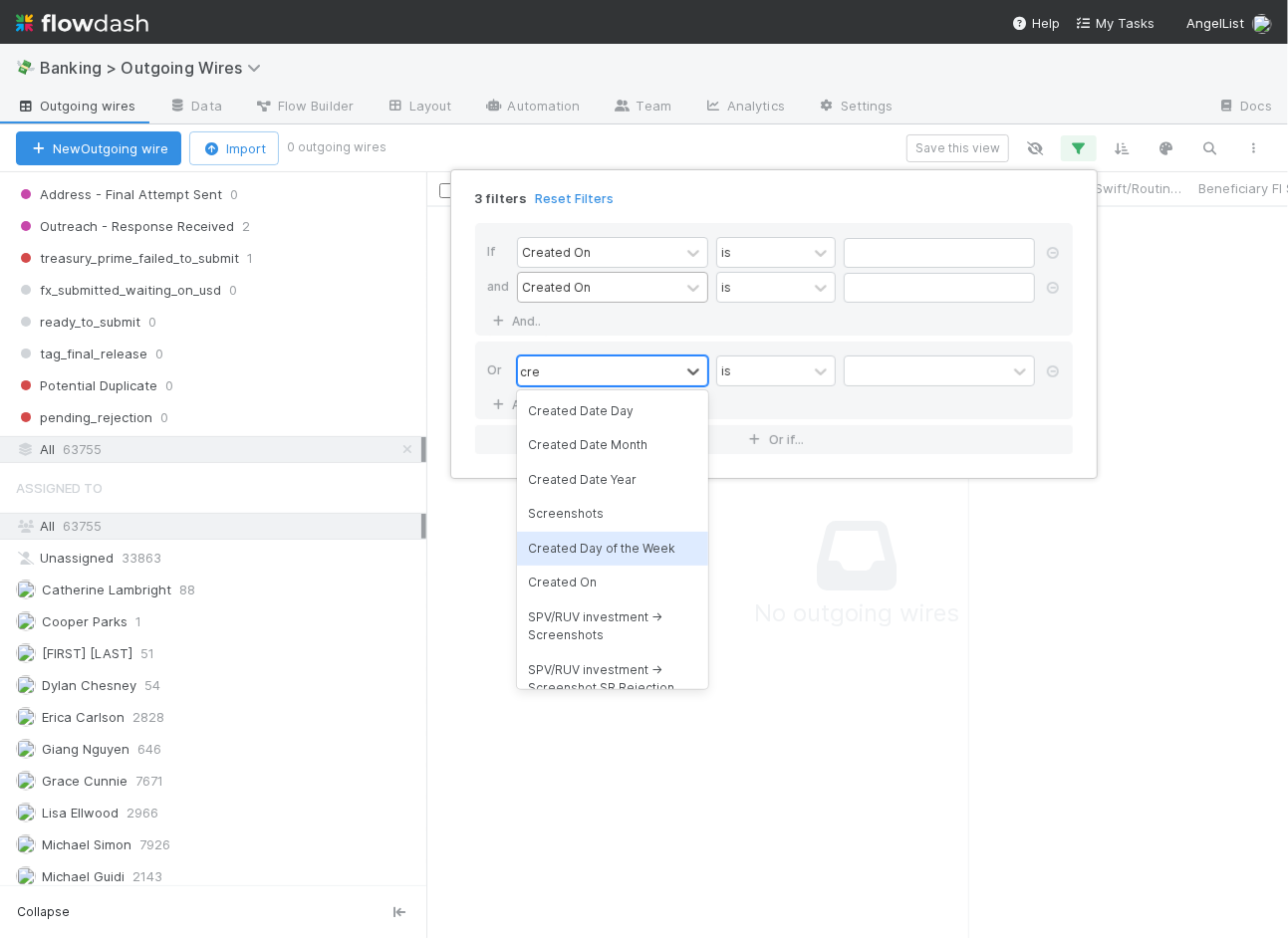 click on "Created On" at bounding box center (613, 583) 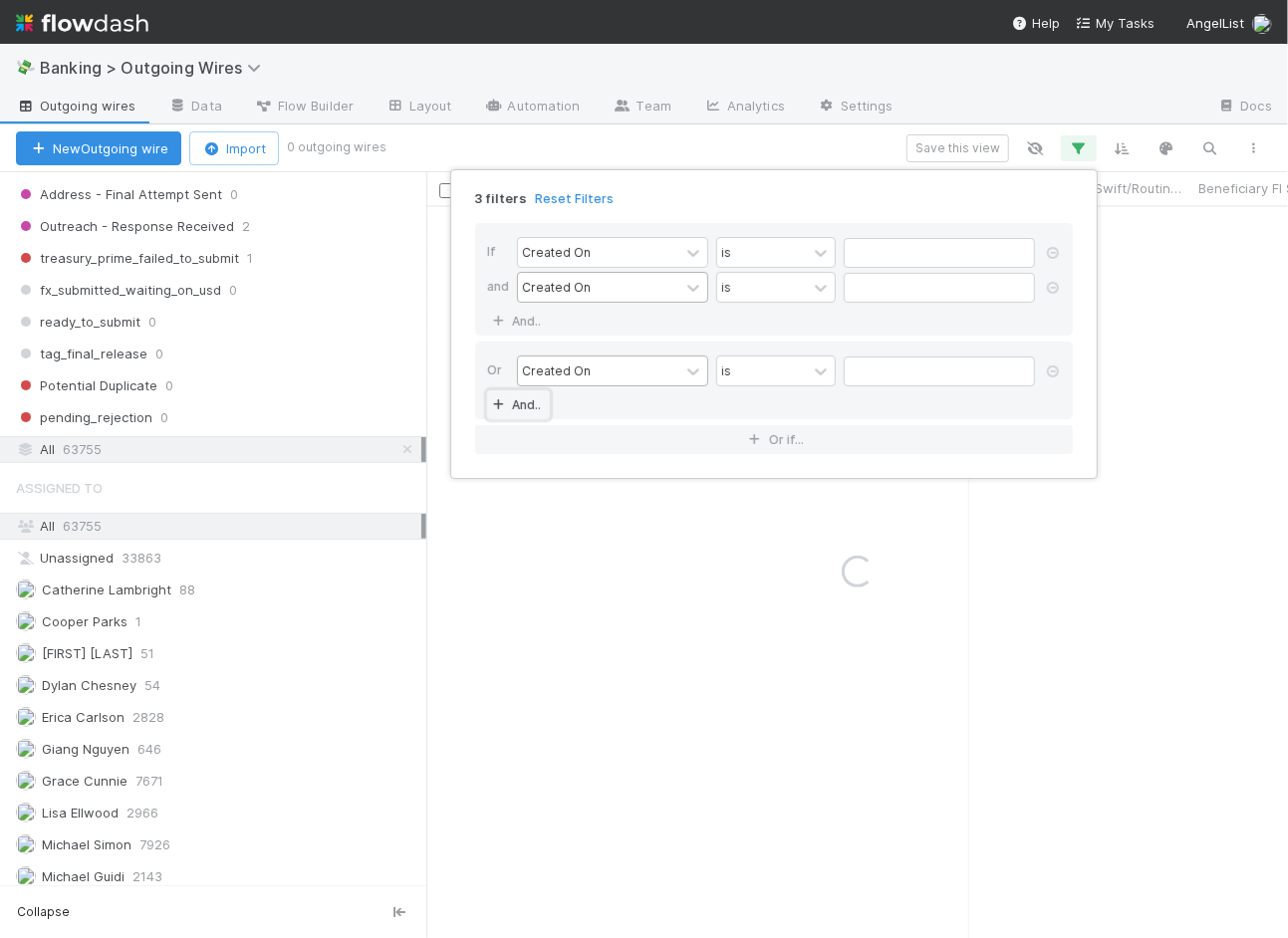 click on "And.." at bounding box center [518, 404] 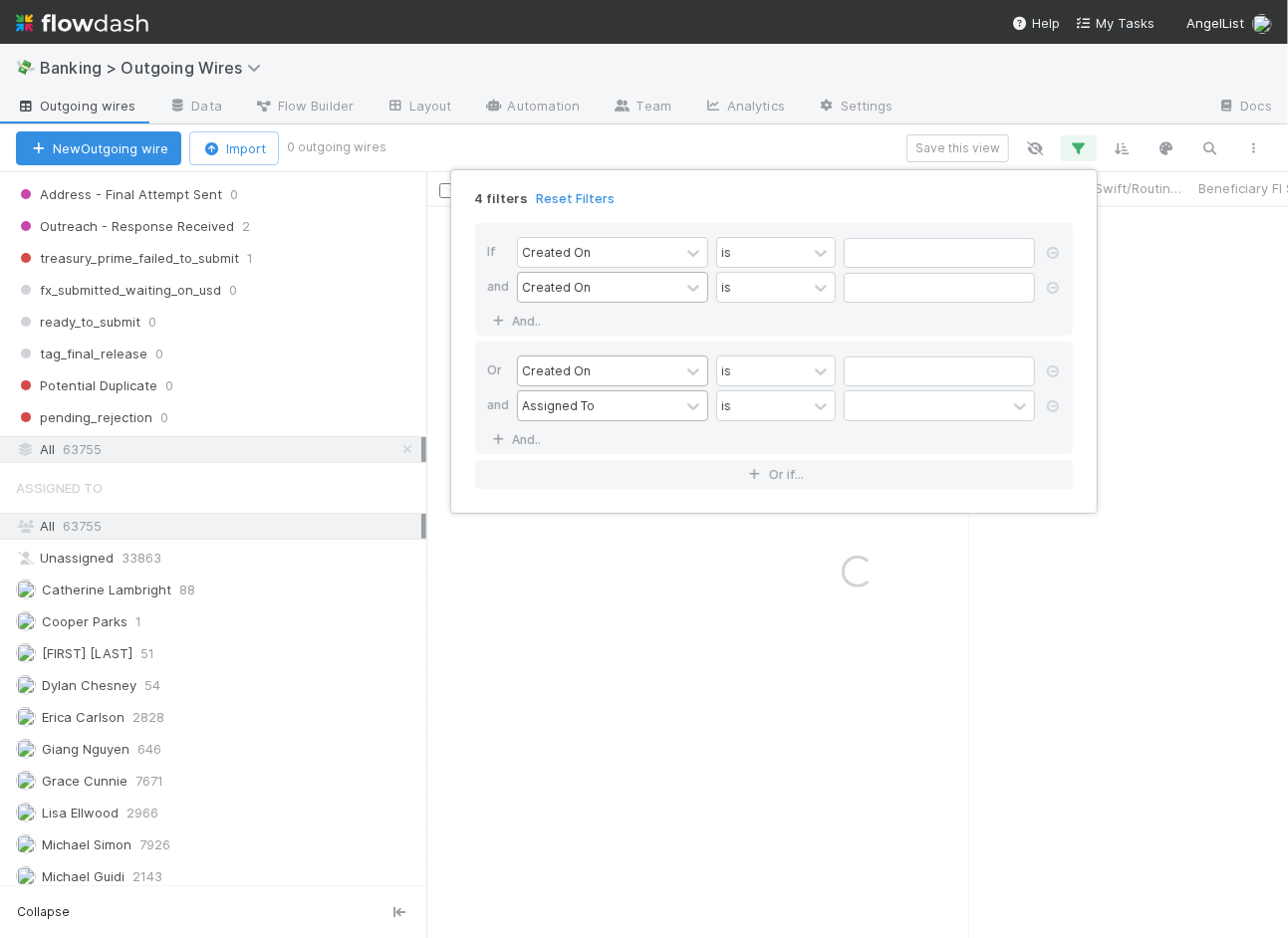 click on "Assigned To" at bounding box center (558, 405) 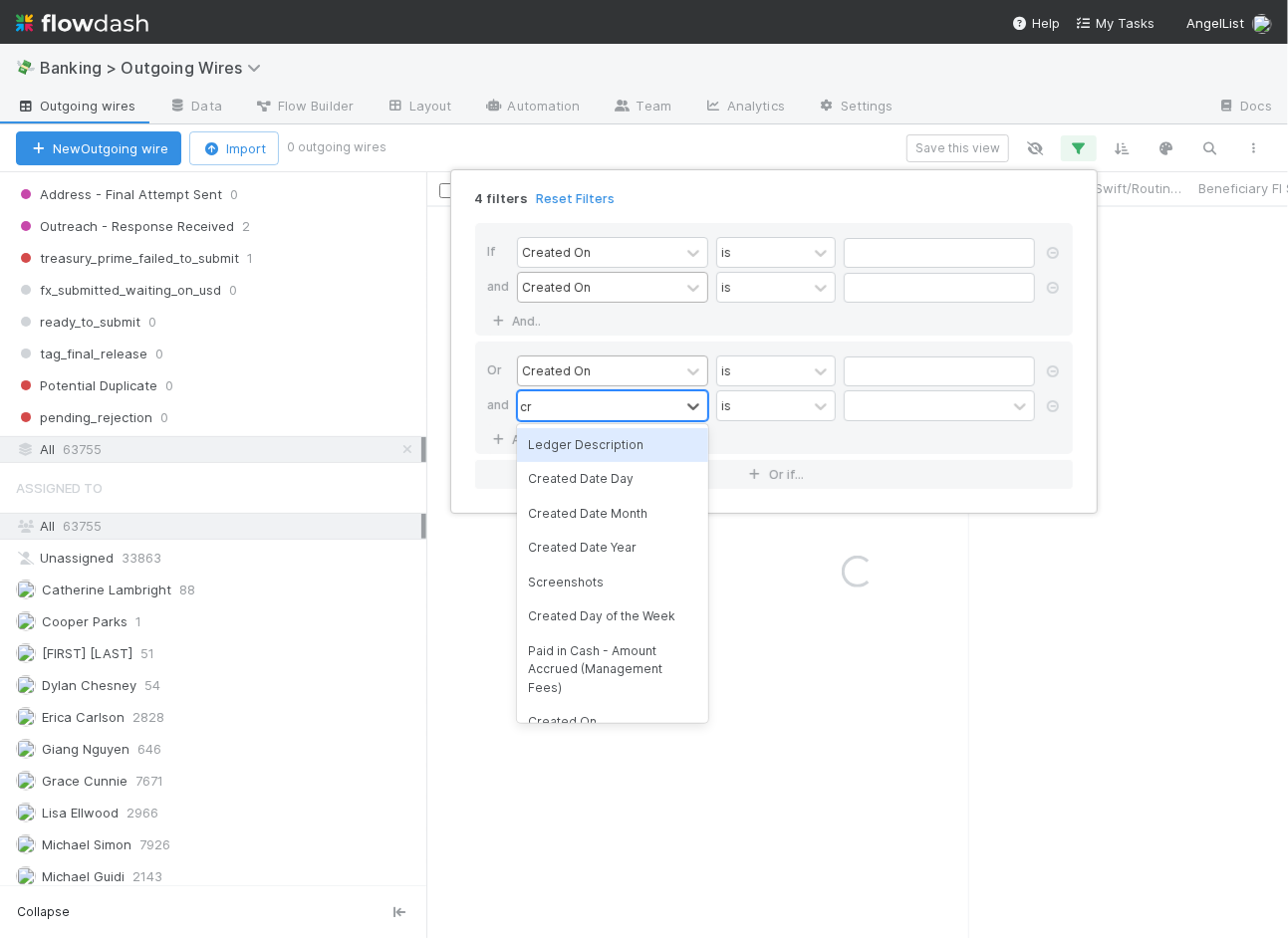 type on "cre" 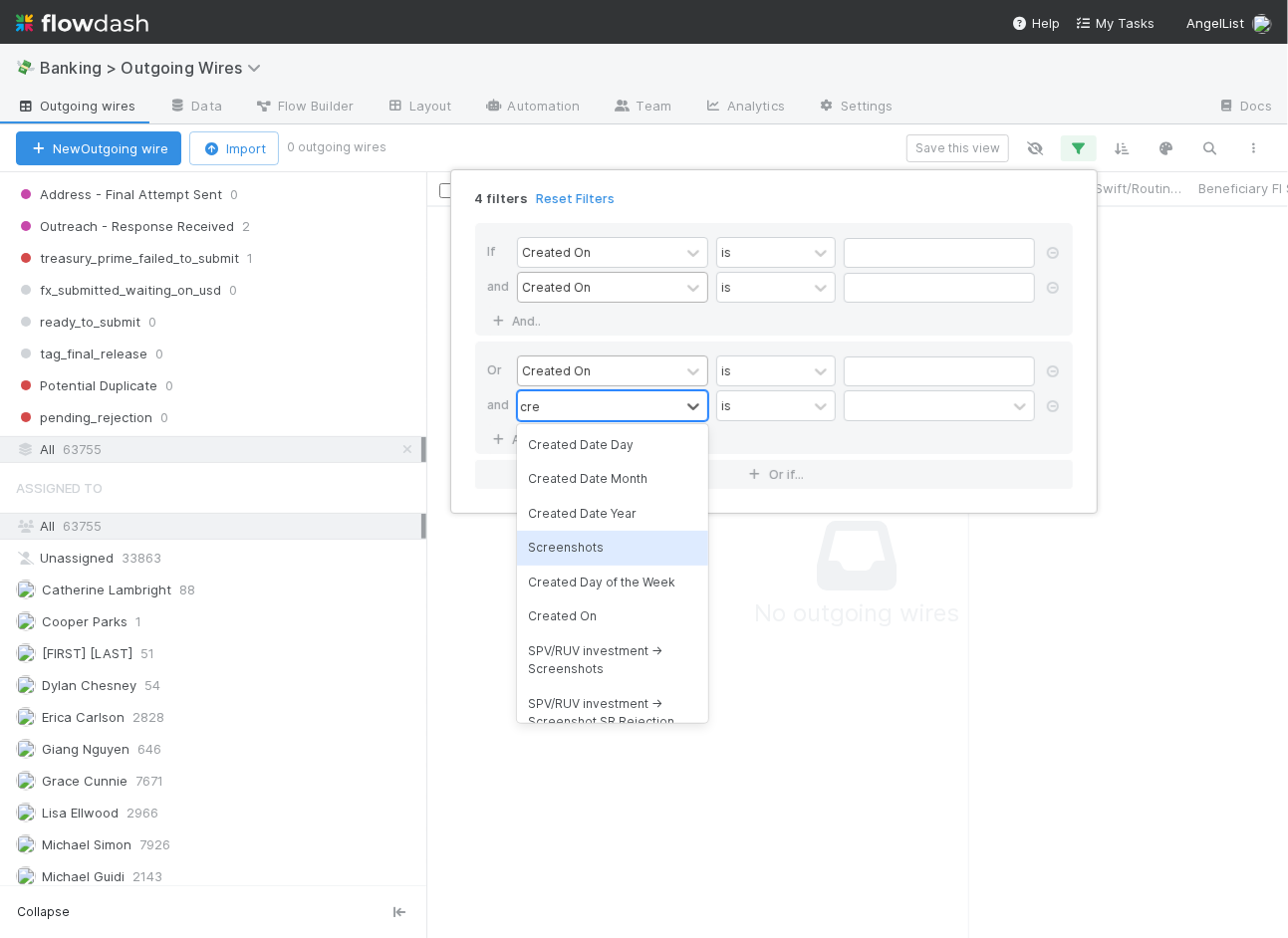 scroll, scrollTop: 1, scrollLeft: 0, axis: vertical 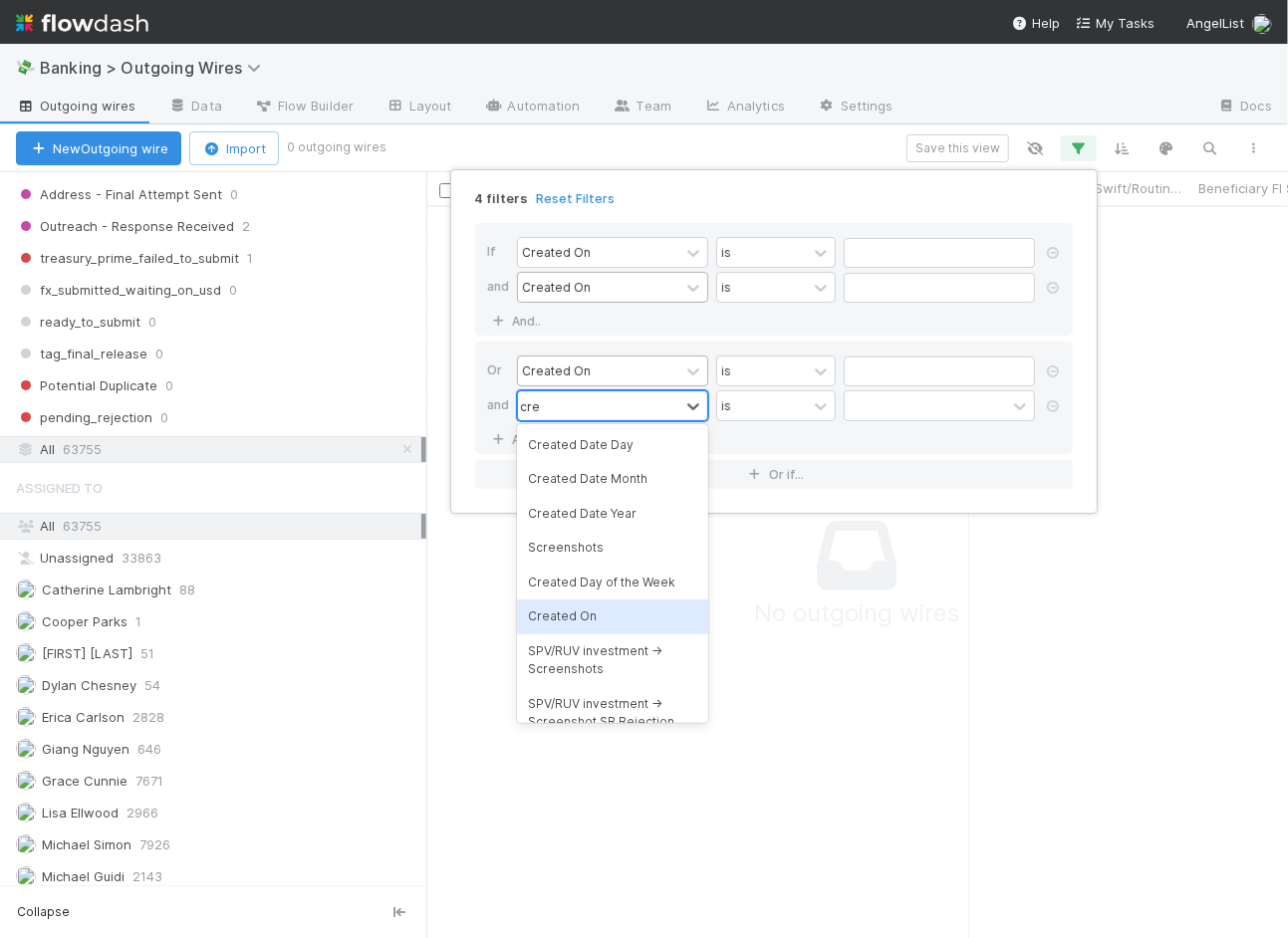 click on "Created On" at bounding box center (613, 616) 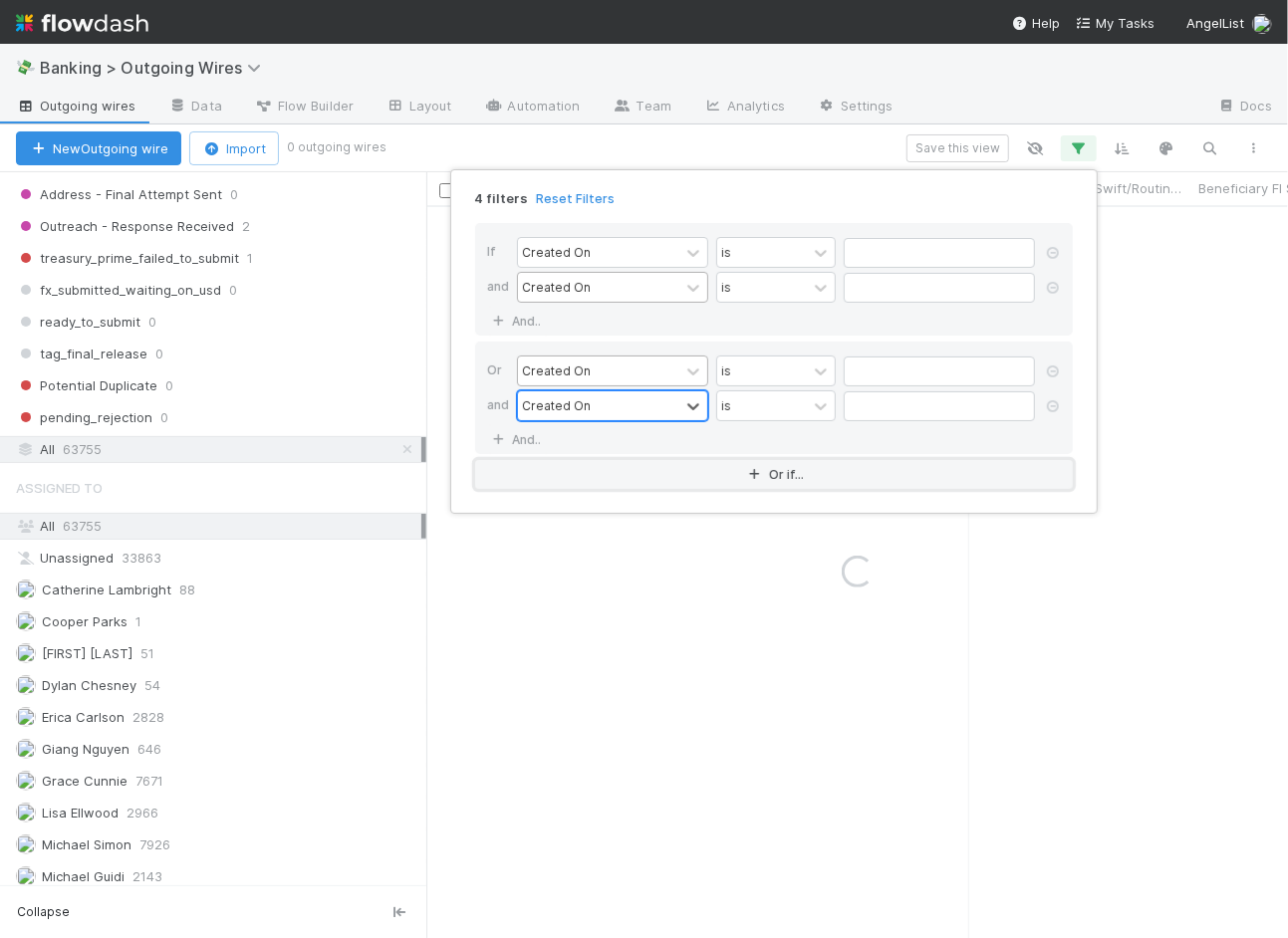 click on "Or if..." at bounding box center [774, 474] 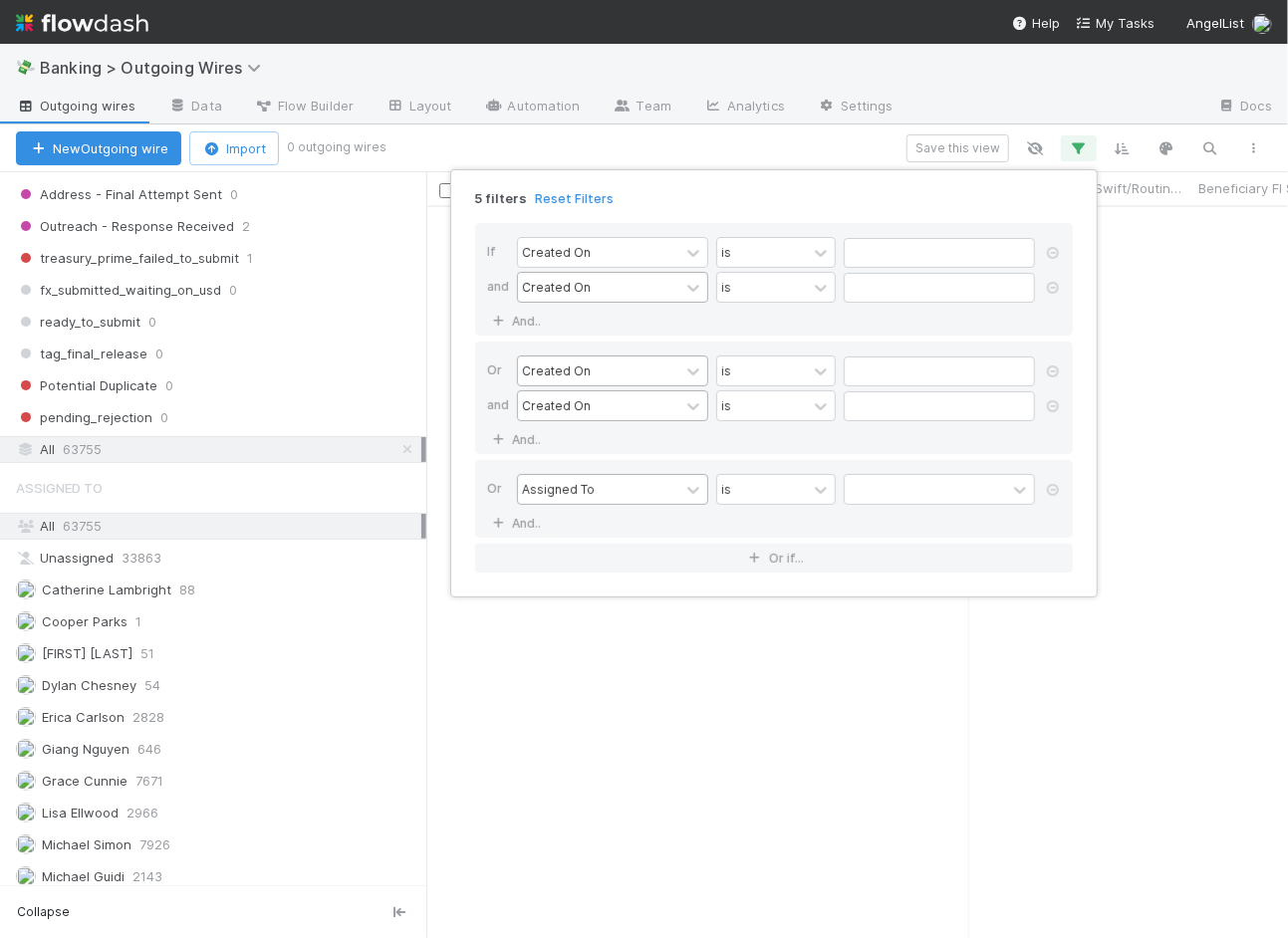 click on "Assigned To" at bounding box center [558, 489] 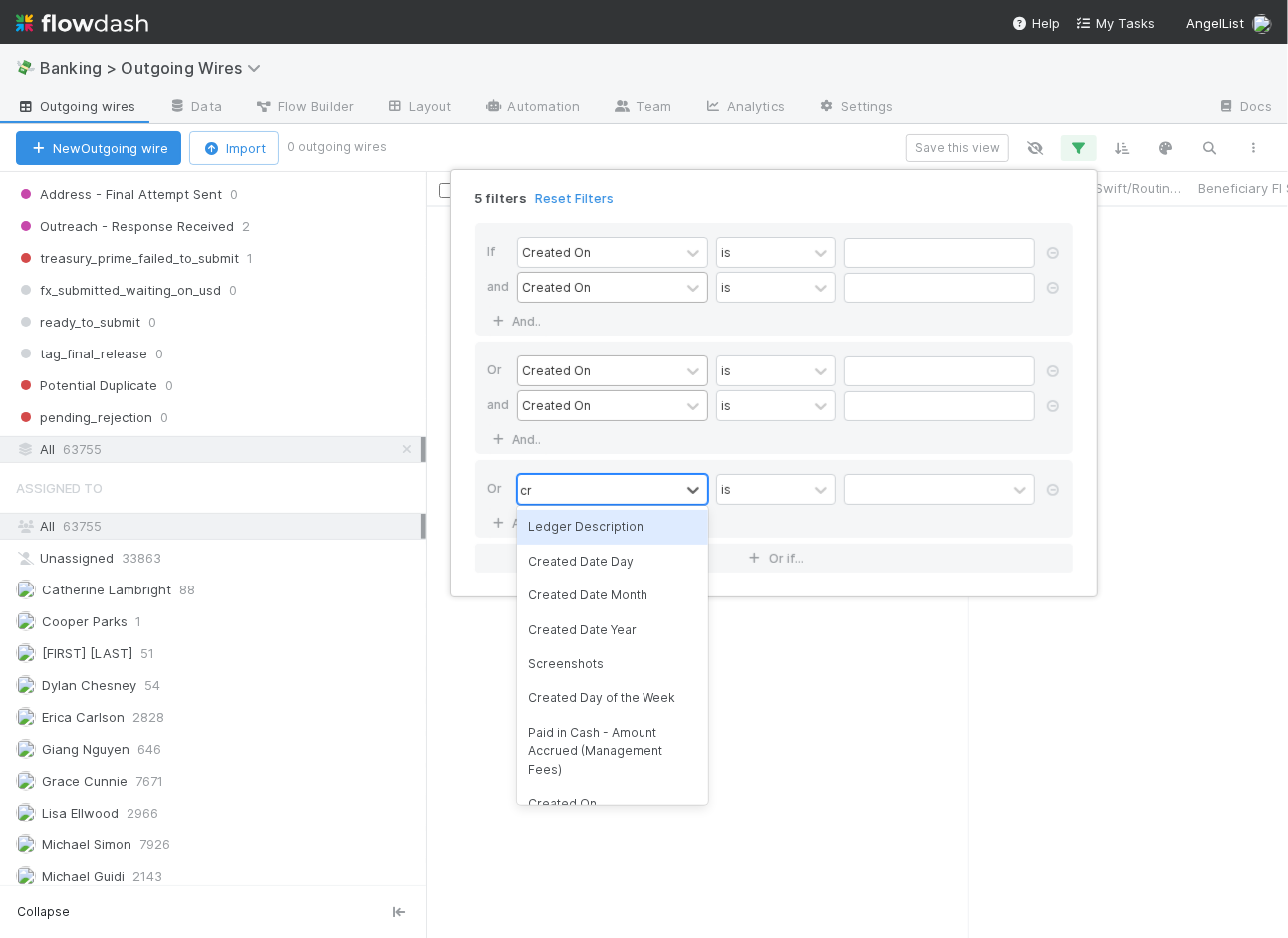 type on "cre" 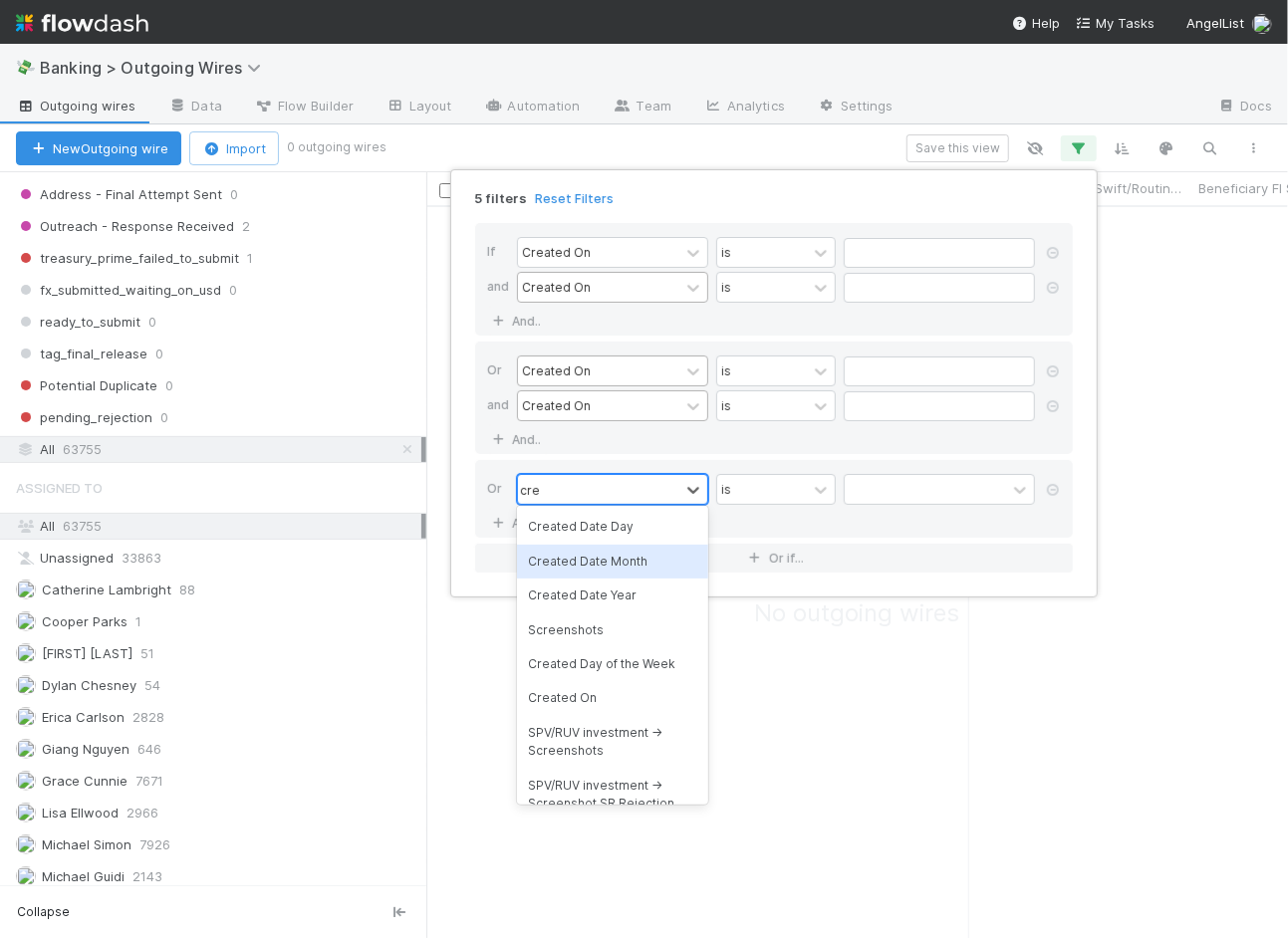 scroll, scrollTop: 1, scrollLeft: 0, axis: vertical 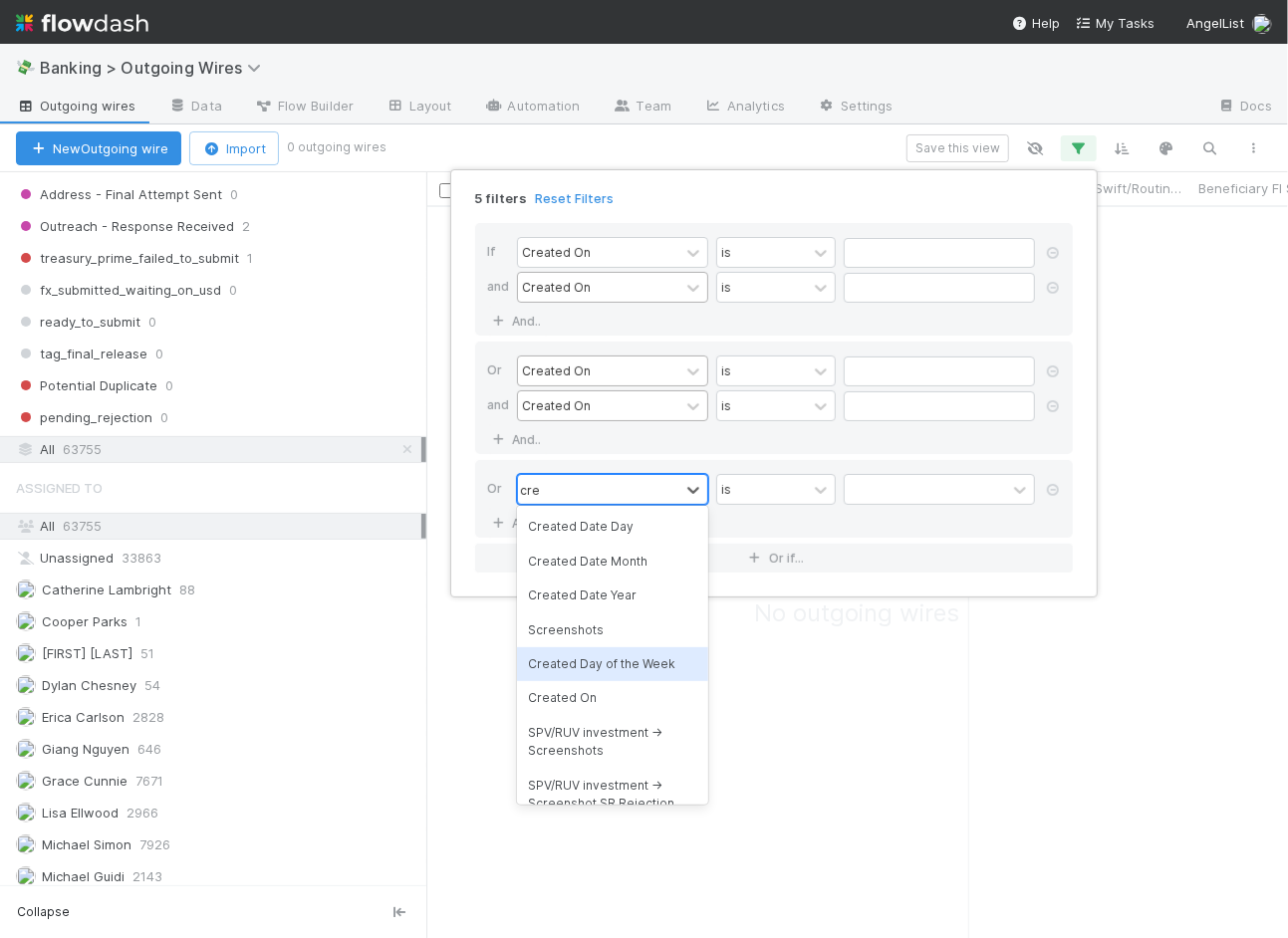 click on "Created On" at bounding box center (613, 698) 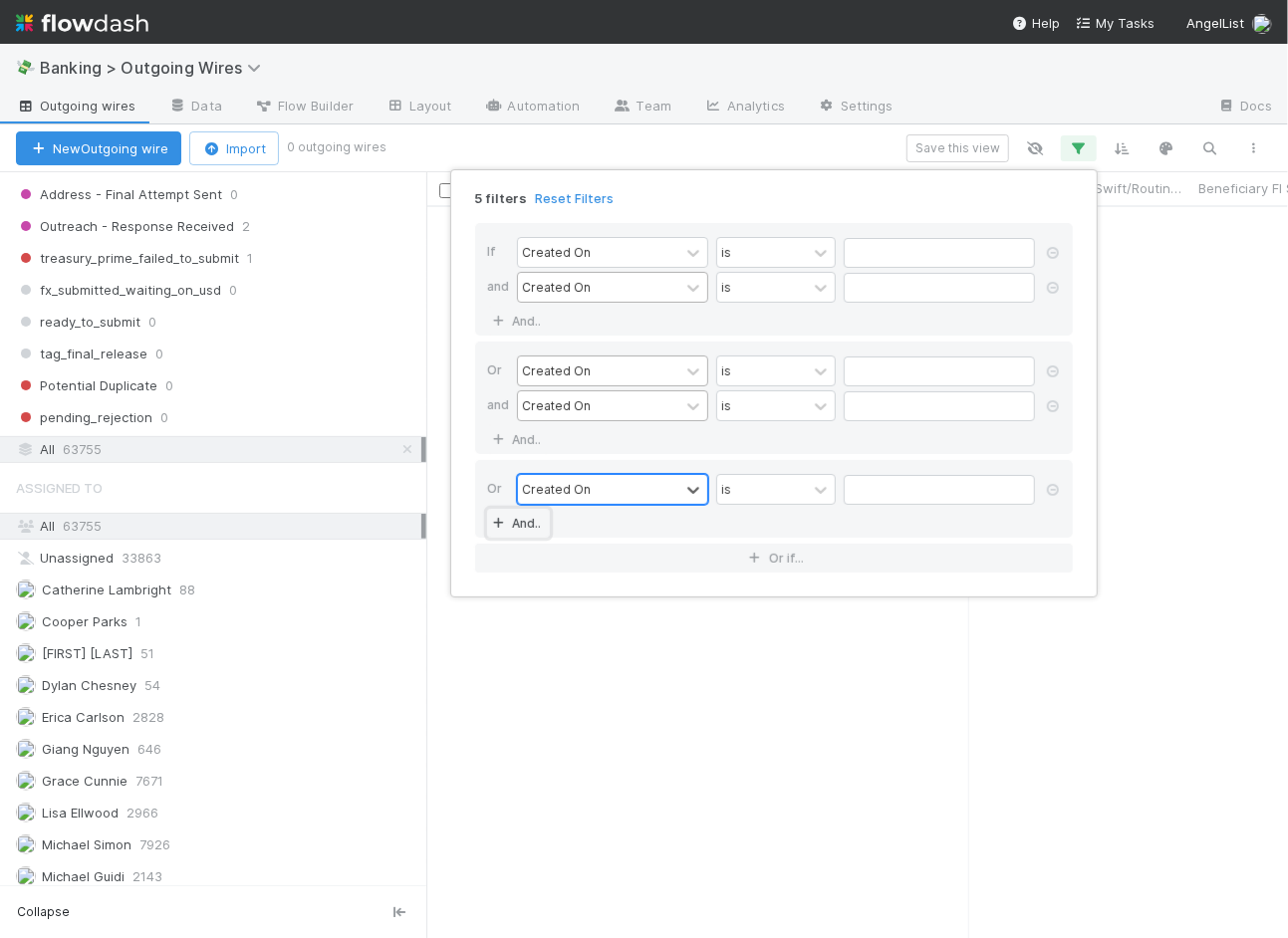 click on "And.." at bounding box center (518, 523) 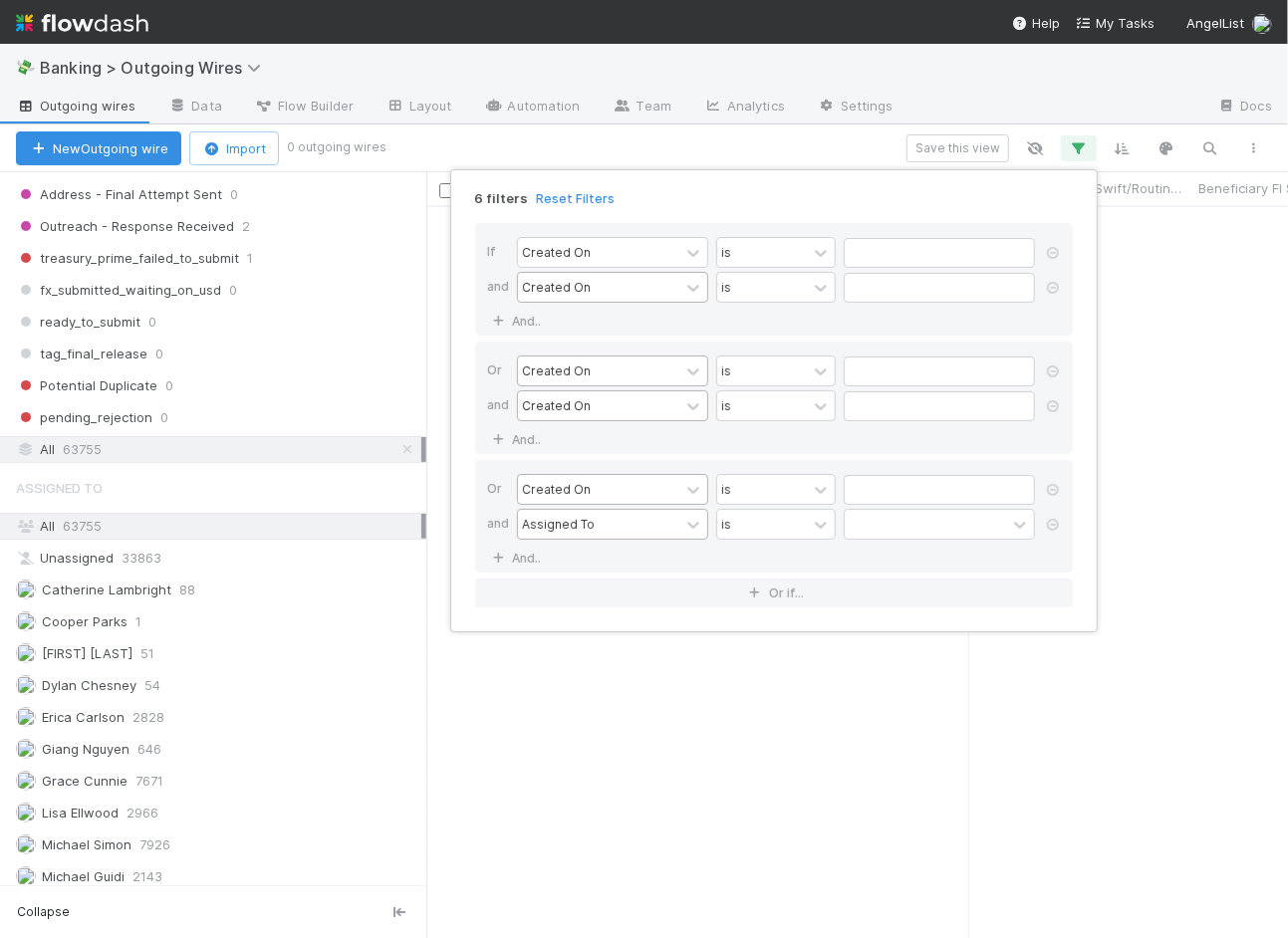 click on "Assigned To" at bounding box center [558, 524] 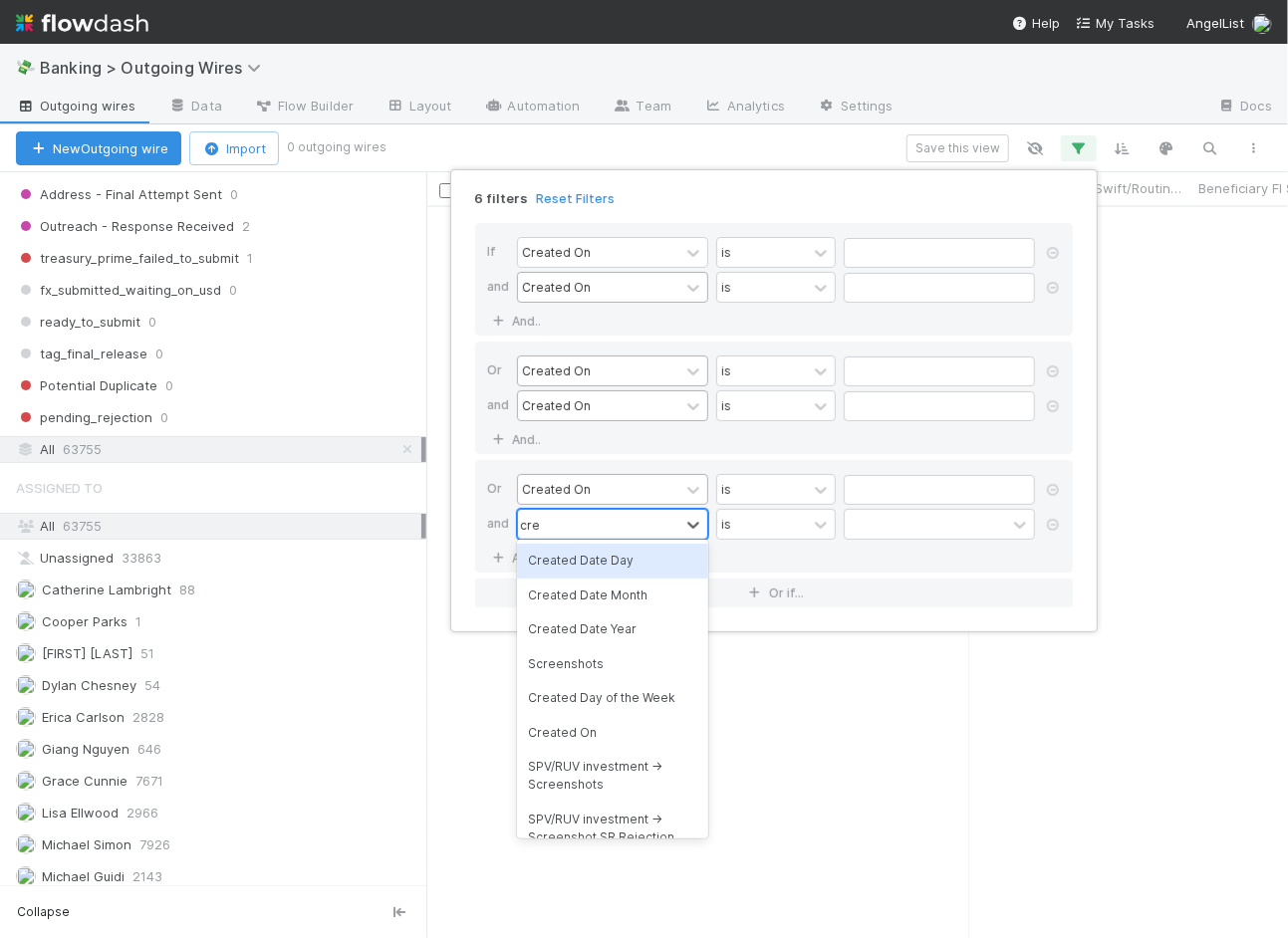 type on "crea" 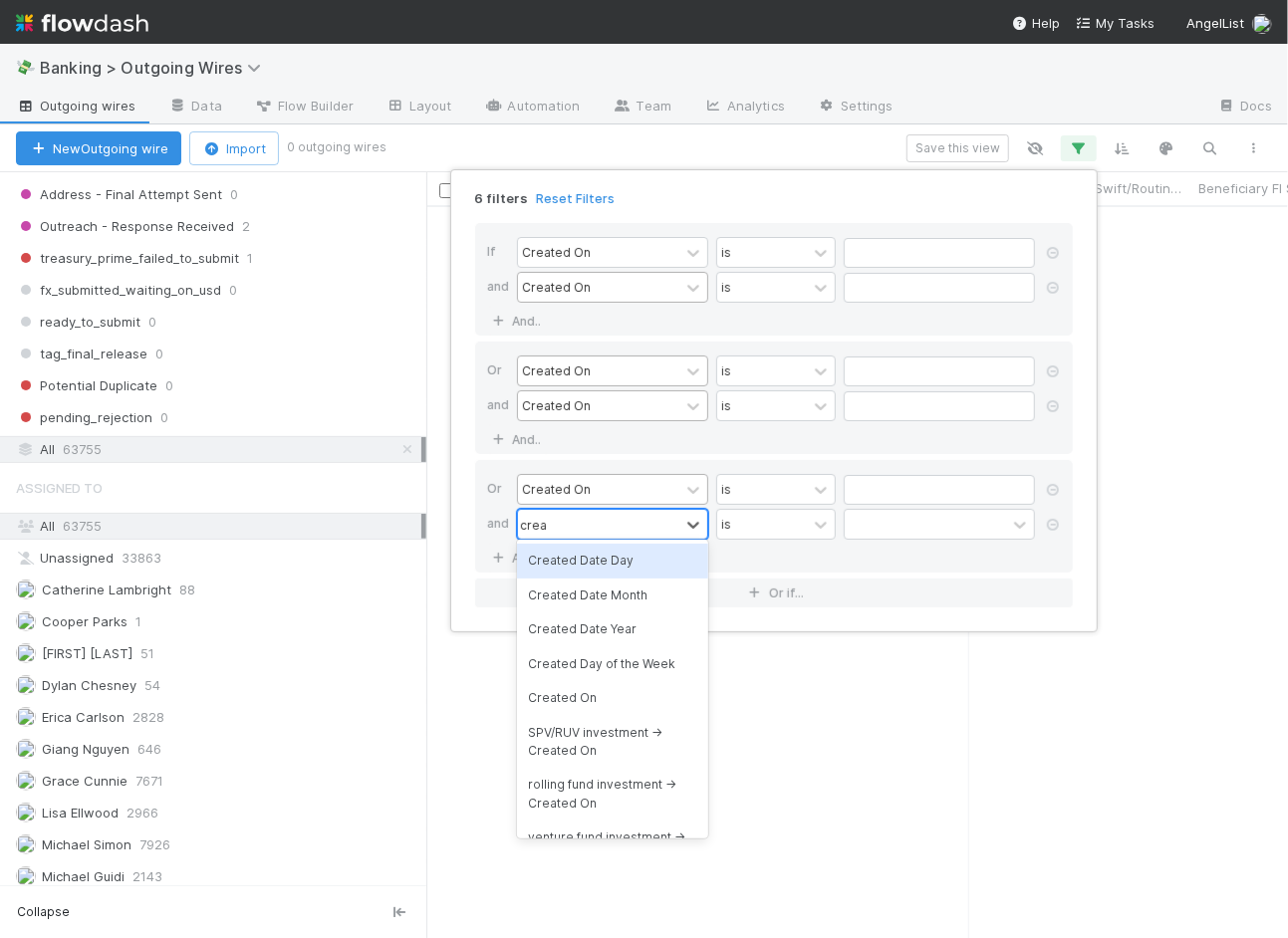 scroll, scrollTop: 1, scrollLeft: 0, axis: vertical 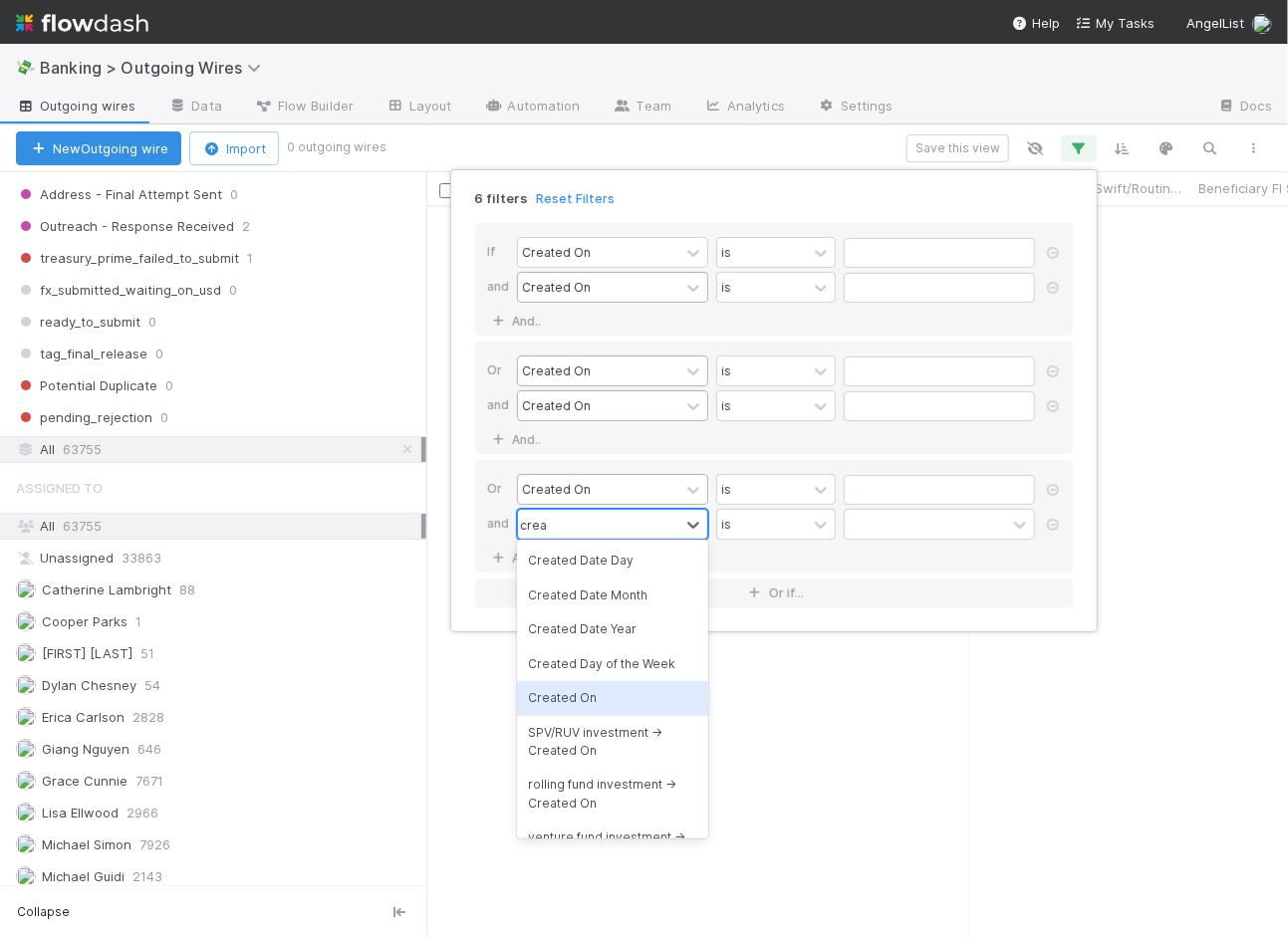 click on "Created On" at bounding box center (613, 698) 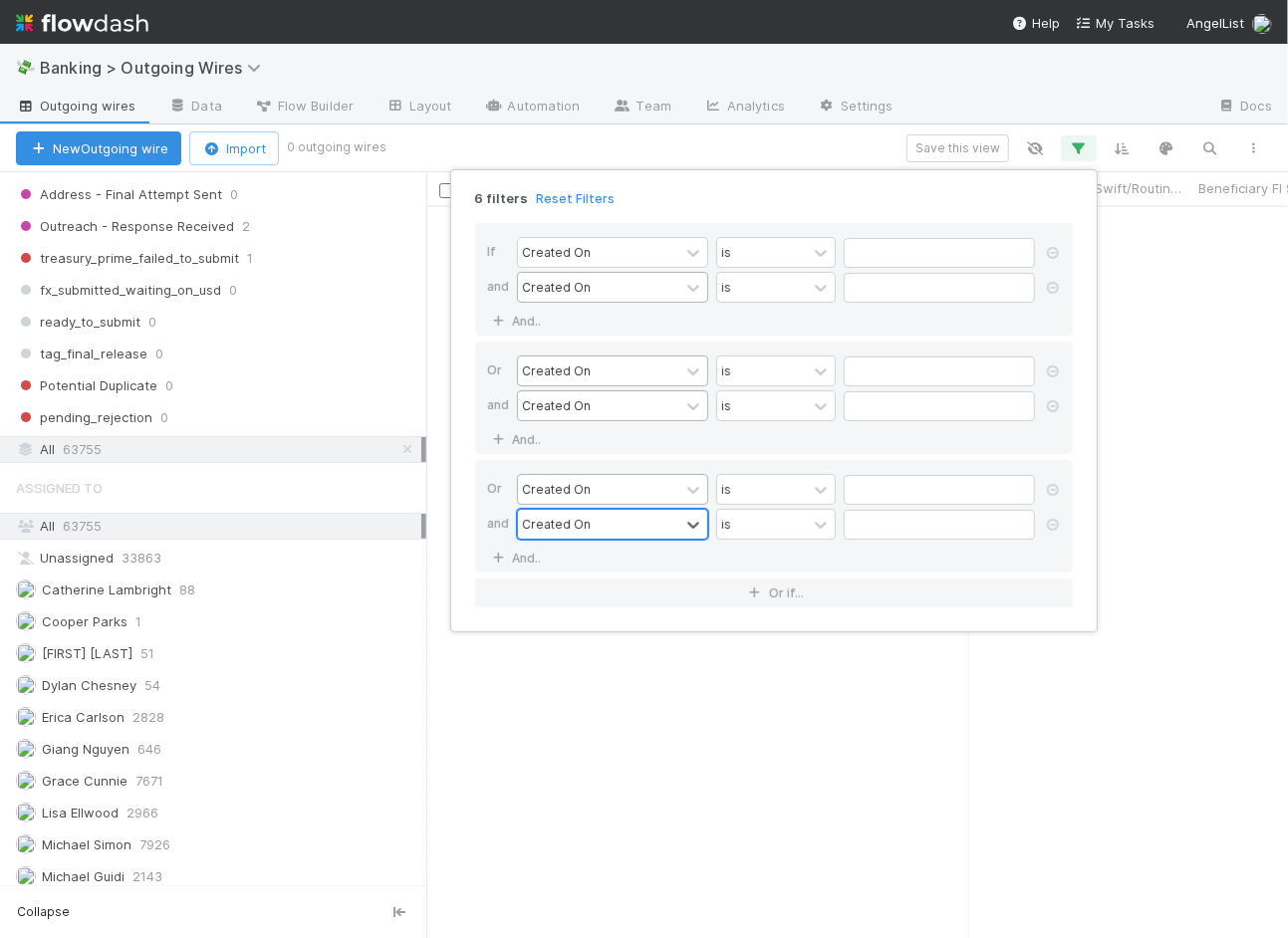 scroll, scrollTop: 1, scrollLeft: 0, axis: vertical 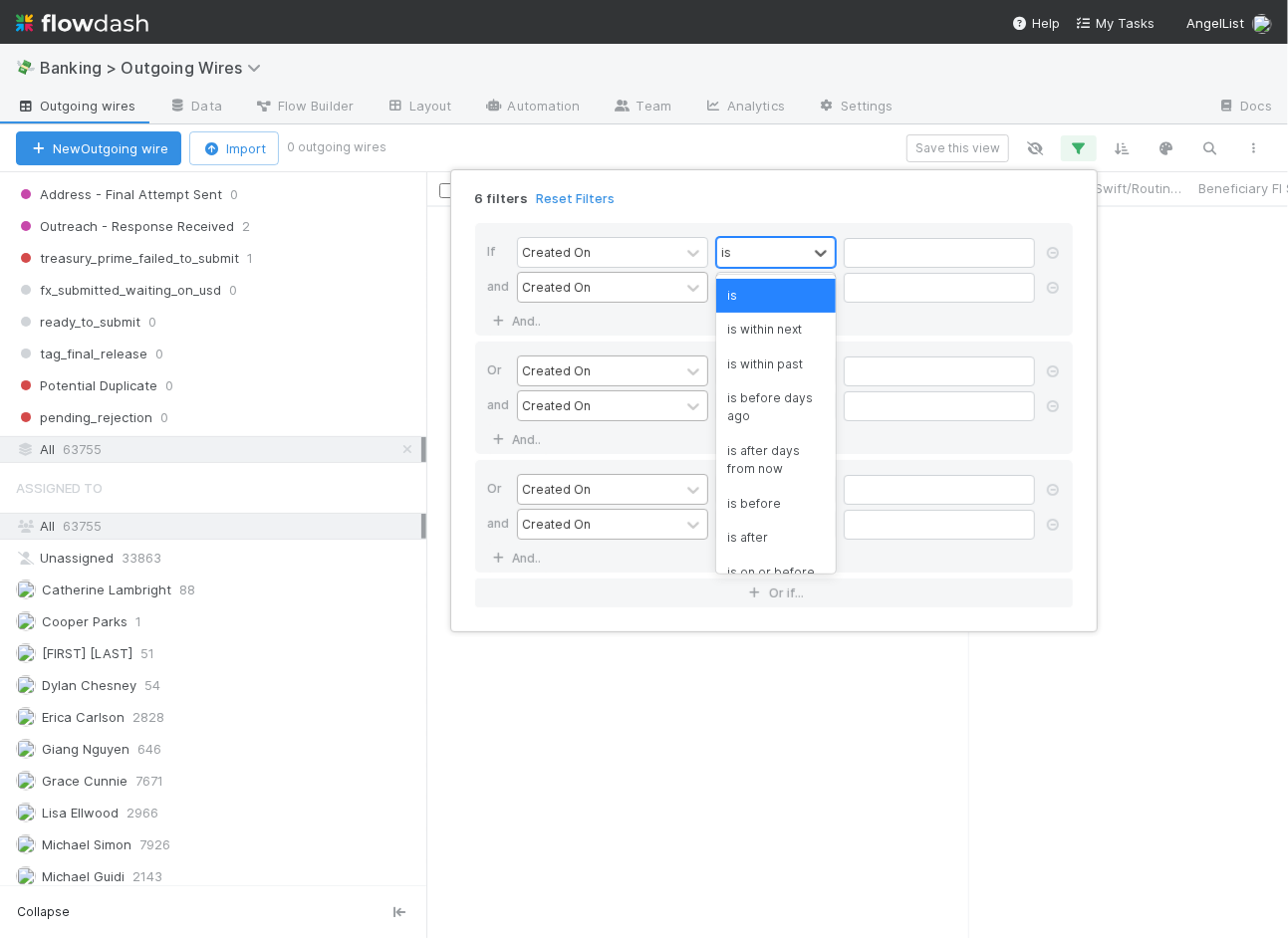 click on "is" at bounding box center (762, 252) 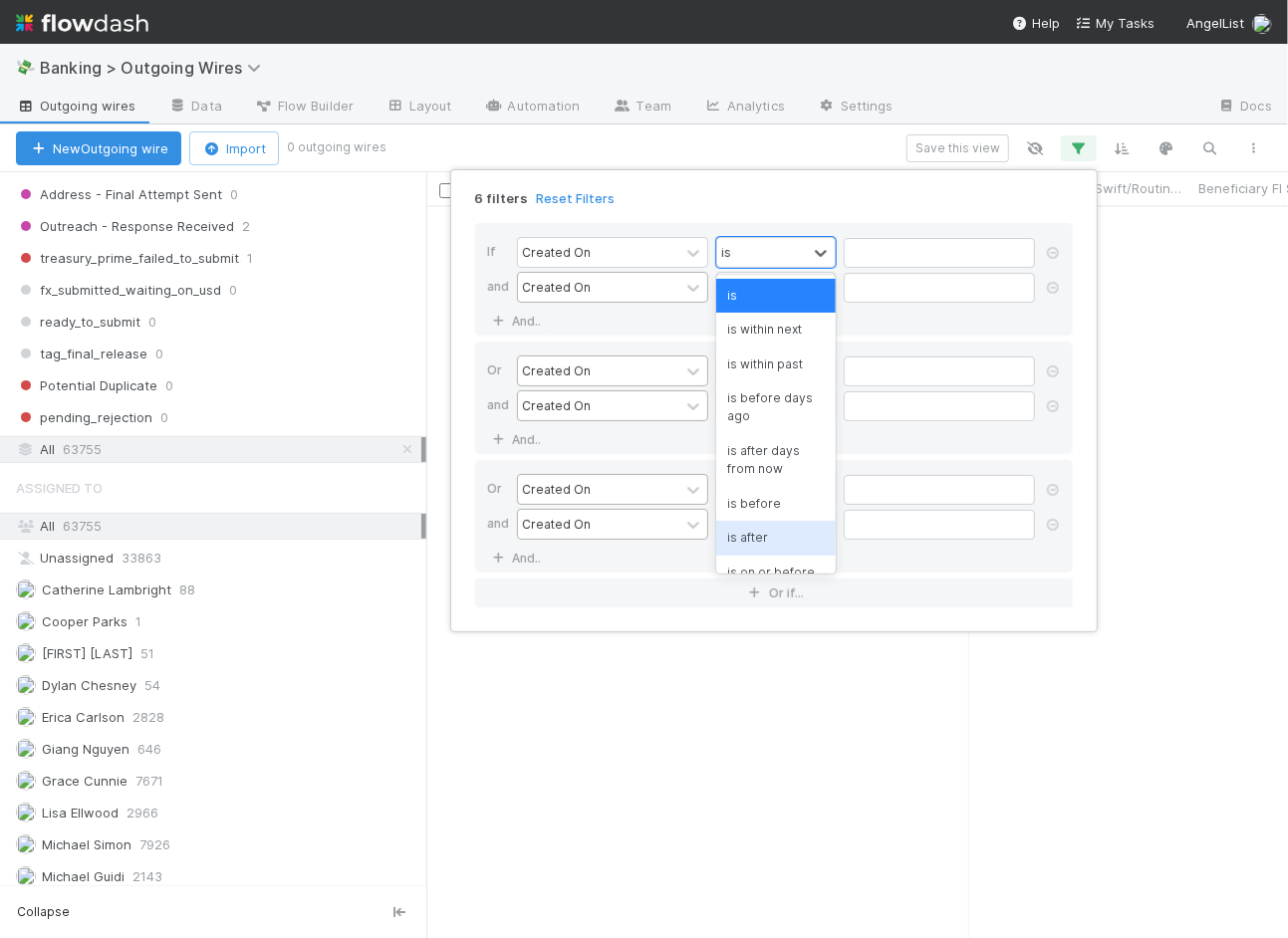 click on "is after" at bounding box center [776, 538] 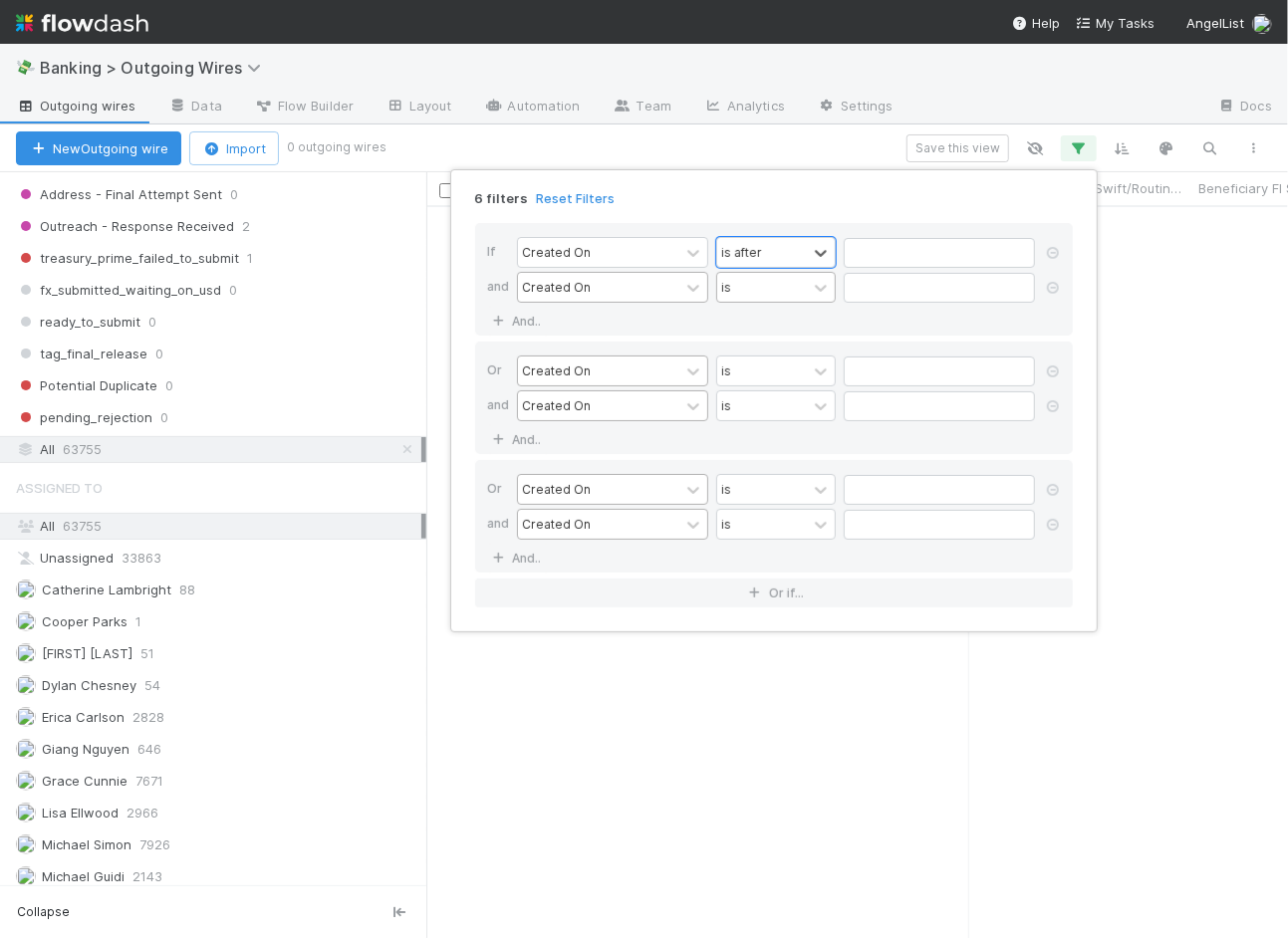 click on "is" at bounding box center [762, 287] 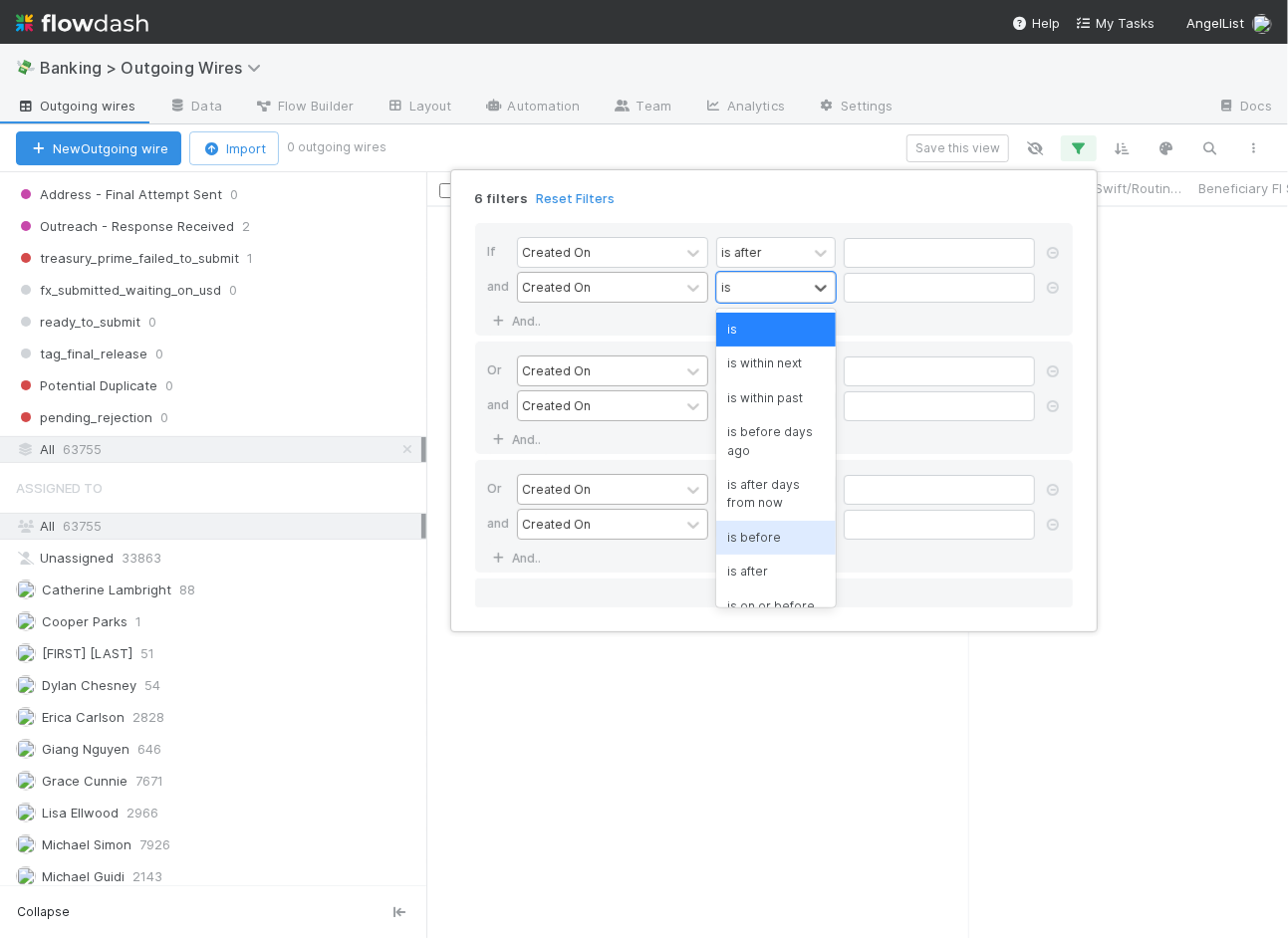 scroll, scrollTop: 1, scrollLeft: 0, axis: vertical 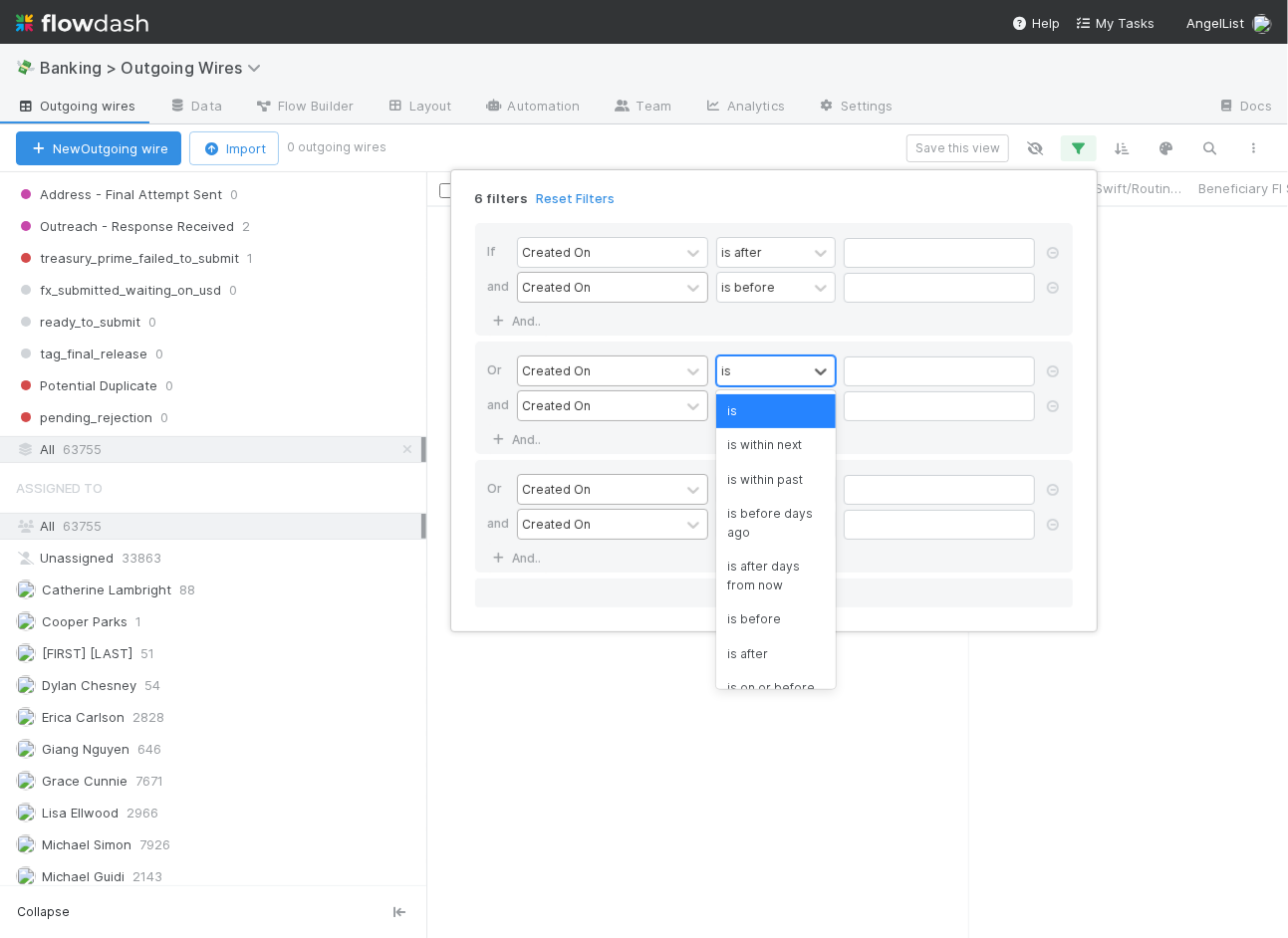 click on "is" at bounding box center (762, 370) 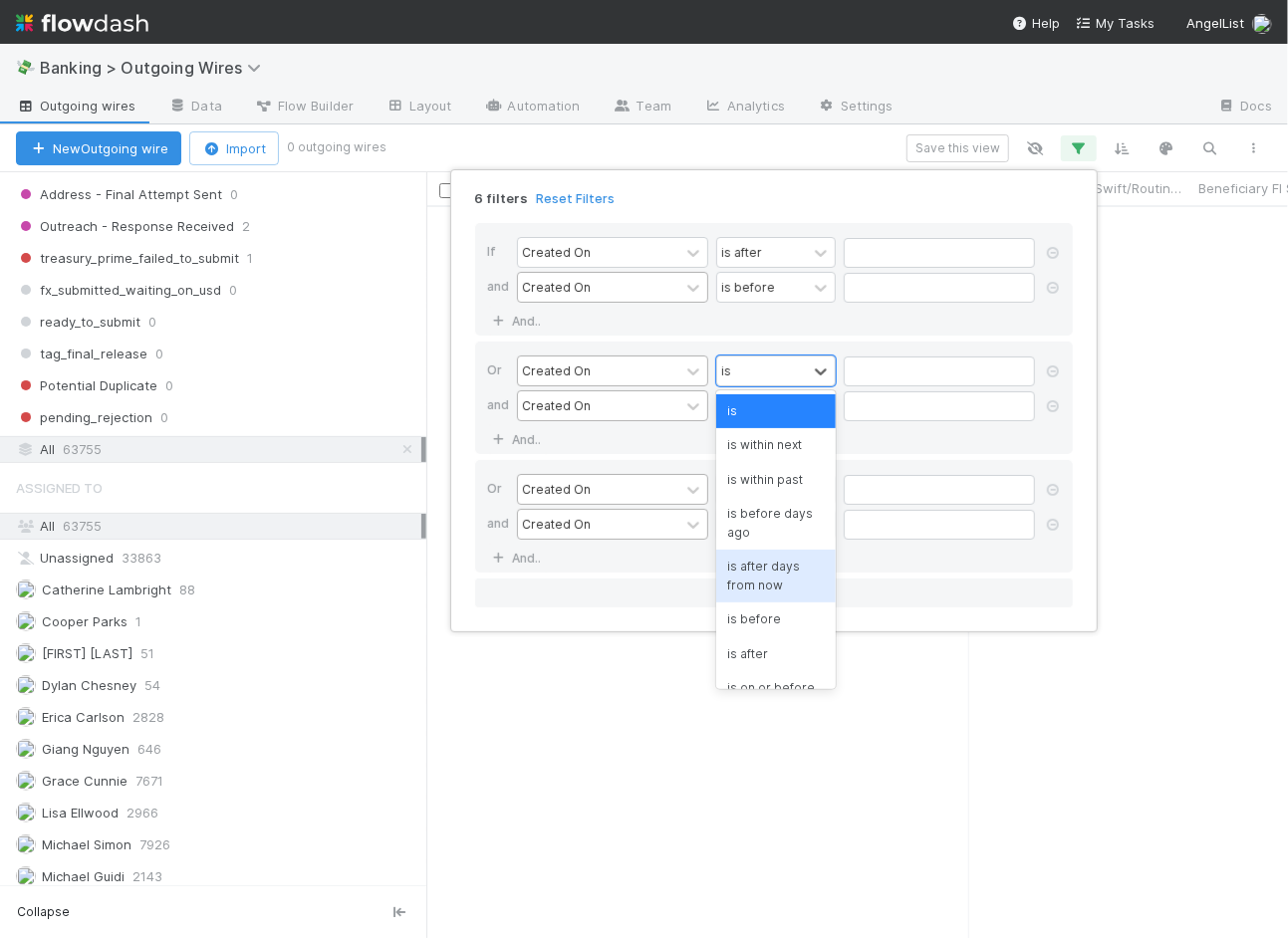 scroll, scrollTop: 1, scrollLeft: 0, axis: vertical 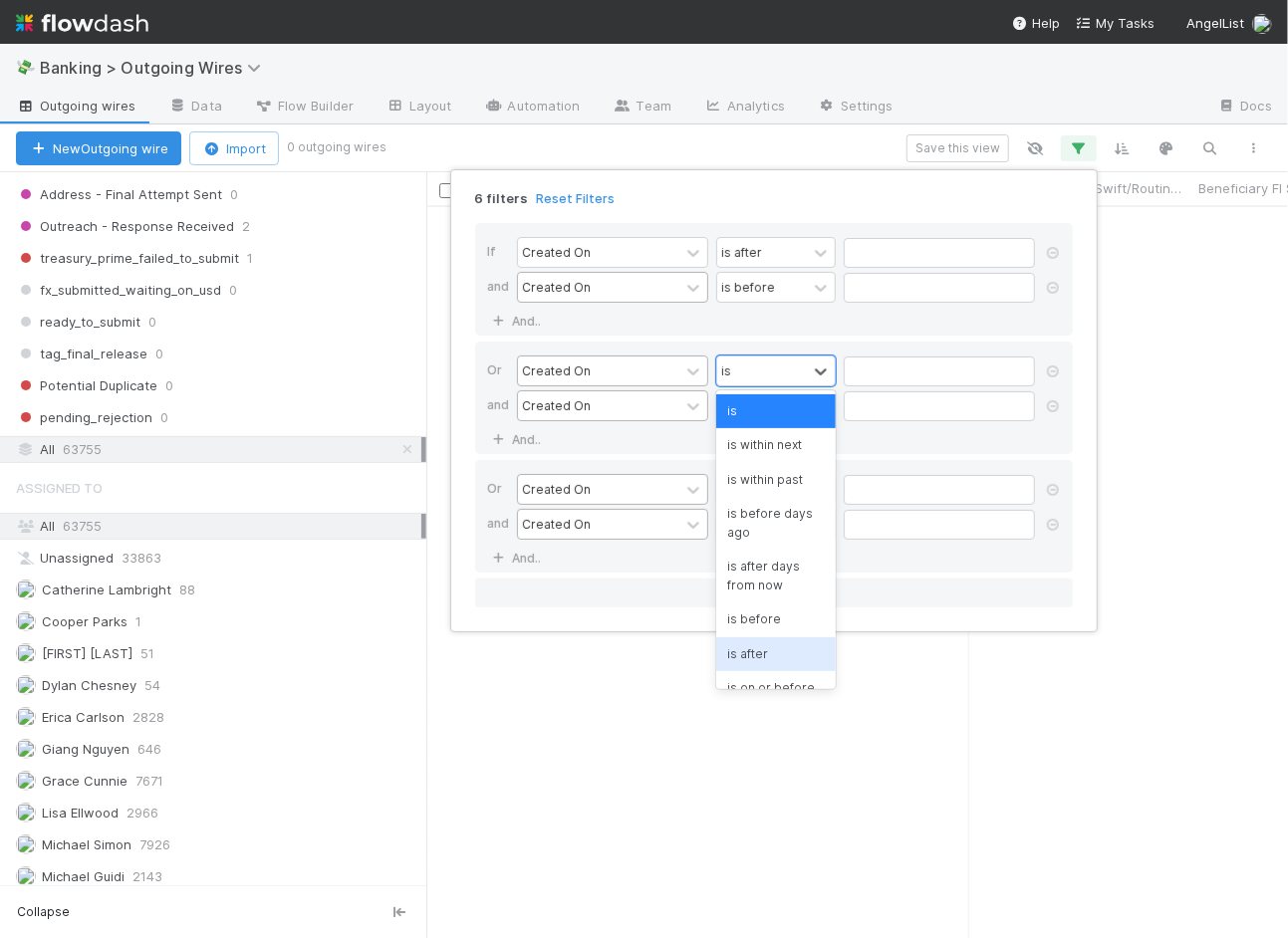 click on "is after" at bounding box center (776, 654) 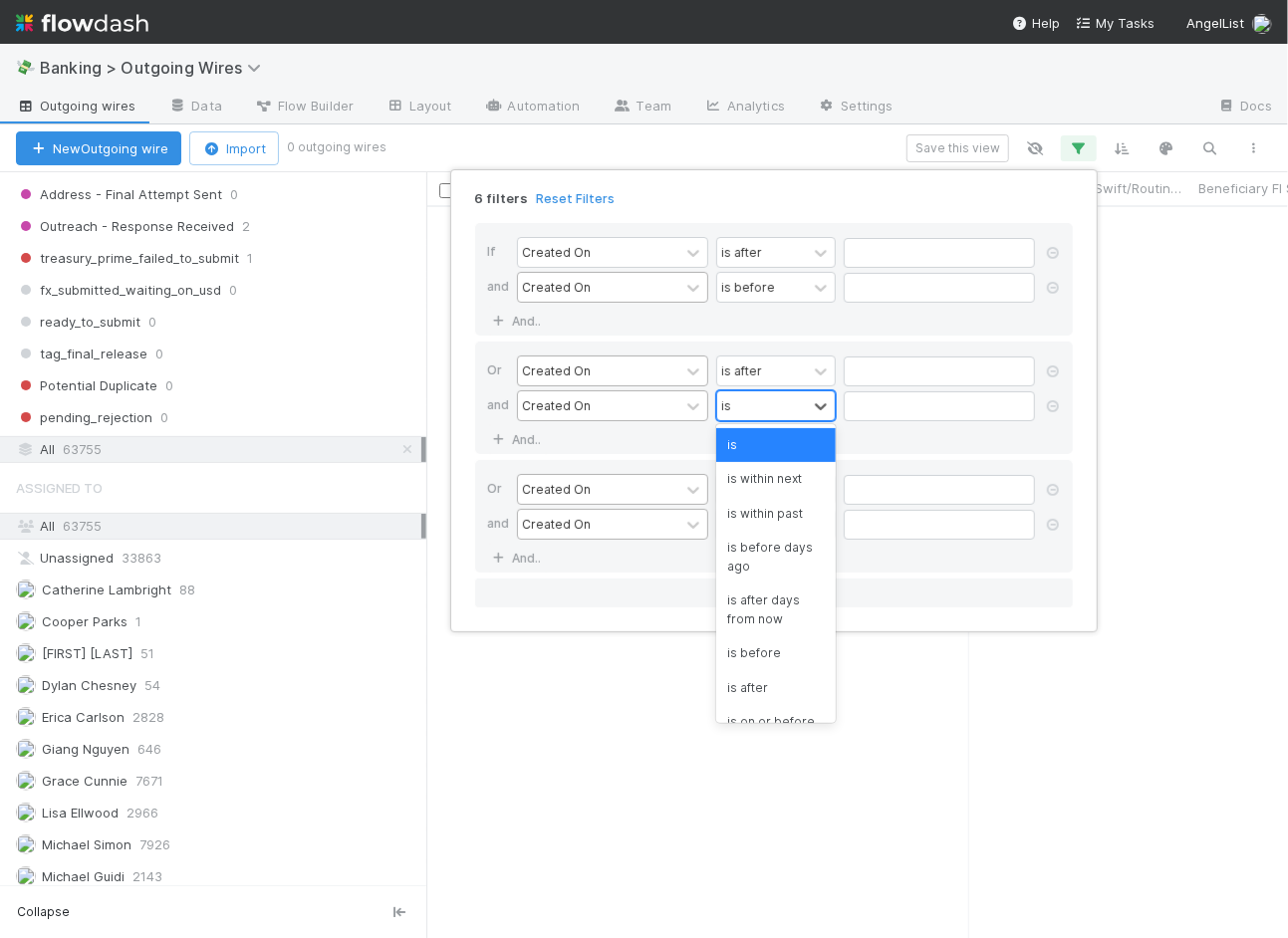 click on "is" at bounding box center [762, 405] 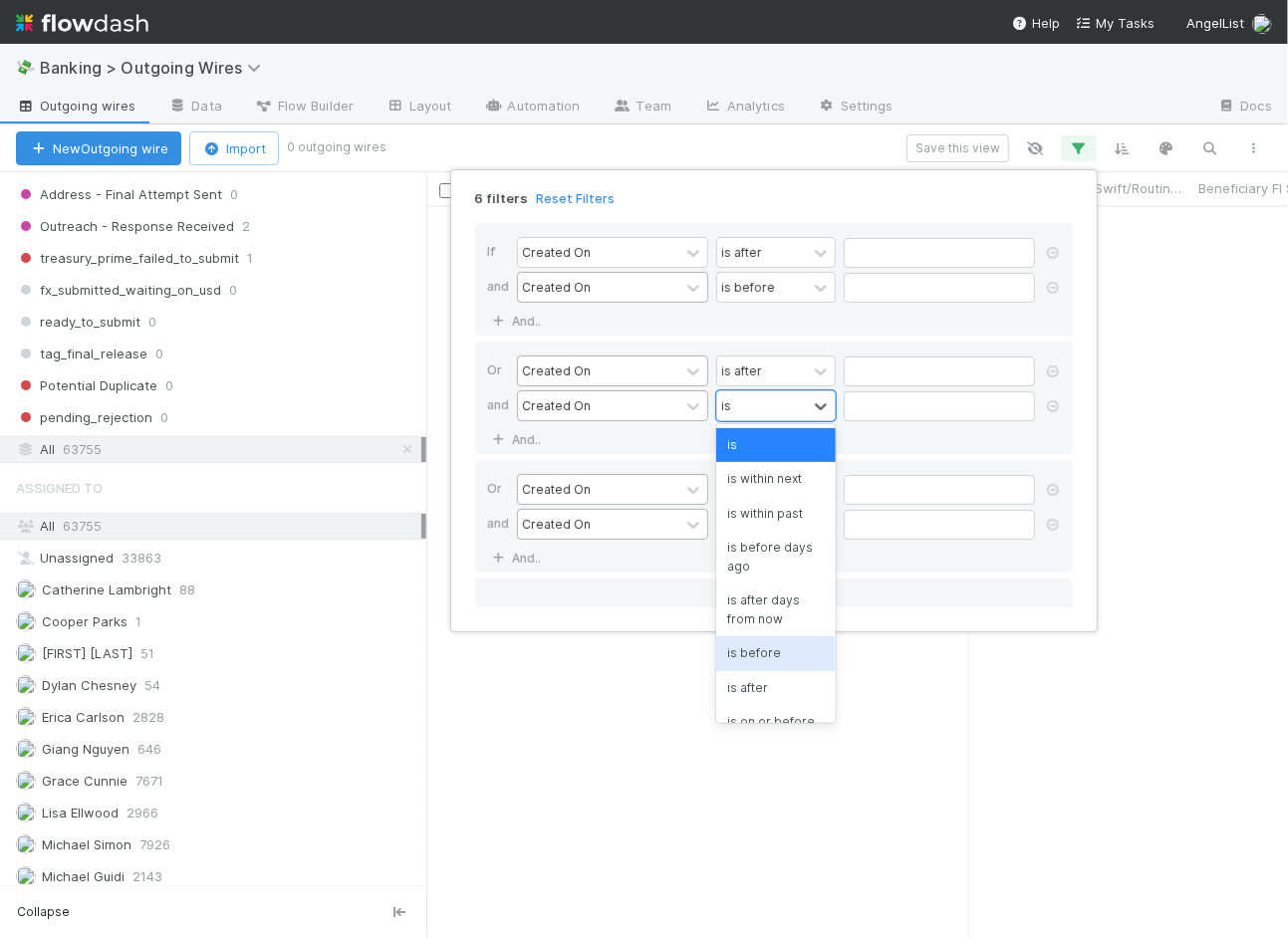 scroll, scrollTop: 1, scrollLeft: 0, axis: vertical 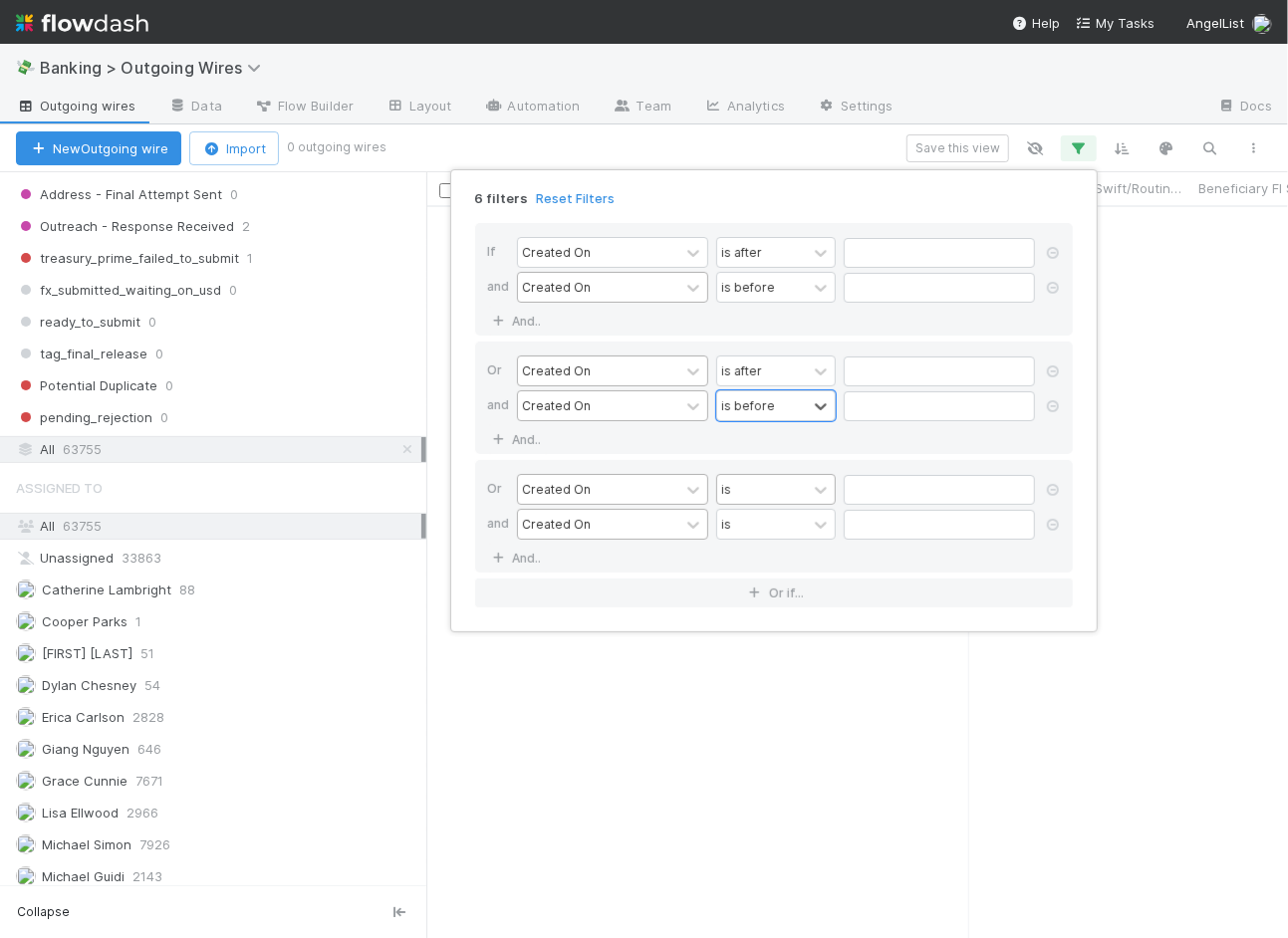 click on "is" at bounding box center (762, 489) 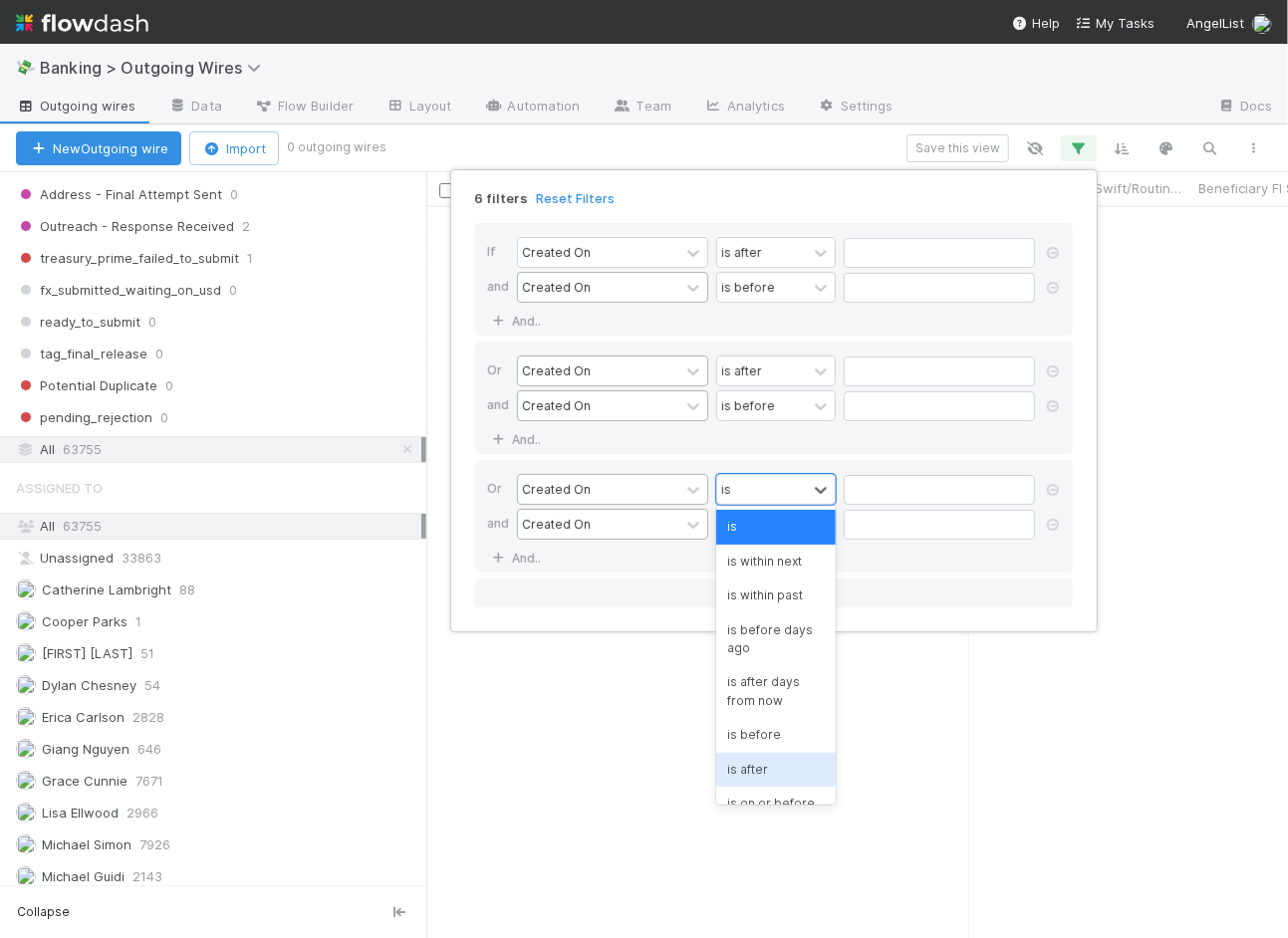 click on "is after" at bounding box center [776, 770] 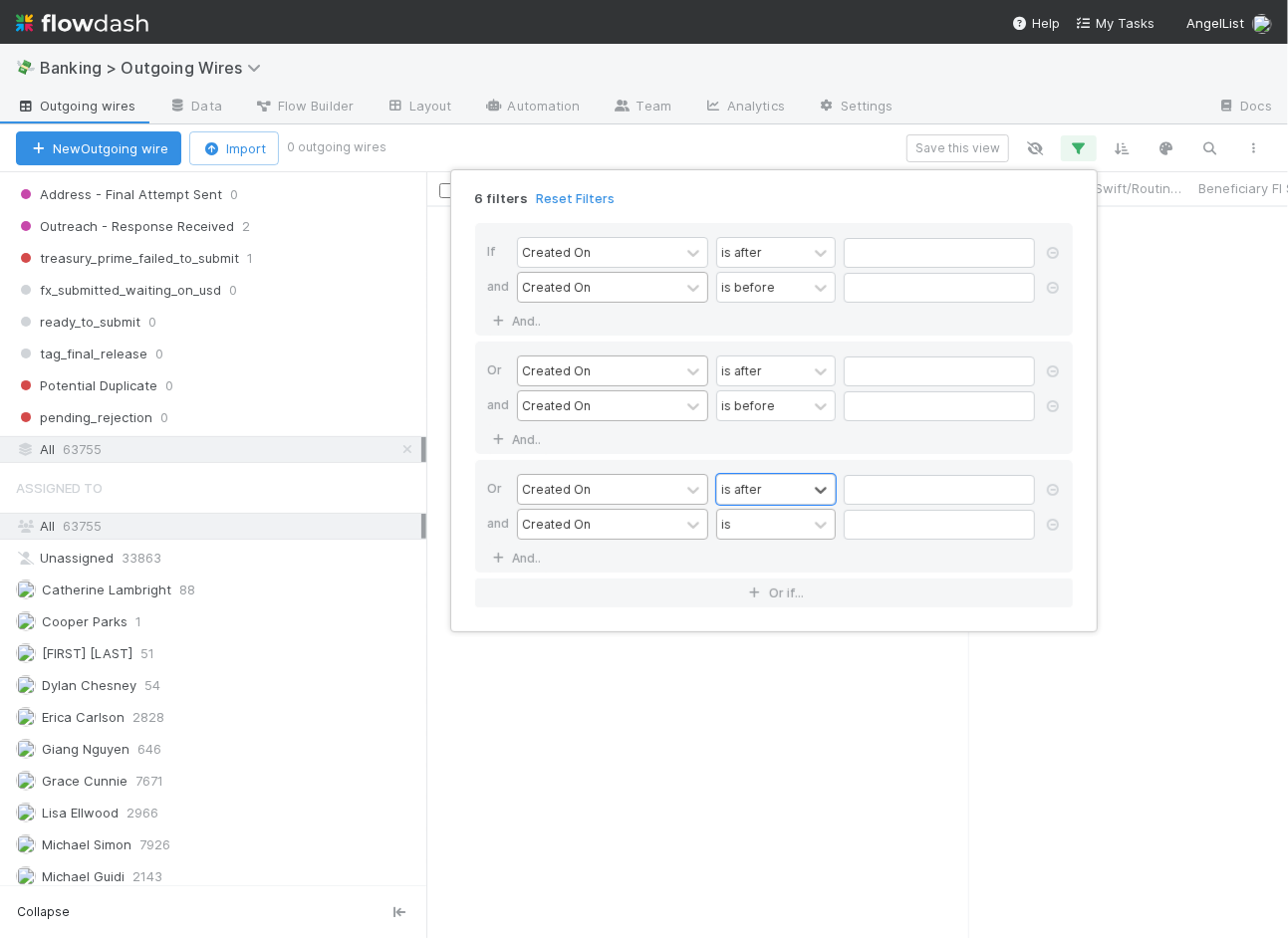 click on "is" at bounding box center [762, 524] 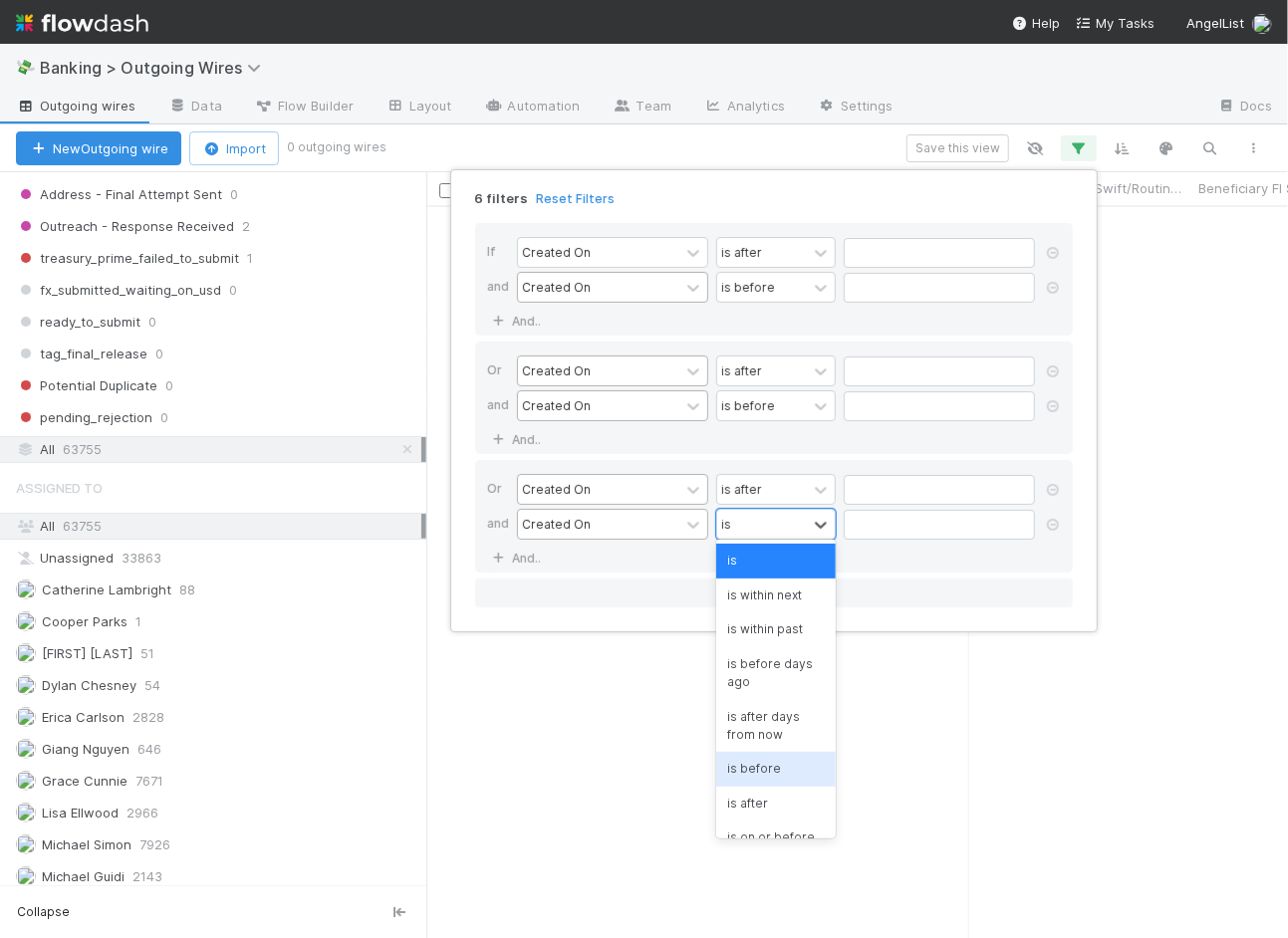 scroll, scrollTop: 1, scrollLeft: 0, axis: vertical 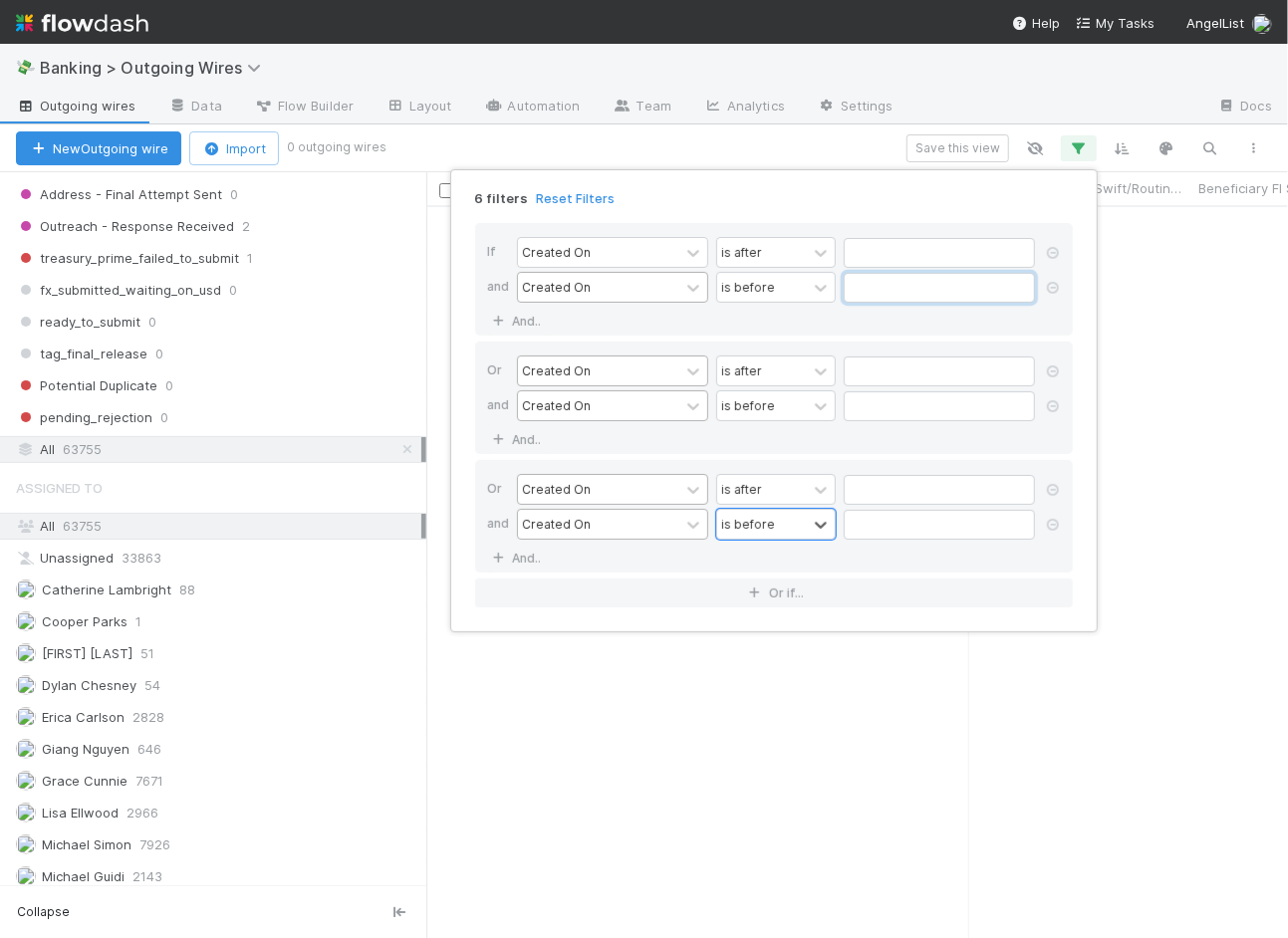 click at bounding box center (939, 288) 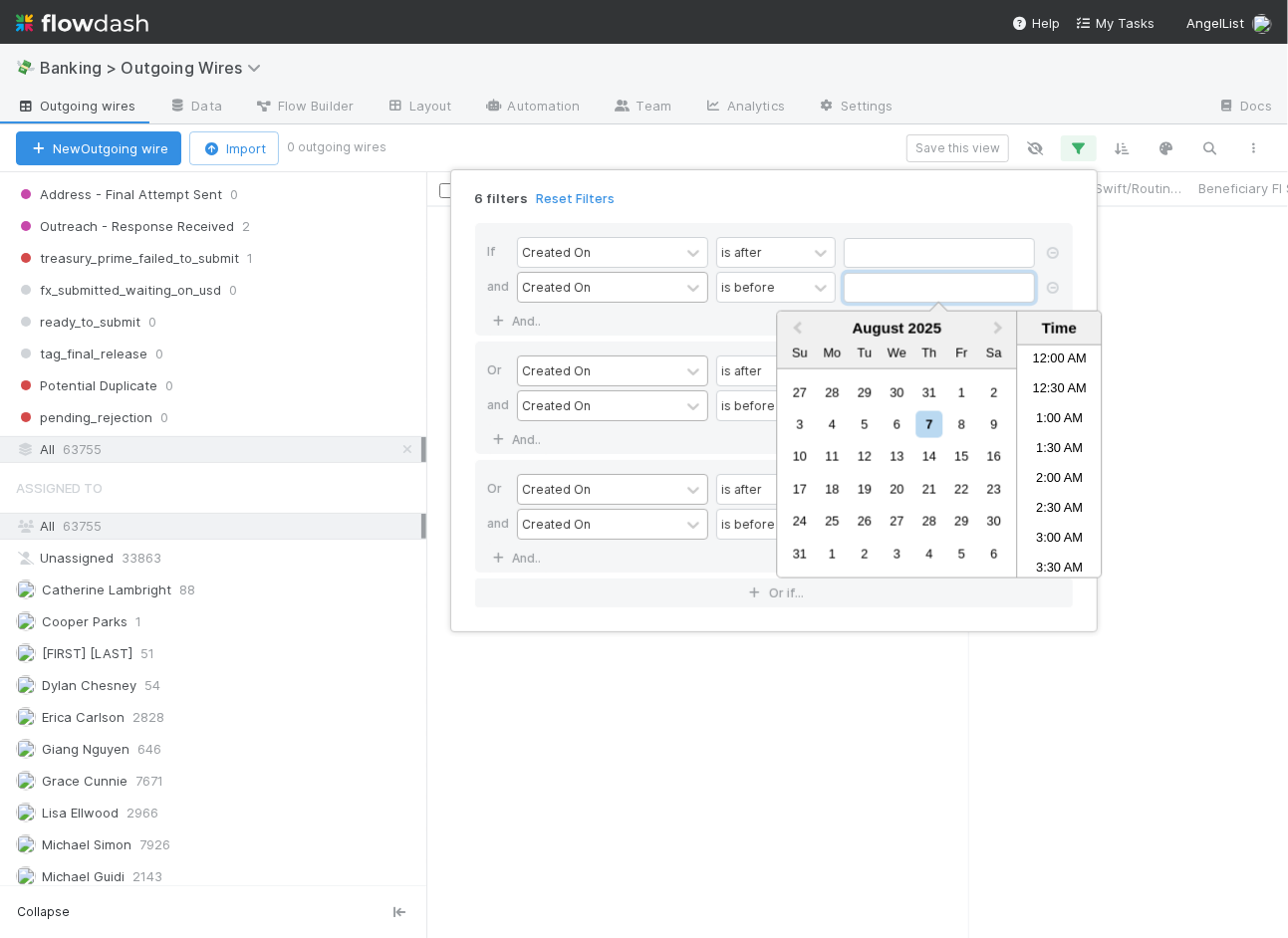 scroll, scrollTop: 436, scrollLeft: 0, axis: vertical 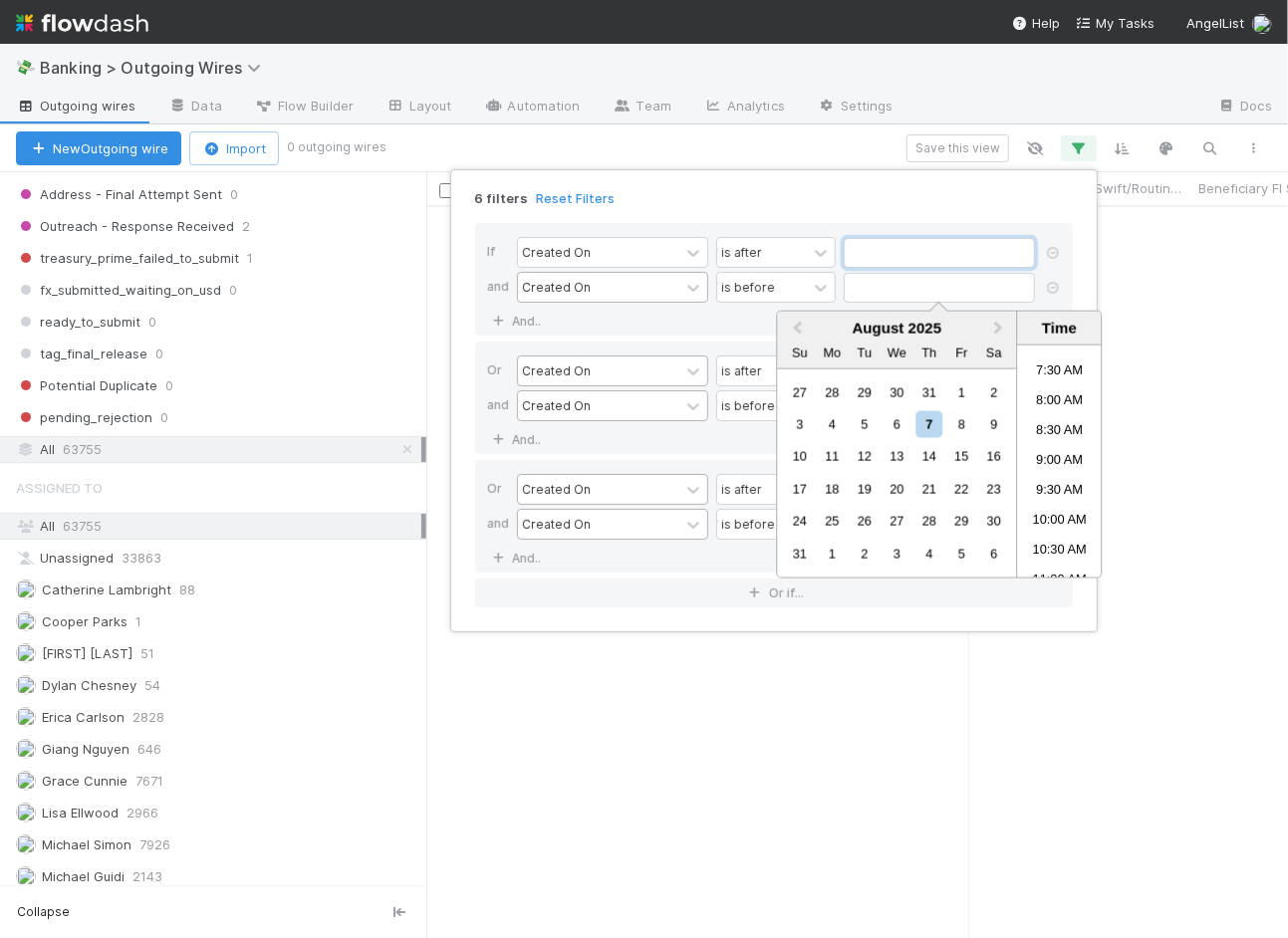 click at bounding box center [939, 253] 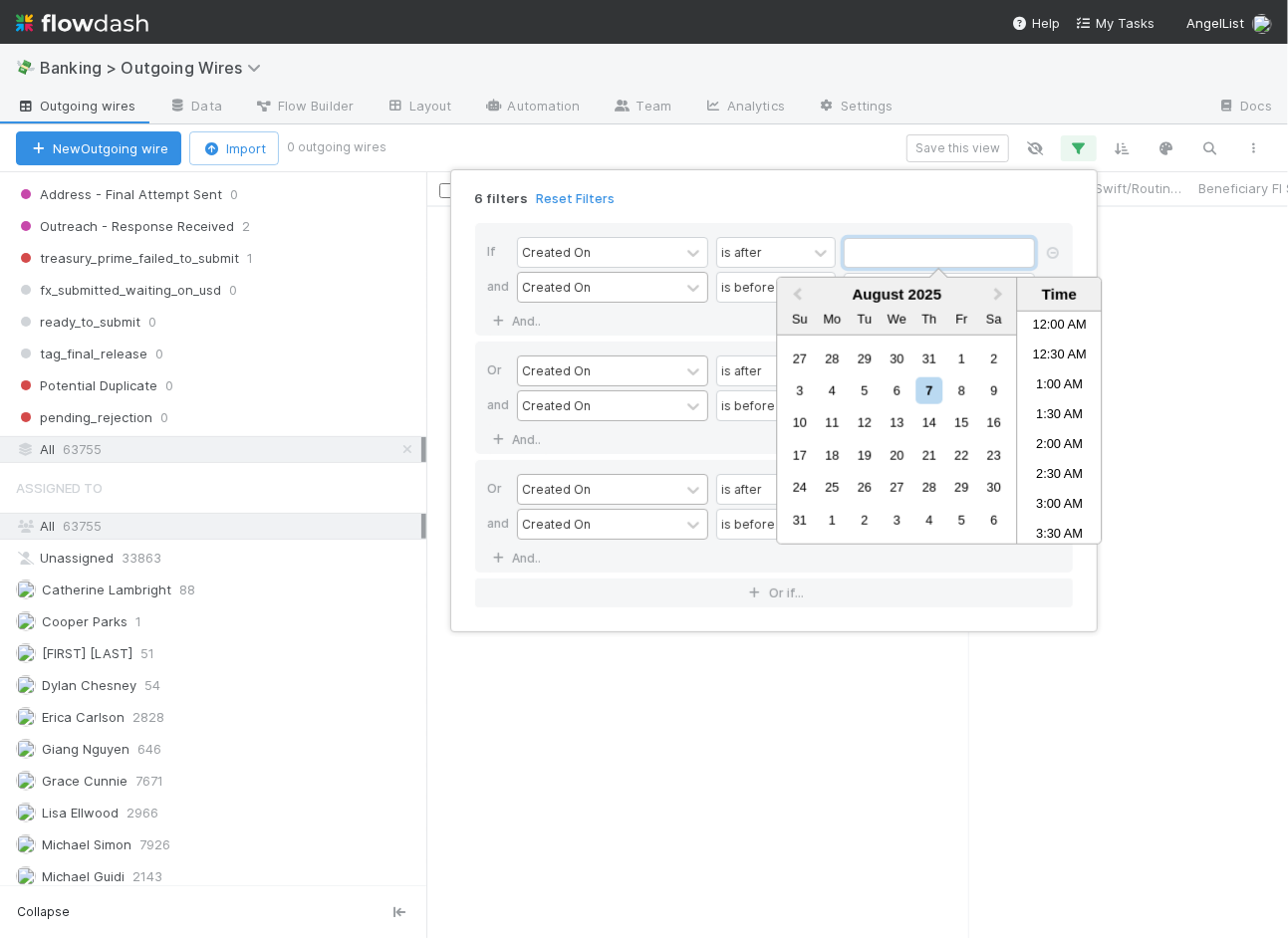 scroll, scrollTop: 436, scrollLeft: 0, axis: vertical 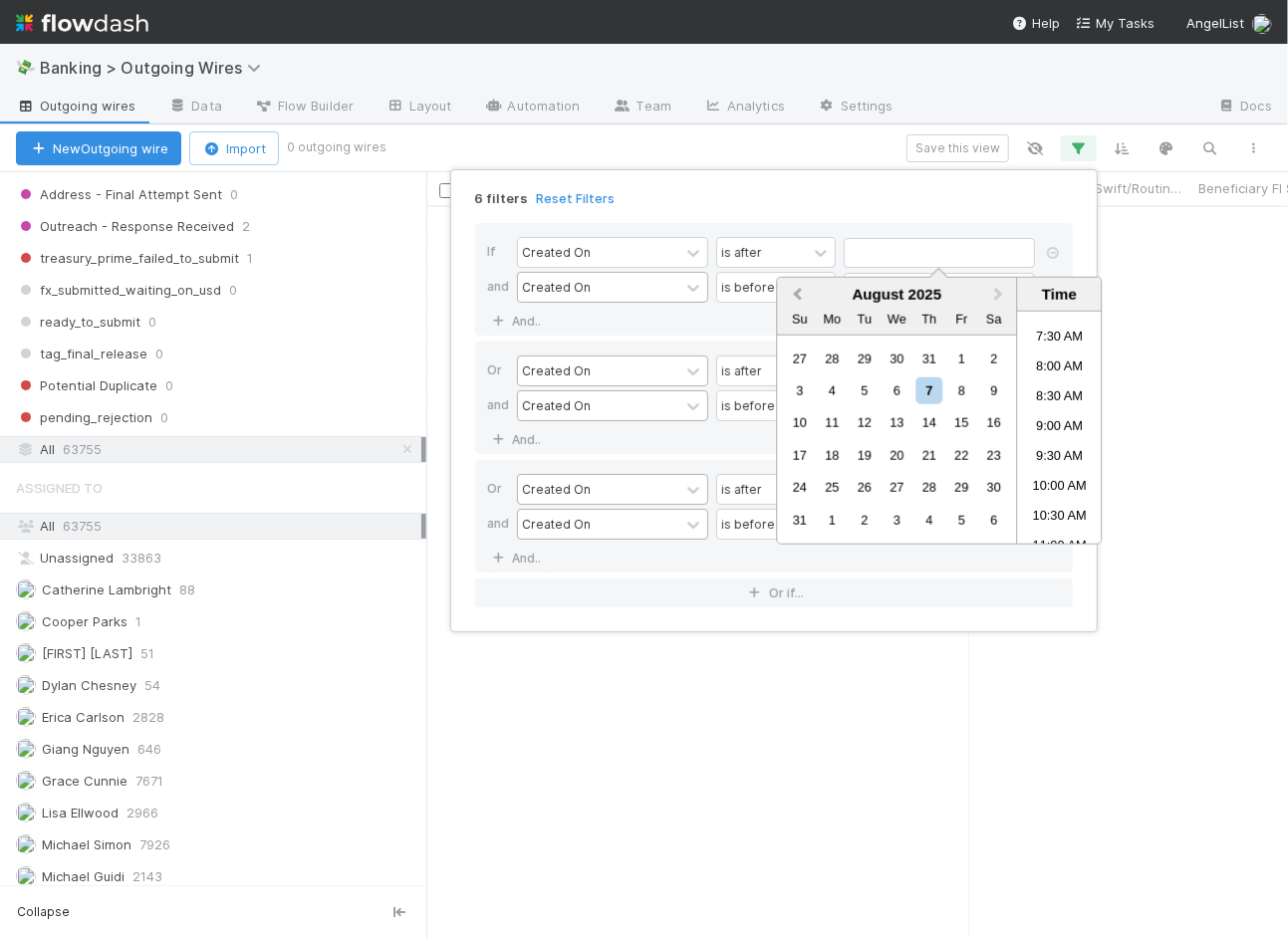 click on "Previous Month" at bounding box center (797, 294) 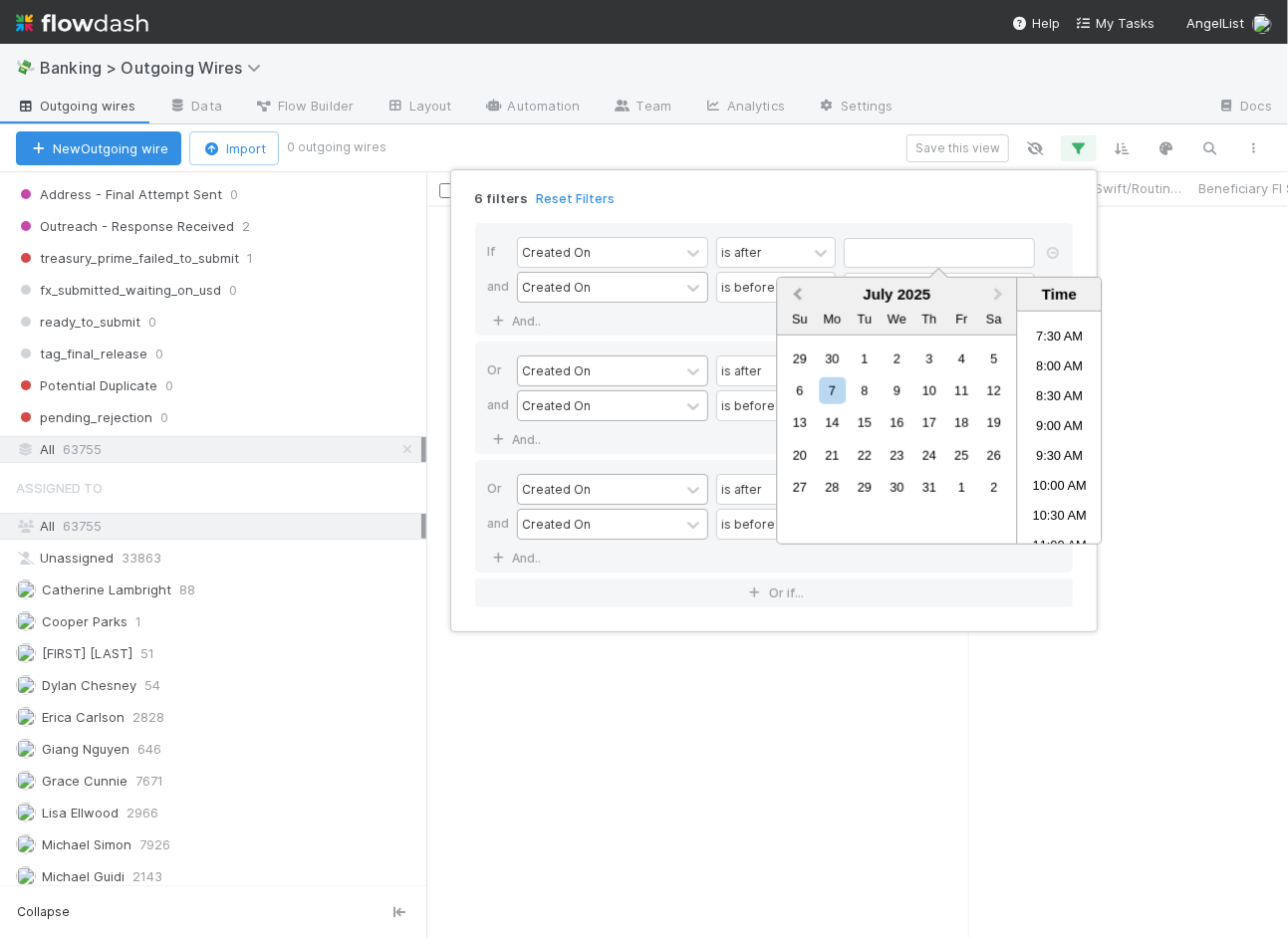 click on "Previous Month" at bounding box center [797, 294] 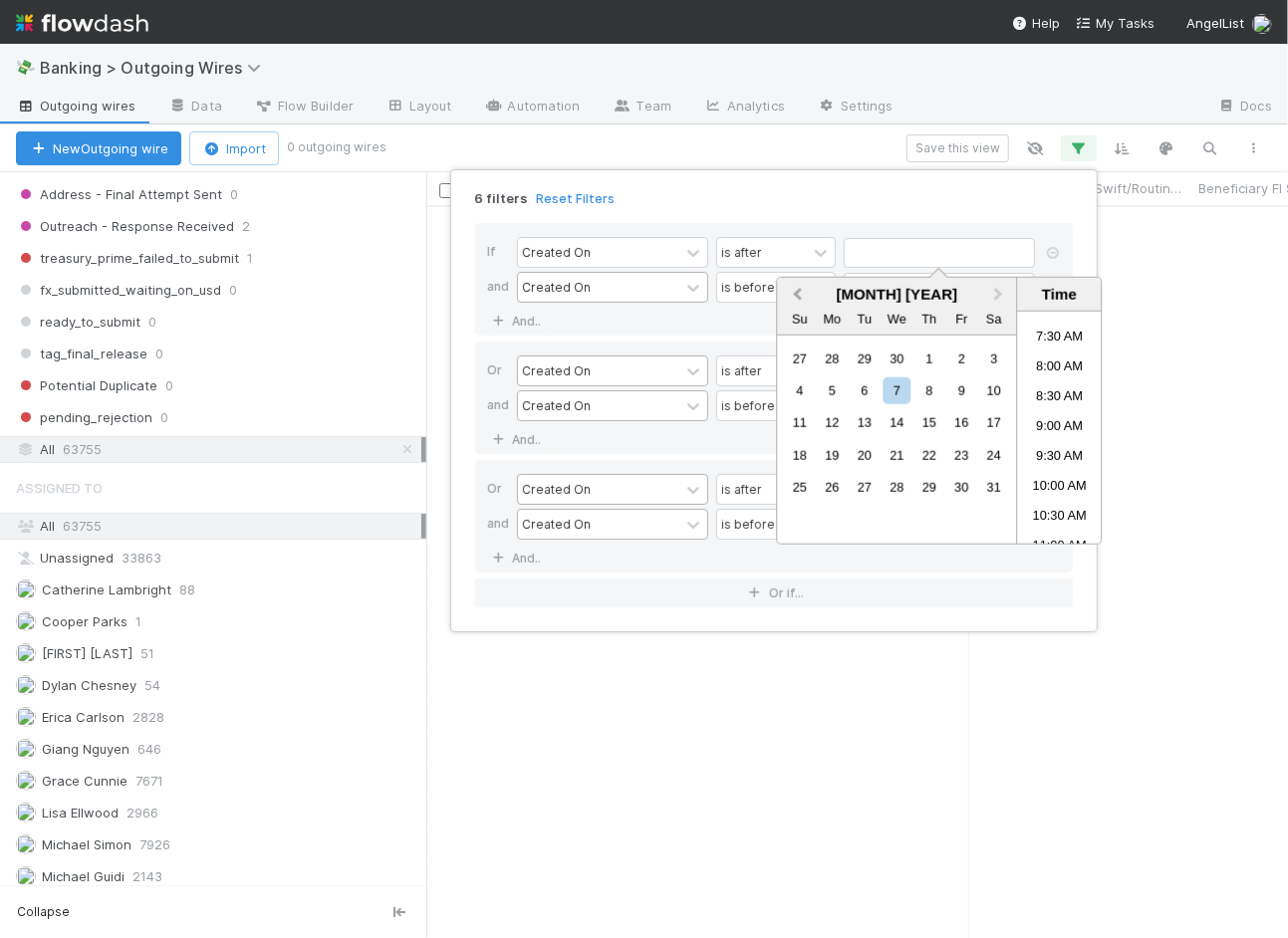 click on "Previous Month" at bounding box center [797, 294] 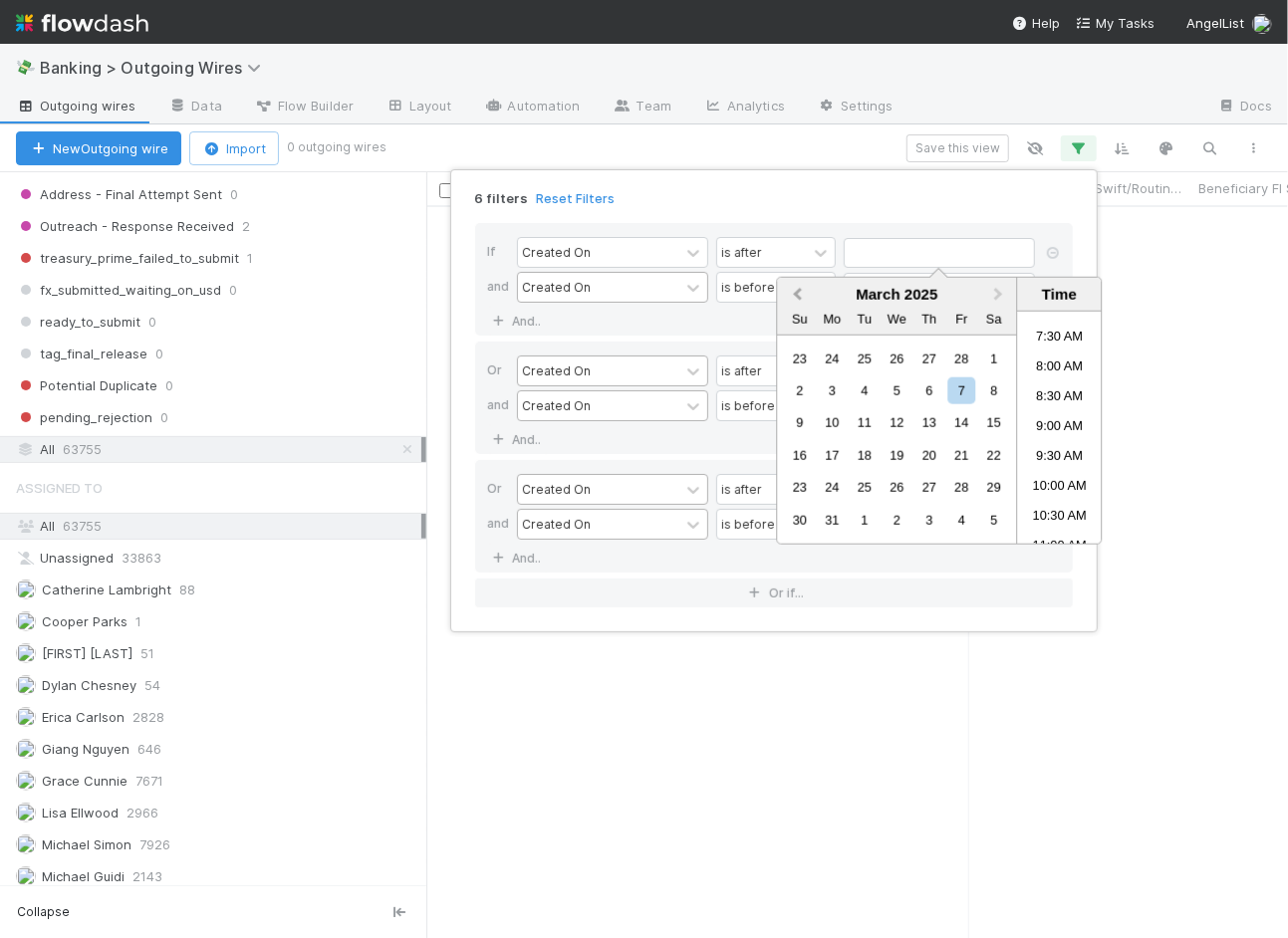 click on "Previous Month" at bounding box center [797, 294] 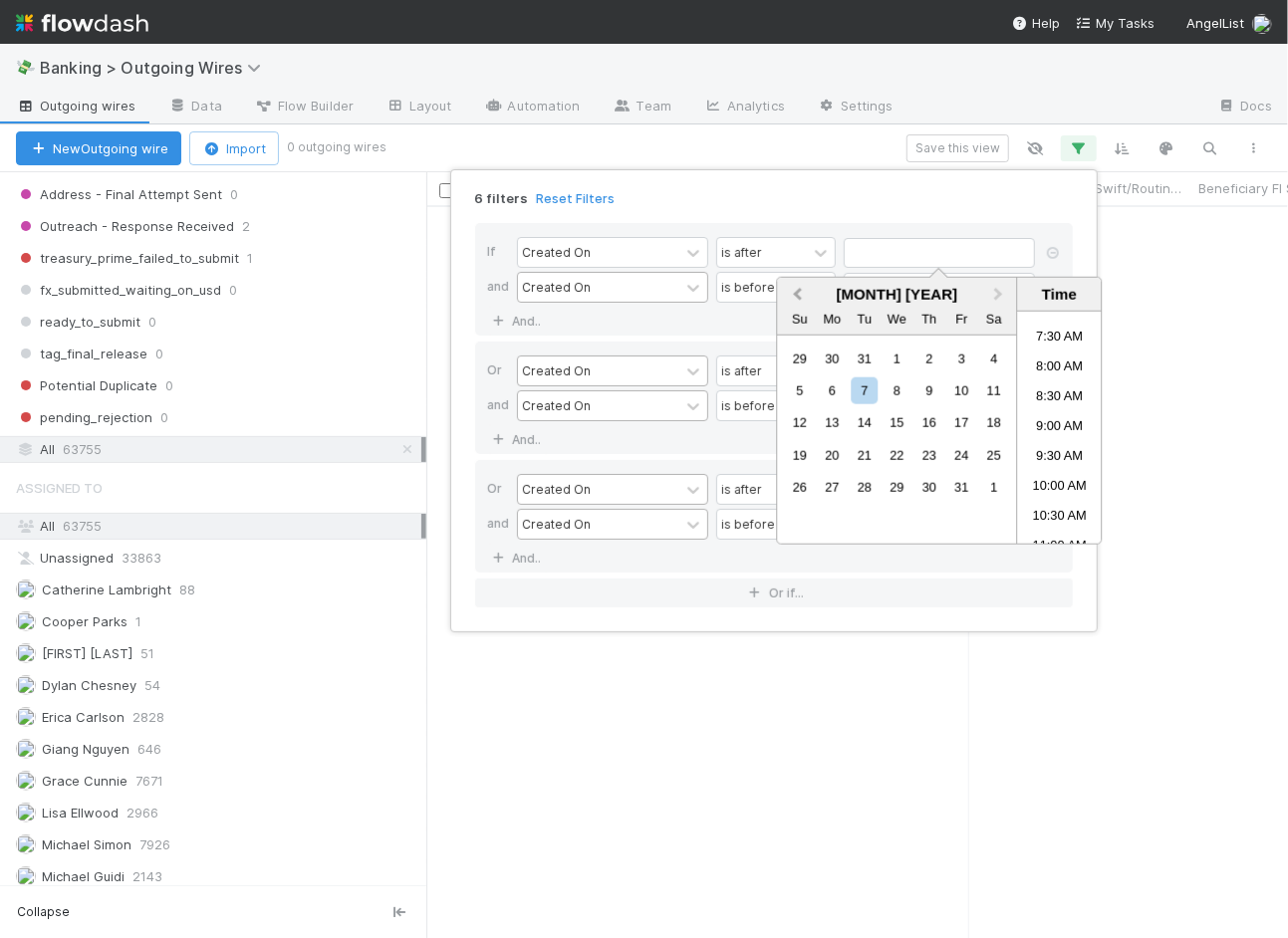 click on "Previous Month" at bounding box center (797, 294) 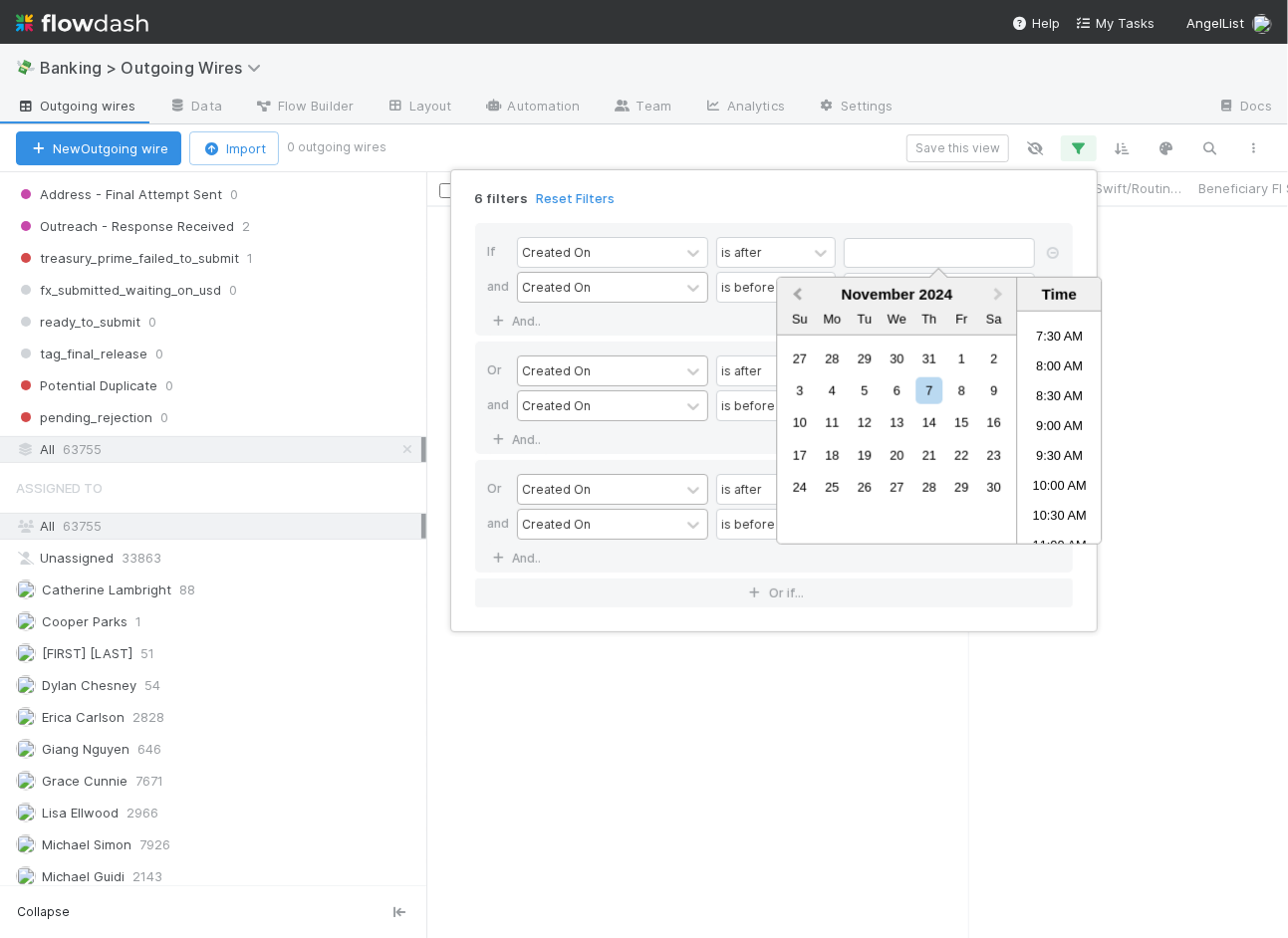 click on "Previous Month" at bounding box center [797, 294] 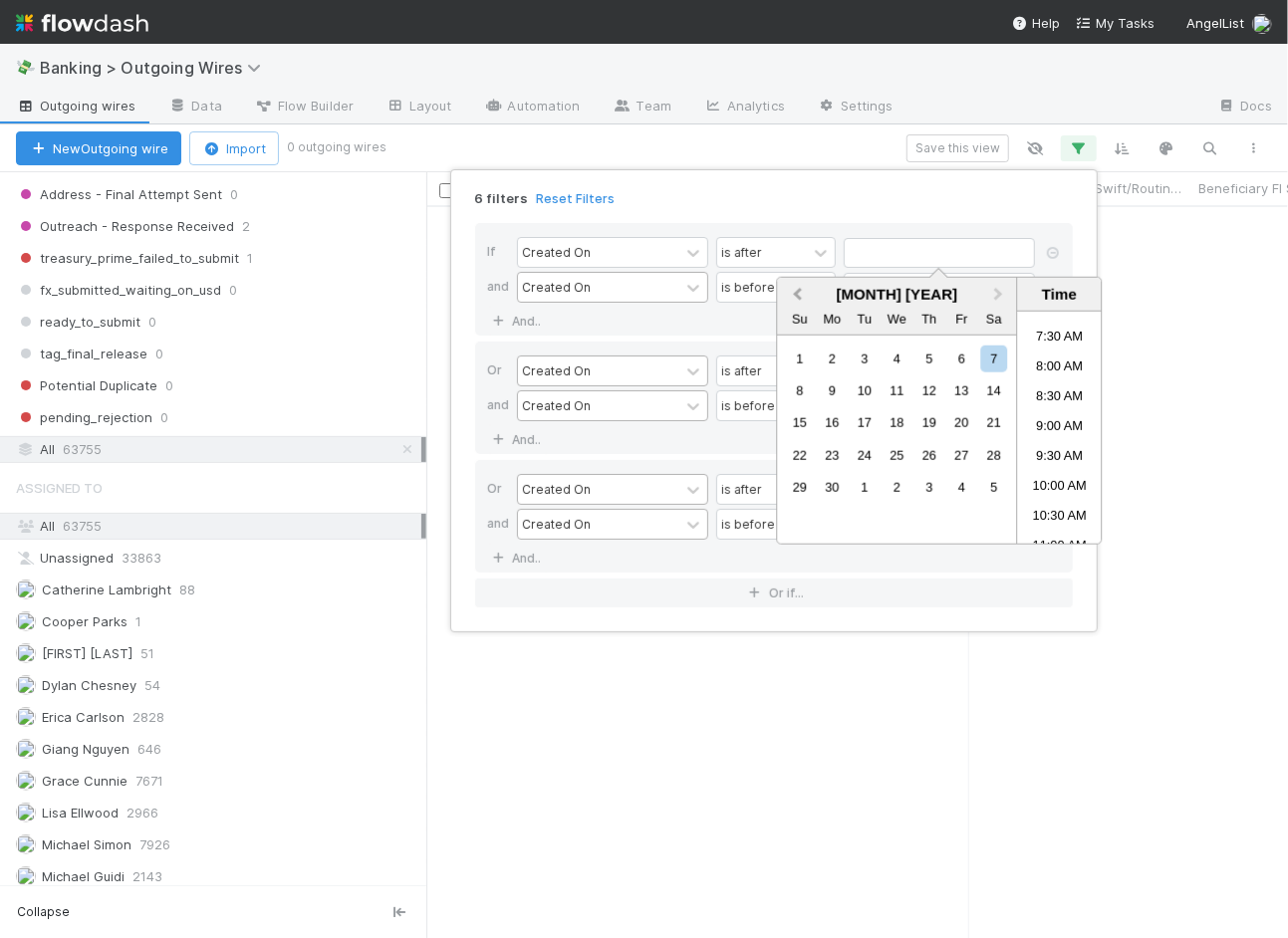 click on "Previous Month" at bounding box center [797, 294] 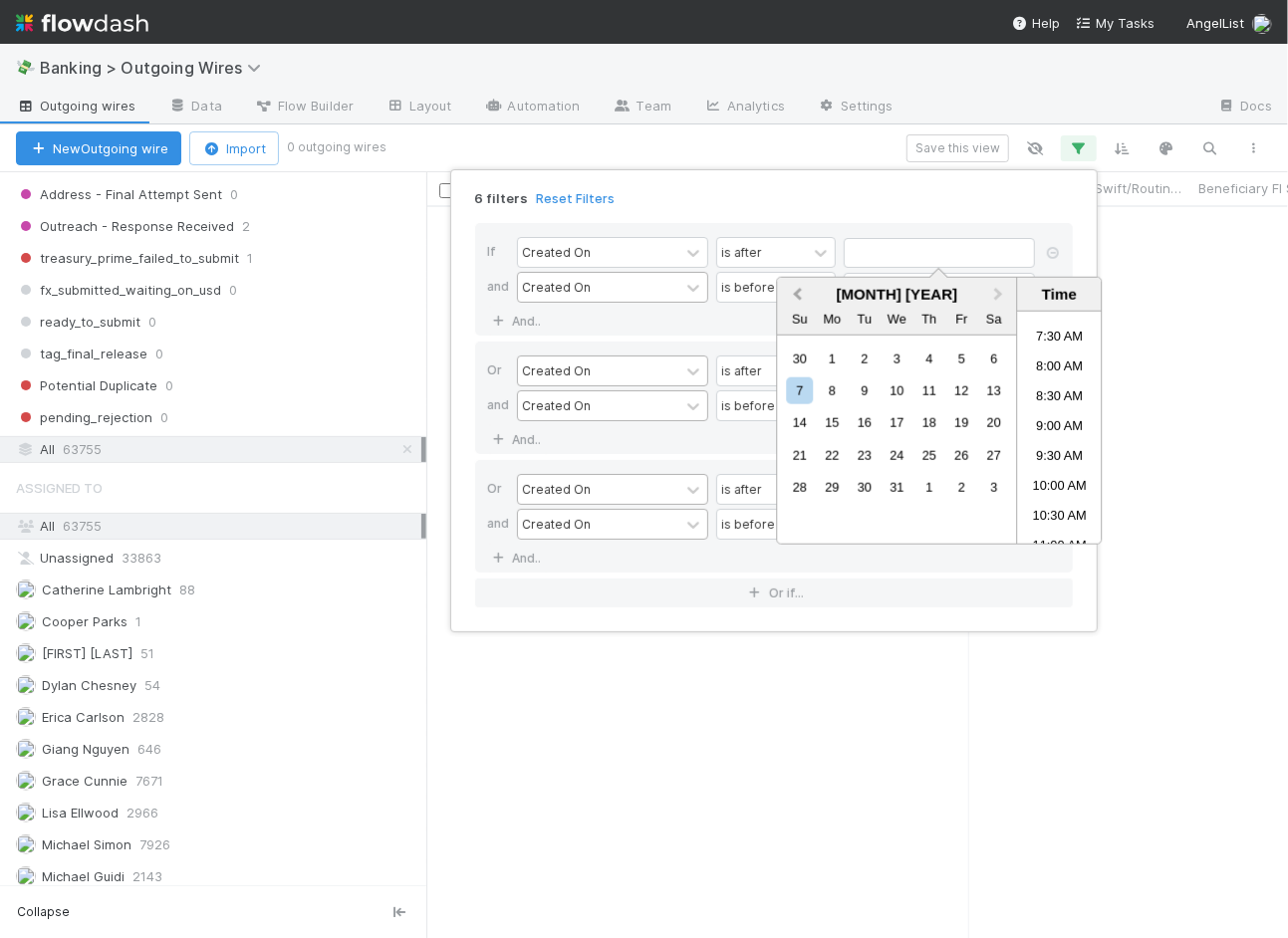 click on "Previous Month" at bounding box center [797, 294] 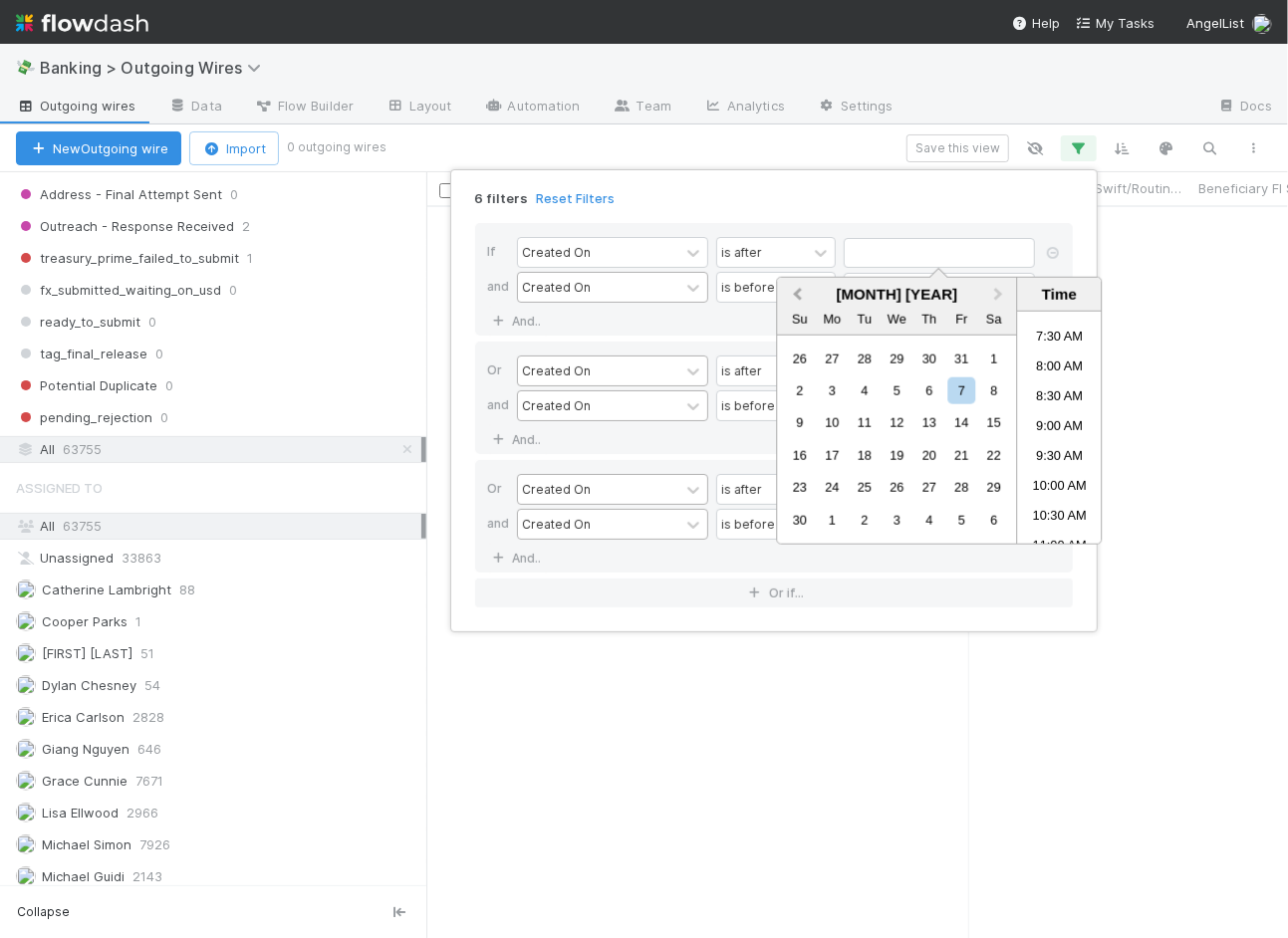 click on "Previous Month" at bounding box center (797, 294) 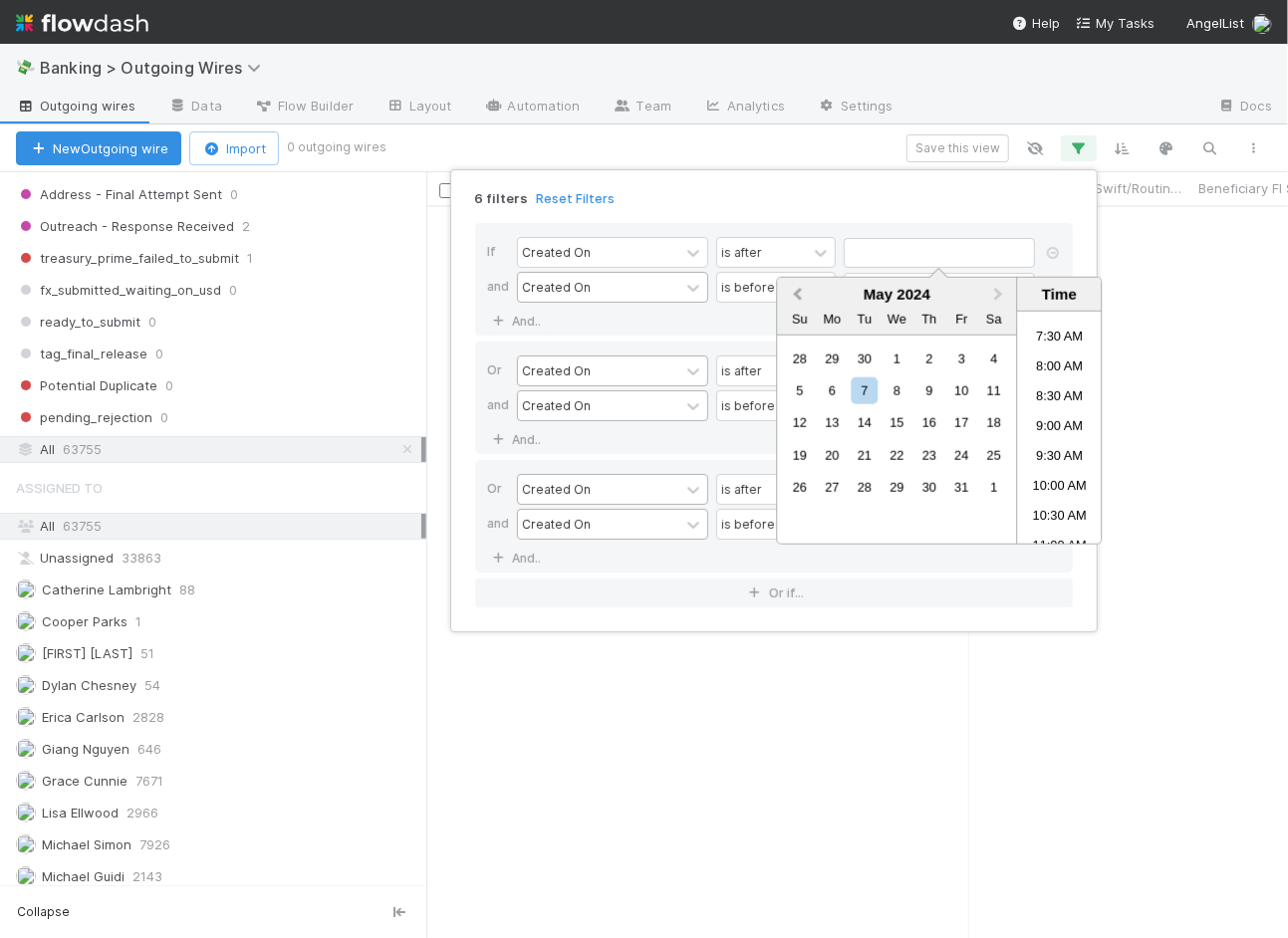 click on "Previous Month" at bounding box center (795, 296) 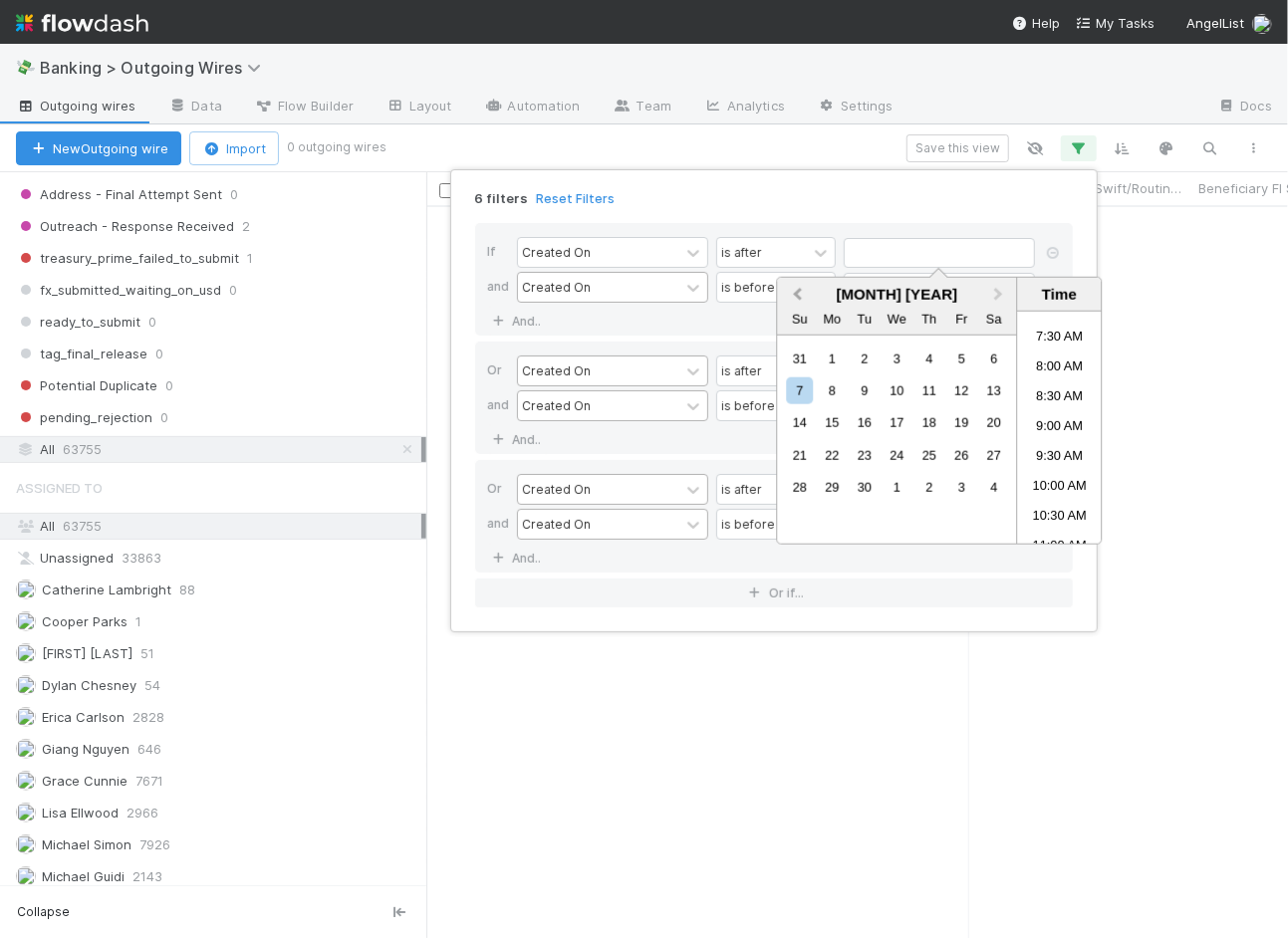 click on "Previous Month" at bounding box center (795, 296) 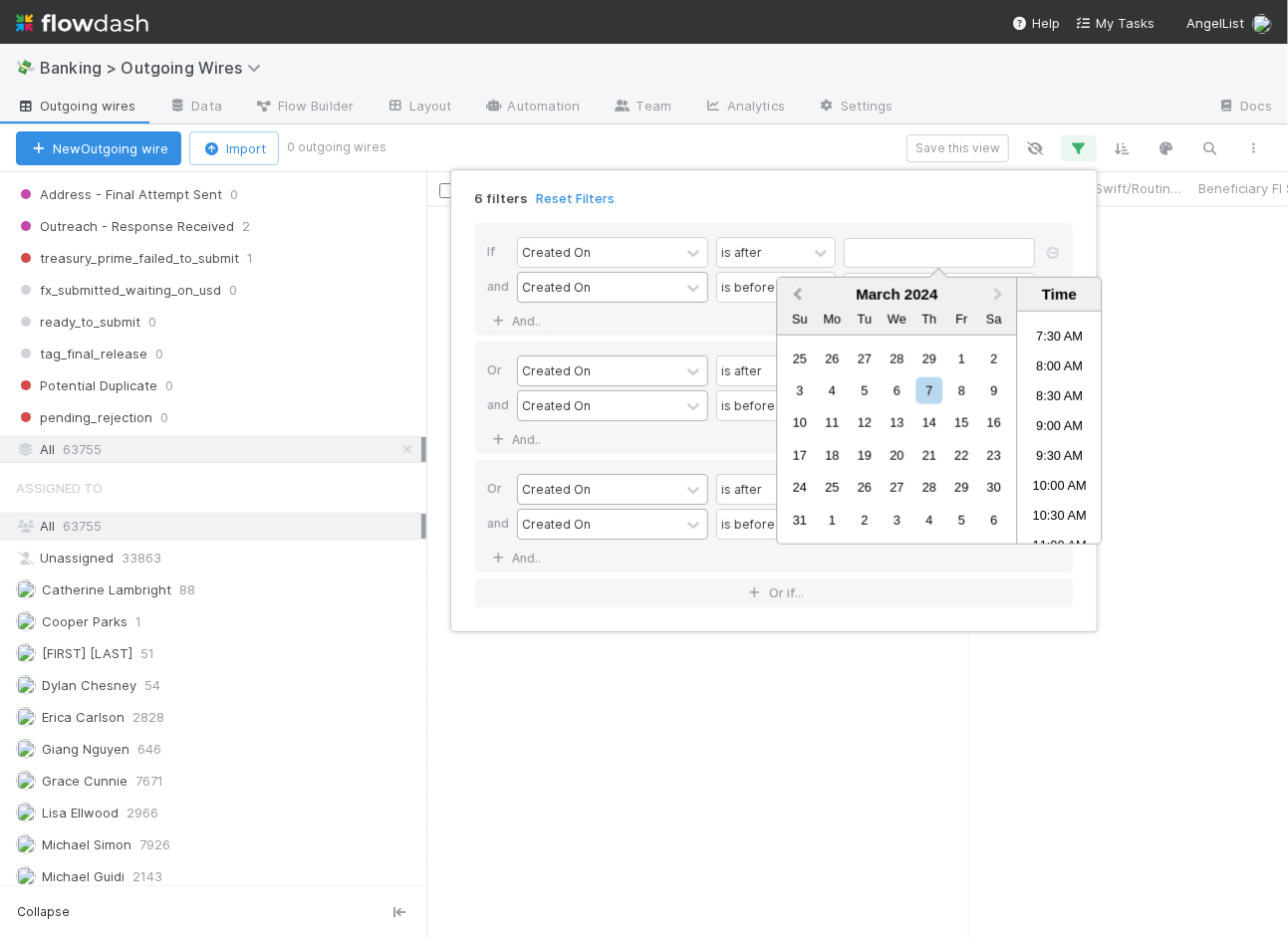 click on "Previous Month" at bounding box center [795, 296] 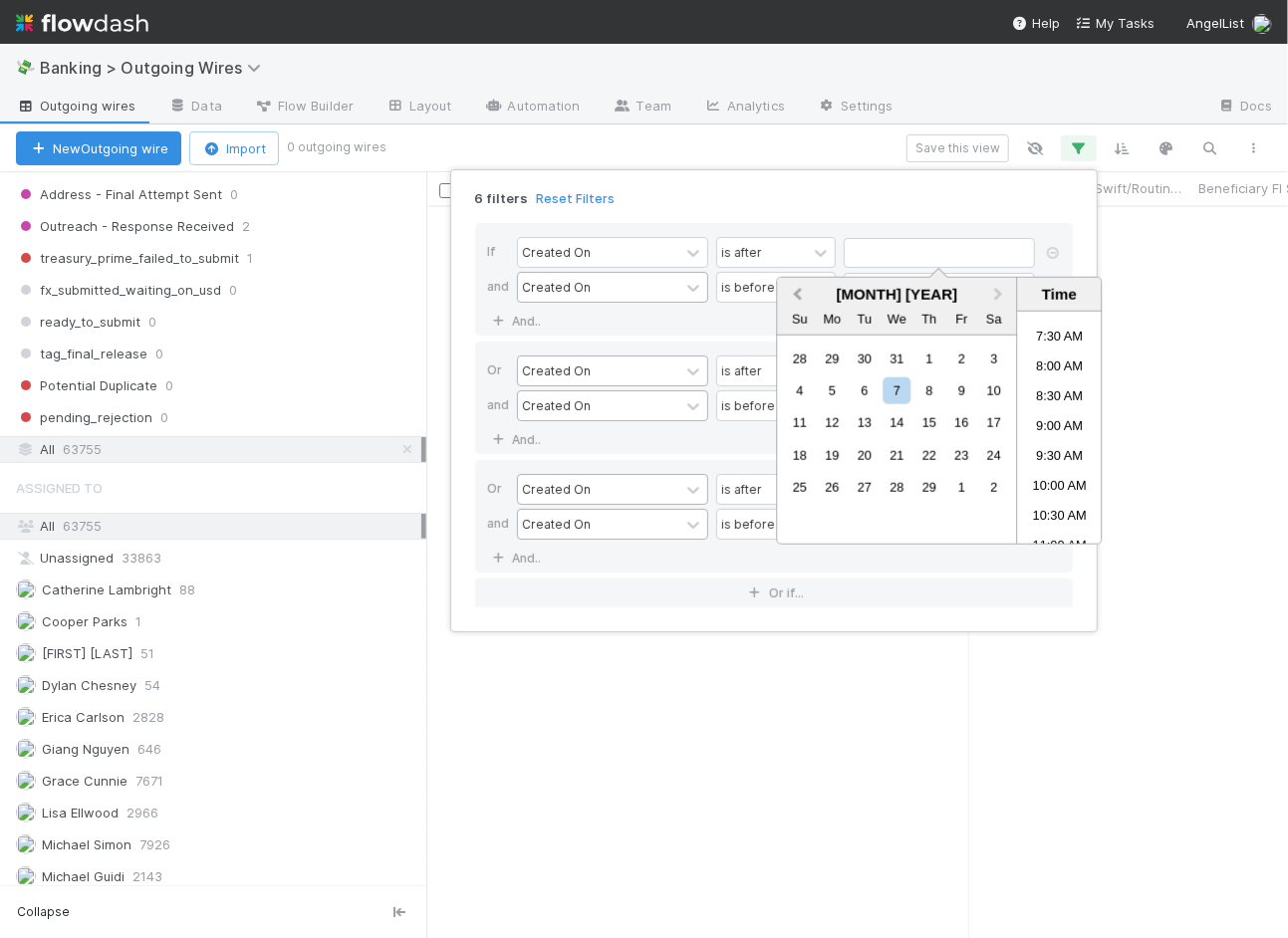 click on "Previous Month" at bounding box center [795, 296] 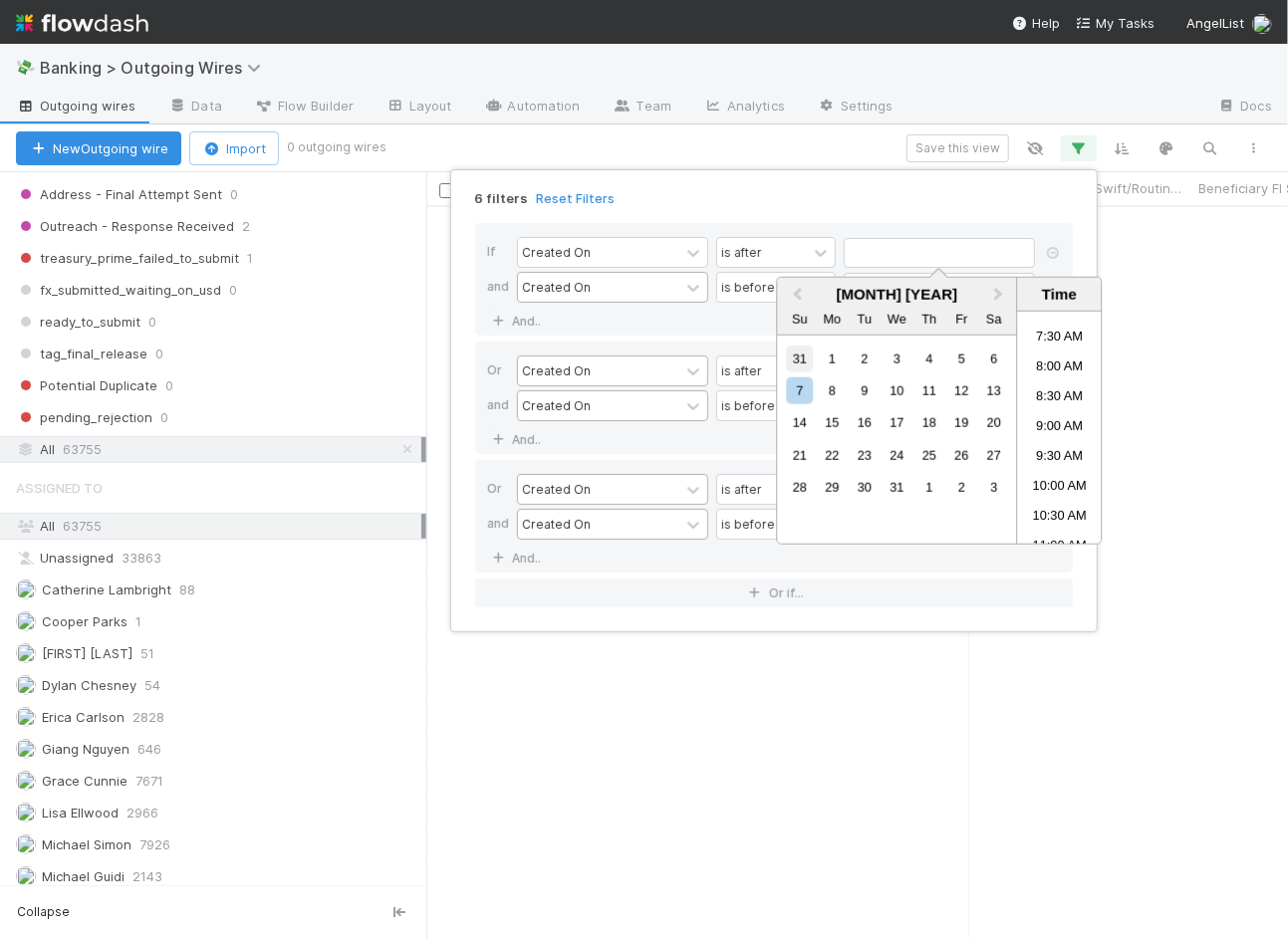 click on "31" at bounding box center (799, 357) 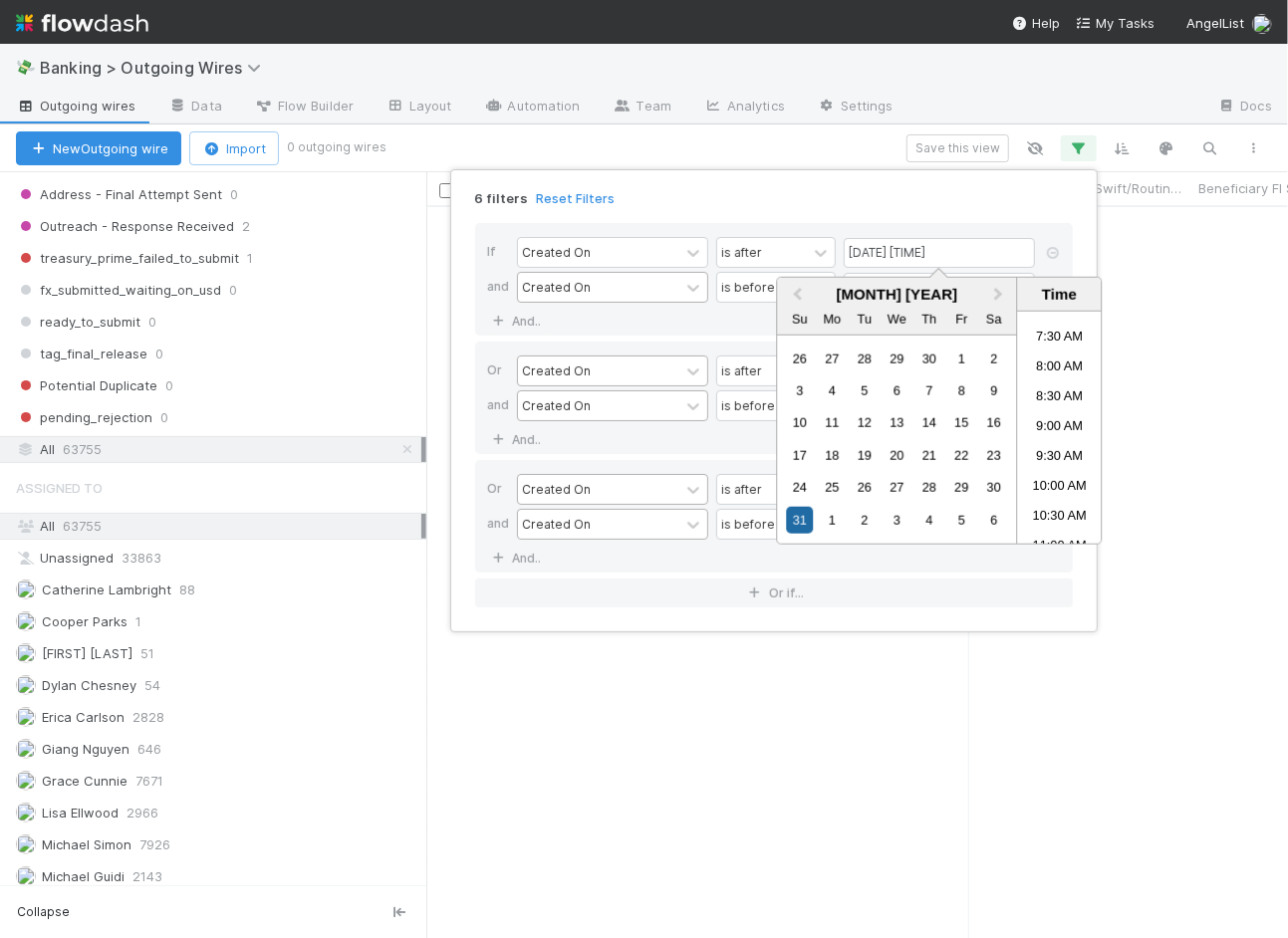 click on "If Created On is after [MM]/[DD]/[YY] [H]:[MM]:[SS] [AM/PM] and Created On is before And.. Or Created On is after and Created On is before And.. Or Created On is after and Created On is before And.. Or if..." at bounding box center [774, 415] 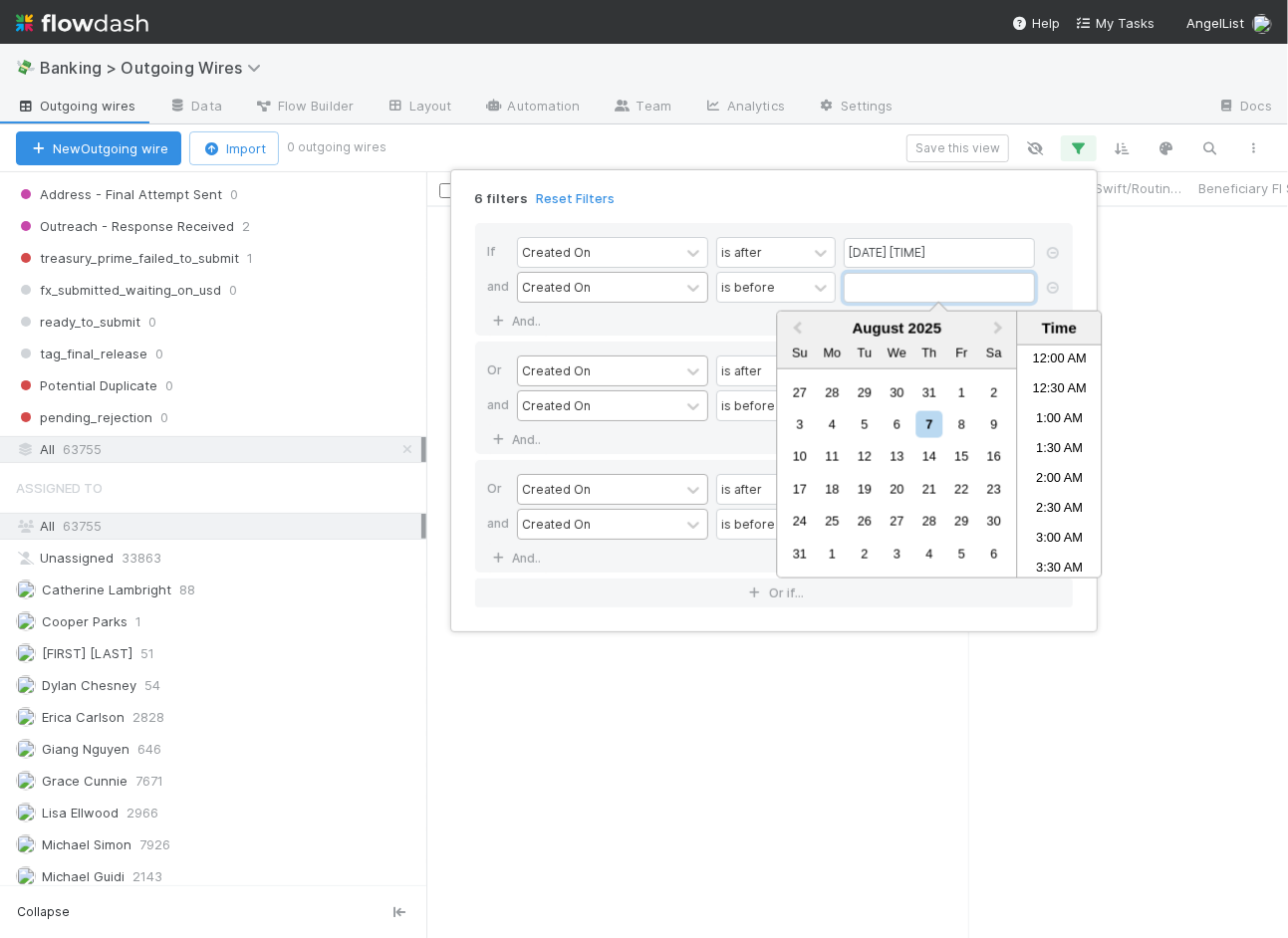 click at bounding box center [939, 288] 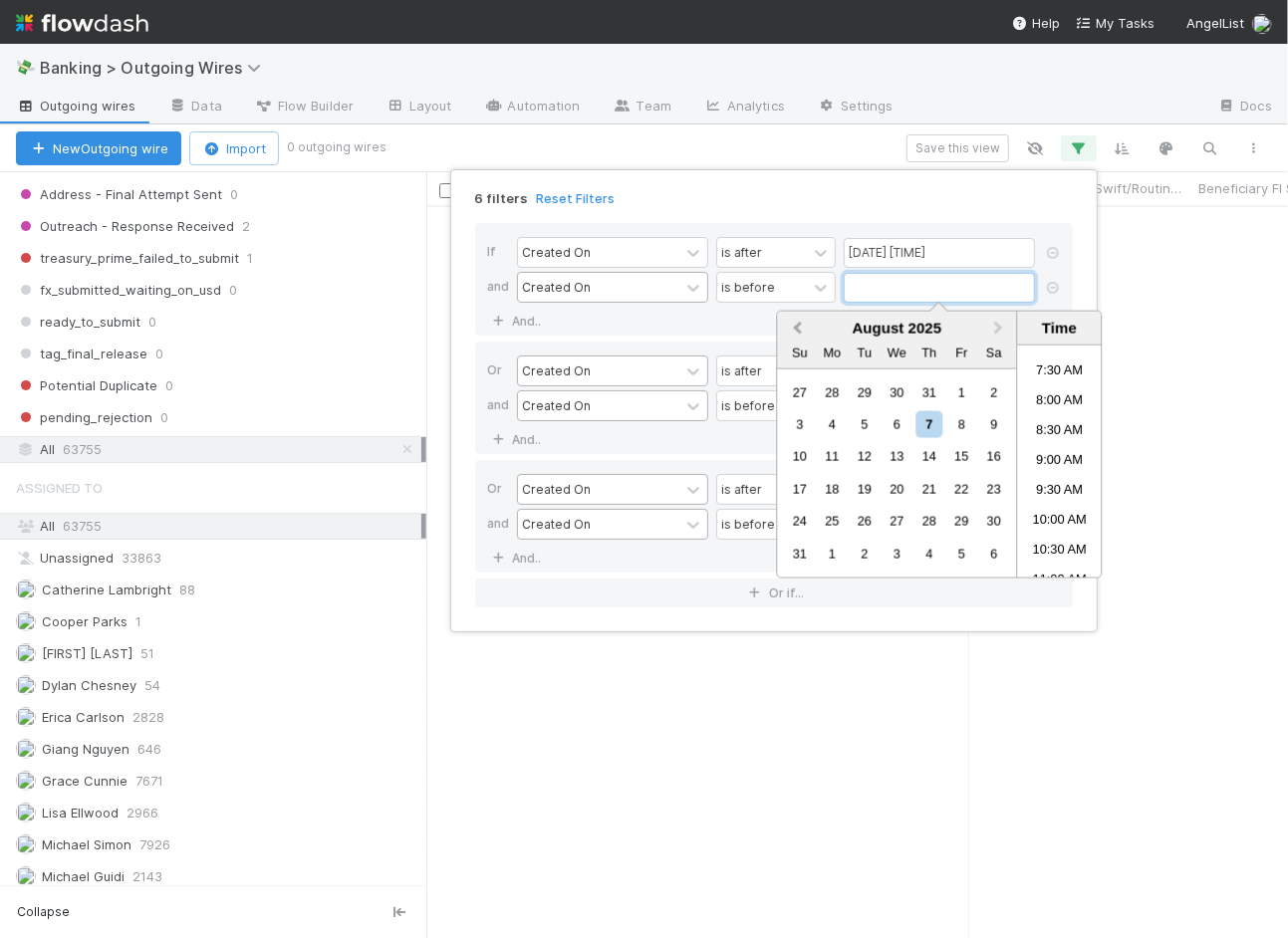 scroll, scrollTop: 1, scrollLeft: 0, axis: vertical 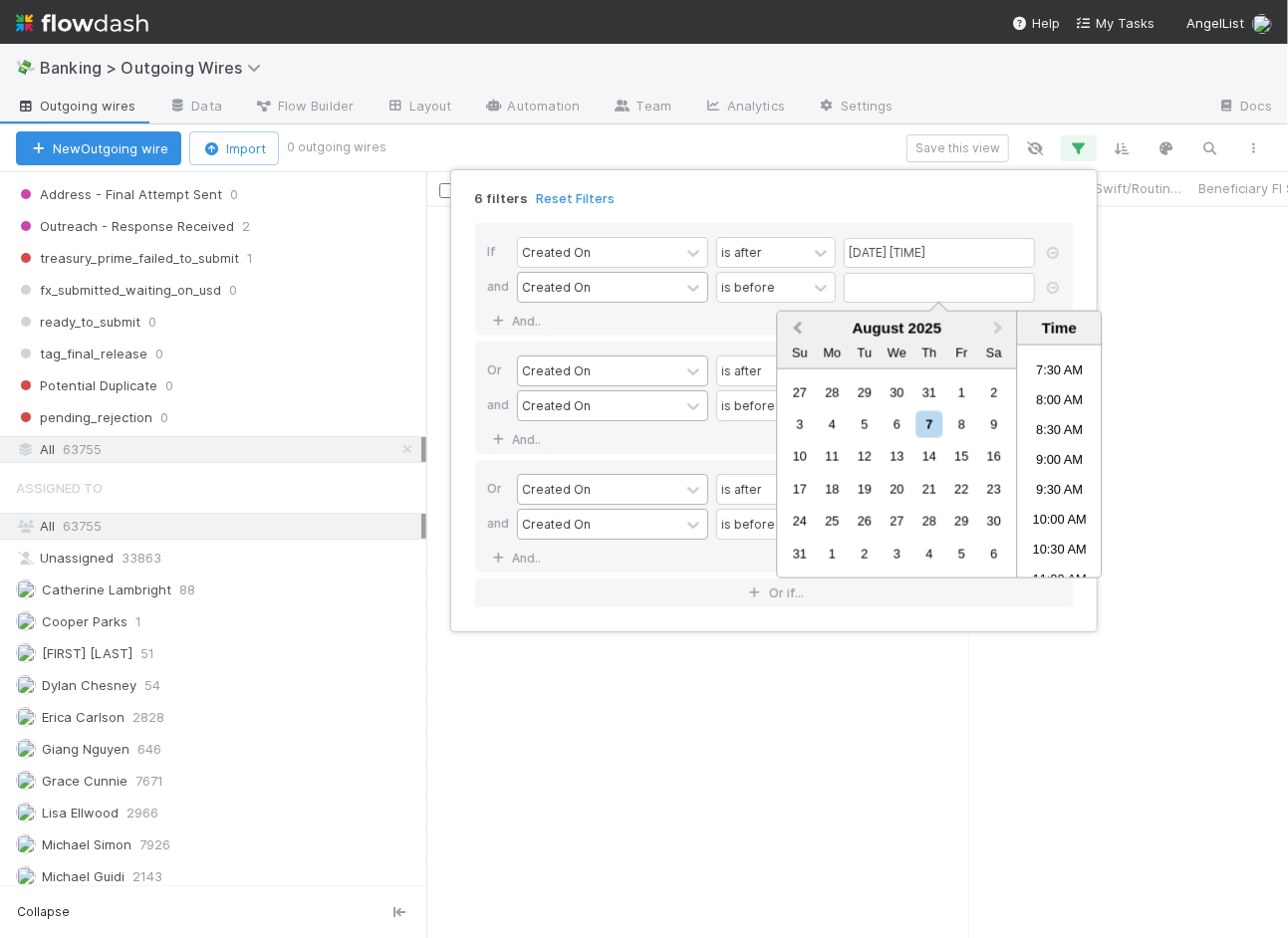click on "Previous Month" at bounding box center [797, 328] 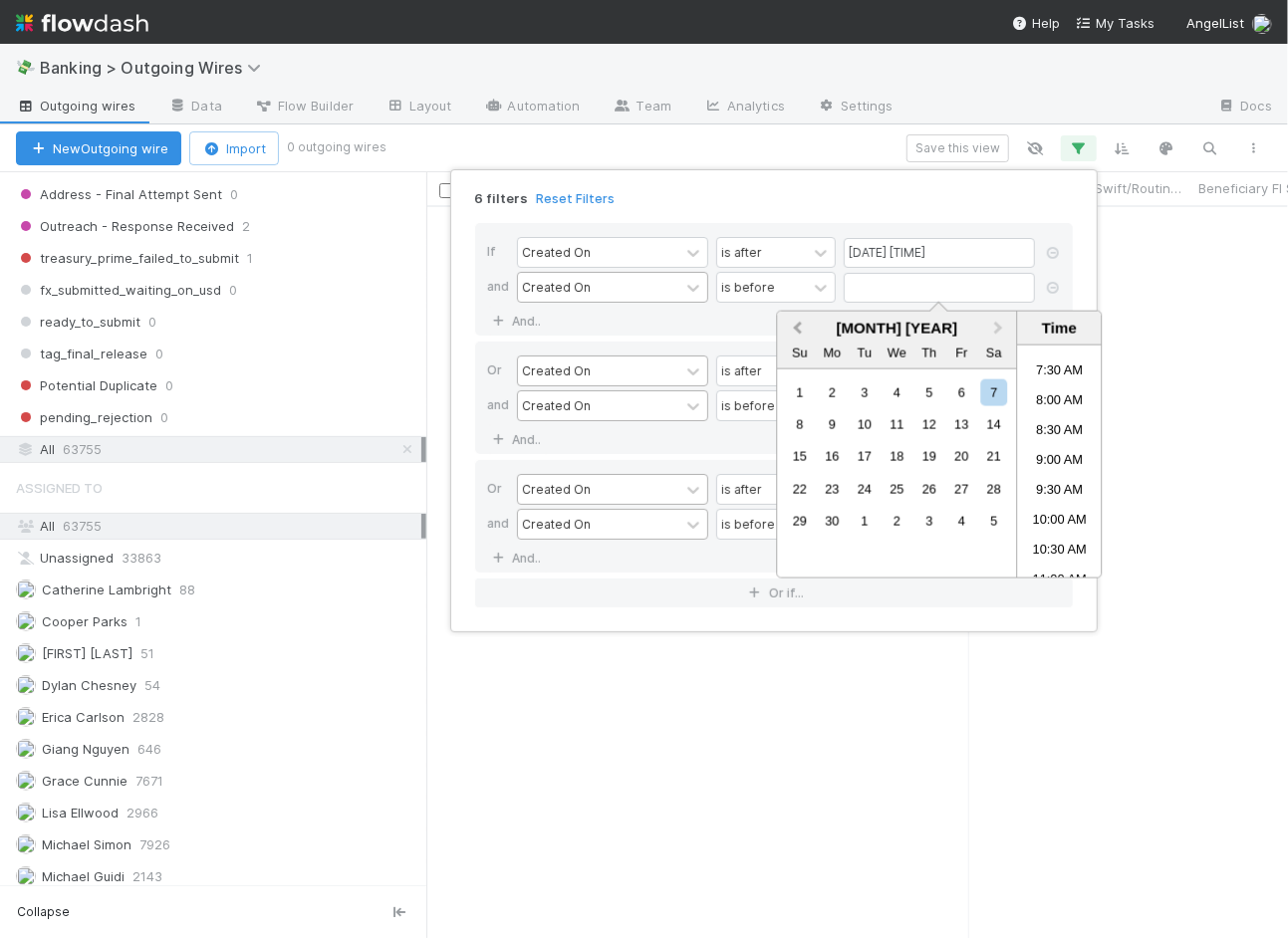 click on "Previous Month" at bounding box center [797, 328] 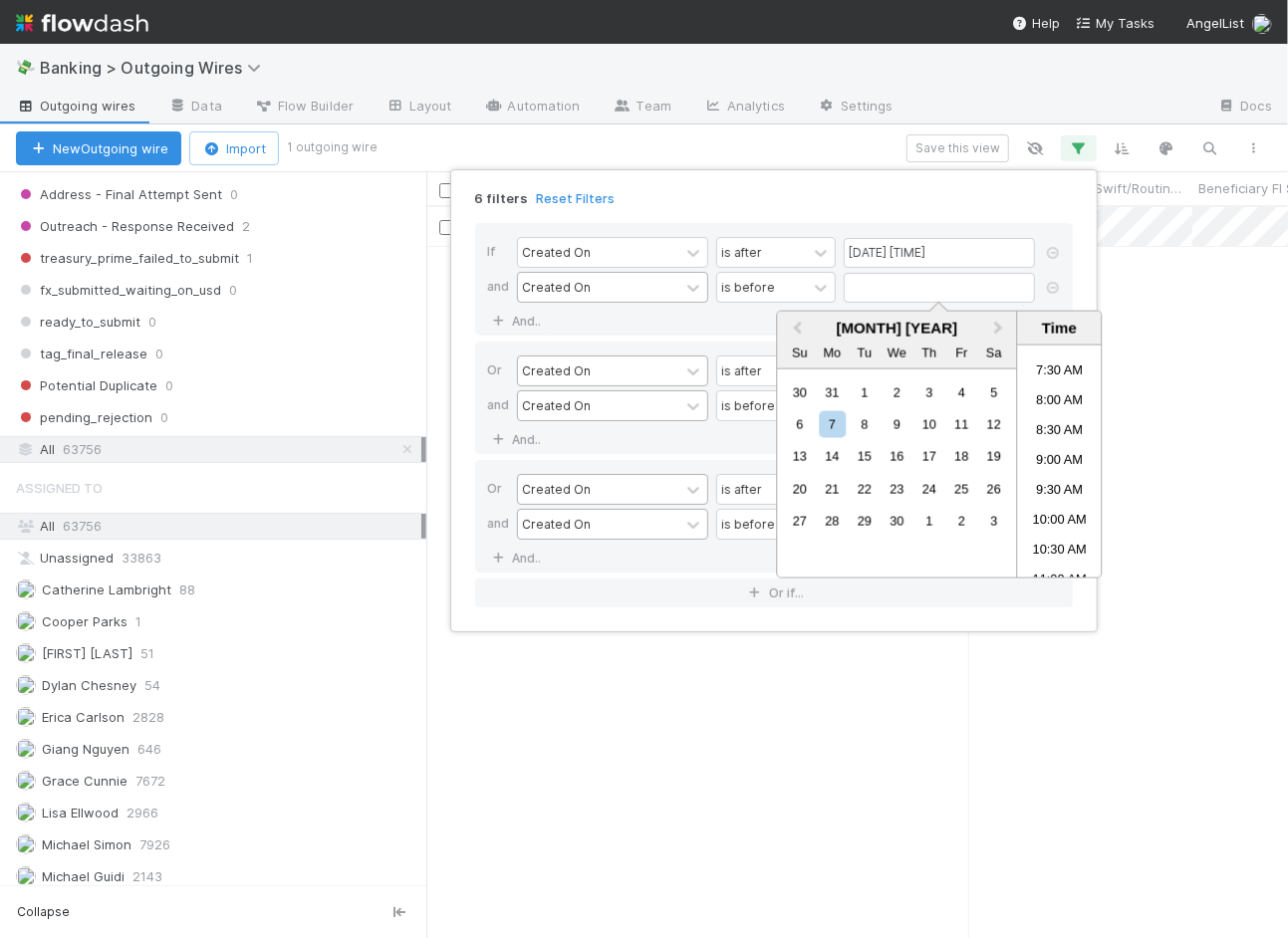 scroll, scrollTop: 1, scrollLeft: 0, axis: vertical 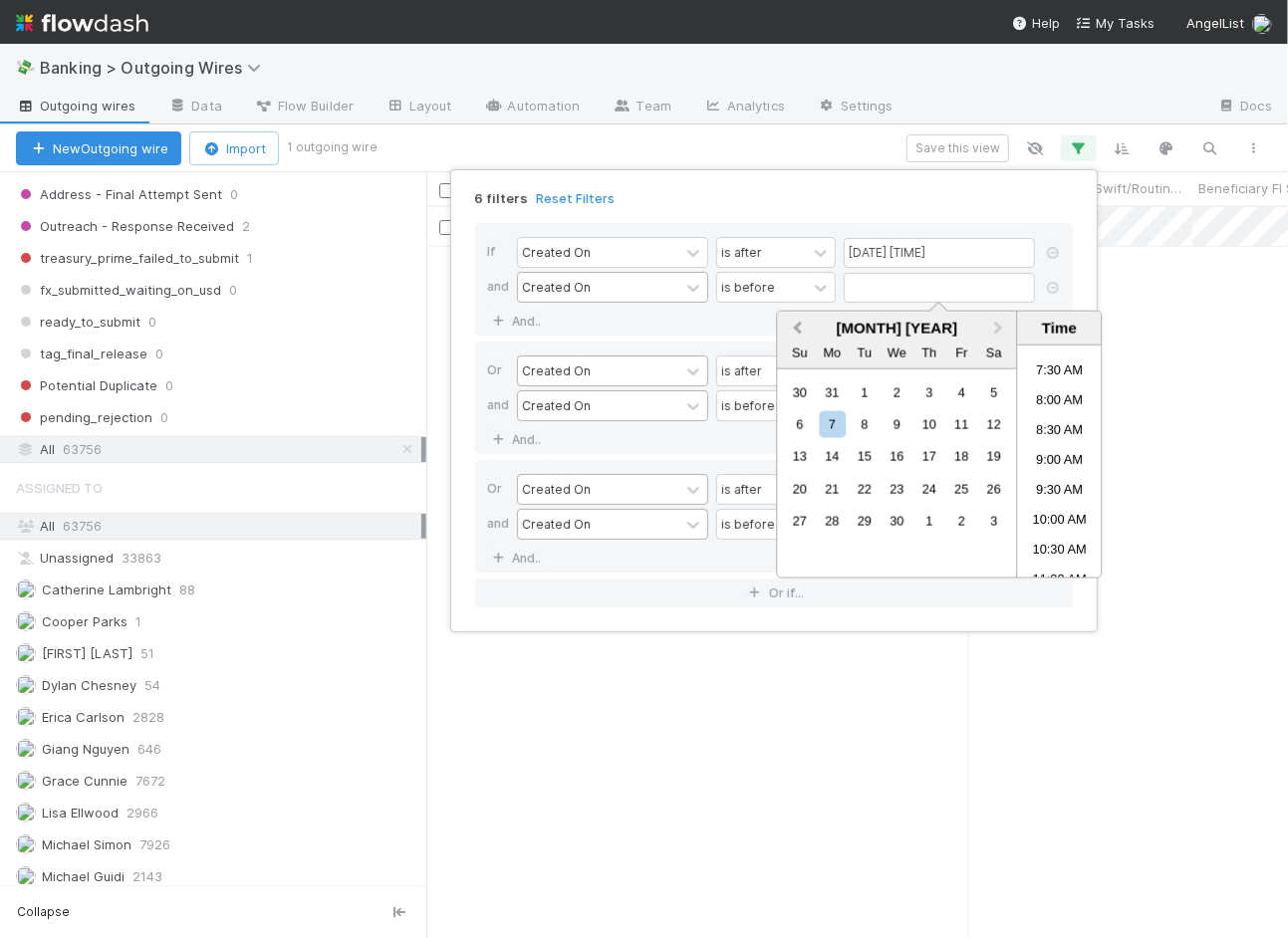 click on "Previous Month" at bounding box center [795, 330] 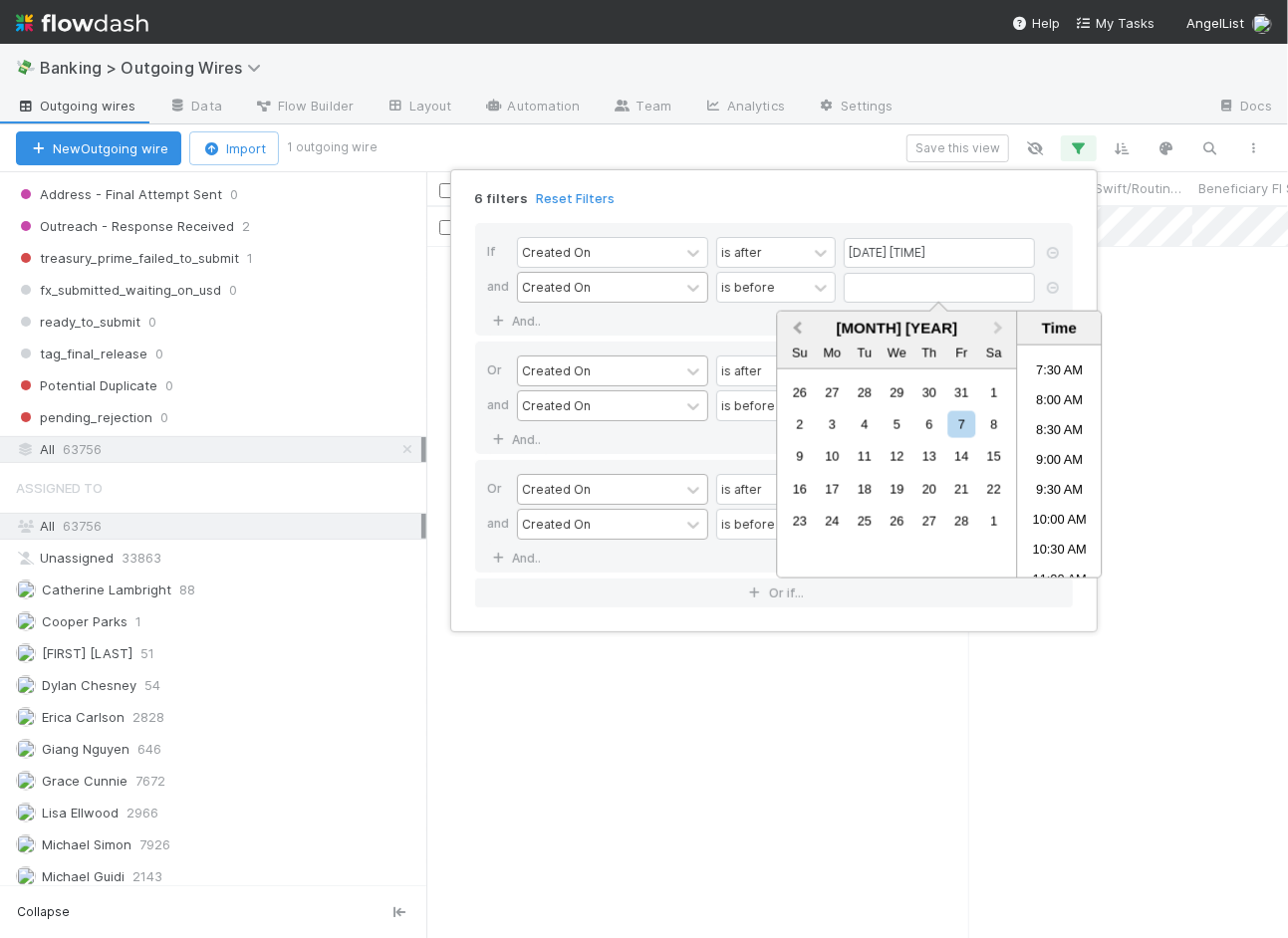 click on "Previous Month" at bounding box center (795, 330) 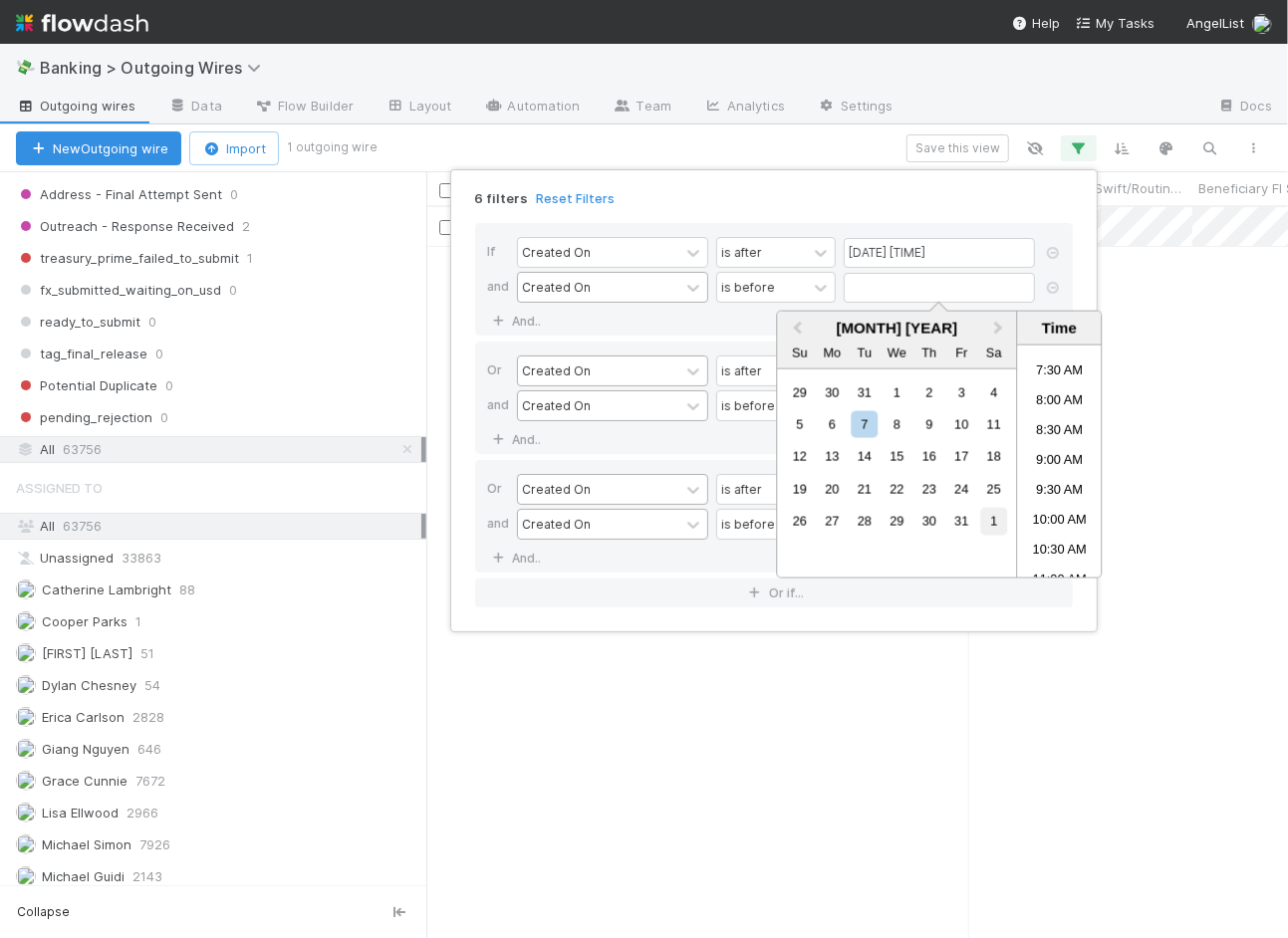 click on "1" at bounding box center (993, 521) 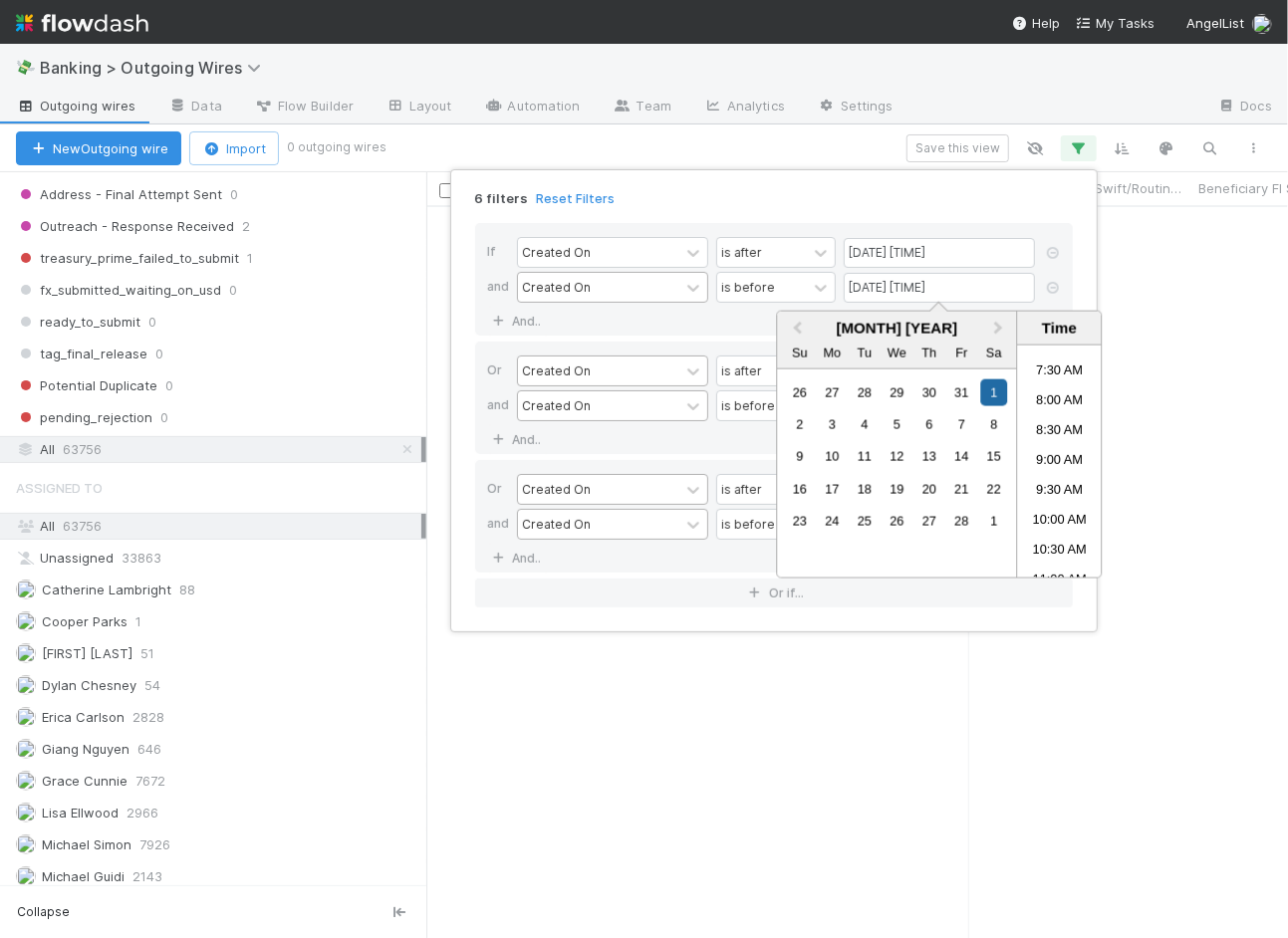 click on "6 filters Reset Filters" at bounding box center [774, 192] 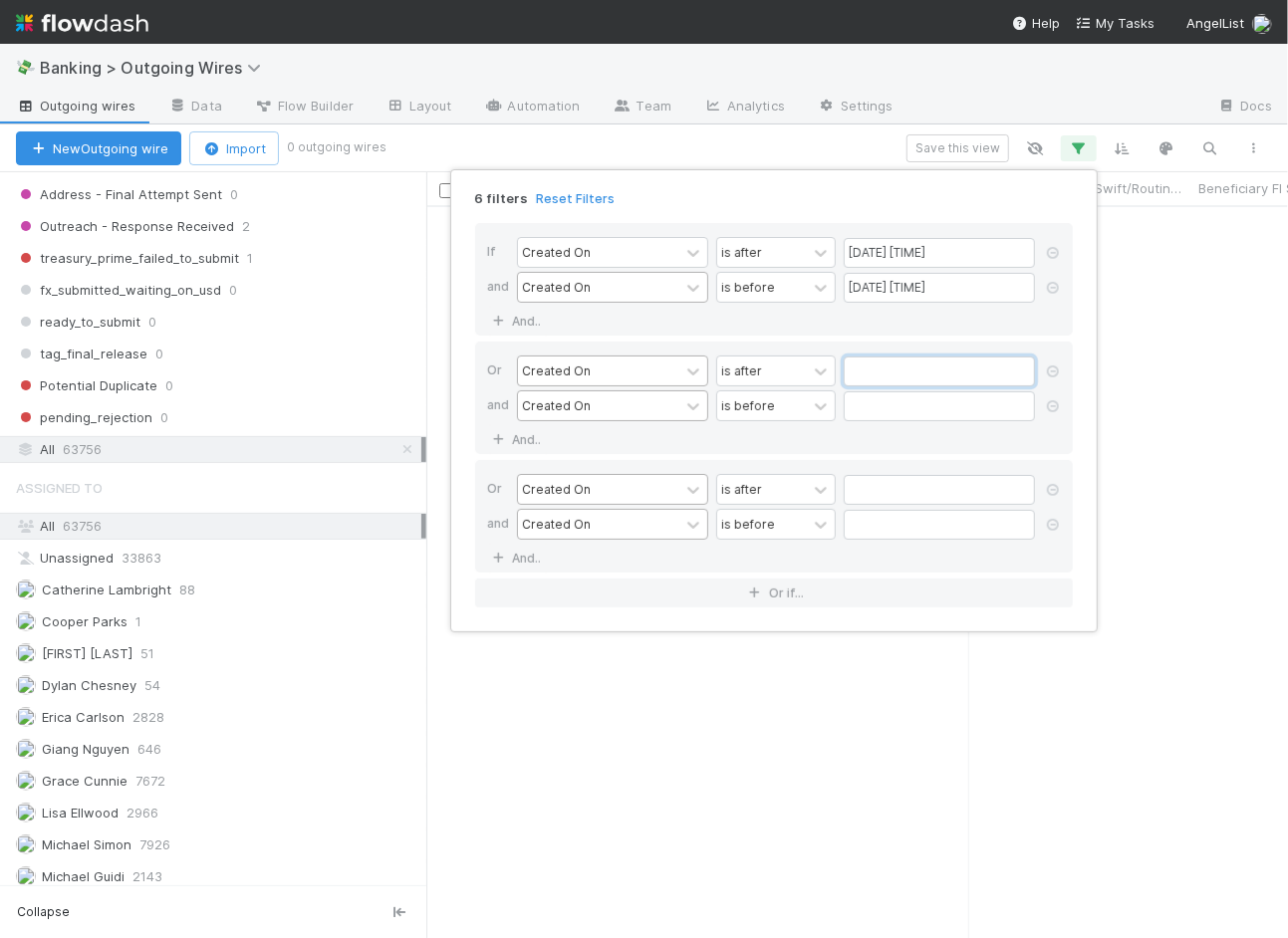 click at bounding box center (939, 371) 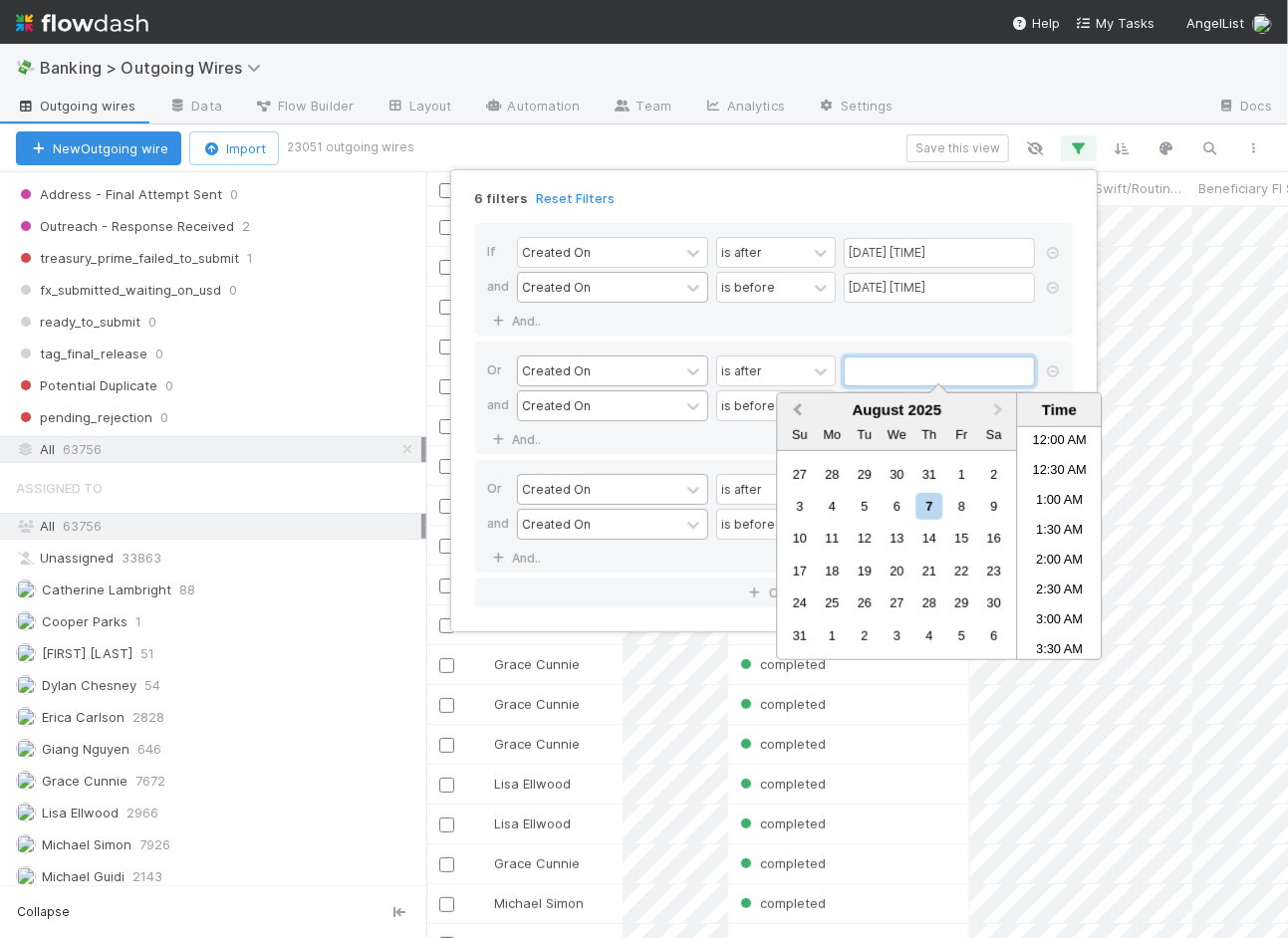 scroll, scrollTop: 436, scrollLeft: 0, axis: vertical 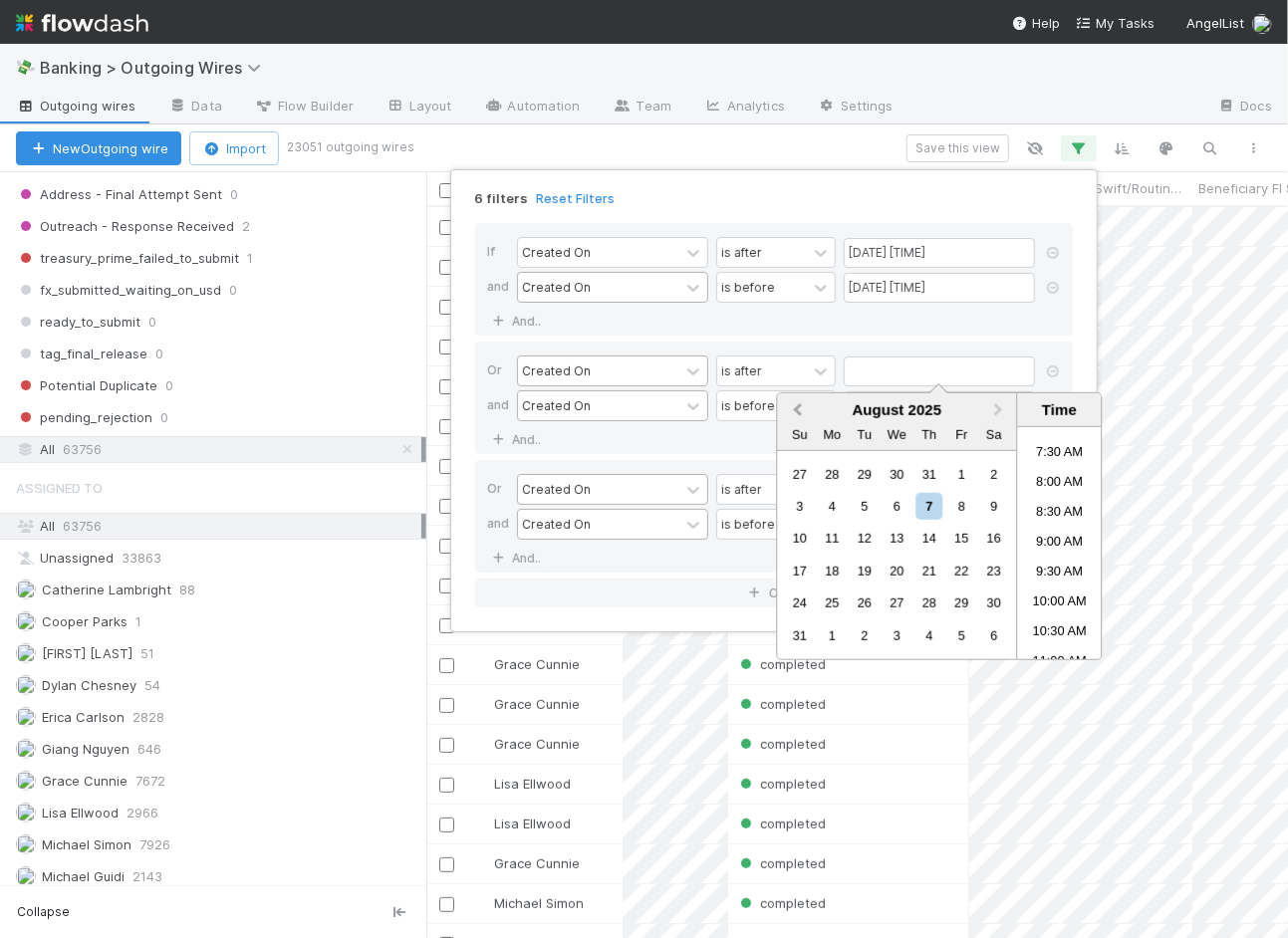 click on "Previous Month" at bounding box center (797, 409) 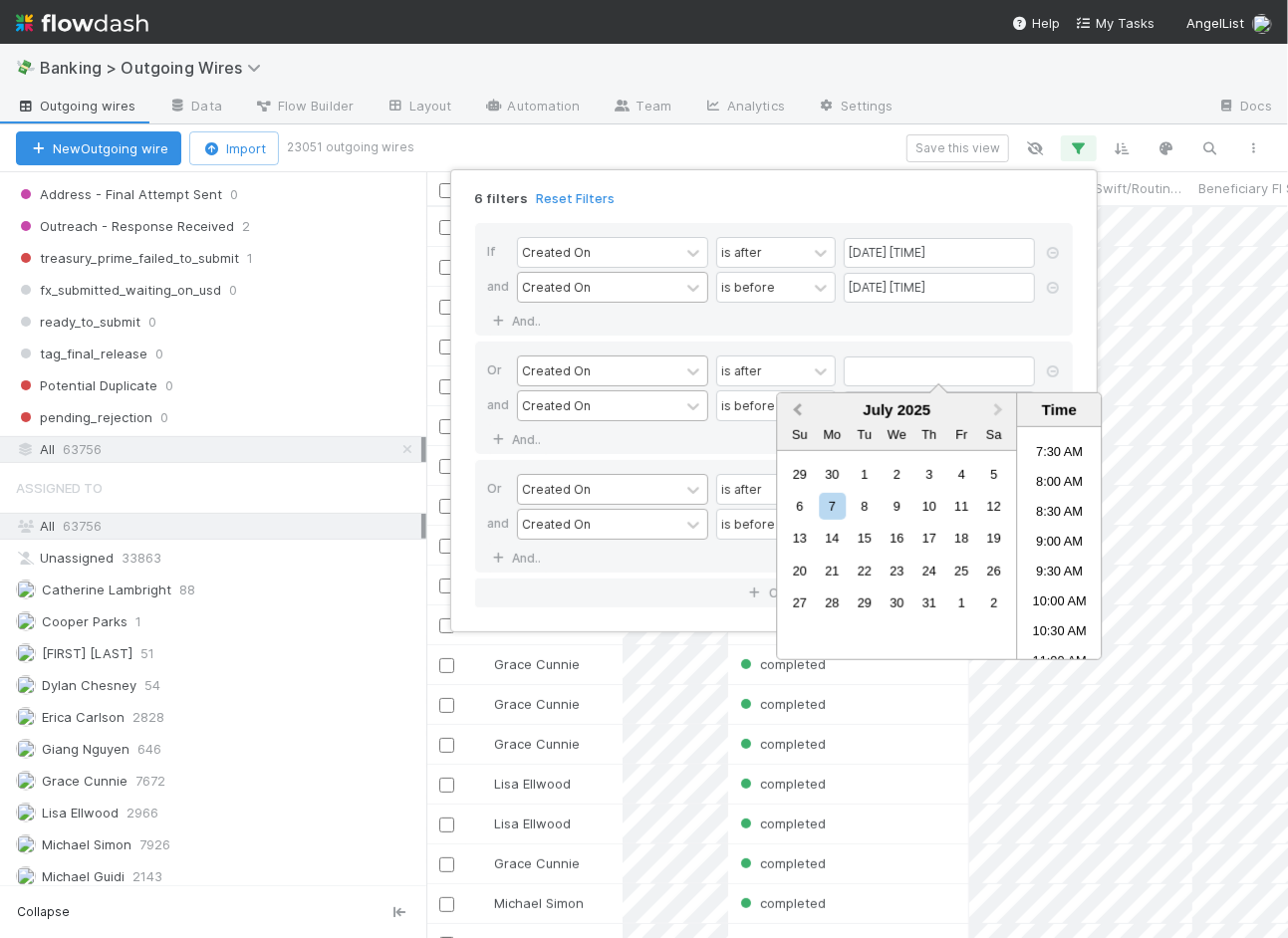 click on "Previous Month" at bounding box center (797, 409) 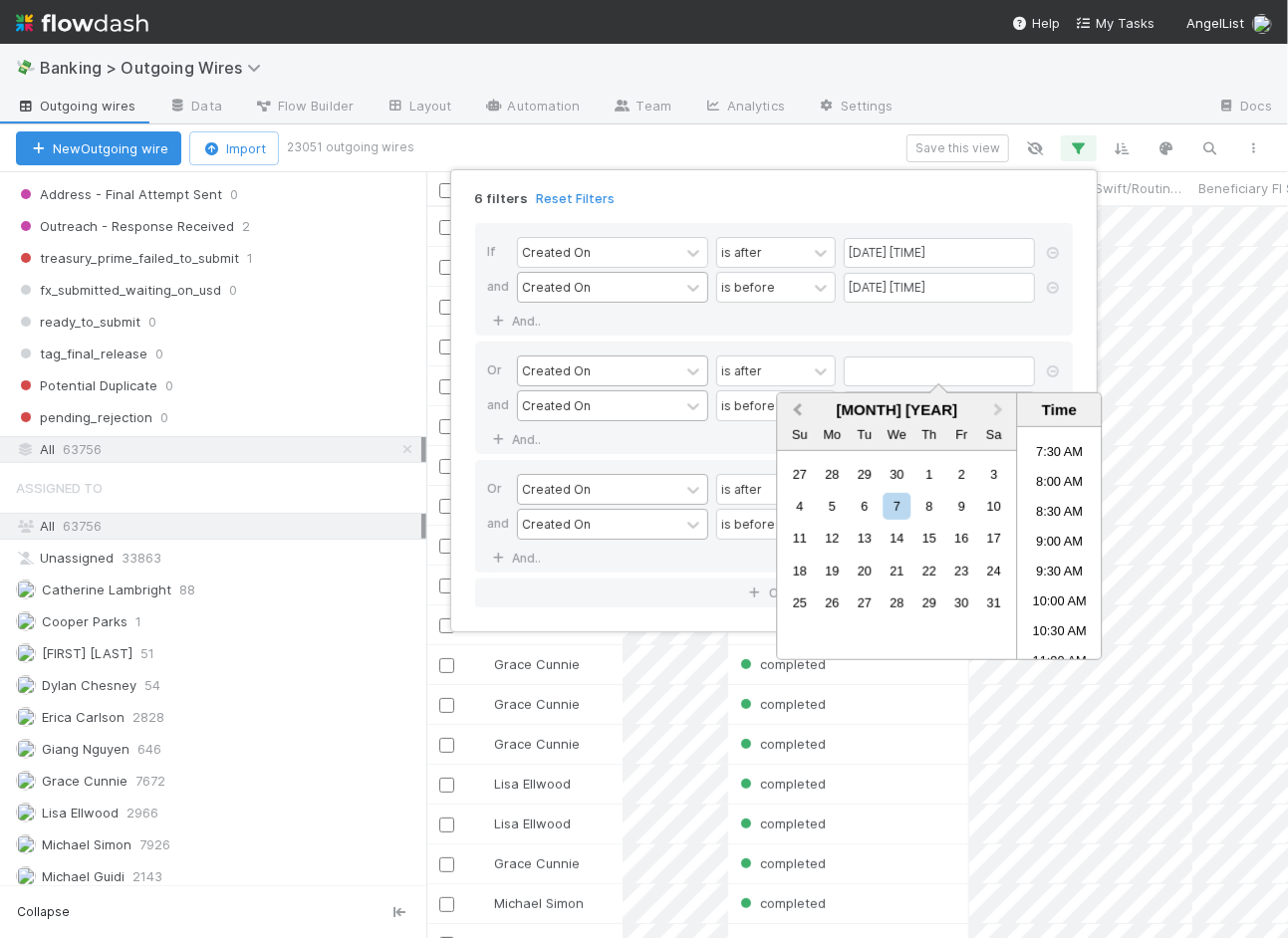 click on "Previous Month" at bounding box center (797, 409) 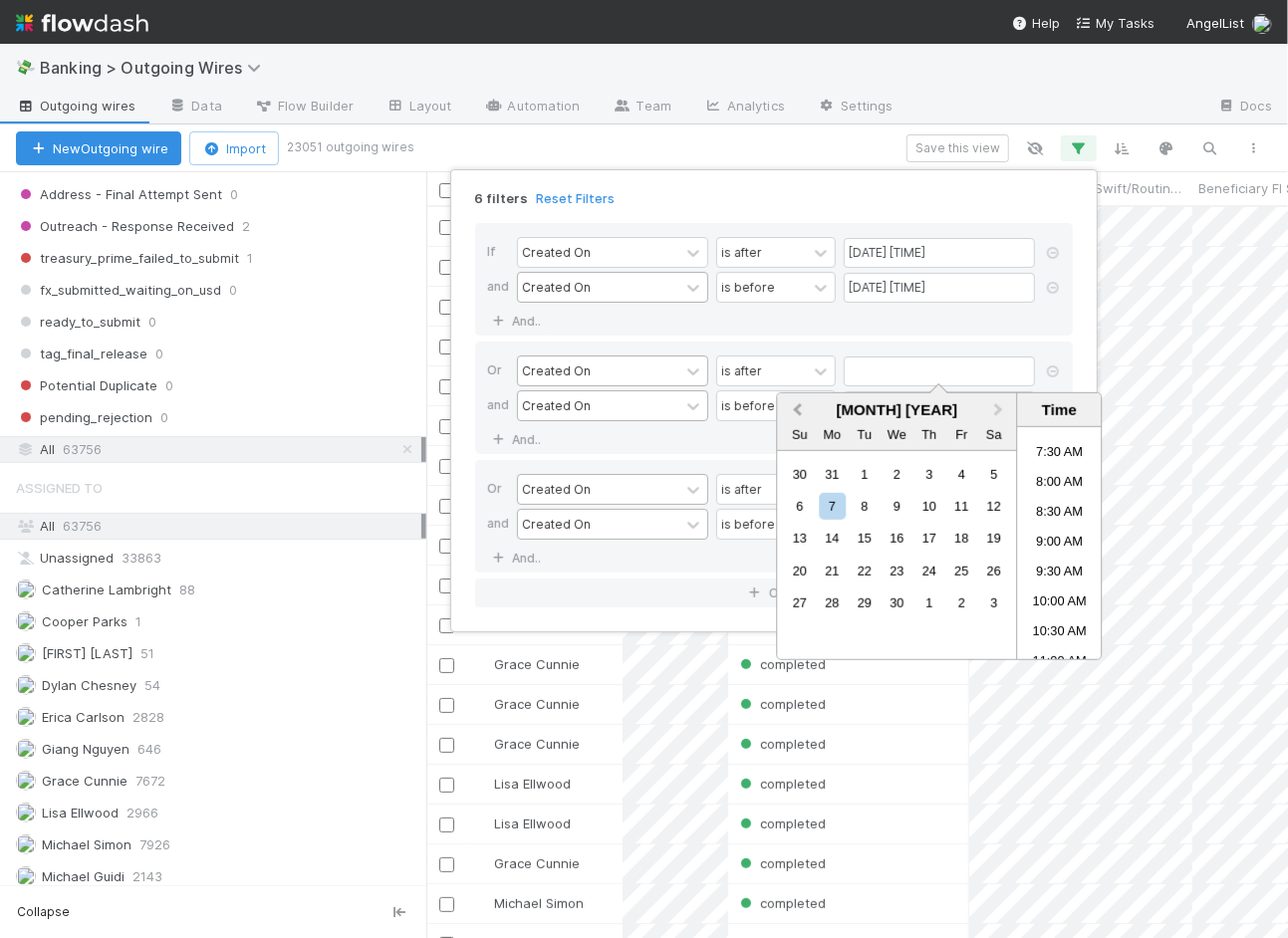 click on "Previous Month" at bounding box center (797, 409) 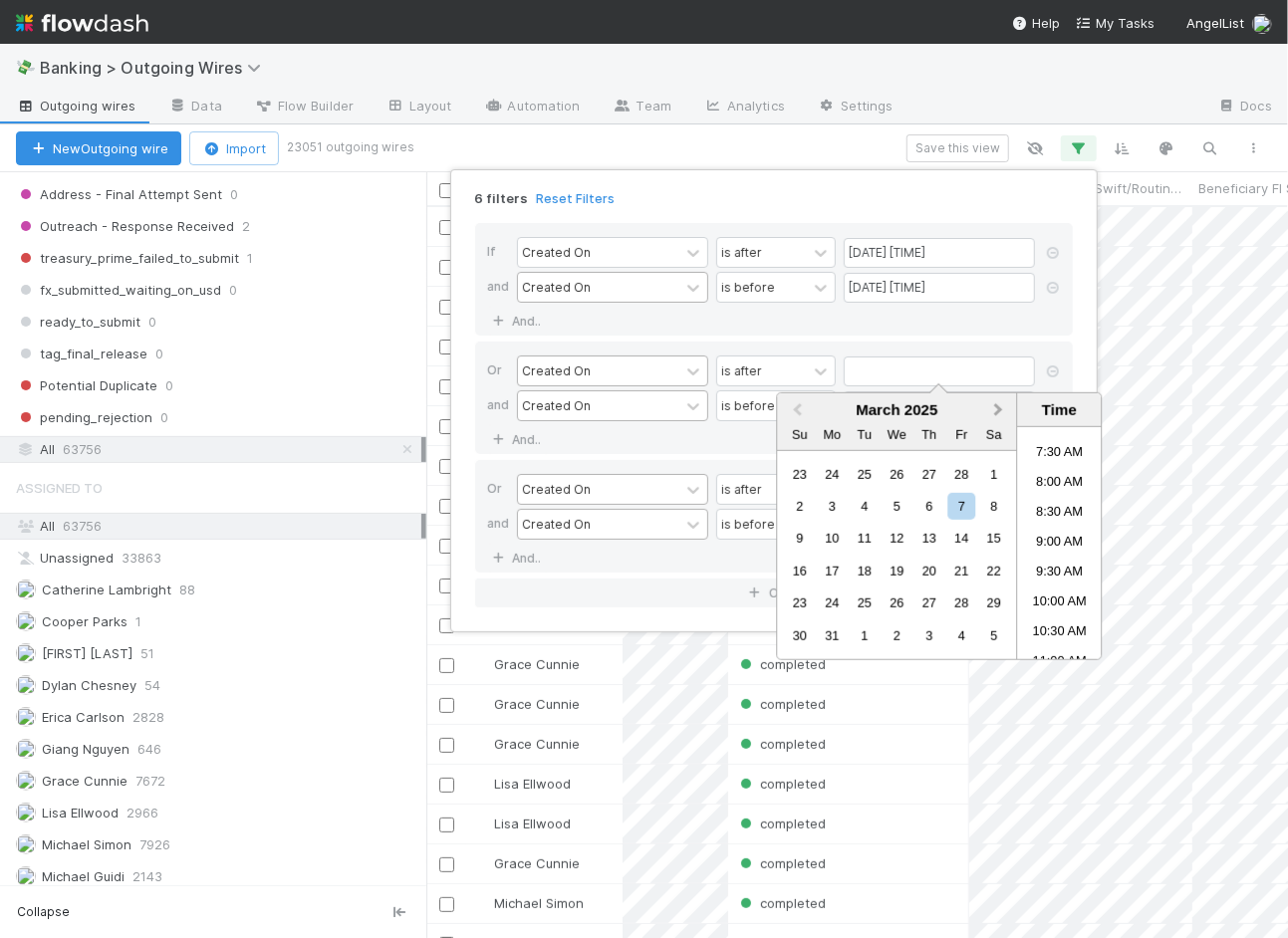 click on "Next Month" at bounding box center [999, 409] 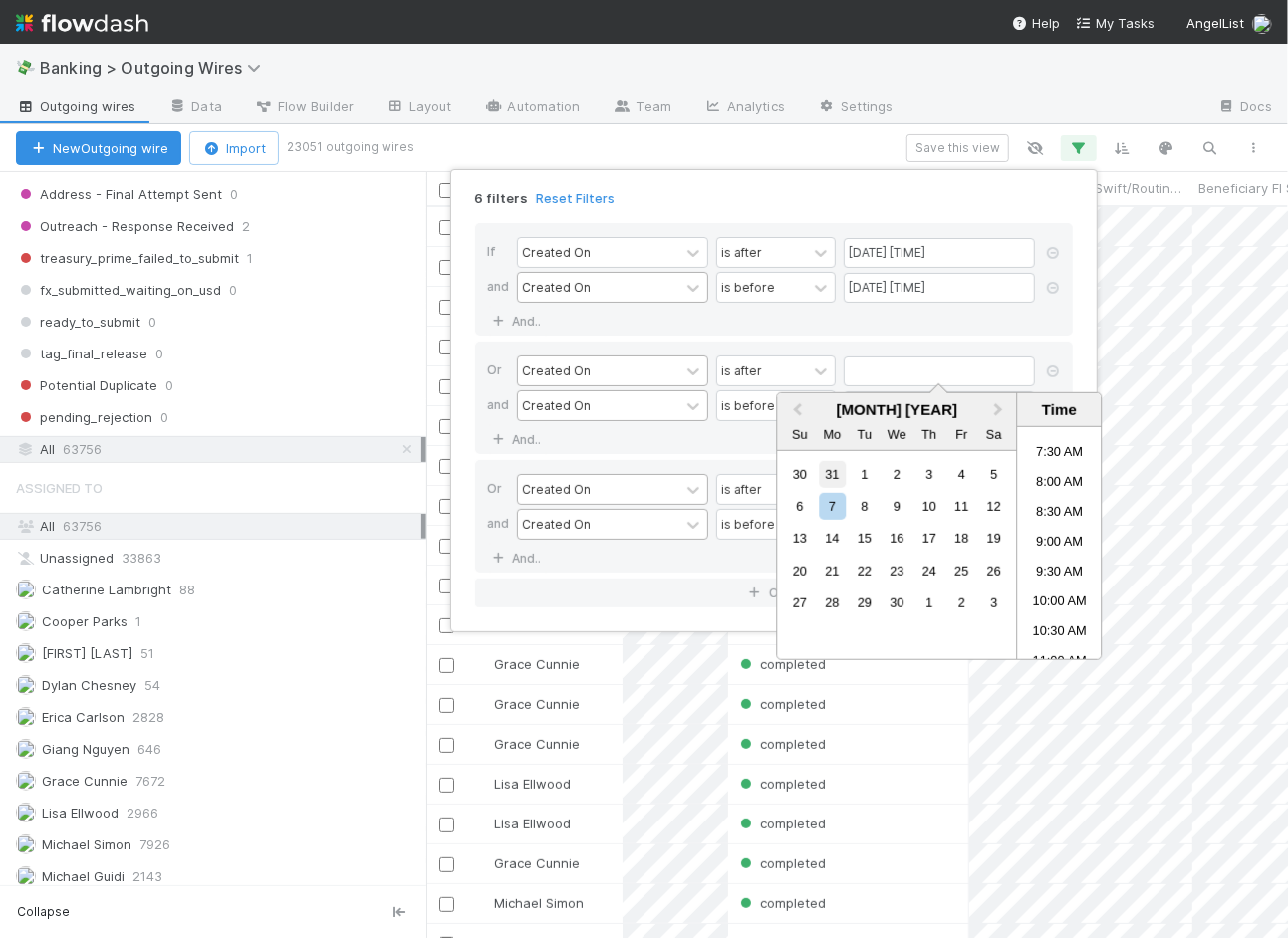 click on "31" at bounding box center [832, 473] 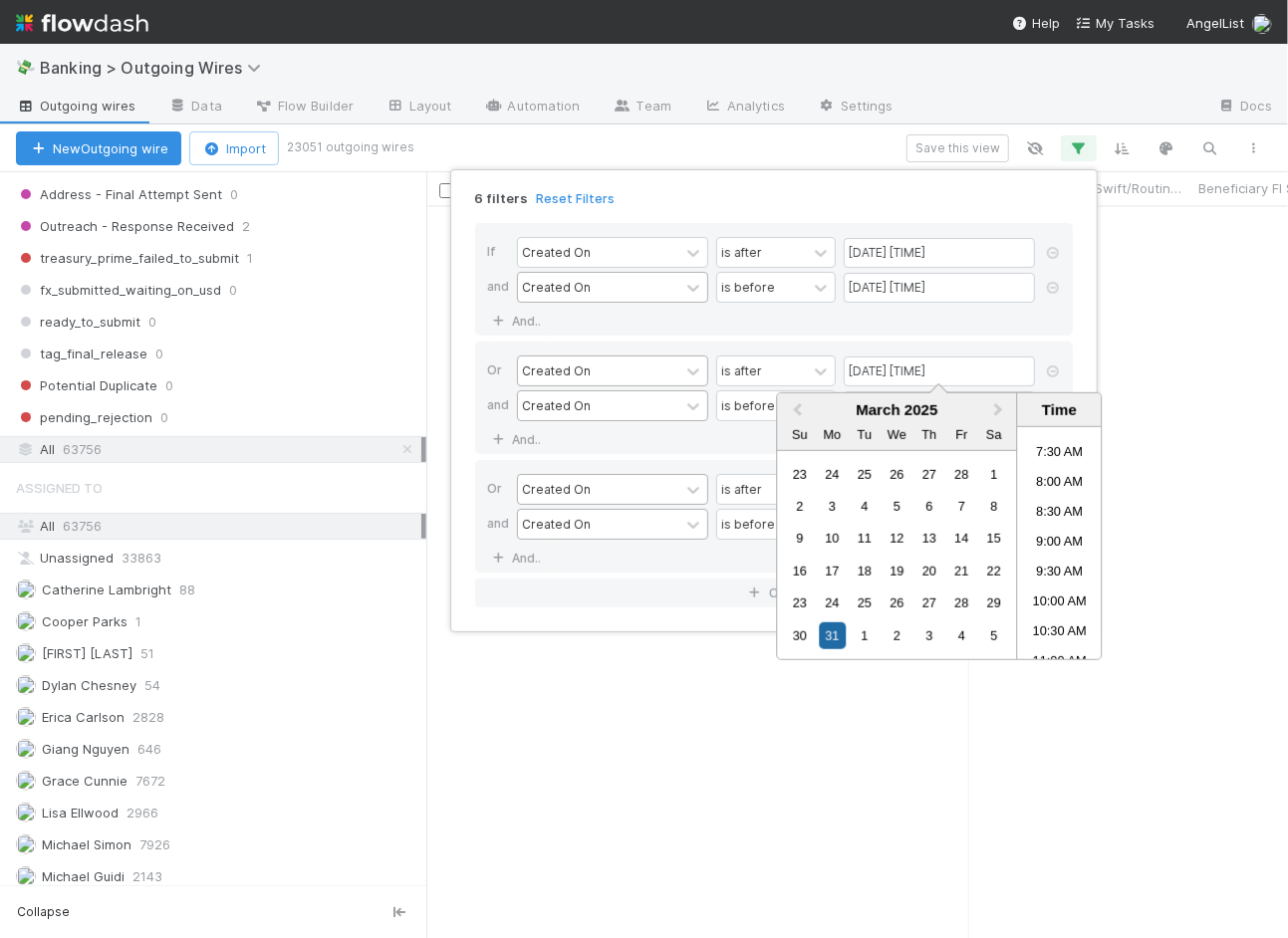 click on "If Created On is after [DATE] [TIME] and Created On is before [DATE] [TIME] And.. Or Created On is after [DATE] [TIME] and Created On is before And.. Or Created On is after and Created On is before And.. Or if..." at bounding box center [774, 415] 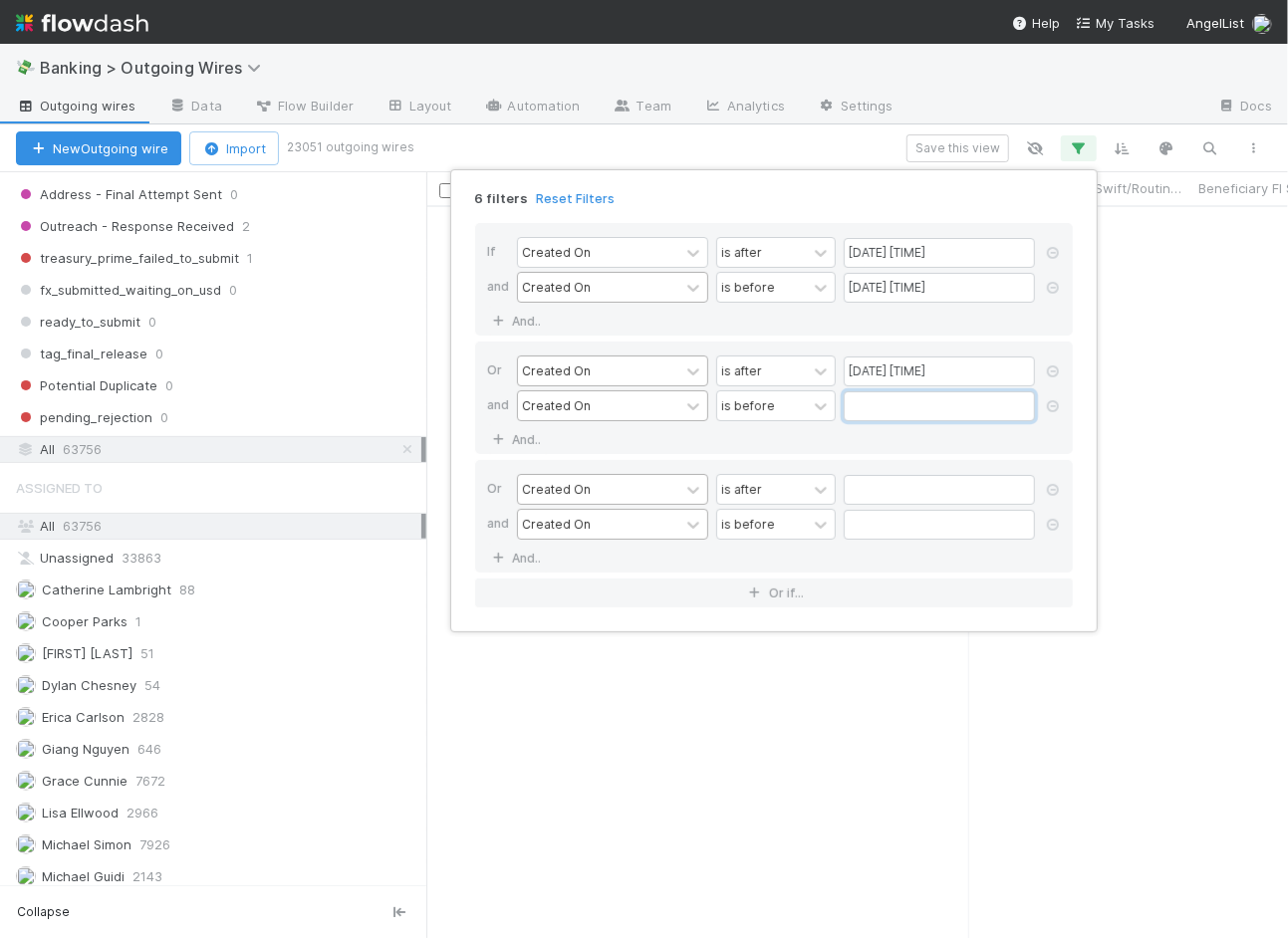 click at bounding box center [939, 406] 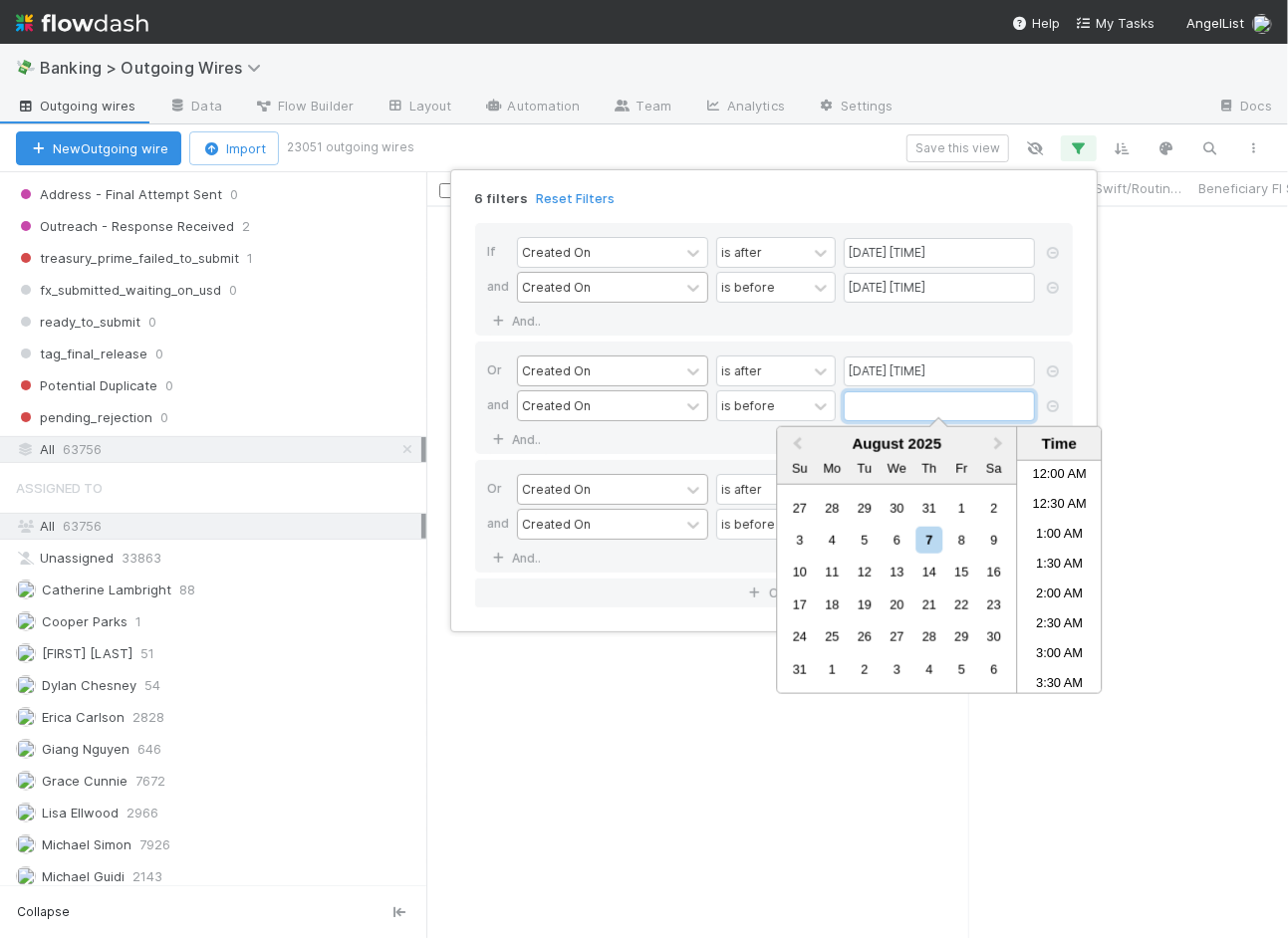 scroll, scrollTop: 436, scrollLeft: 0, axis: vertical 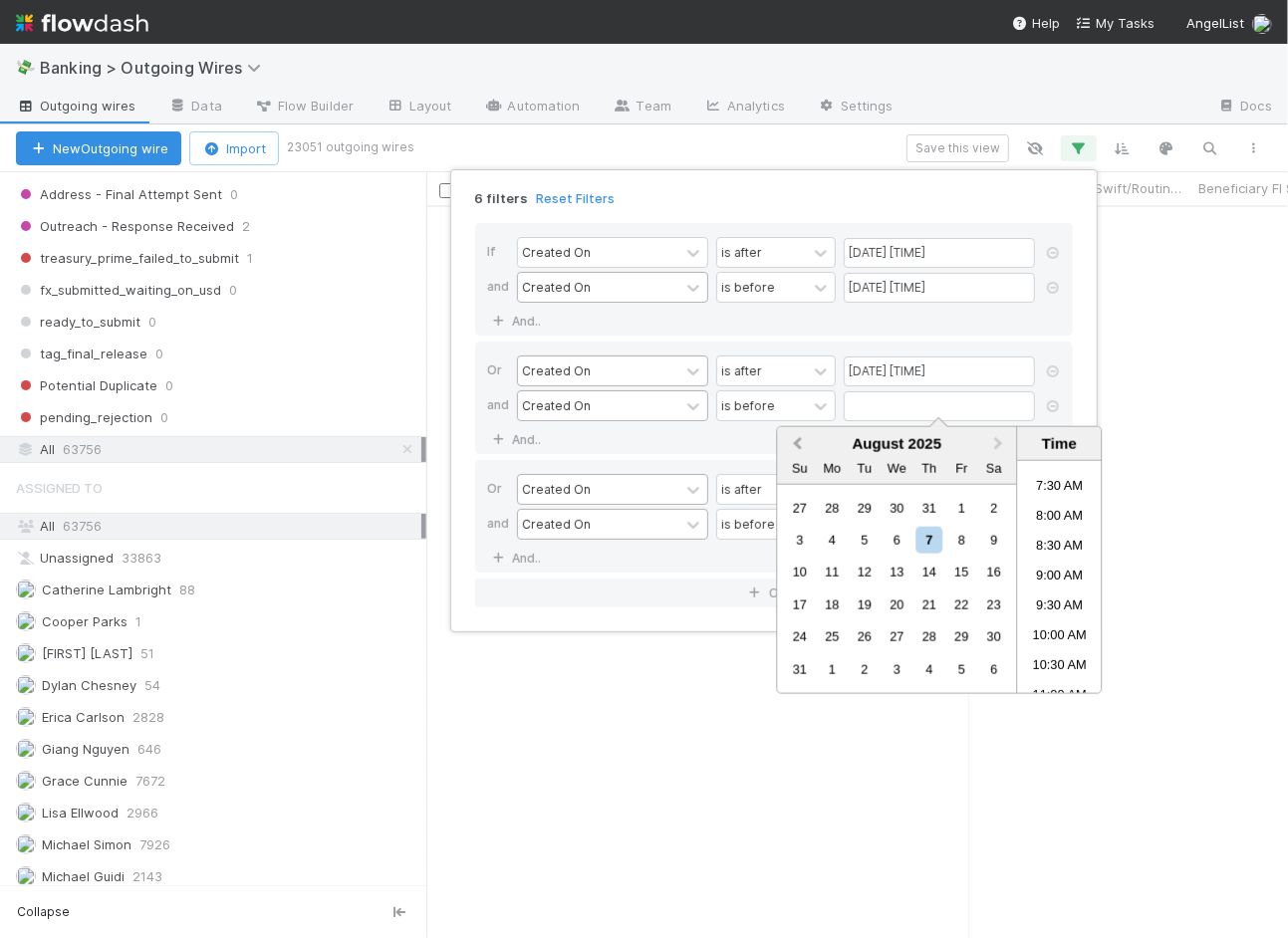 click on "Previous Month" at bounding box center (797, 443) 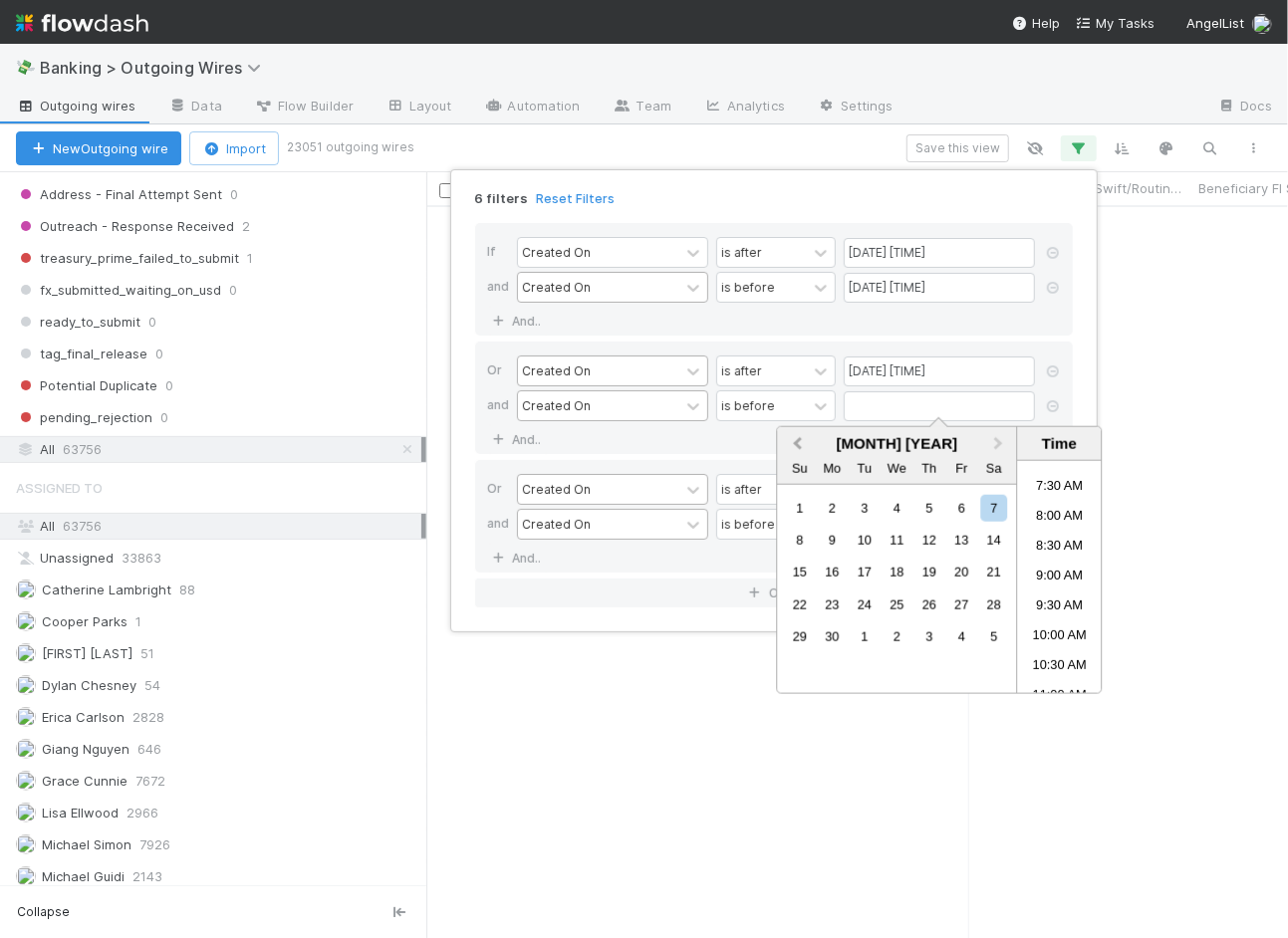 click on "Previous Month" at bounding box center (797, 443) 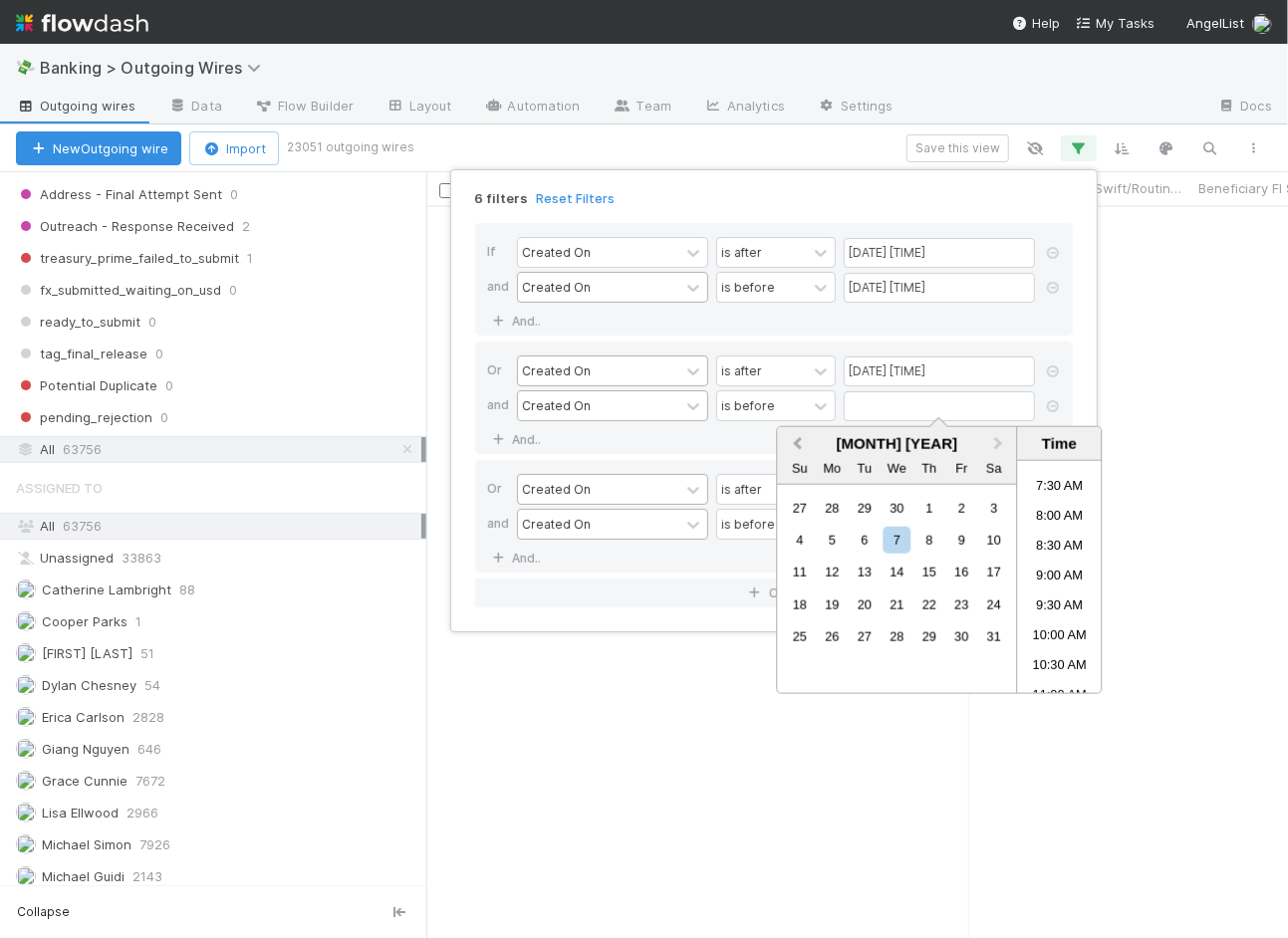 click on "Previous Month" at bounding box center (797, 443) 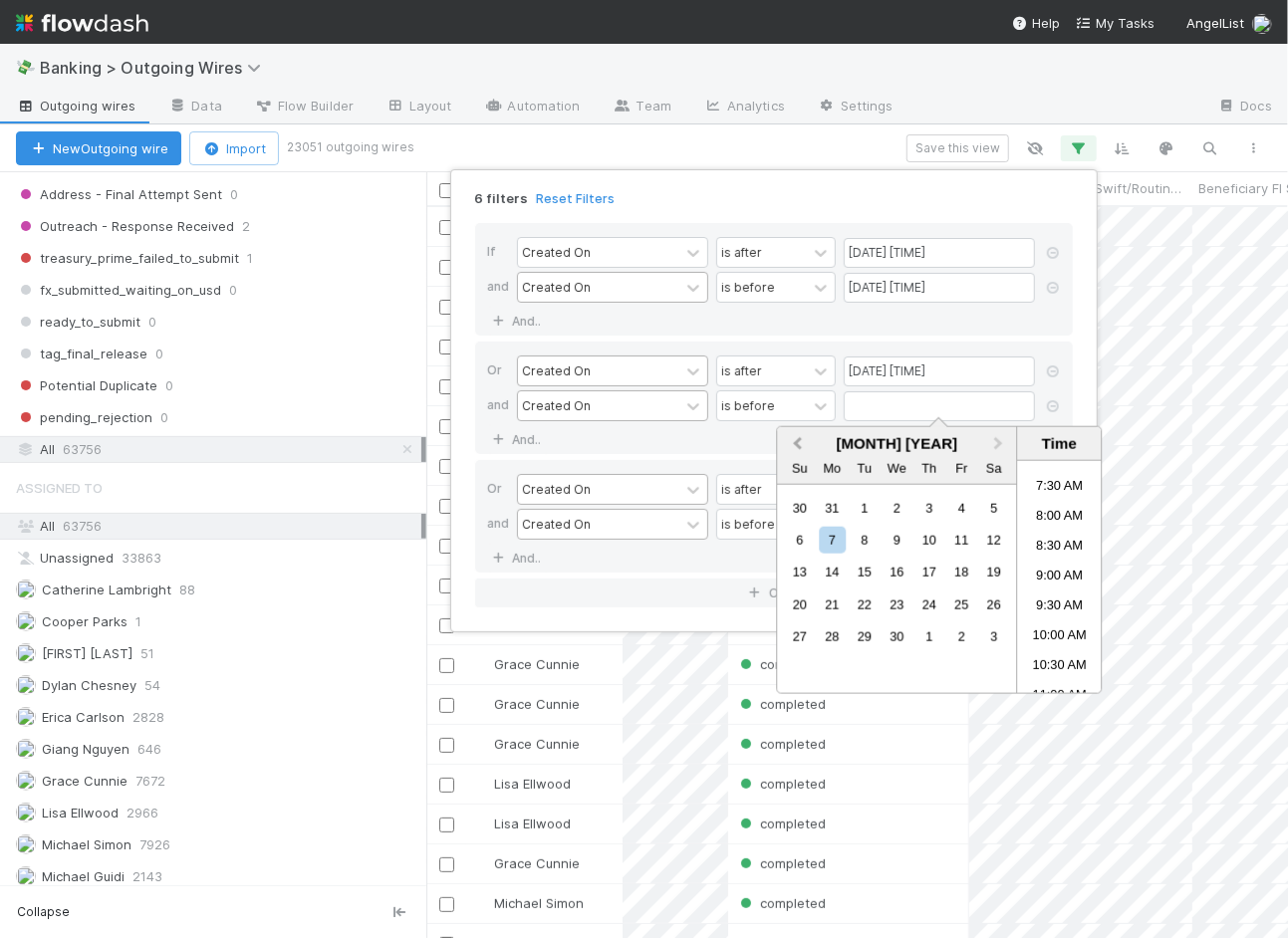 scroll, scrollTop: 1, scrollLeft: 0, axis: vertical 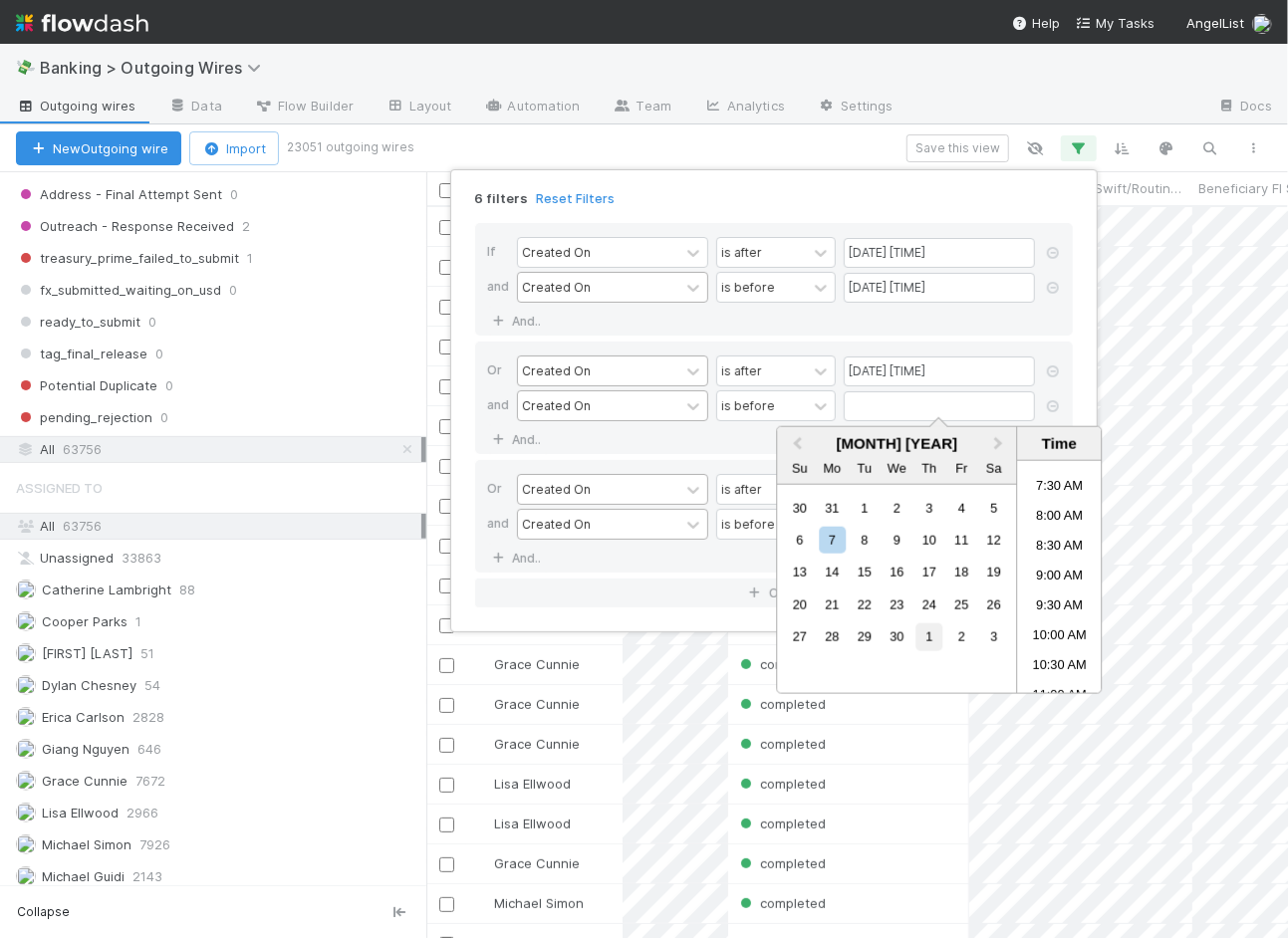 click on "1" at bounding box center (928, 636) 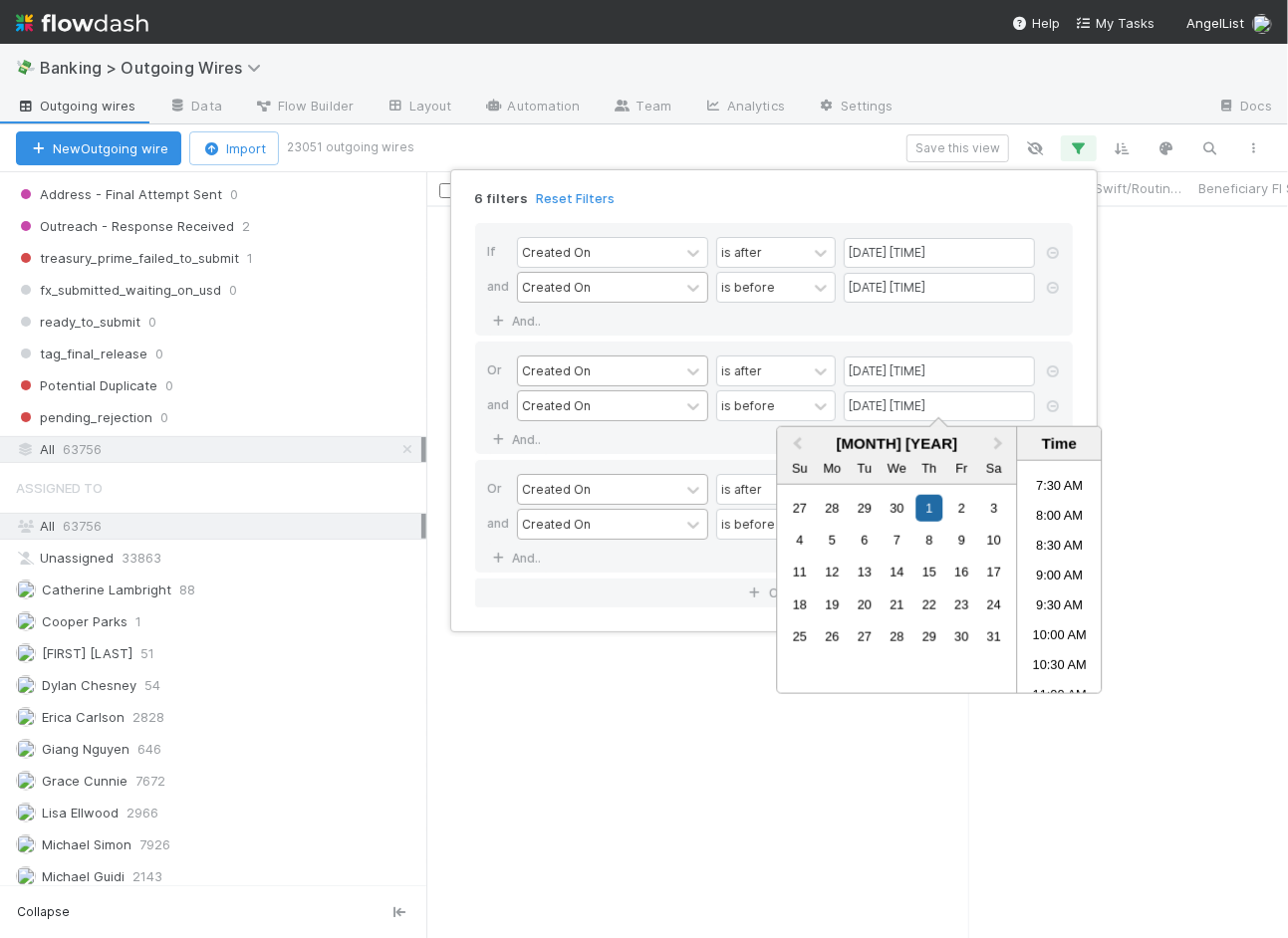 click on "Created On is after [DATE] [TIME]" at bounding box center [780, 372] 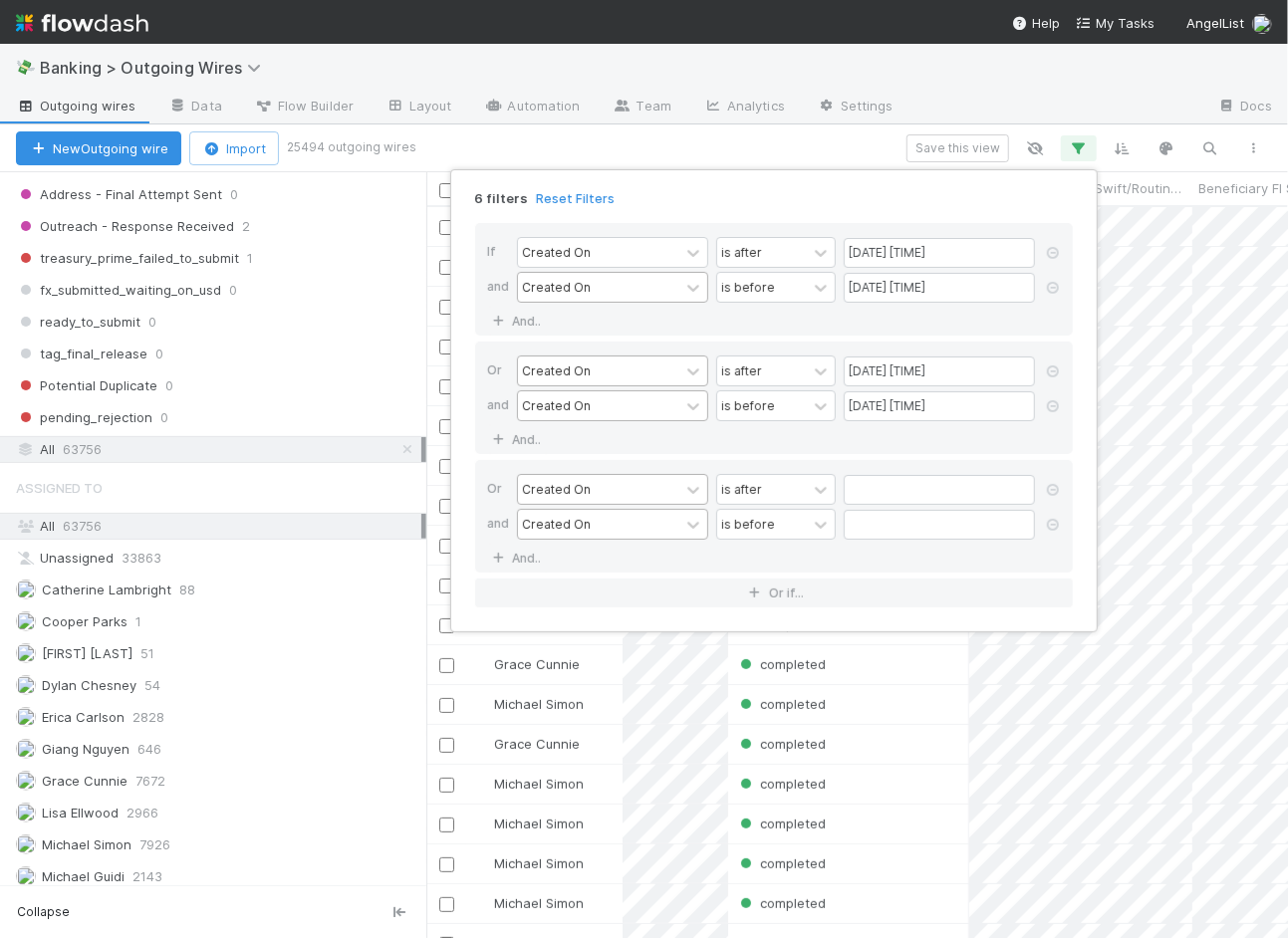 scroll, scrollTop: 1, scrollLeft: 0, axis: vertical 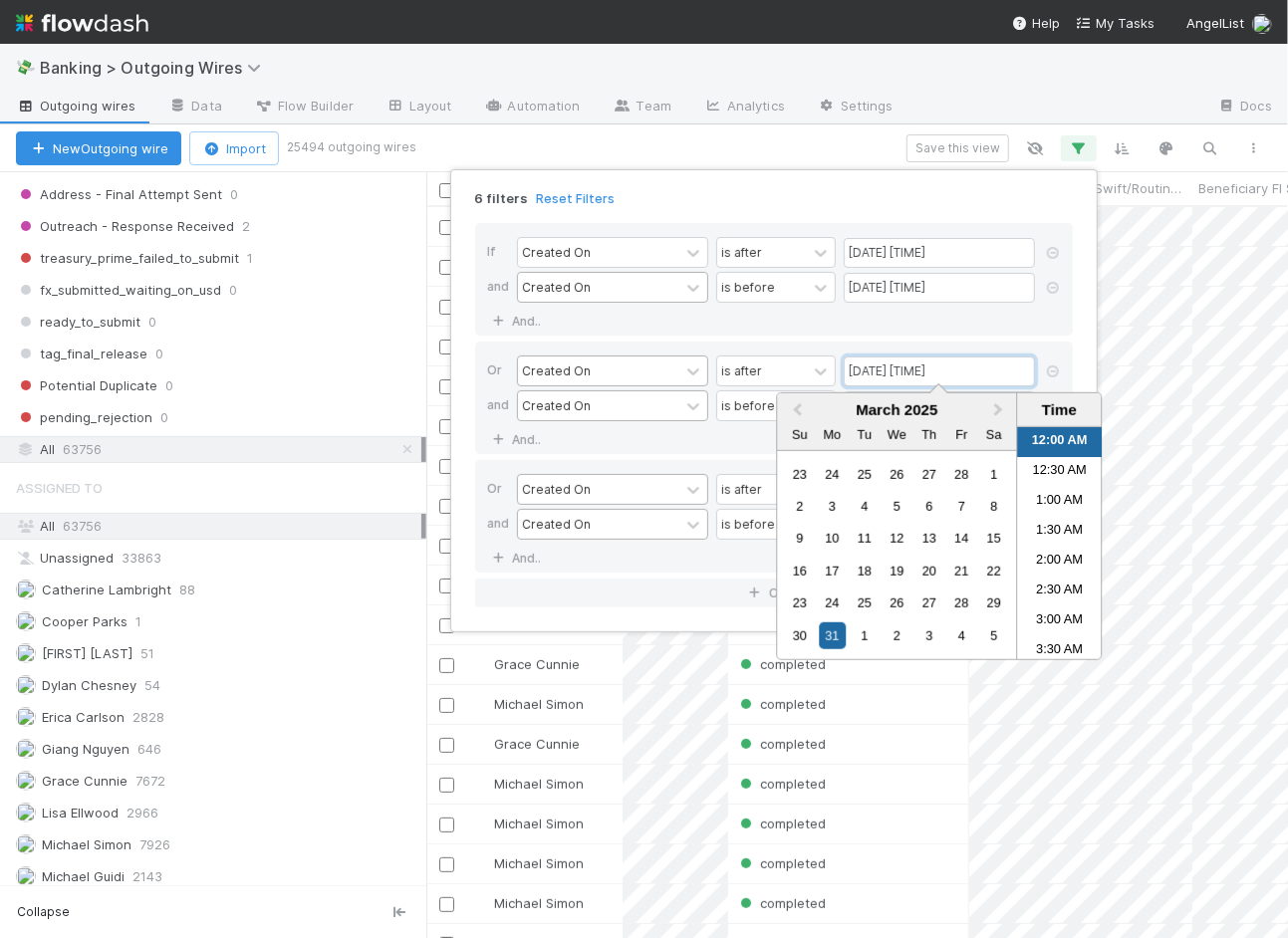 click on "[DATE] [TIME]" at bounding box center (939, 371) 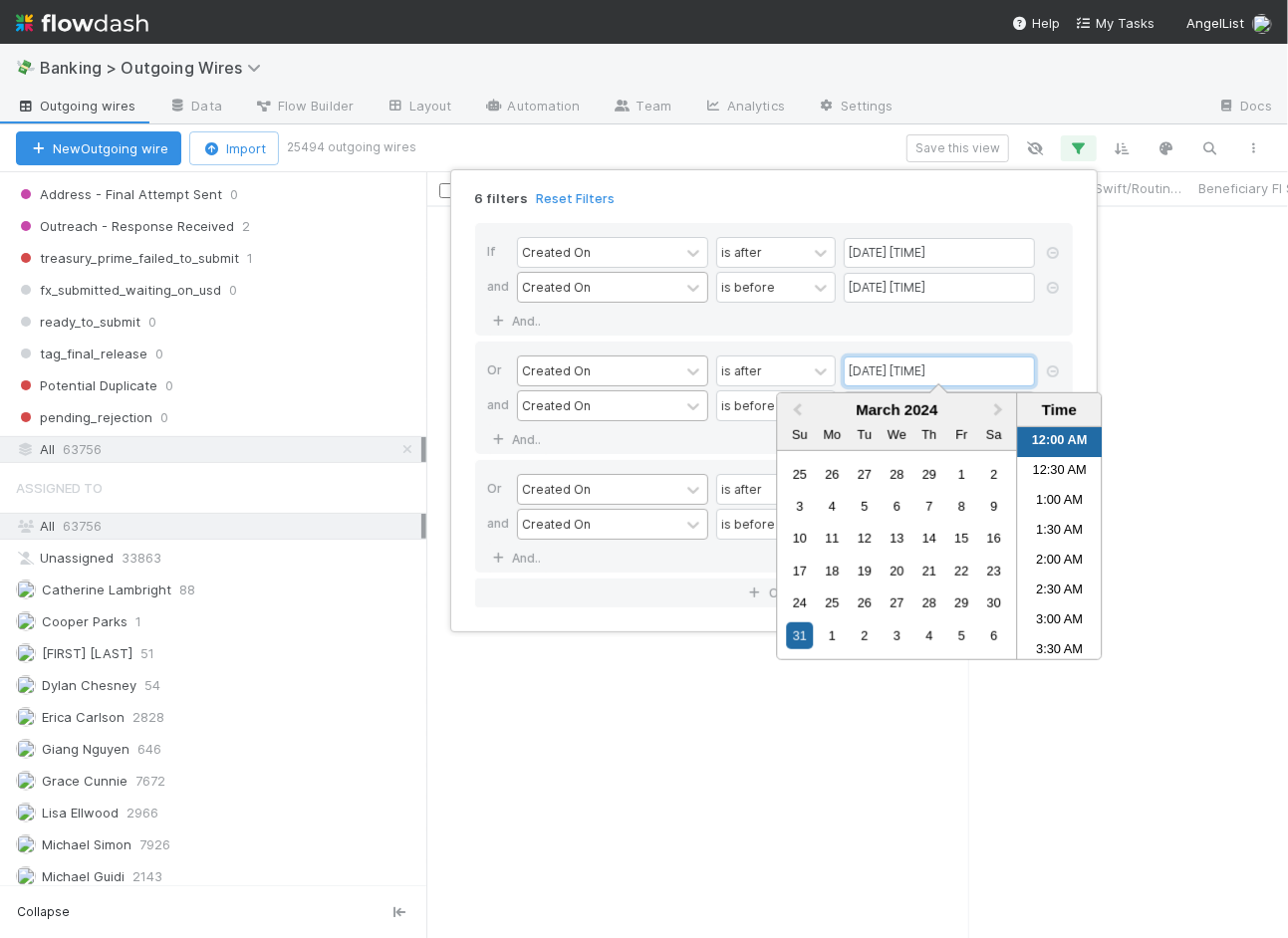 type on "[DATE] [TIME]" 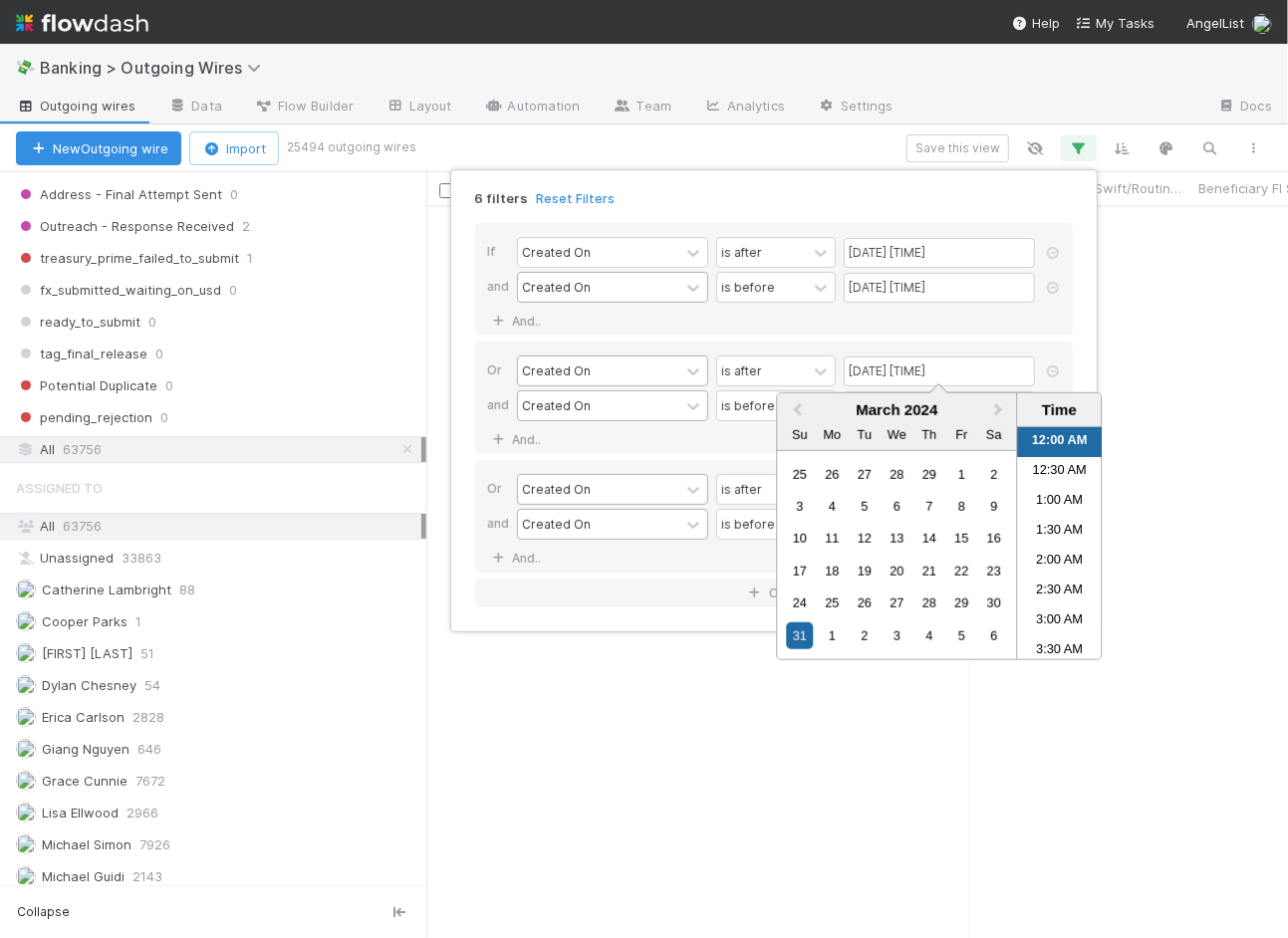 click on "If Created On is after [DATE] [TIME] and Created On is before [DATE] [TIME] And.." at bounding box center [774, 279] 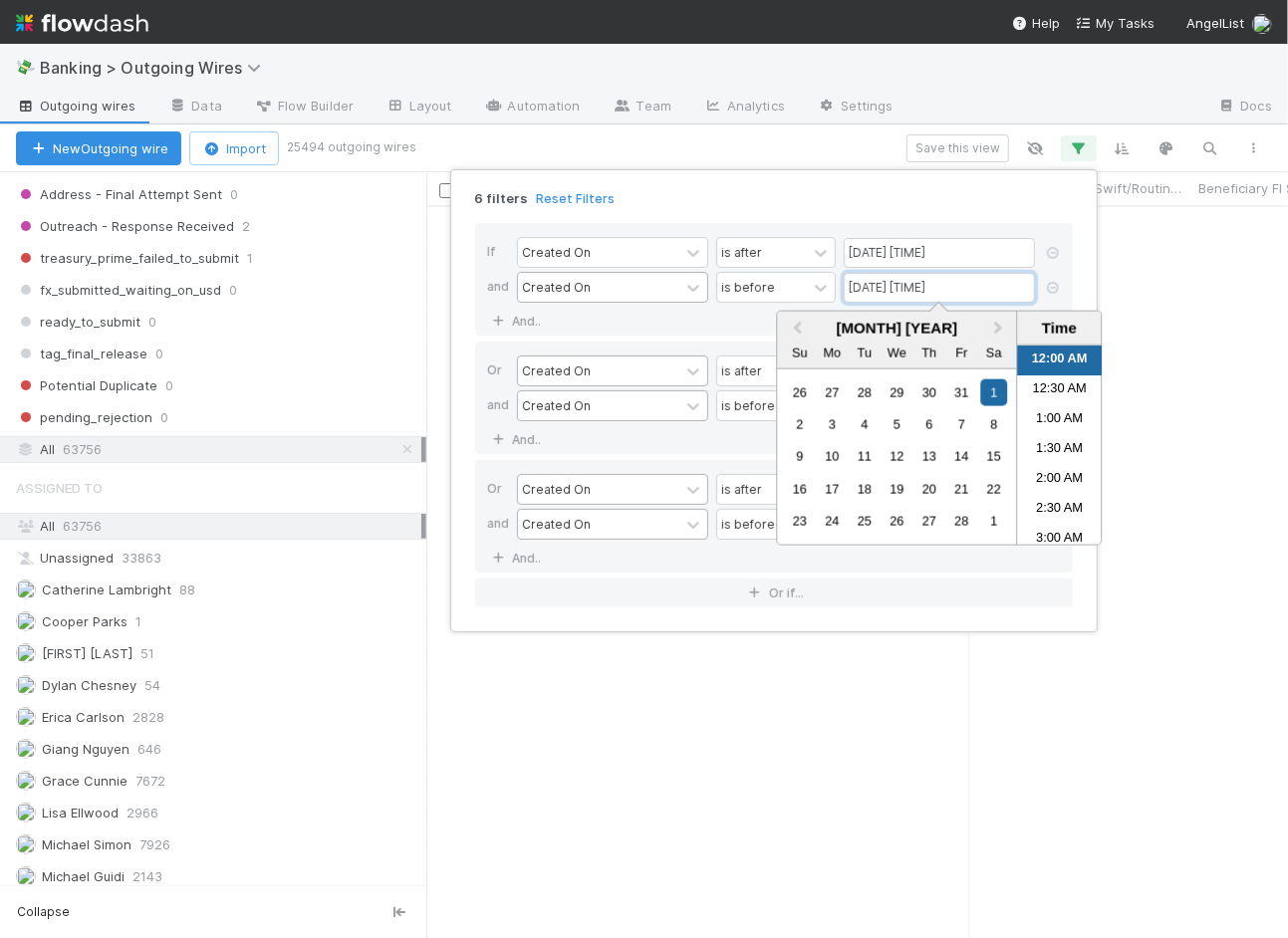 click on "[DATE] [TIME]" at bounding box center (939, 288) 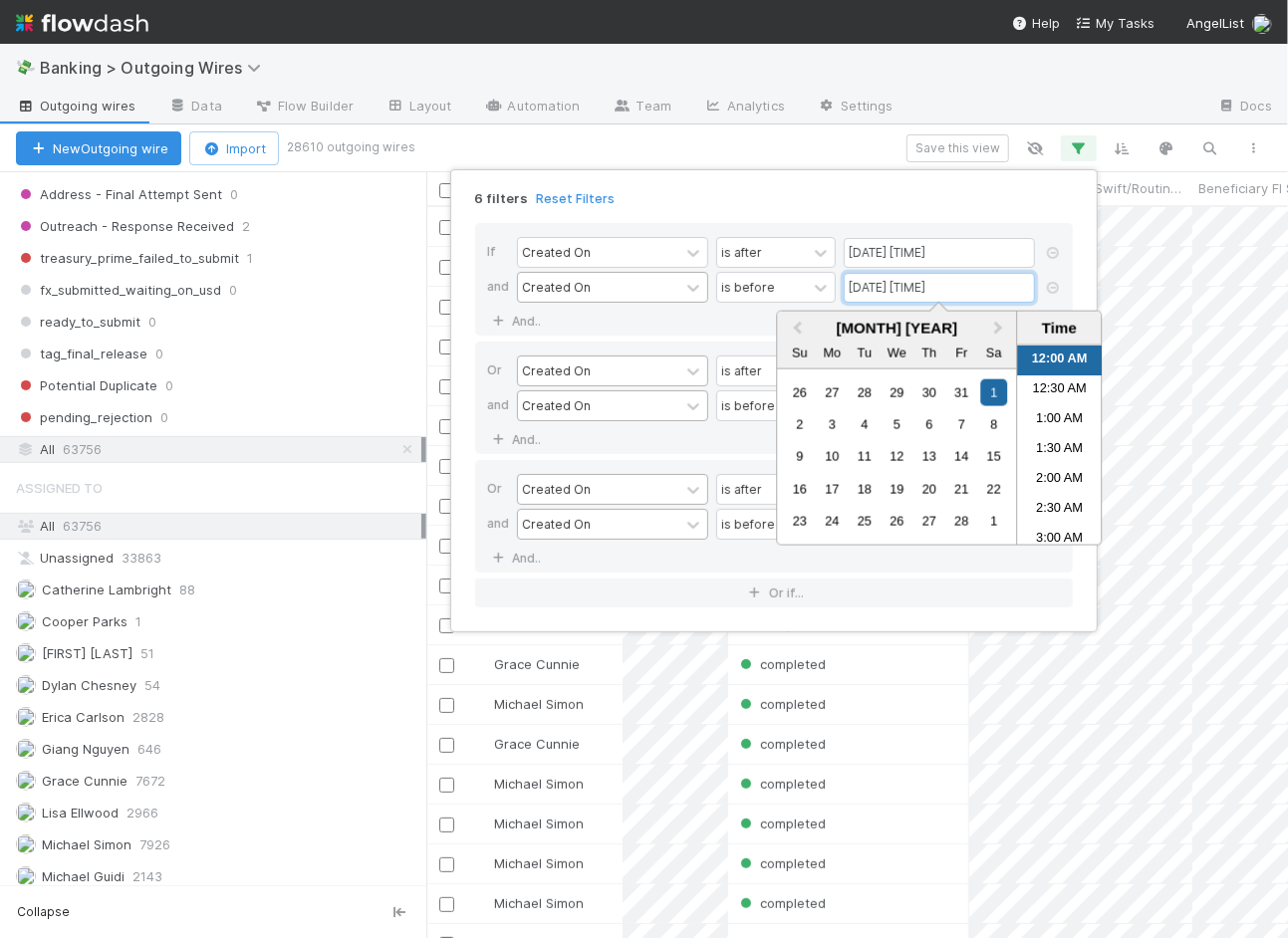 scroll, scrollTop: 1, scrollLeft: 0, axis: vertical 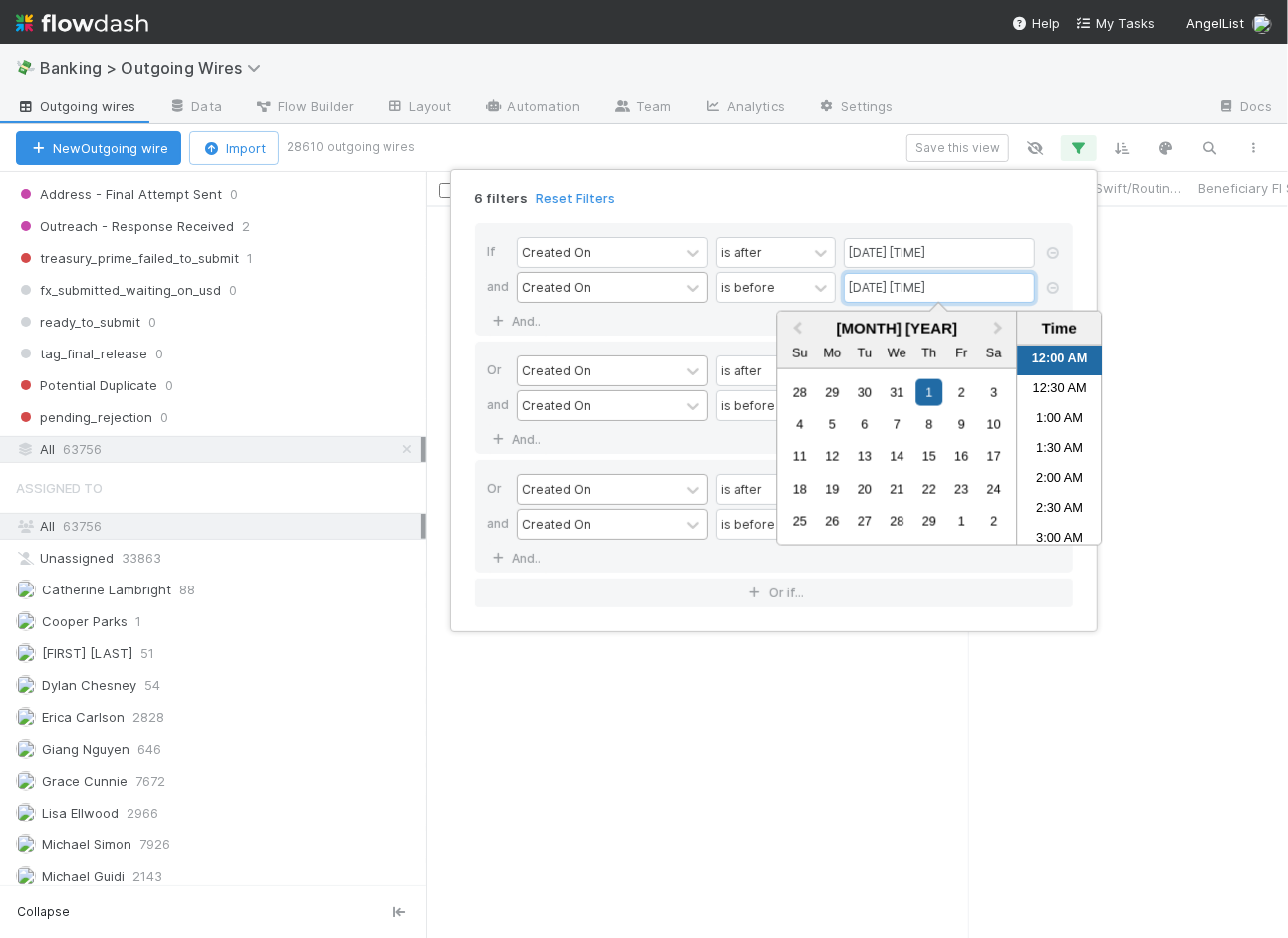 type on "[DATE] [TIME]" 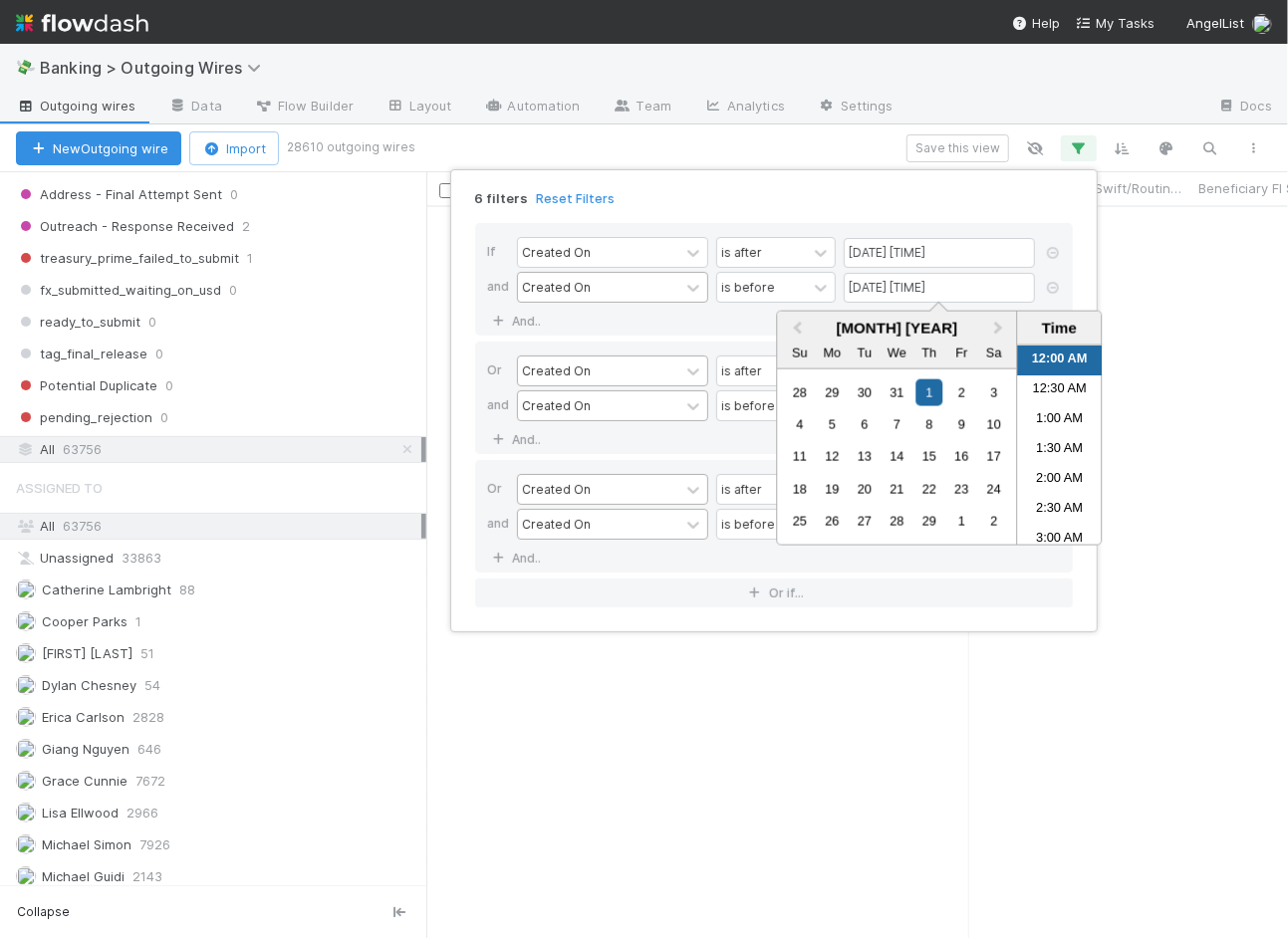 click on "If Created On is after [DATE] [TIME] and Created On is before [DATE] [TIME] And.. Or Created On is after [DATE] [TIME] and Created On is before [DATE] [TIME] And.. Or Created On is after and Created On is before And.. Or if..." at bounding box center [774, 415] 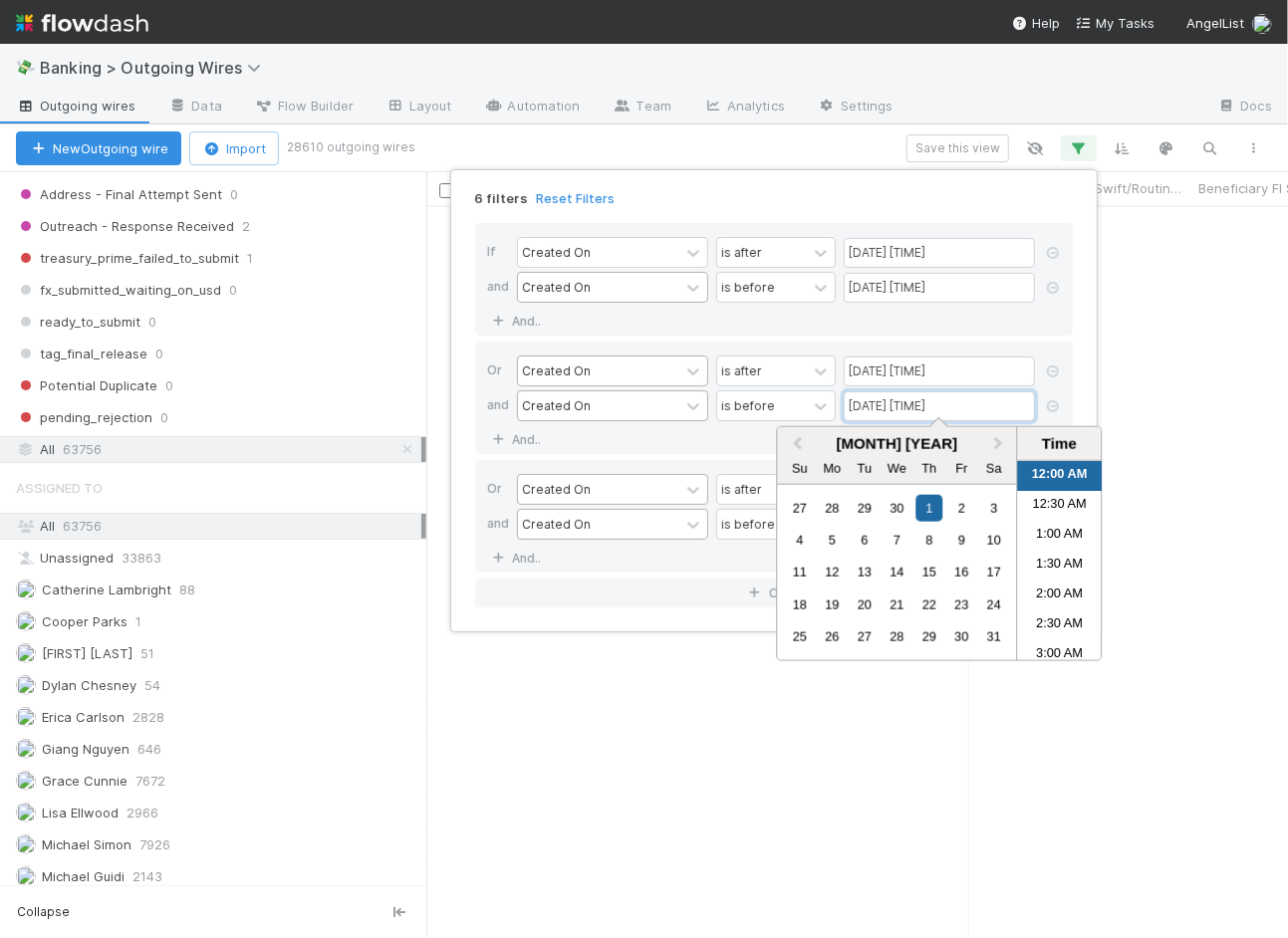 click on "[DATE] [TIME]" at bounding box center [939, 406] 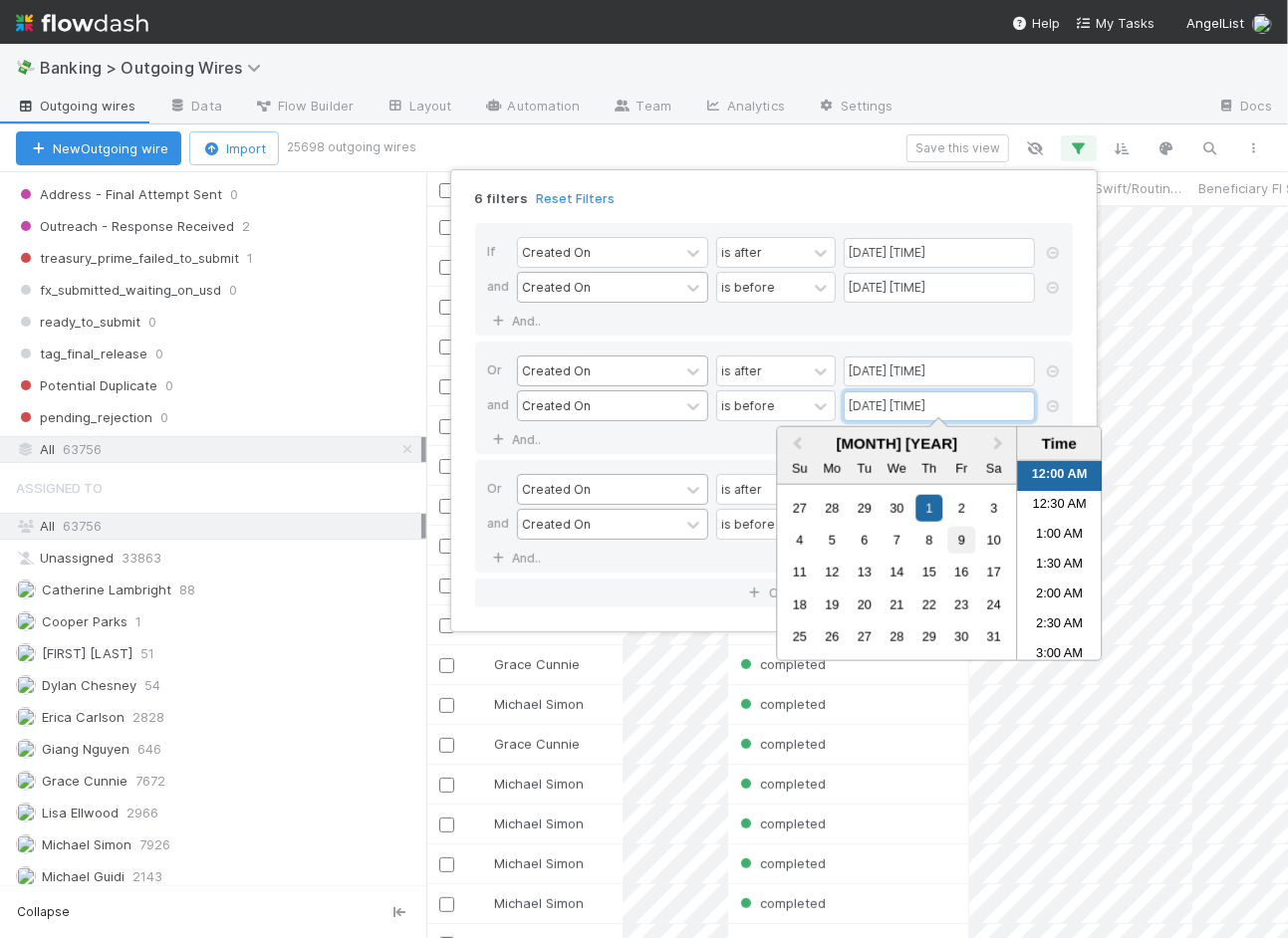 scroll, scrollTop: 1, scrollLeft: 0, axis: vertical 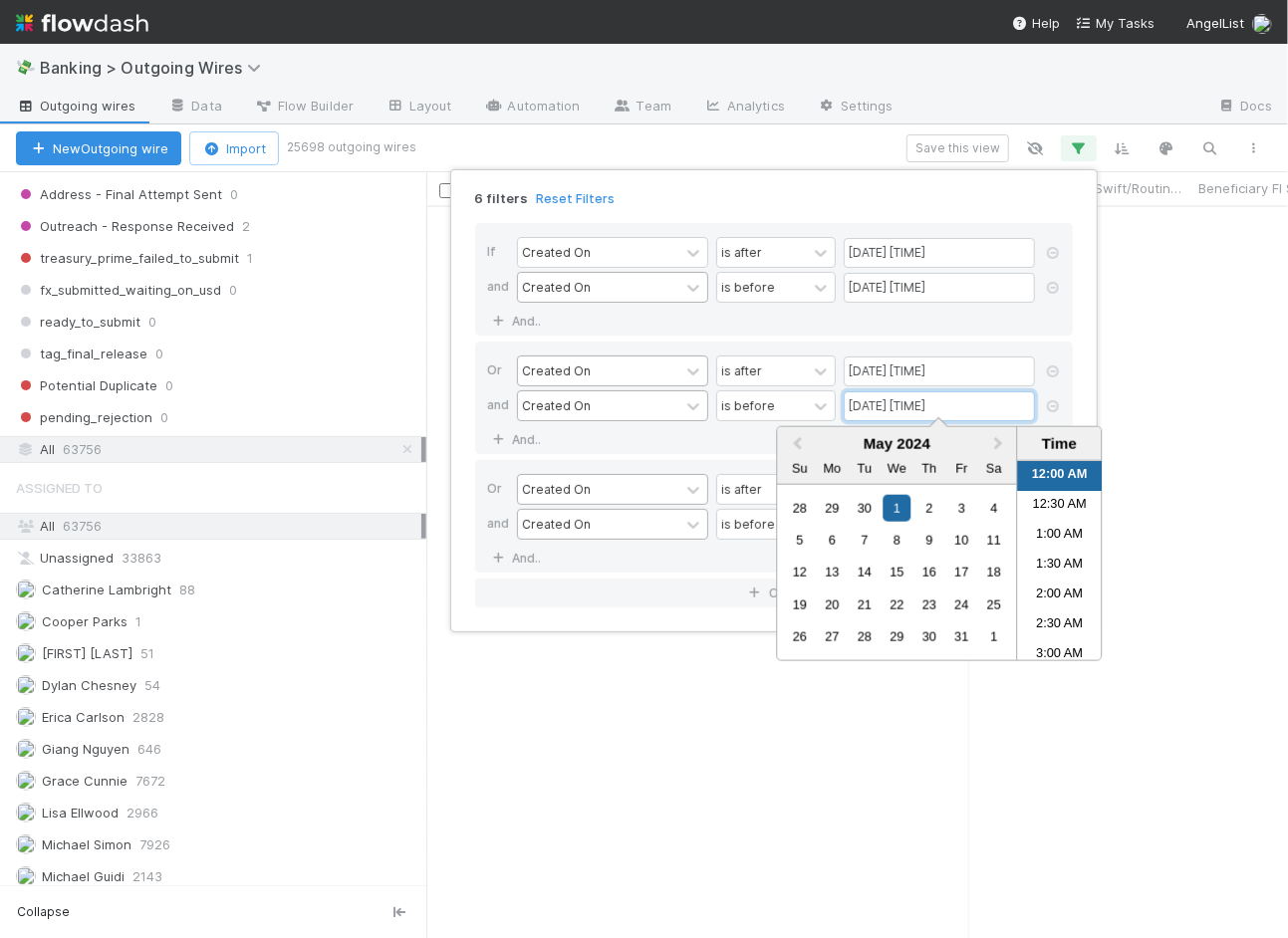type on "[DATE] [TIME]" 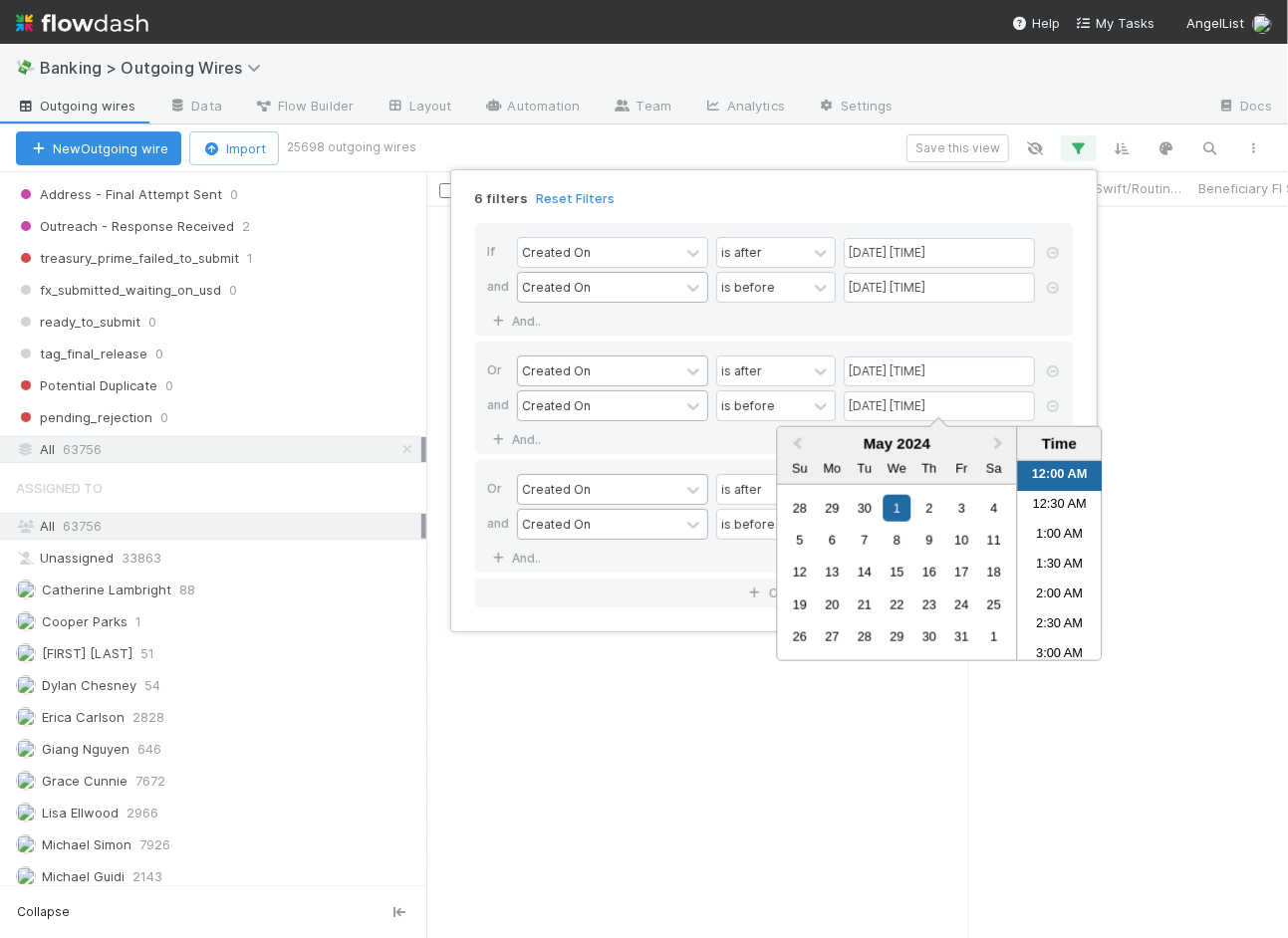 click on "If Created On is after [DATE] [TIME] and Created On is before [DATE] [TIME] And.." at bounding box center (774, 279) 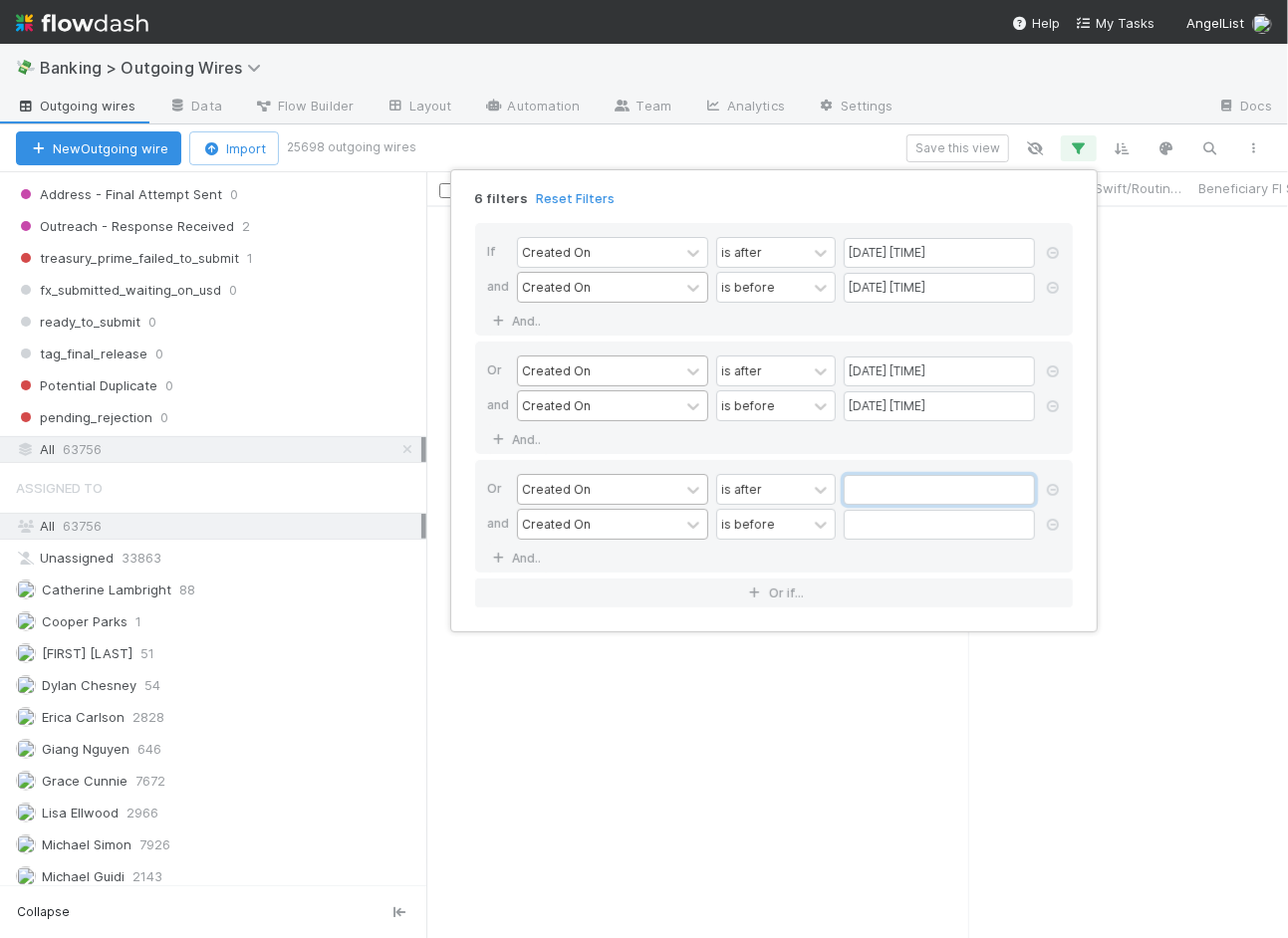click at bounding box center [939, 490] 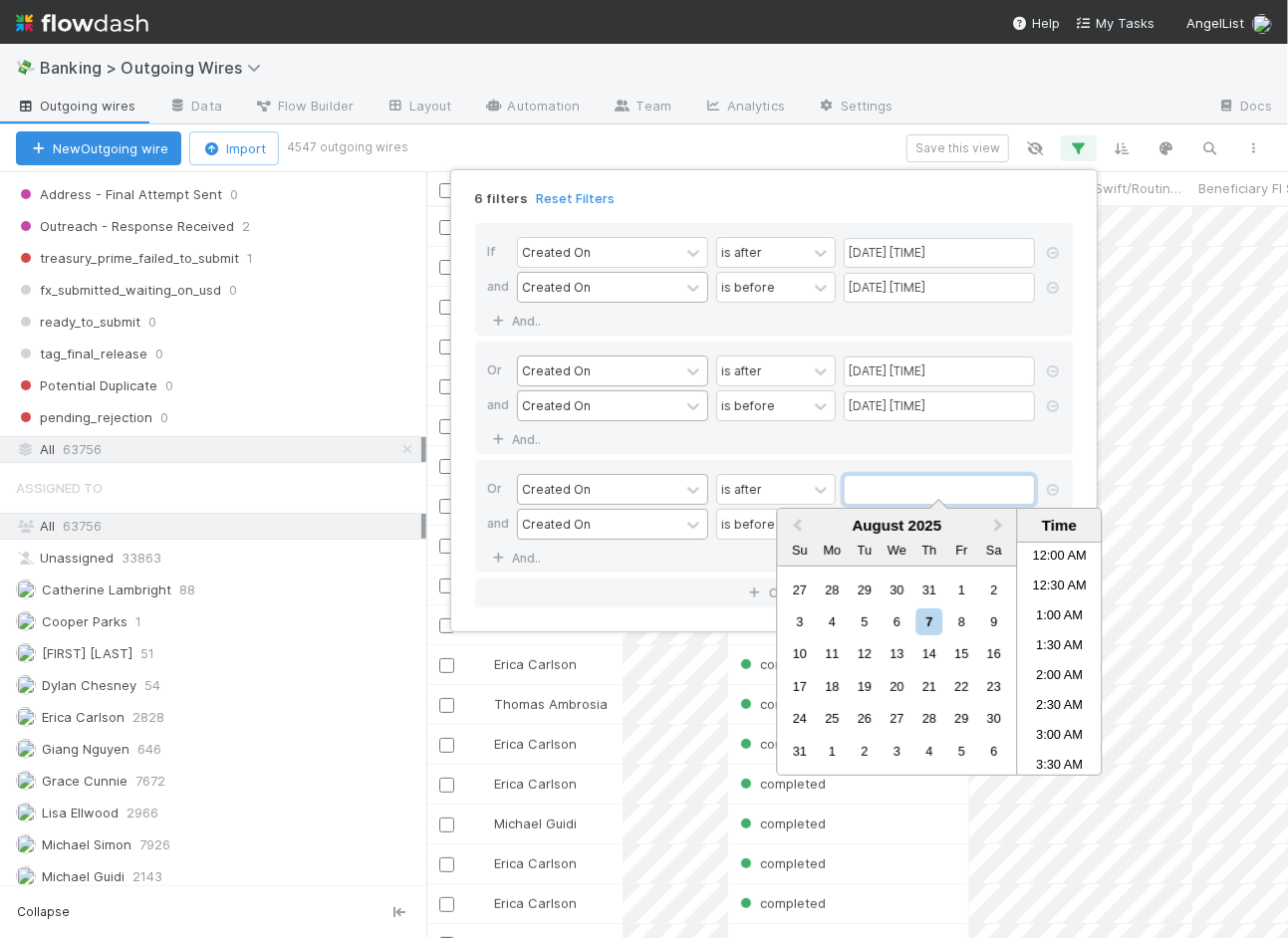 scroll, scrollTop: 436, scrollLeft: 0, axis: vertical 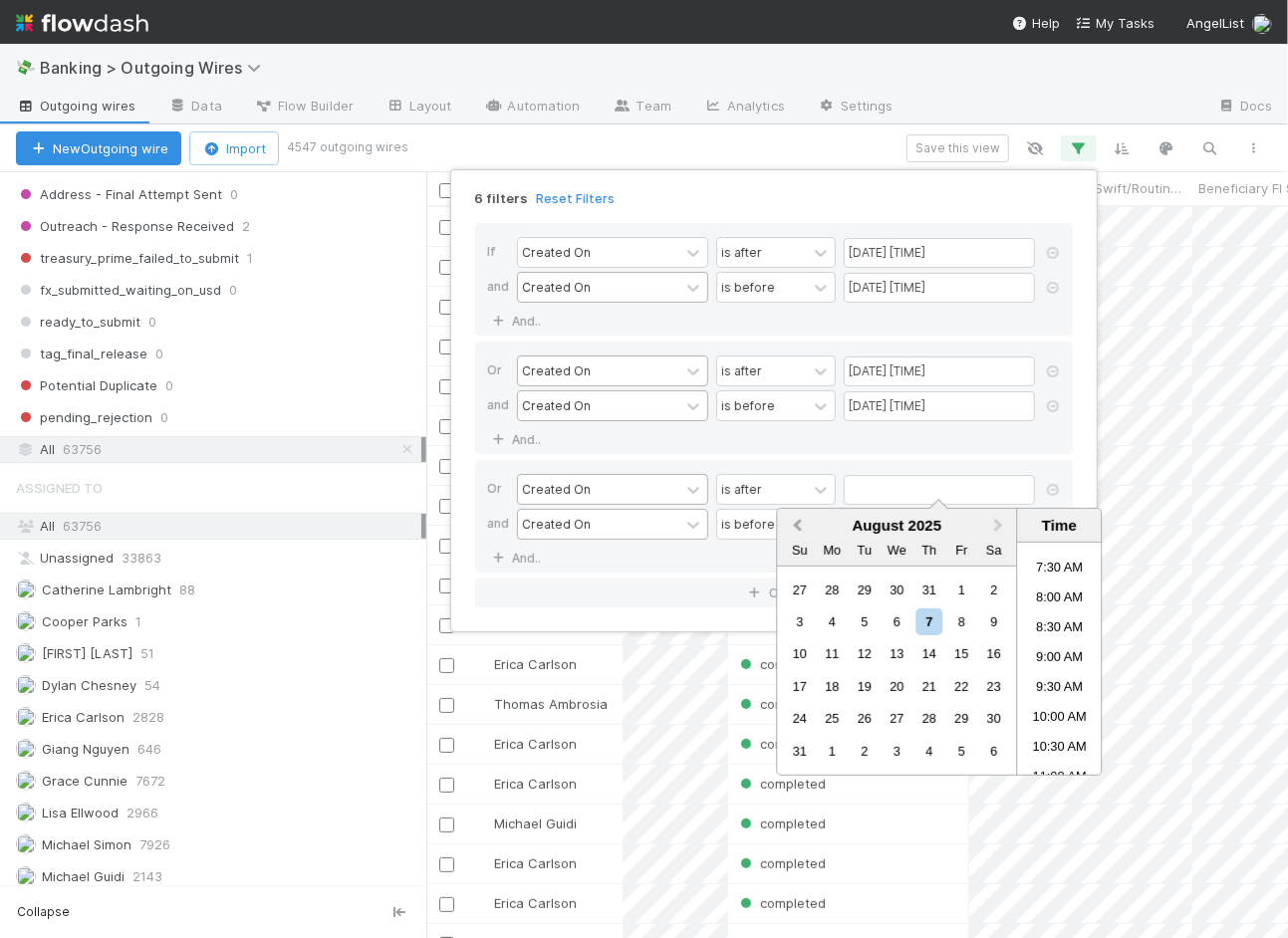 click on "Previous Month" at bounding box center [797, 526] 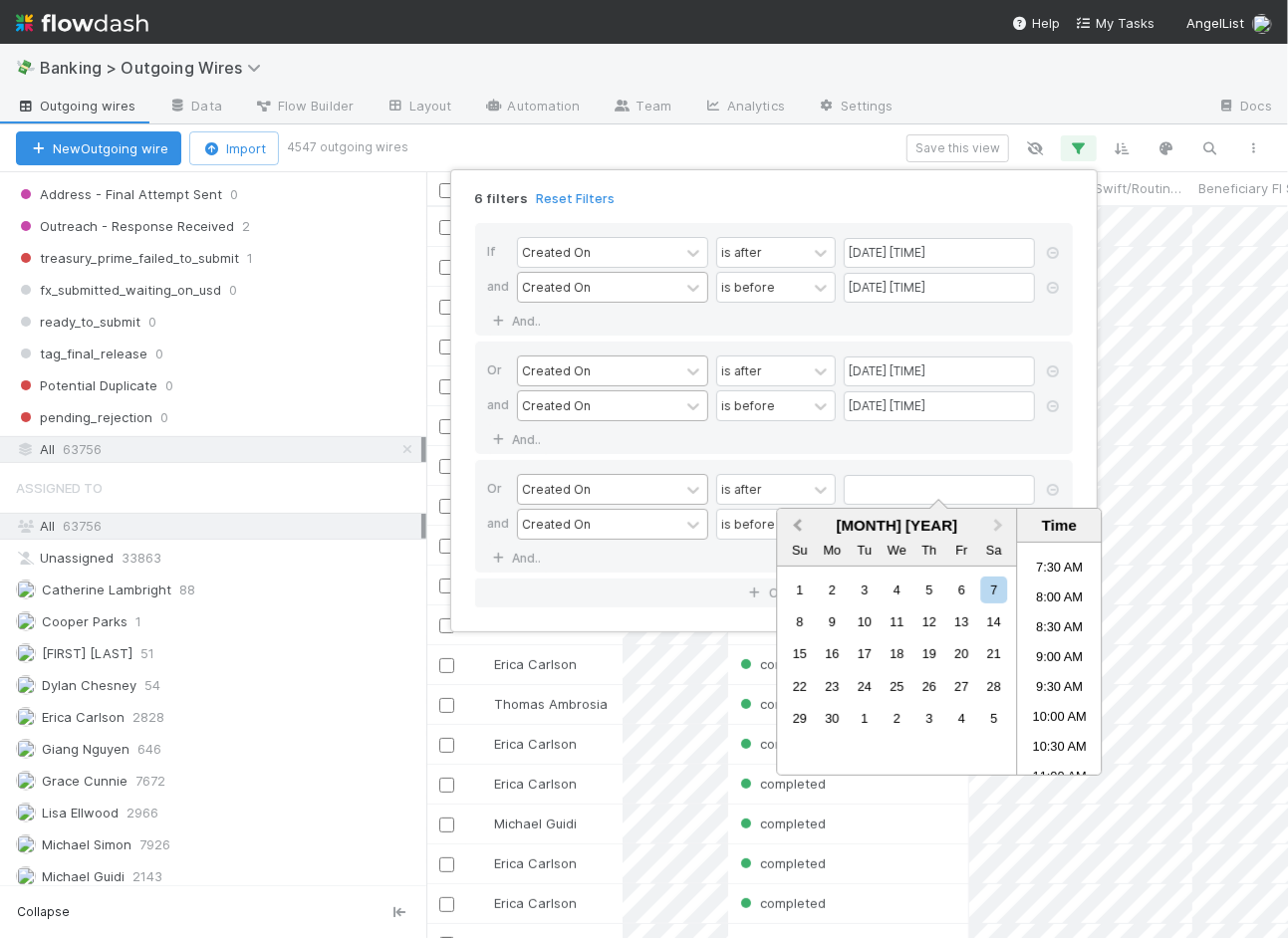 click on "Previous Month" at bounding box center (797, 526) 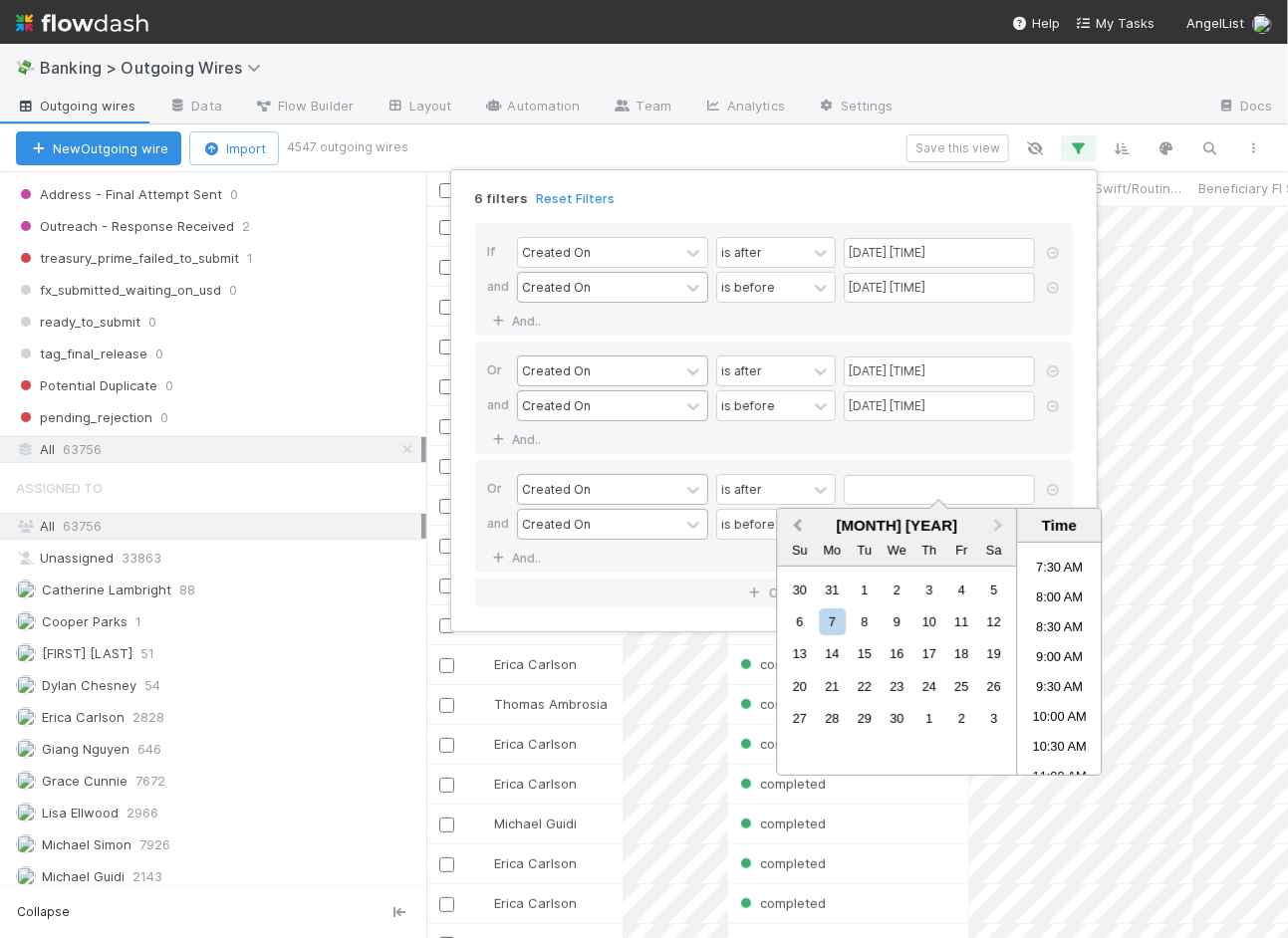 click on "Previous Month" at bounding box center [797, 526] 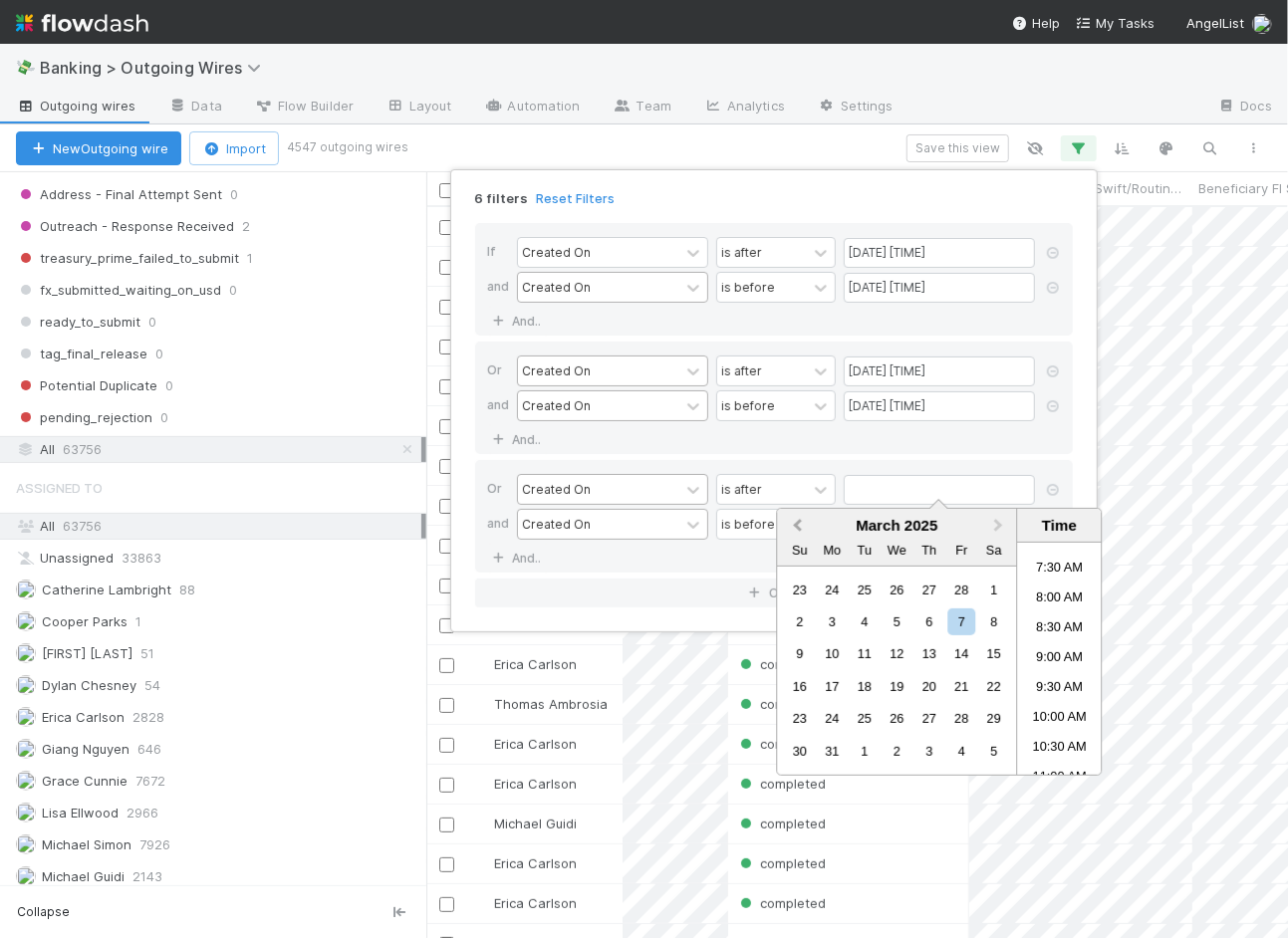 click on "Previous Month" at bounding box center [797, 526] 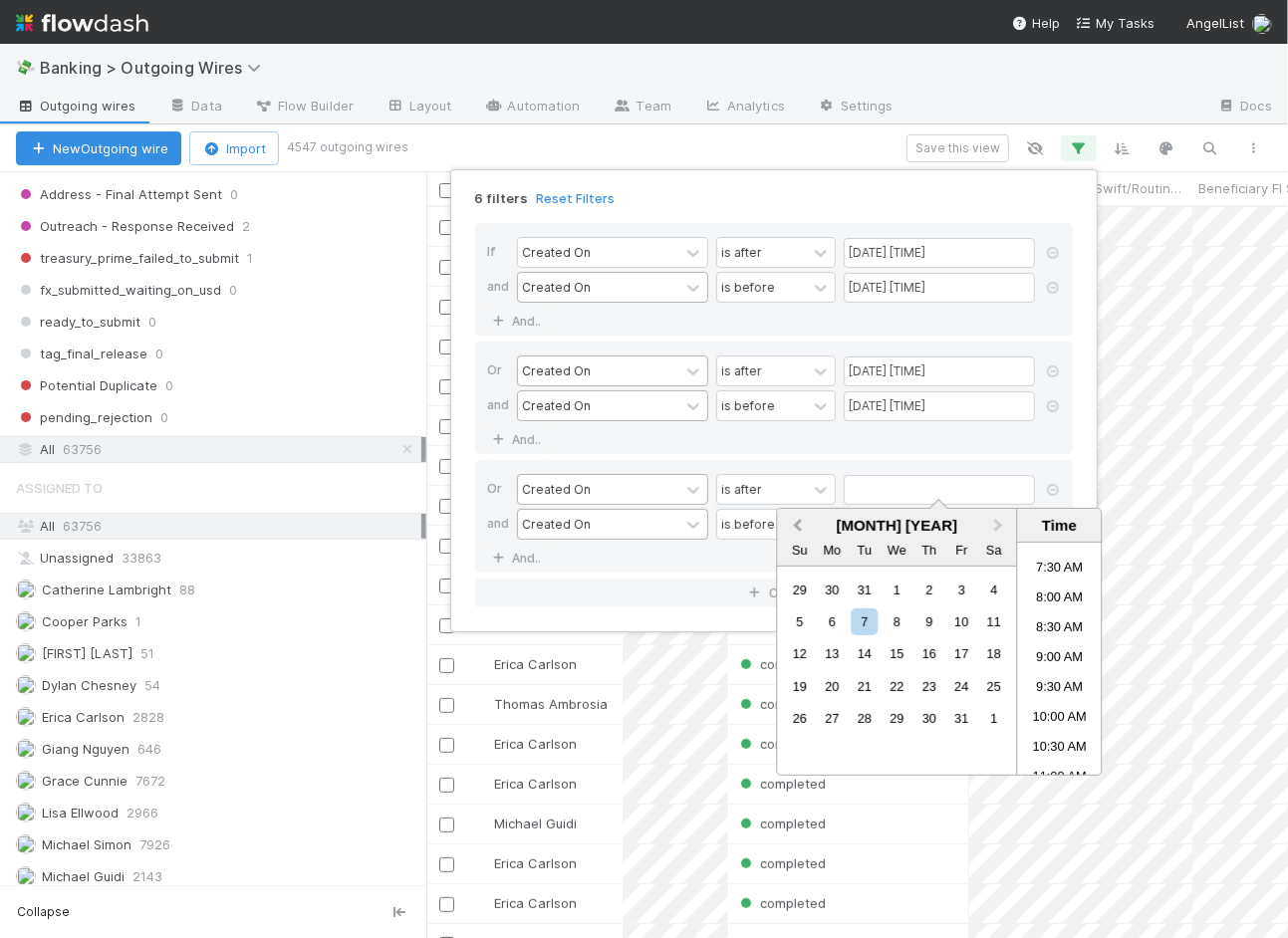 click on "Previous Month" at bounding box center [797, 526] 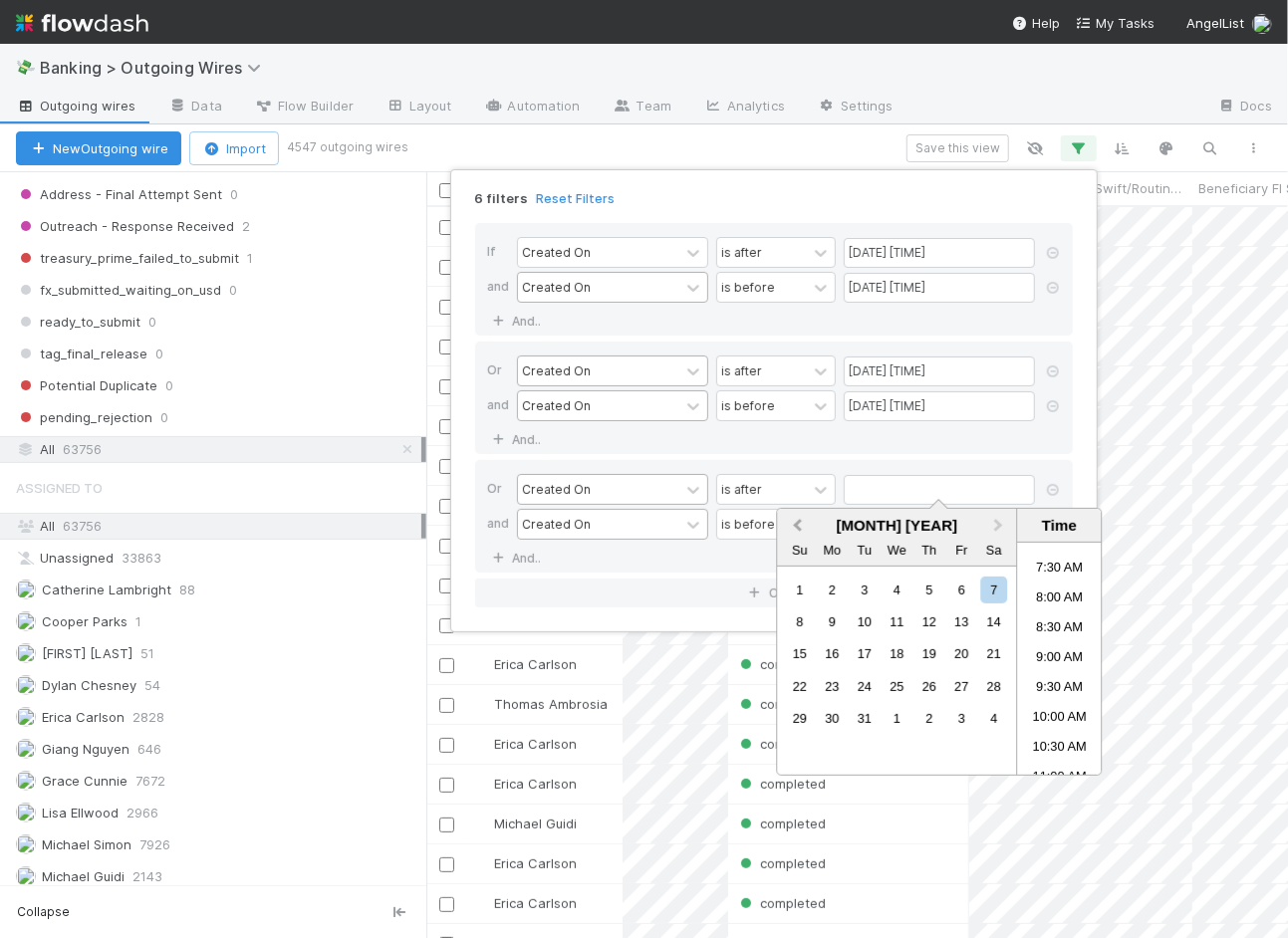 click on "Previous Month" at bounding box center [797, 526] 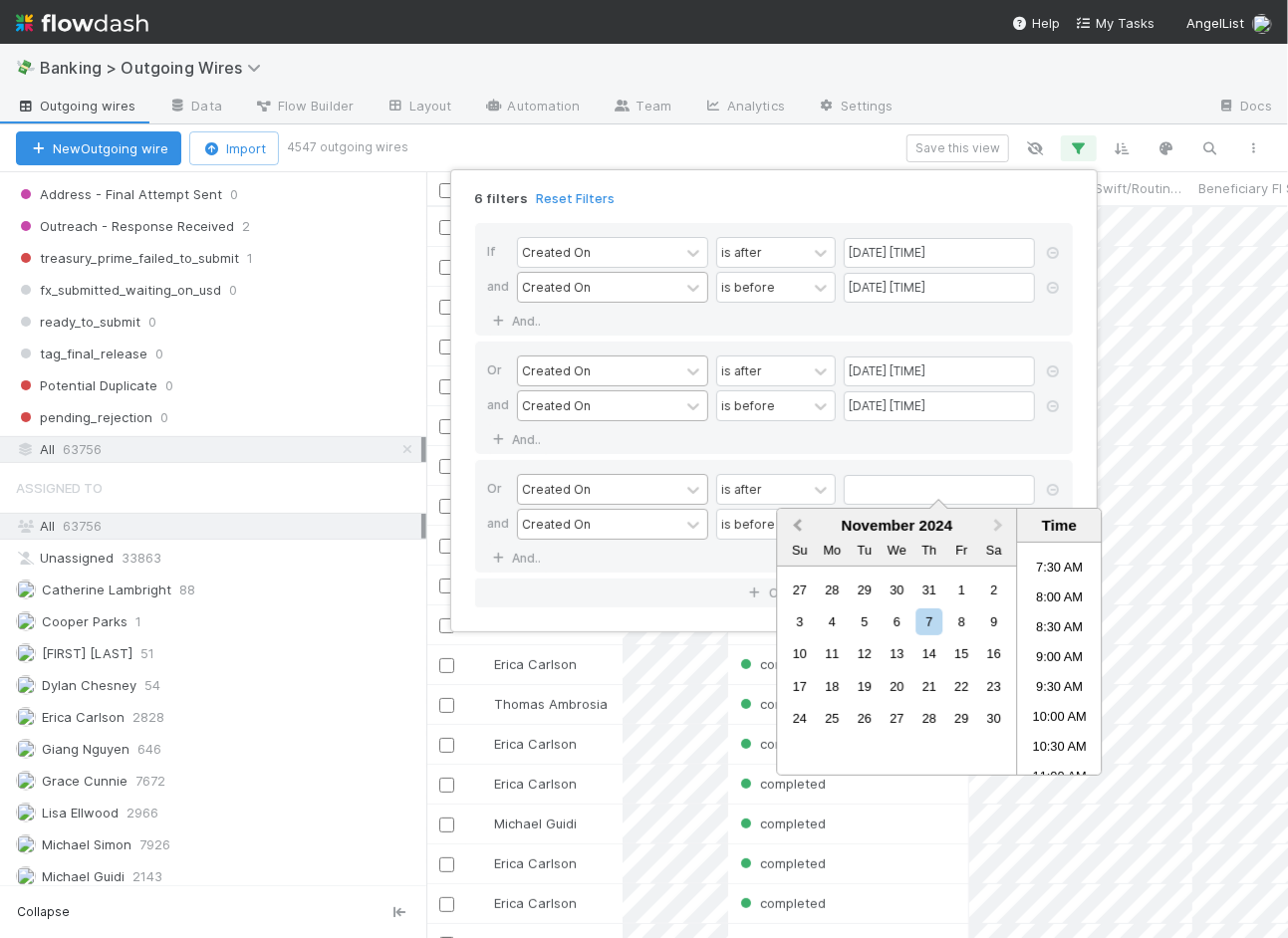 click on "Previous Month" at bounding box center (797, 526) 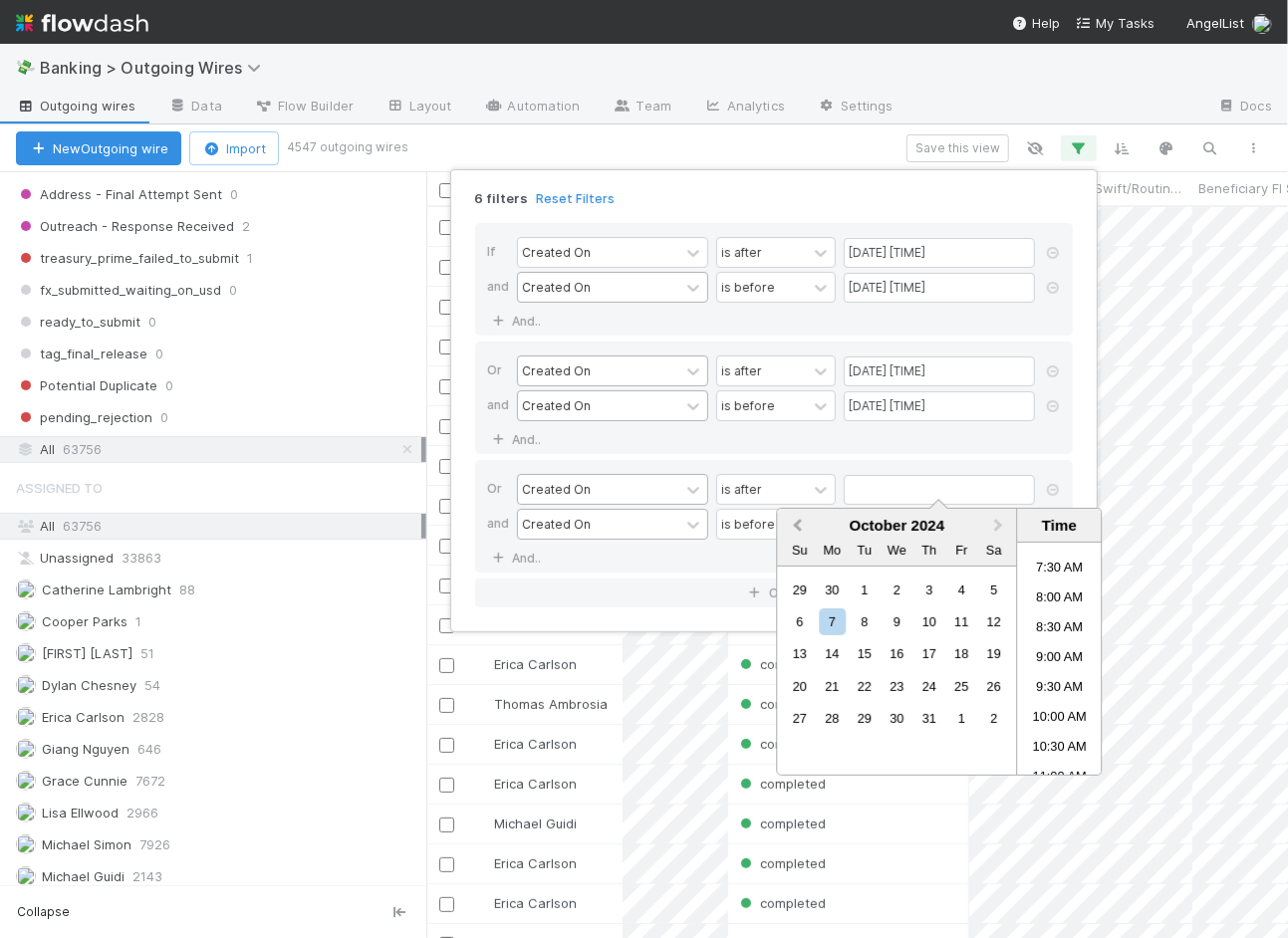 click on "Previous Month" at bounding box center (797, 526) 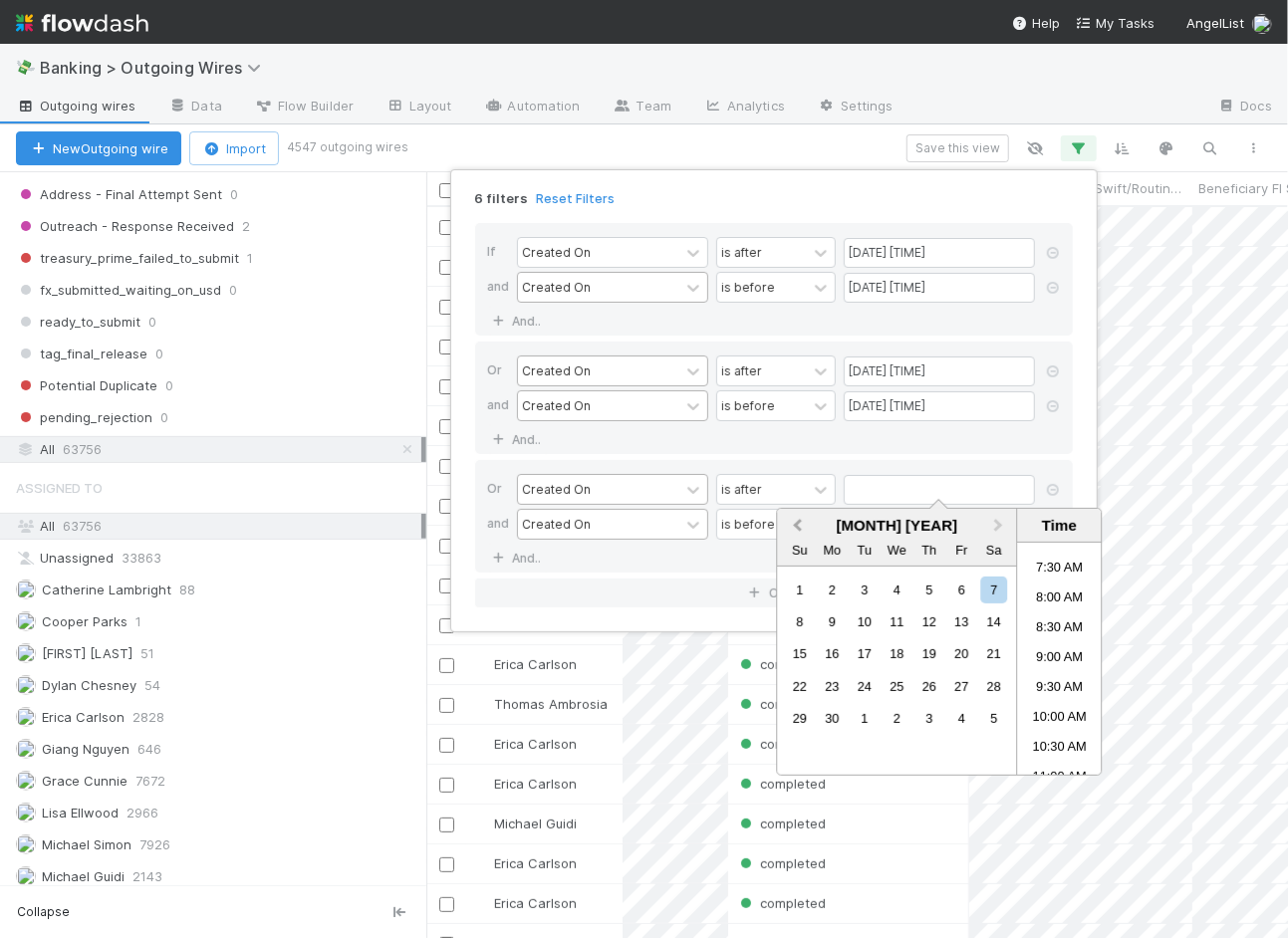 click on "Previous Month" at bounding box center [795, 527] 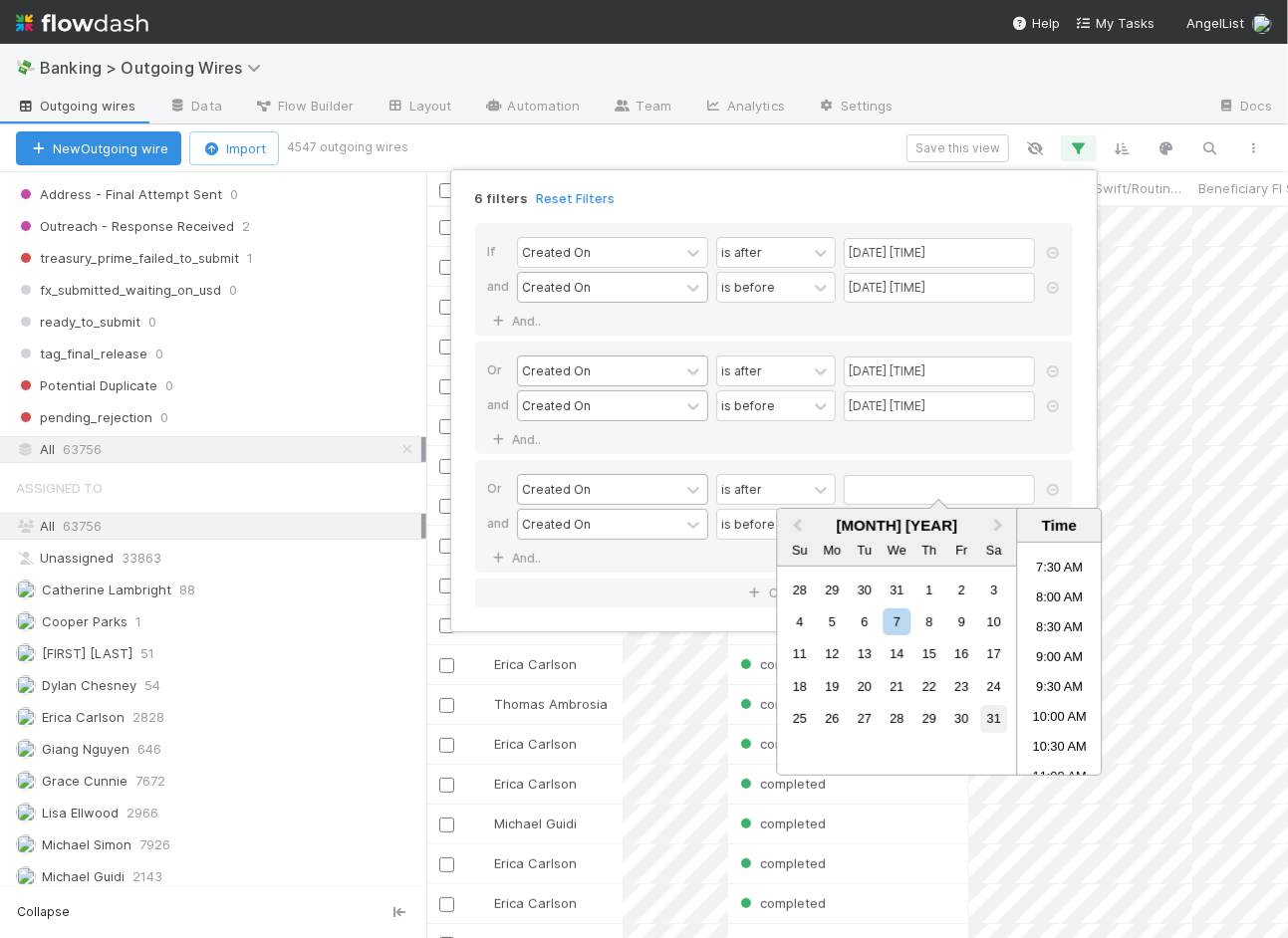 click on "31" at bounding box center [993, 718] 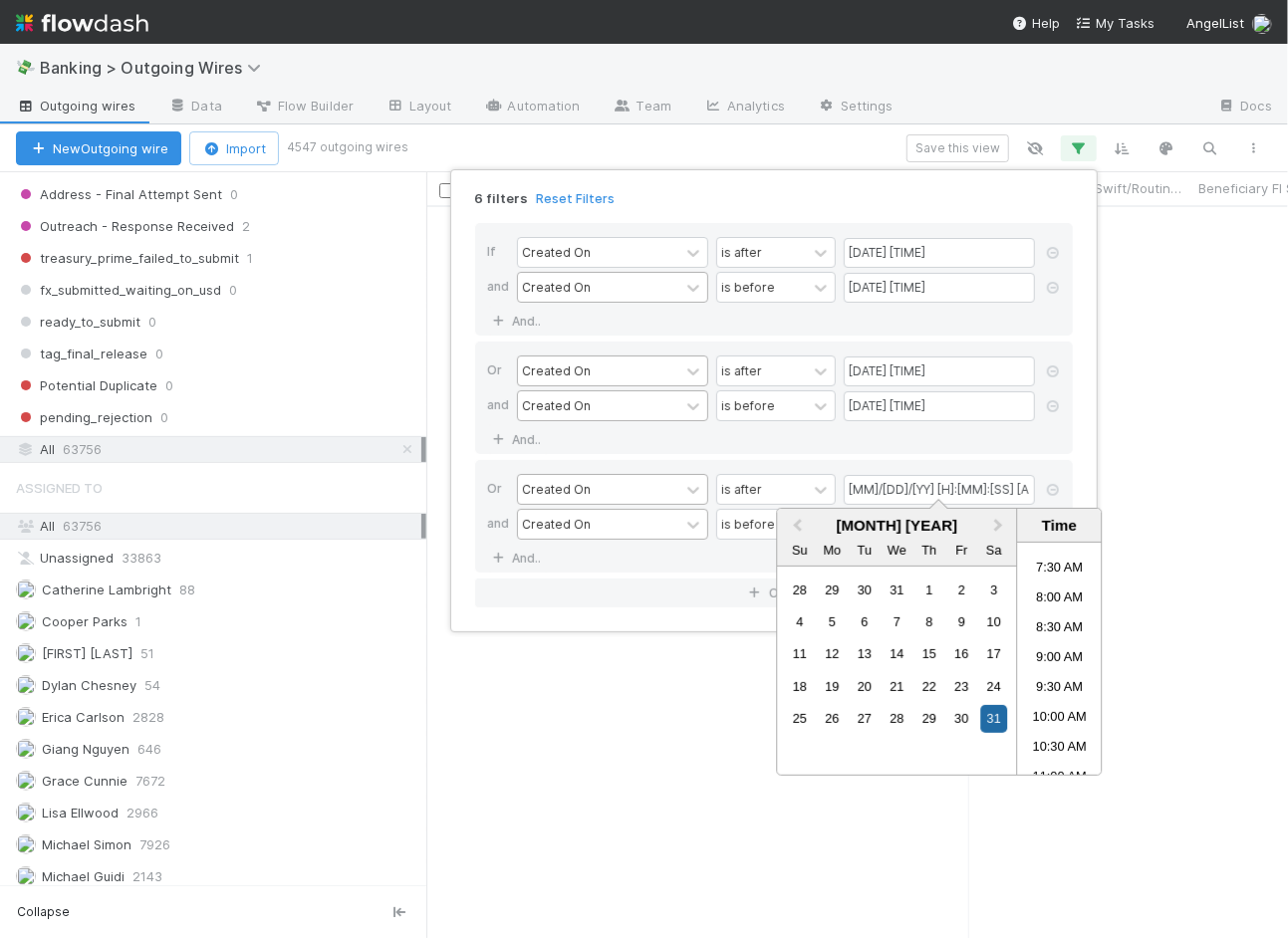 click on "If Created On is after [DATE] [TIME] and Created On is before [DATE] [TIME] And.. Or Created On is after [DATE] [TIME] and Created On is before [DATE] [TIME] And.. Or Created On is after [DATE] [TIME] and Created On is before And.. Or if..." at bounding box center [774, 415] 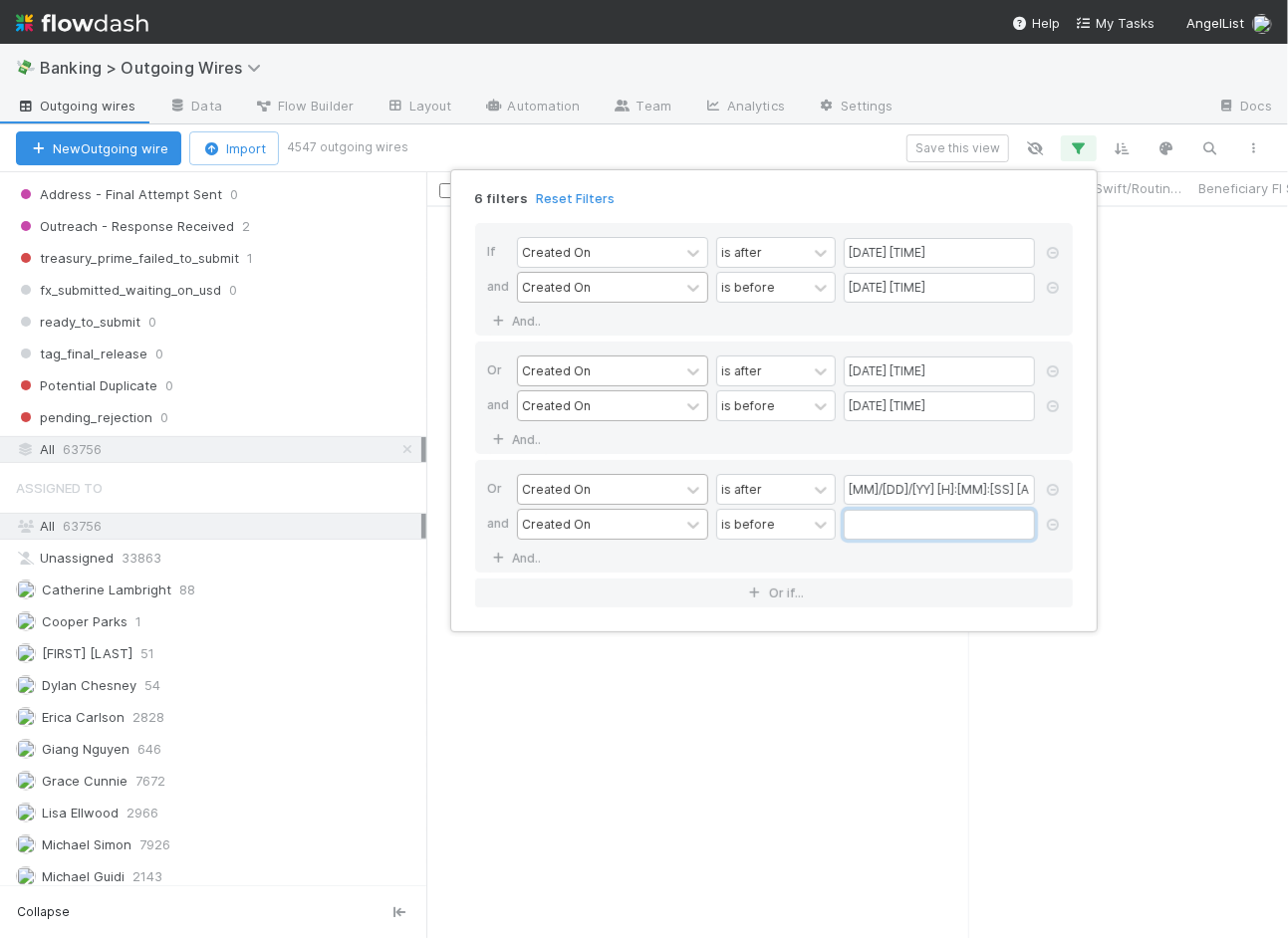 click at bounding box center (939, 525) 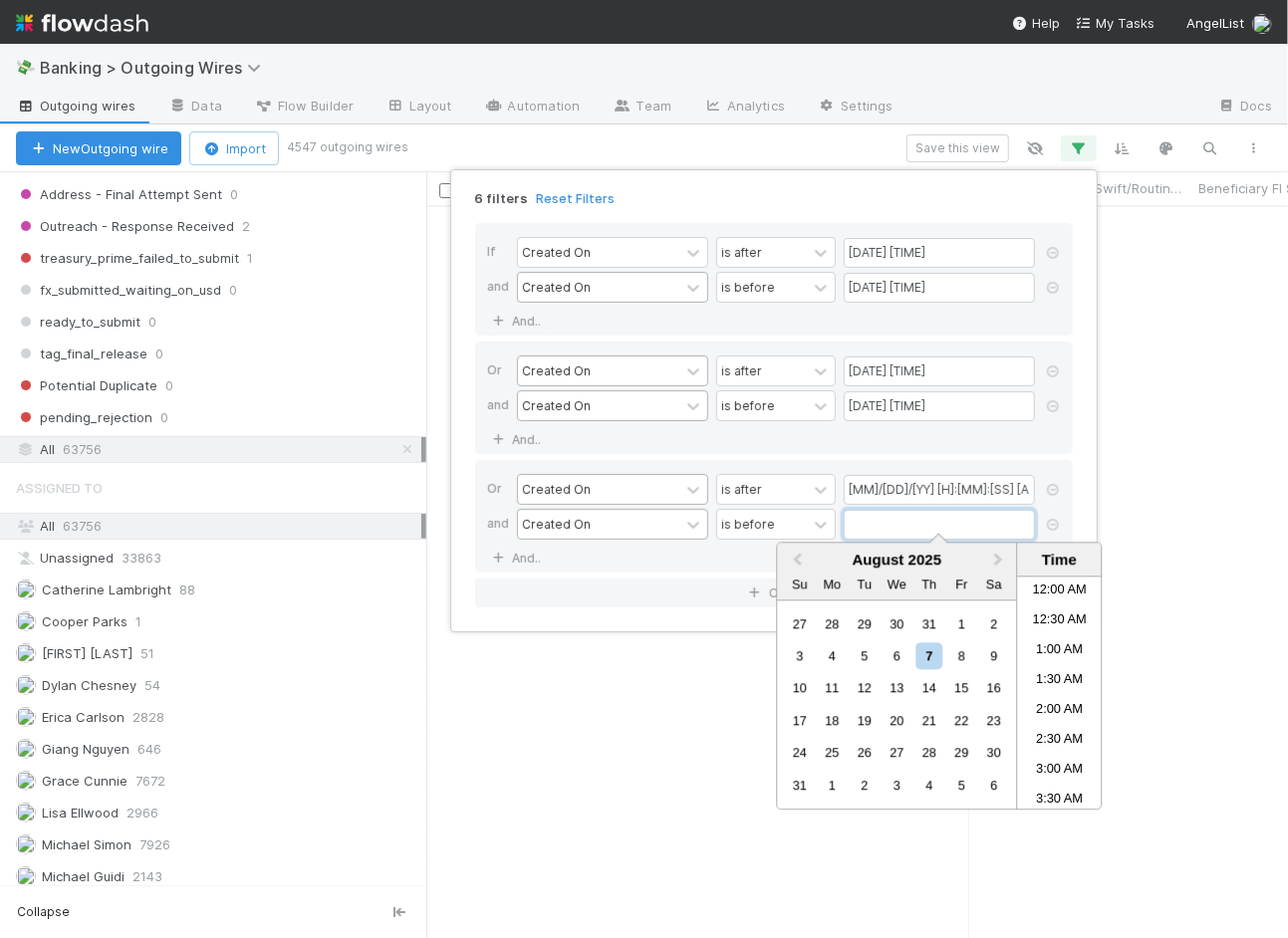scroll, scrollTop: 436, scrollLeft: 0, axis: vertical 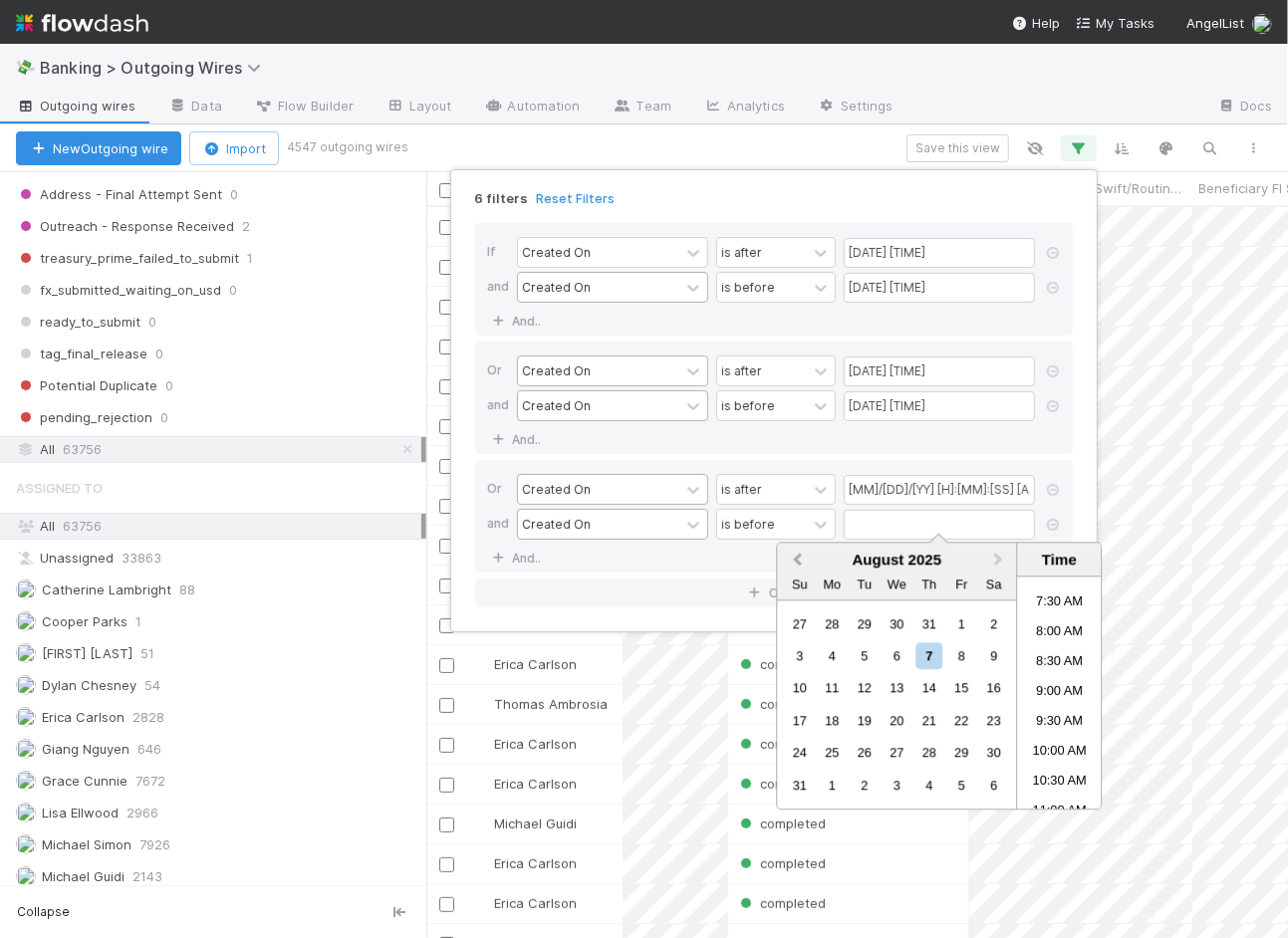click on "Previous Month" at bounding box center (795, 561) 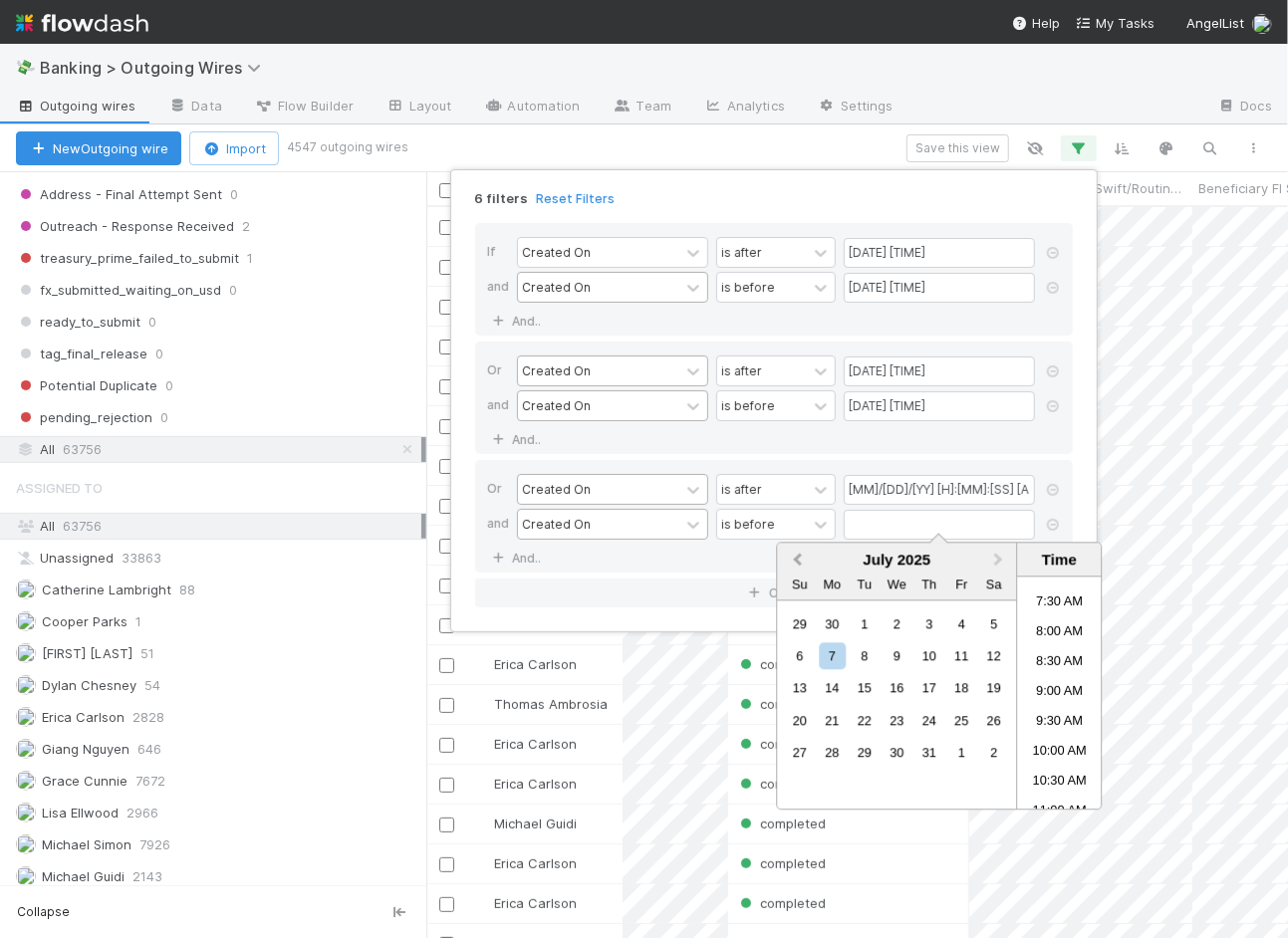 click on "Previous Month" at bounding box center (795, 561) 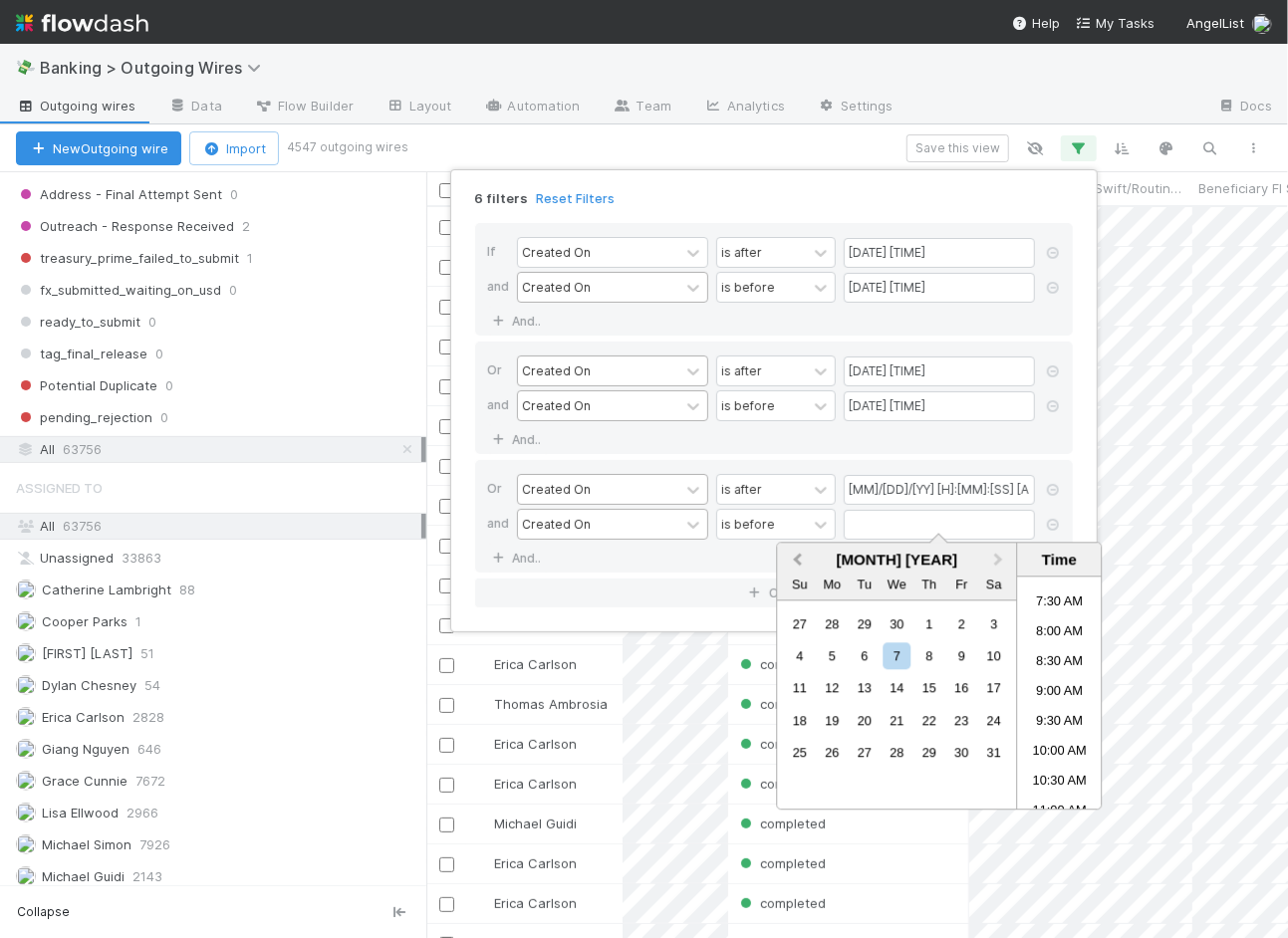 click on "Previous Month" at bounding box center [795, 561] 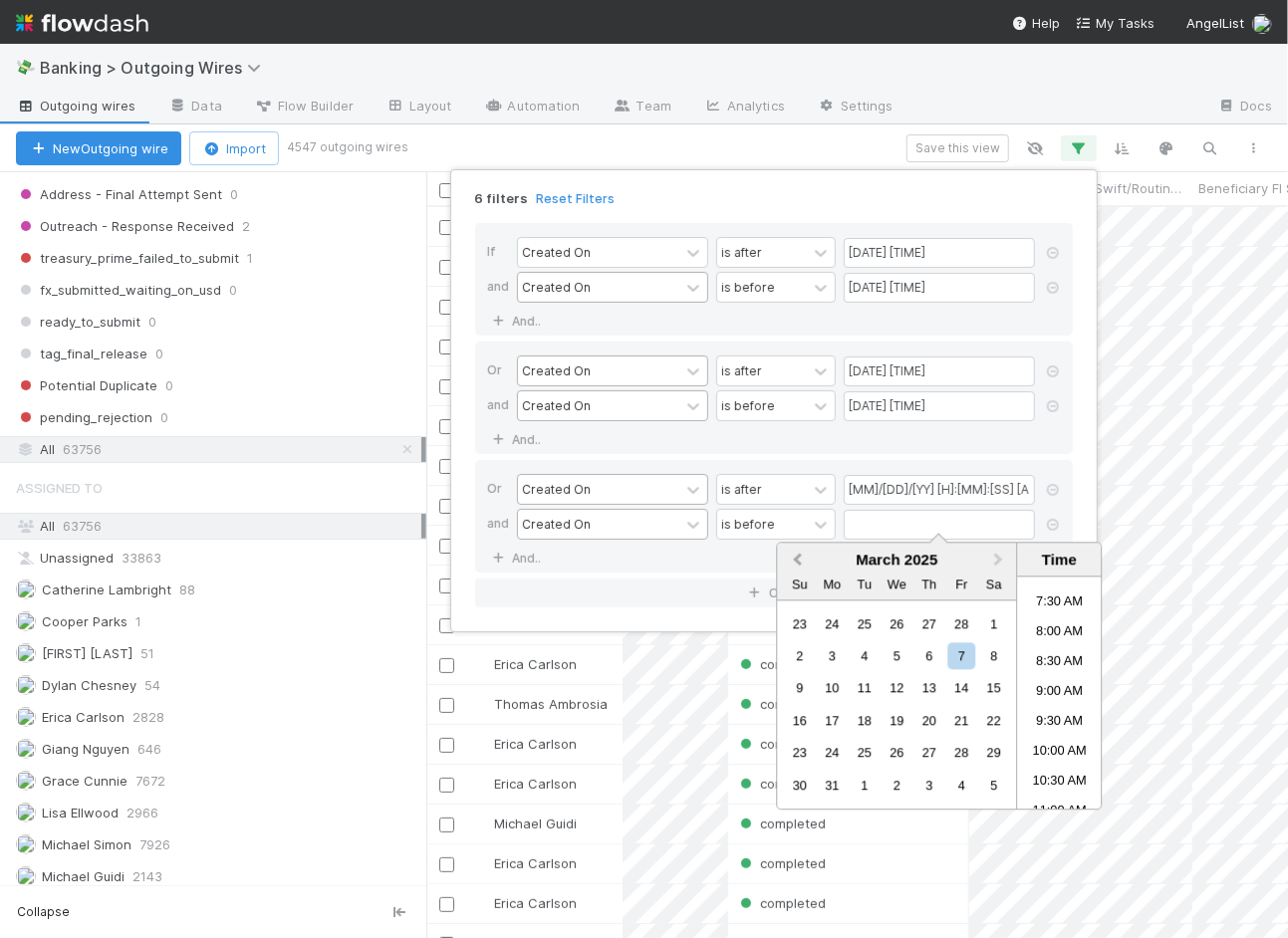 click on "Previous Month" at bounding box center (795, 561) 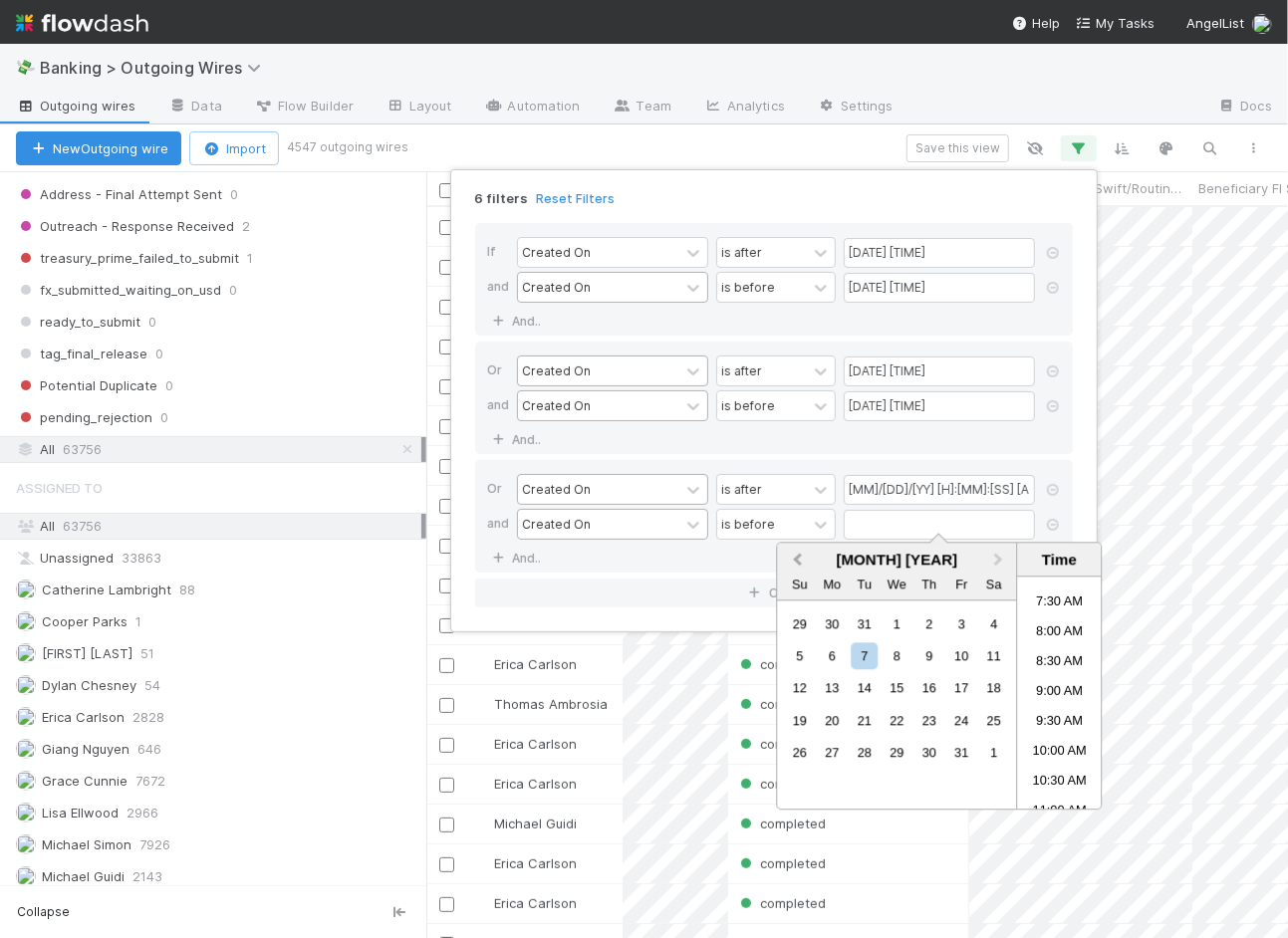 click on "Previous Month" at bounding box center [795, 561] 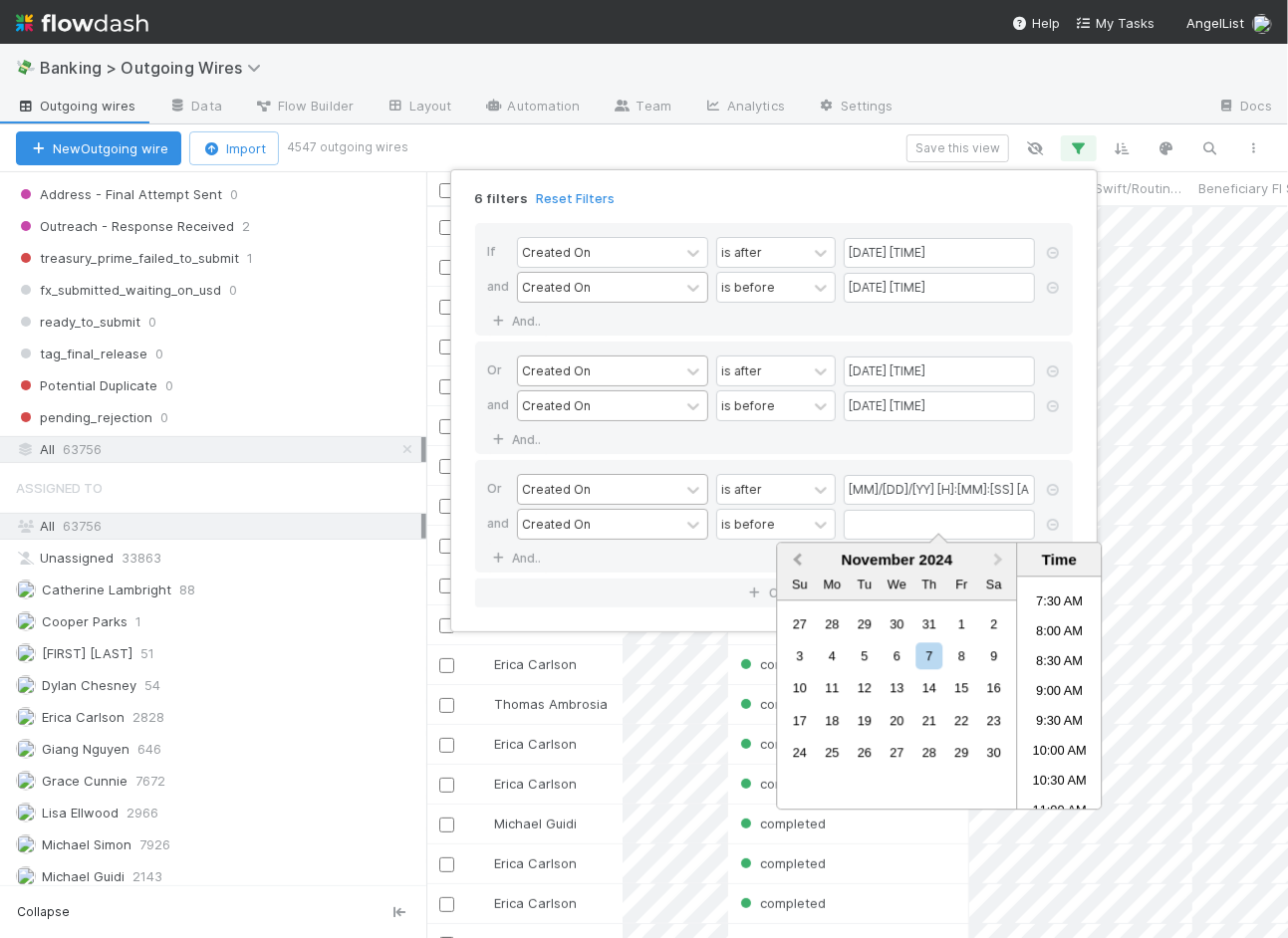 click on "Previous Month" at bounding box center (795, 561) 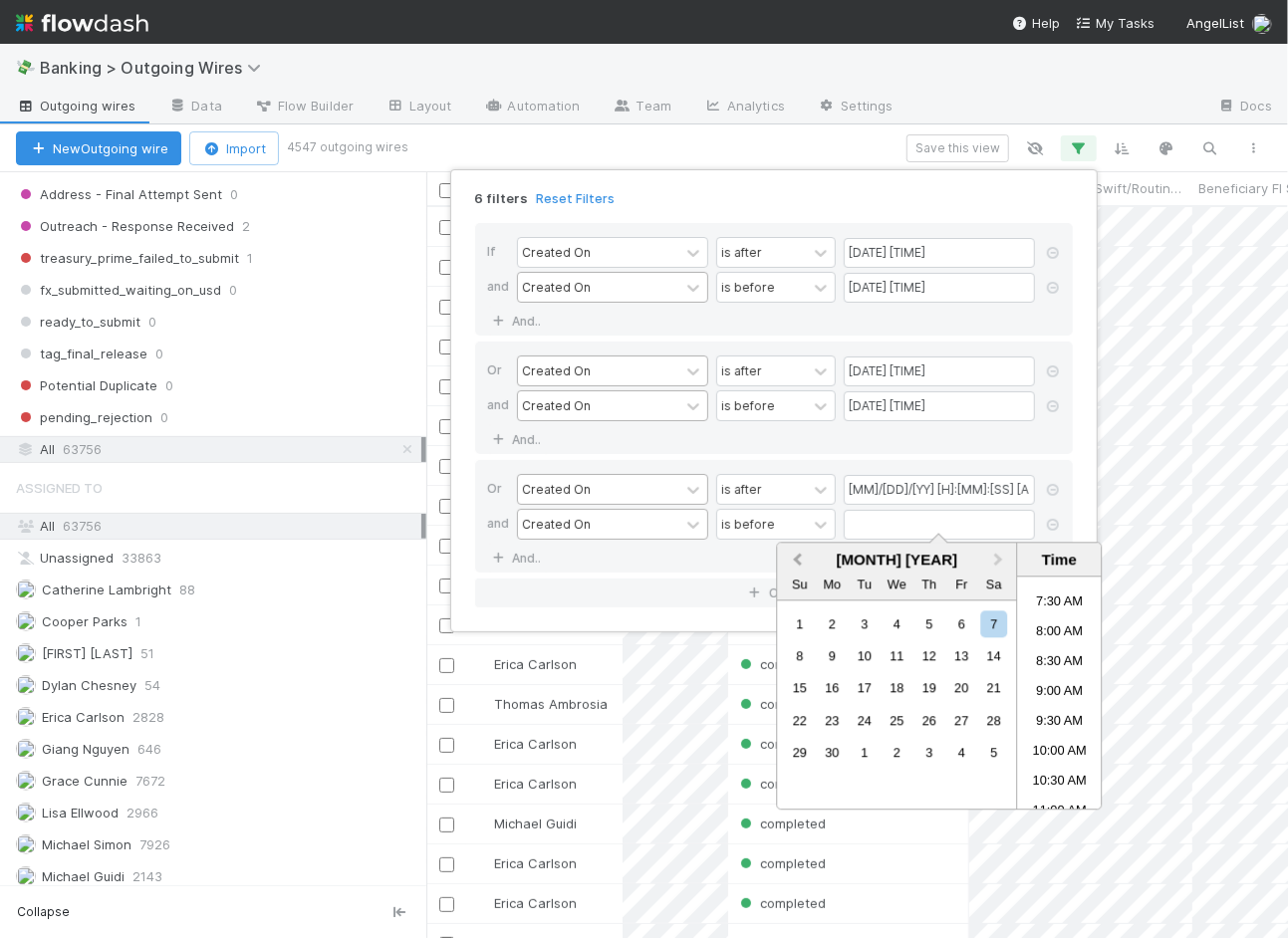 click on "Previous Month" at bounding box center [795, 561] 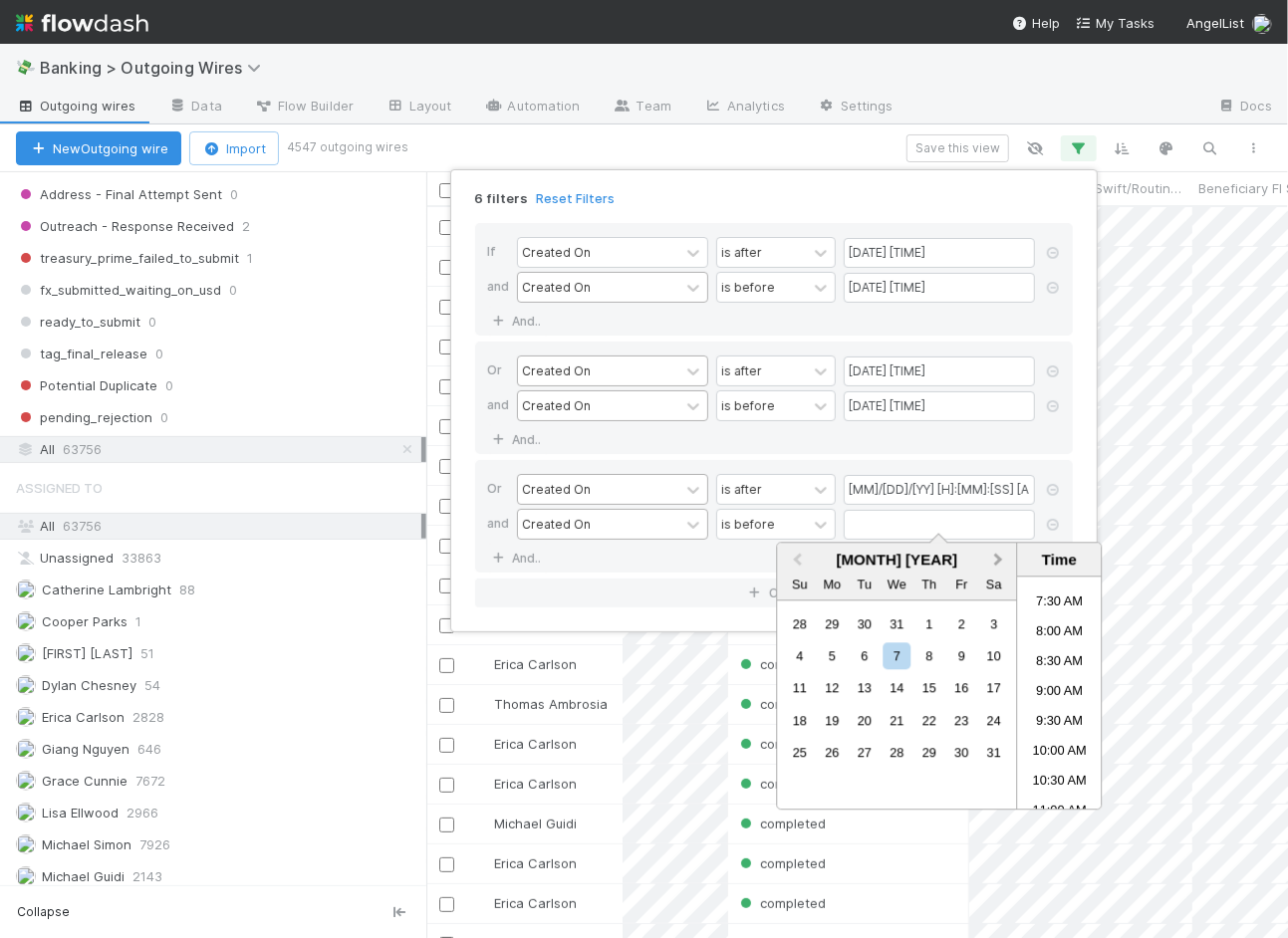 click on "Next Month" at bounding box center (1001, 561) 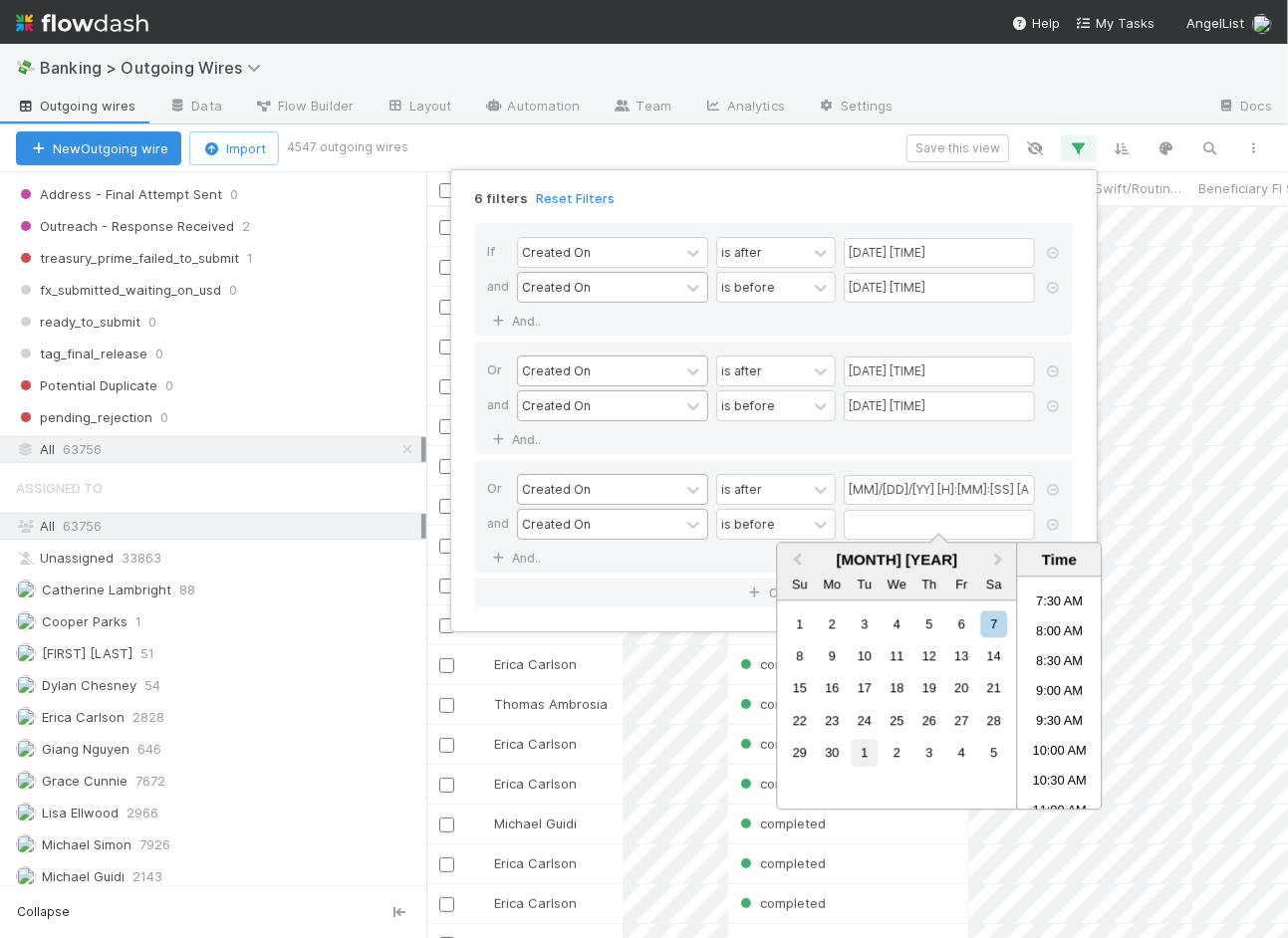 click on "1" at bounding box center [864, 753] 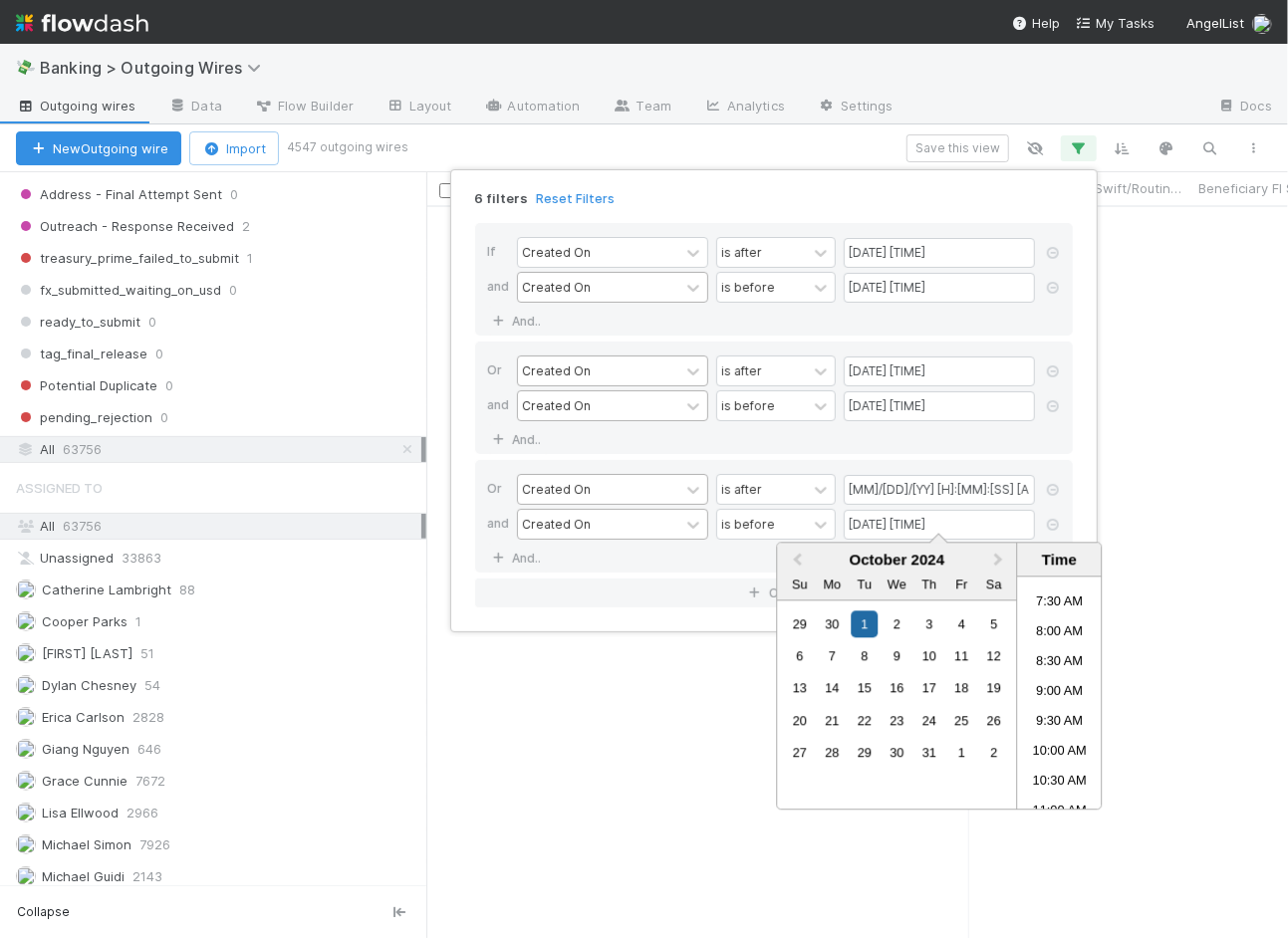 click on "Or Created On is after [MM]/[DD]/[YY] [H]:[MM]:[SS] [AM/PM] and Created On is before [MM]/[DD]/[YY] [H]:[MM]:[SS] [AM/PM] And.." at bounding box center (774, 516) 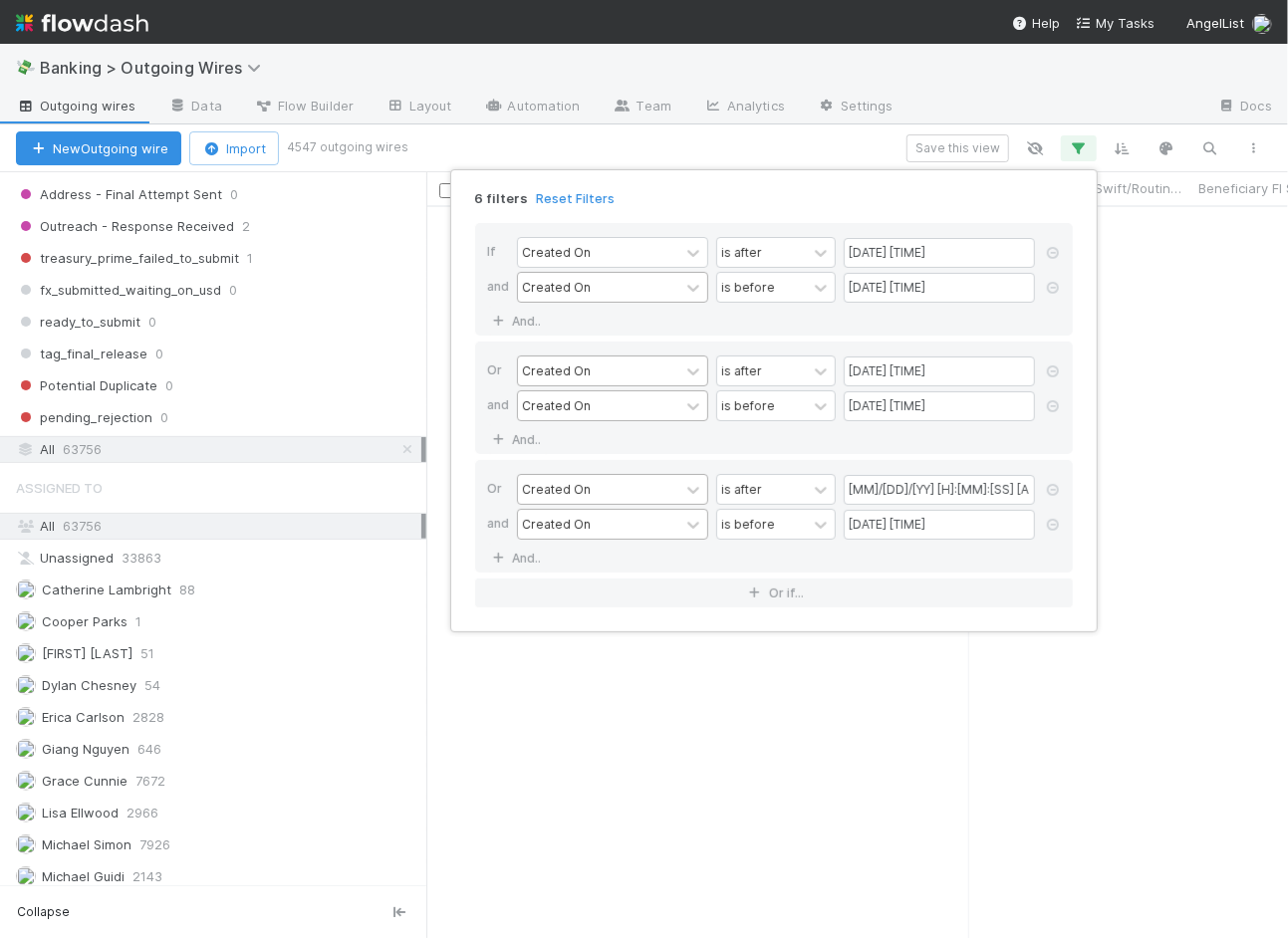 click on "6 filters Reset Filters If Created On is after [DATE] [TIME] and Created On is before [DATE] [TIME] And.. Or Created On is after [DATE] [TIME] and Created On is before [DATE] [TIME] And.. Or Created On is after [DATE] [TIME] and Created On is before [DATE] [TIME] And.. Or if..." at bounding box center [644, 469] 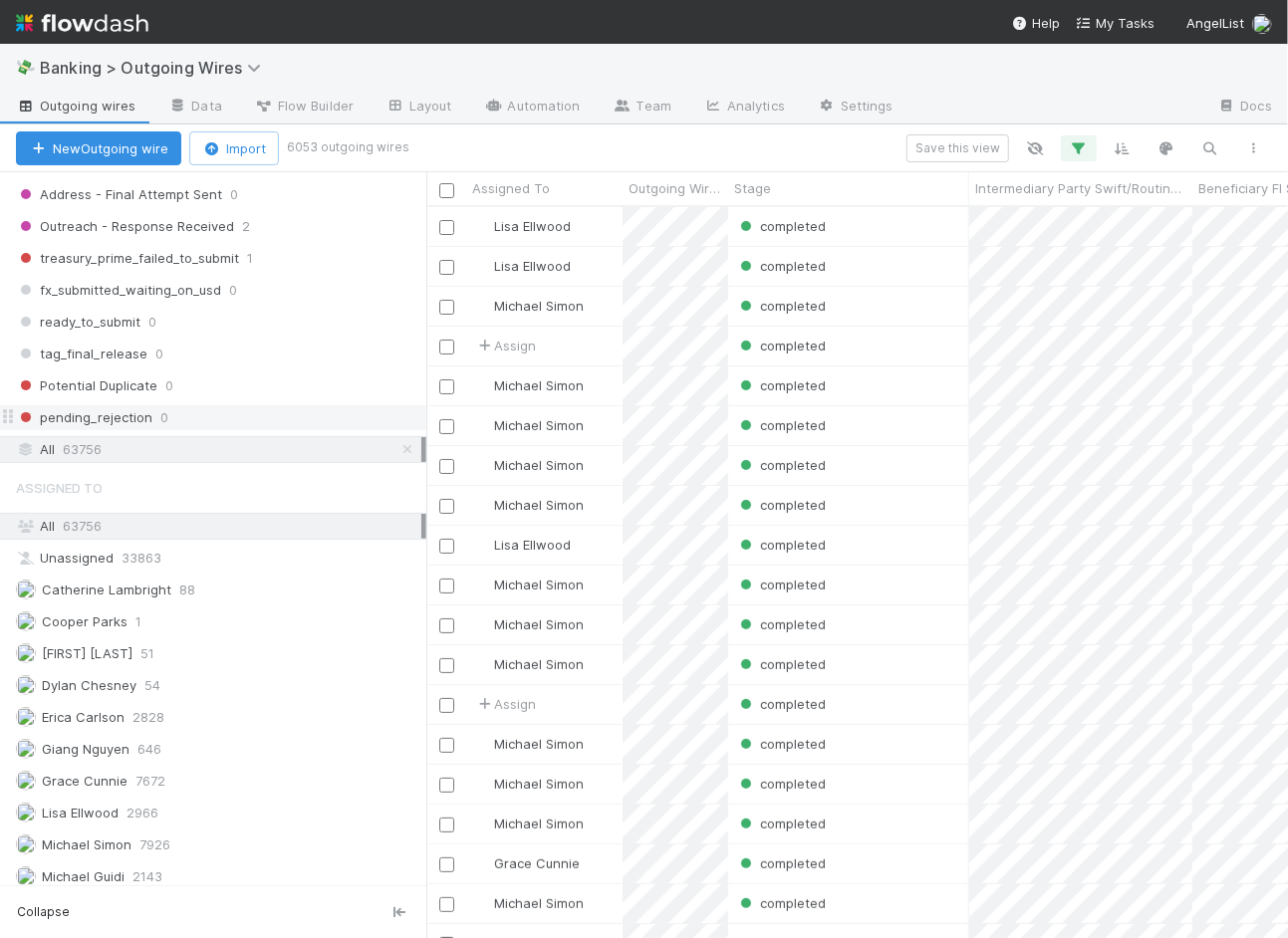 scroll, scrollTop: 1, scrollLeft: 0, axis: vertical 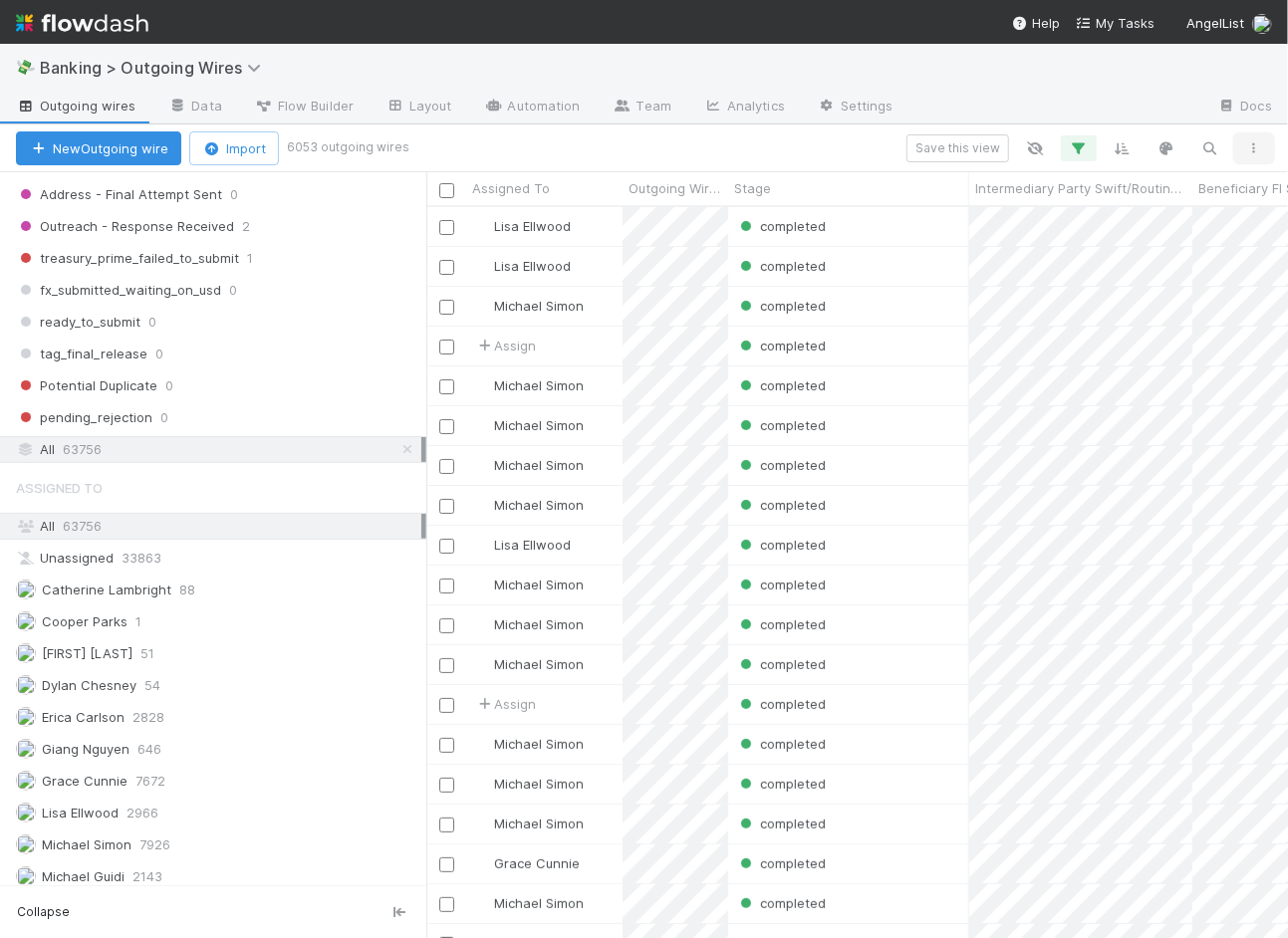 click at bounding box center [1254, 148] 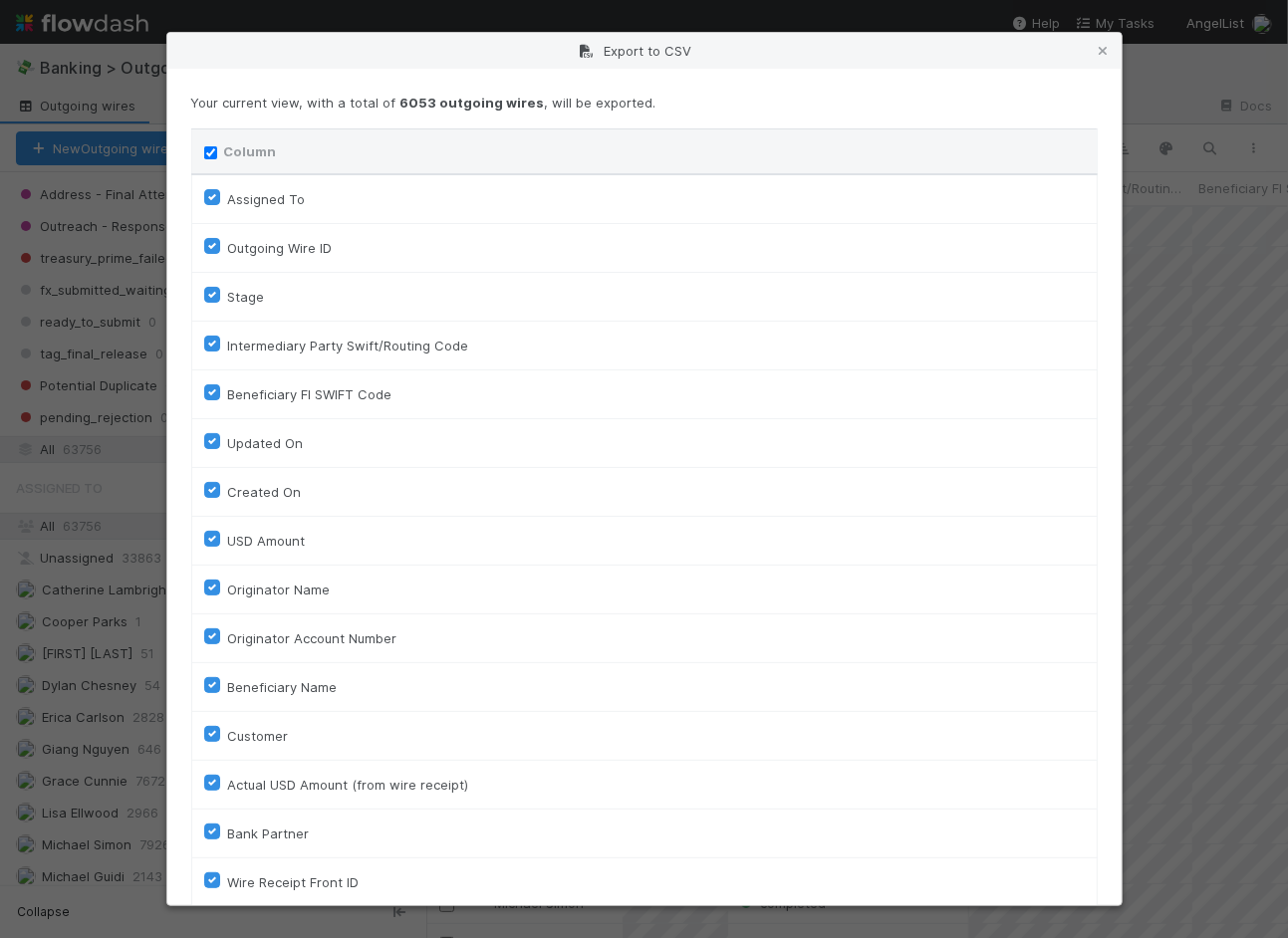 click on "Column" at bounding box center (210, 152) 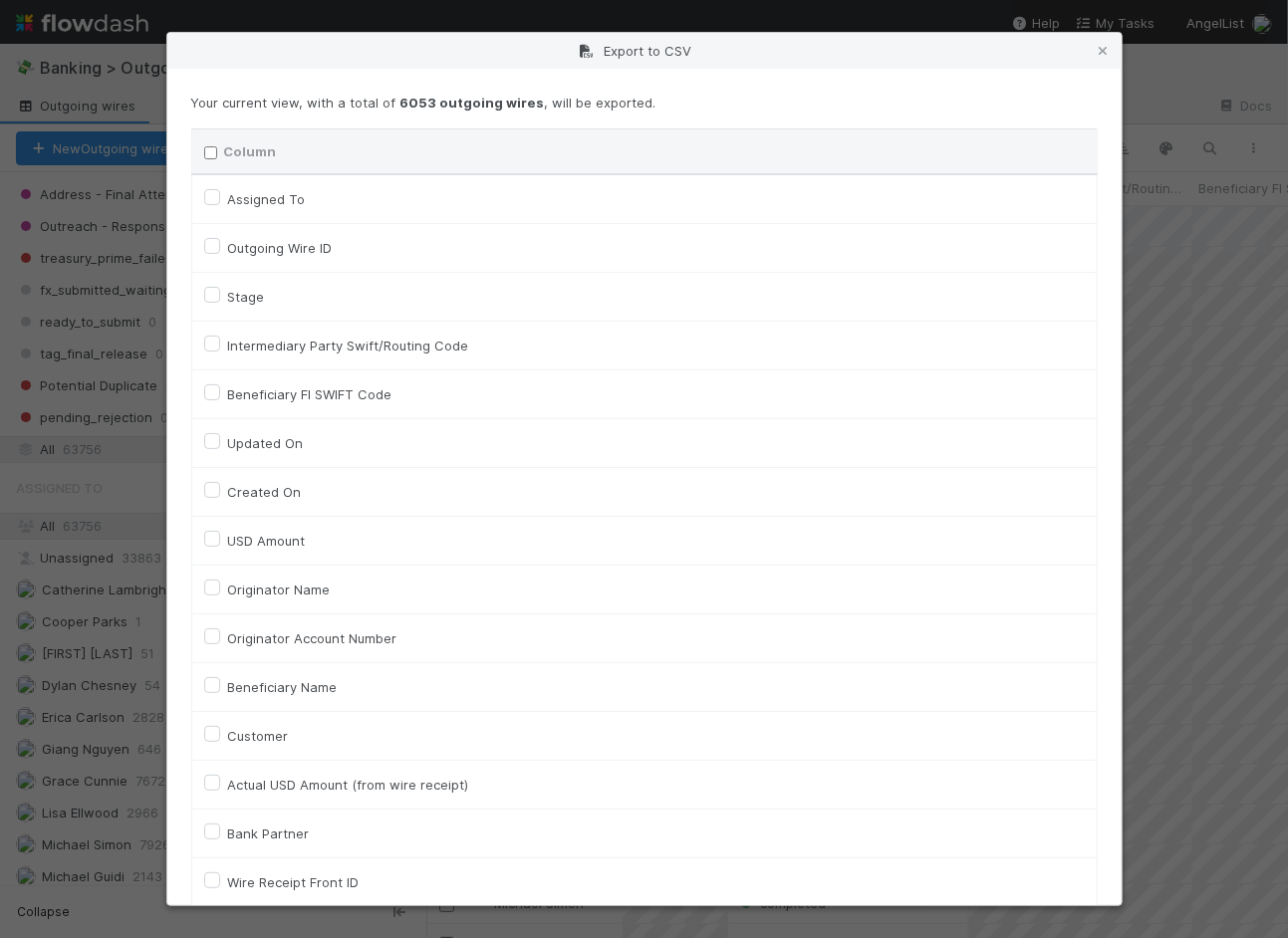 checkbox on "false" 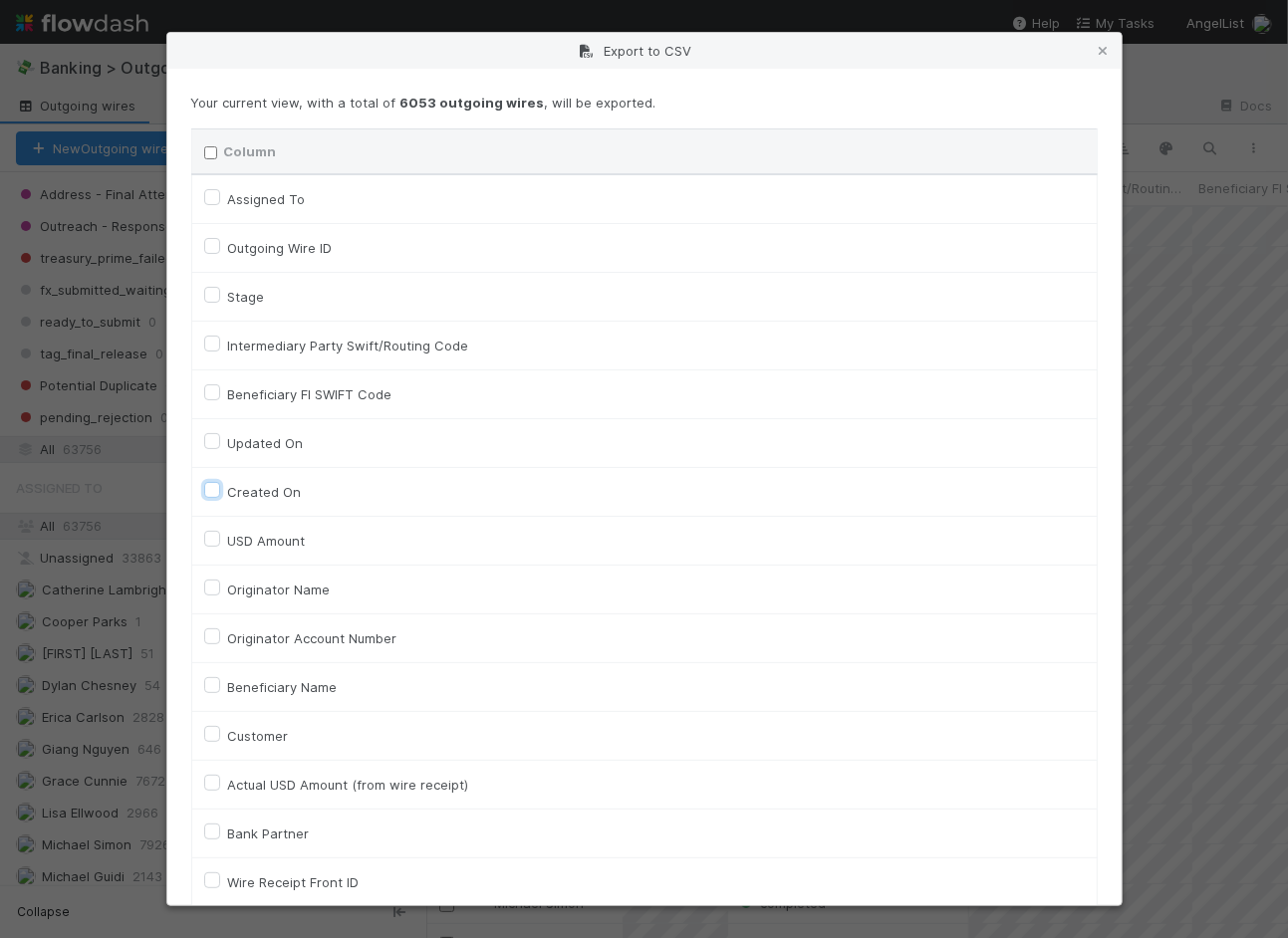 click on "Created On" at bounding box center (212, 489) 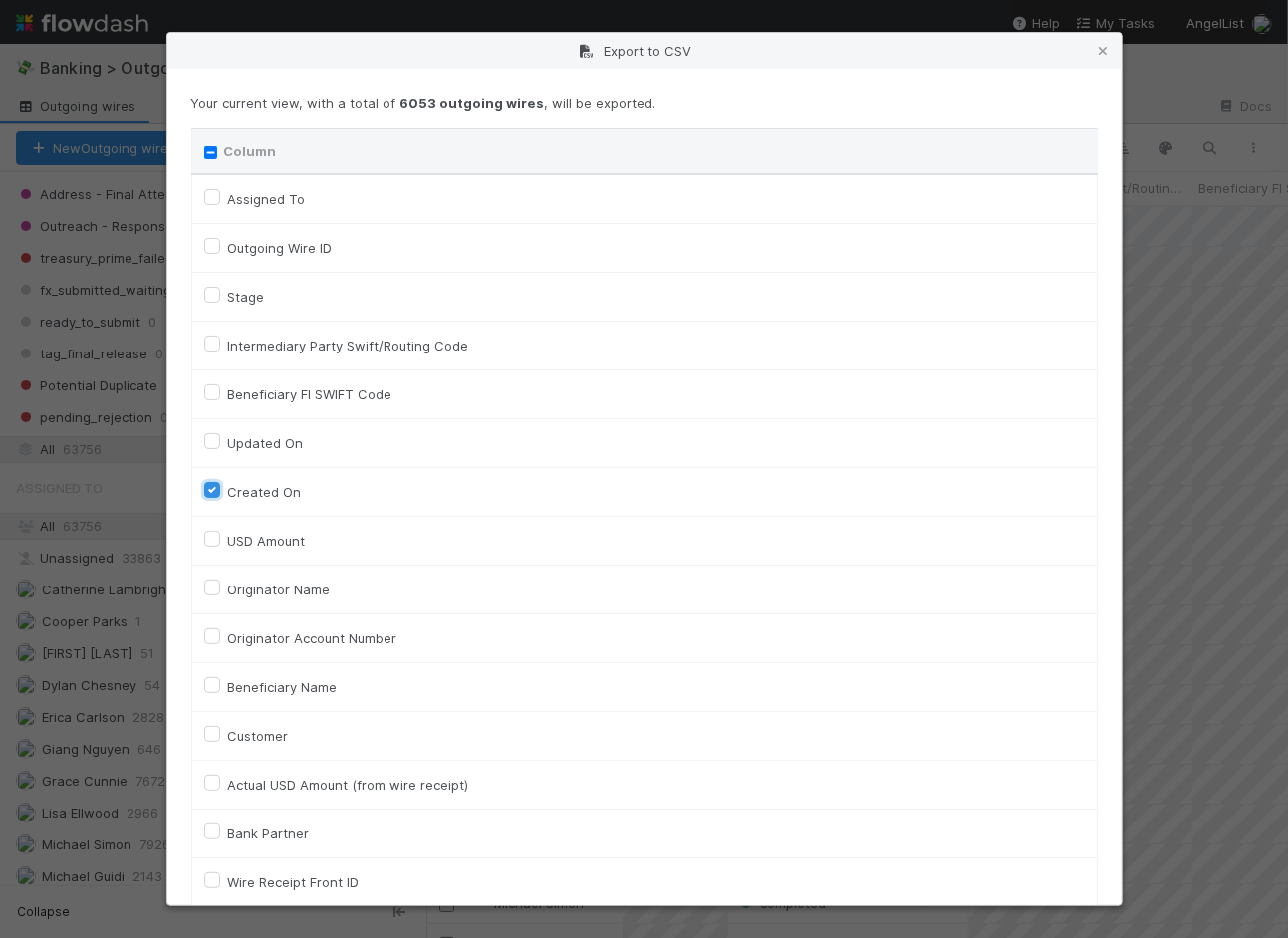 checkbox on "true" 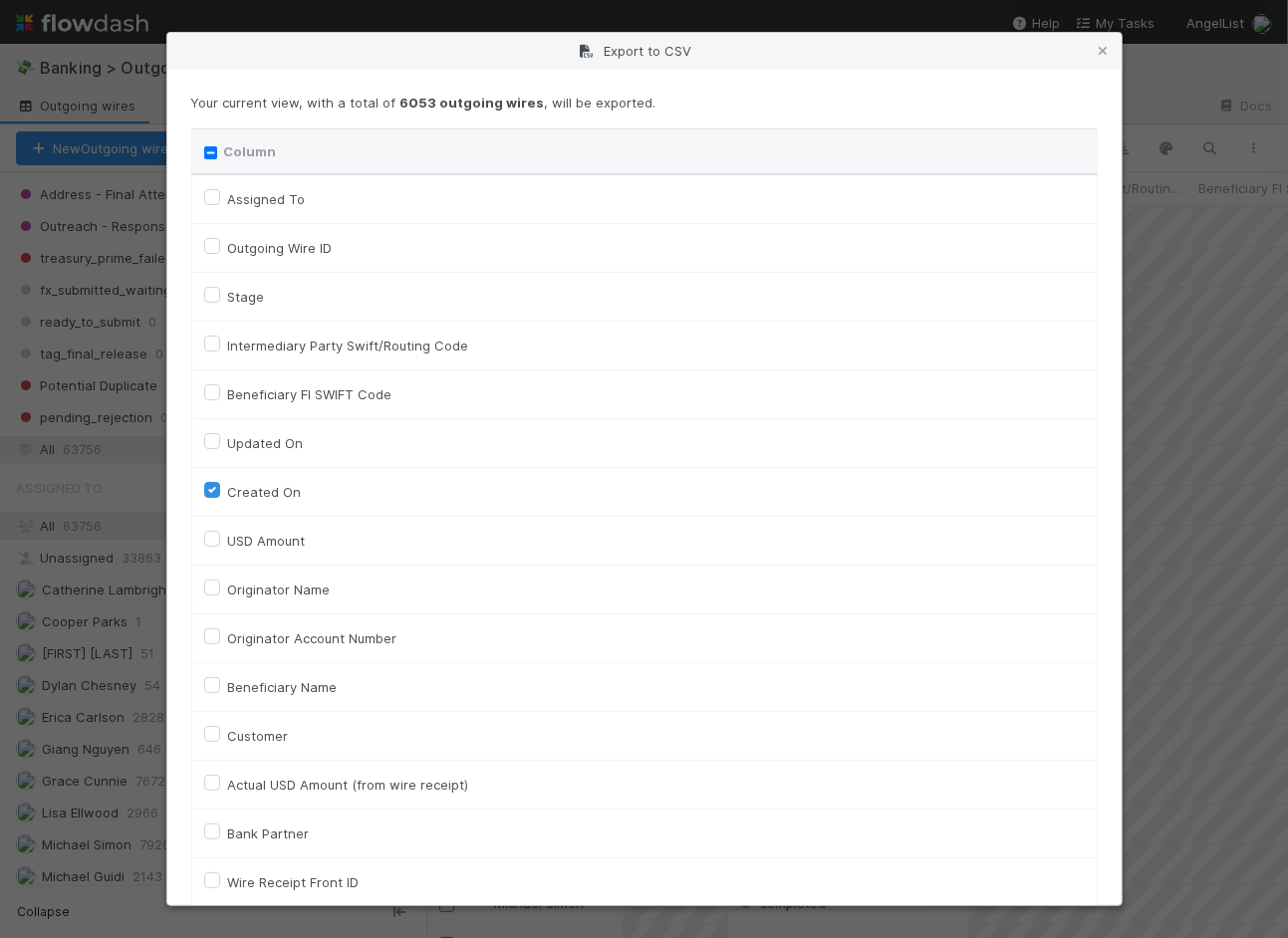 click on "USD Amount" at bounding box center [267, 541] 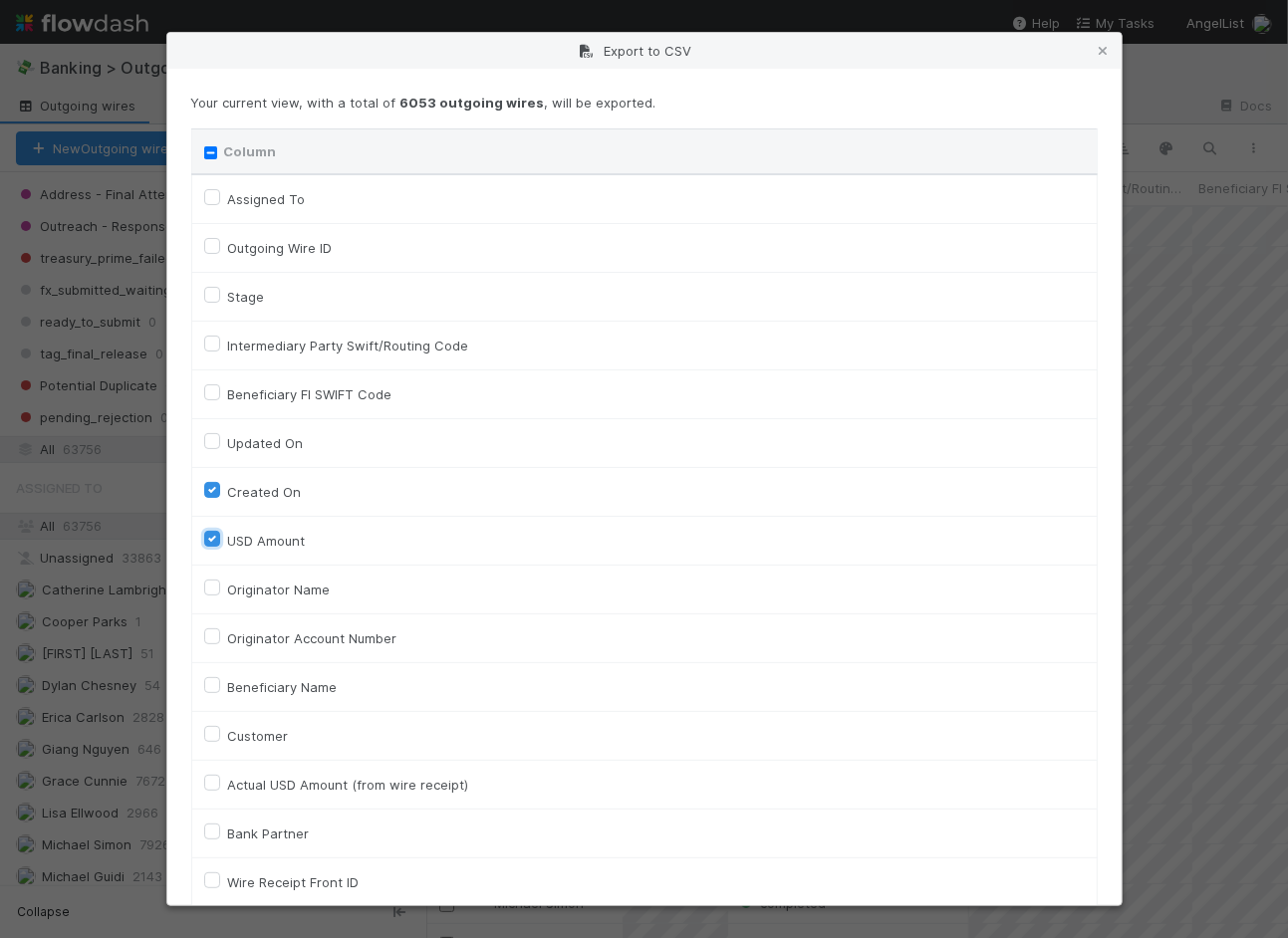 checkbox on "true" 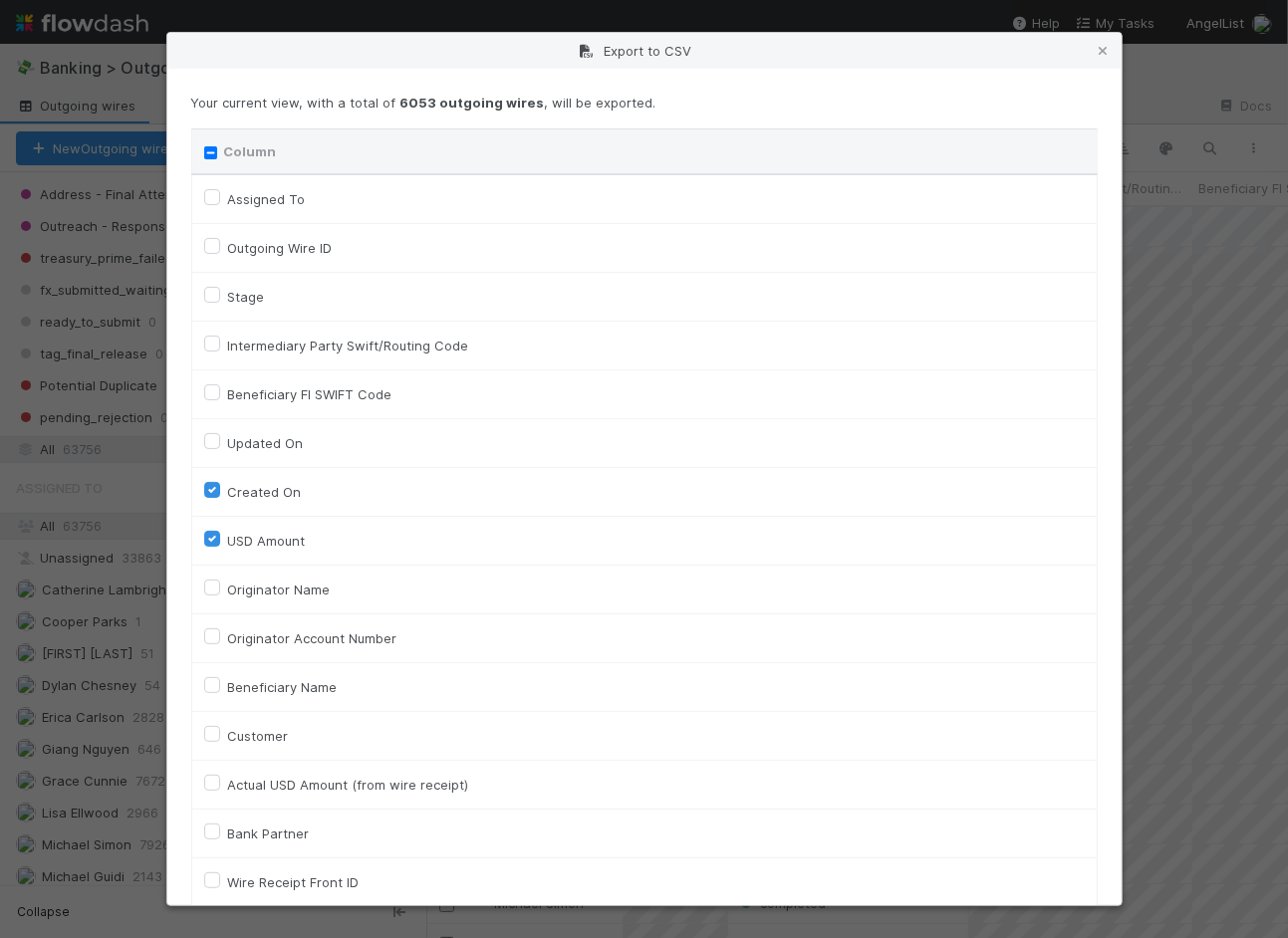 click on "Outgoing Wire ID" at bounding box center (280, 248) 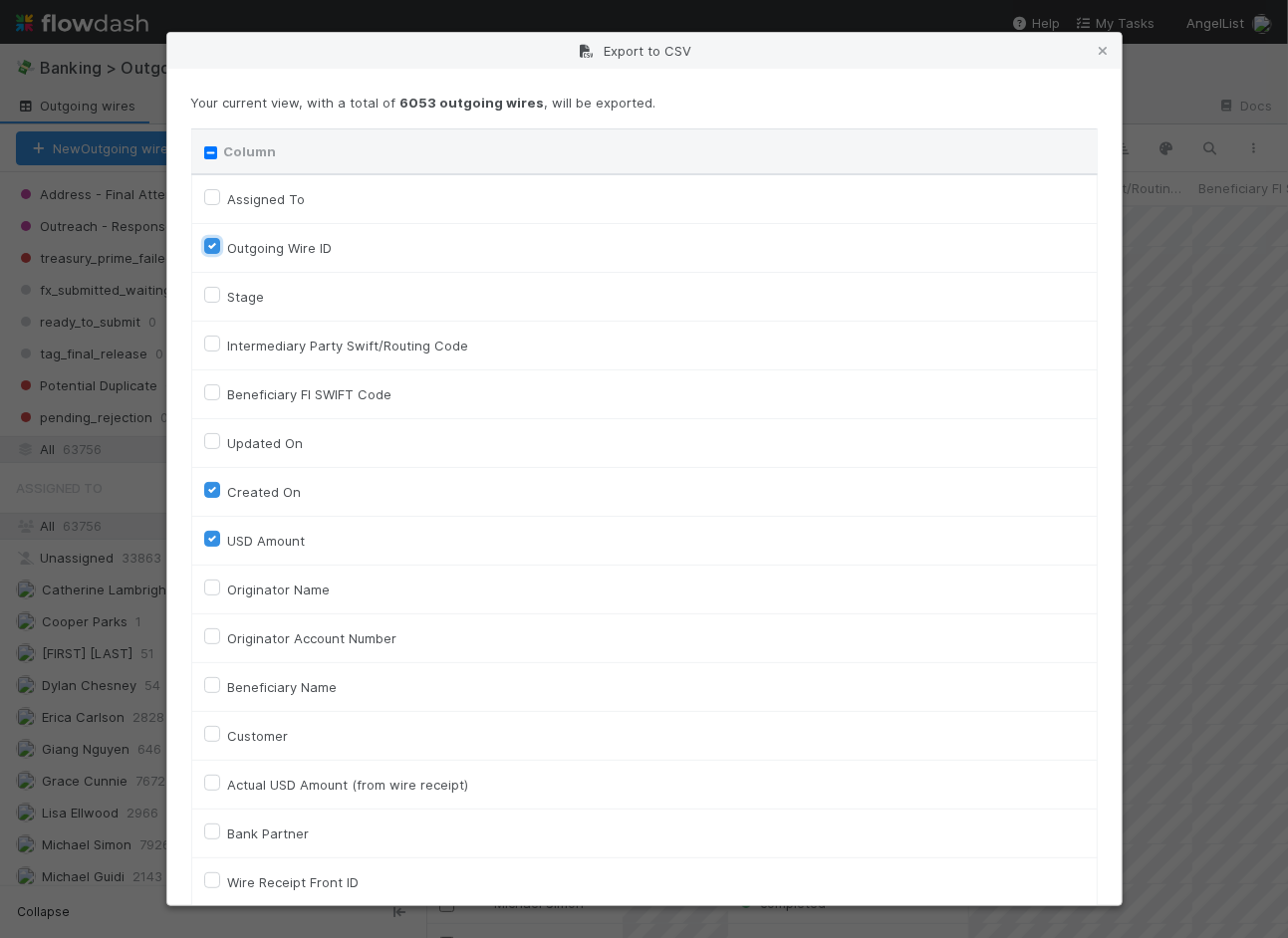 checkbox on "true" 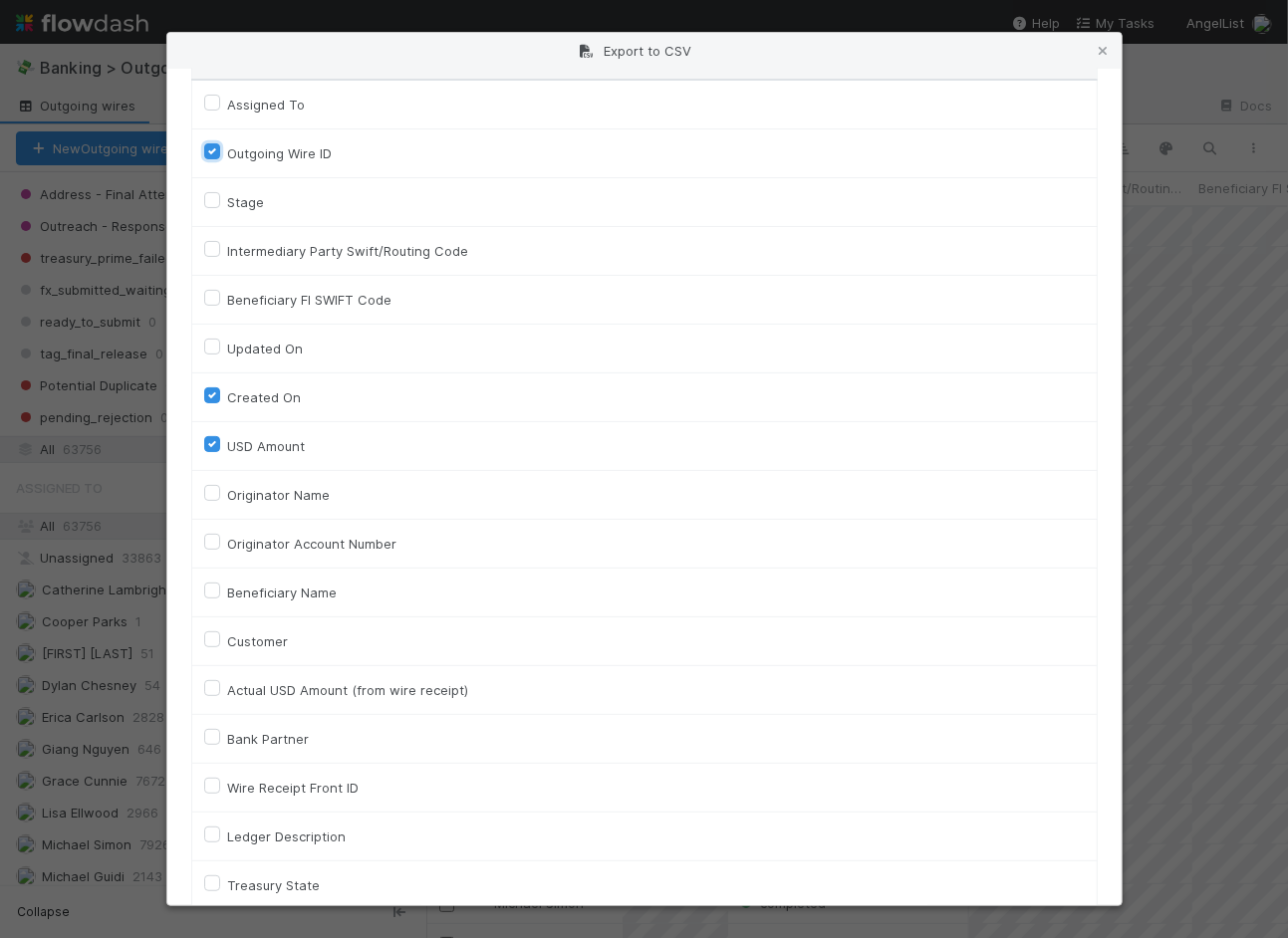scroll, scrollTop: 107, scrollLeft: 0, axis: vertical 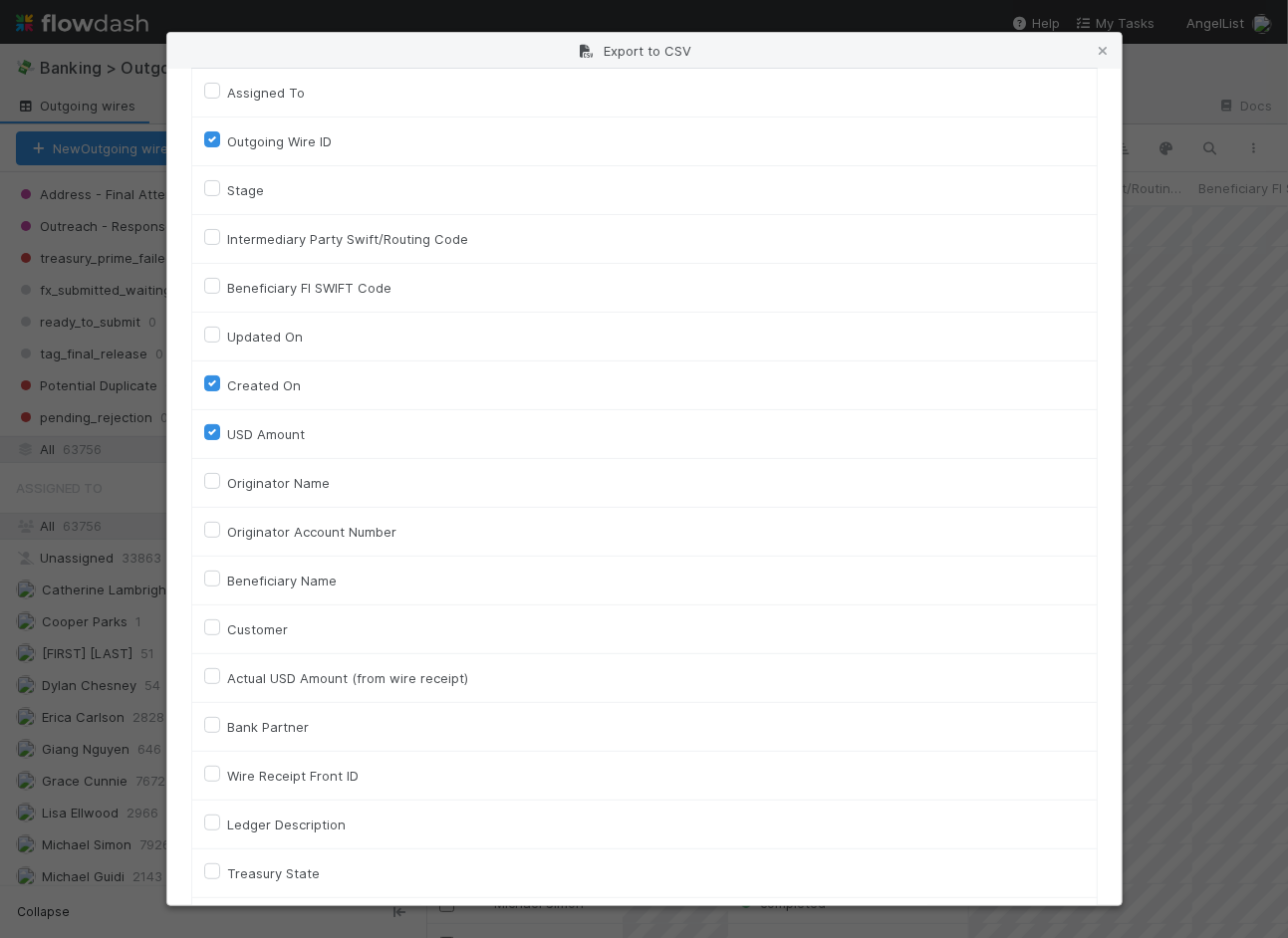 click on "Intermediary Party Swift/Routing Code" at bounding box center [349, 239] 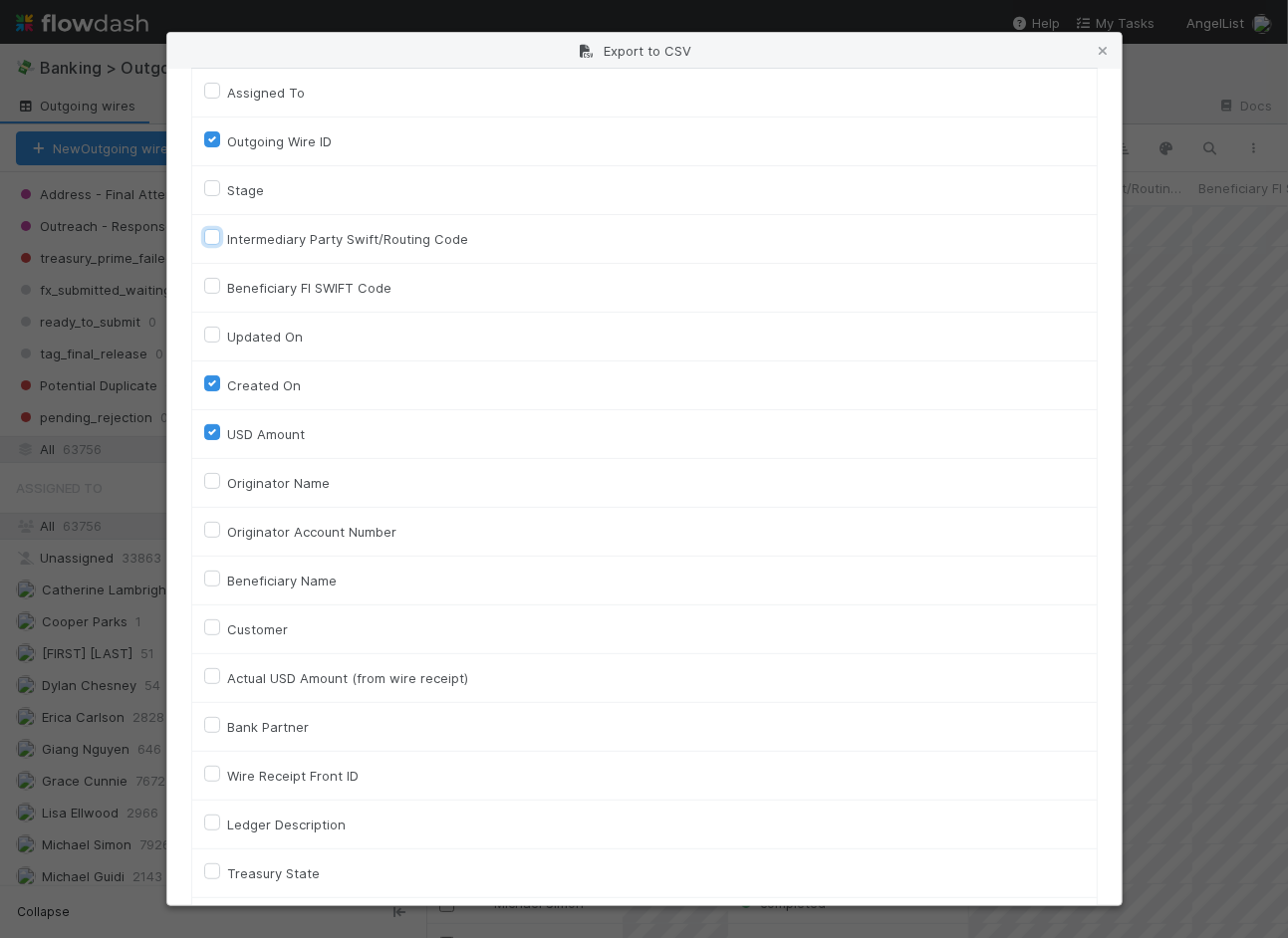 click on "Intermediary Party Swift/Routing Code" at bounding box center [212, 236] 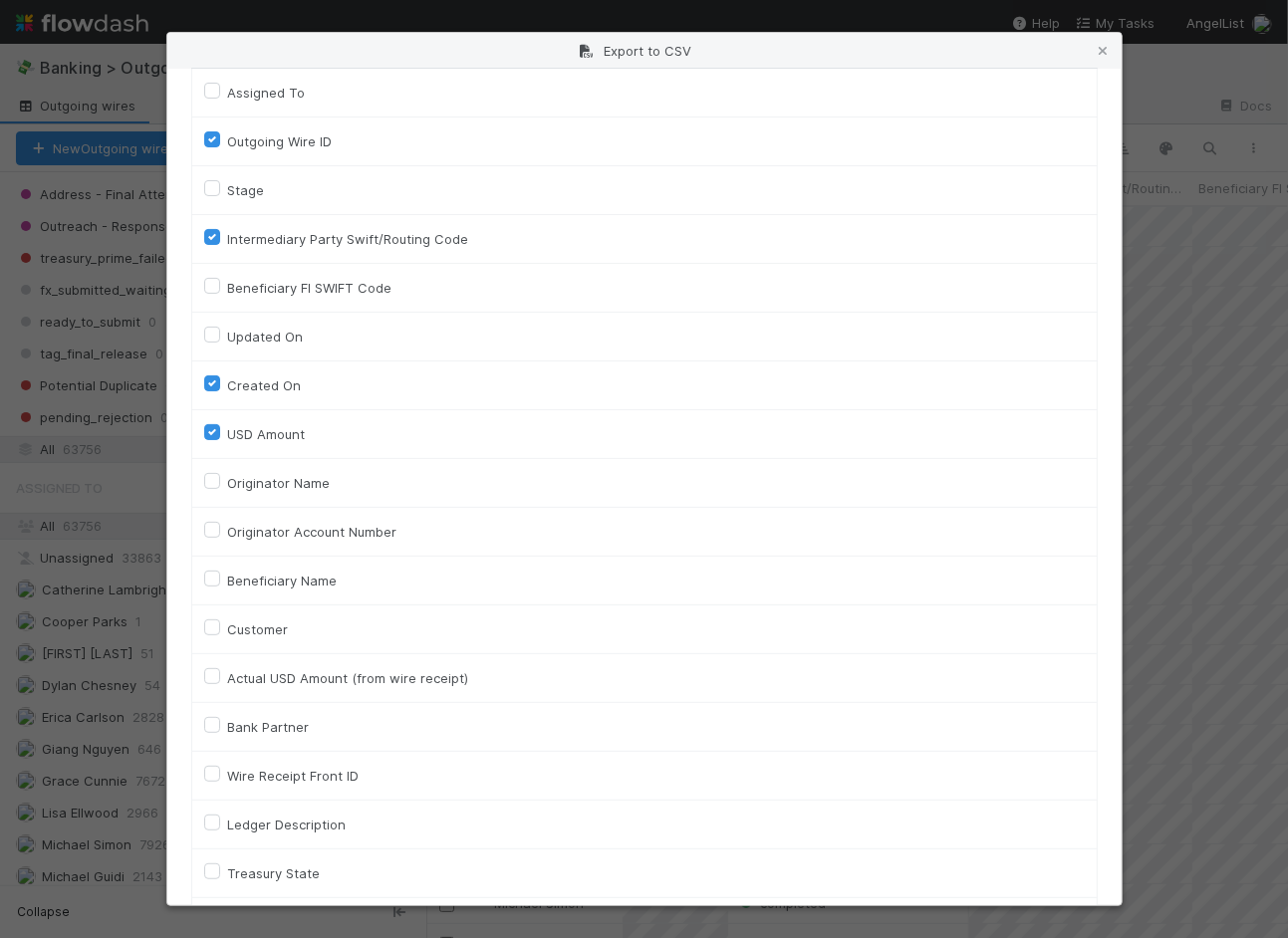 click on "Beneficiary FI SWIFT Code" at bounding box center (310, 288) 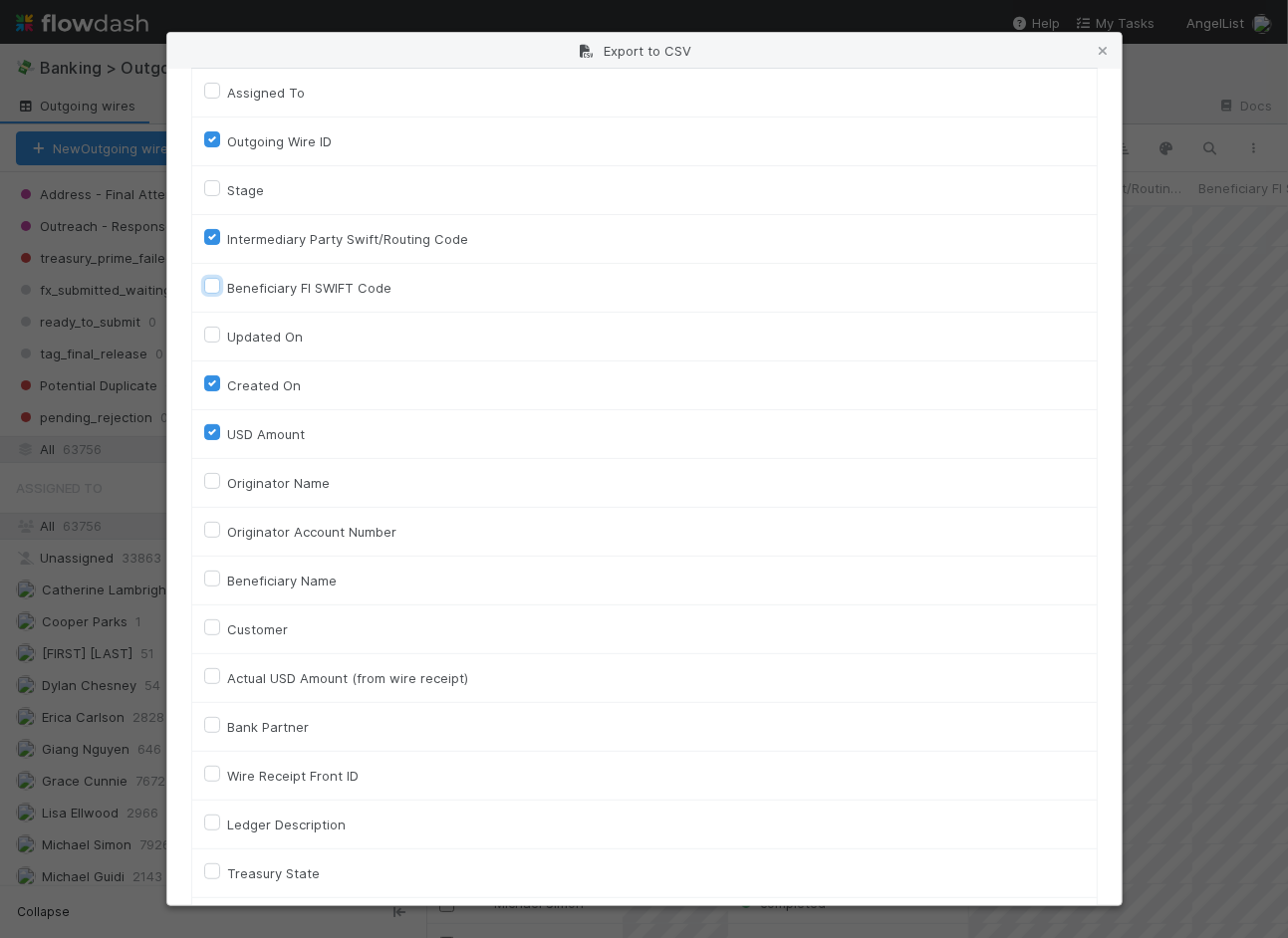 click on "Beneficiary FI SWIFT Code" at bounding box center [212, 285] 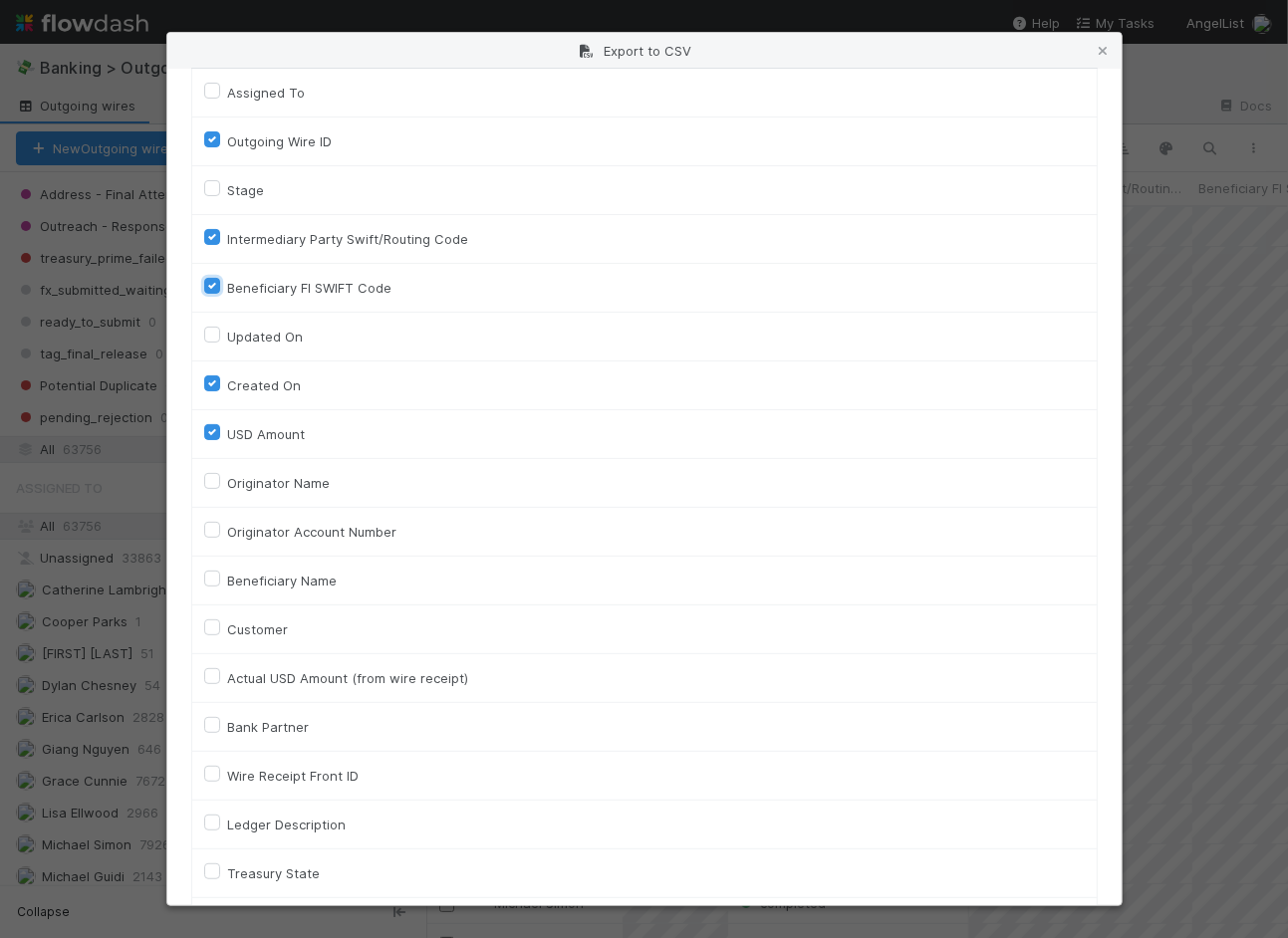 checkbox on "true" 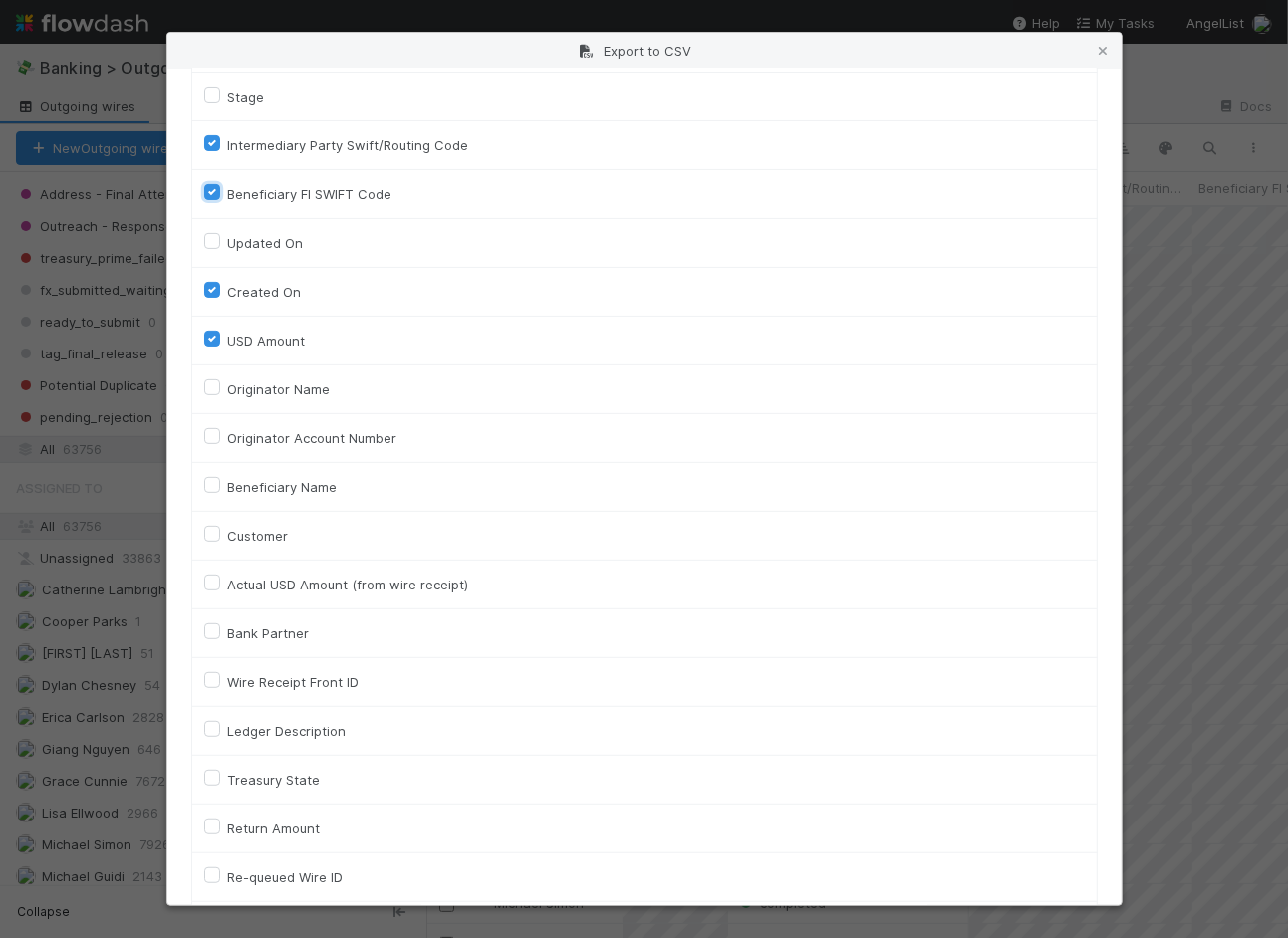scroll, scrollTop: 206, scrollLeft: 0, axis: vertical 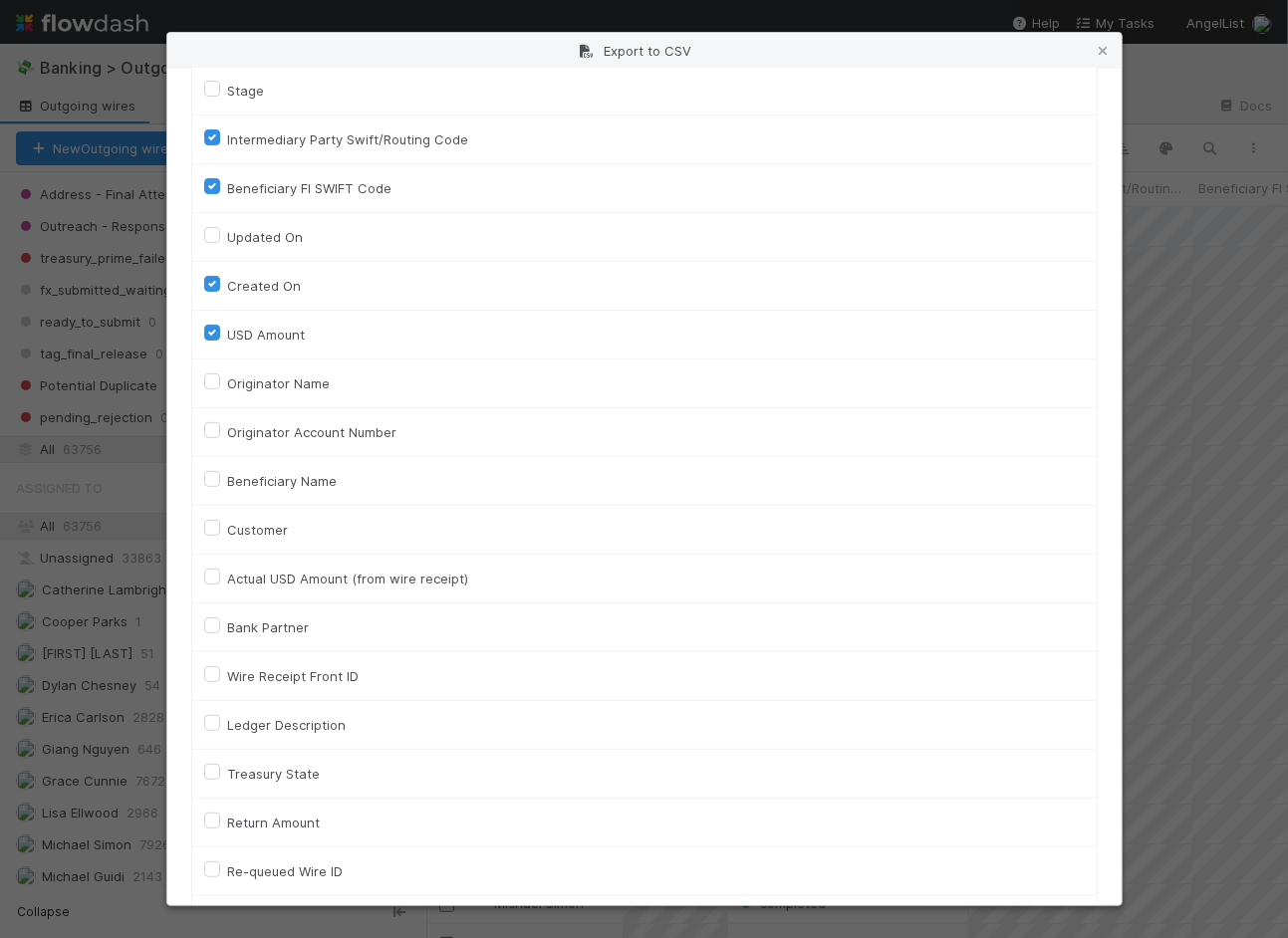 click on "Originator Name" at bounding box center (279, 383) 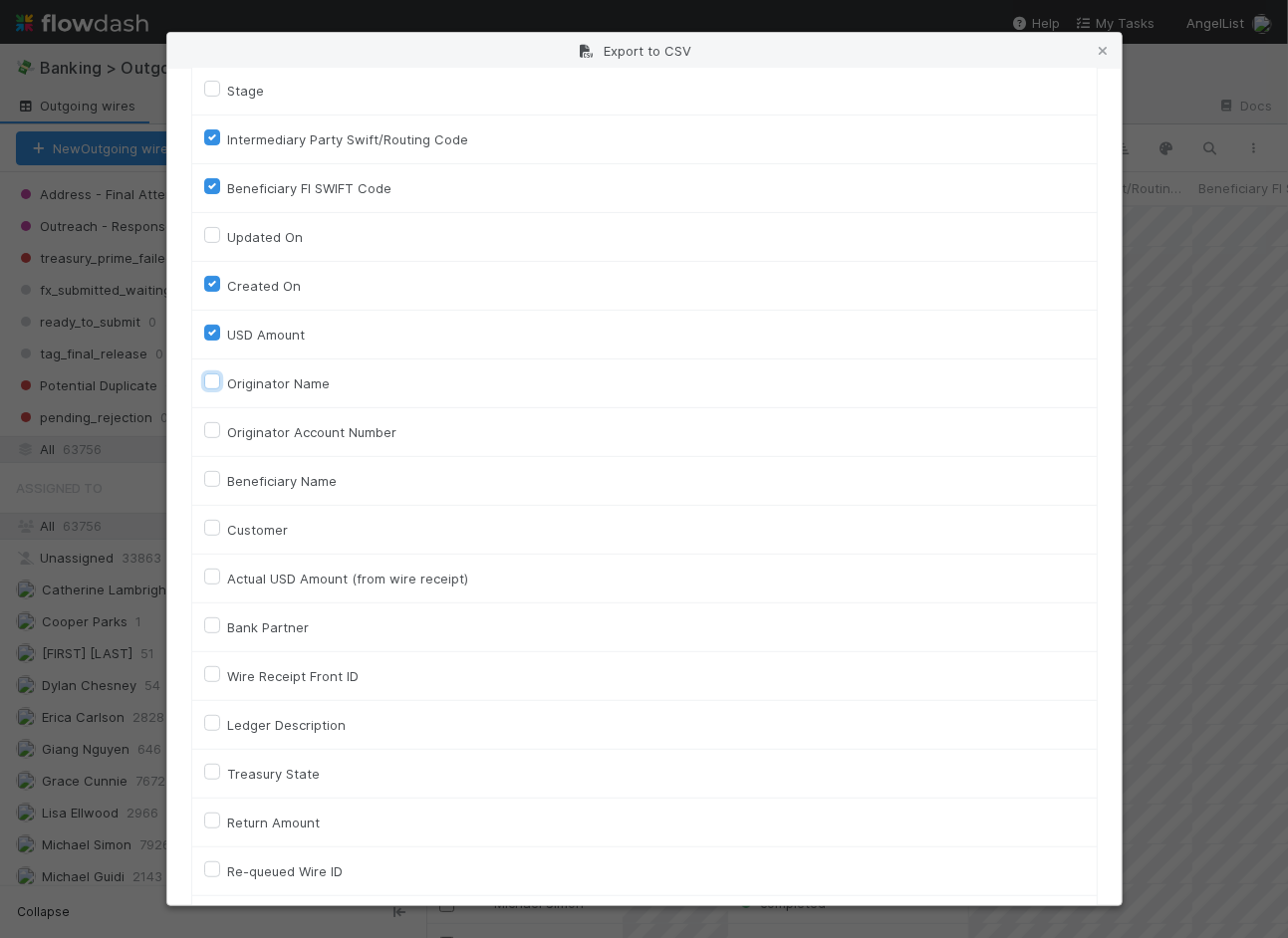 click on "Originator Name" at bounding box center [212, 380] 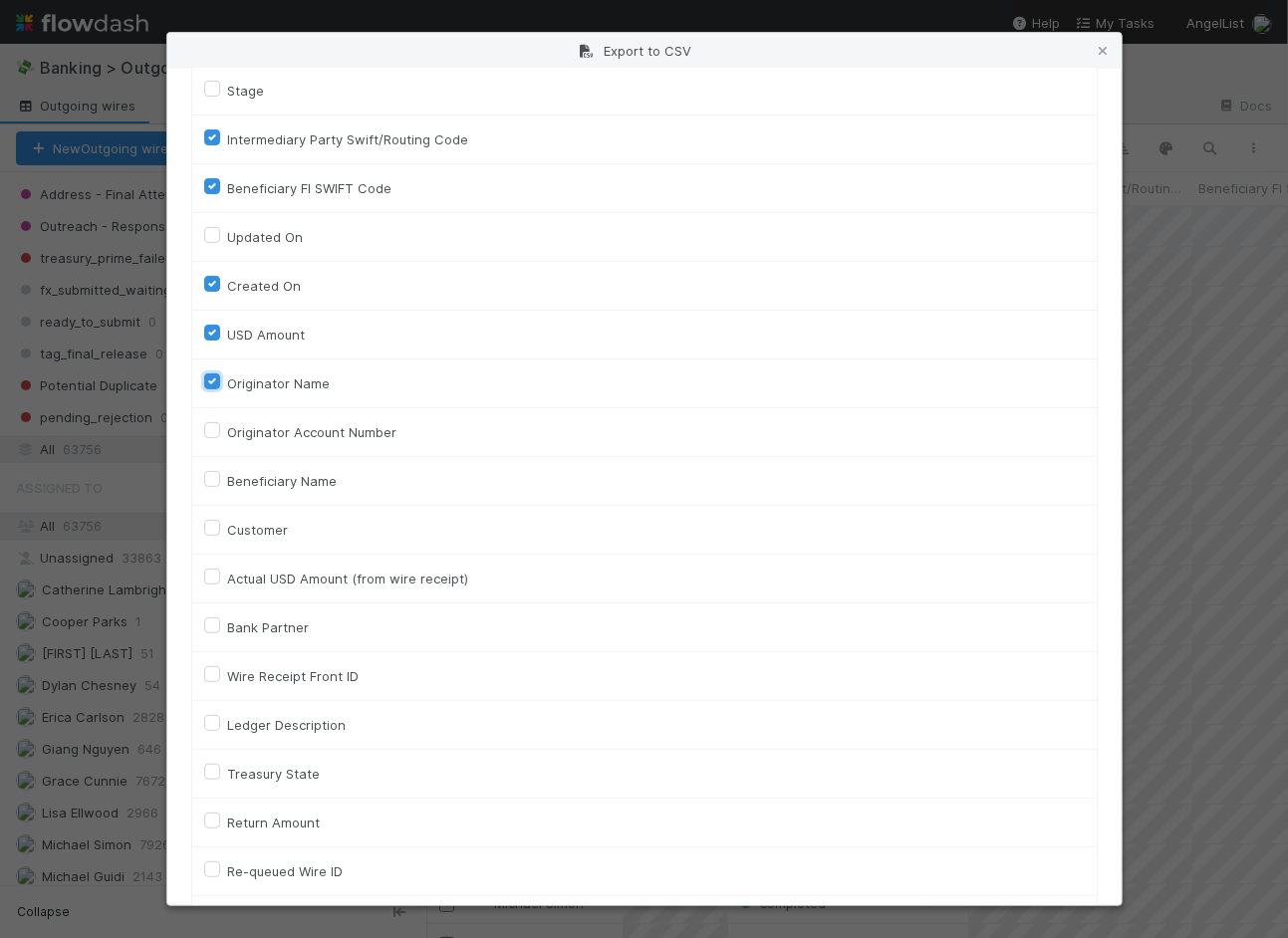 checkbox on "true" 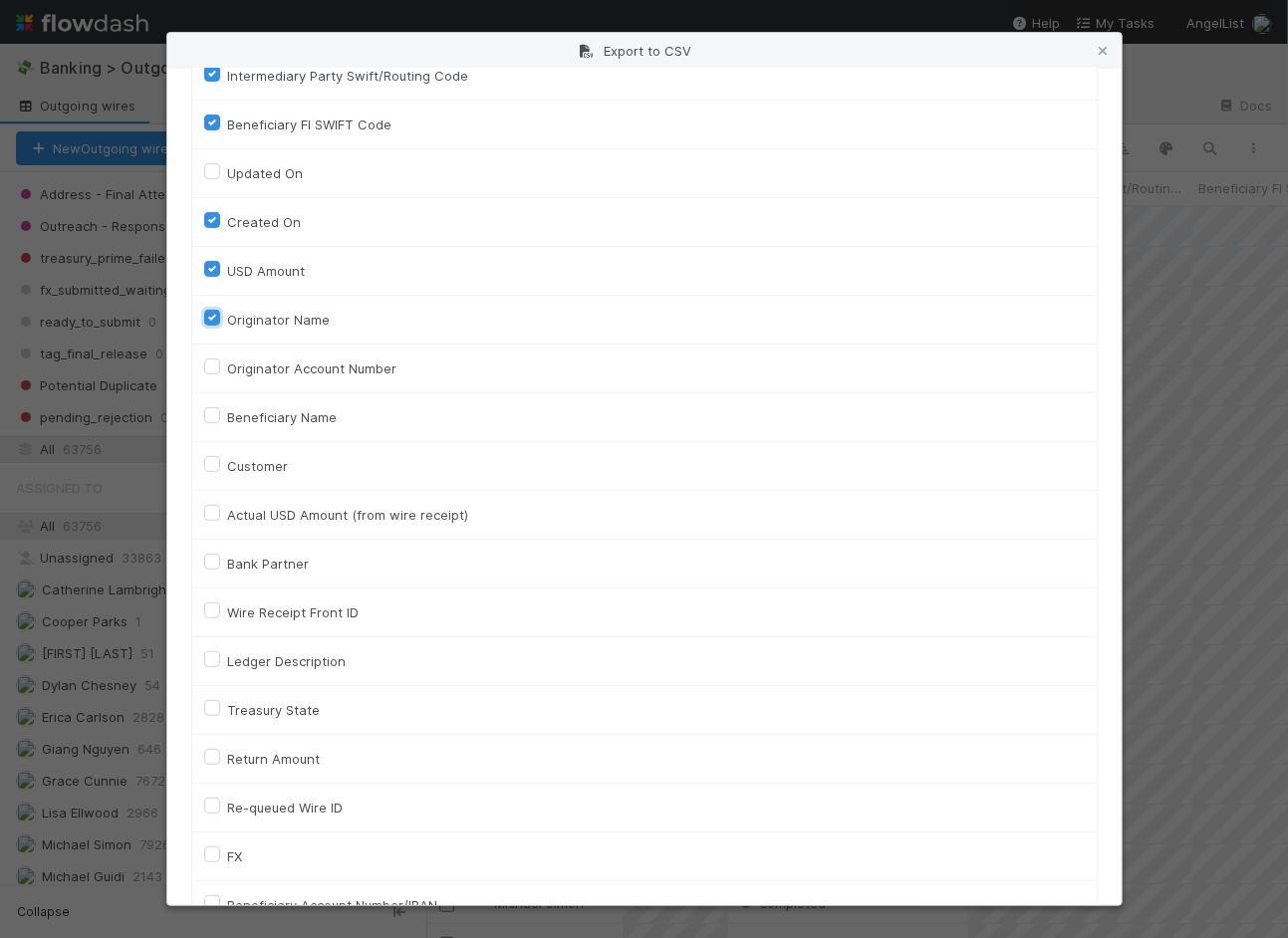 scroll, scrollTop: 295, scrollLeft: 0, axis: vertical 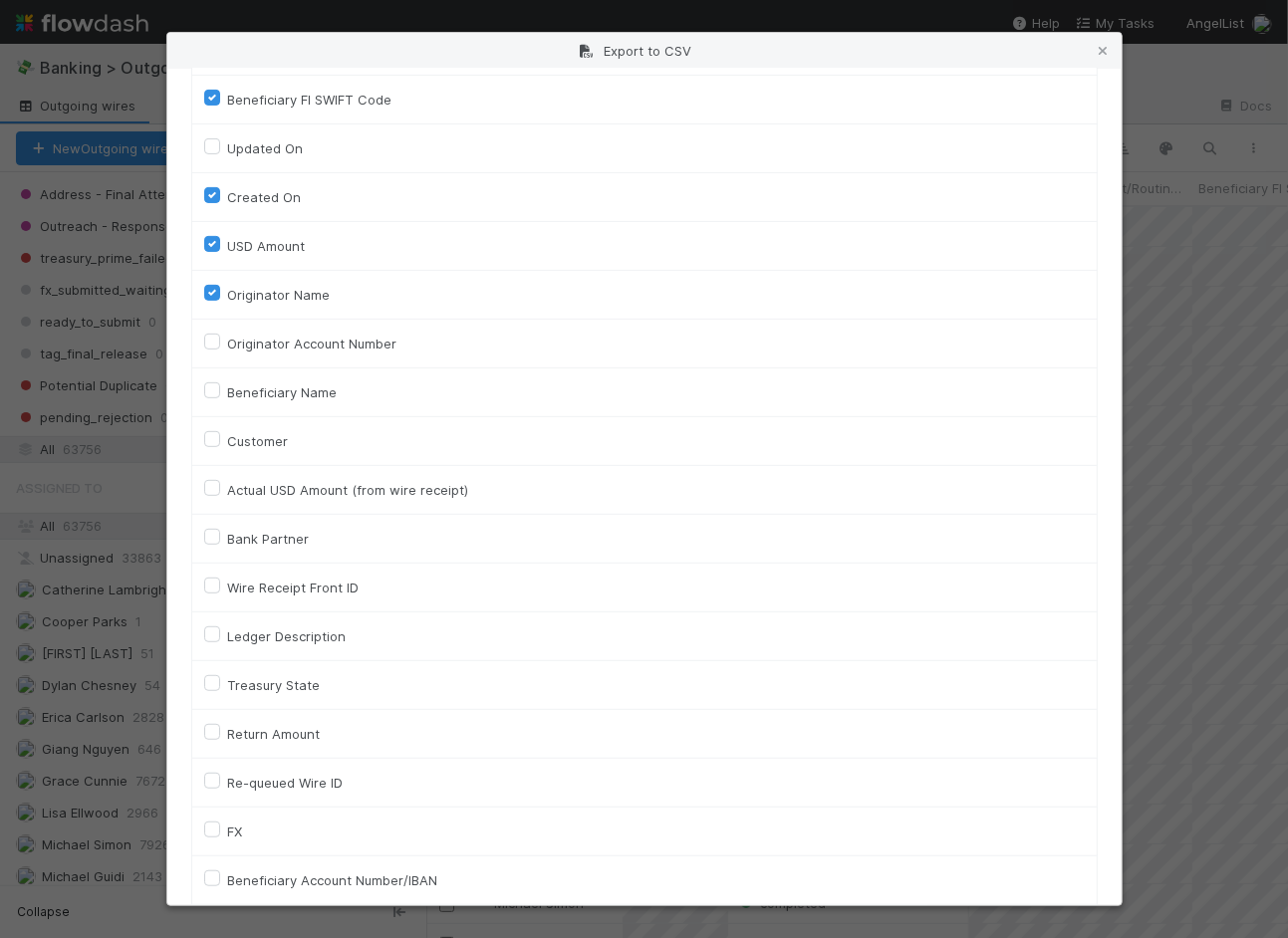 click on "Originator Account Number" at bounding box center (313, 344) 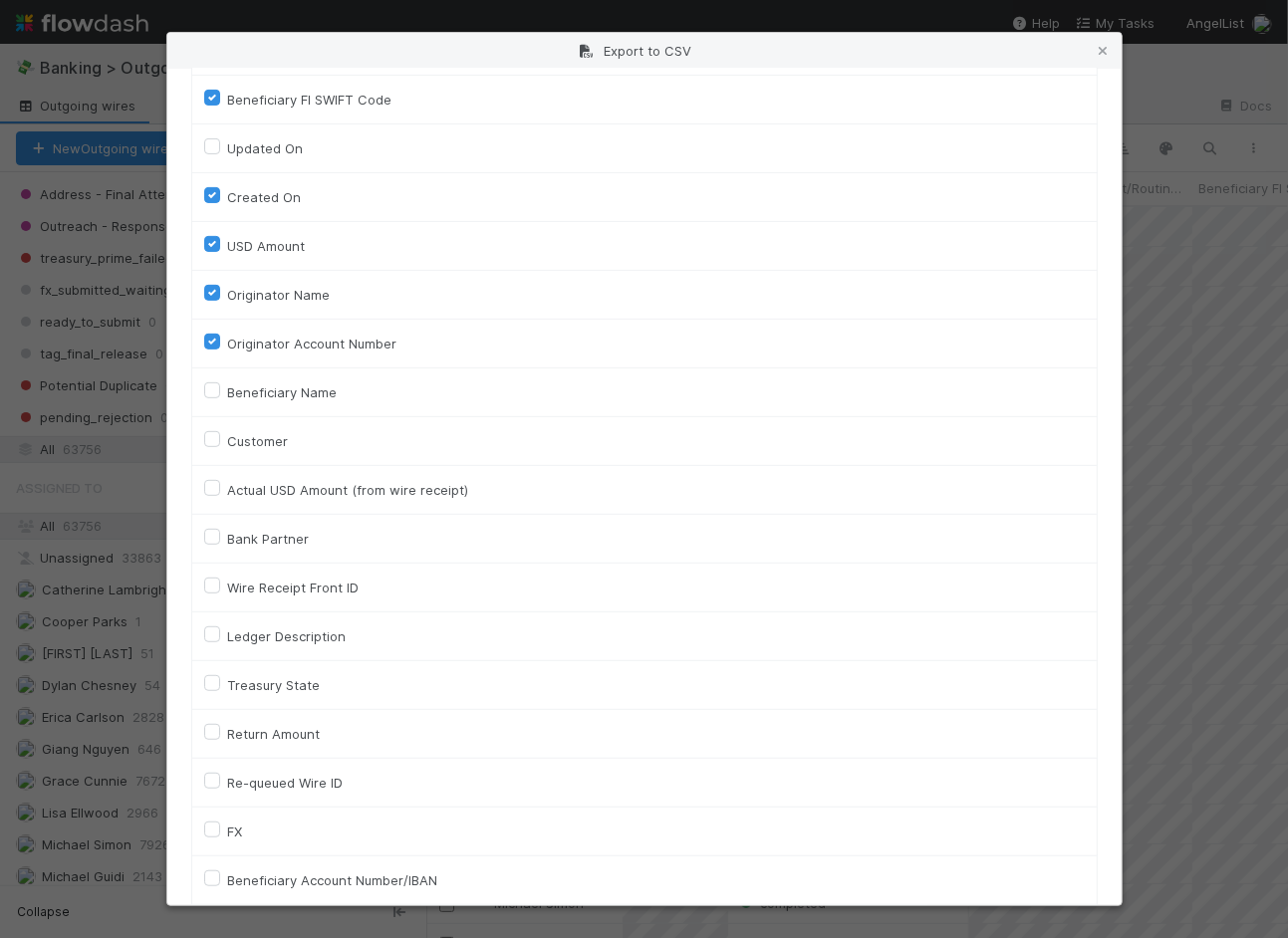click on "Originator Account Number" at bounding box center [313, 344] 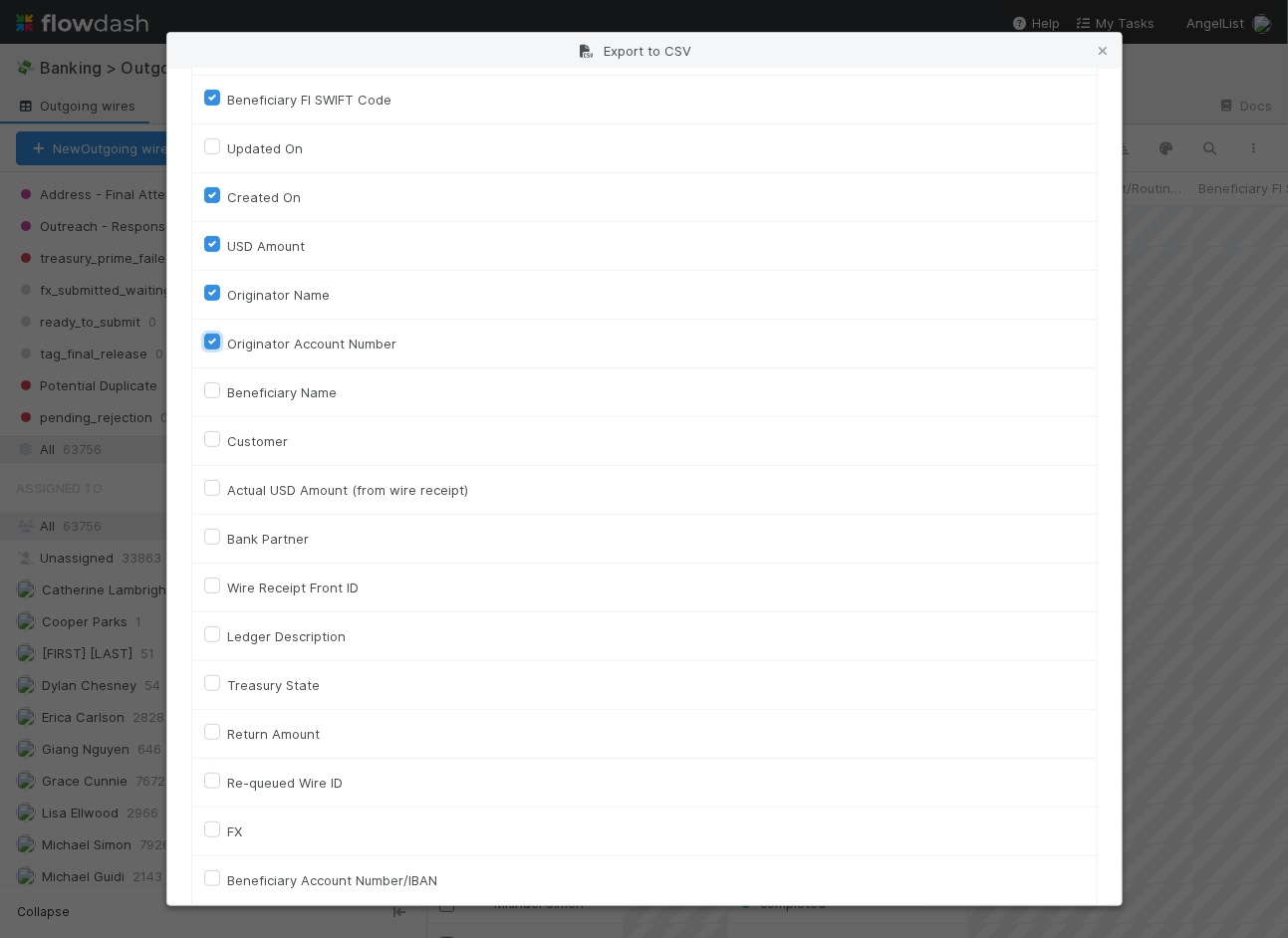 click on "Originator Account Number" at bounding box center [212, 341] 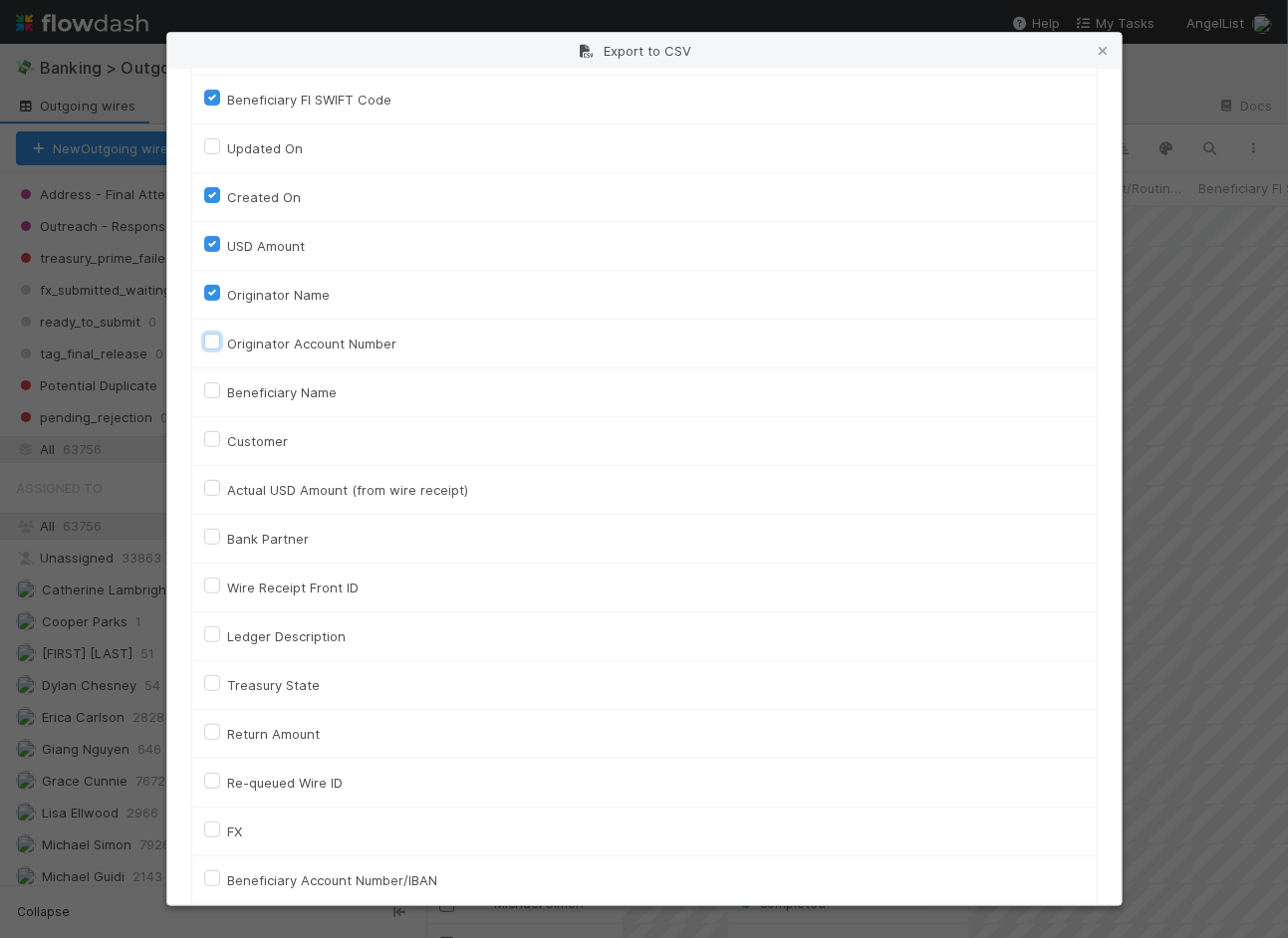 checkbox on "false" 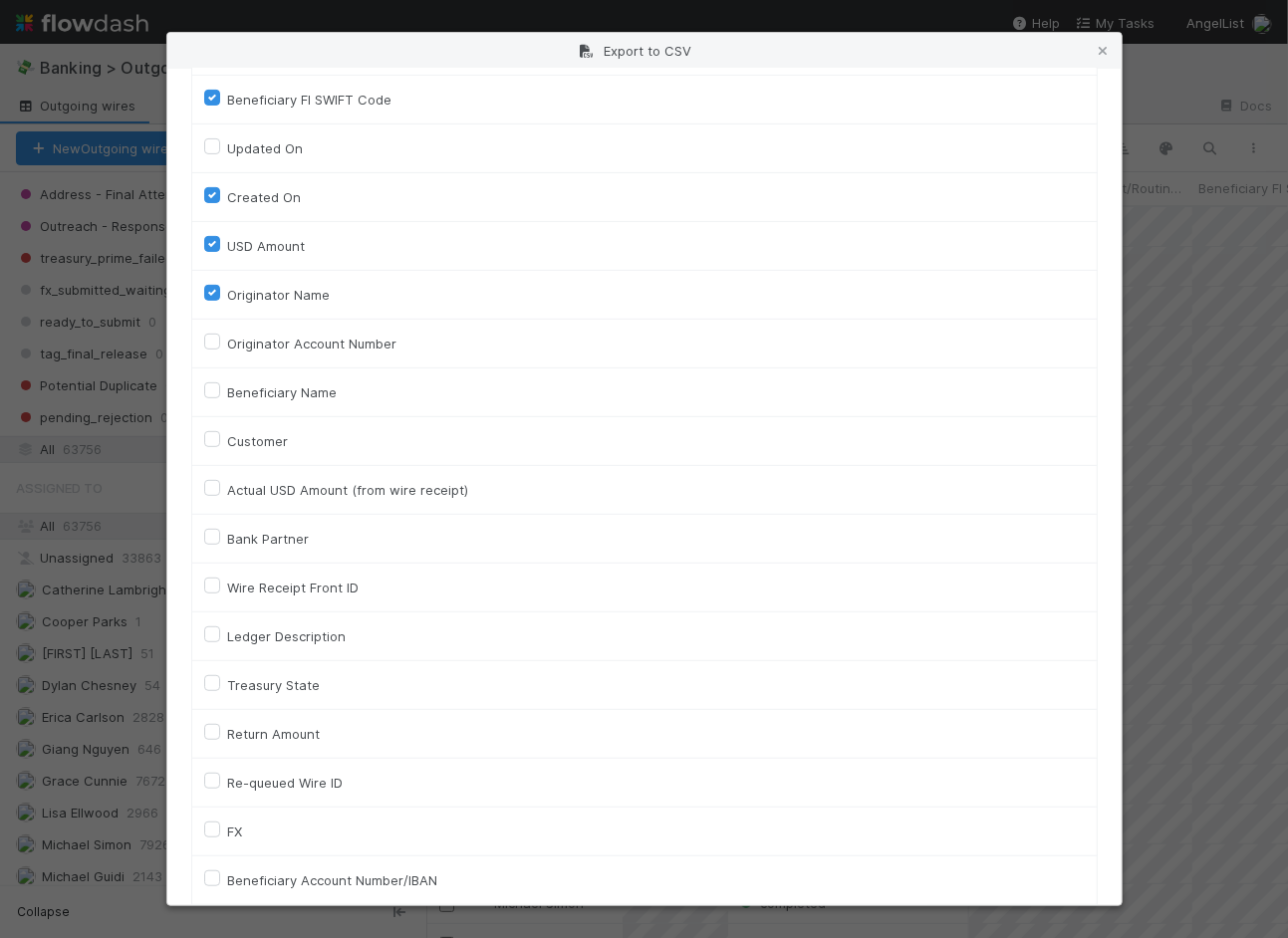 click on "Beneficiary Name" at bounding box center (283, 392) 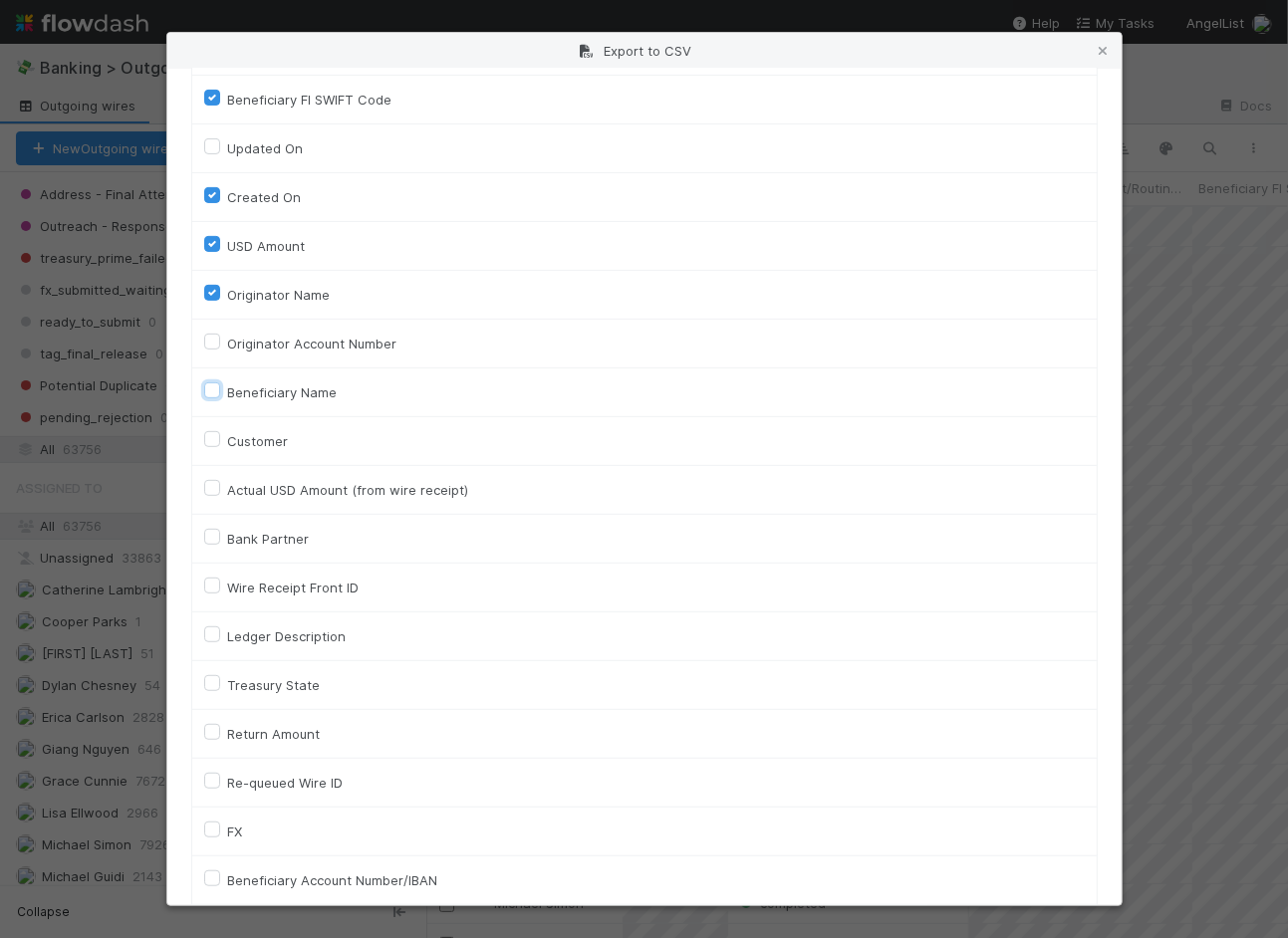 click on "Beneficiary Name" at bounding box center (212, 389) 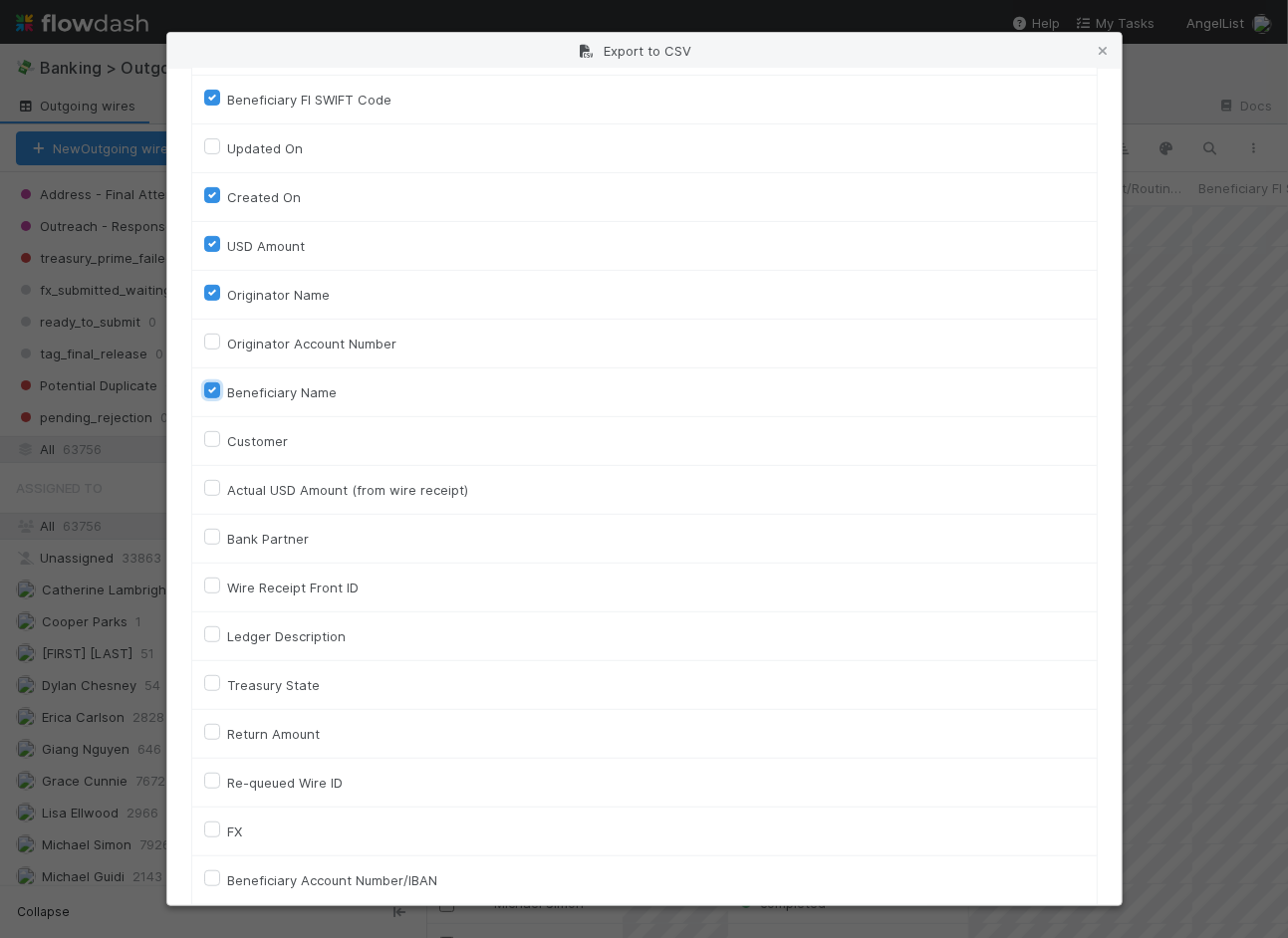 scroll, scrollTop: 373, scrollLeft: 0, axis: vertical 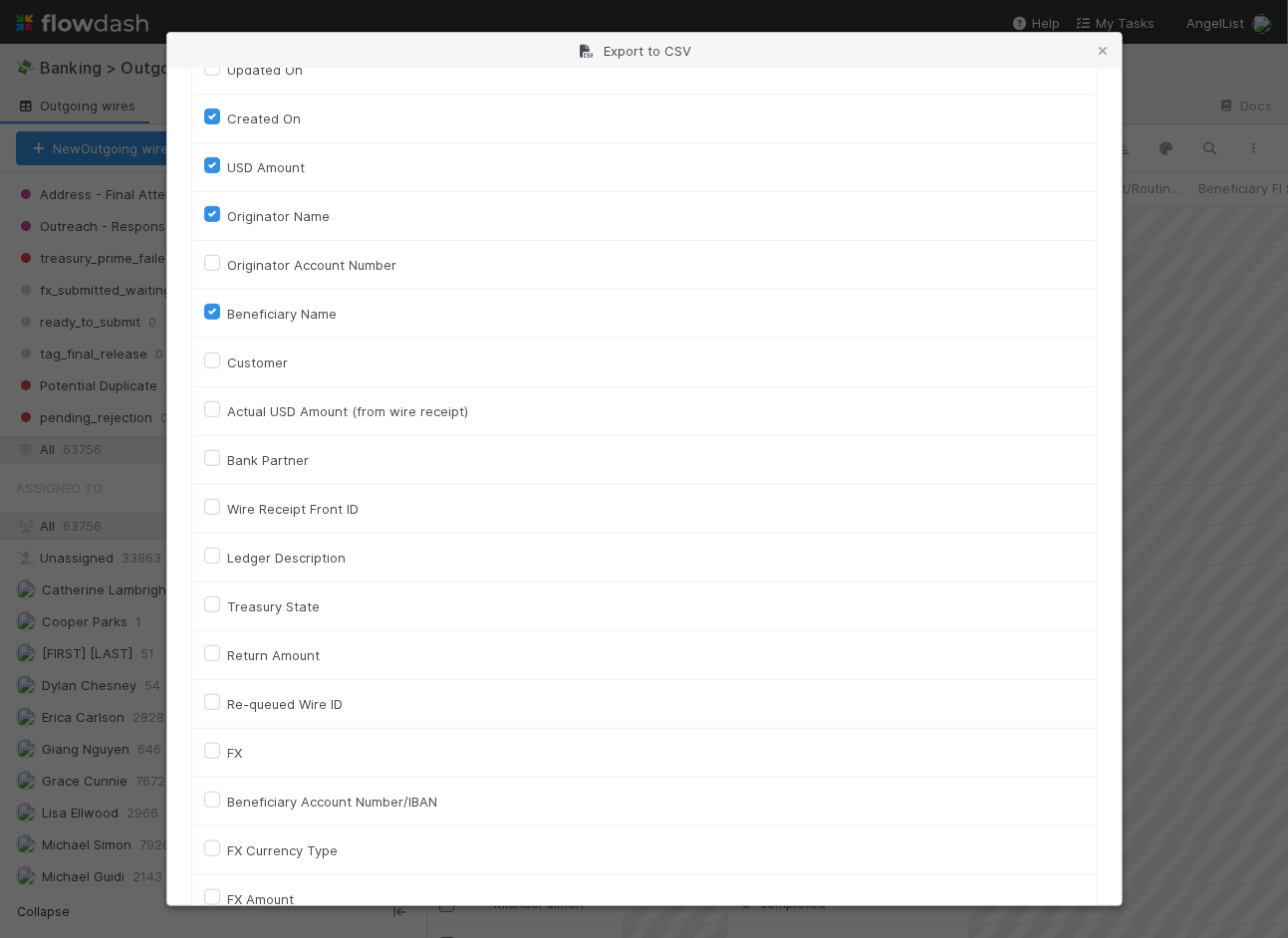 click on "Customer" at bounding box center [258, 362] 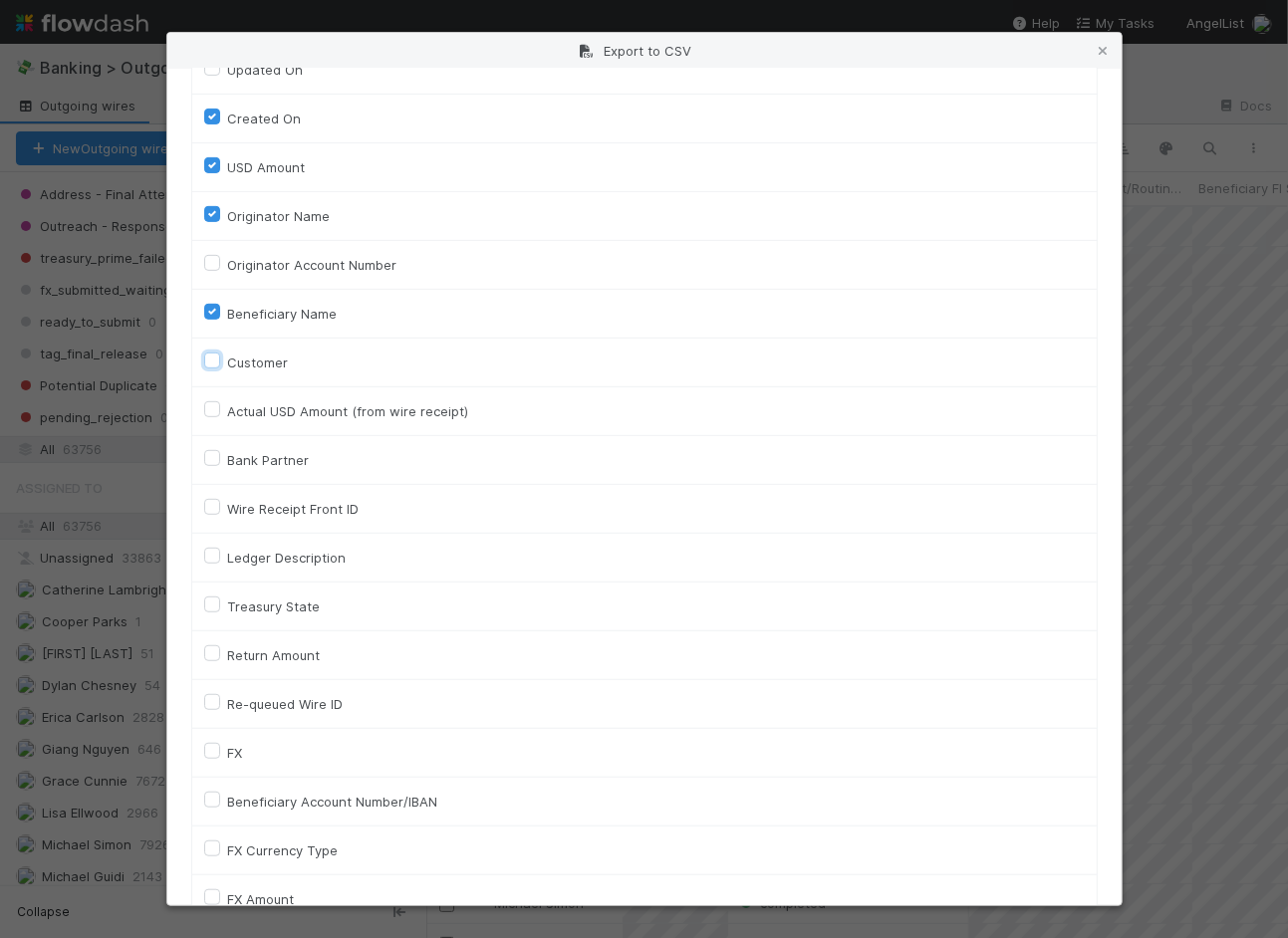 click on "Customer" at bounding box center [212, 359] 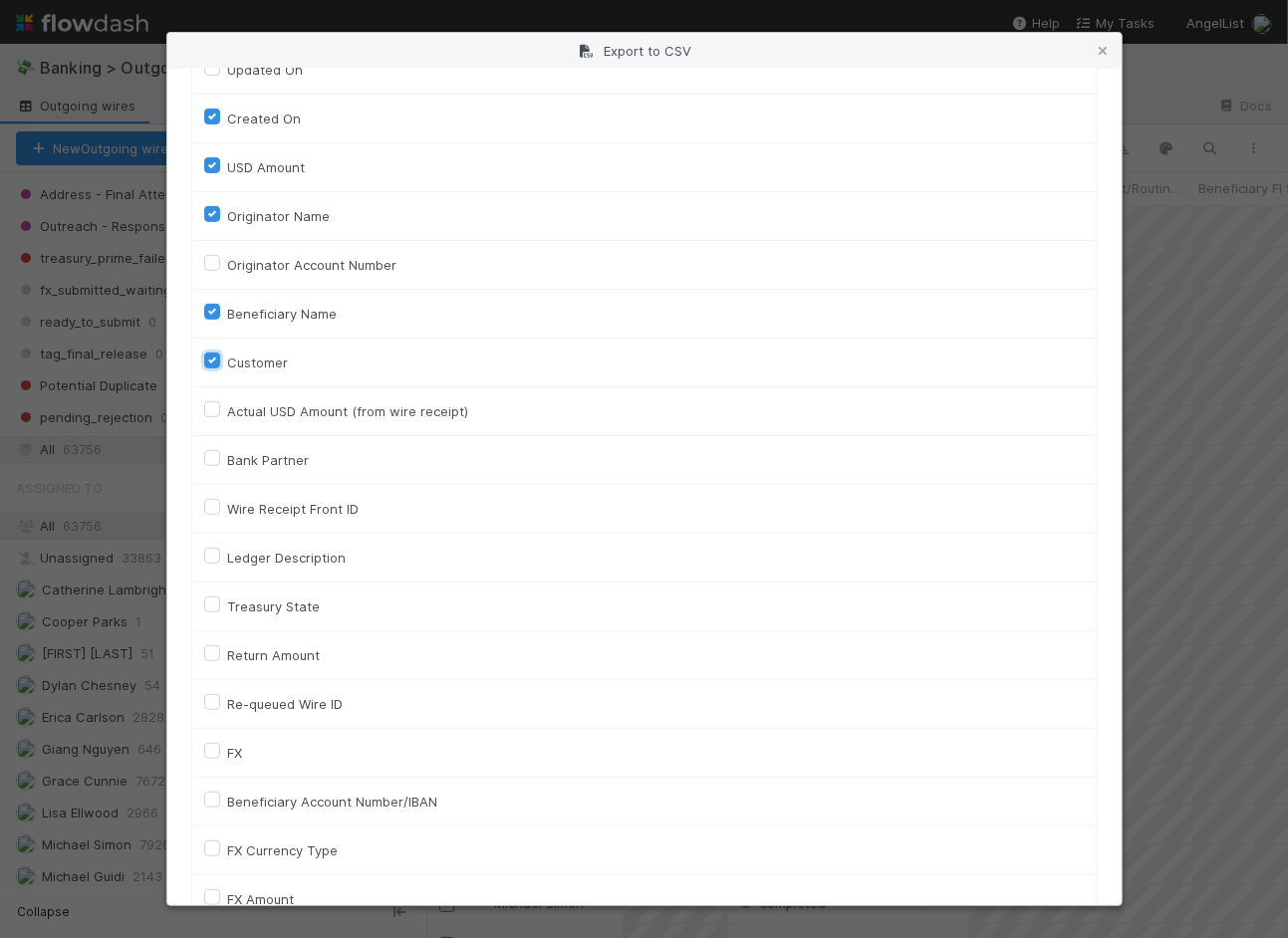 checkbox on "true" 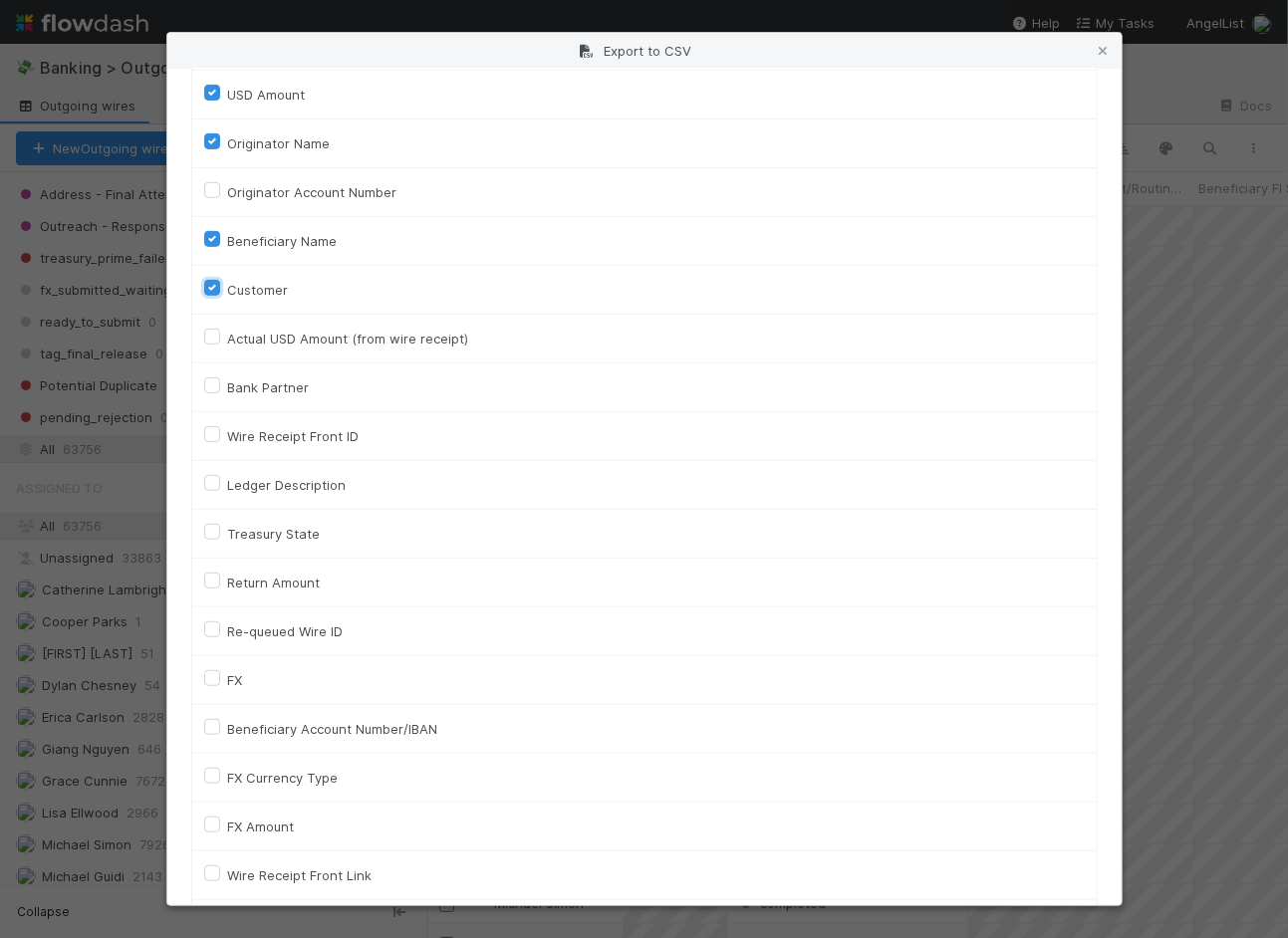 scroll, scrollTop: 452, scrollLeft: 0, axis: vertical 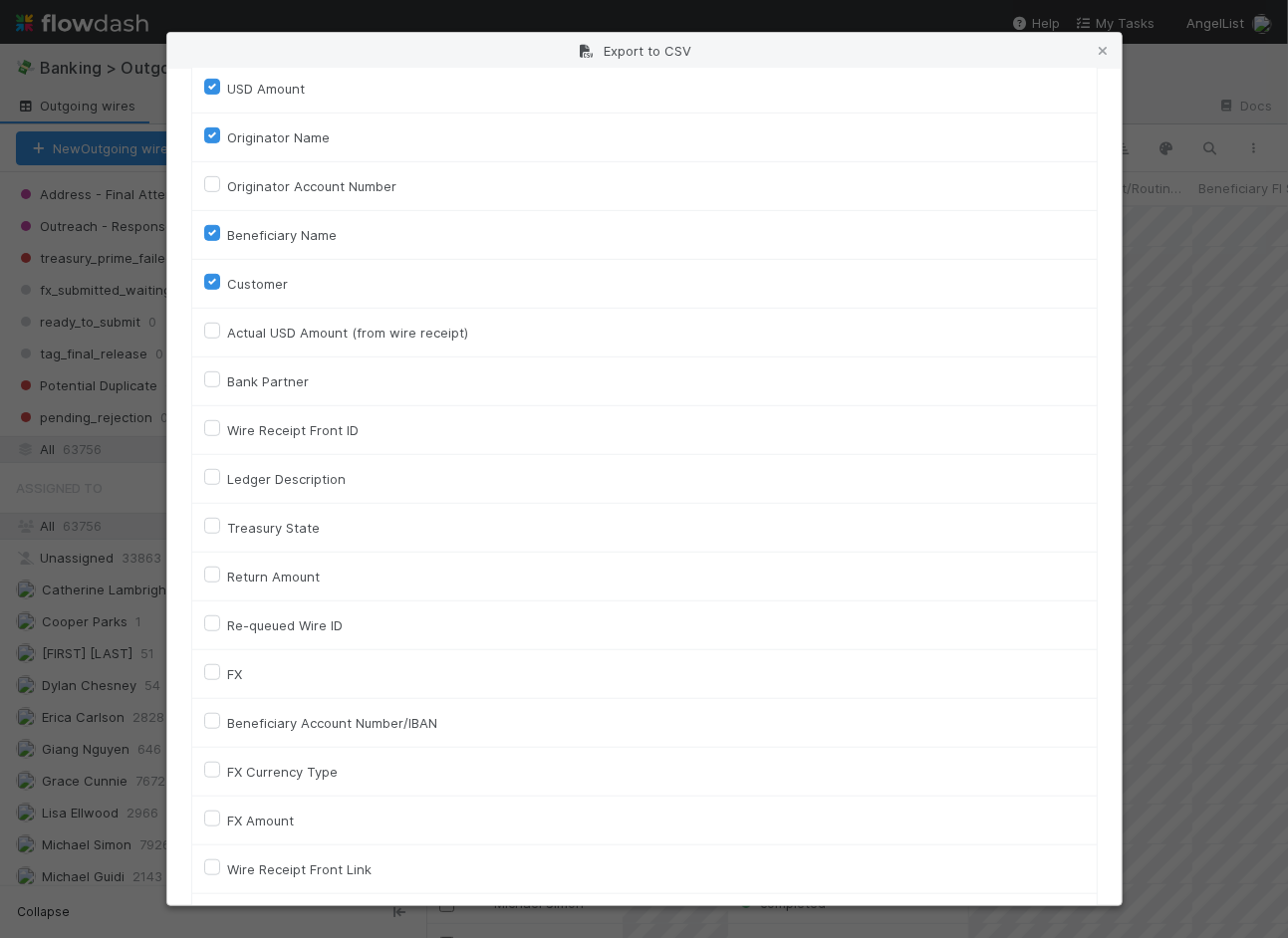 click on "Bank Partner" at bounding box center [269, 381] 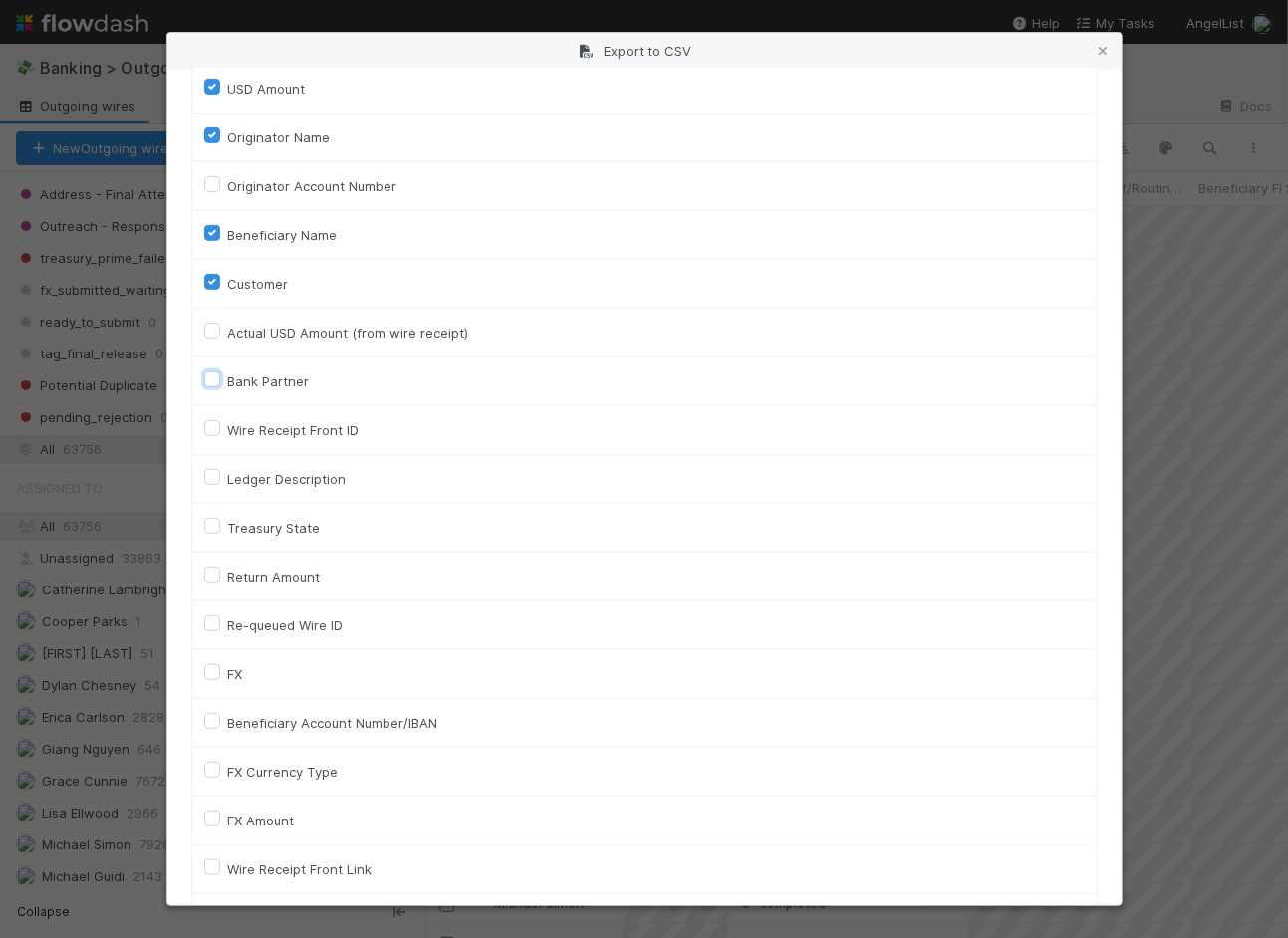 click on "Bank Partner" at bounding box center [212, 378] 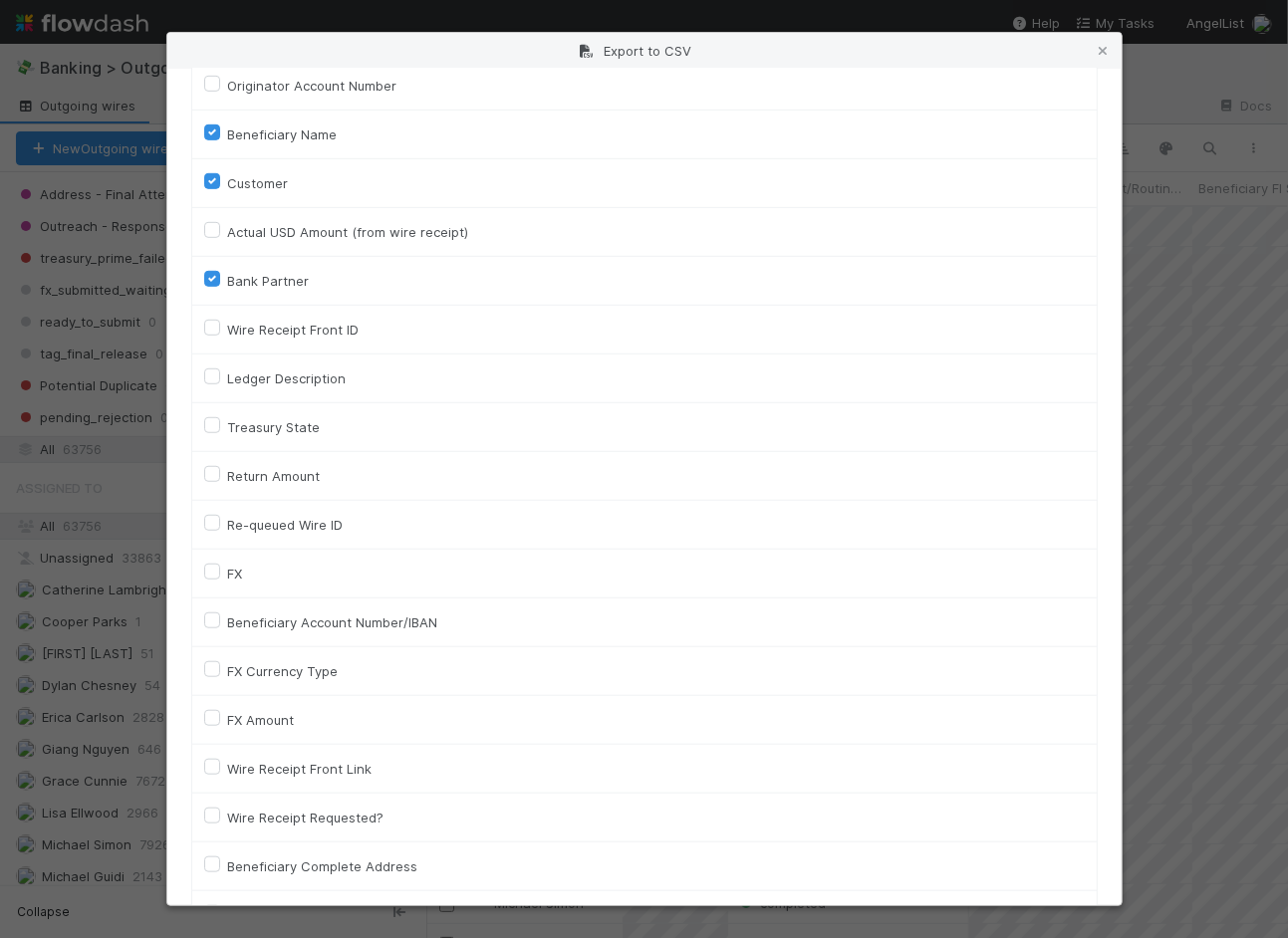 click on "Bank Partner" at bounding box center (269, 281) 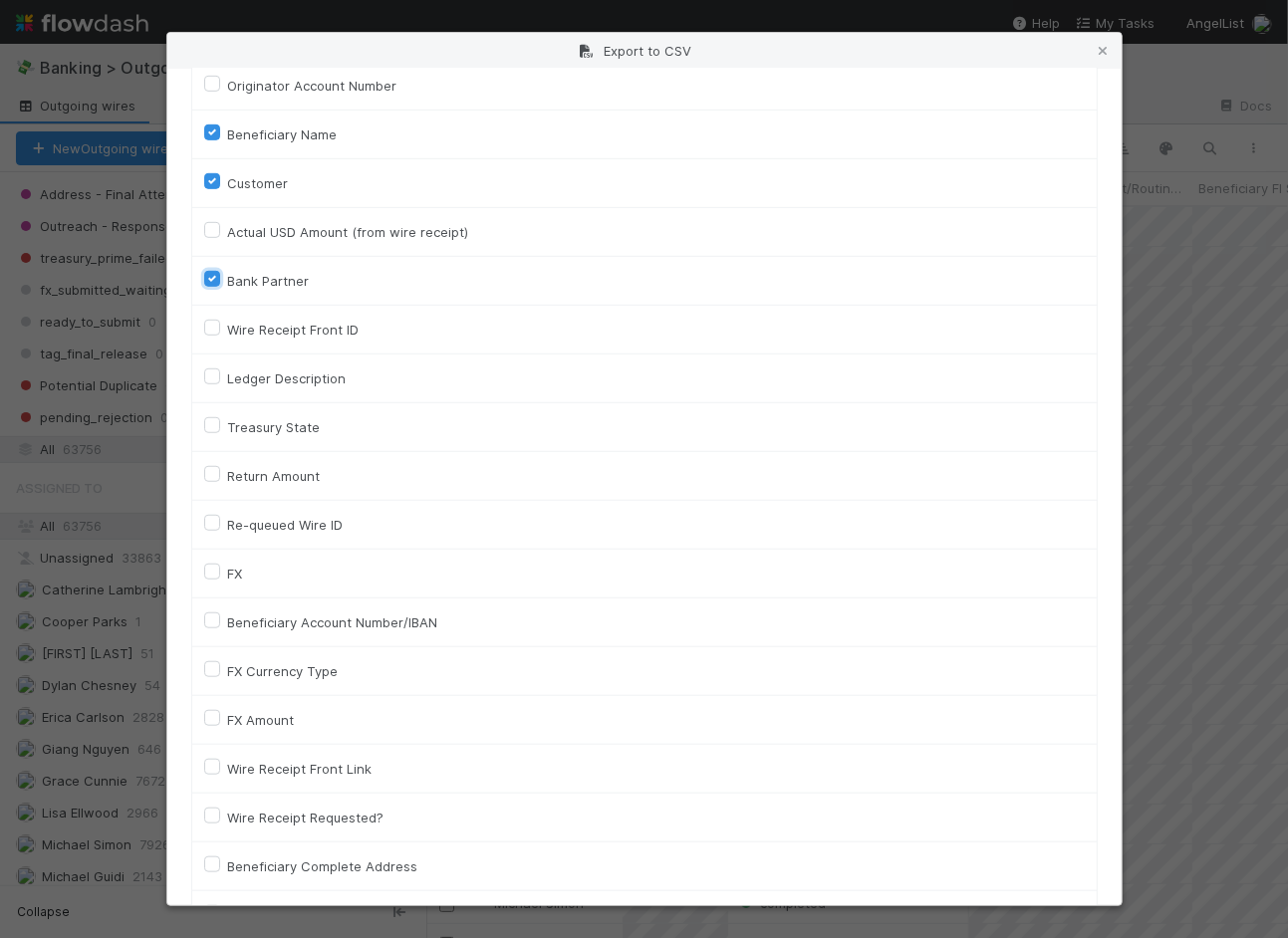 click on "Bank Partner" at bounding box center [212, 278] 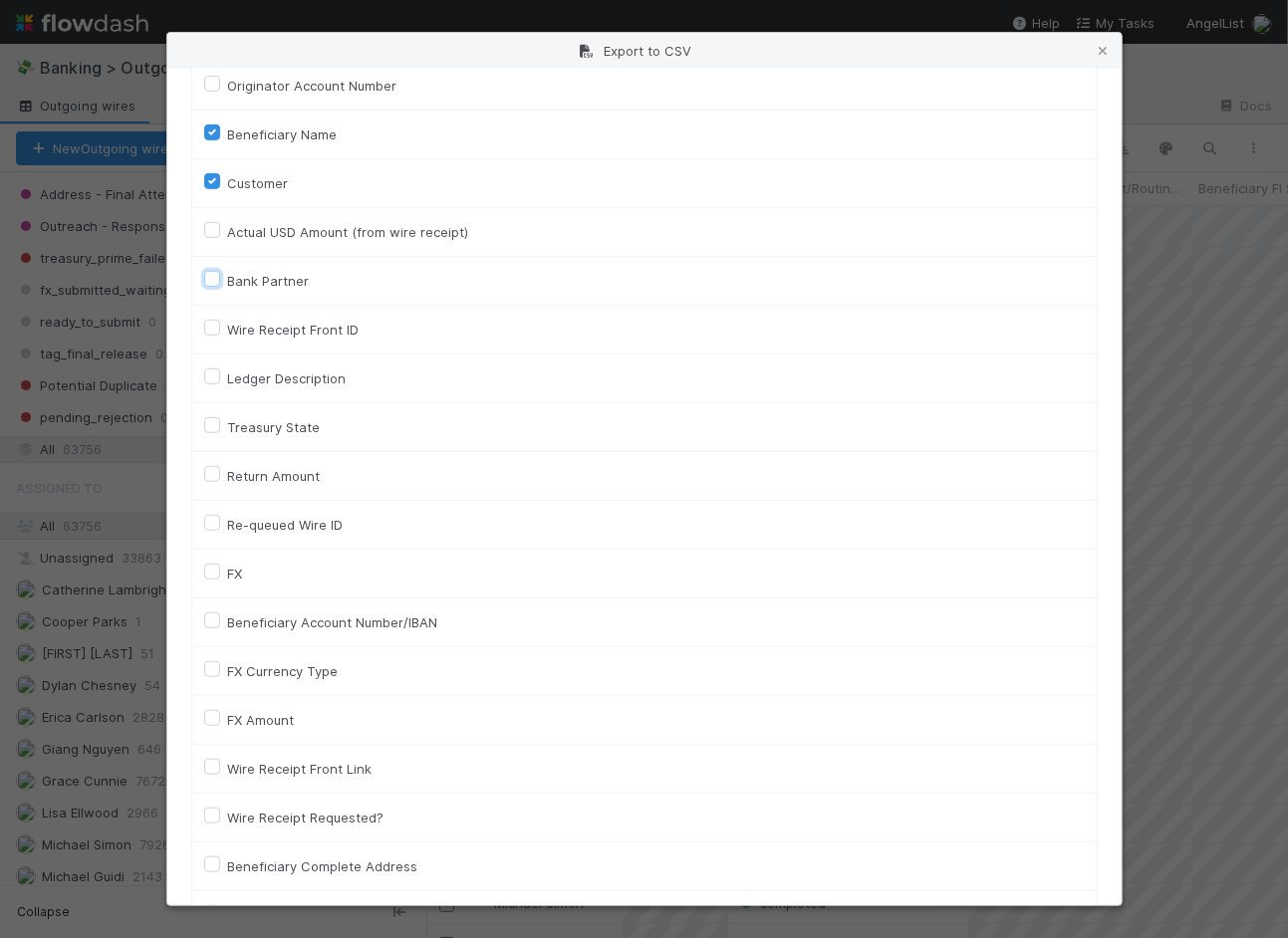 checkbox on "false" 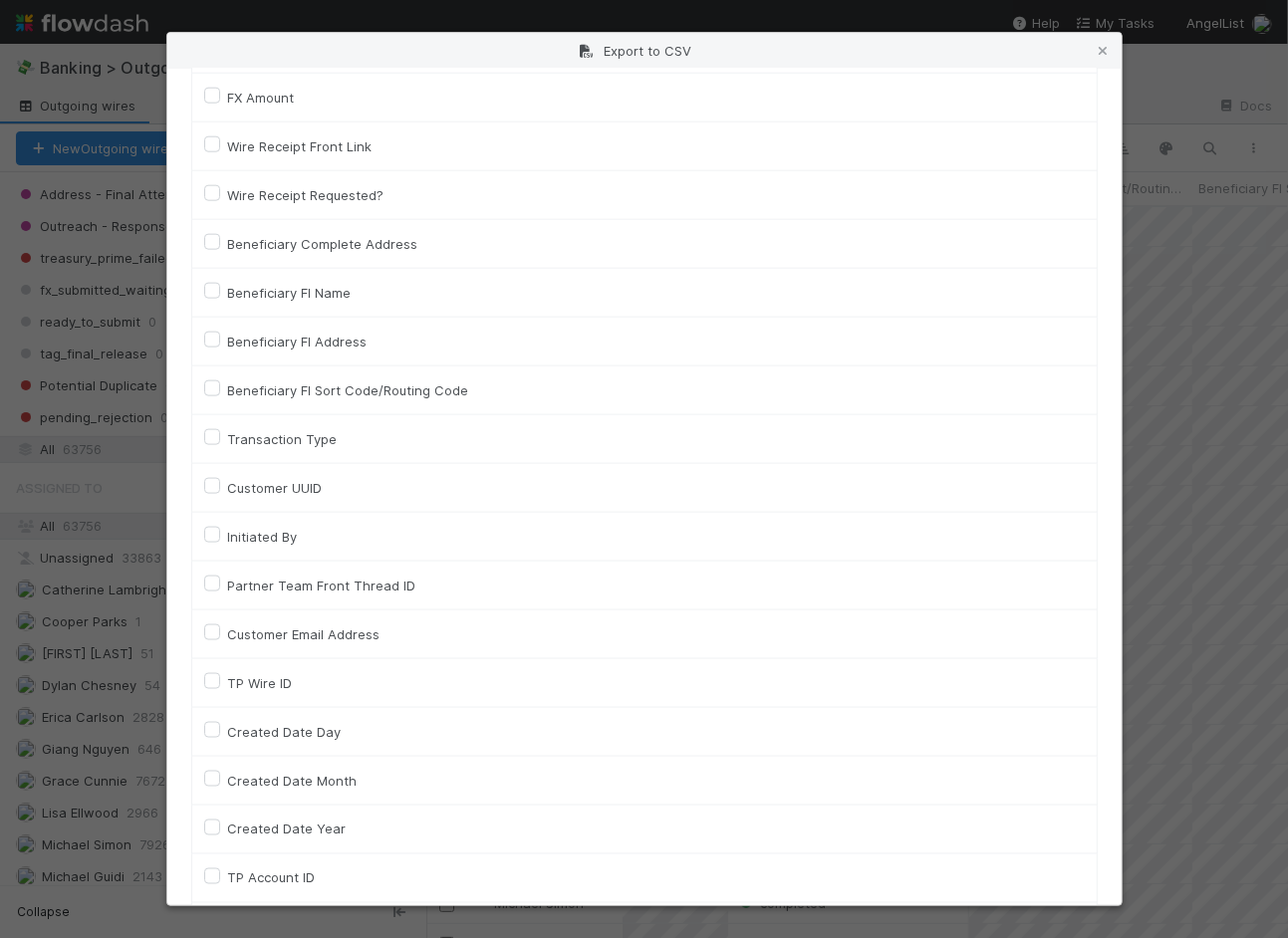 scroll, scrollTop: 1177, scrollLeft: 0, axis: vertical 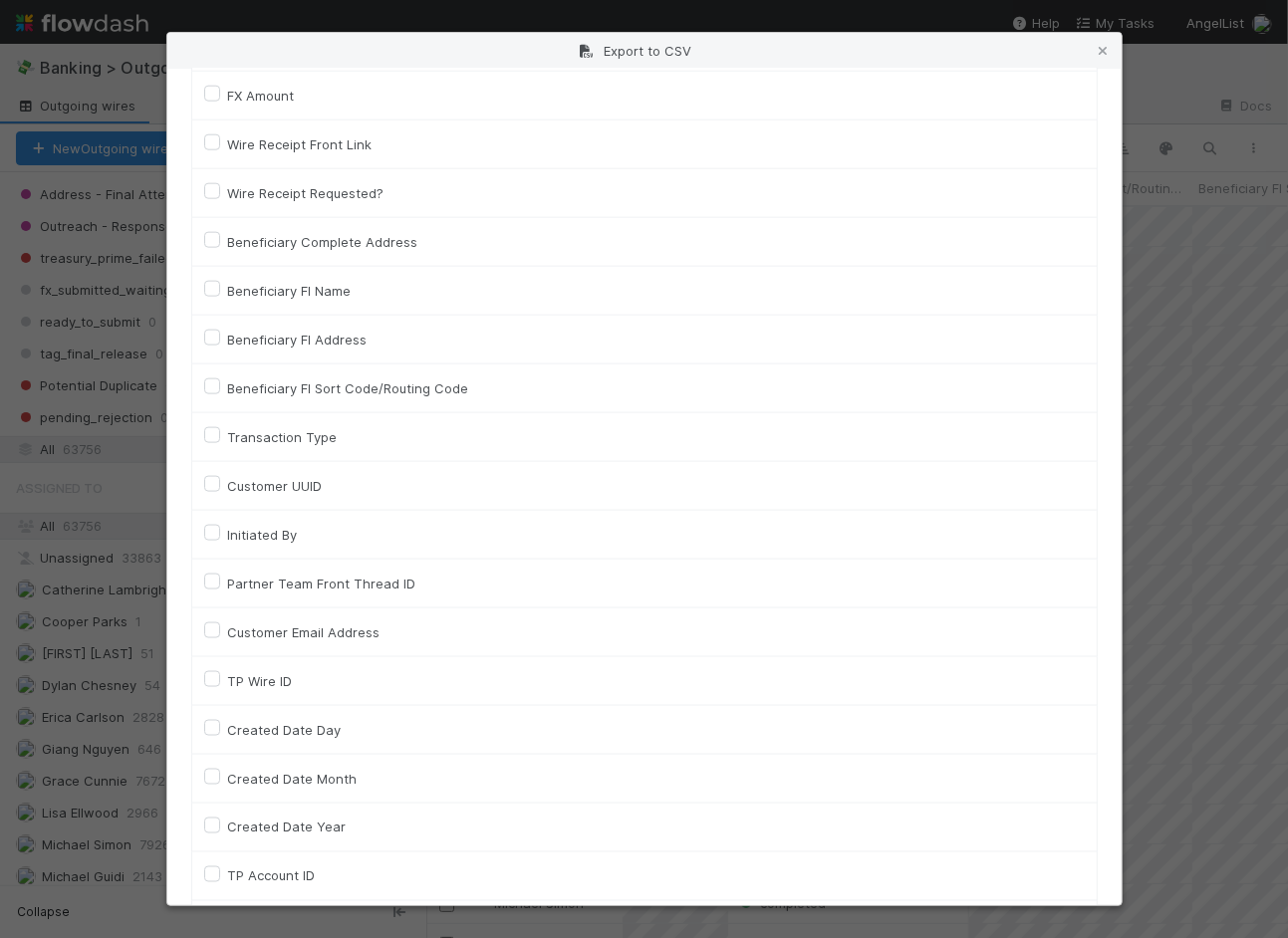 click on "Beneficiary FI Name" at bounding box center (290, 291) 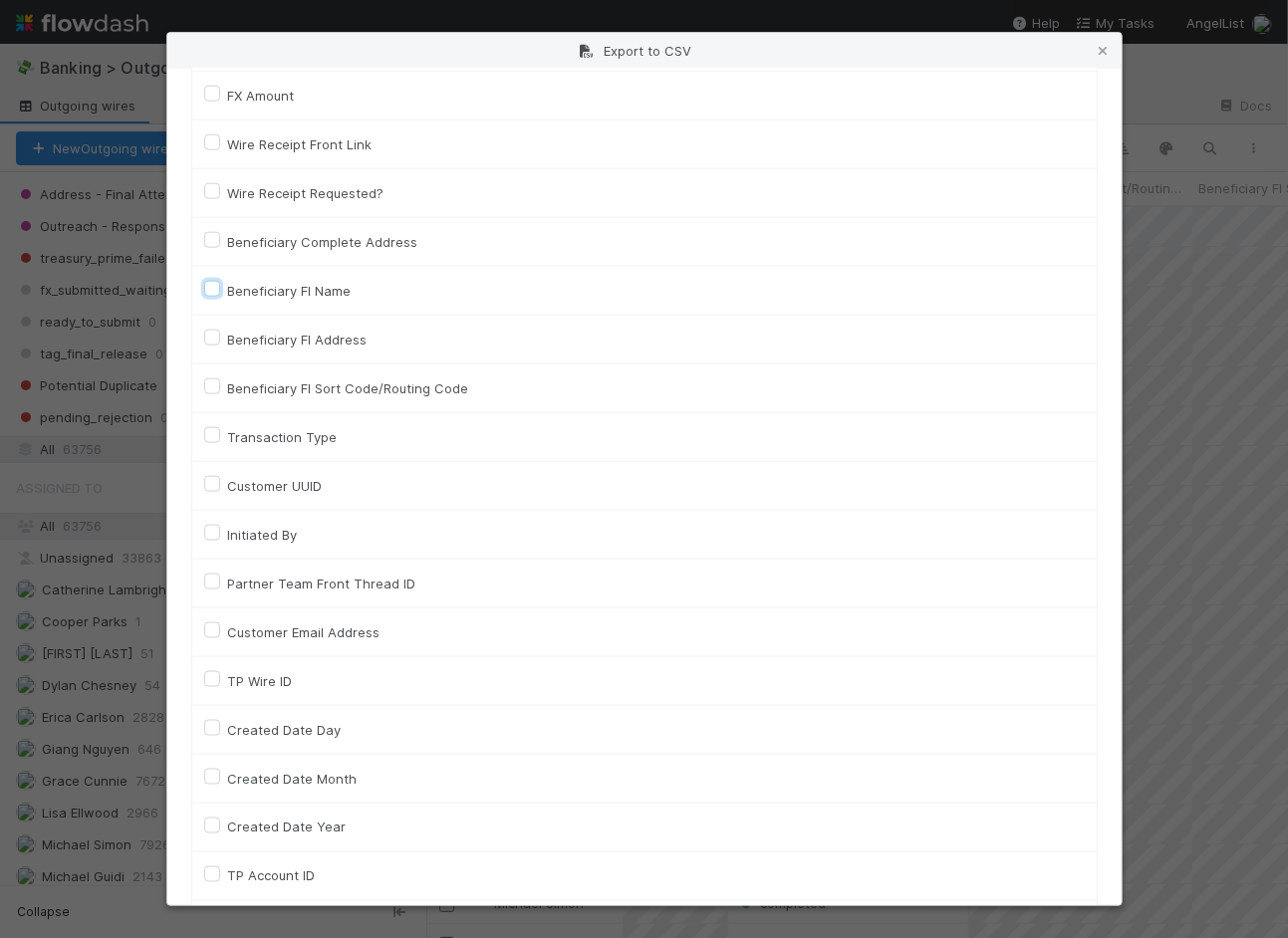 click on "Beneficiary FI Name" at bounding box center (212, 288) 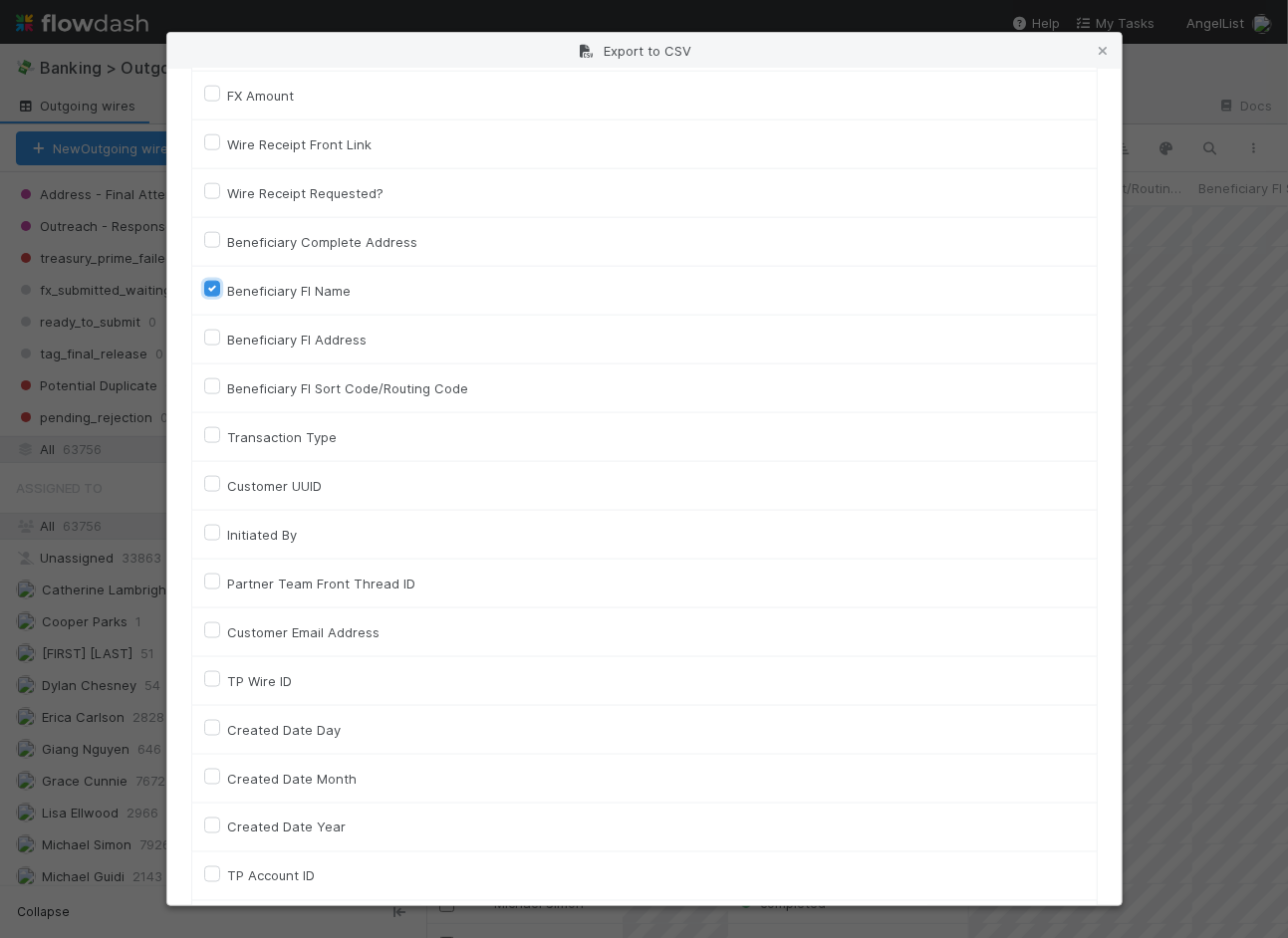 checkbox on "true" 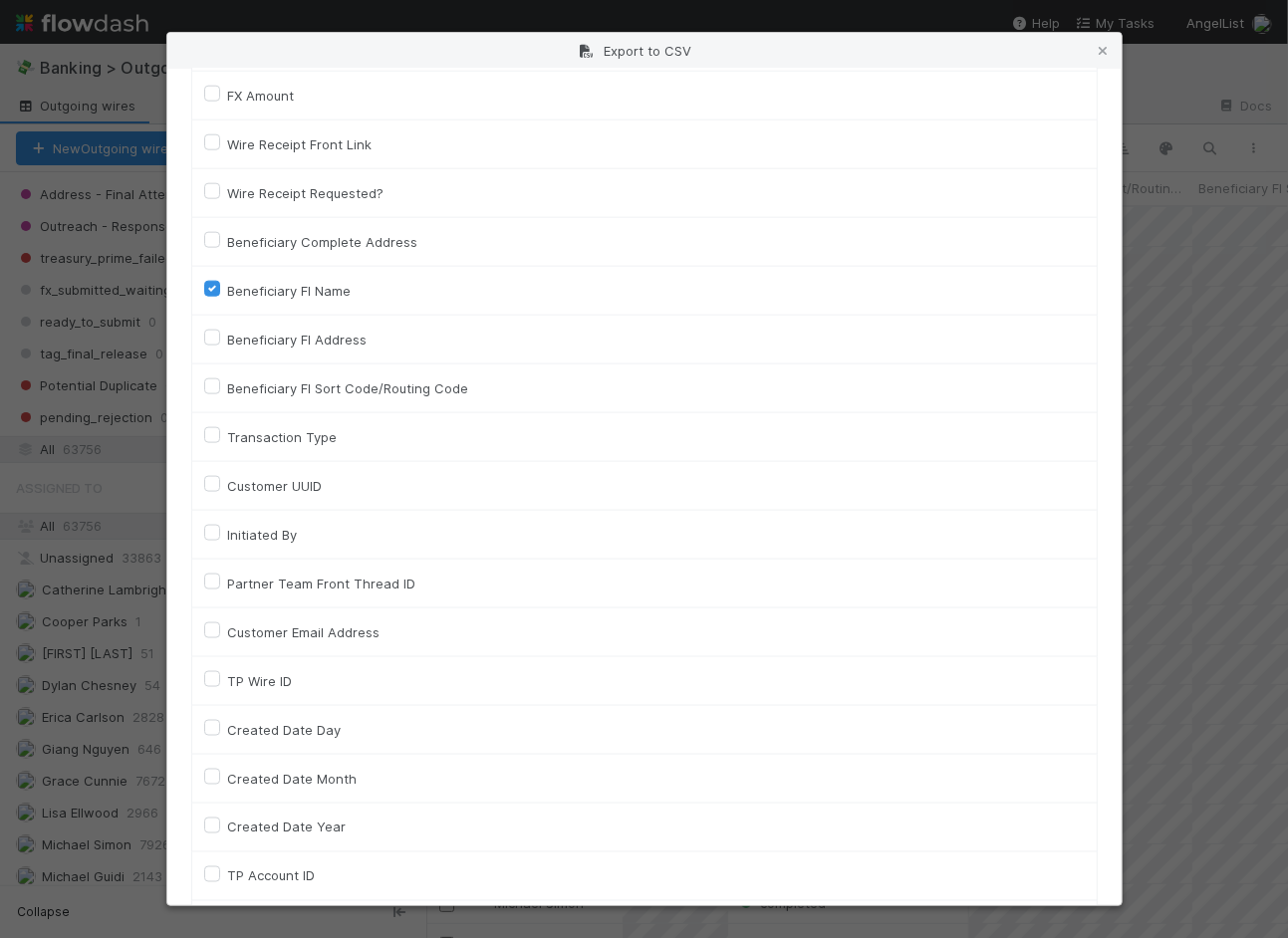 click on "Beneficiary FI Address" at bounding box center [644, 340] 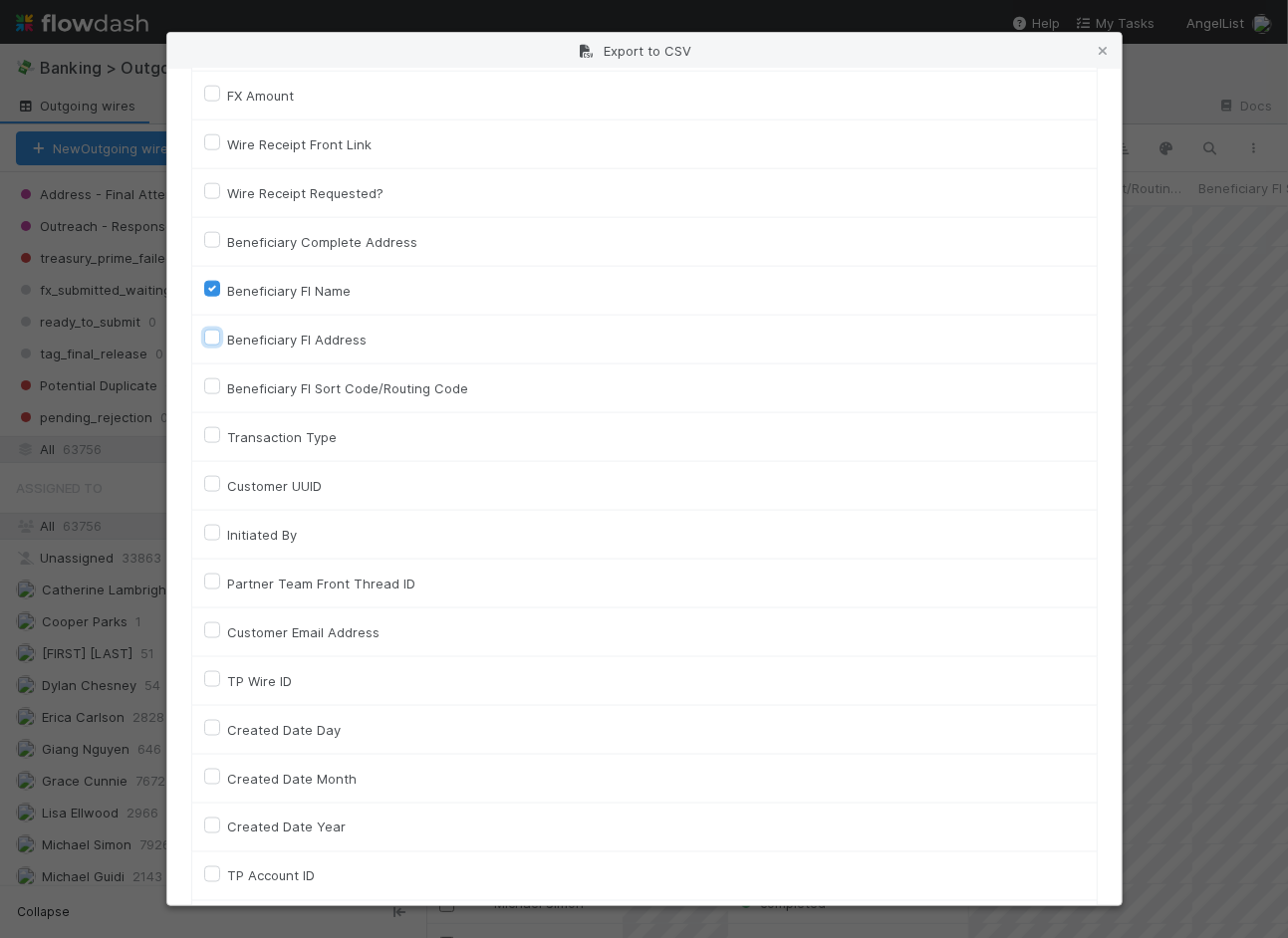 click on "Beneficiary FI Address" at bounding box center (212, 337) 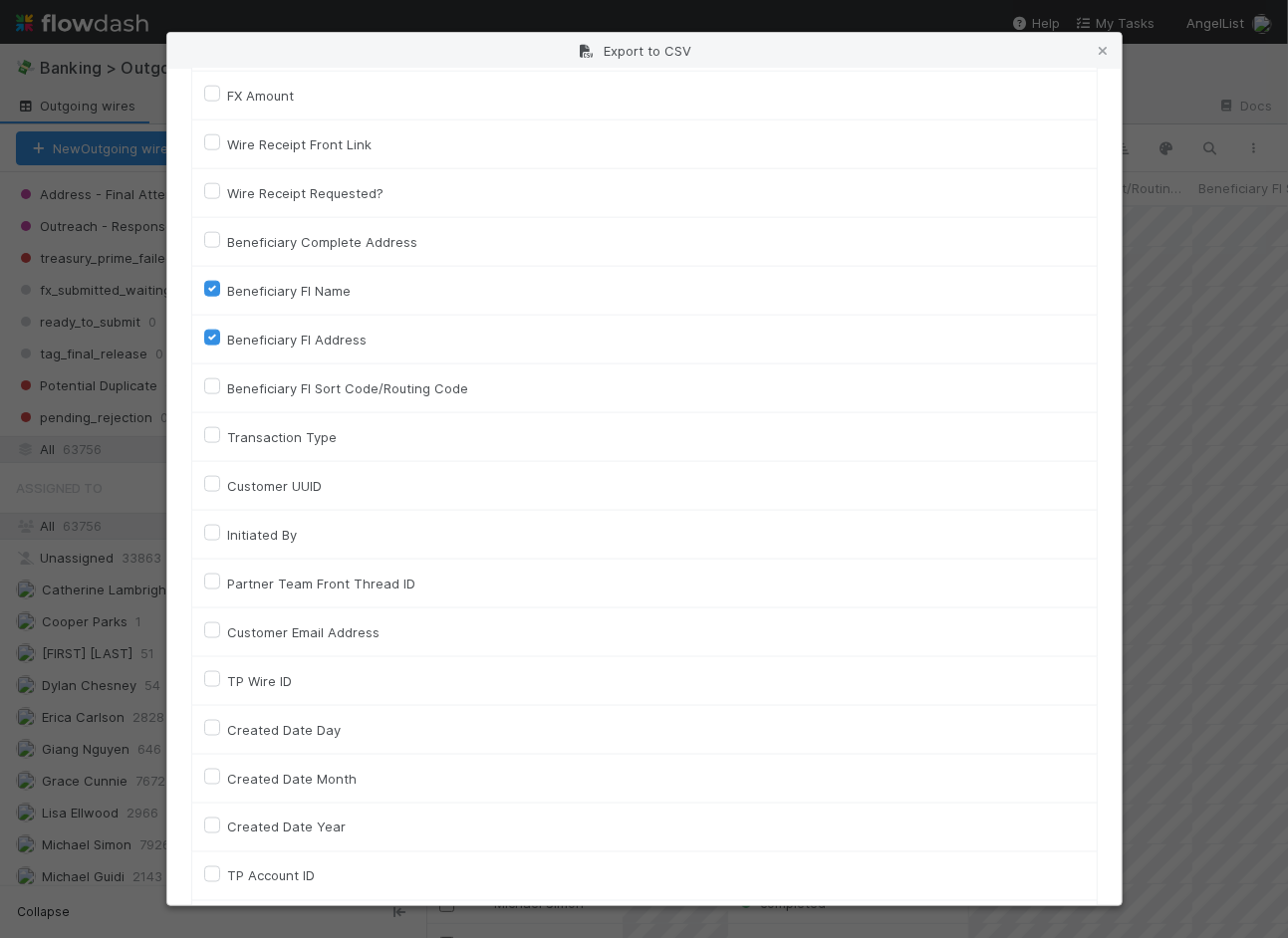 click on "Beneficiary FI Sort Code/Routing Code" at bounding box center [349, 388] 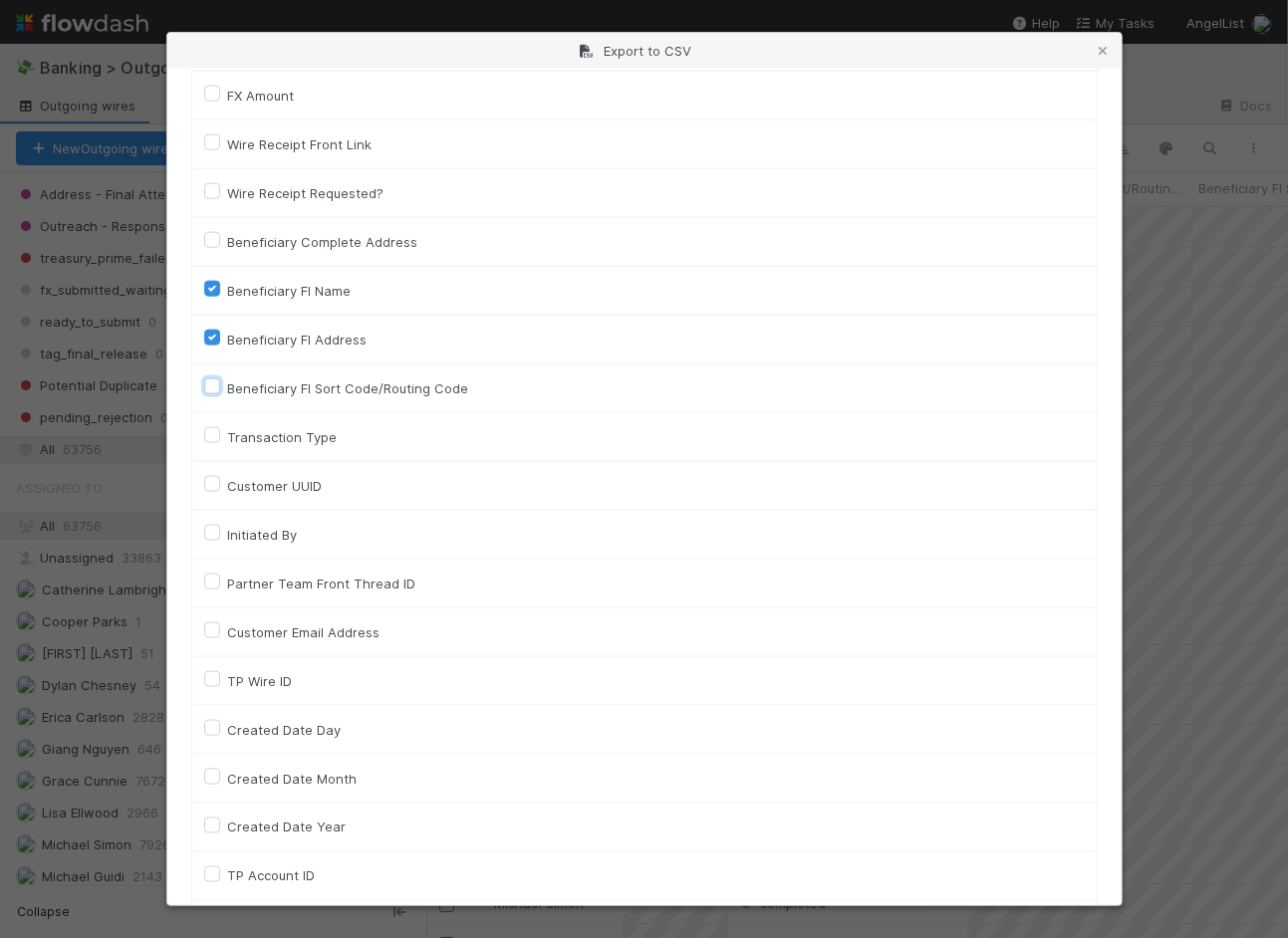 click on "Beneficiary FI Sort Code/Routing Code" at bounding box center (212, 385) 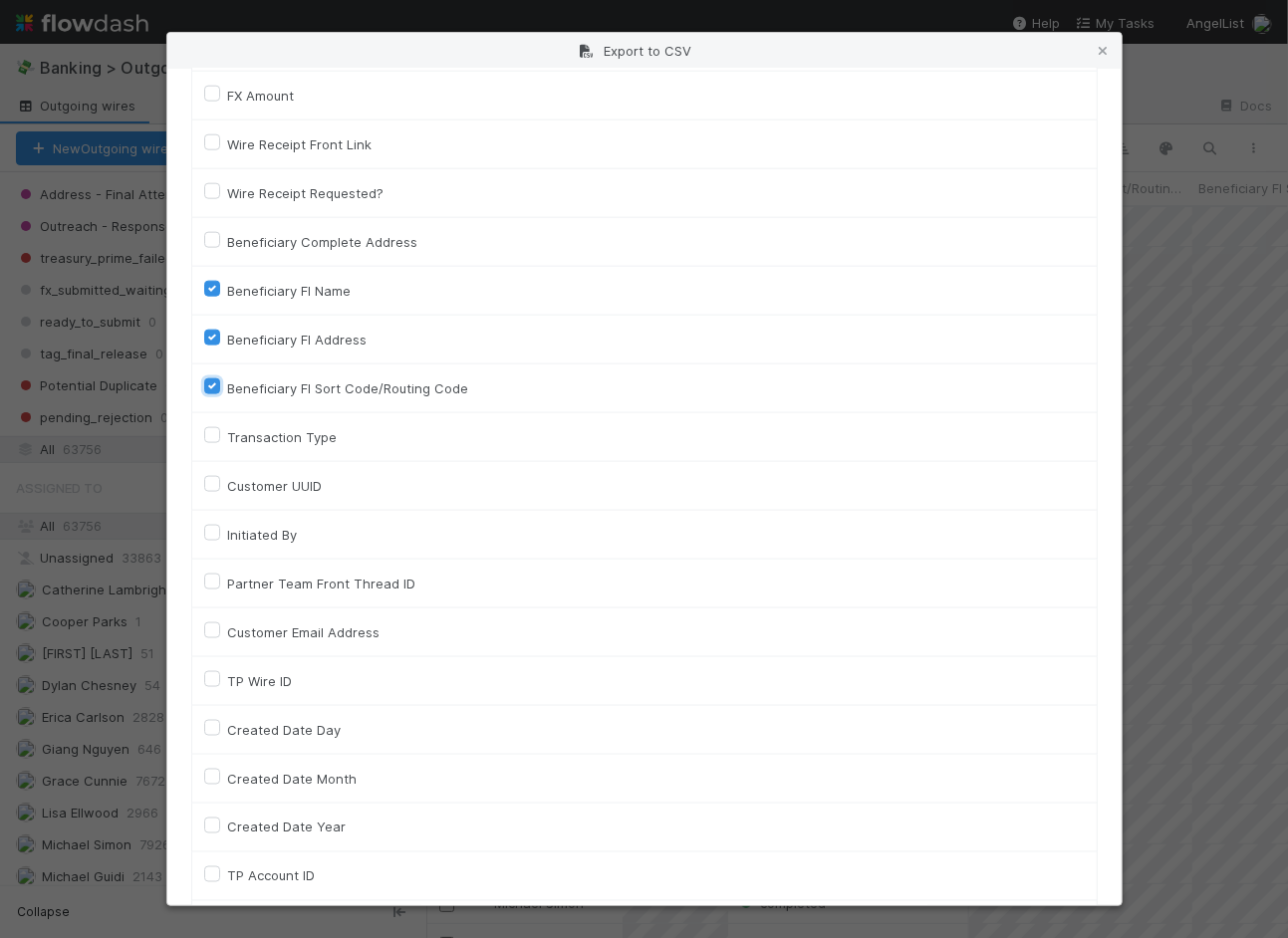 checkbox on "true" 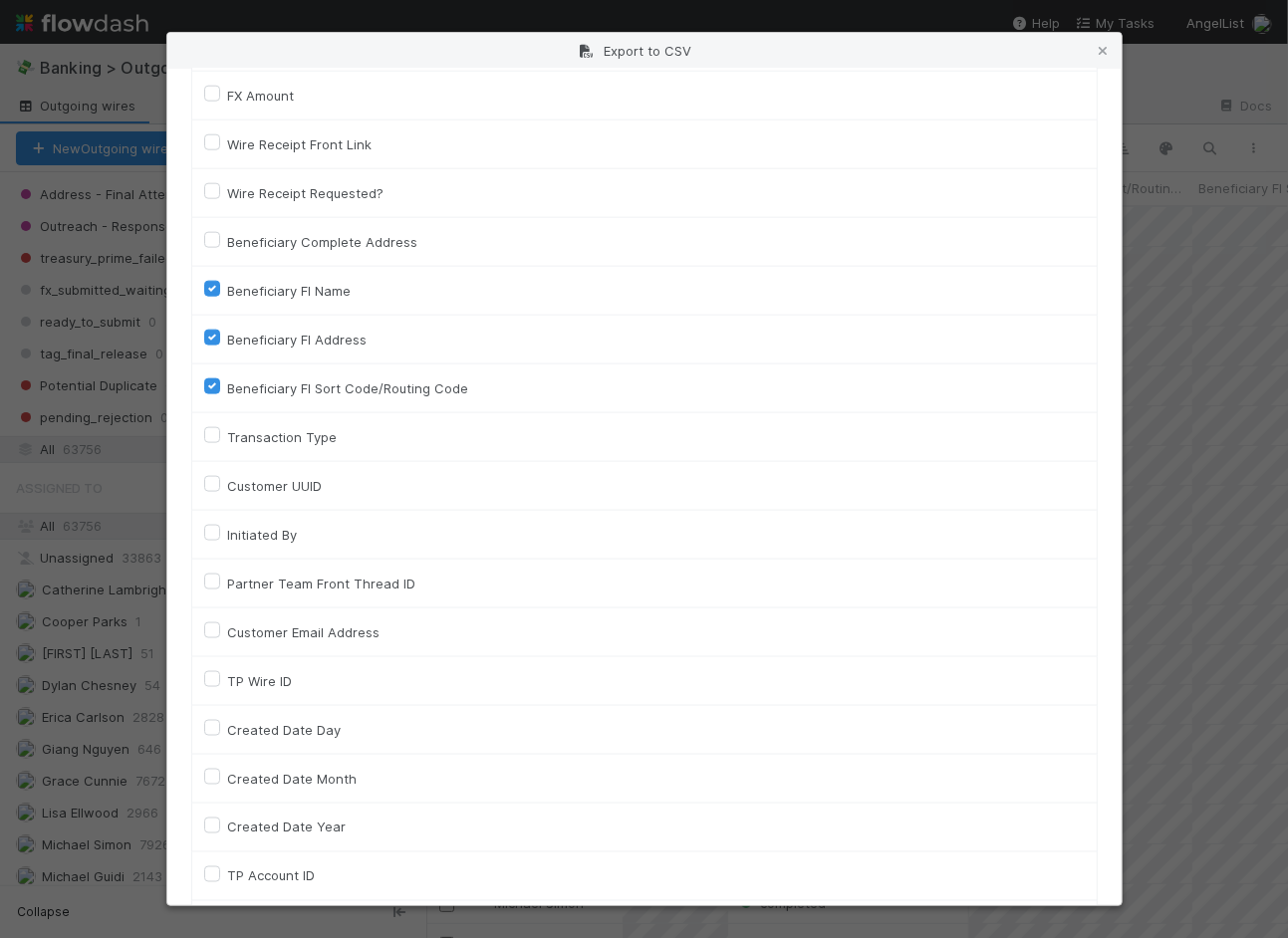 click on "Transaction Type" at bounding box center [283, 437] 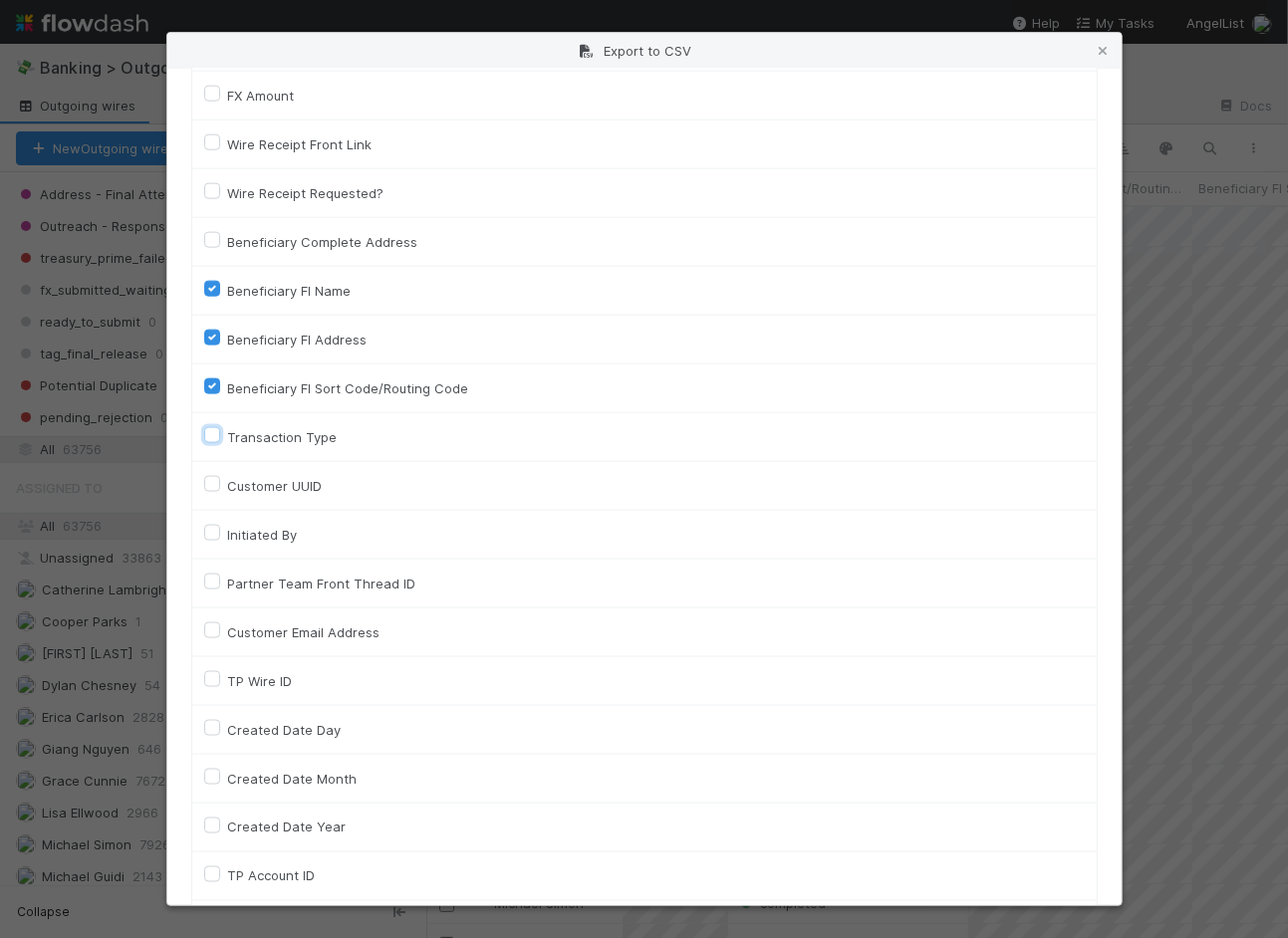 click on "Transaction Type" at bounding box center [212, 434] 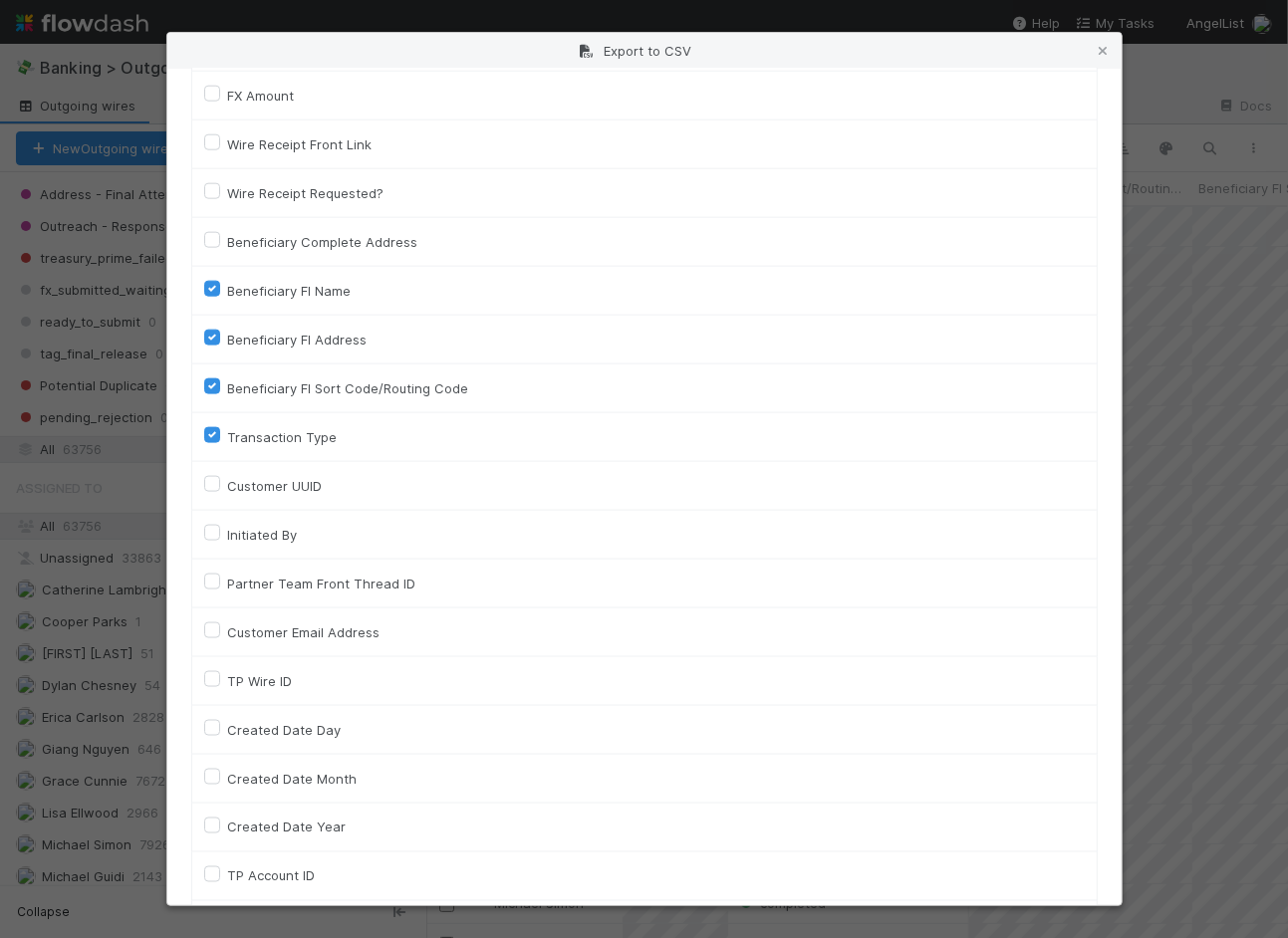 click on "Transaction Type" at bounding box center (283, 437) 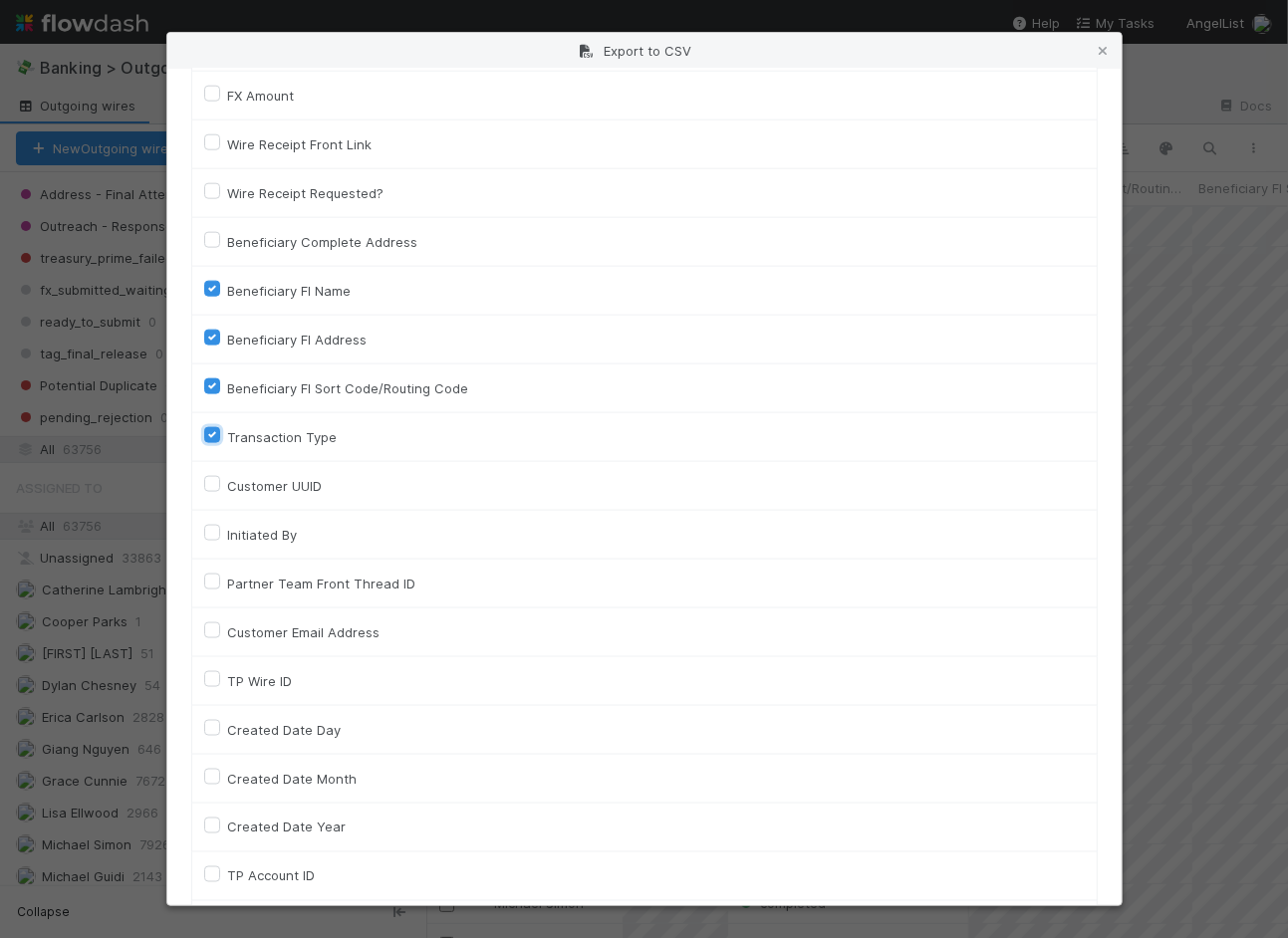 click on "Transaction Type" at bounding box center [212, 434] 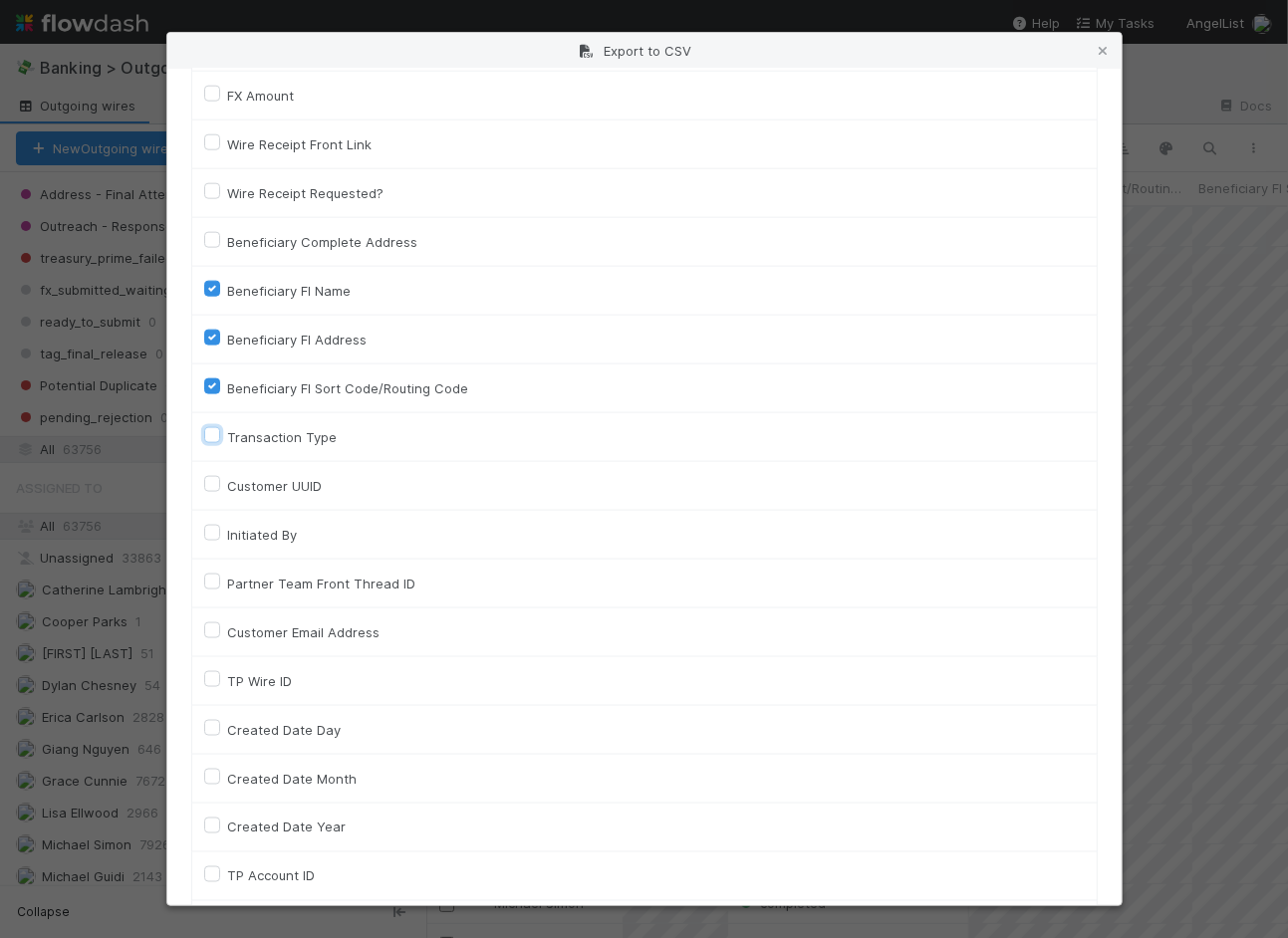 checkbox on "false" 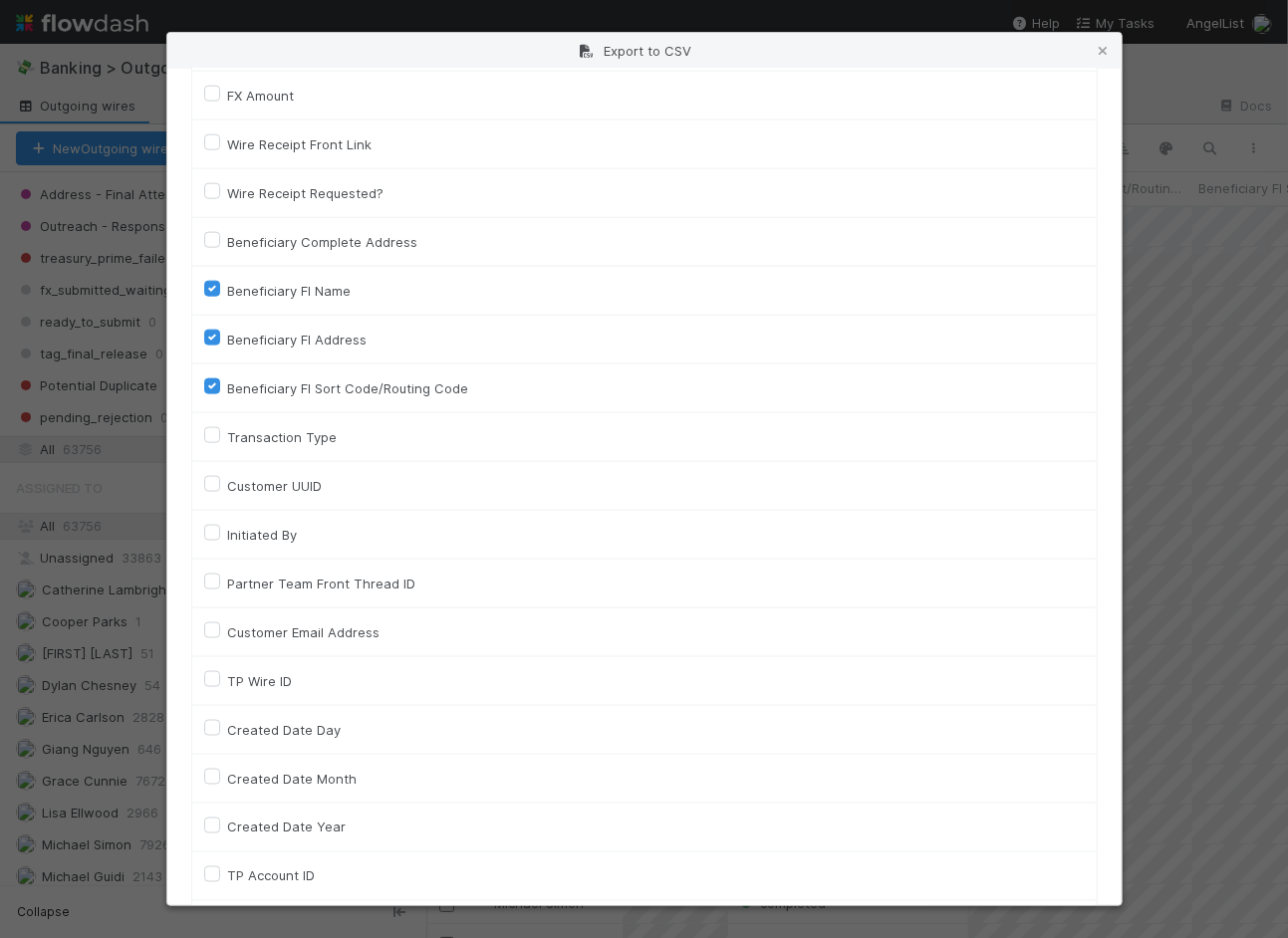 click on "Customer UUID" at bounding box center [275, 486] 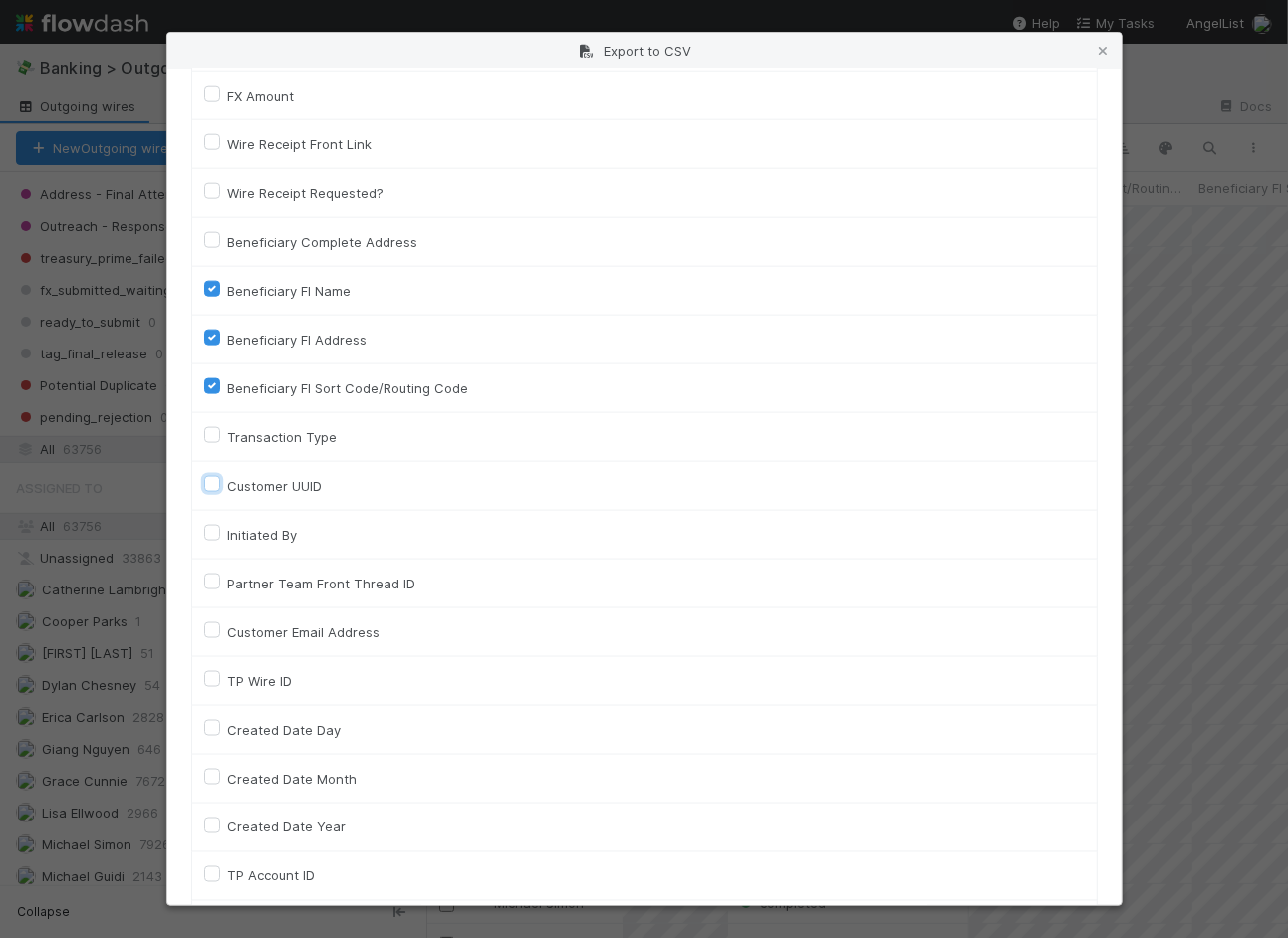 click on "Customer UUID" at bounding box center (212, 483) 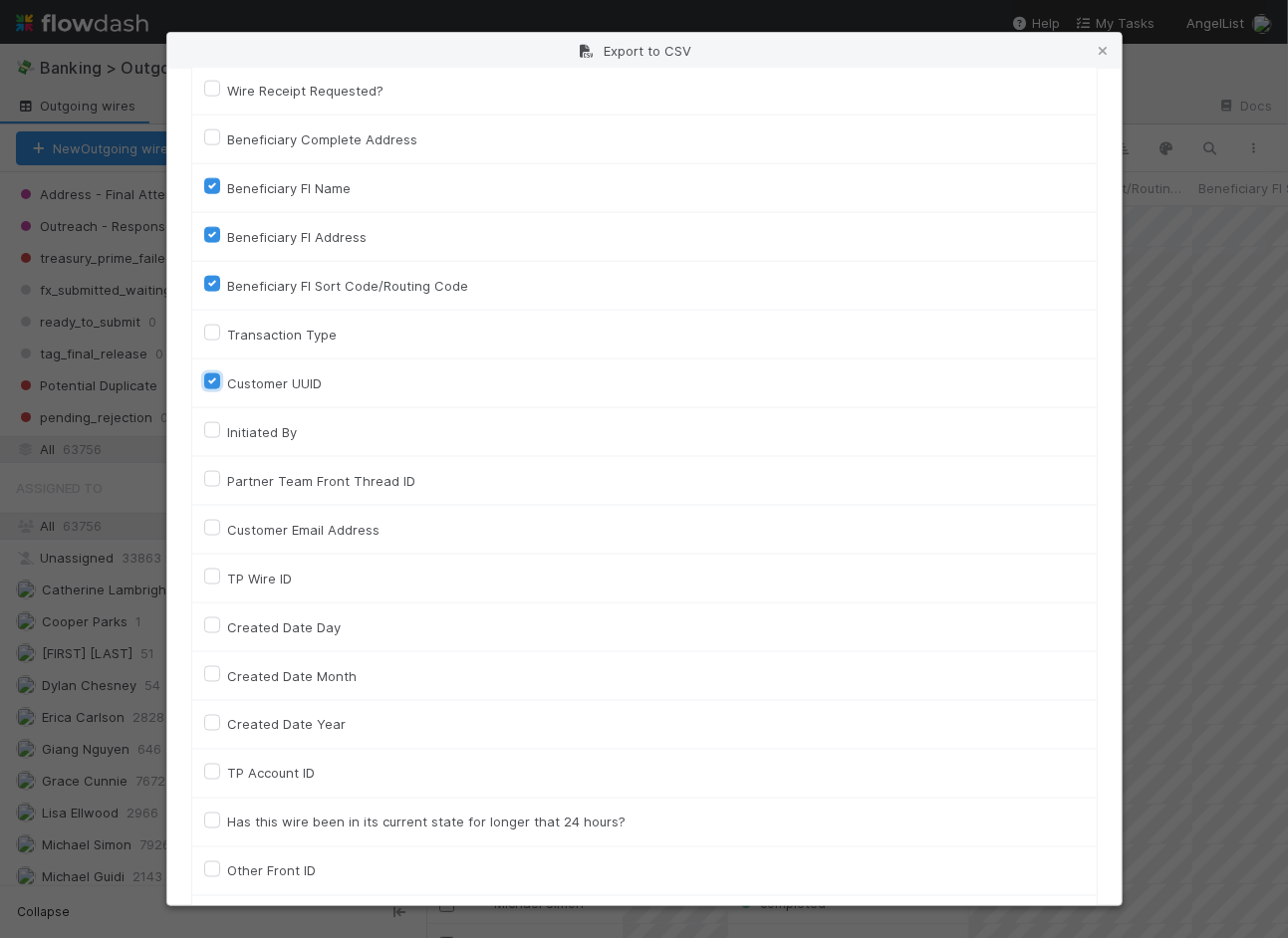 scroll, scrollTop: 1290, scrollLeft: 0, axis: vertical 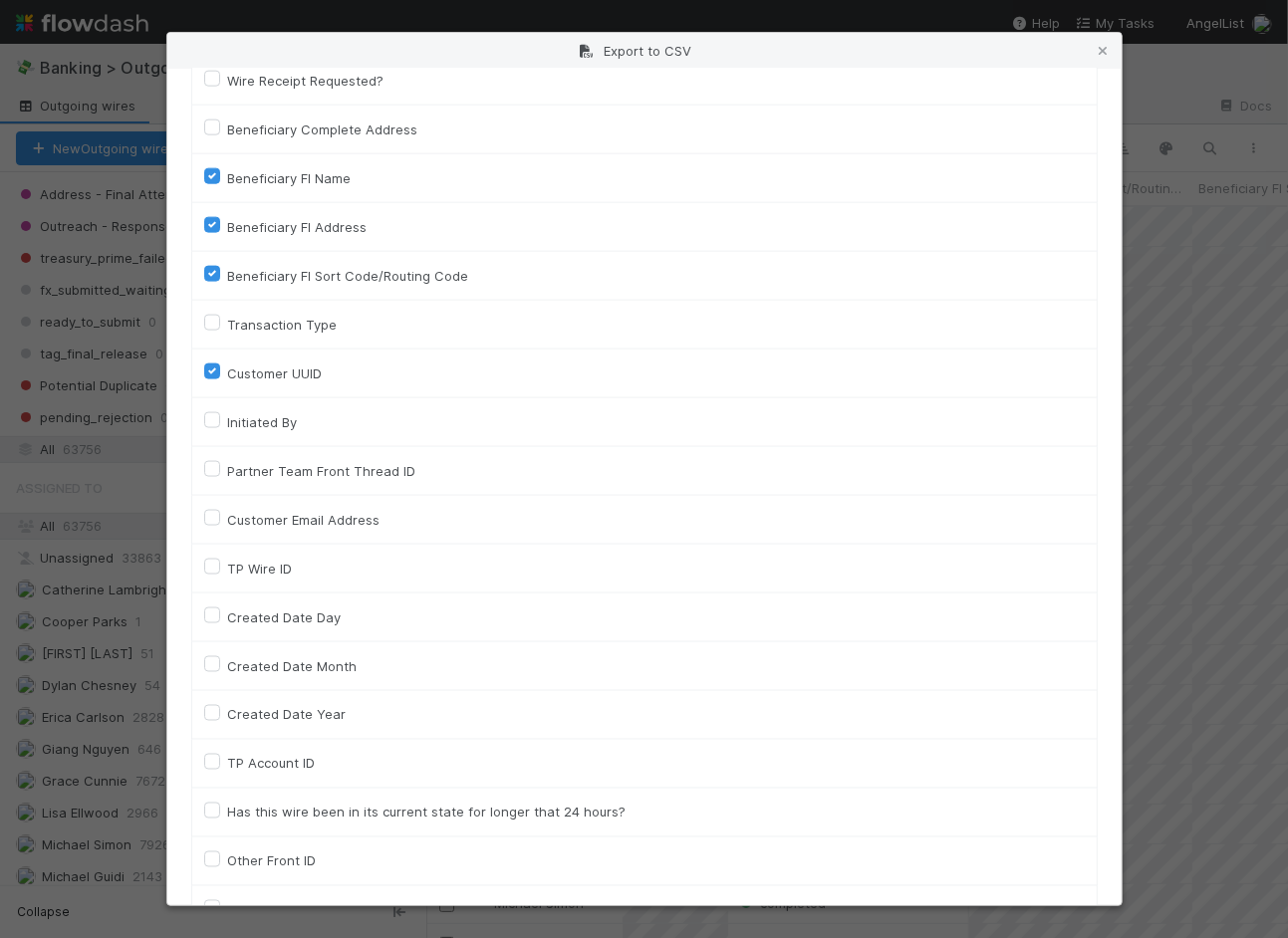 click on "Beneficiary Complete Address" at bounding box center (323, 129) 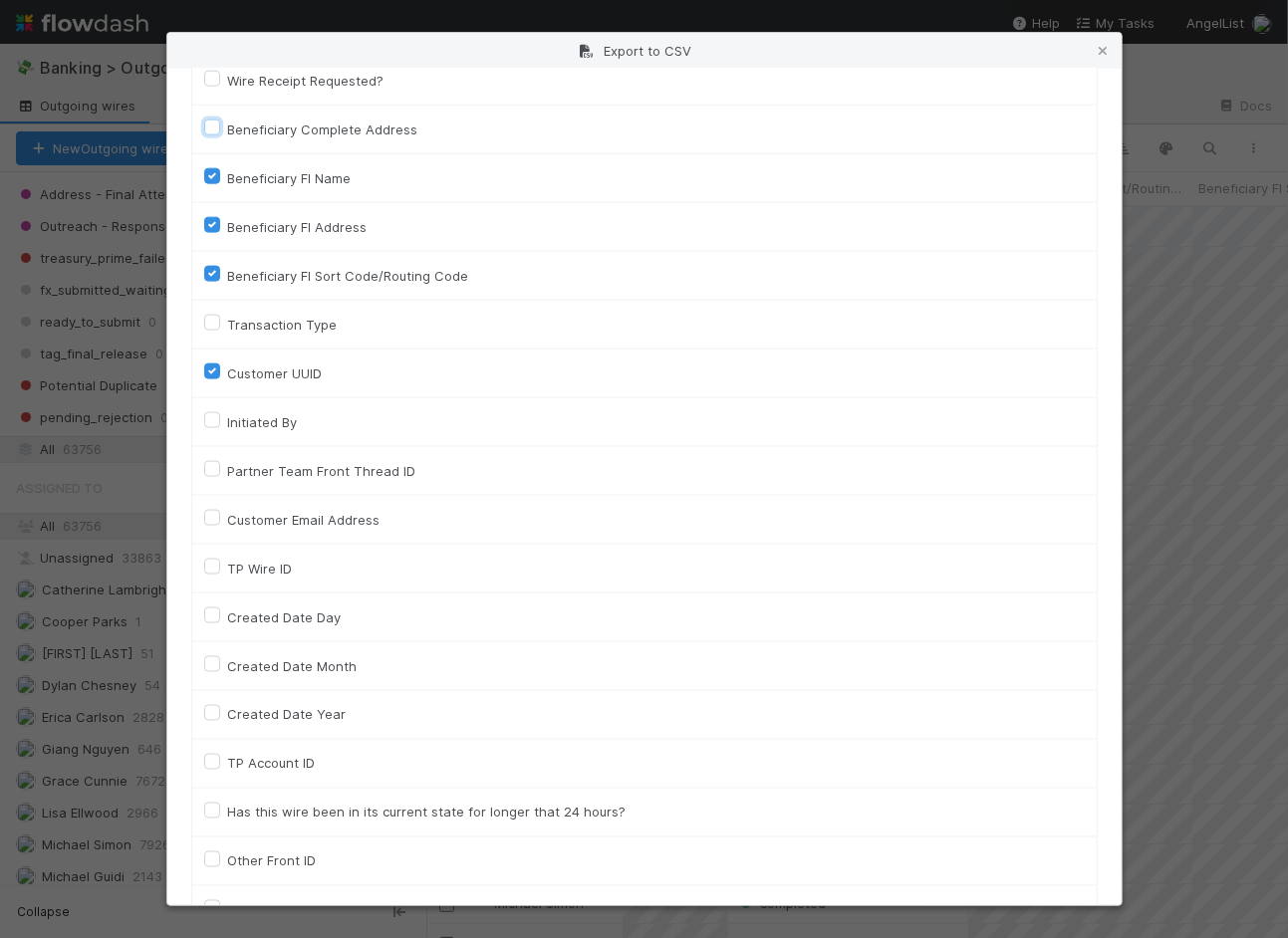 click on "Beneficiary Complete Address" at bounding box center [212, 126] 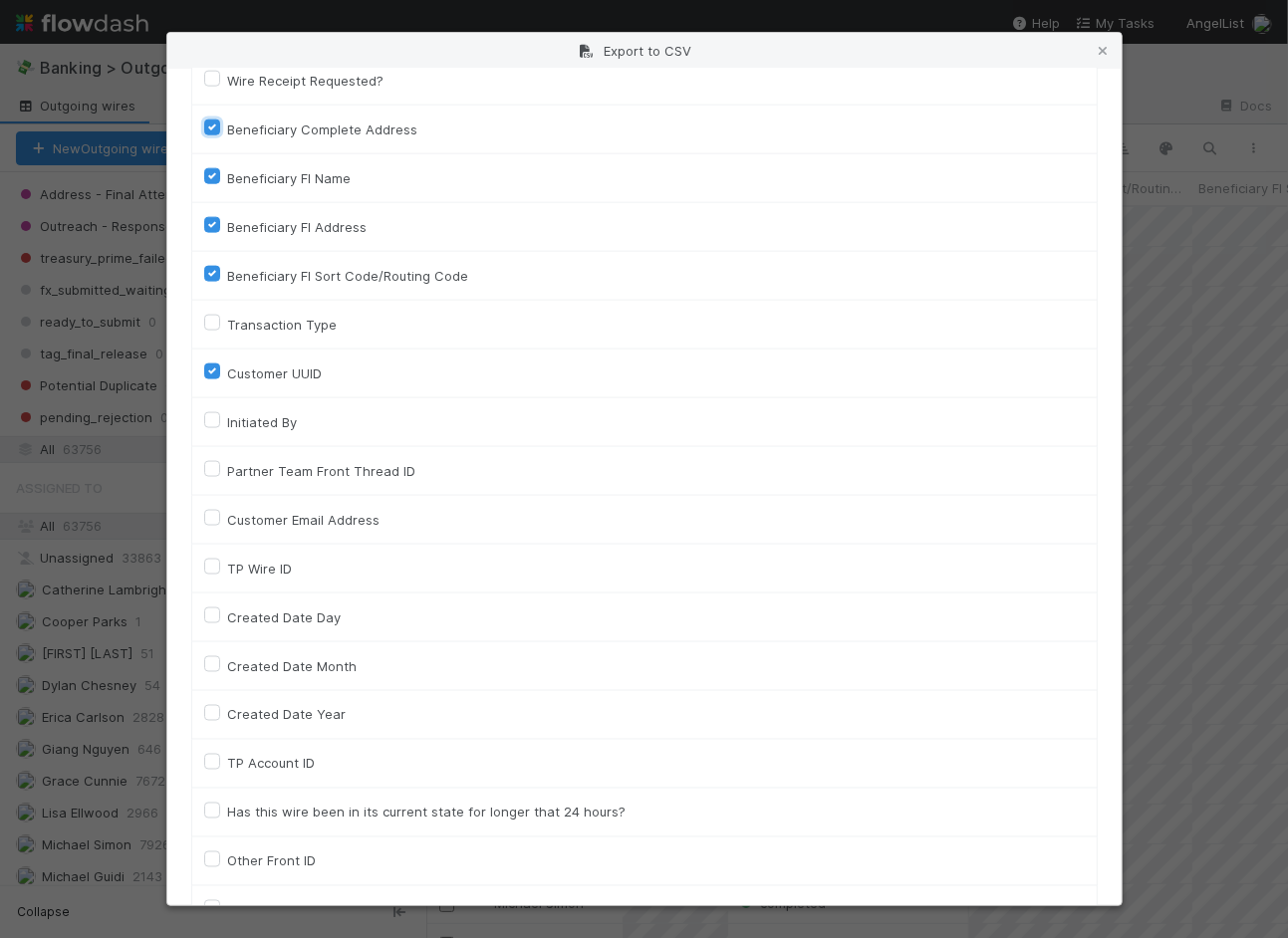 checkbox on "true" 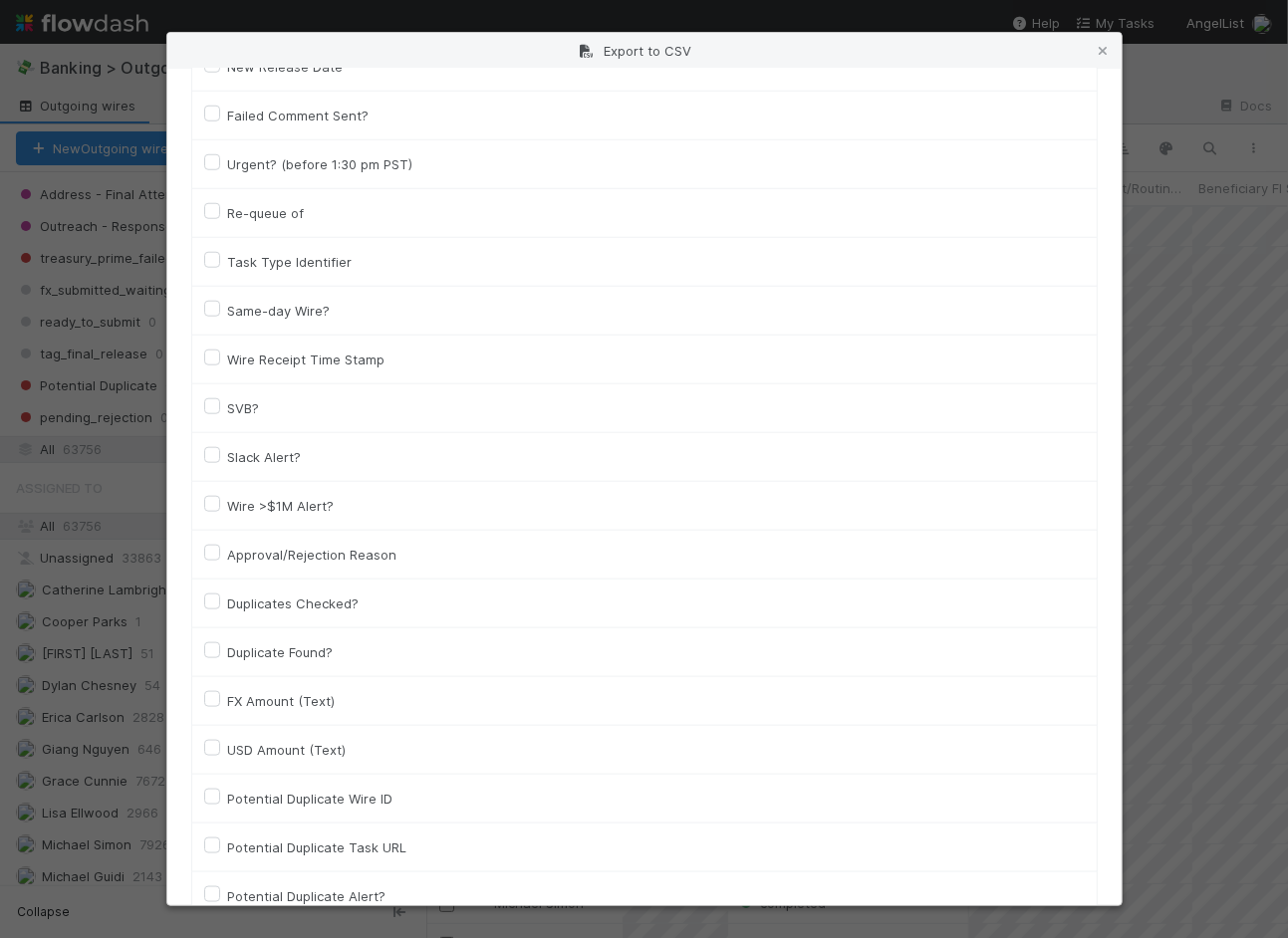 scroll, scrollTop: 4851, scrollLeft: 0, axis: vertical 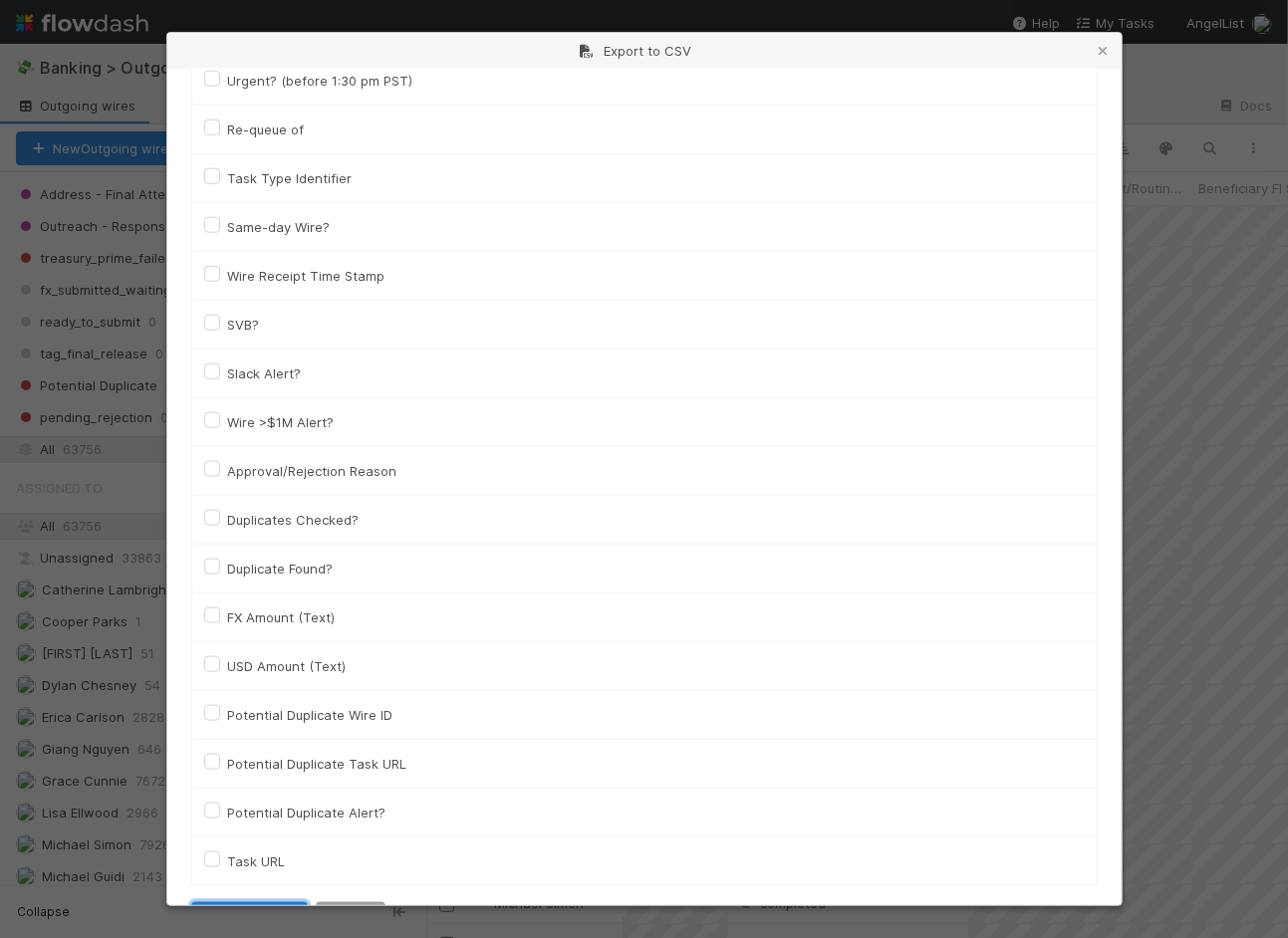 click on "Generate CSV" at bounding box center [249, 919] 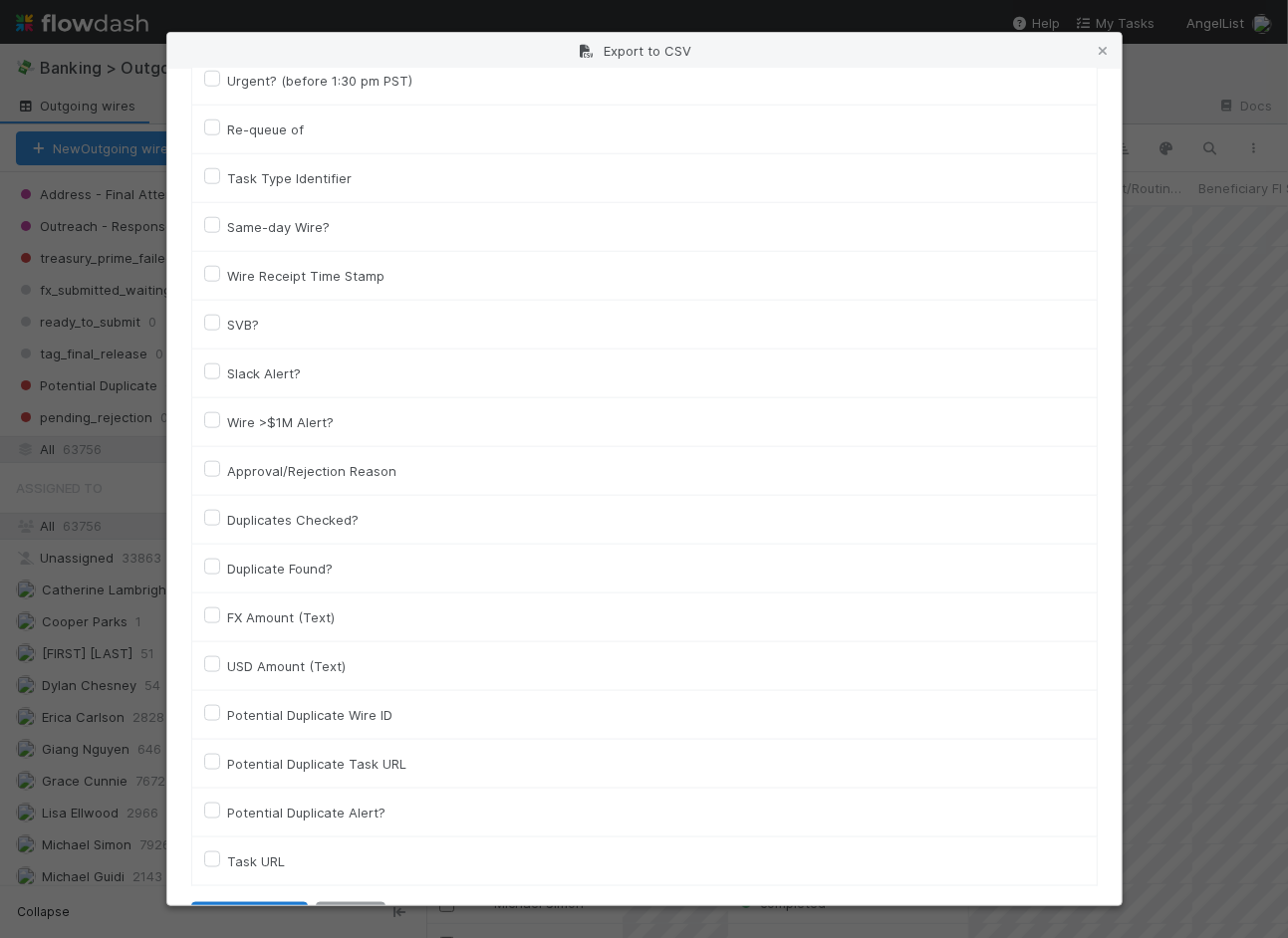 scroll, scrollTop: 0, scrollLeft: 0, axis: both 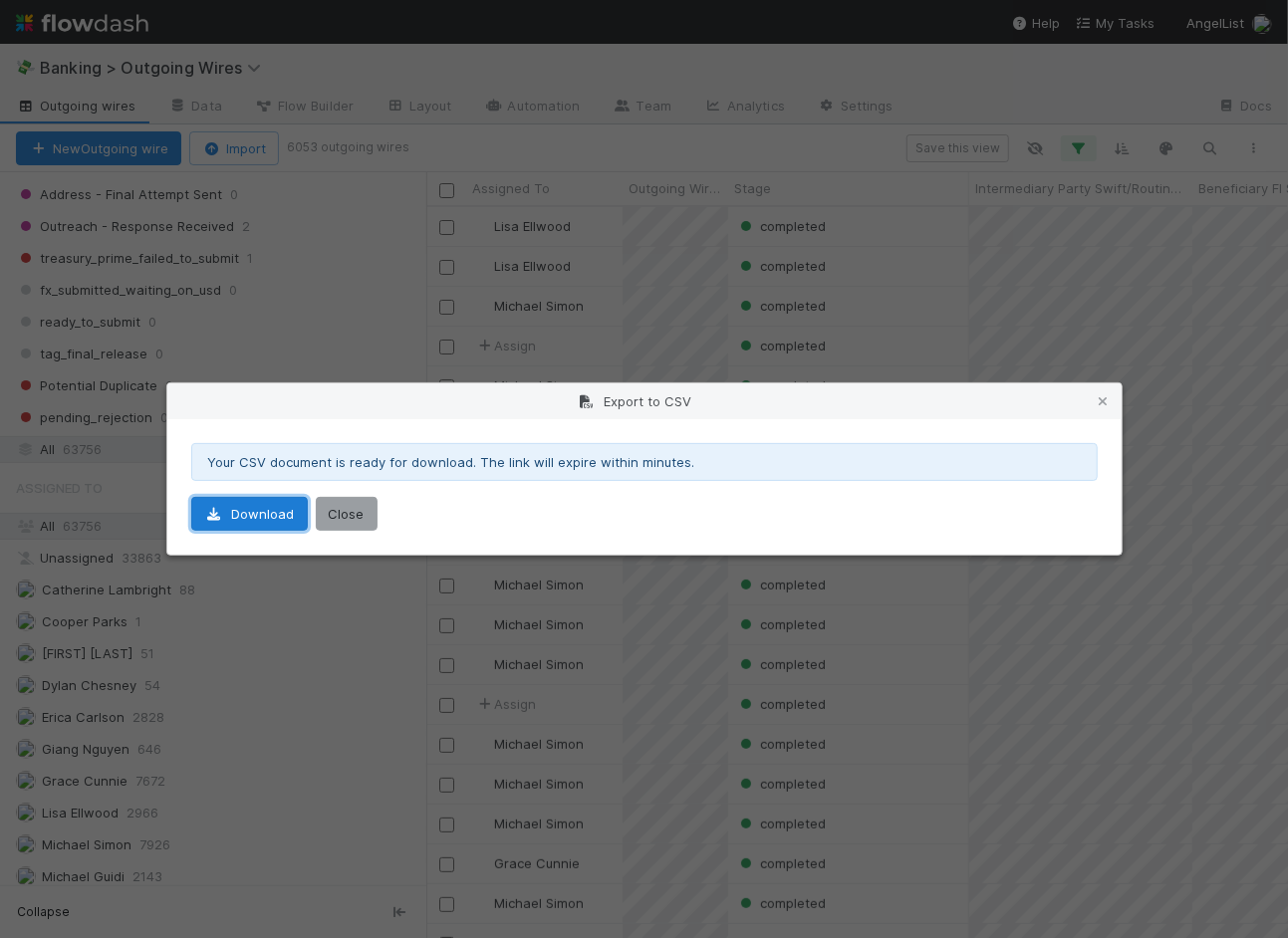 click on "Download" at bounding box center [249, 514] 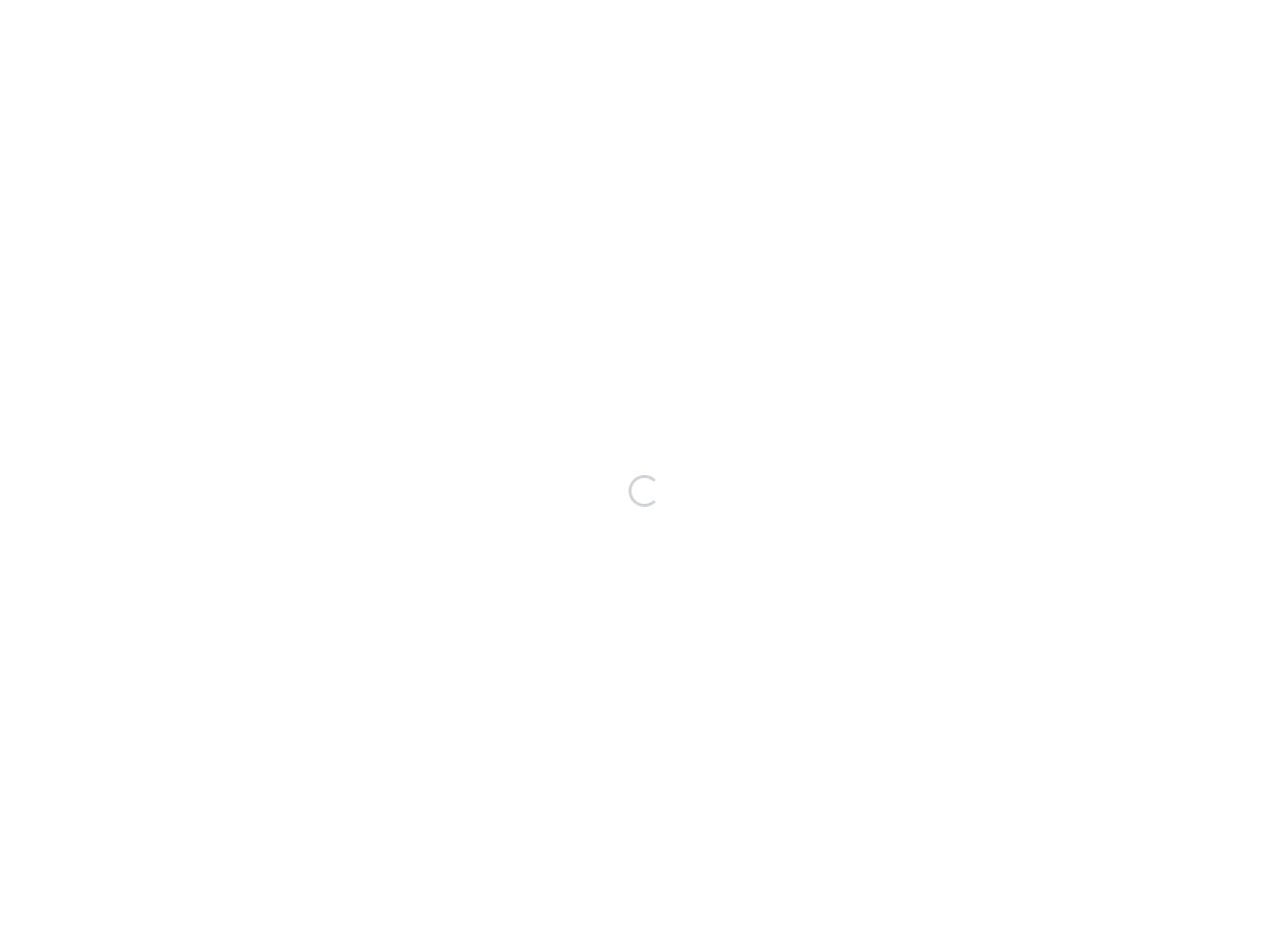 scroll, scrollTop: 0, scrollLeft: 0, axis: both 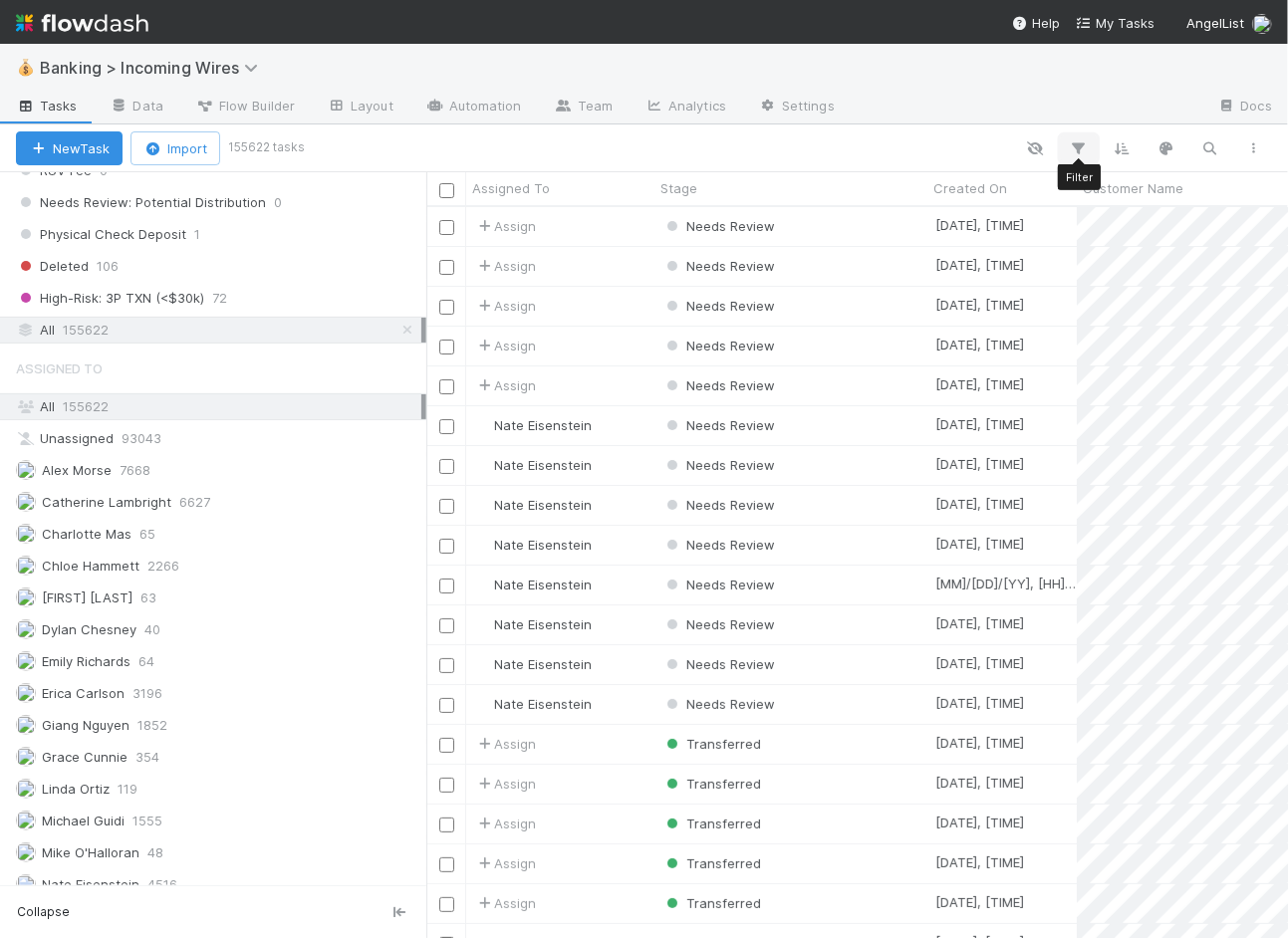 click at bounding box center [1079, 148] 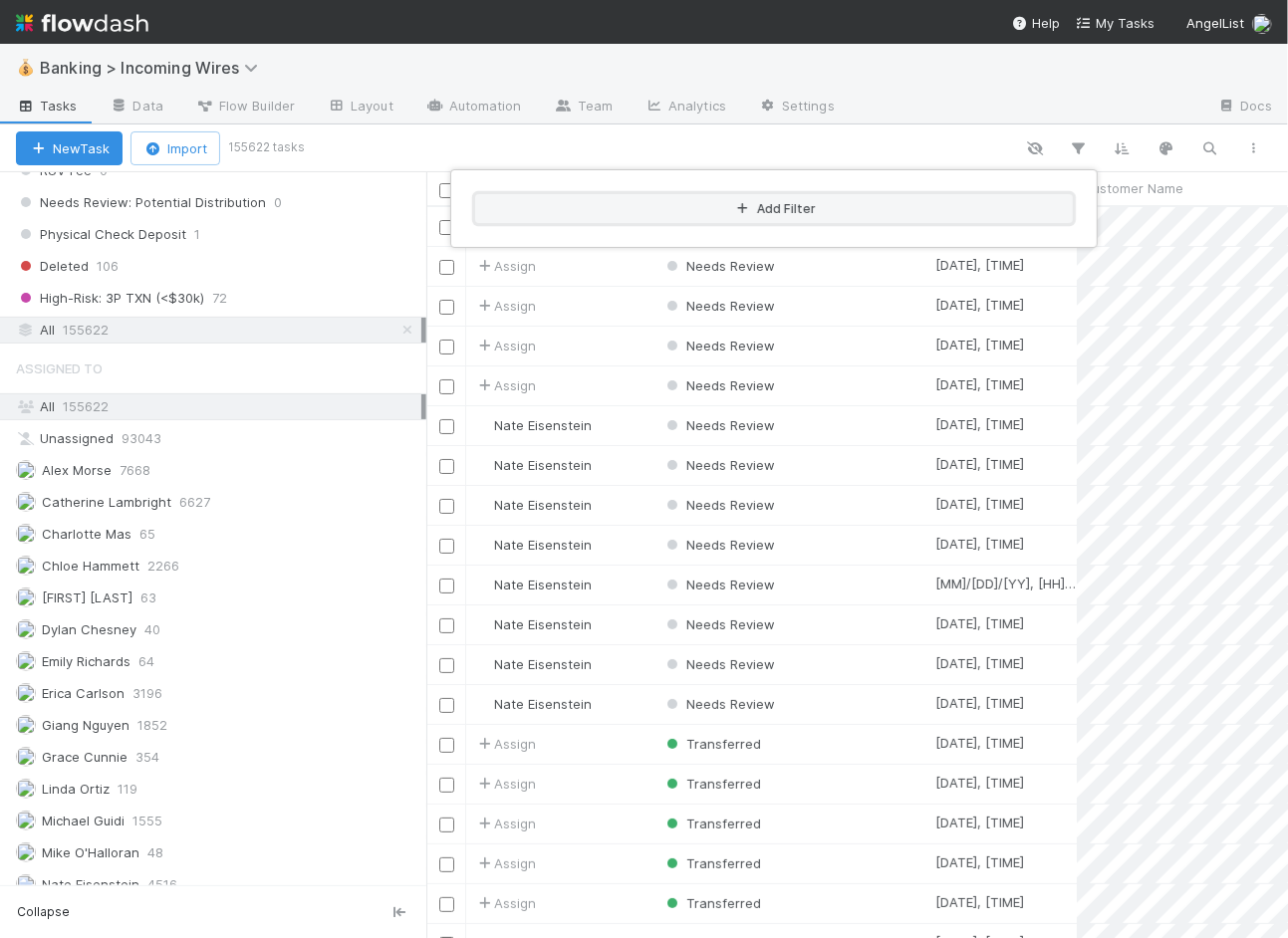 click on "Add Filter" at bounding box center [774, 208] 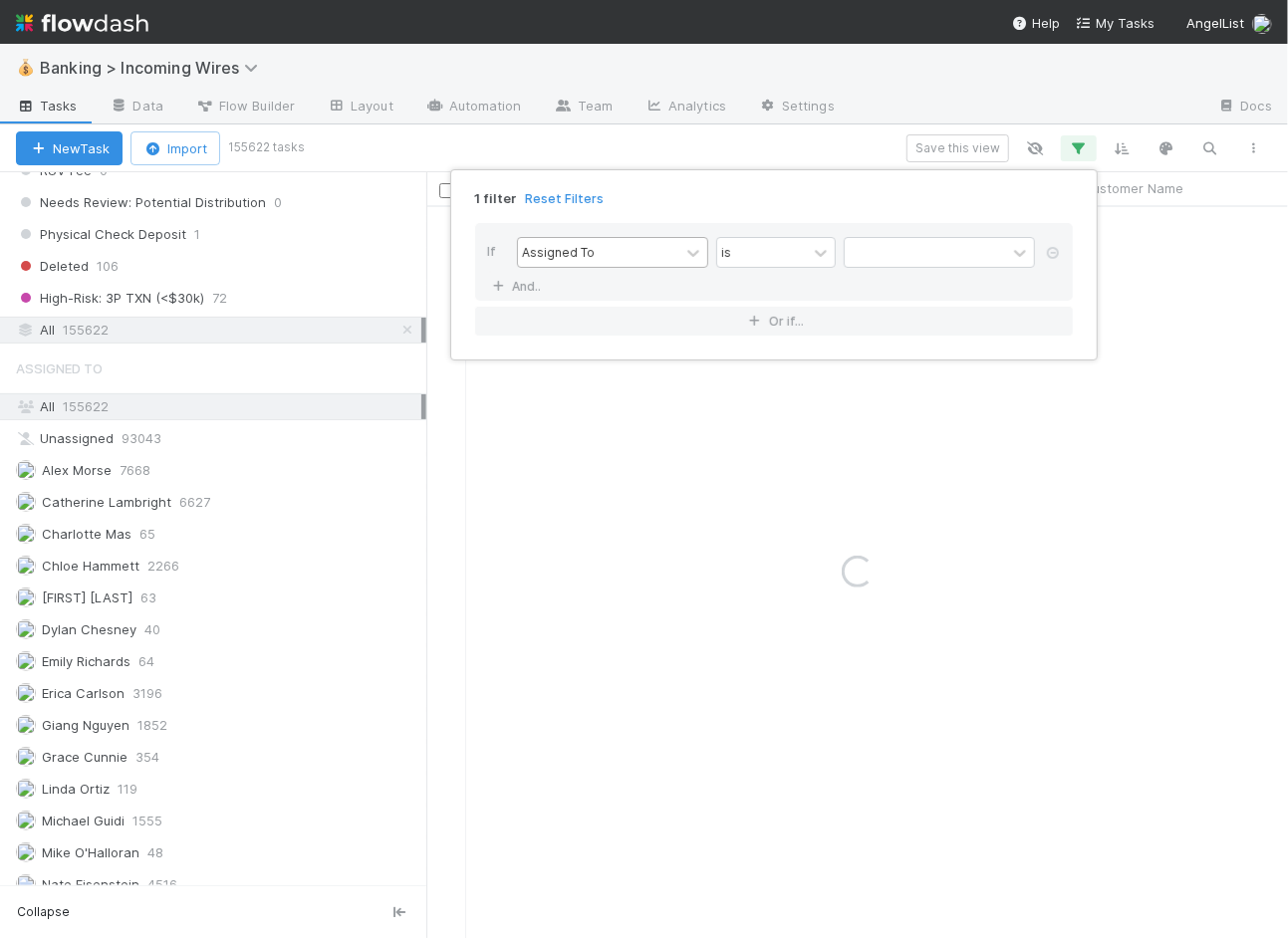 click on "Assigned To" at bounding box center [599, 252] 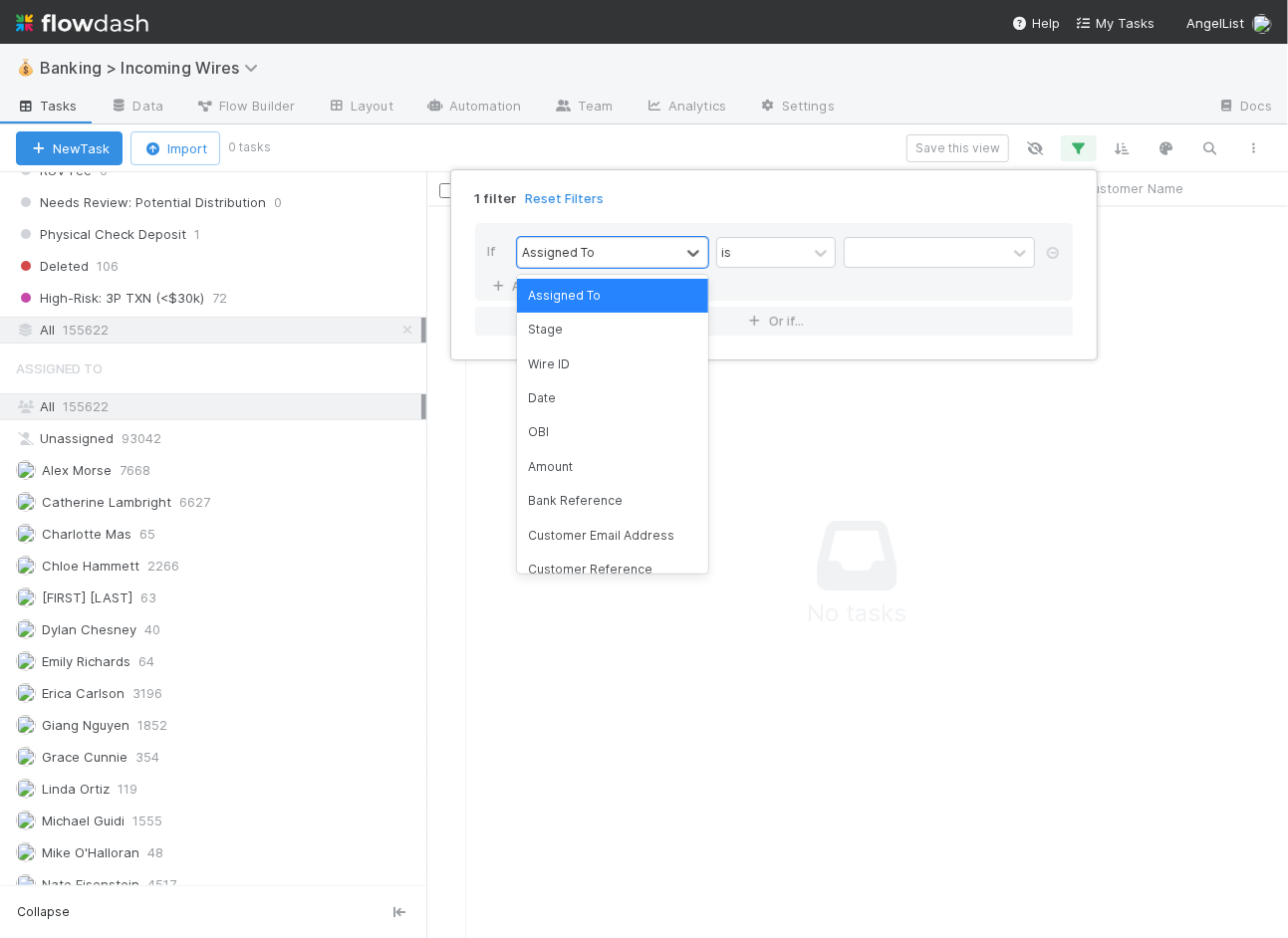 scroll, scrollTop: 1, scrollLeft: 0, axis: vertical 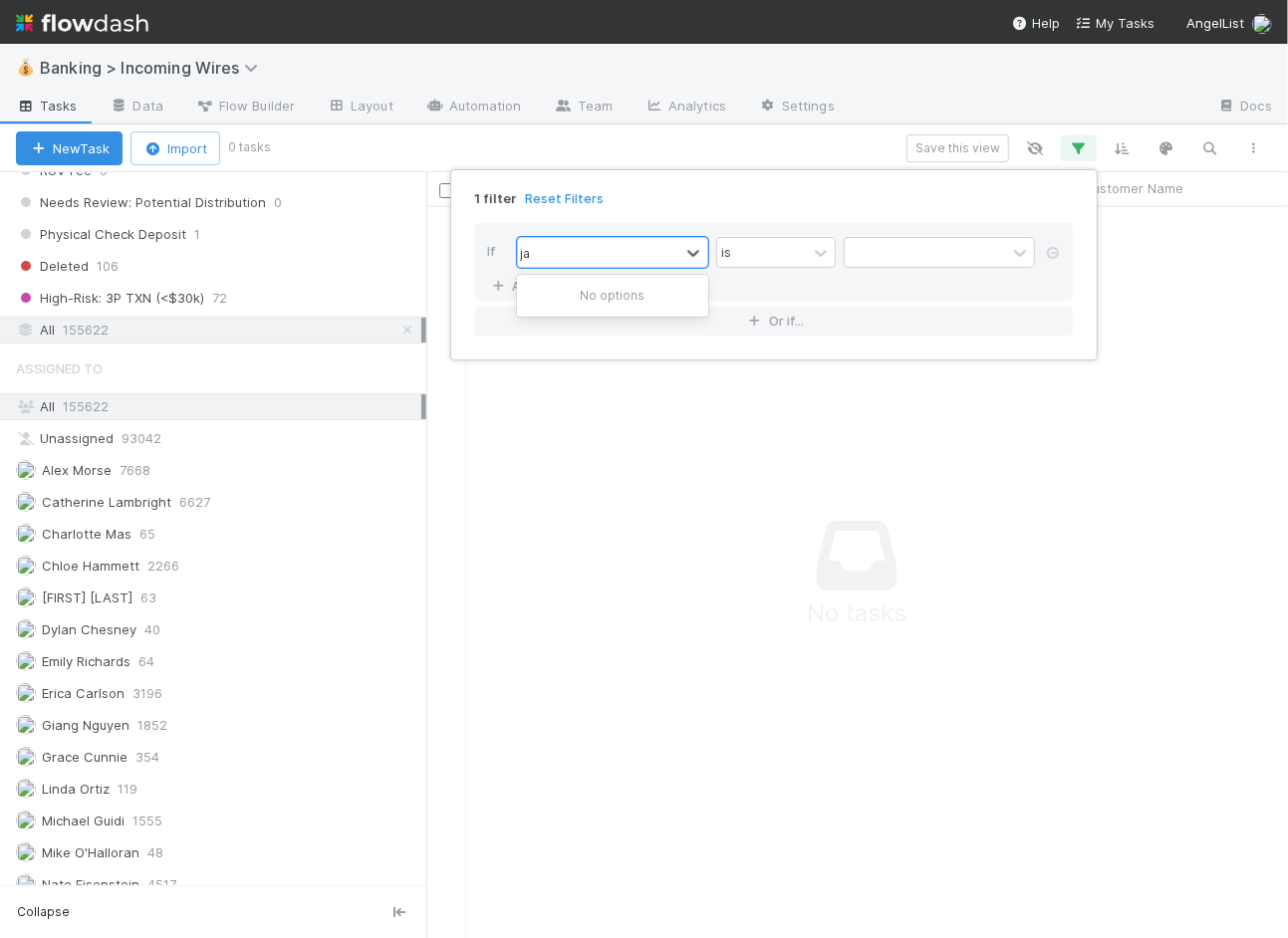 type on "j" 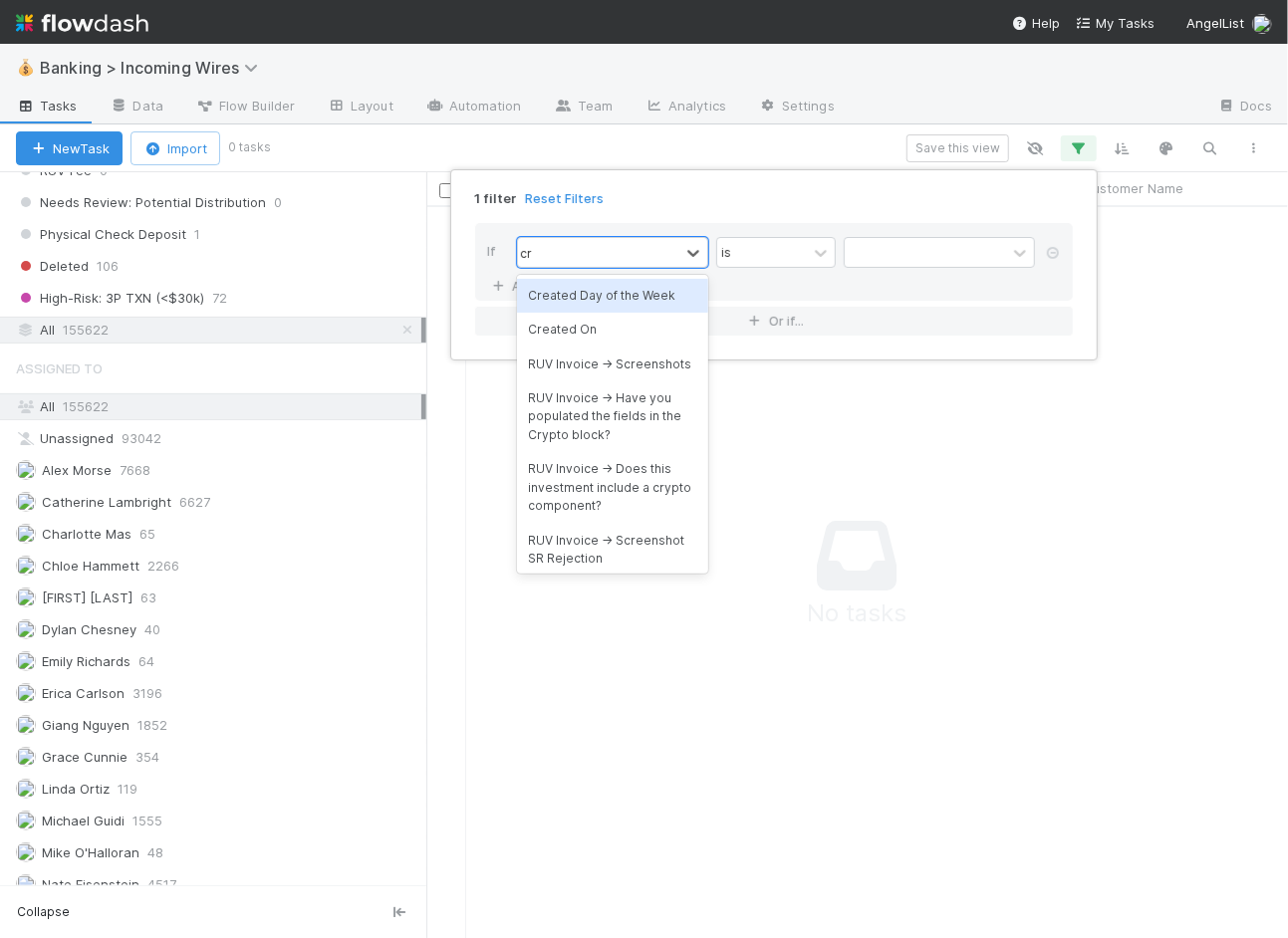 type on "c" 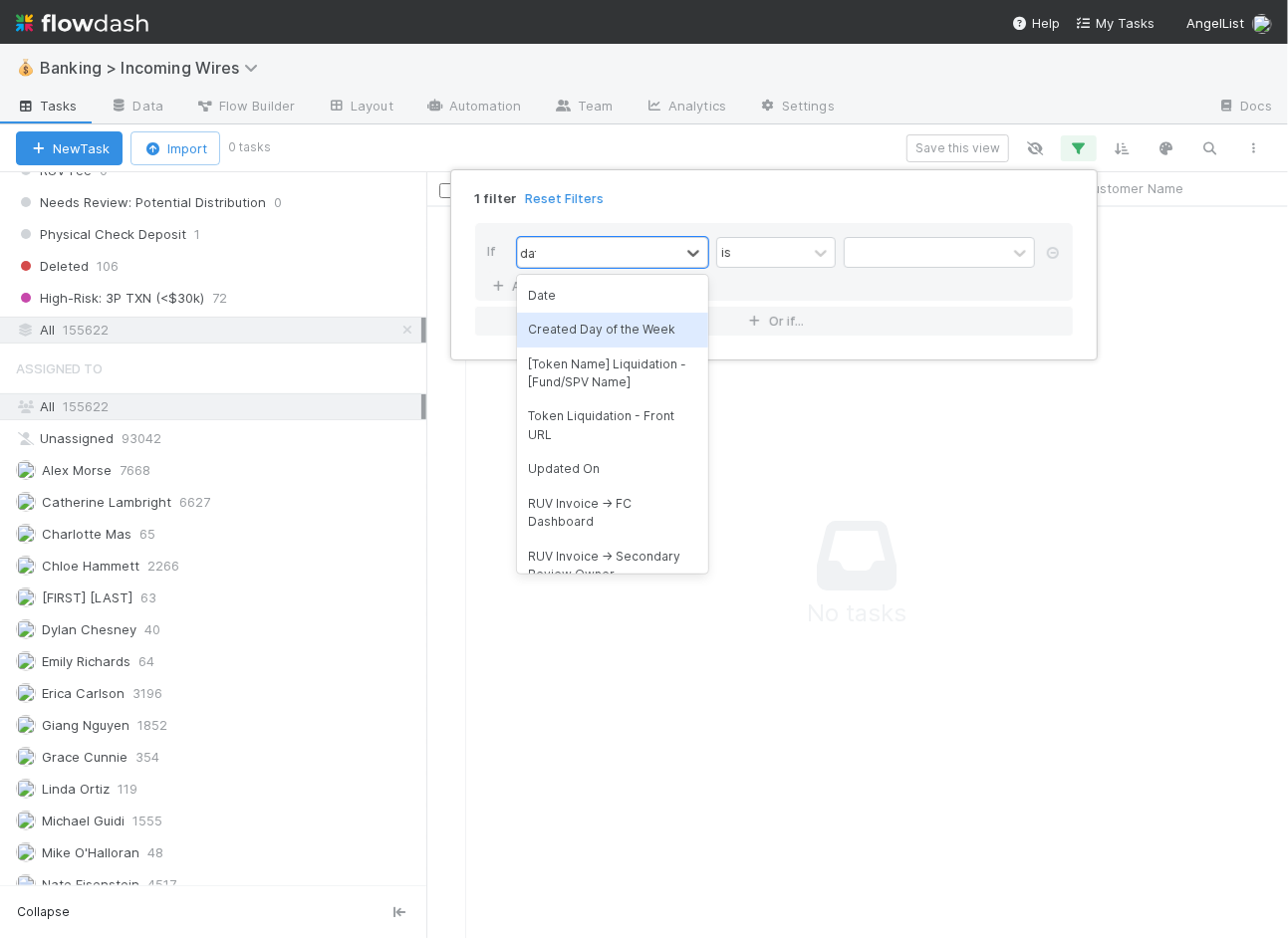 type on "date" 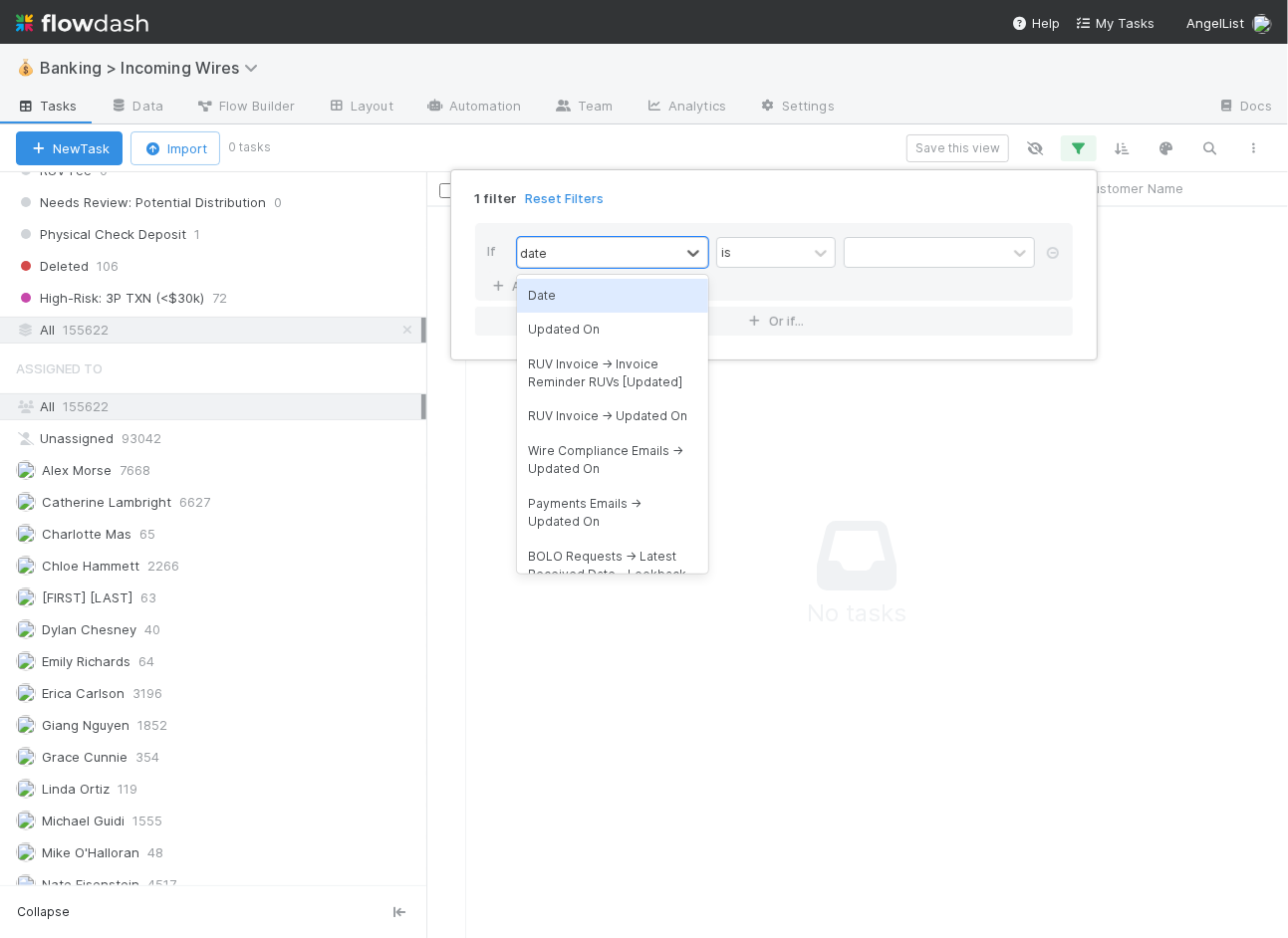 type 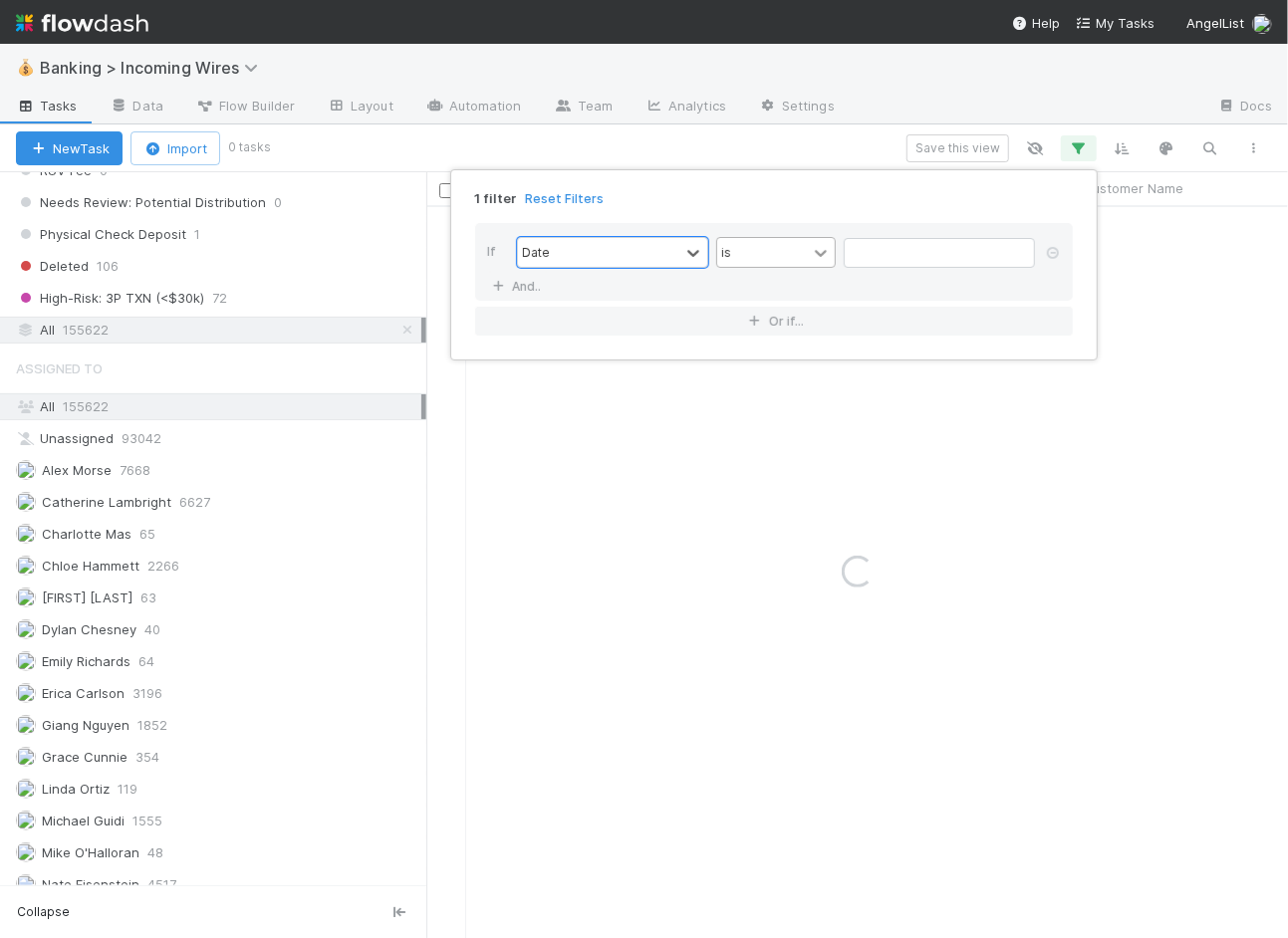 click 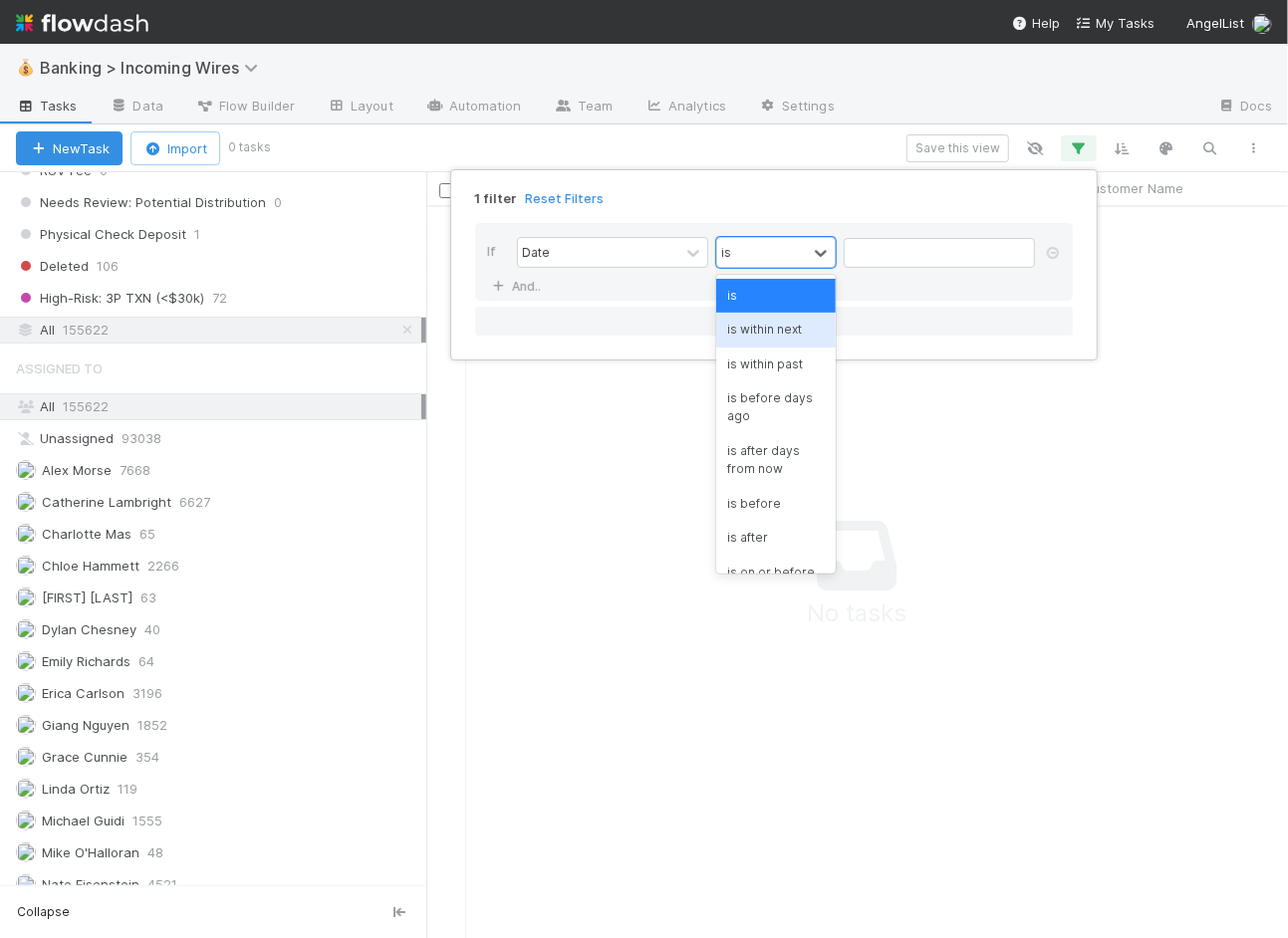scroll, scrollTop: 1, scrollLeft: 0, axis: vertical 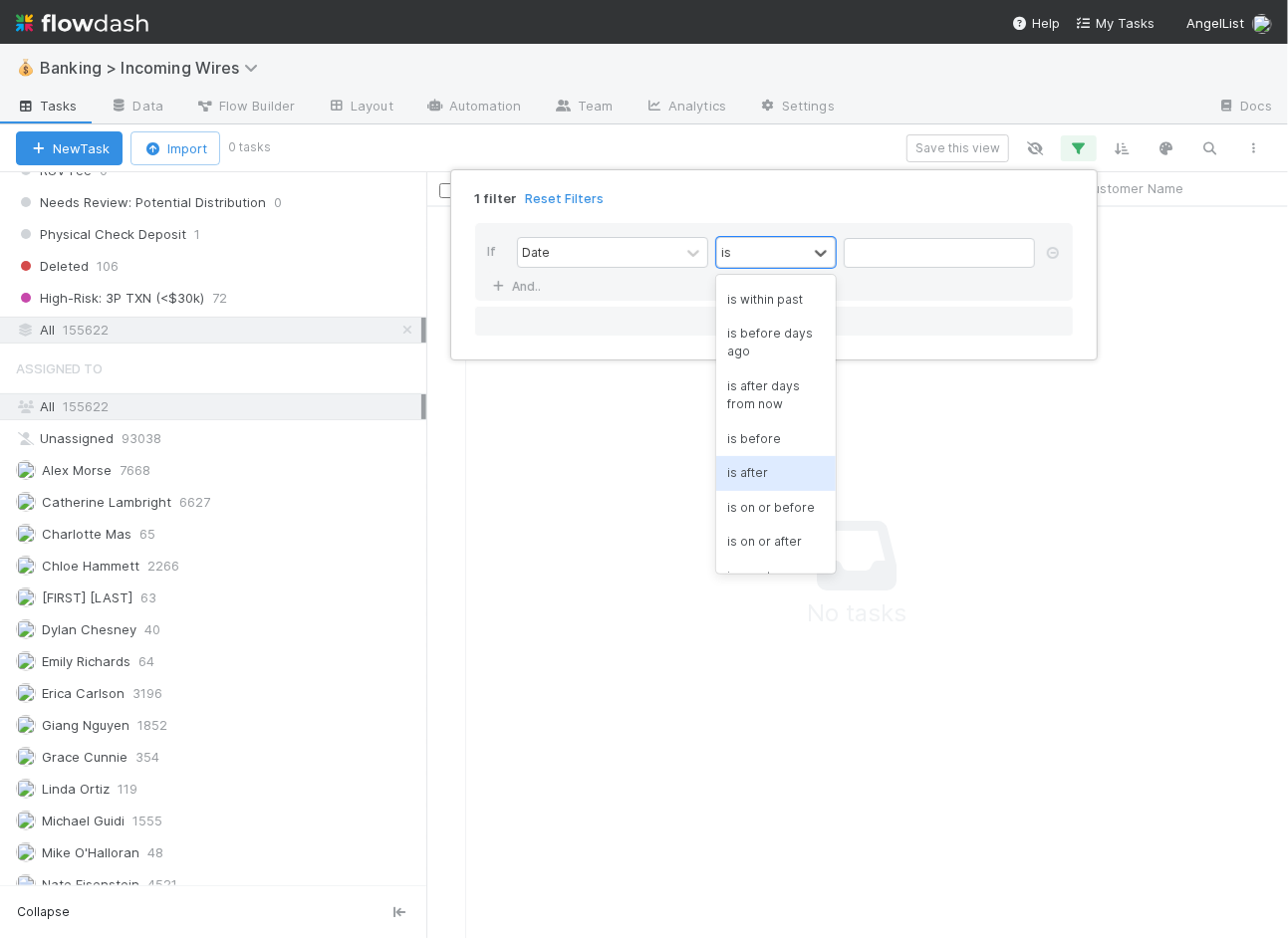 click on "is after" at bounding box center (776, 473) 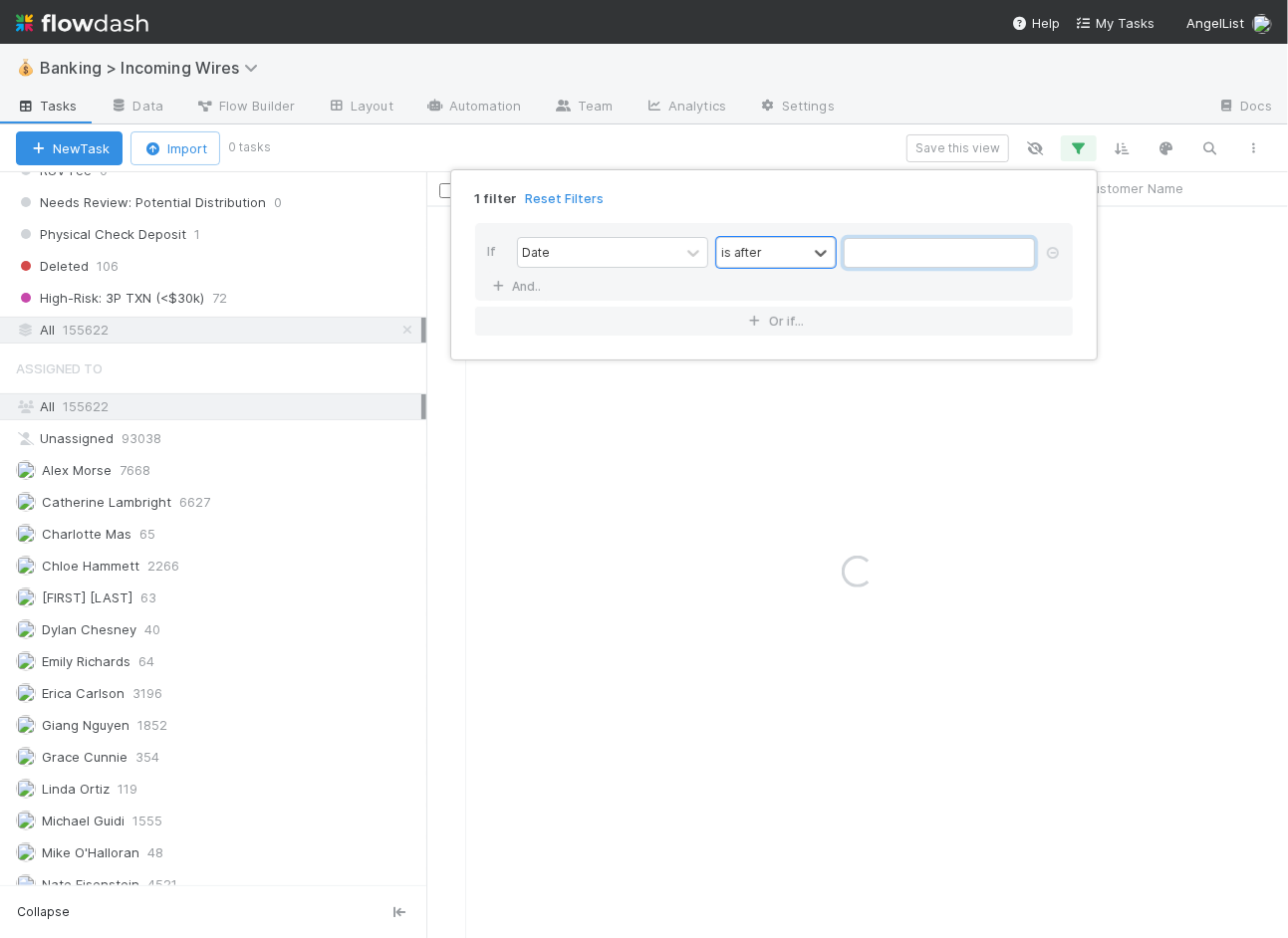 click at bounding box center (939, 253) 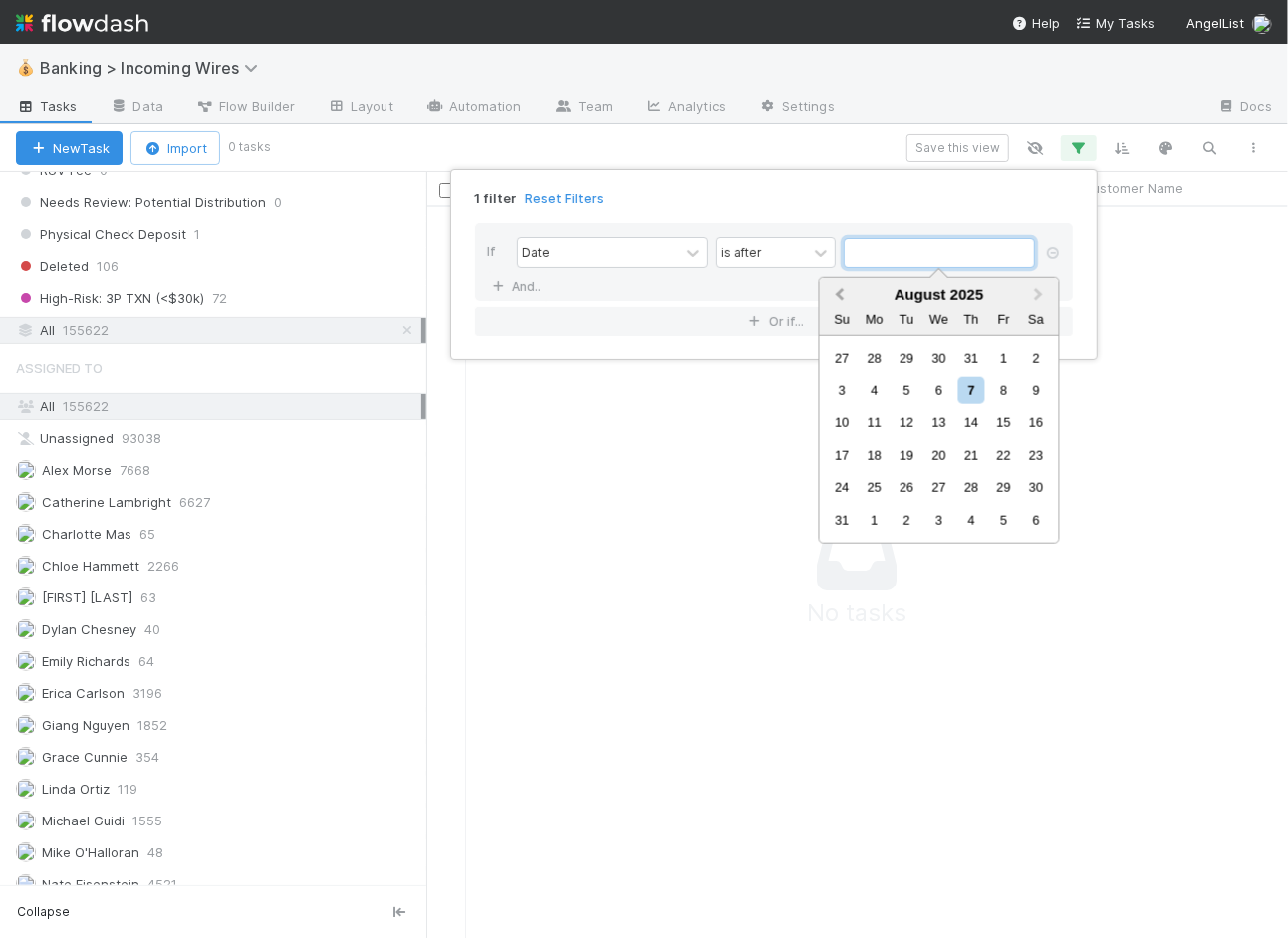 scroll, scrollTop: 1, scrollLeft: 0, axis: vertical 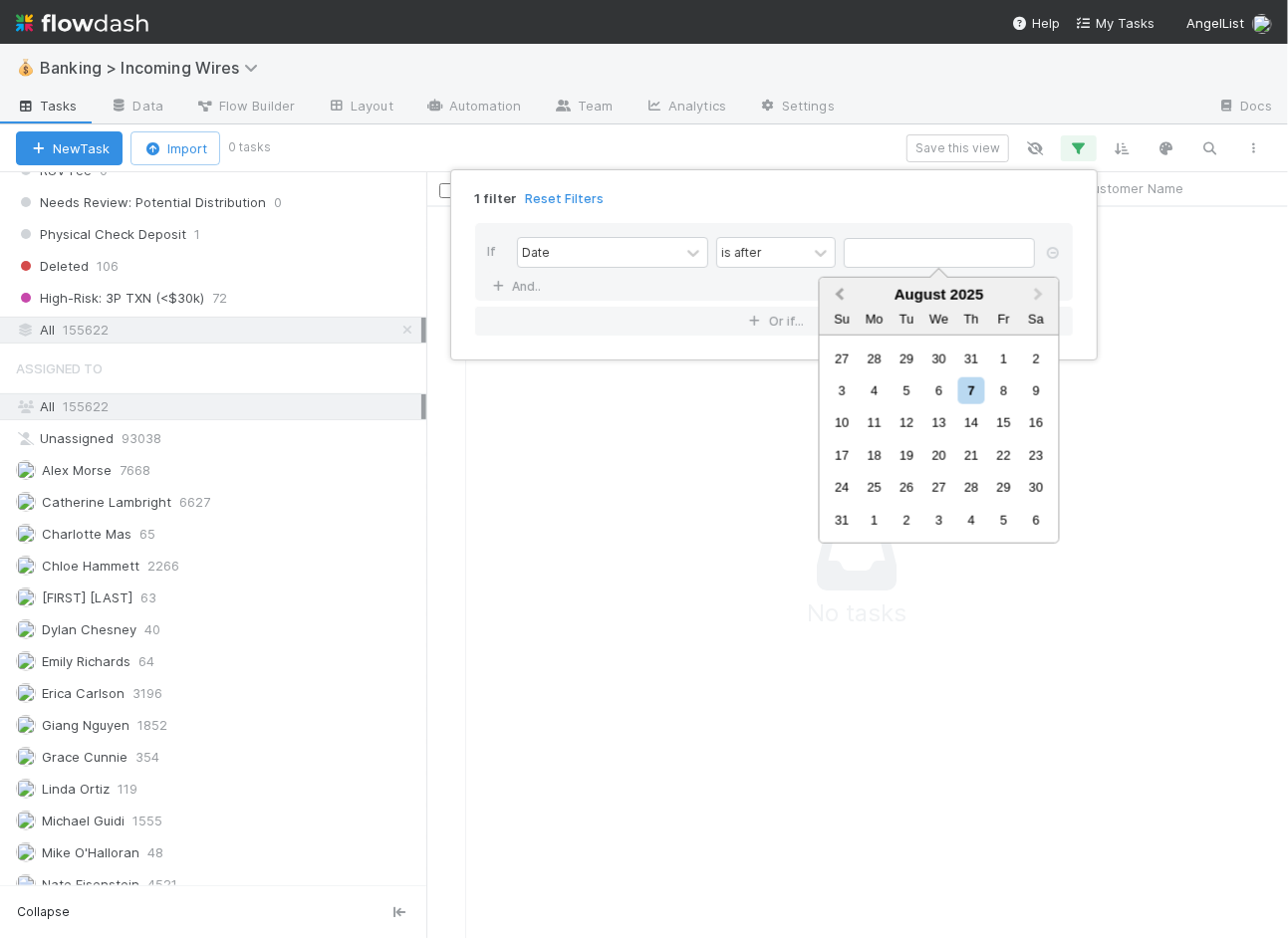 click on "Previous Month" at bounding box center (840, 294) 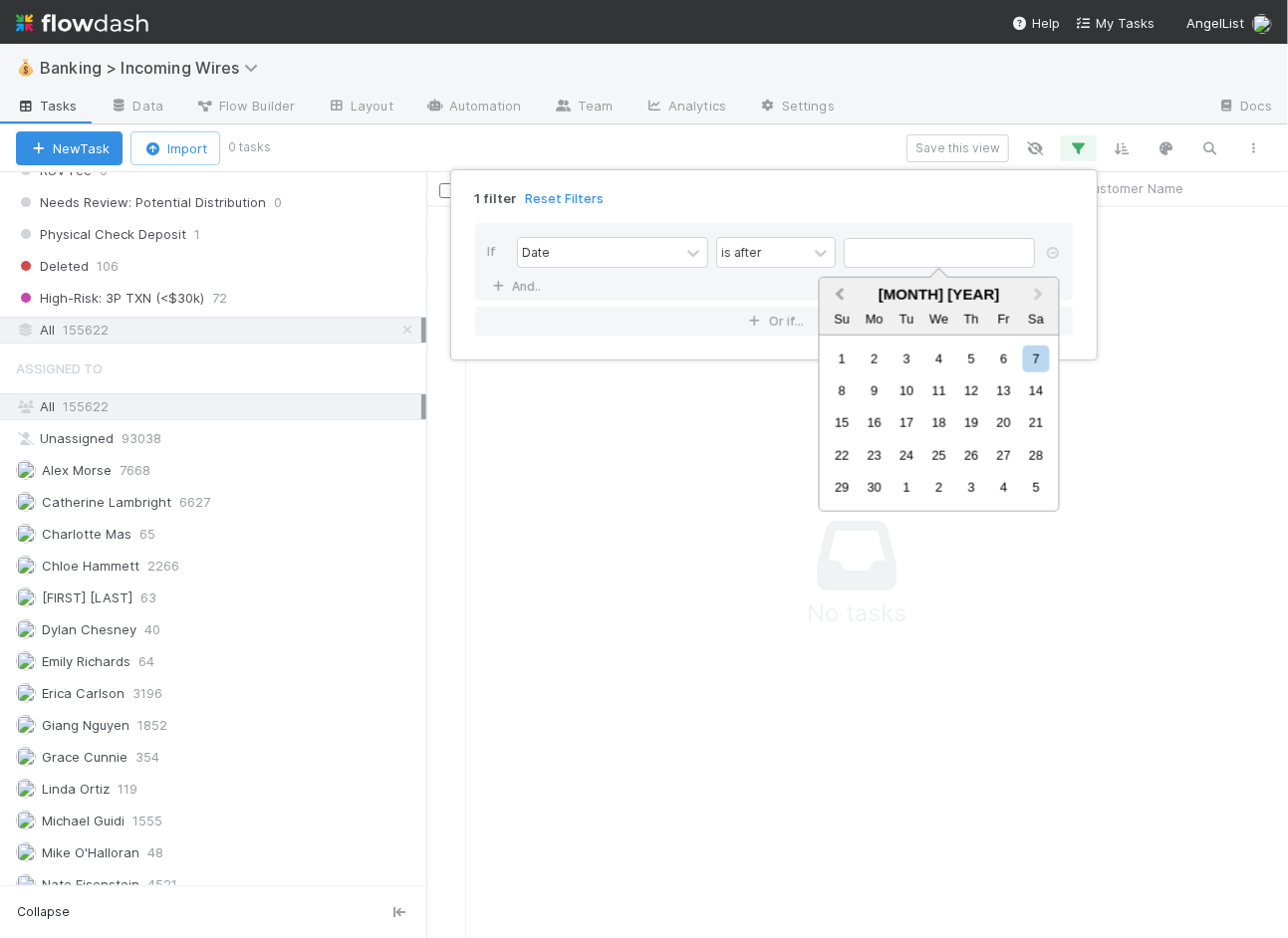 click on "Previous Month" at bounding box center [840, 294] 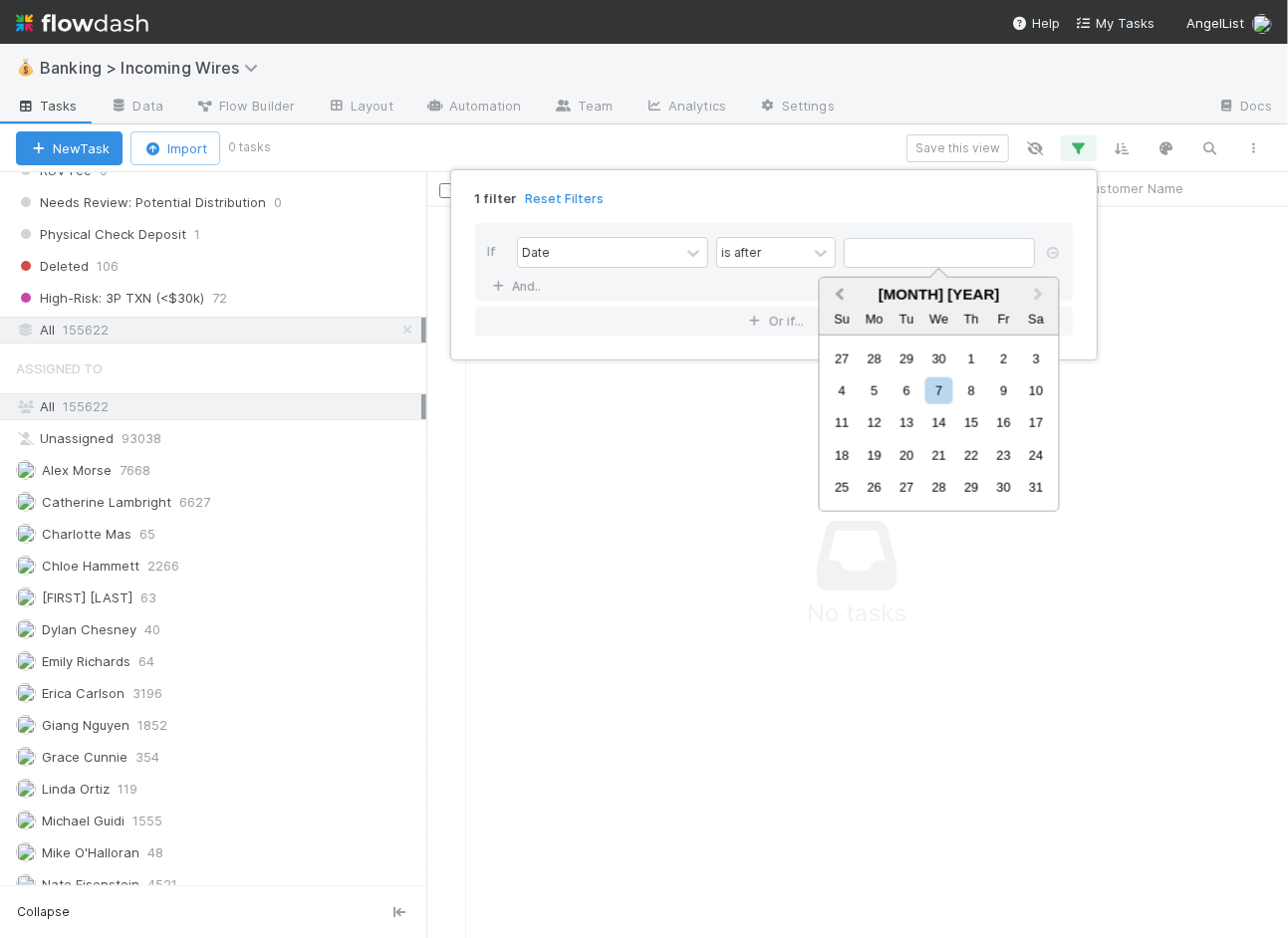click on "Previous Month" at bounding box center [840, 294] 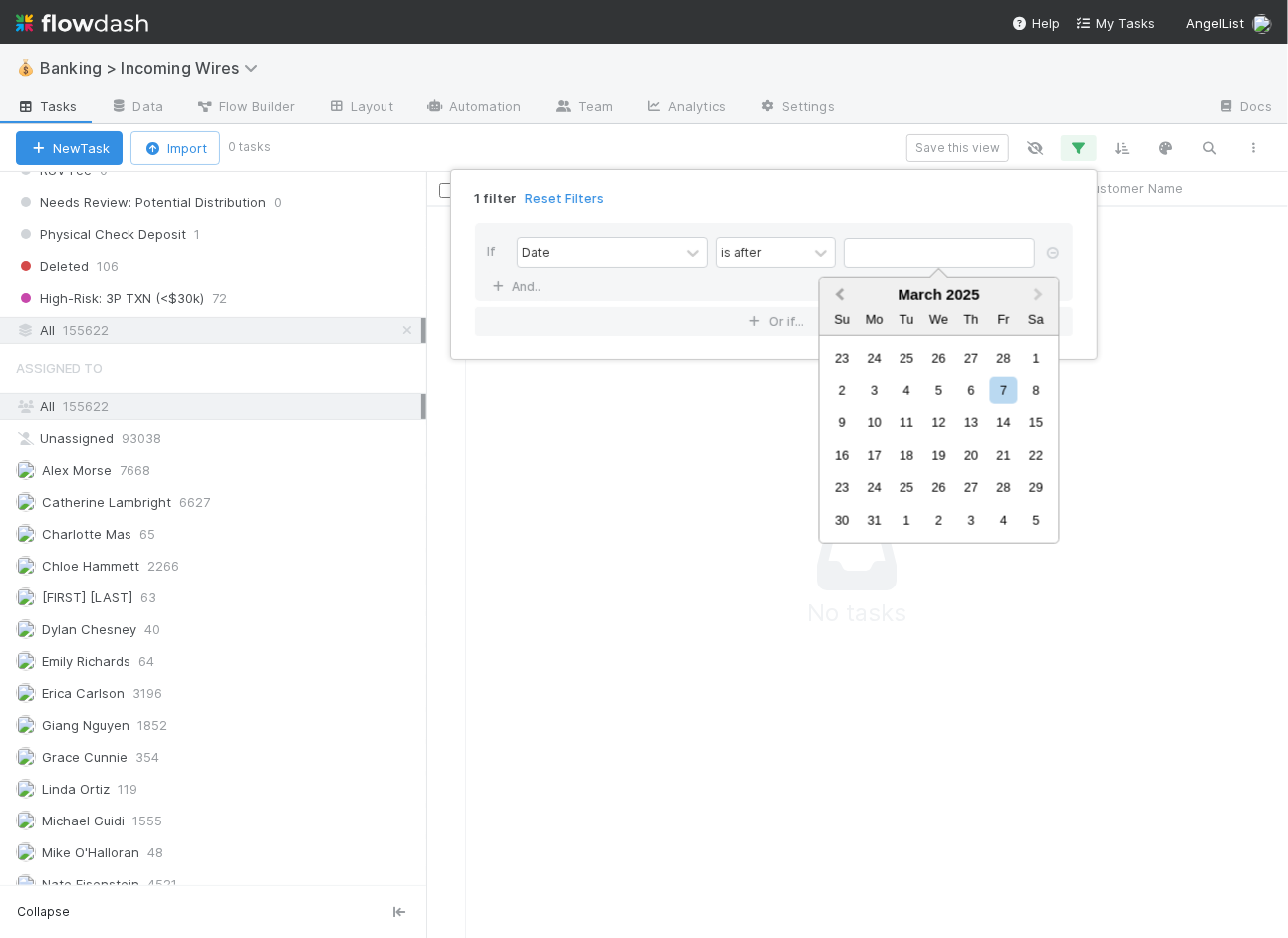 click on "Previous Month" at bounding box center [840, 294] 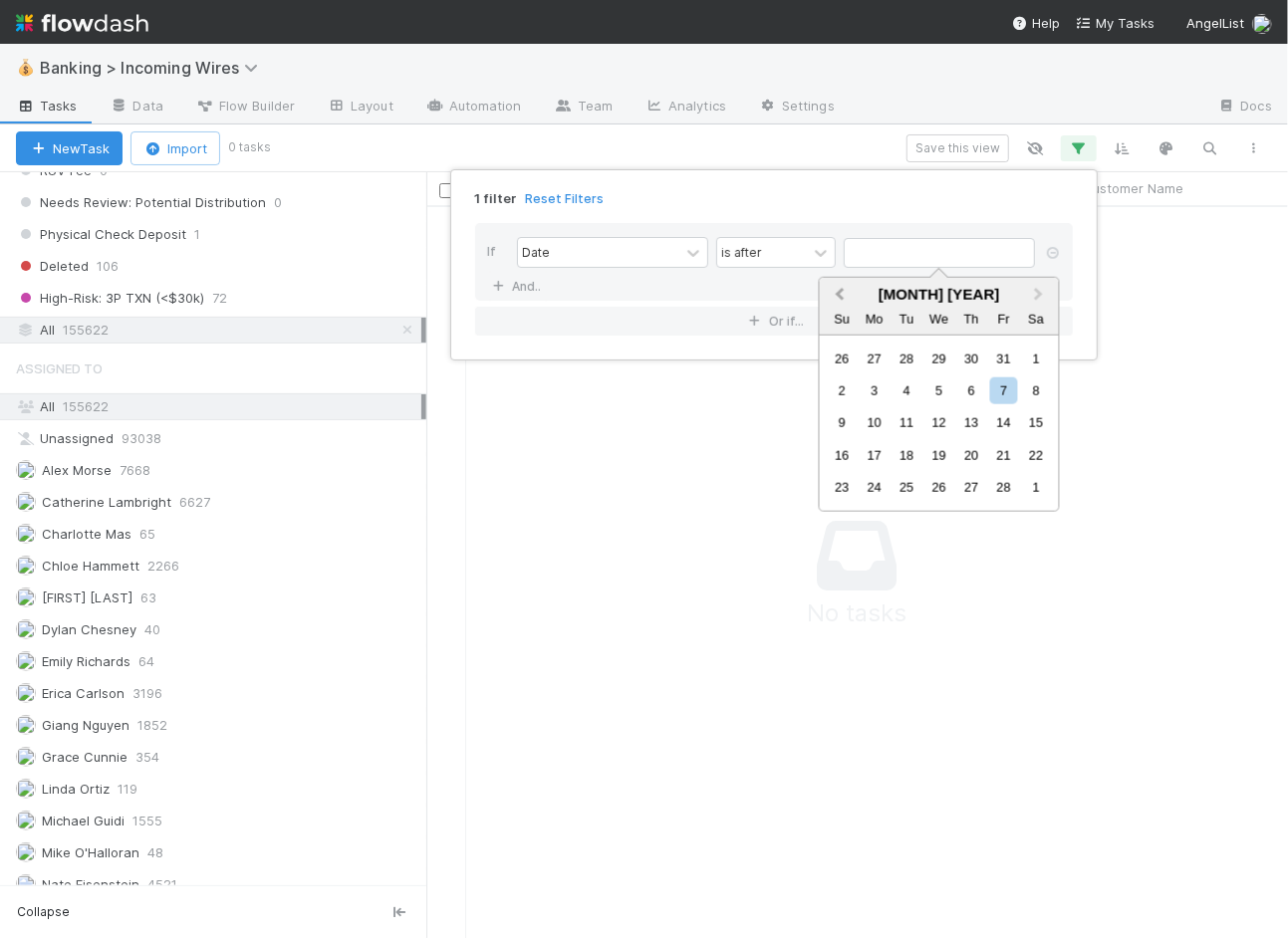 click on "Previous Month" at bounding box center [840, 294] 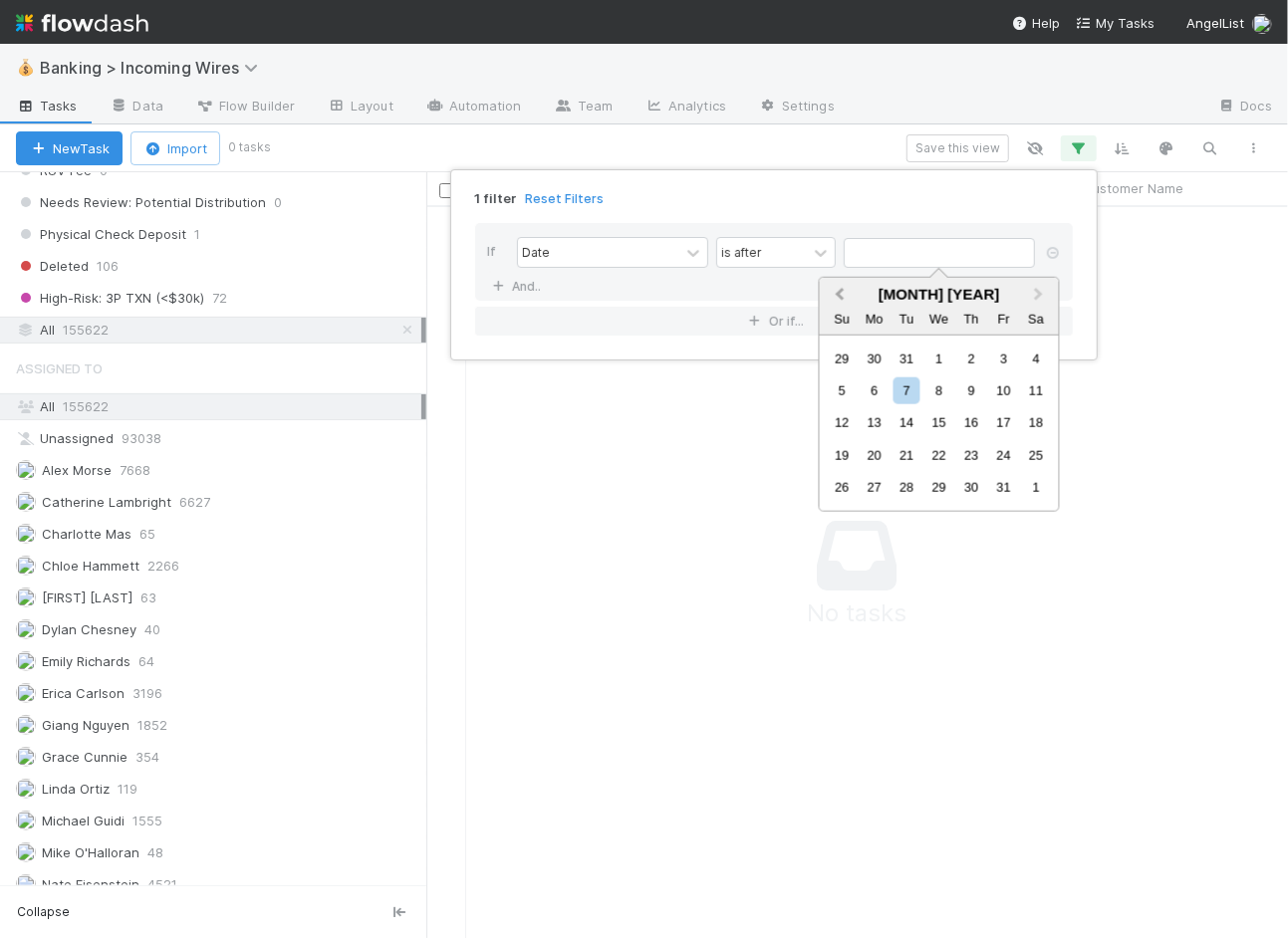 click on "Previous Month" at bounding box center [840, 294] 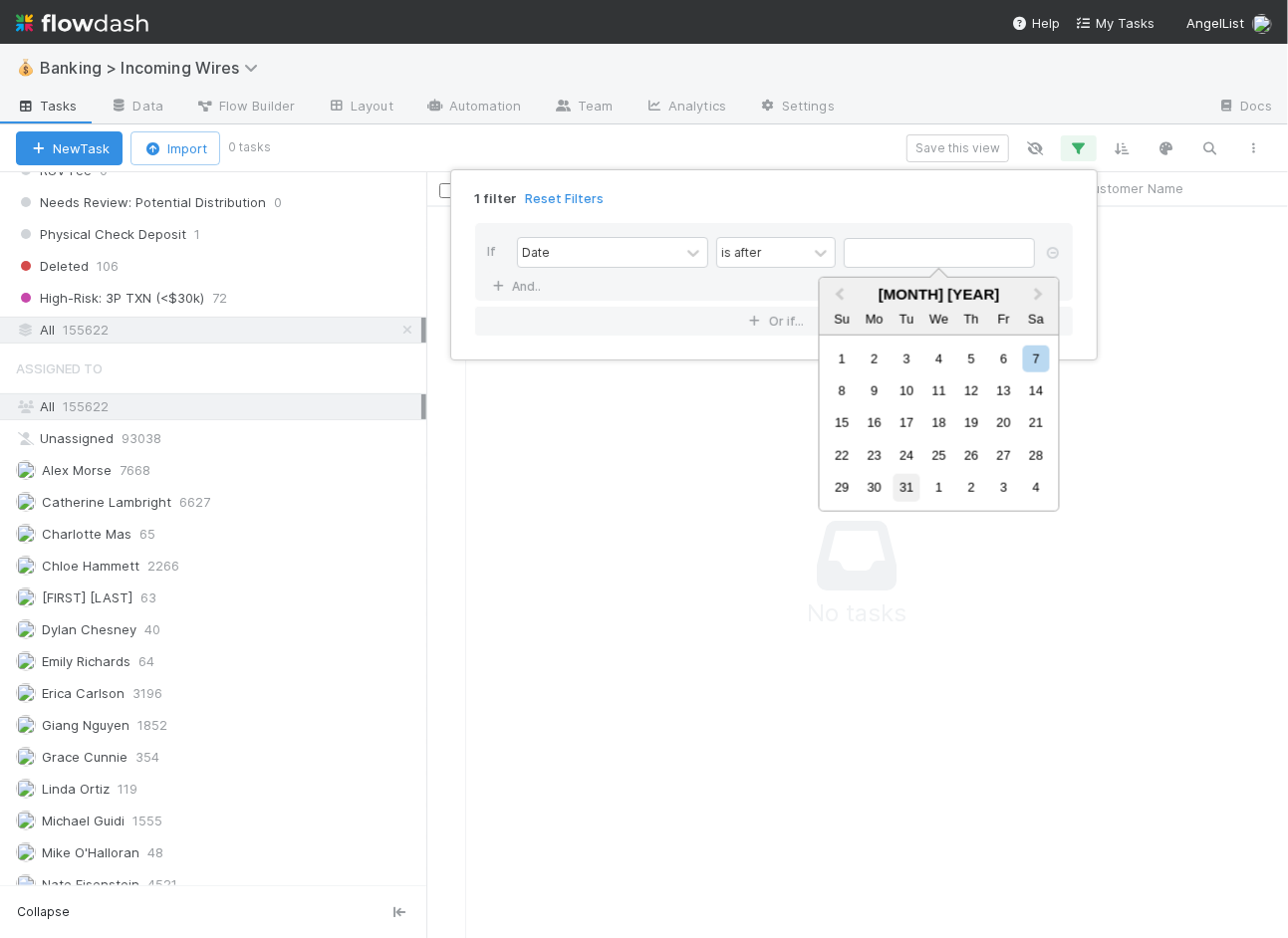 click on "31" at bounding box center [906, 487] 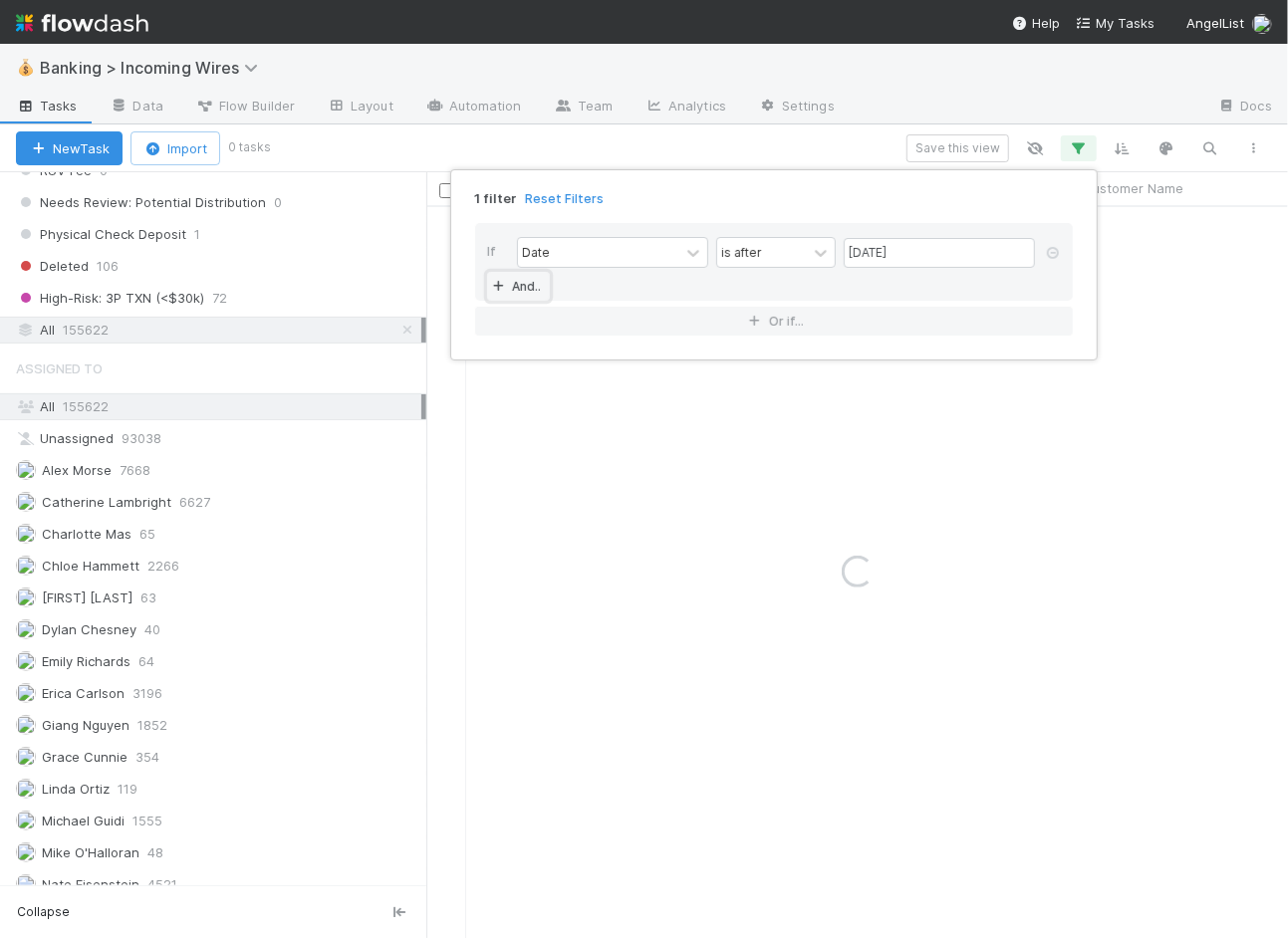 click on "And.." at bounding box center [518, 286] 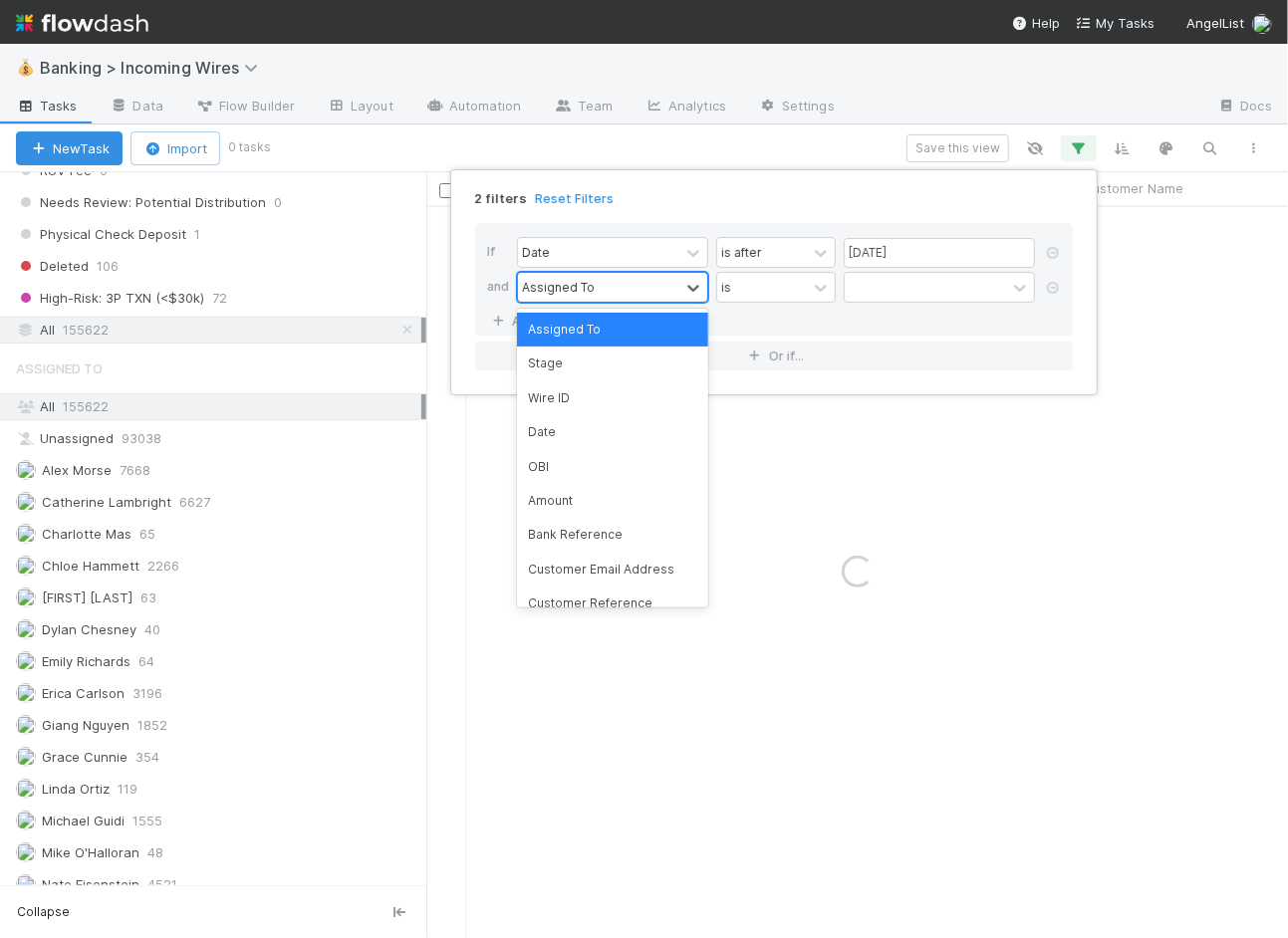 click on "Assigned To" at bounding box center [558, 287] 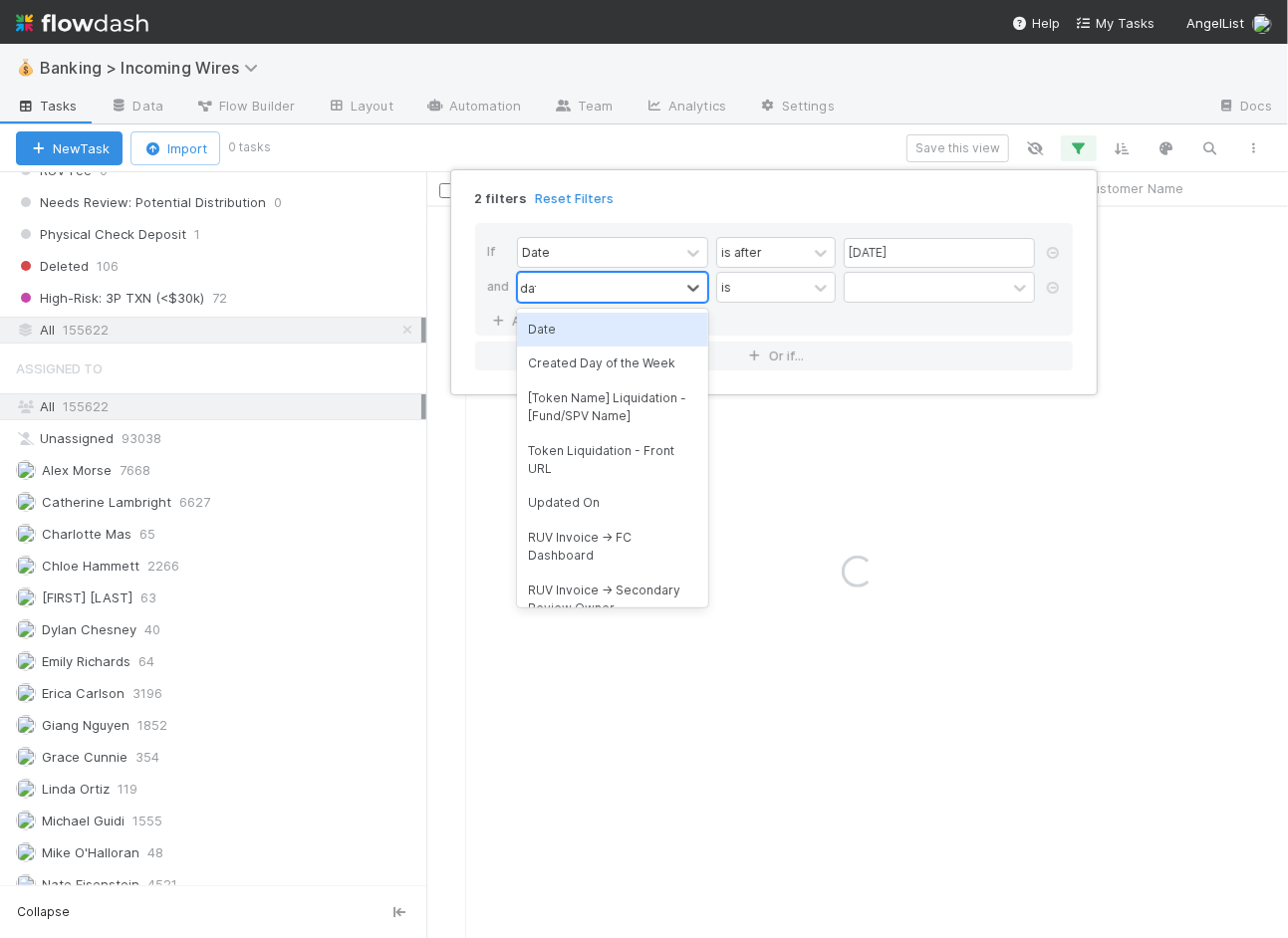 type on "date" 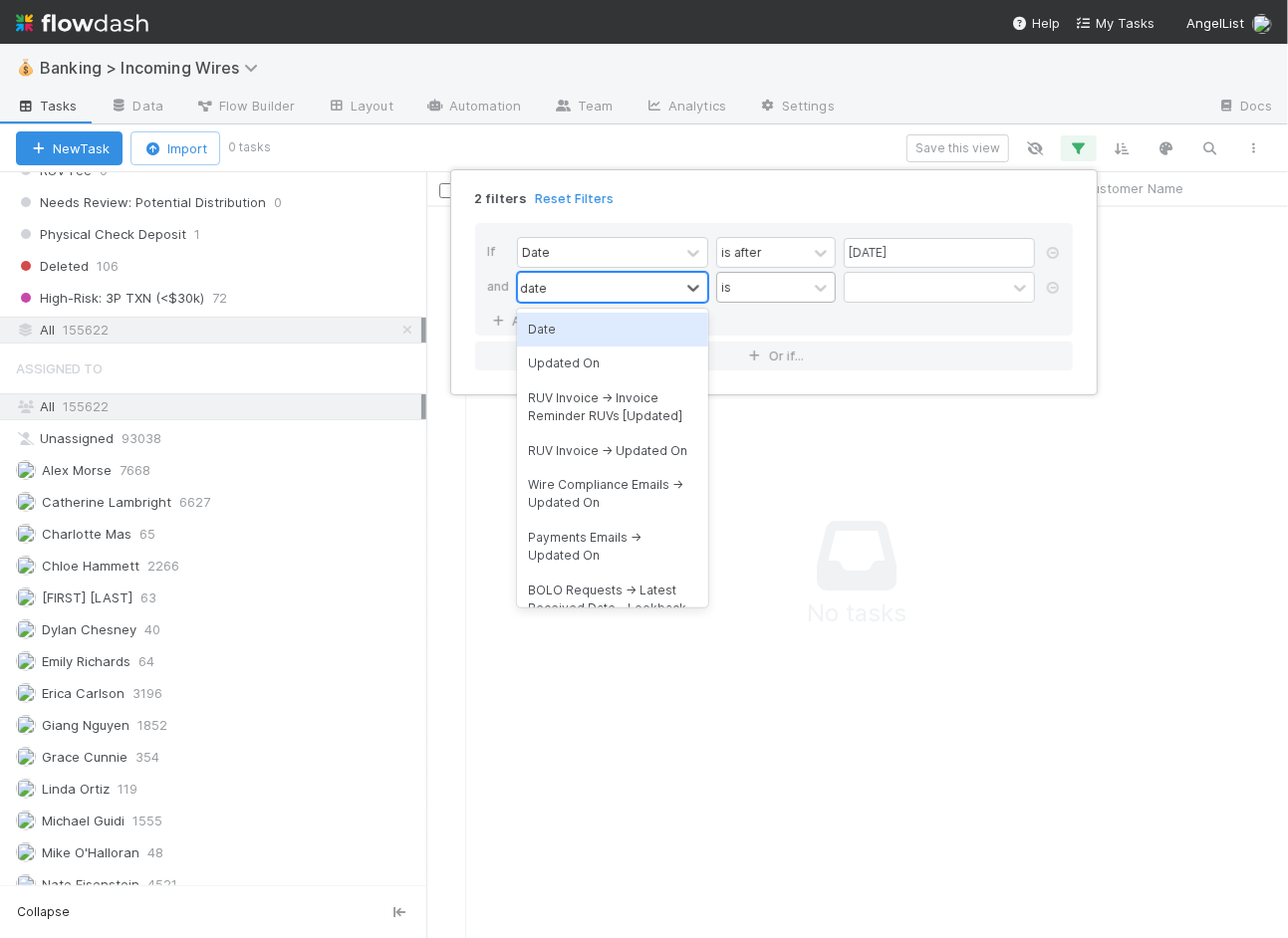scroll, scrollTop: 1, scrollLeft: 0, axis: vertical 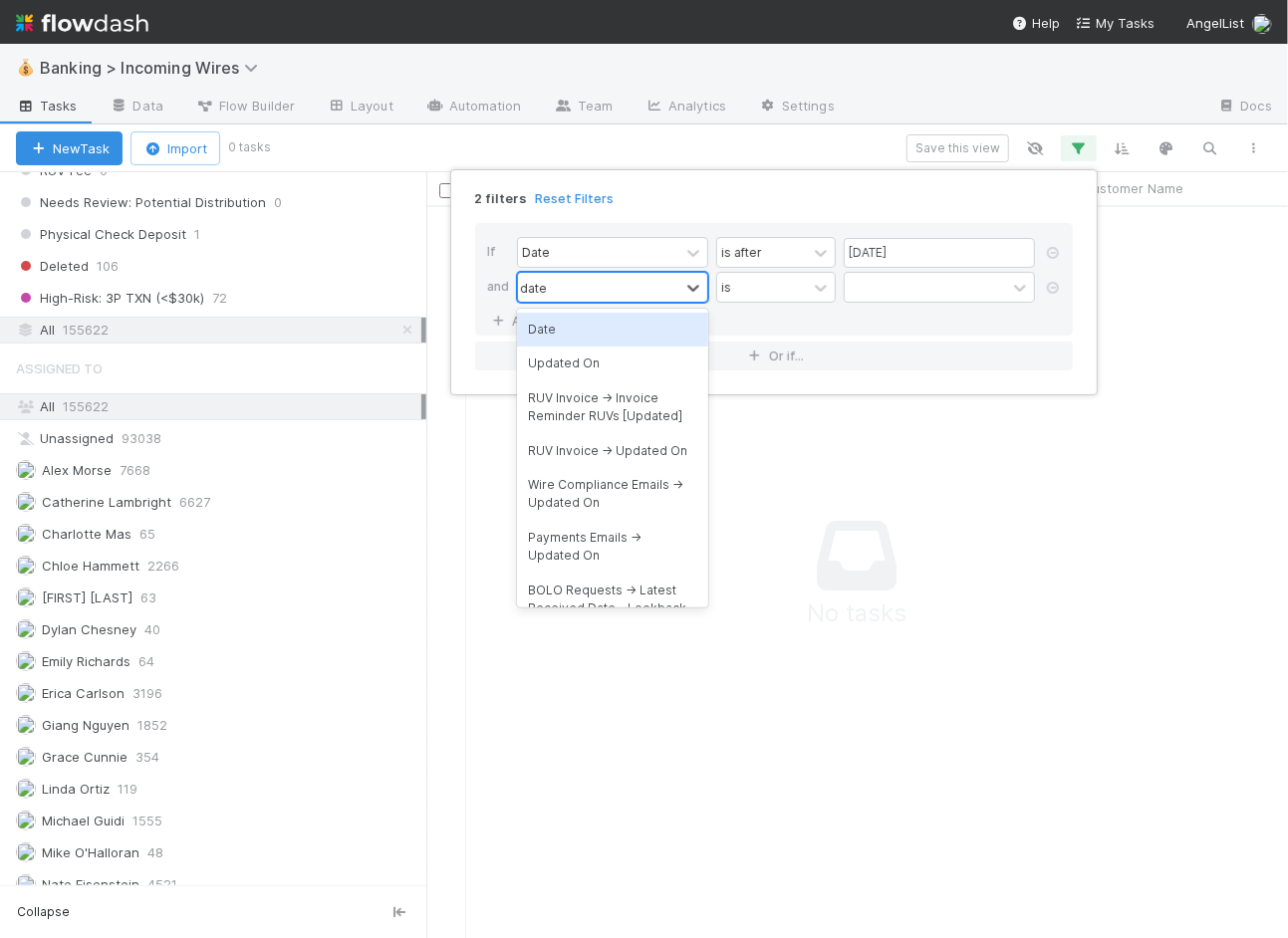click on "Date" at bounding box center [613, 330] 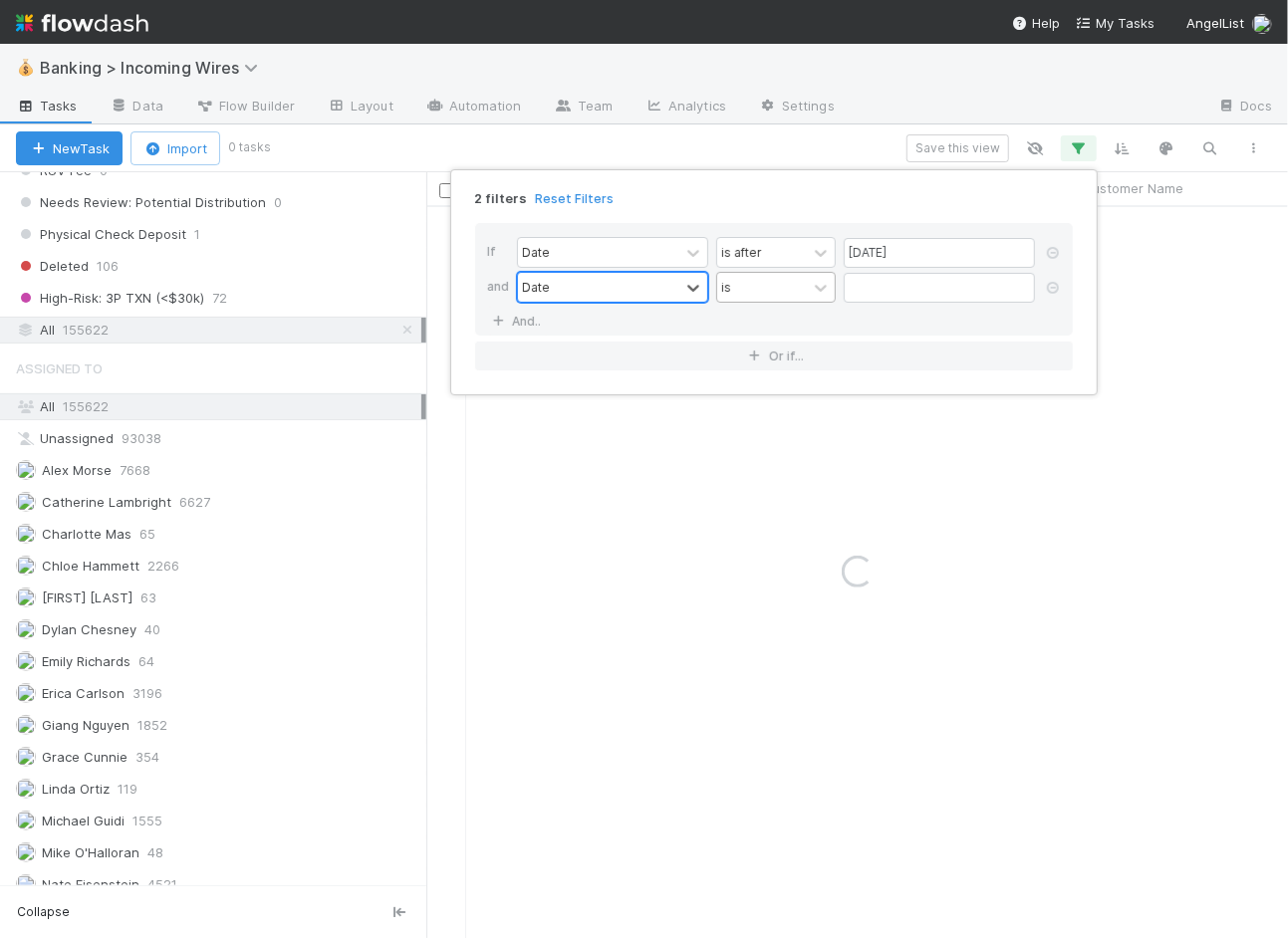 click on "is" at bounding box center (762, 287) 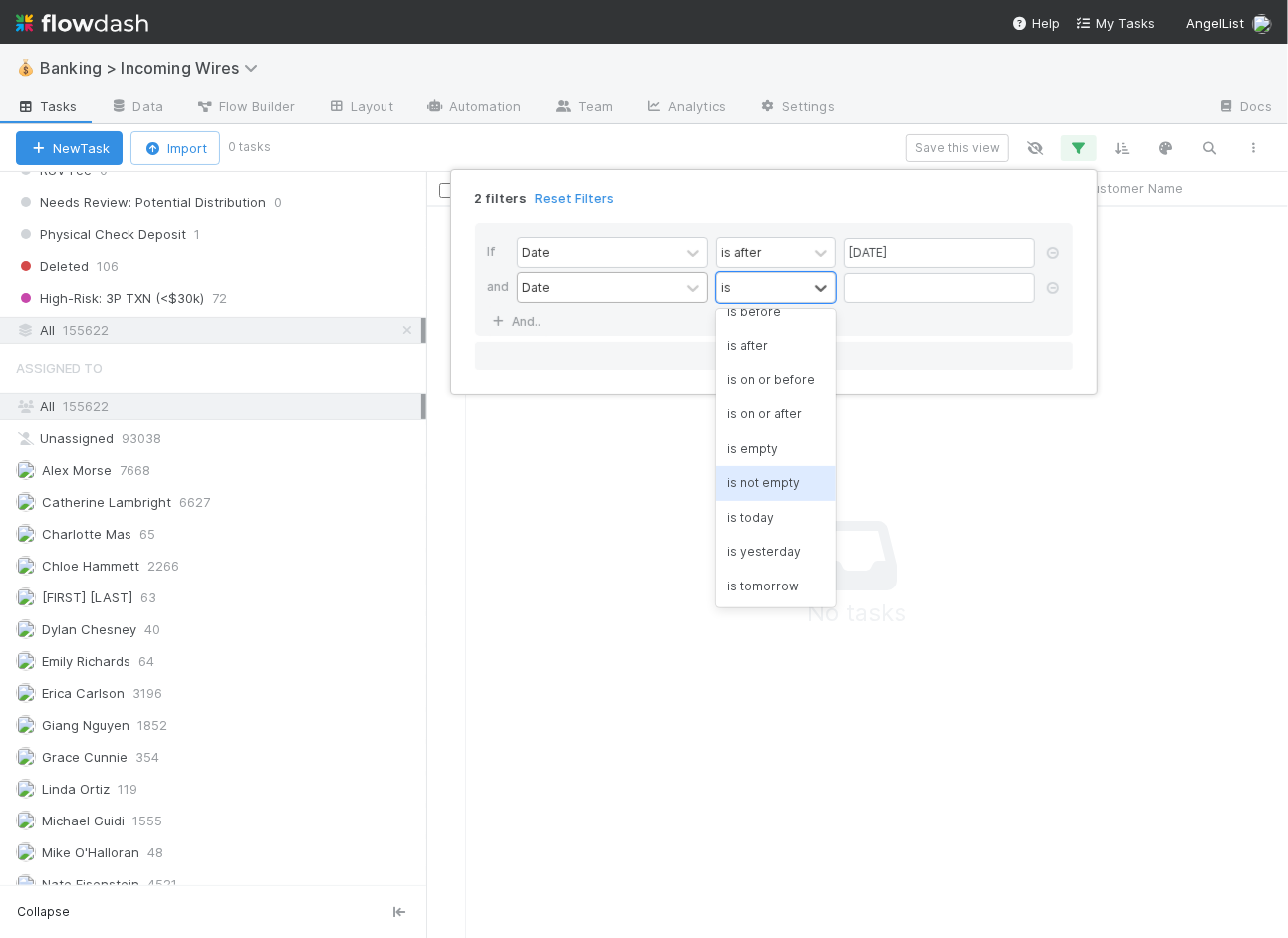 scroll, scrollTop: 226, scrollLeft: 0, axis: vertical 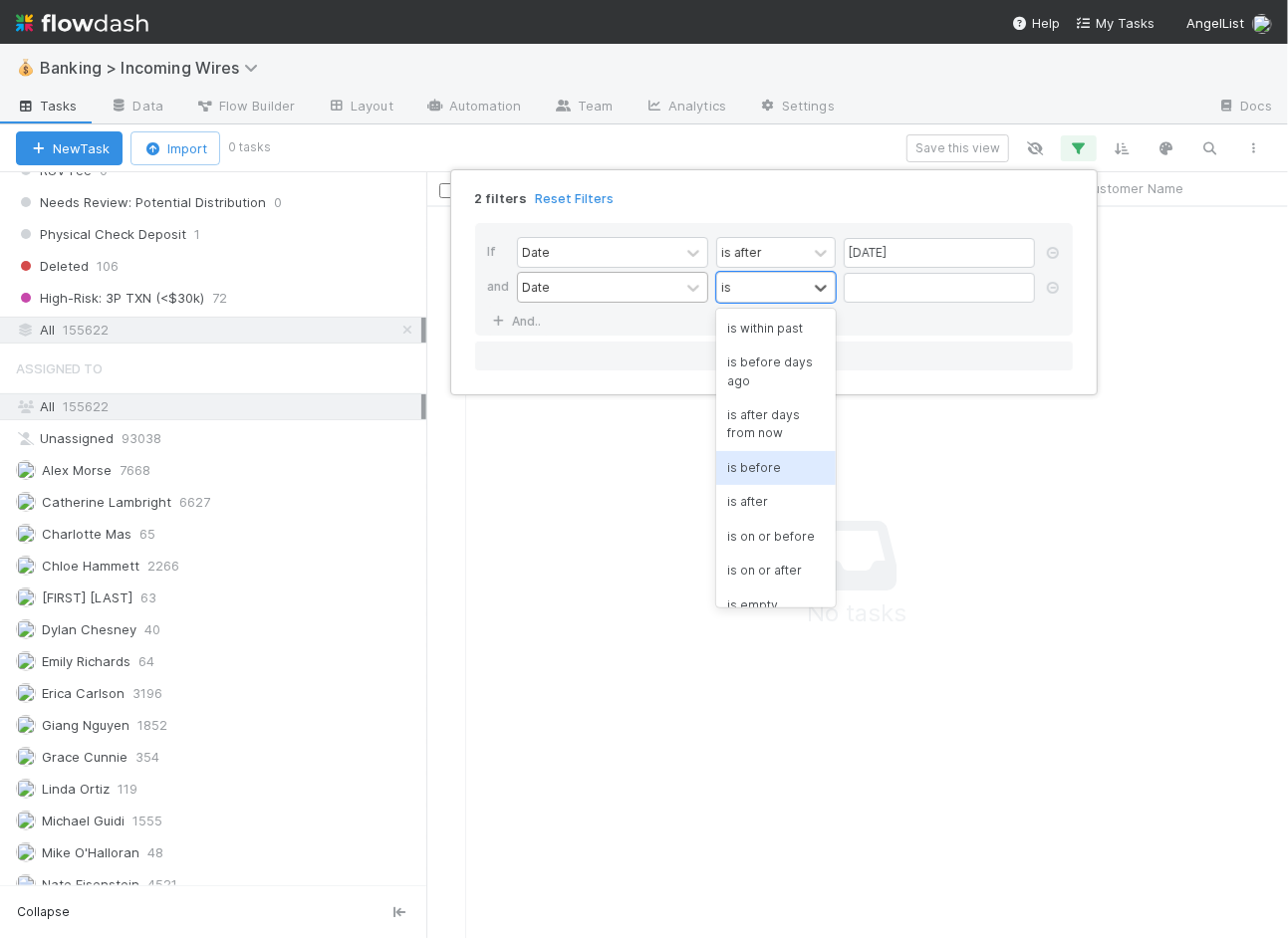click on "is before" at bounding box center [776, 468] 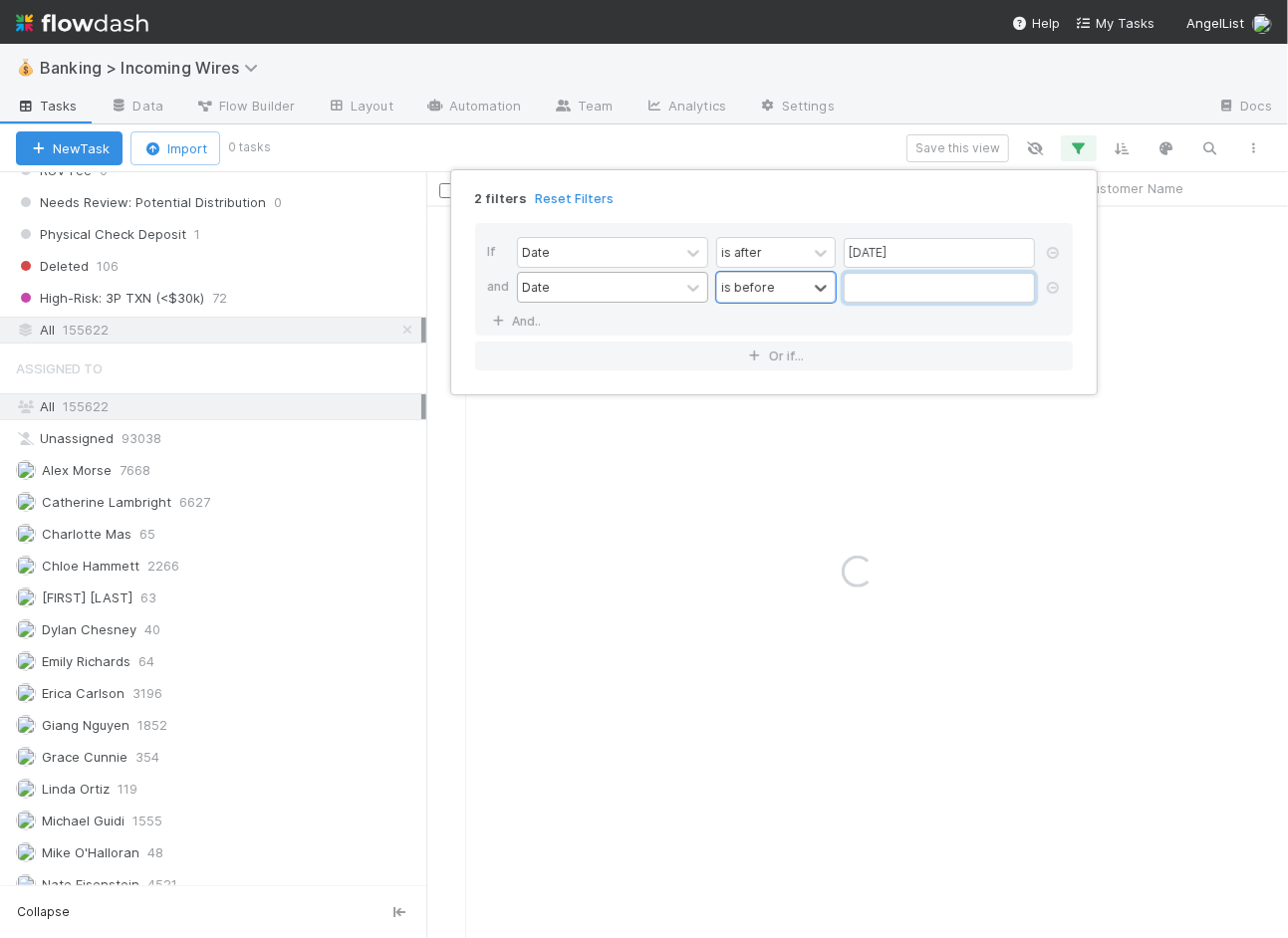 click at bounding box center (939, 288) 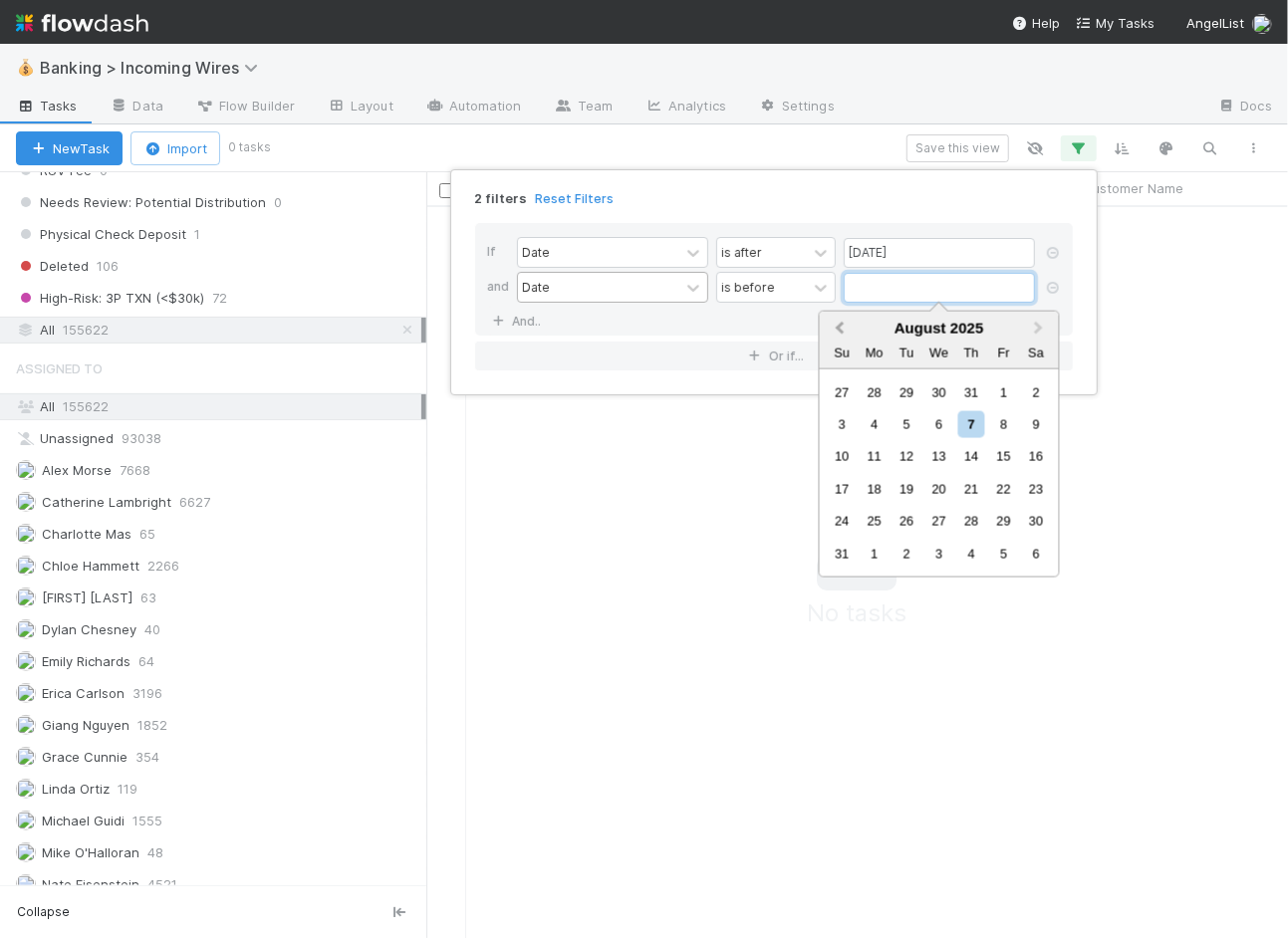 scroll, scrollTop: 1, scrollLeft: 0, axis: vertical 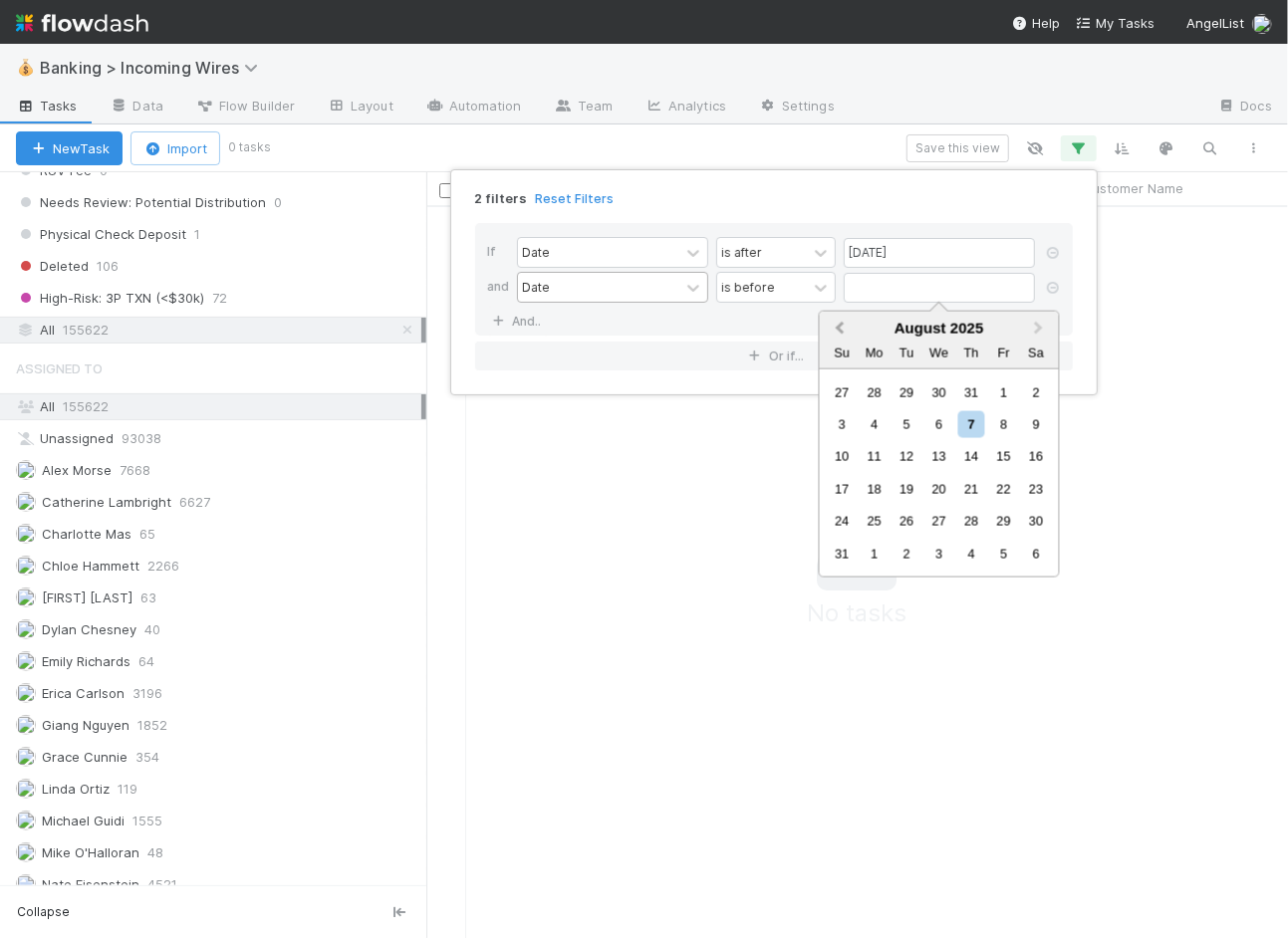 click on "Previous Month" at bounding box center [838, 330] 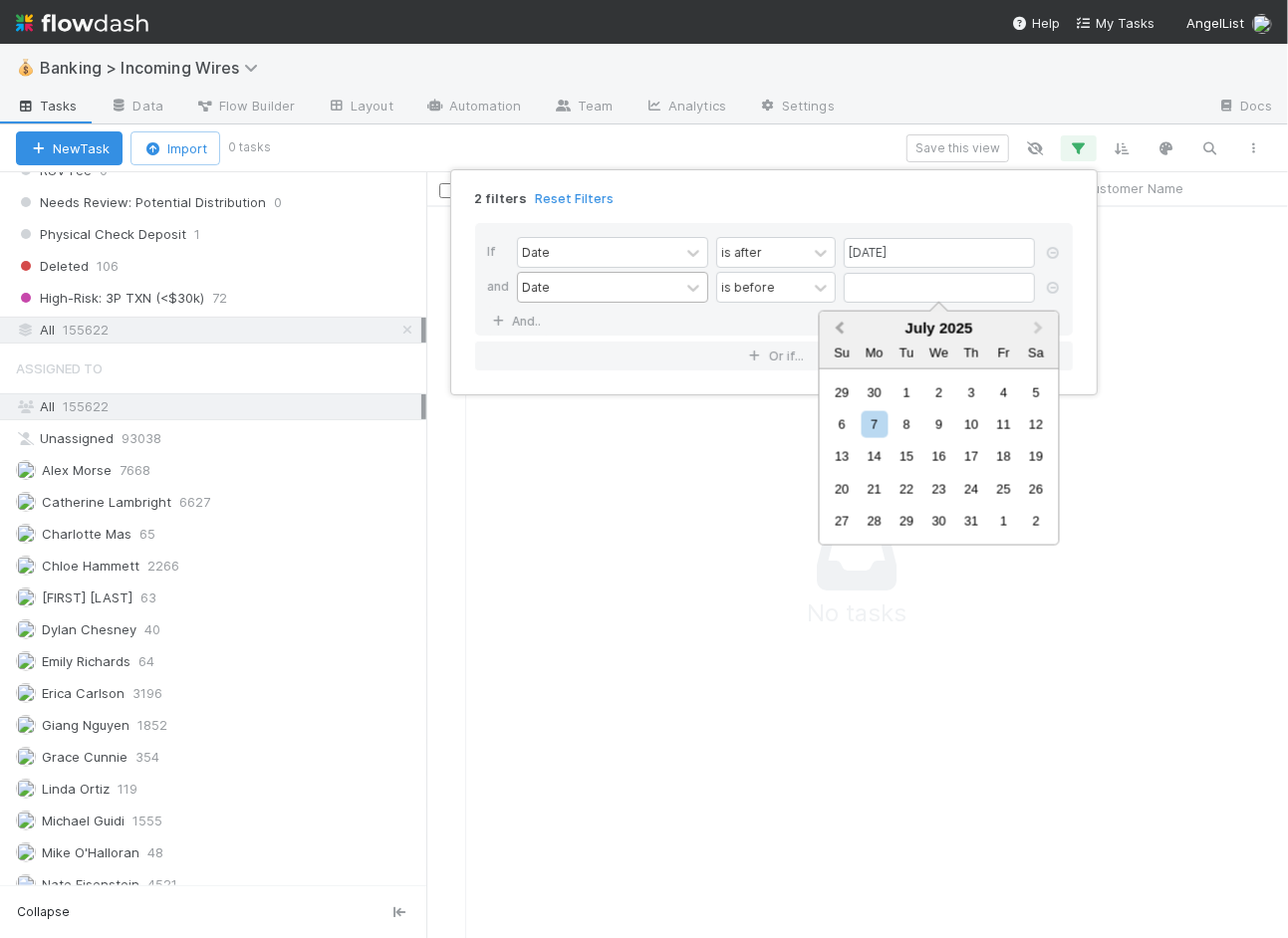 click on "Previous Month" at bounding box center [838, 330] 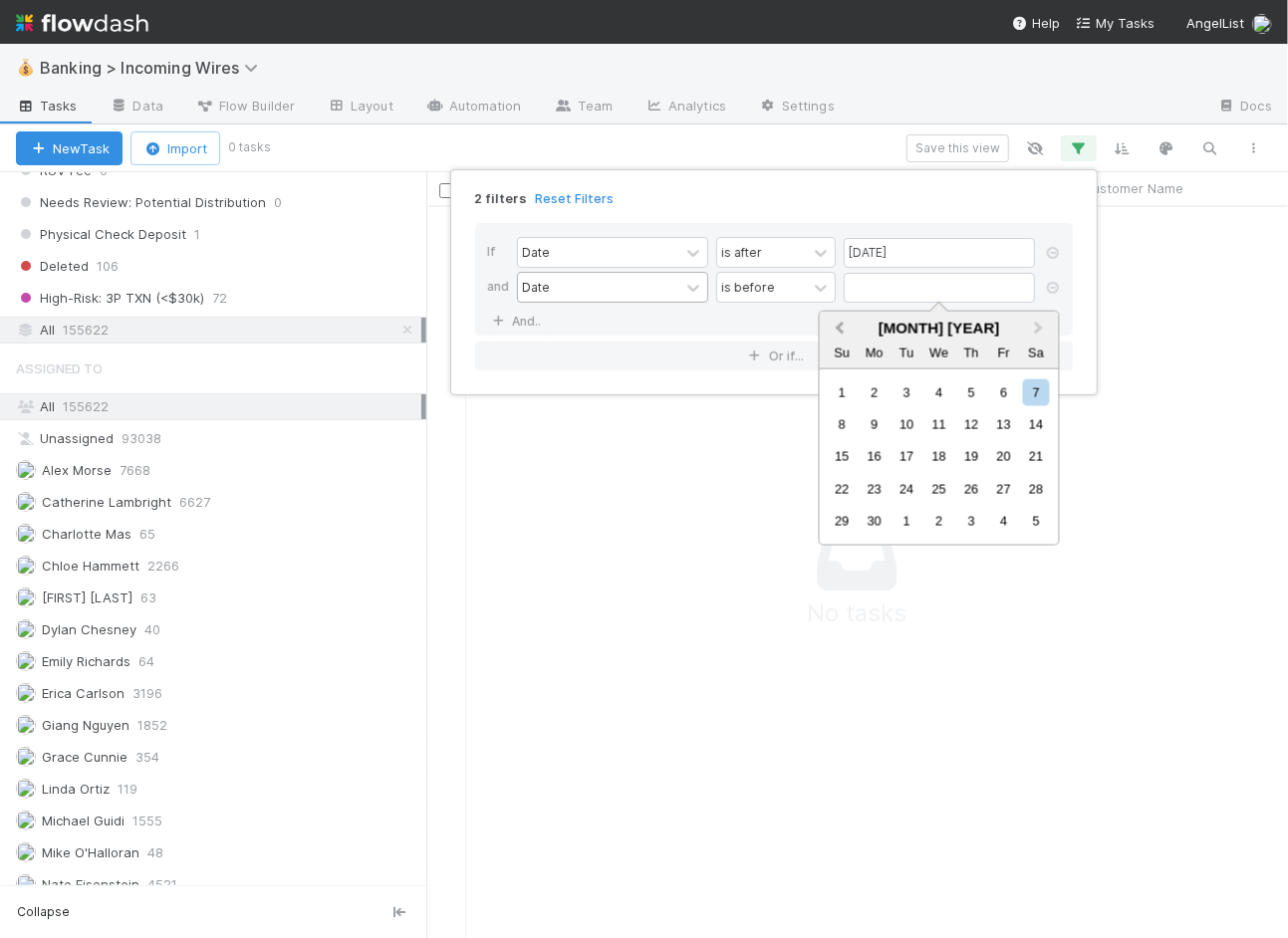 click on "Previous Month" at bounding box center [838, 330] 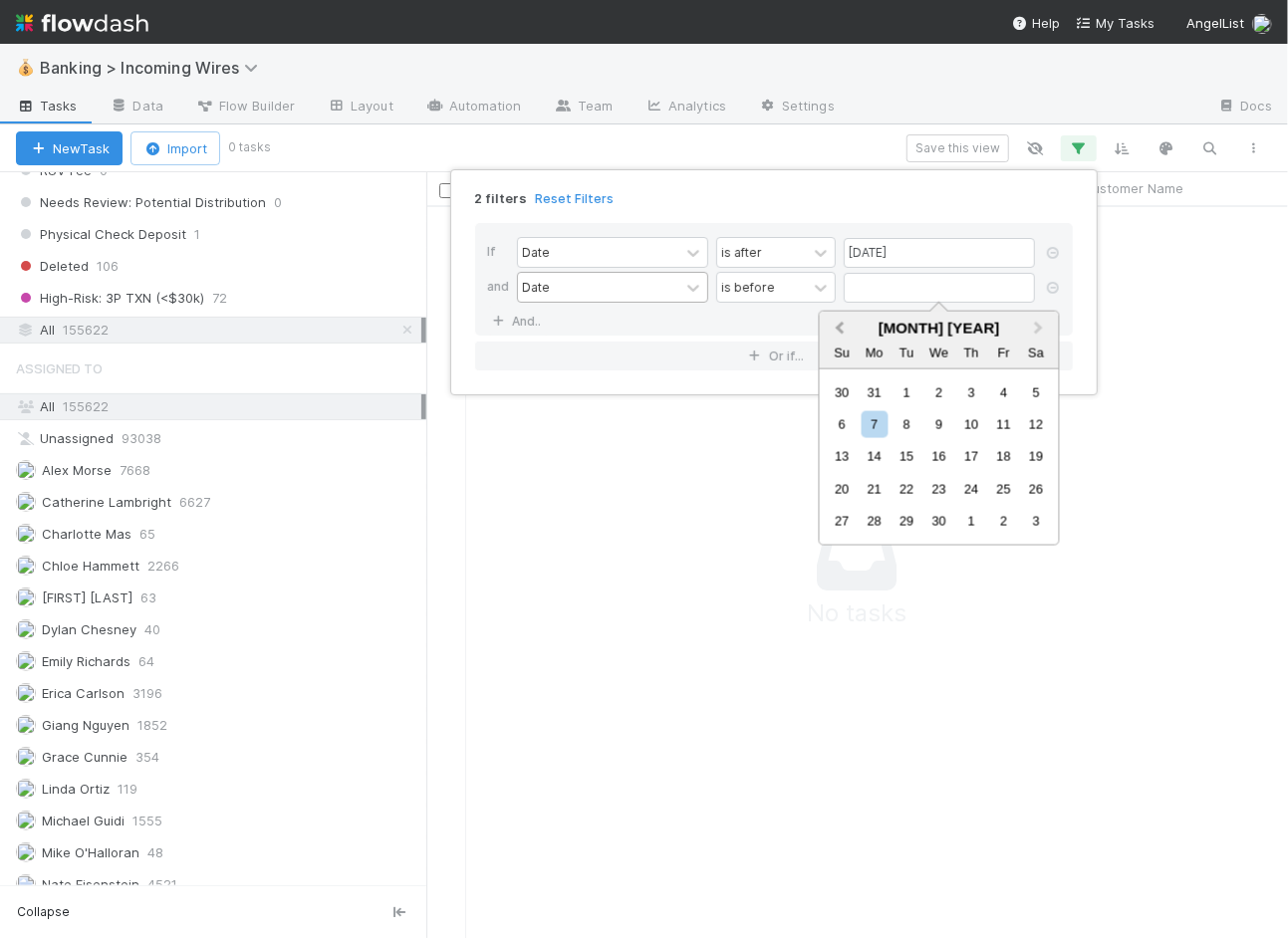 click on "Previous Month" at bounding box center [838, 330] 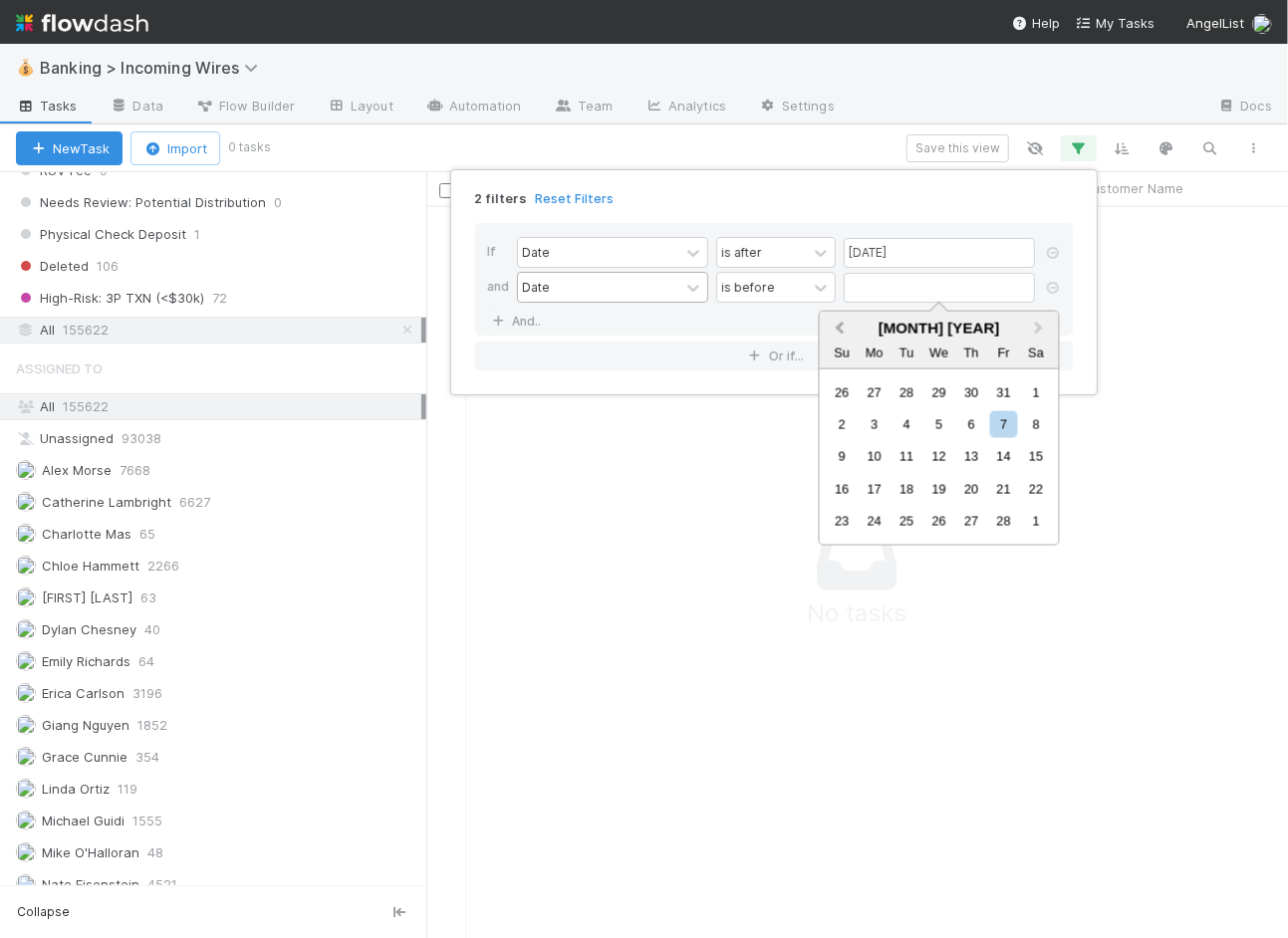 click on "Previous Month" at bounding box center (838, 330) 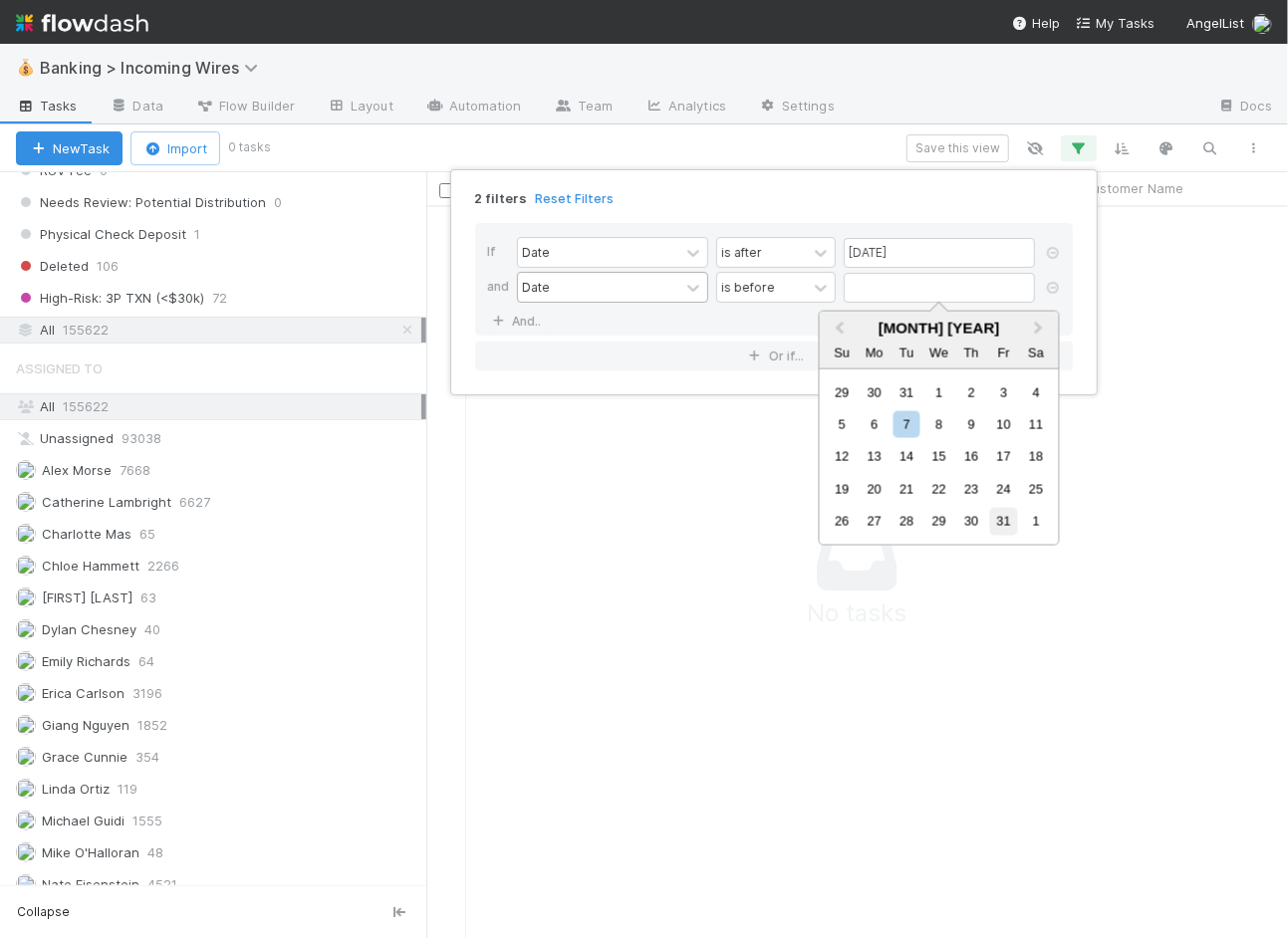 click on "31" at bounding box center [1003, 521] 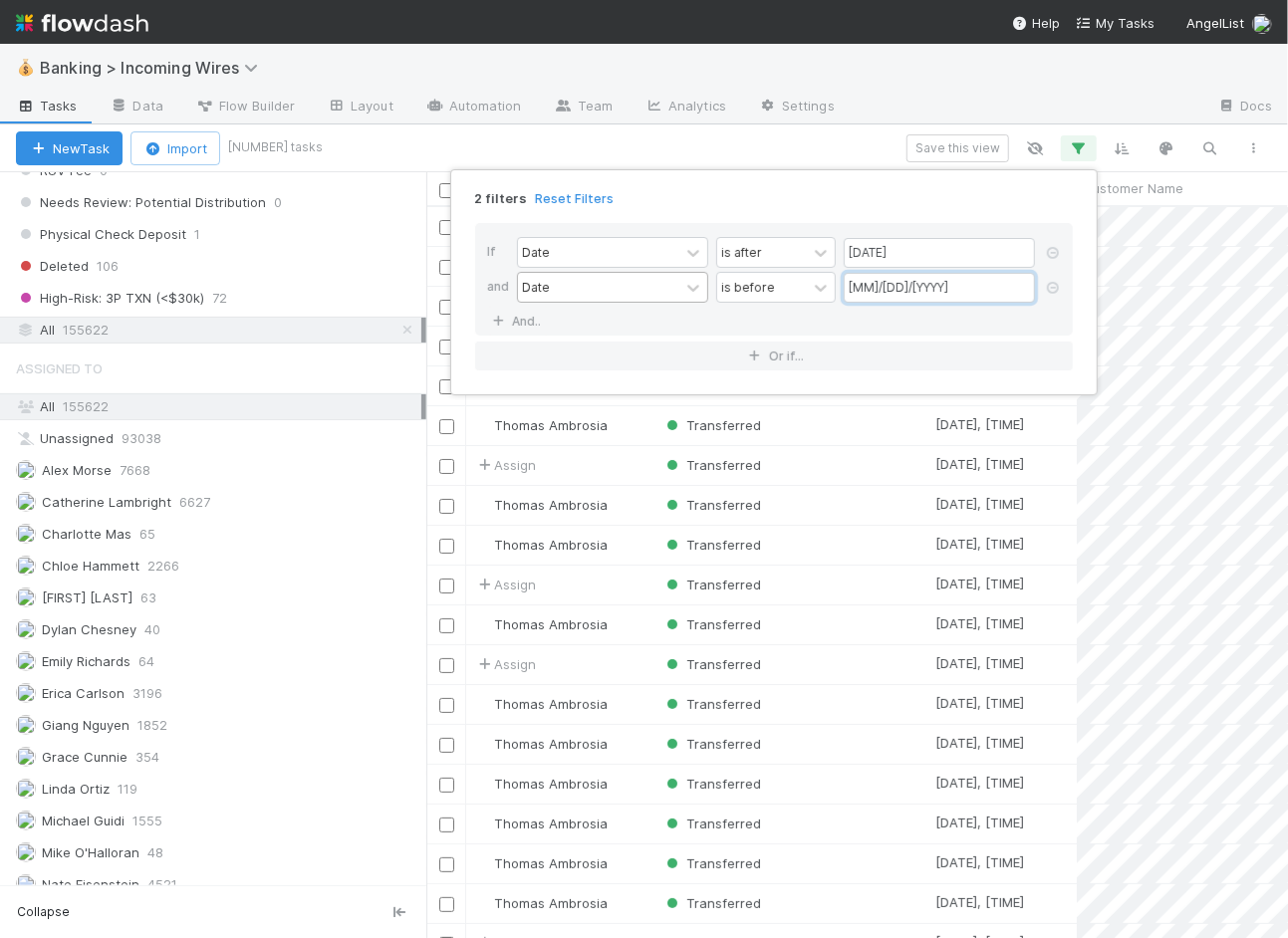 scroll, scrollTop: 1, scrollLeft: 0, axis: vertical 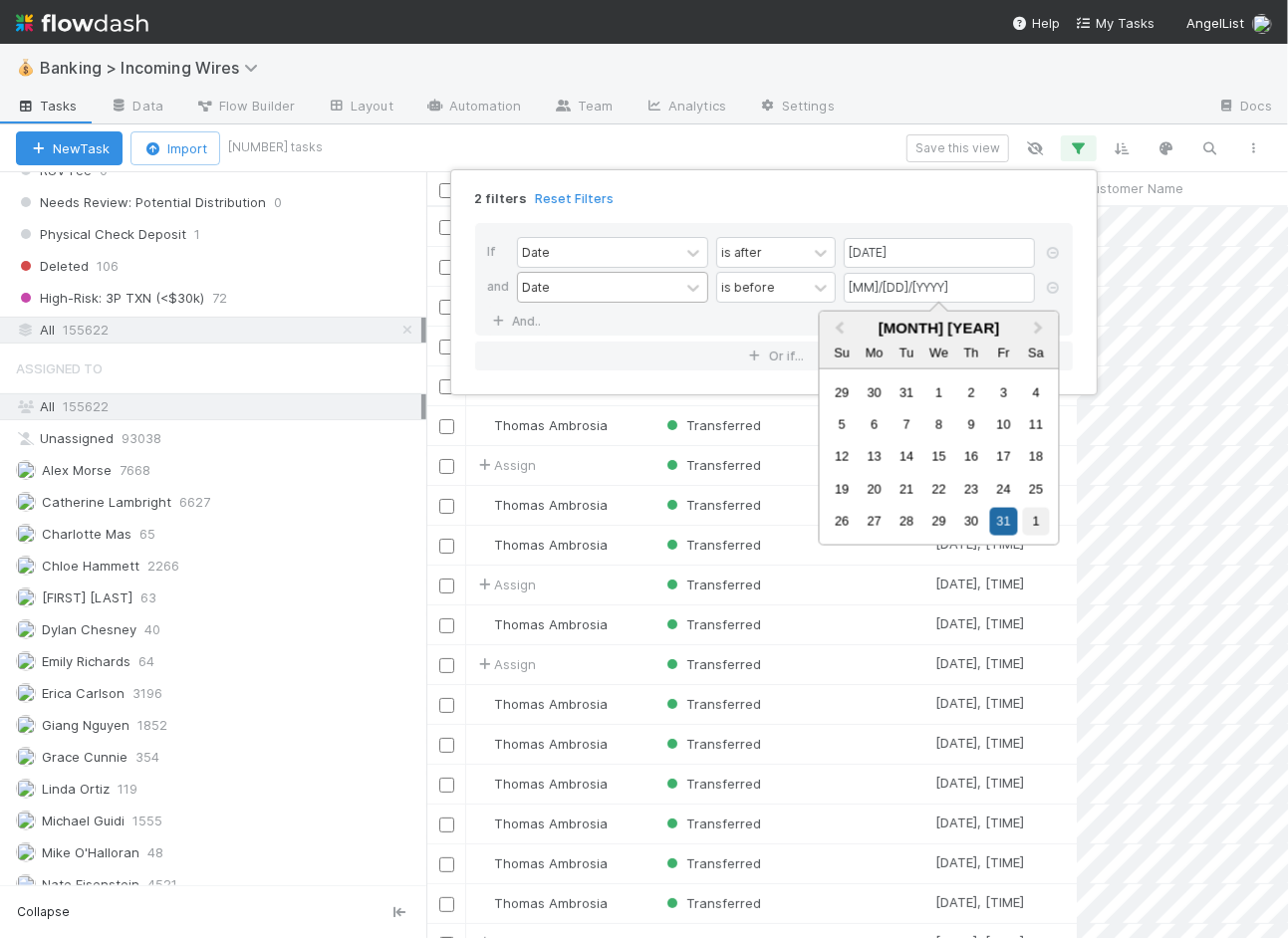 click on "1" at bounding box center [1036, 521] 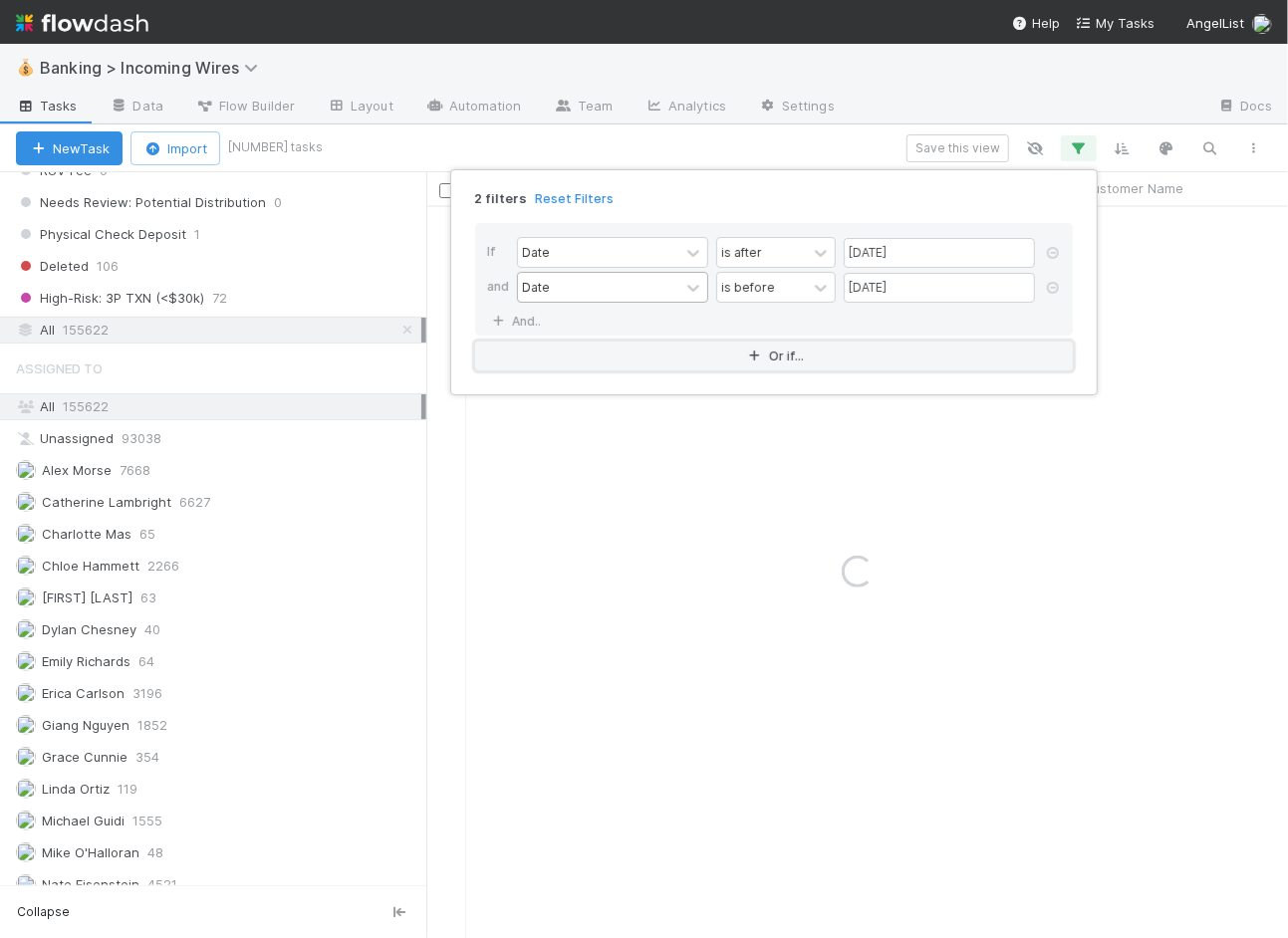 click on "Or if..." at bounding box center [774, 355] 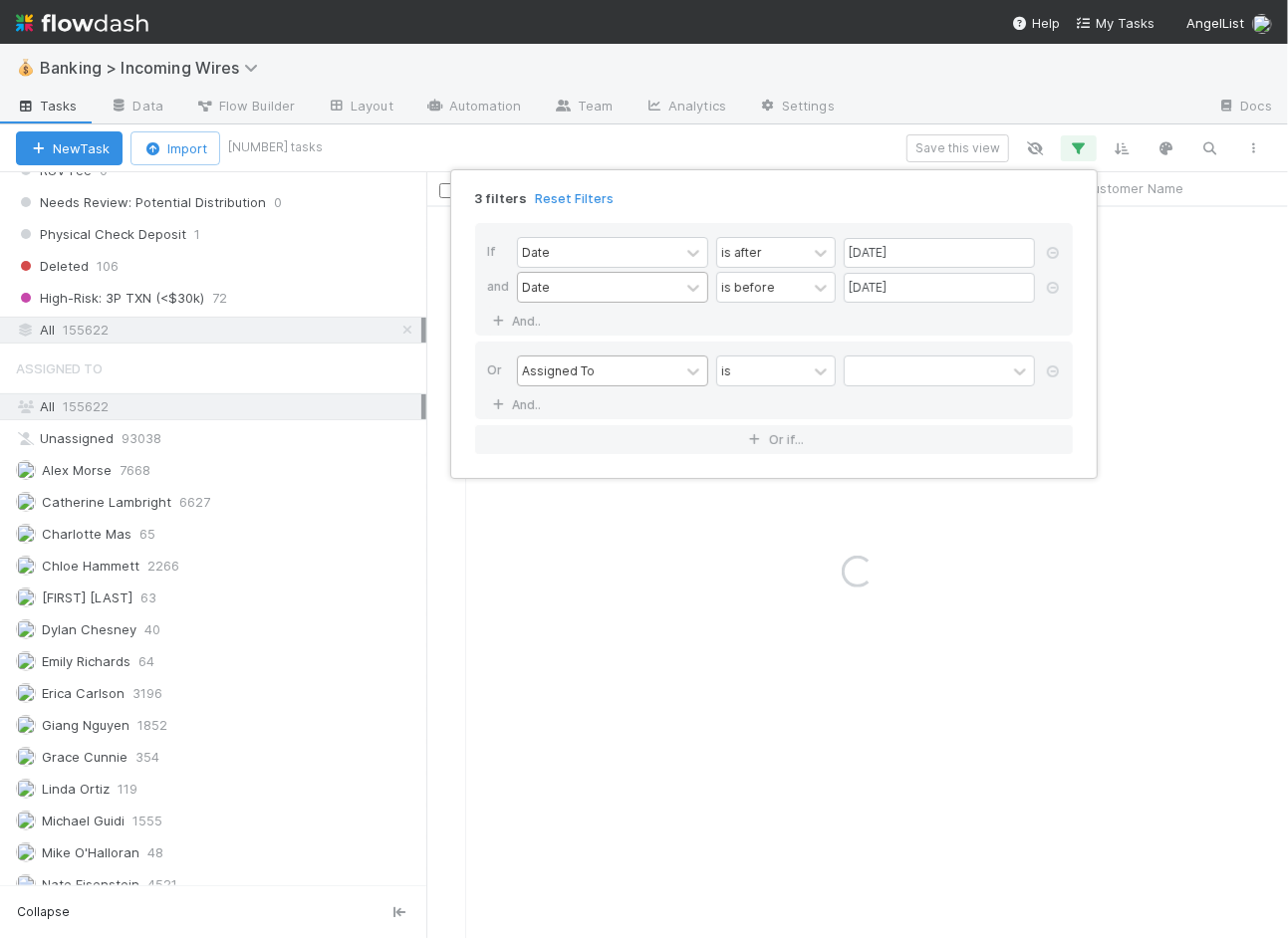 click on "Assigned To" at bounding box center [599, 370] 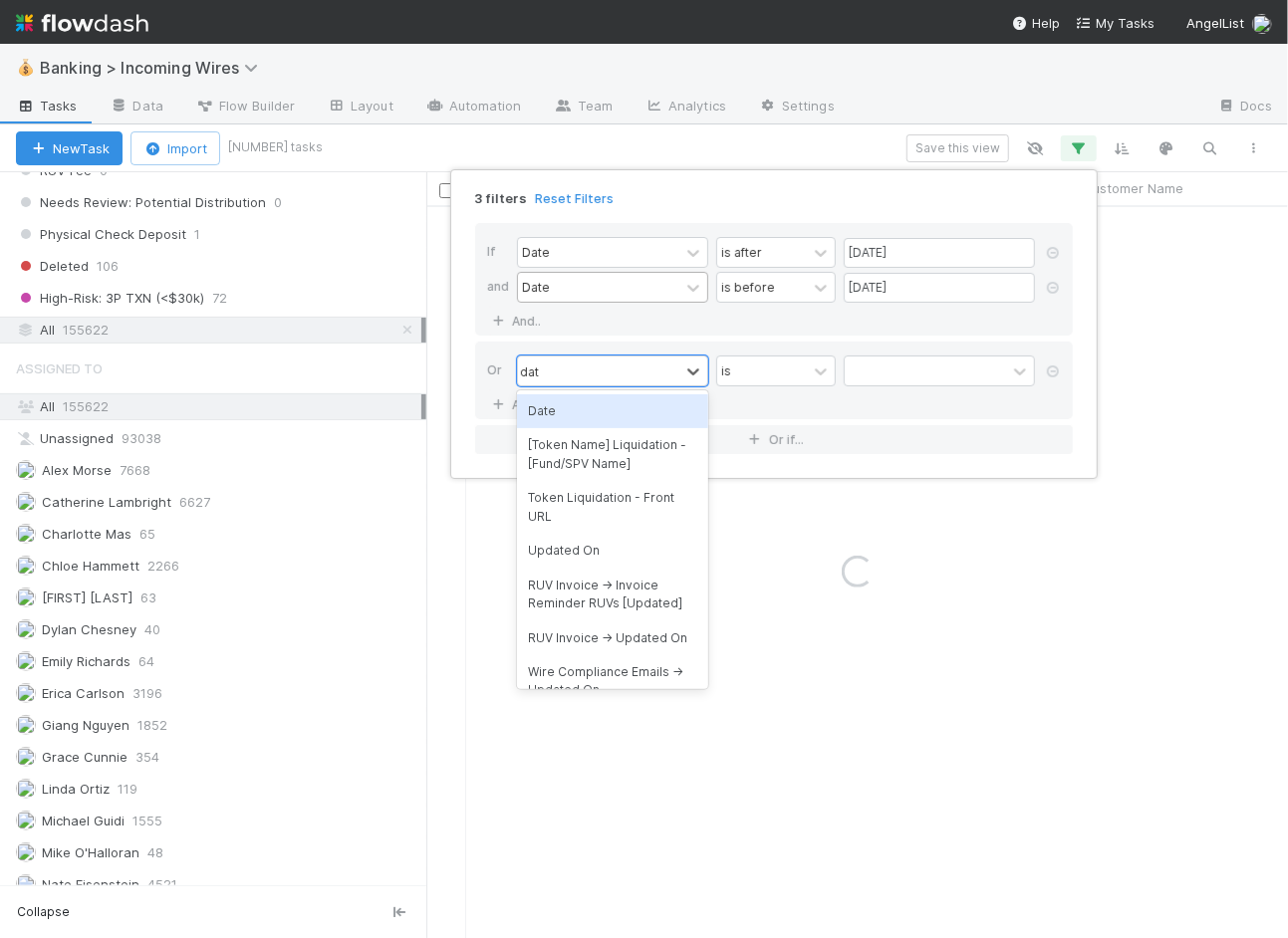 type on "date" 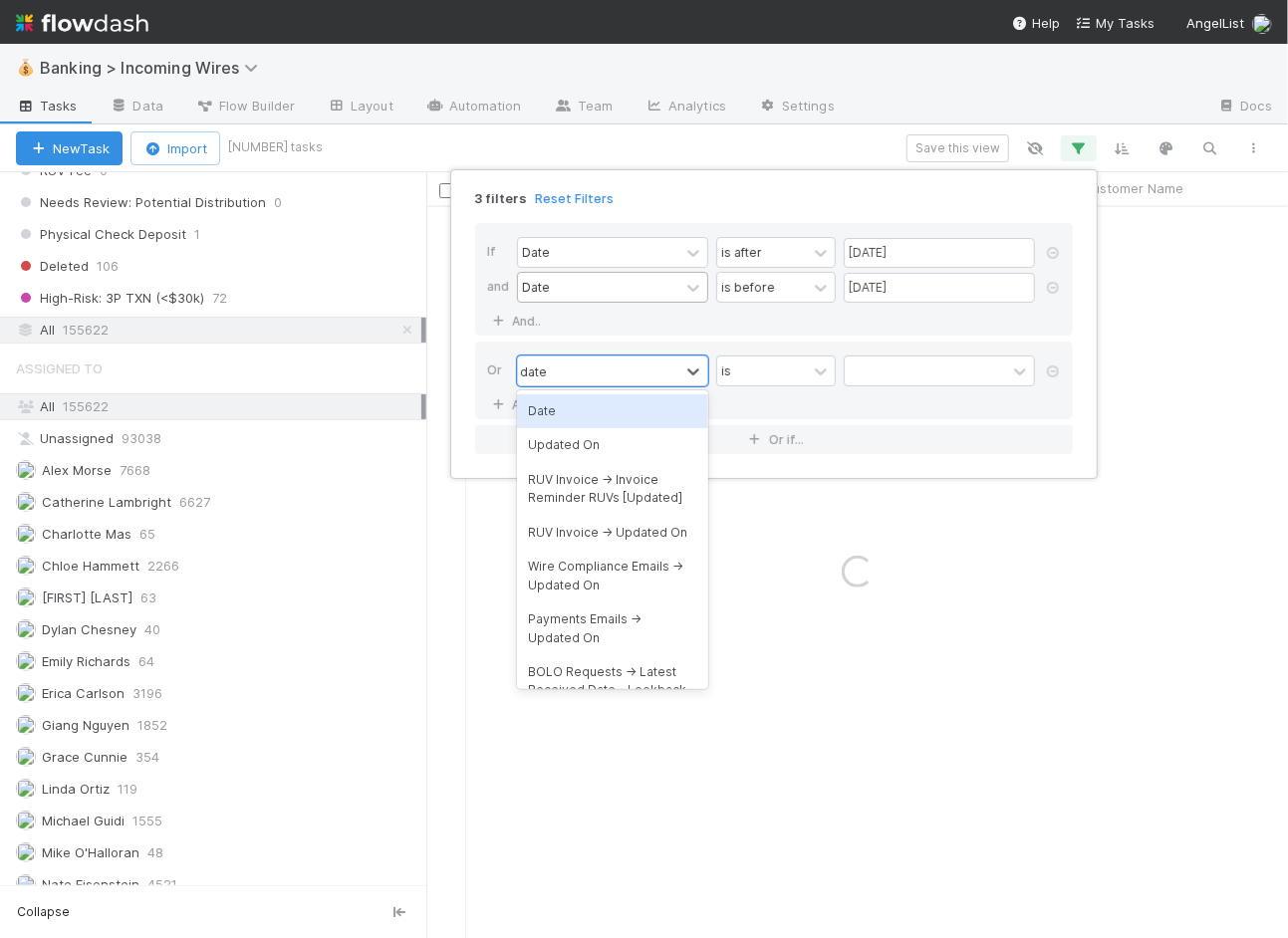 click on "Date" at bounding box center (613, 411) 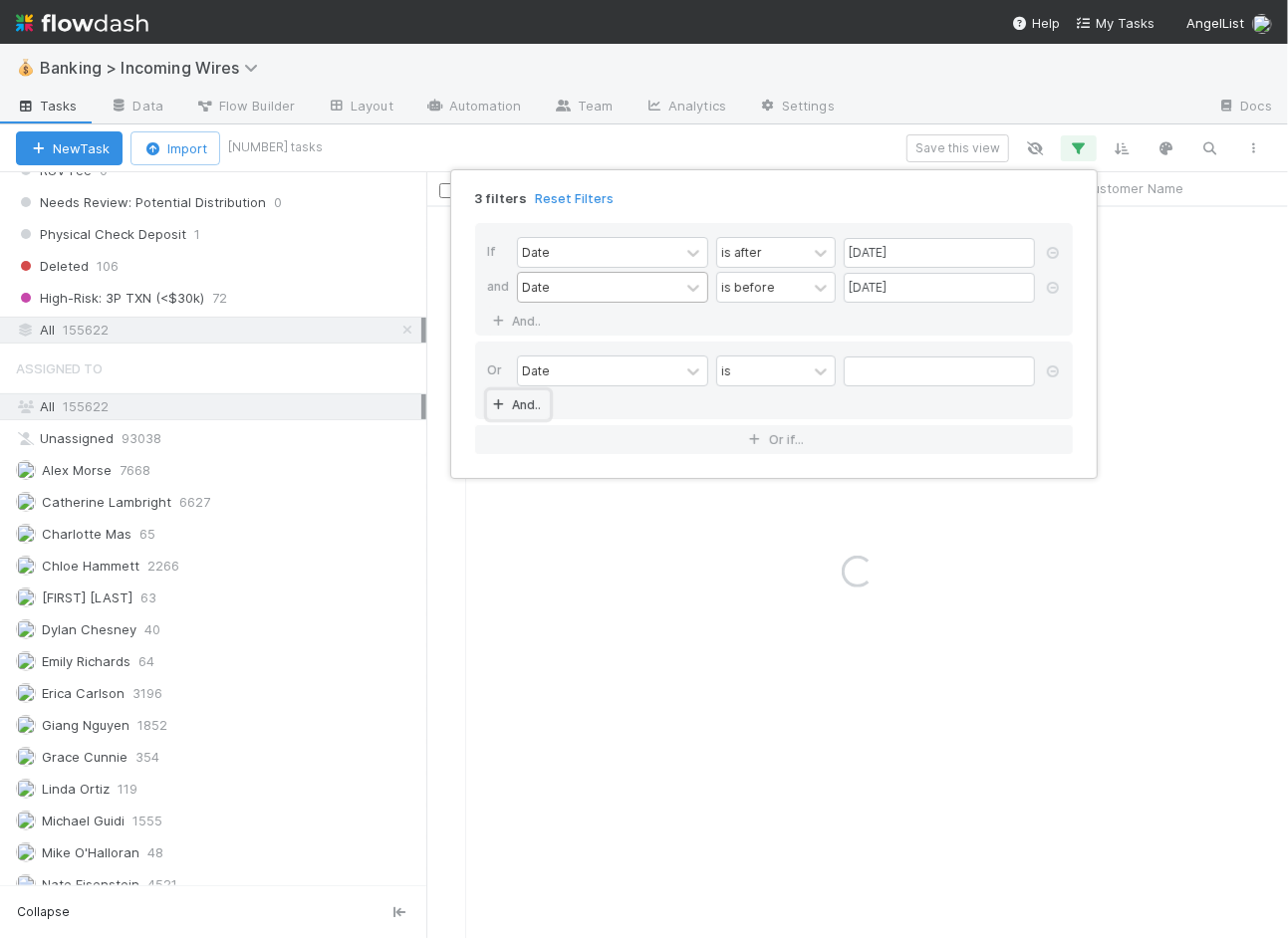 click on "And.." at bounding box center [518, 404] 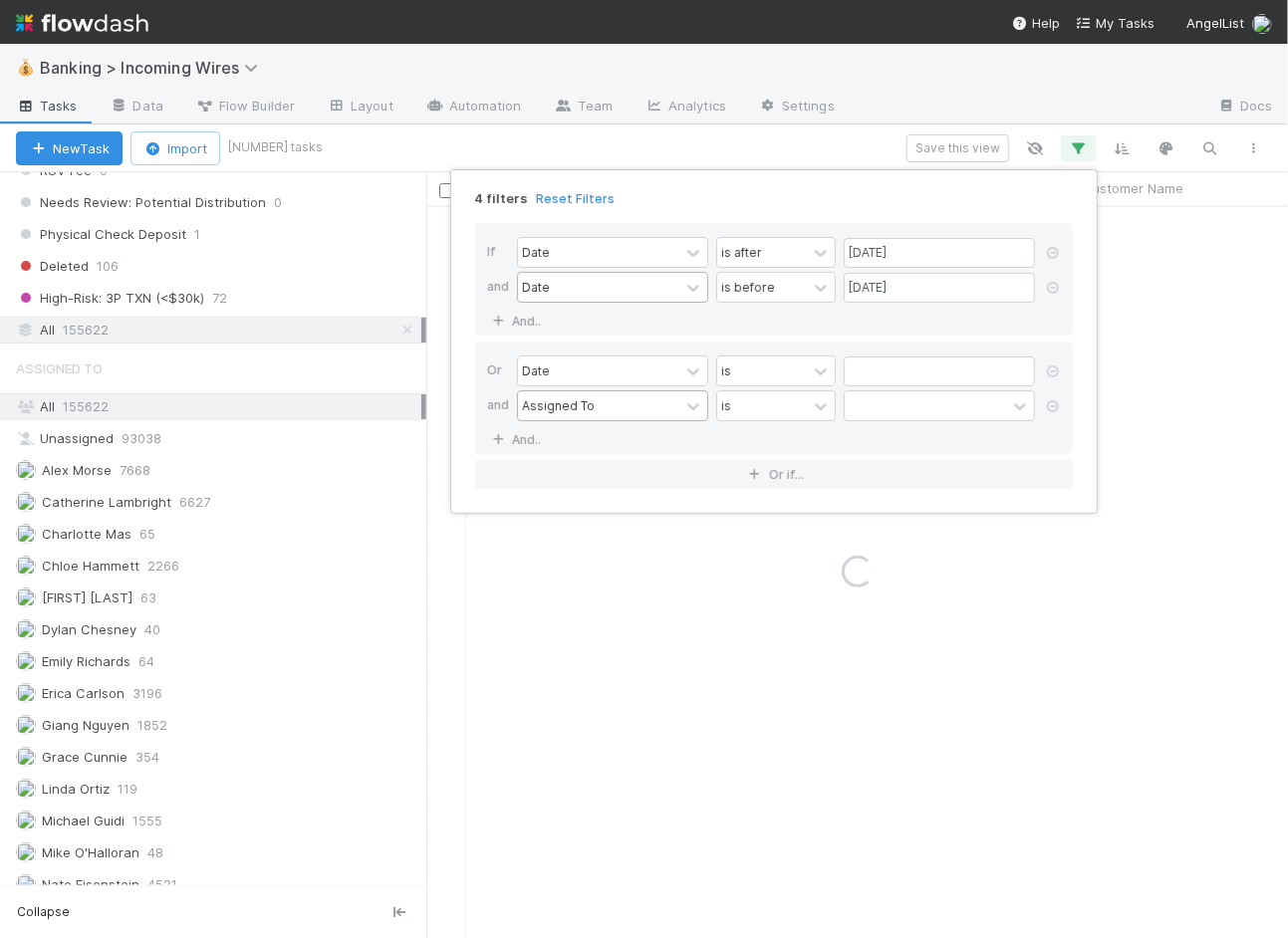 click on "Assigned To" at bounding box center [558, 405] 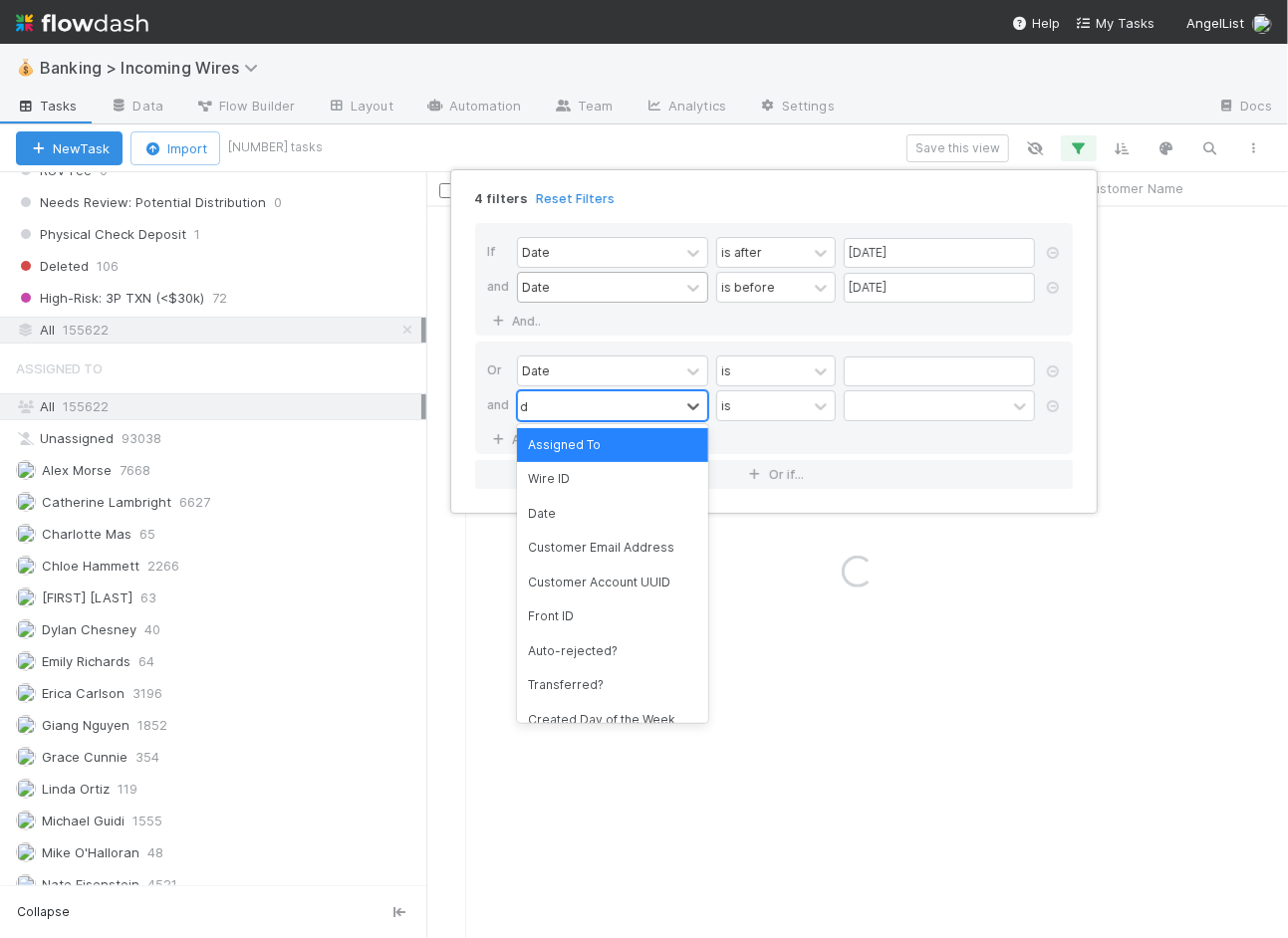 type on "date" 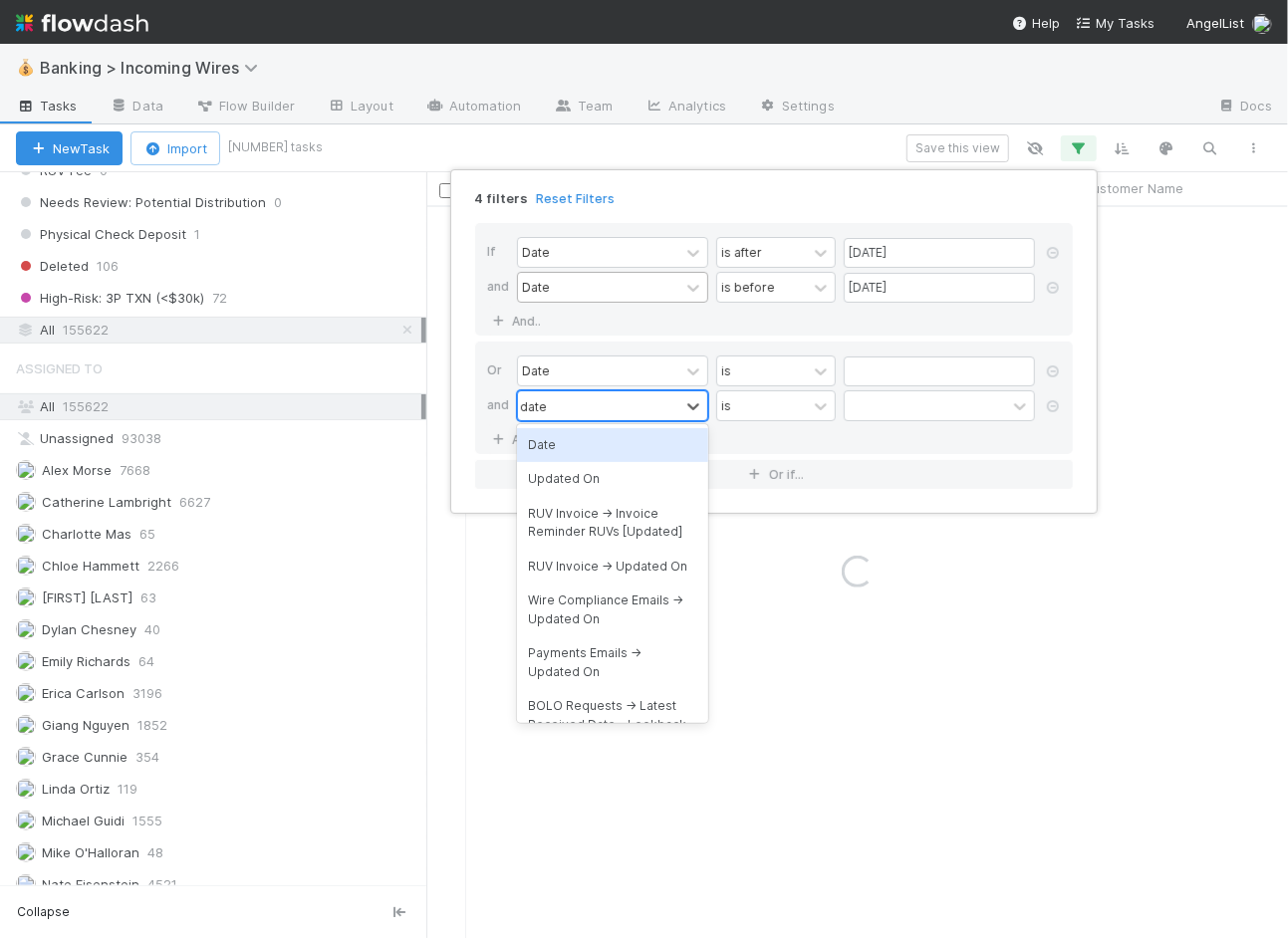 click on "Date" at bounding box center (613, 445) 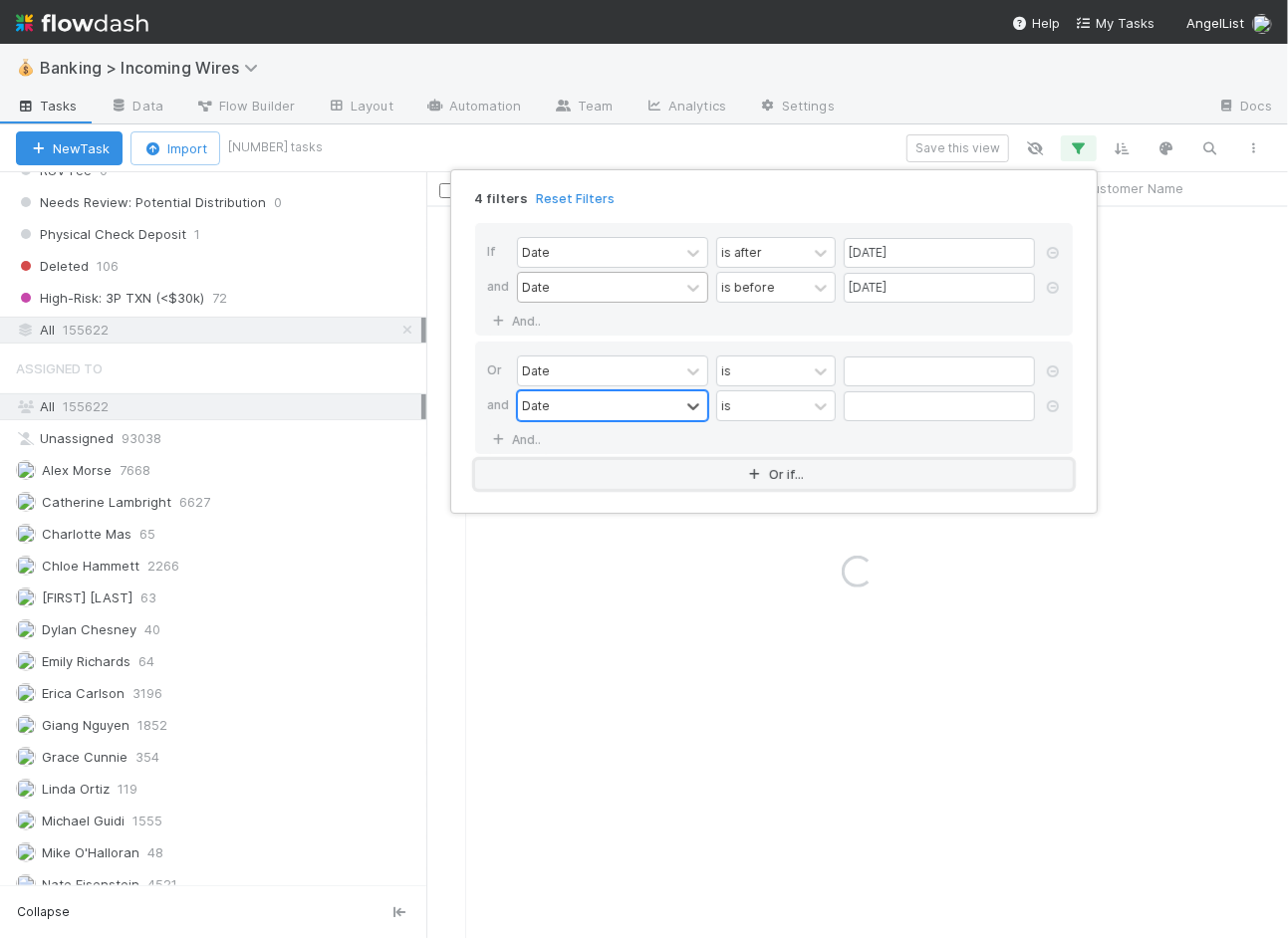 click on "Or if..." at bounding box center (774, 474) 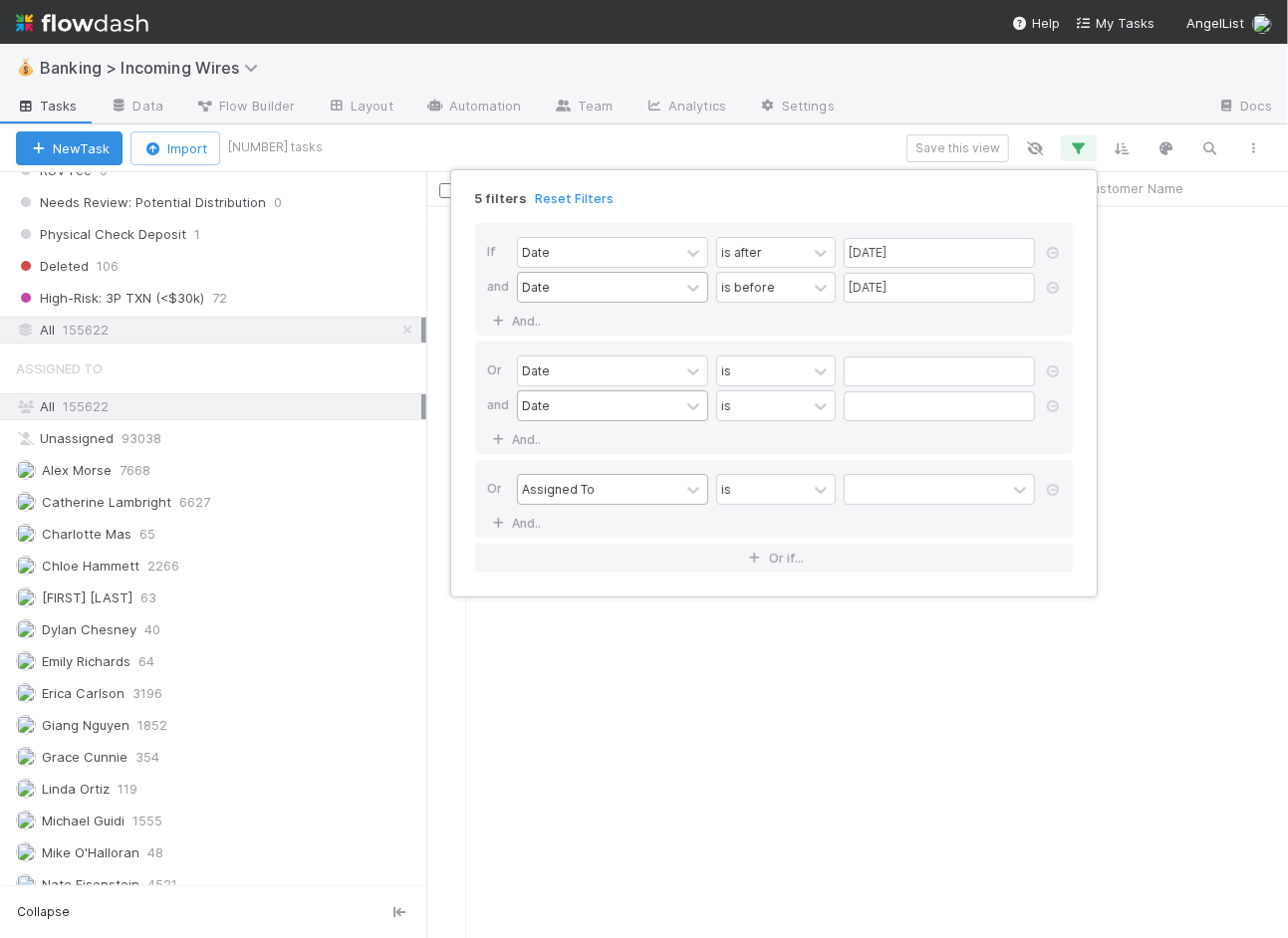 click on "Assigned To" at bounding box center (558, 489) 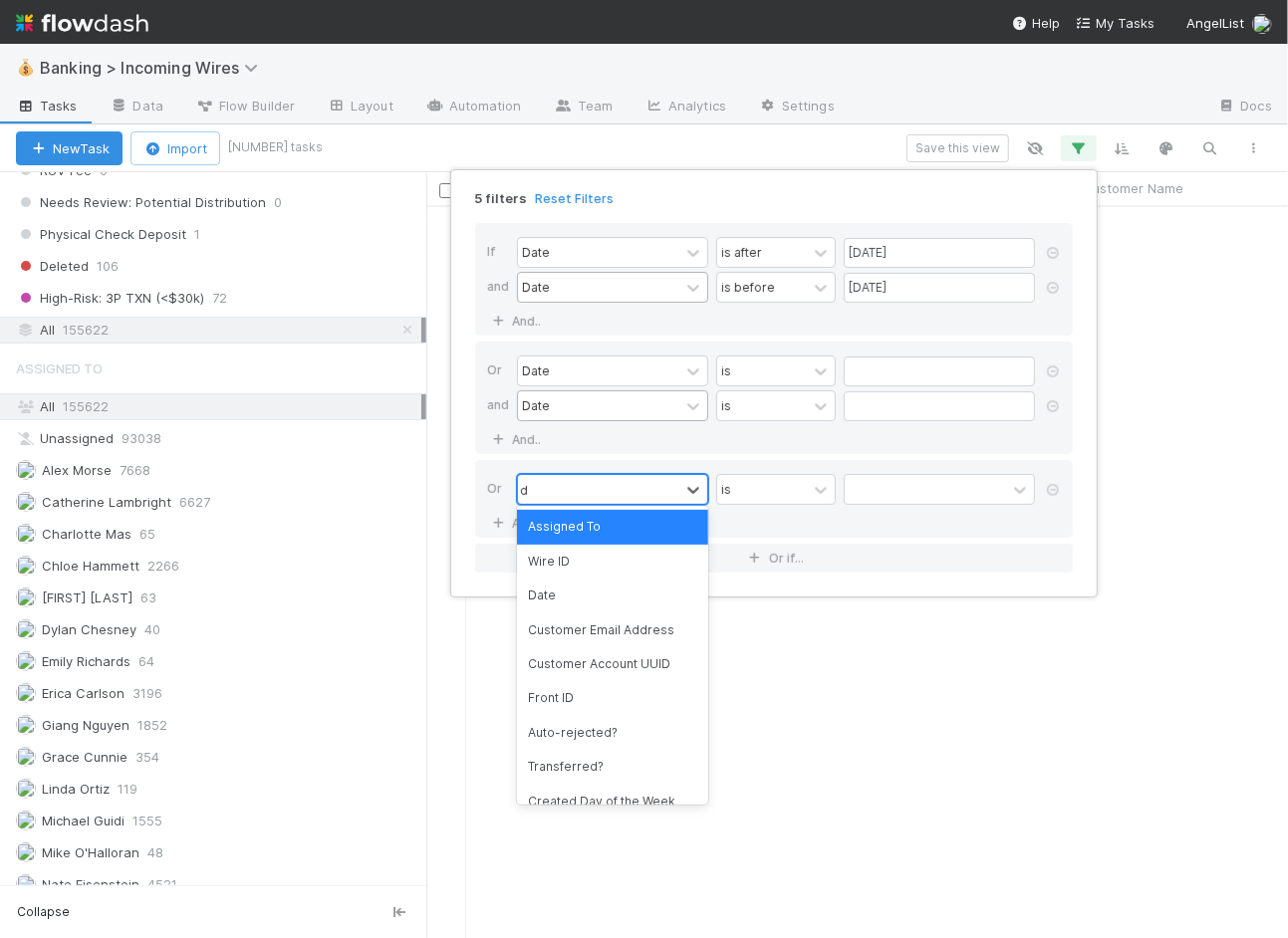 type on "date" 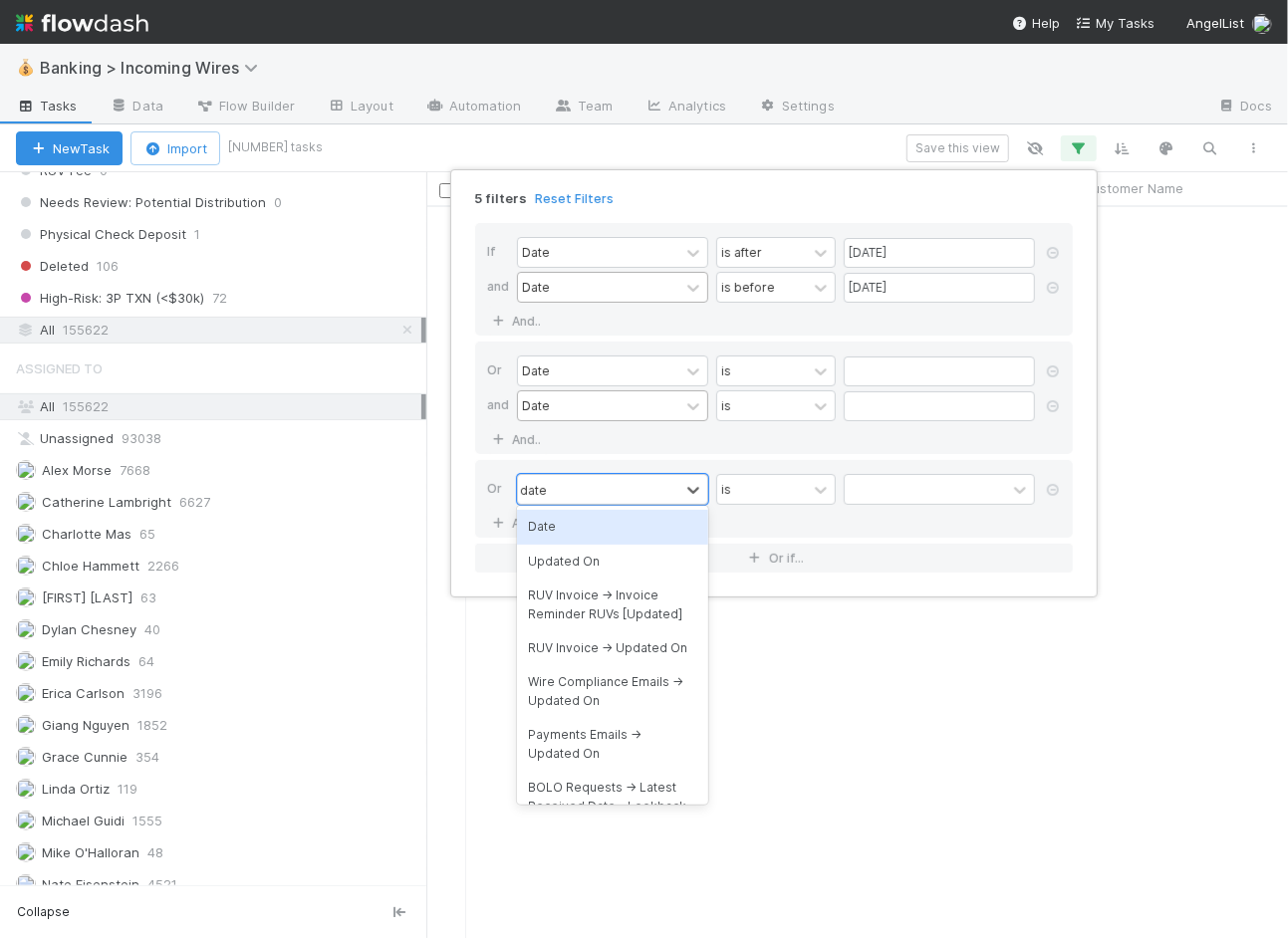 click on "Date" at bounding box center [613, 527] 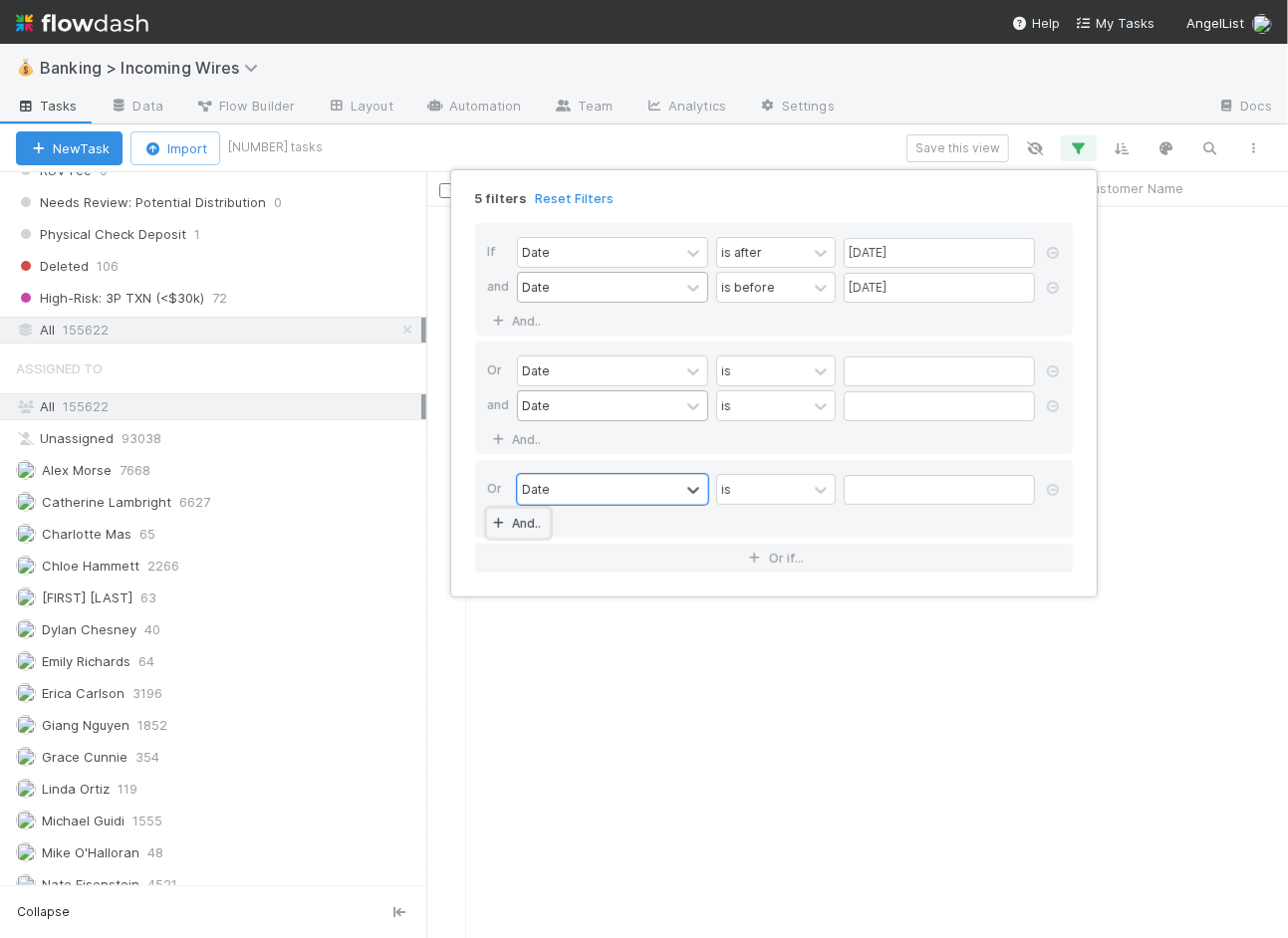 click on "And.." at bounding box center (518, 523) 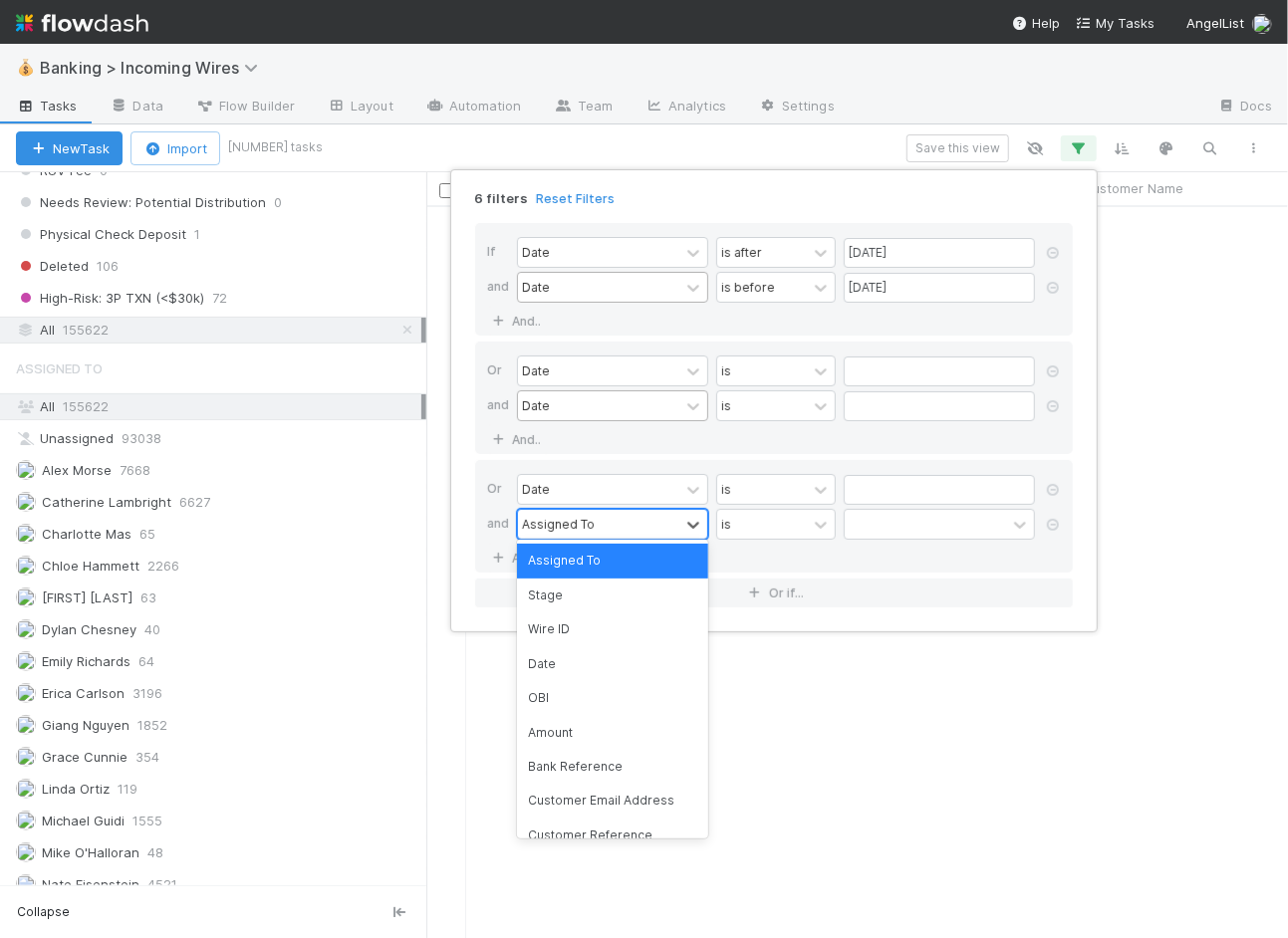 click on "Assigned To" at bounding box center (558, 524) 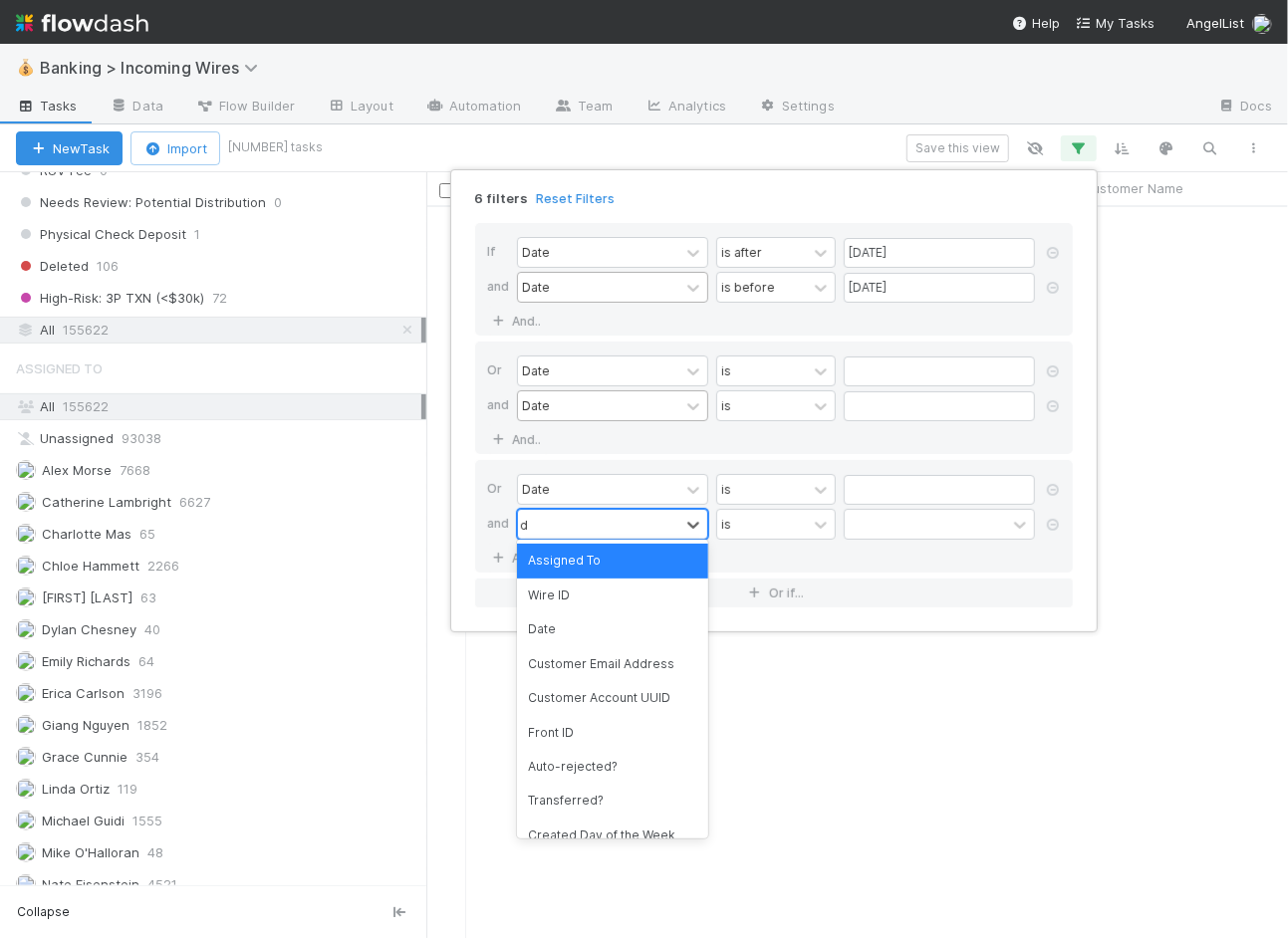 type on "dat" 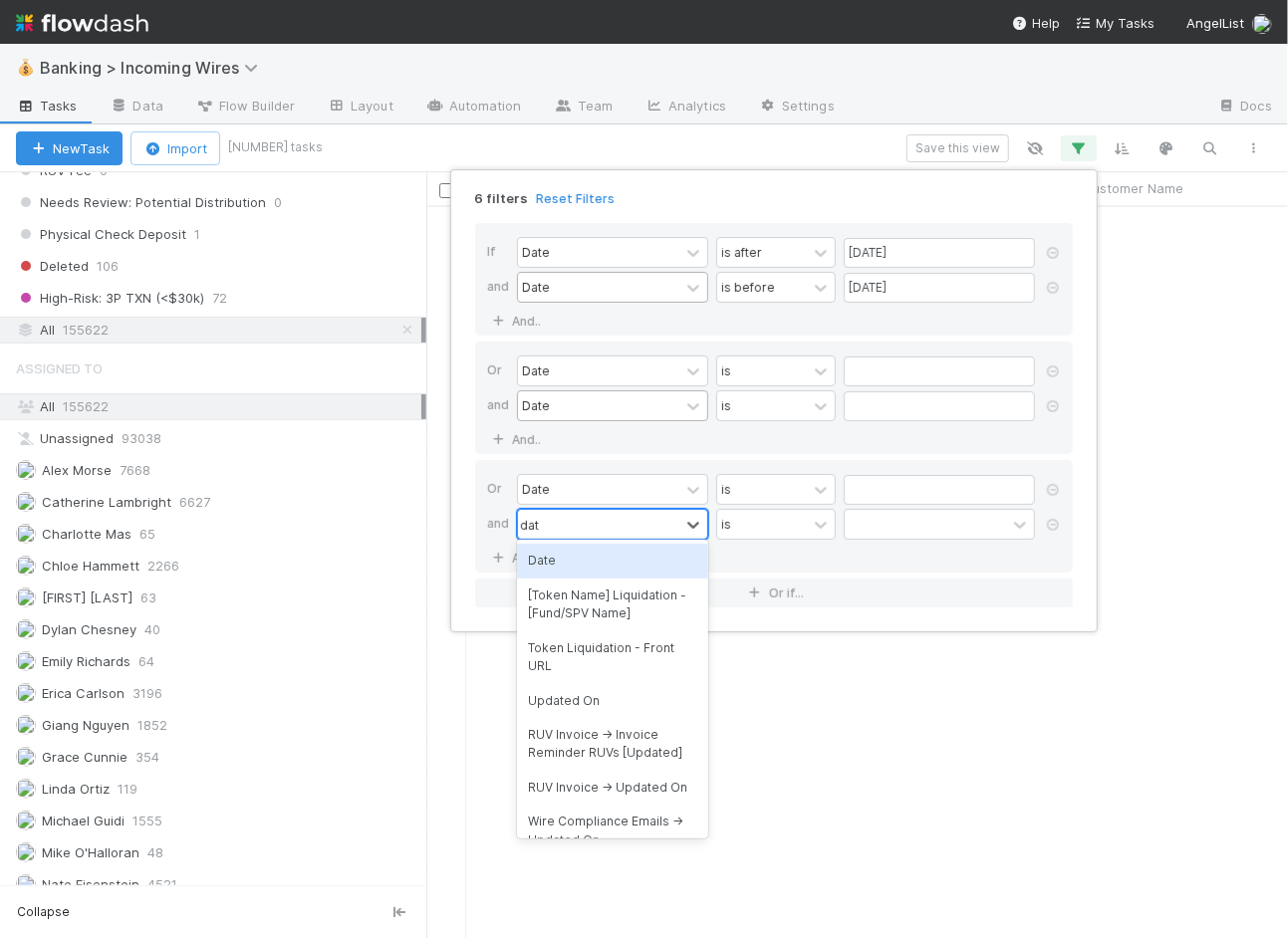 click on "Date" at bounding box center [613, 561] 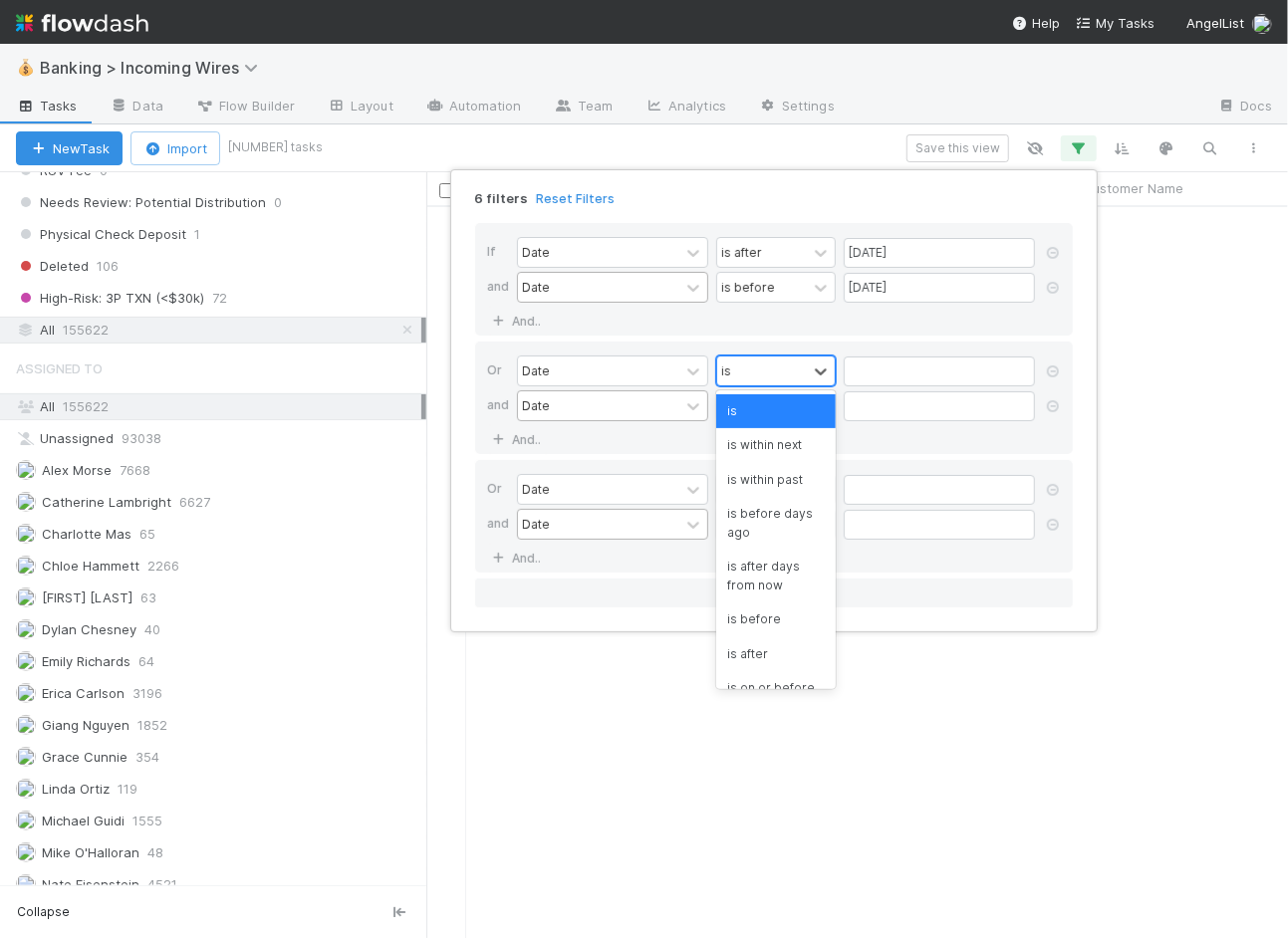 click on "is" at bounding box center [762, 370] 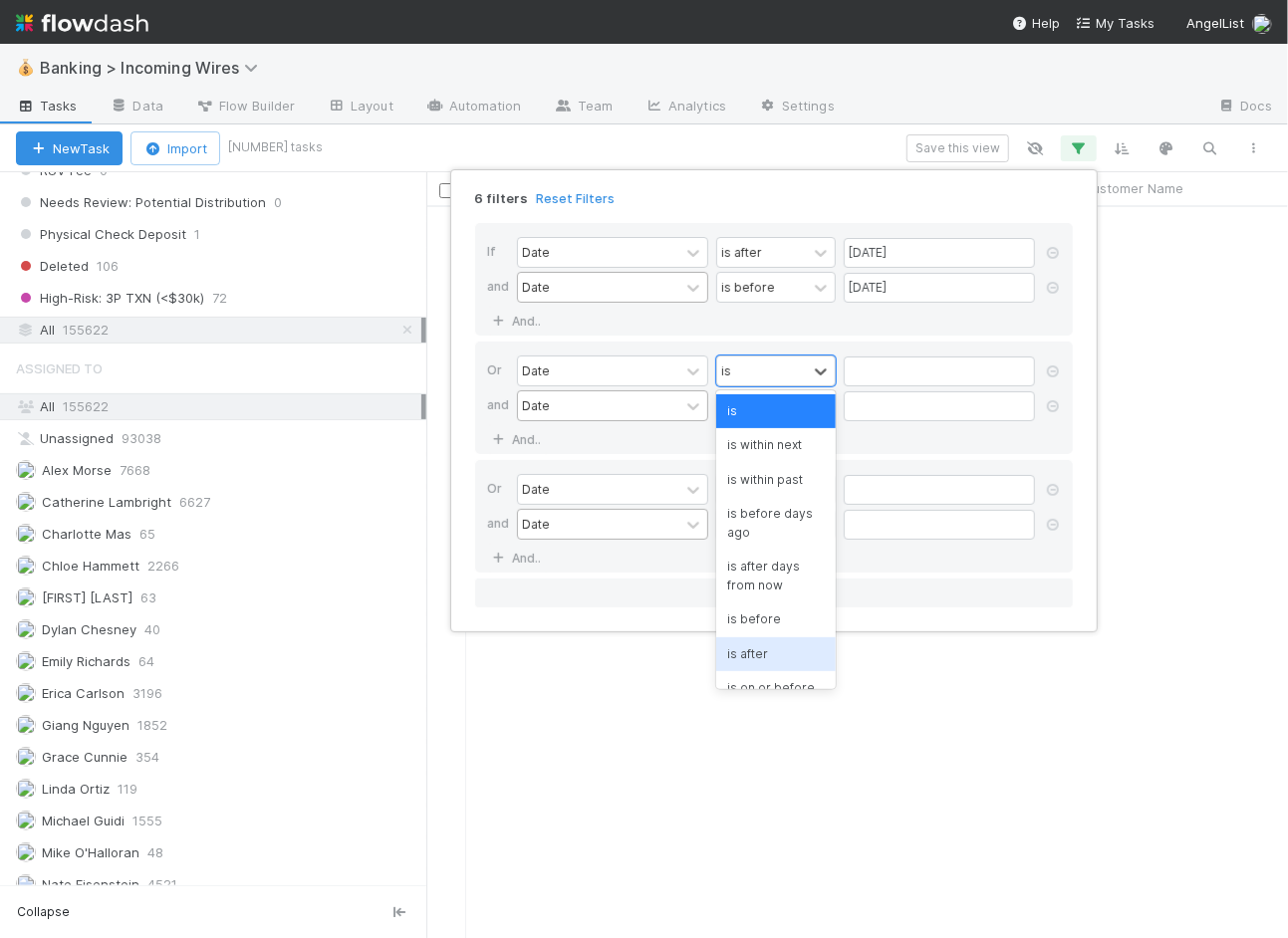 click on "is after" at bounding box center [776, 654] 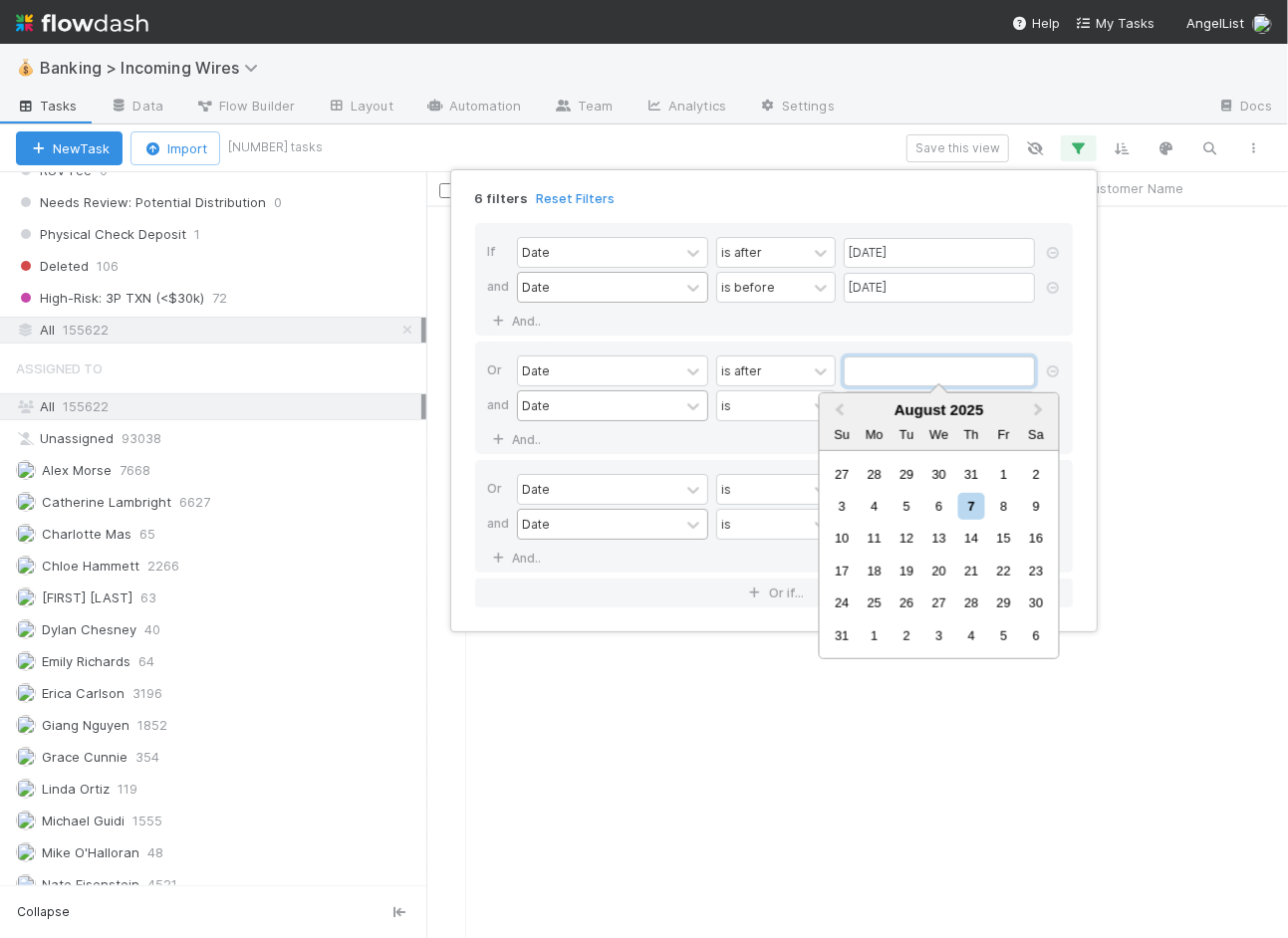 click at bounding box center [939, 371] 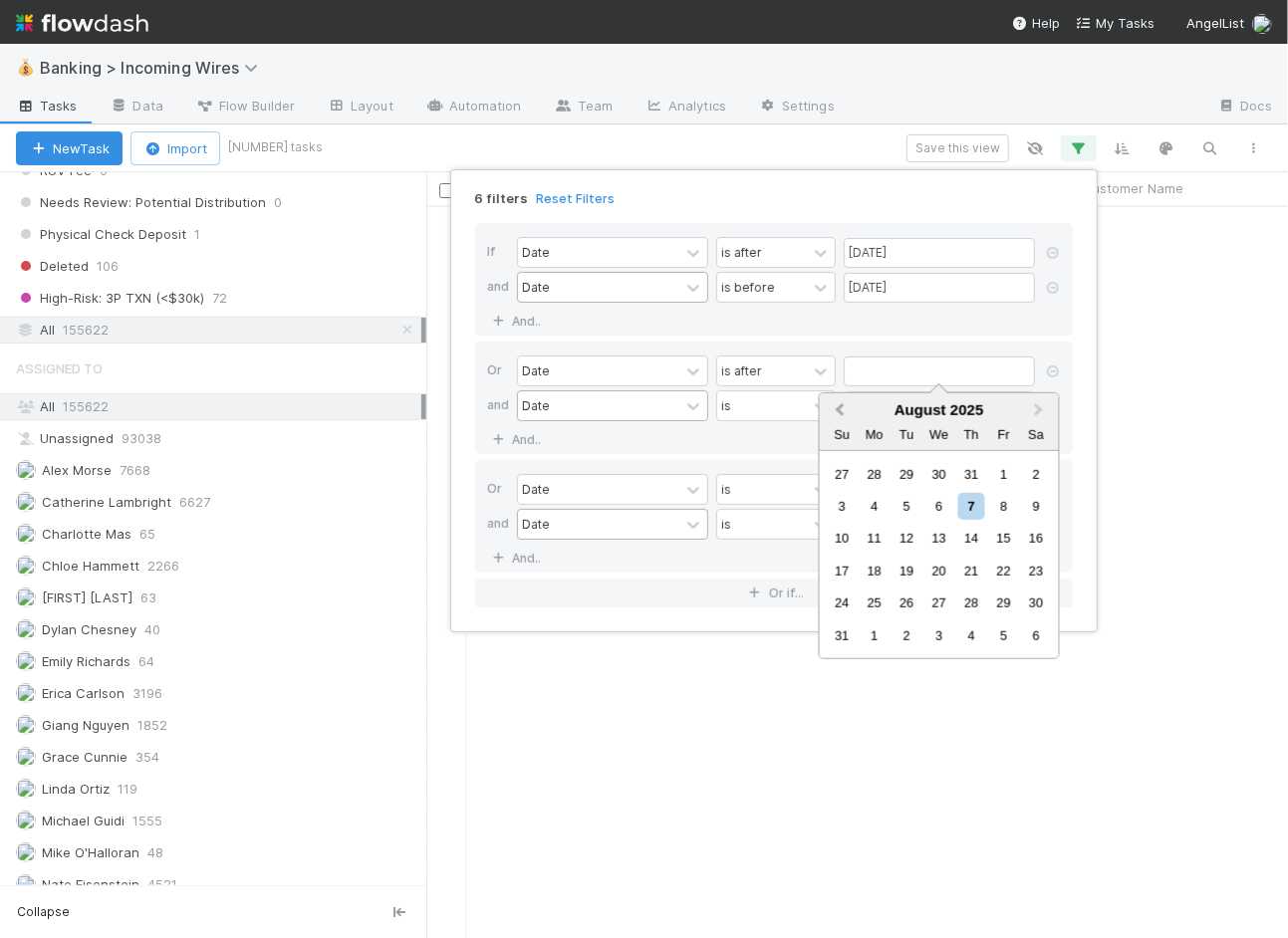 click on "Previous Month" at bounding box center [838, 411] 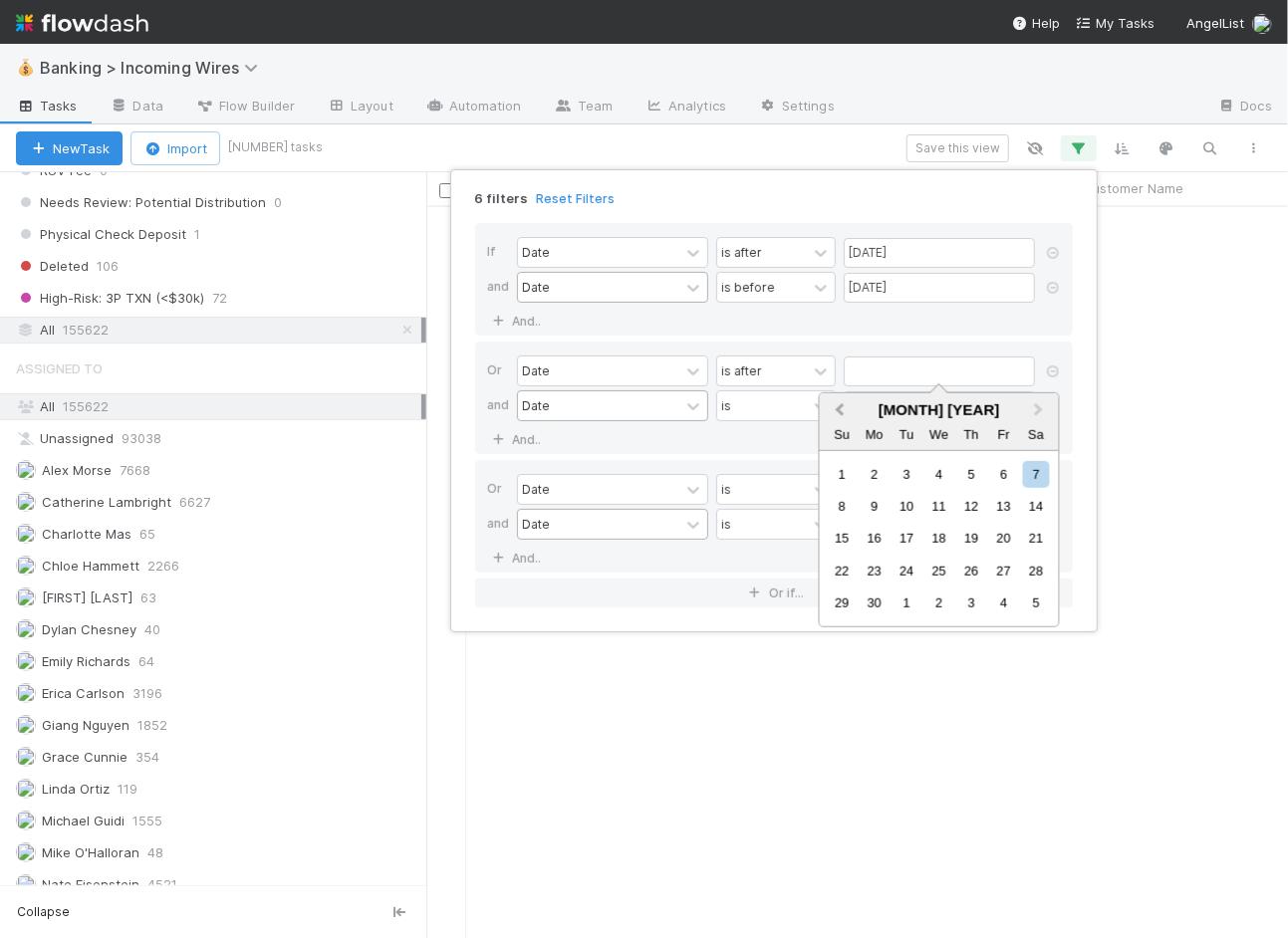 click on "Previous Month" at bounding box center [838, 411] 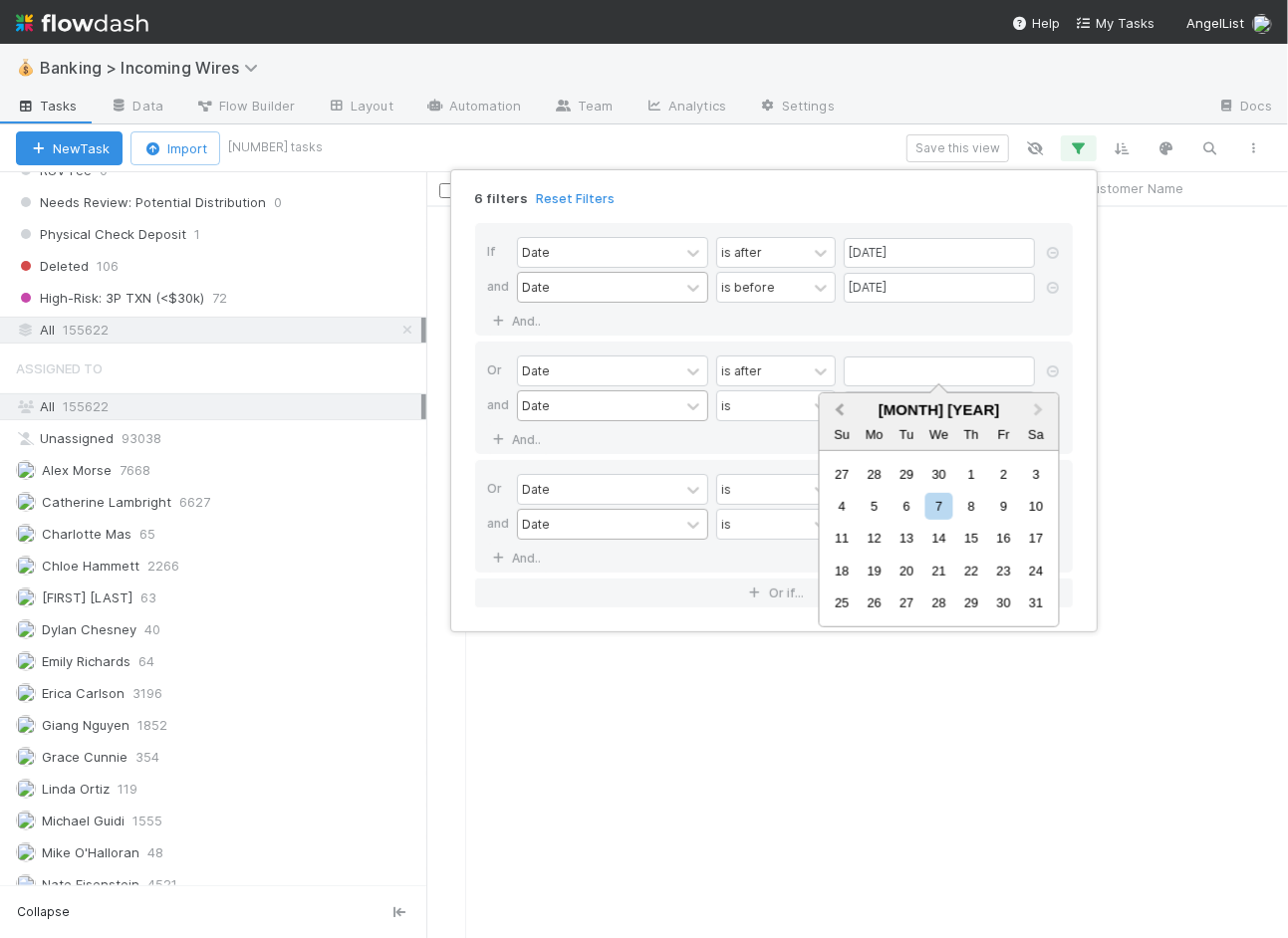 click on "Previous Month" at bounding box center [838, 411] 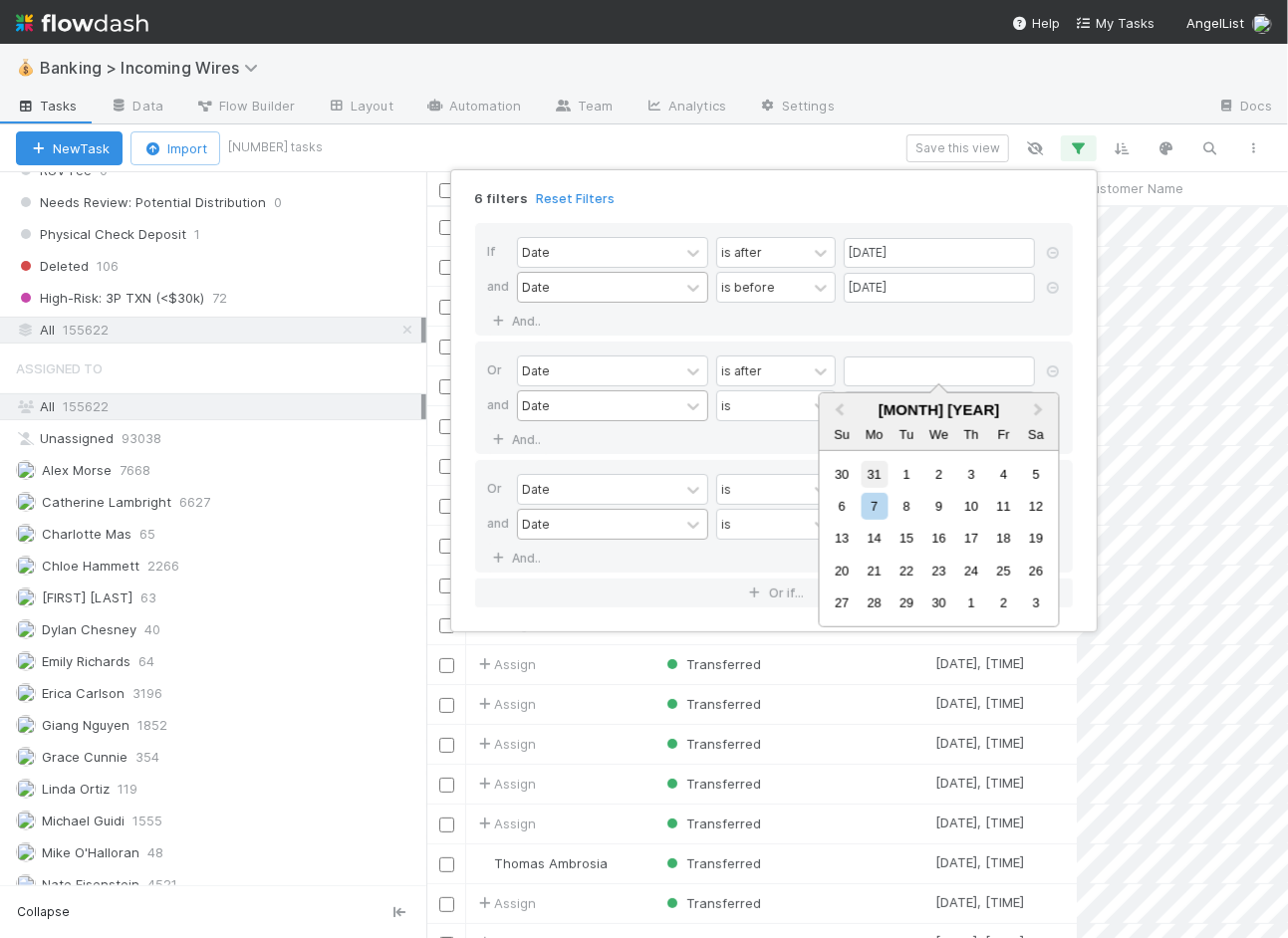 scroll, scrollTop: 1, scrollLeft: 0, axis: vertical 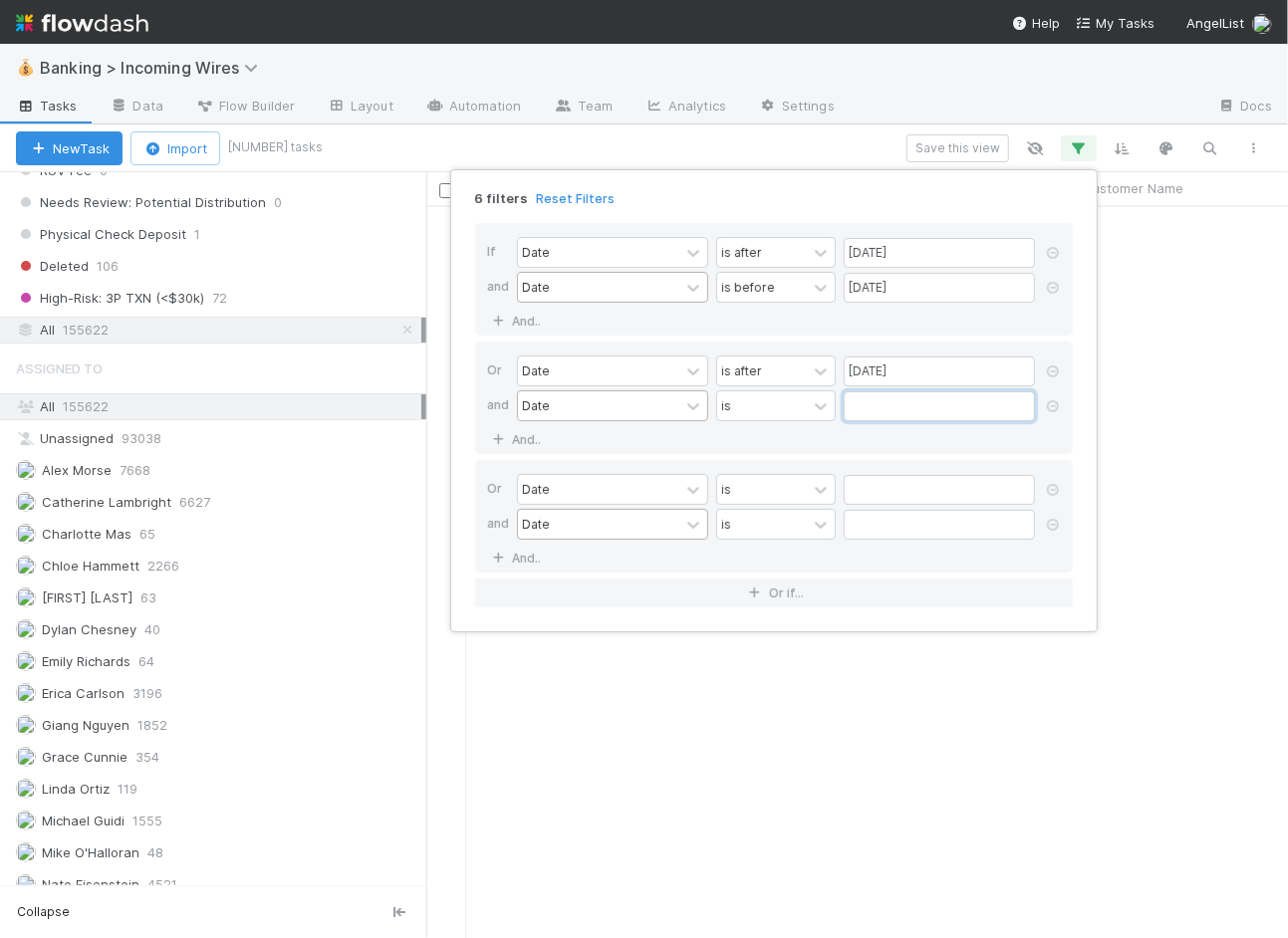 click at bounding box center [939, 406] 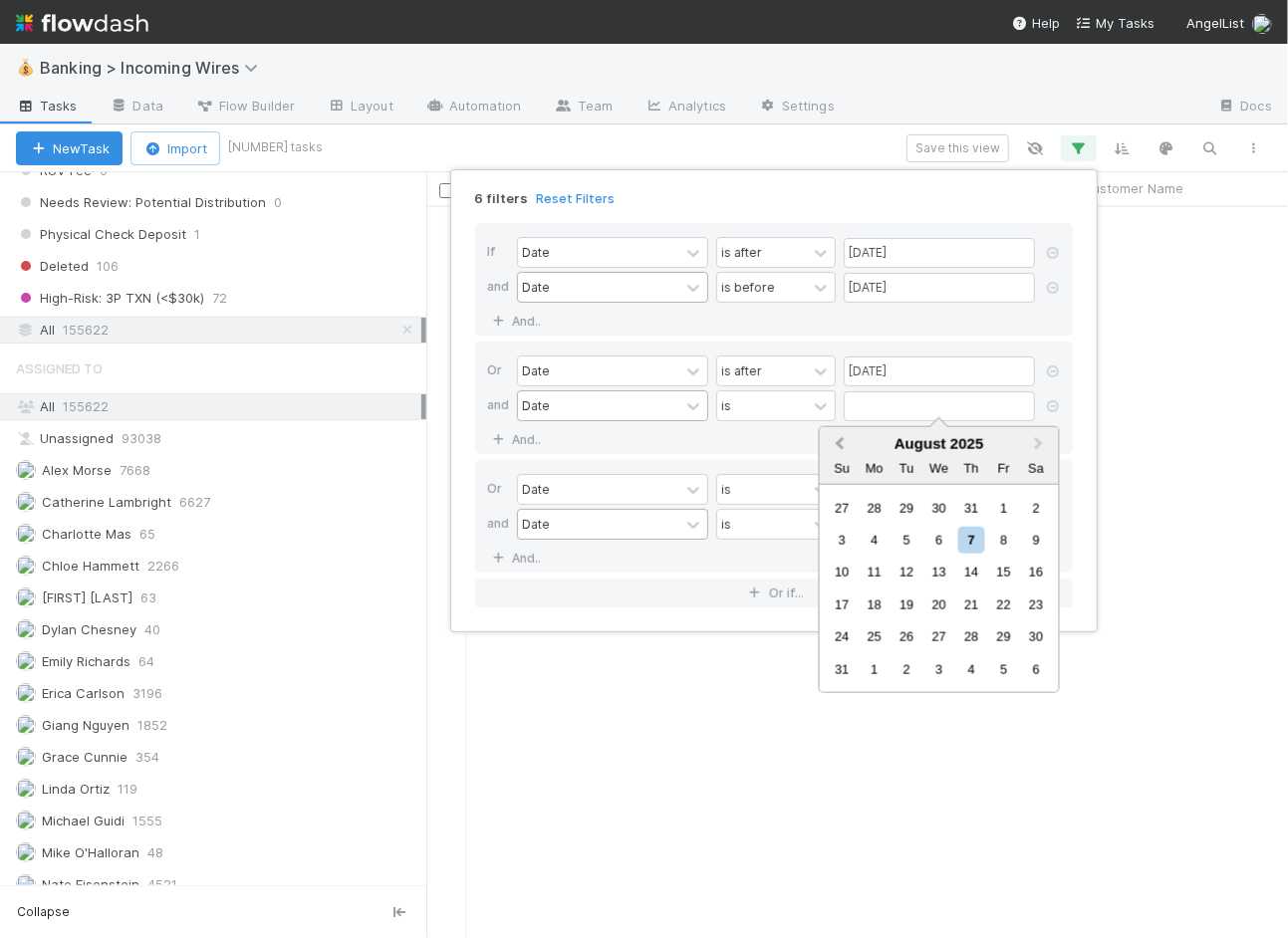 click on "Previous Month" at bounding box center [840, 443] 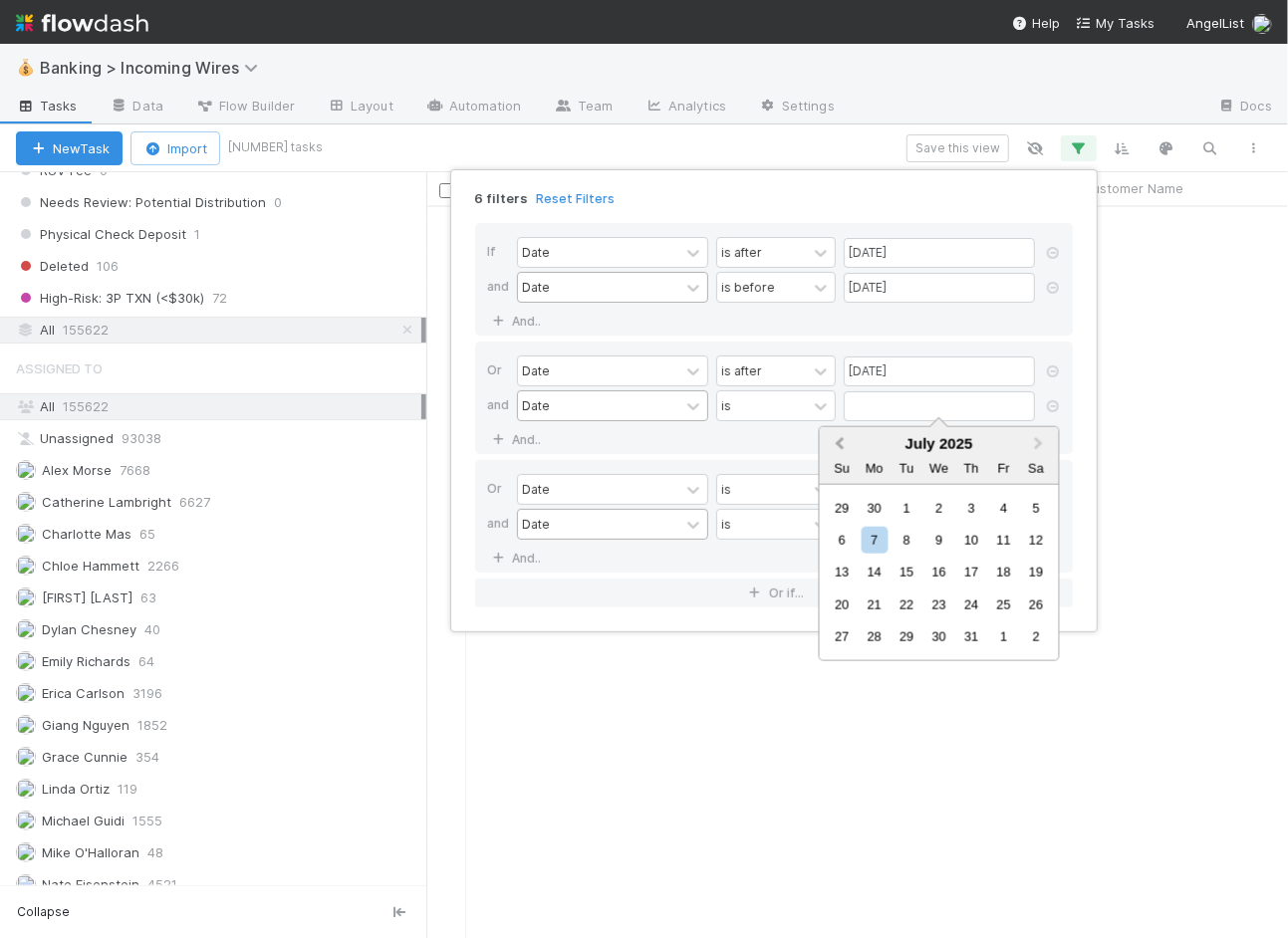 click on "Previous Month" at bounding box center [840, 443] 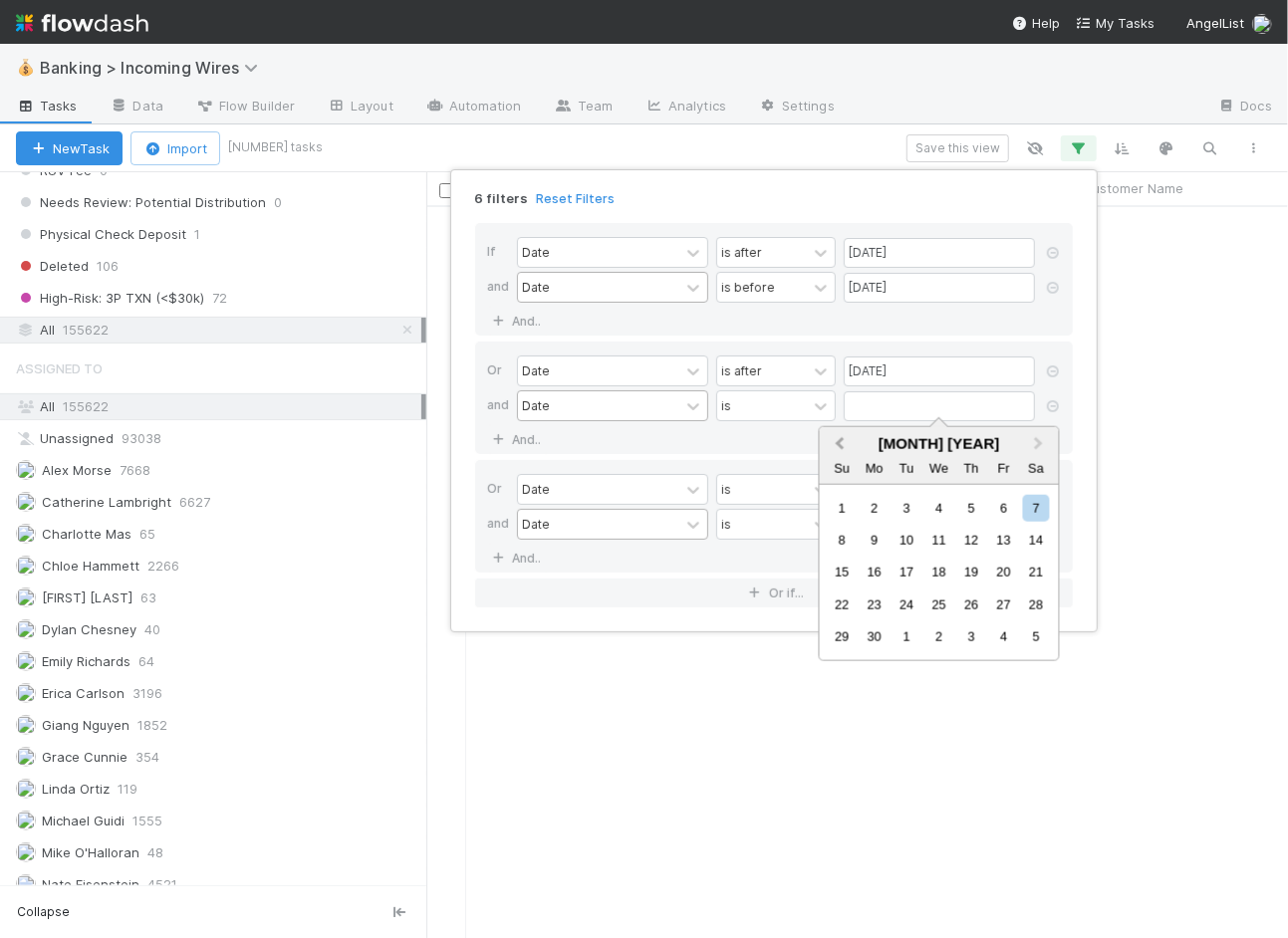click on "Previous Month" at bounding box center [840, 443] 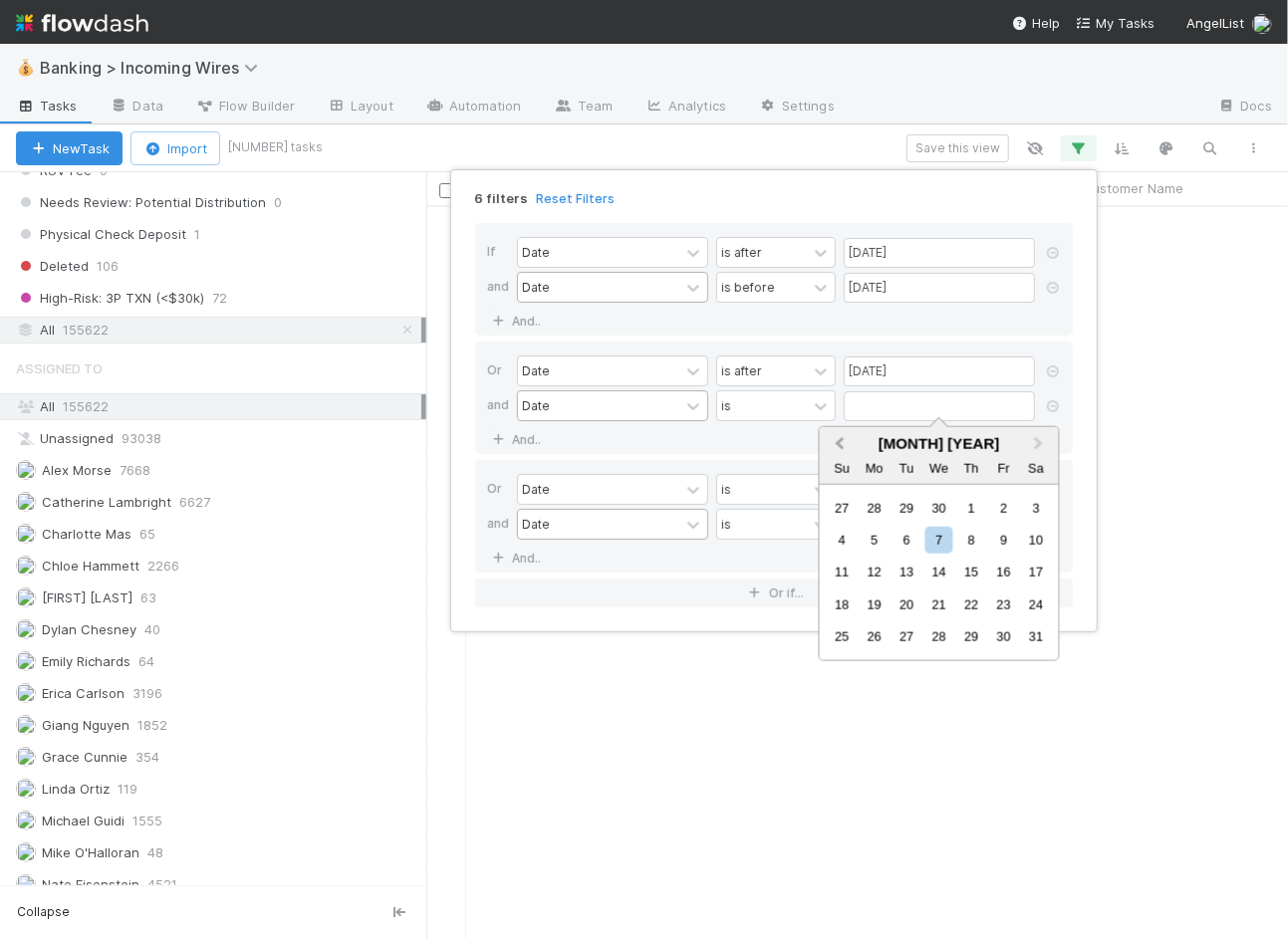 click on "Previous Month" at bounding box center [840, 443] 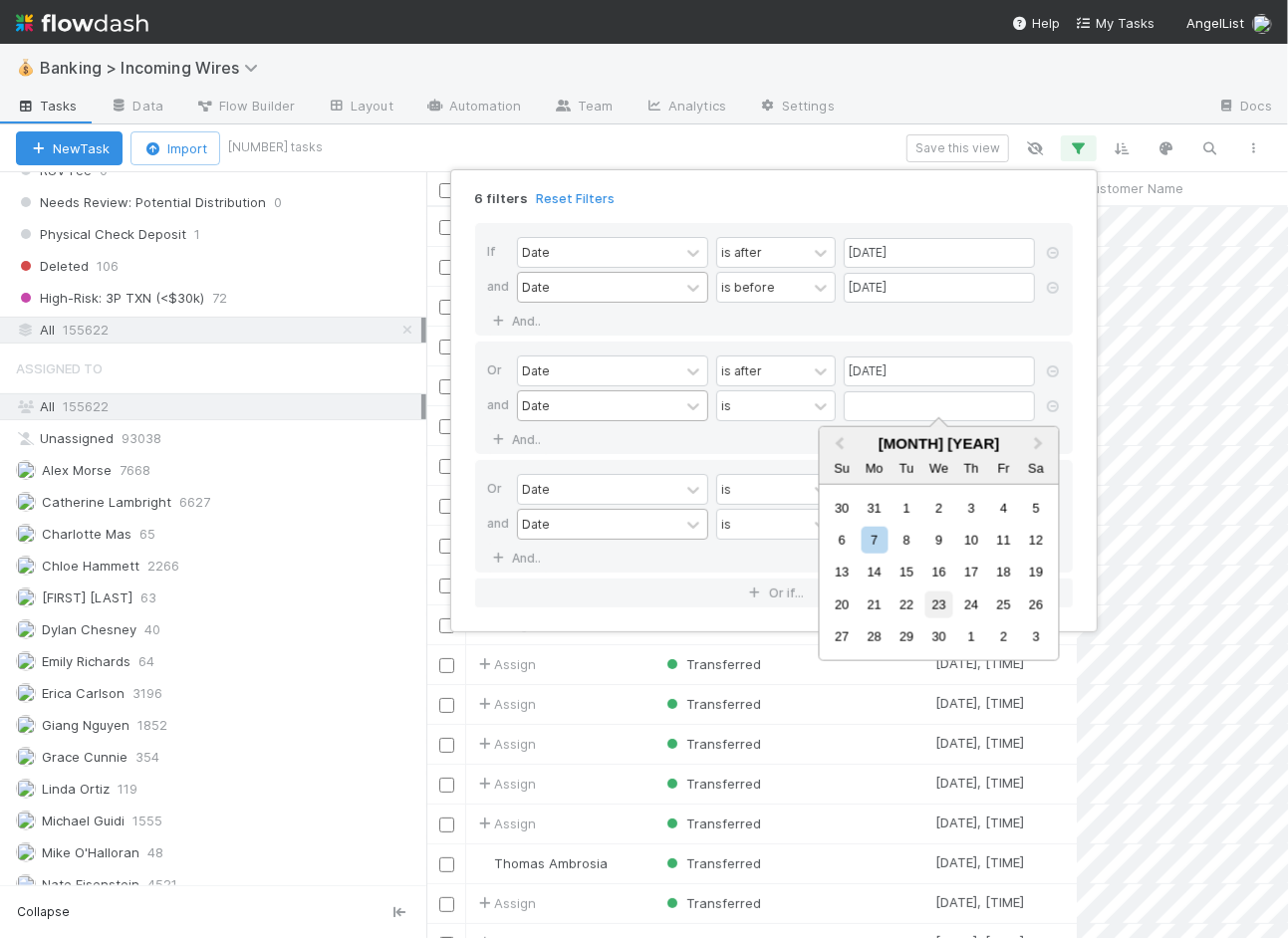 scroll, scrollTop: 1, scrollLeft: 0, axis: vertical 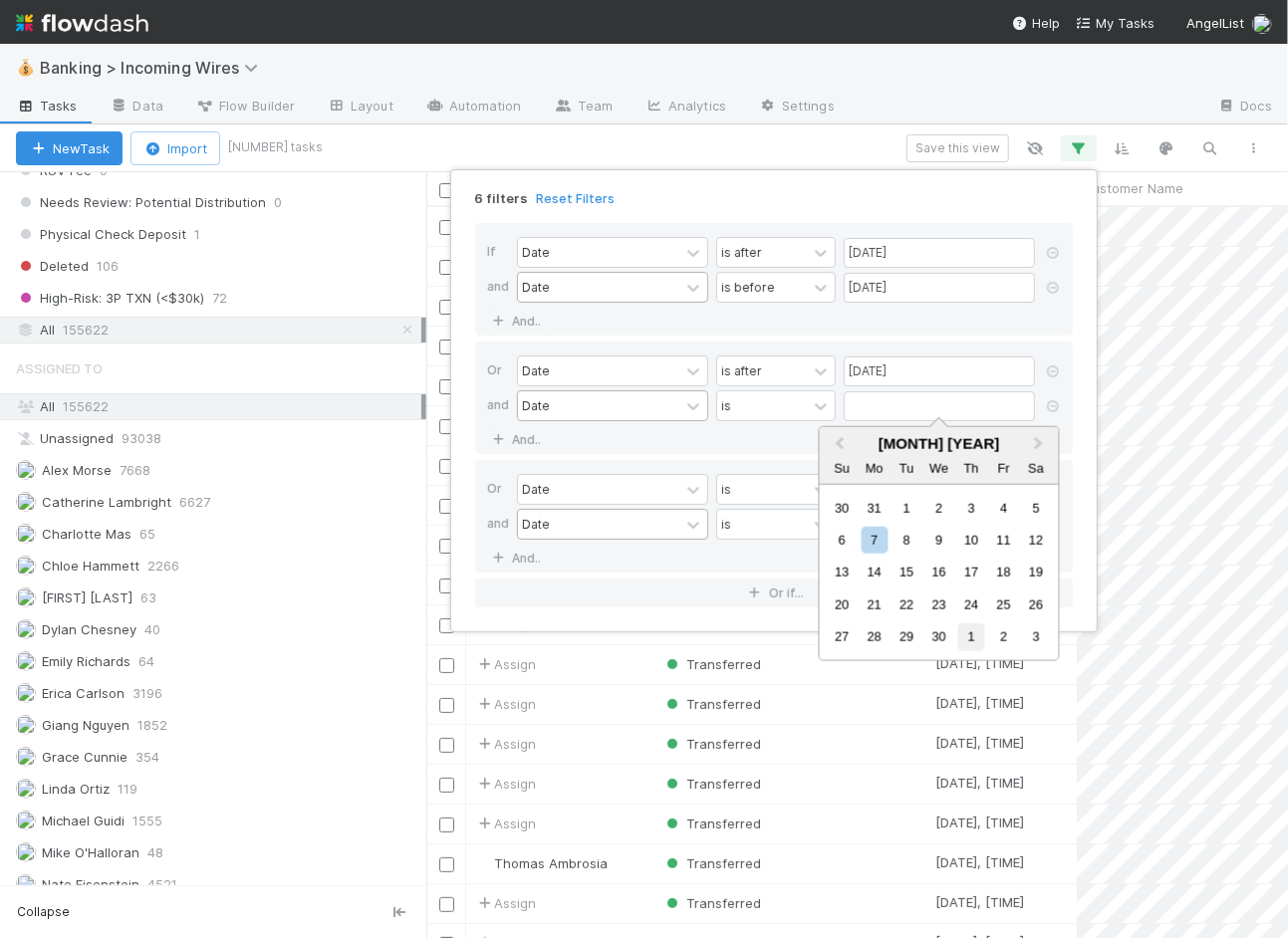 click on "1" at bounding box center [971, 636] 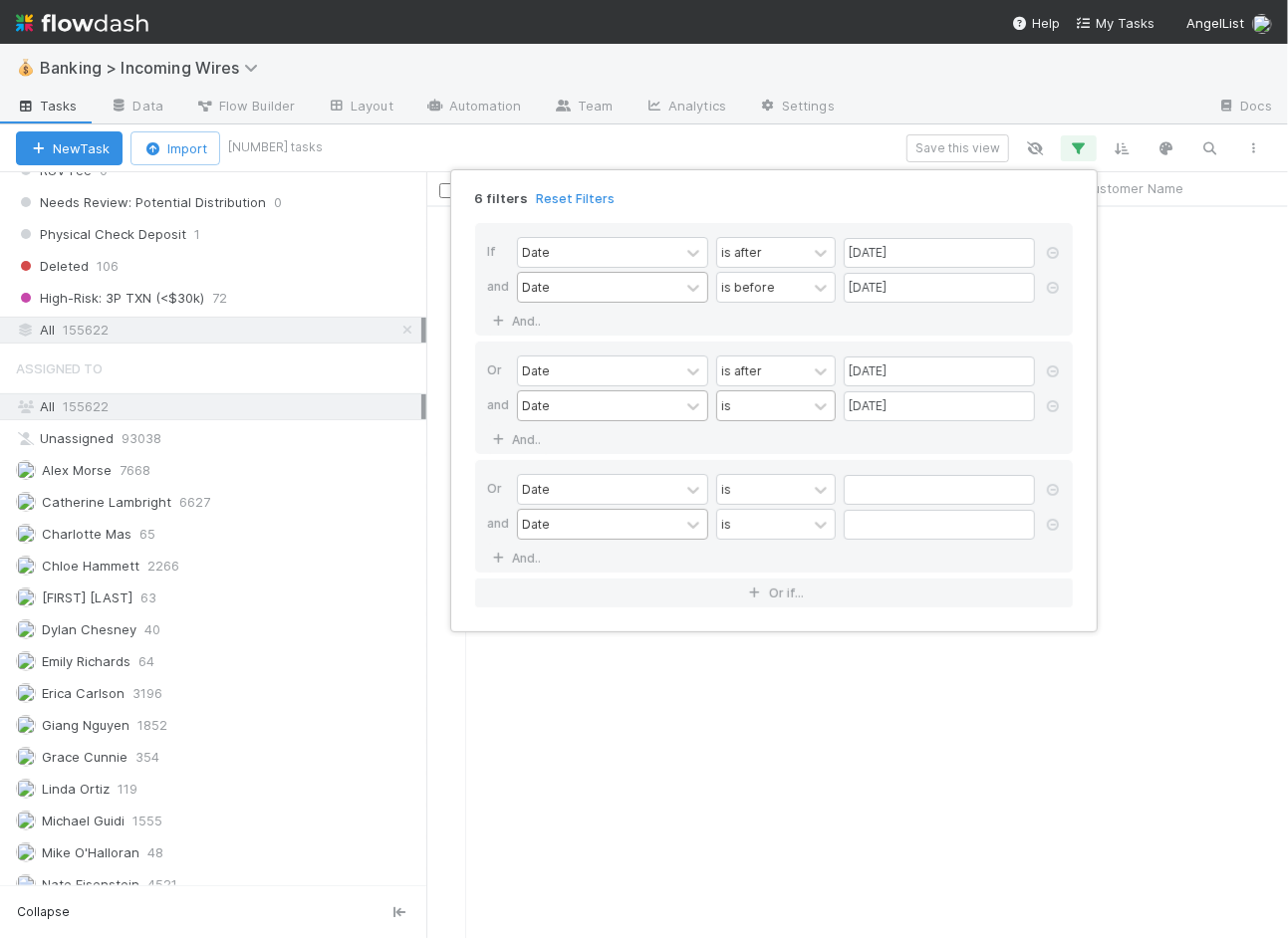click on "is" at bounding box center (762, 405) 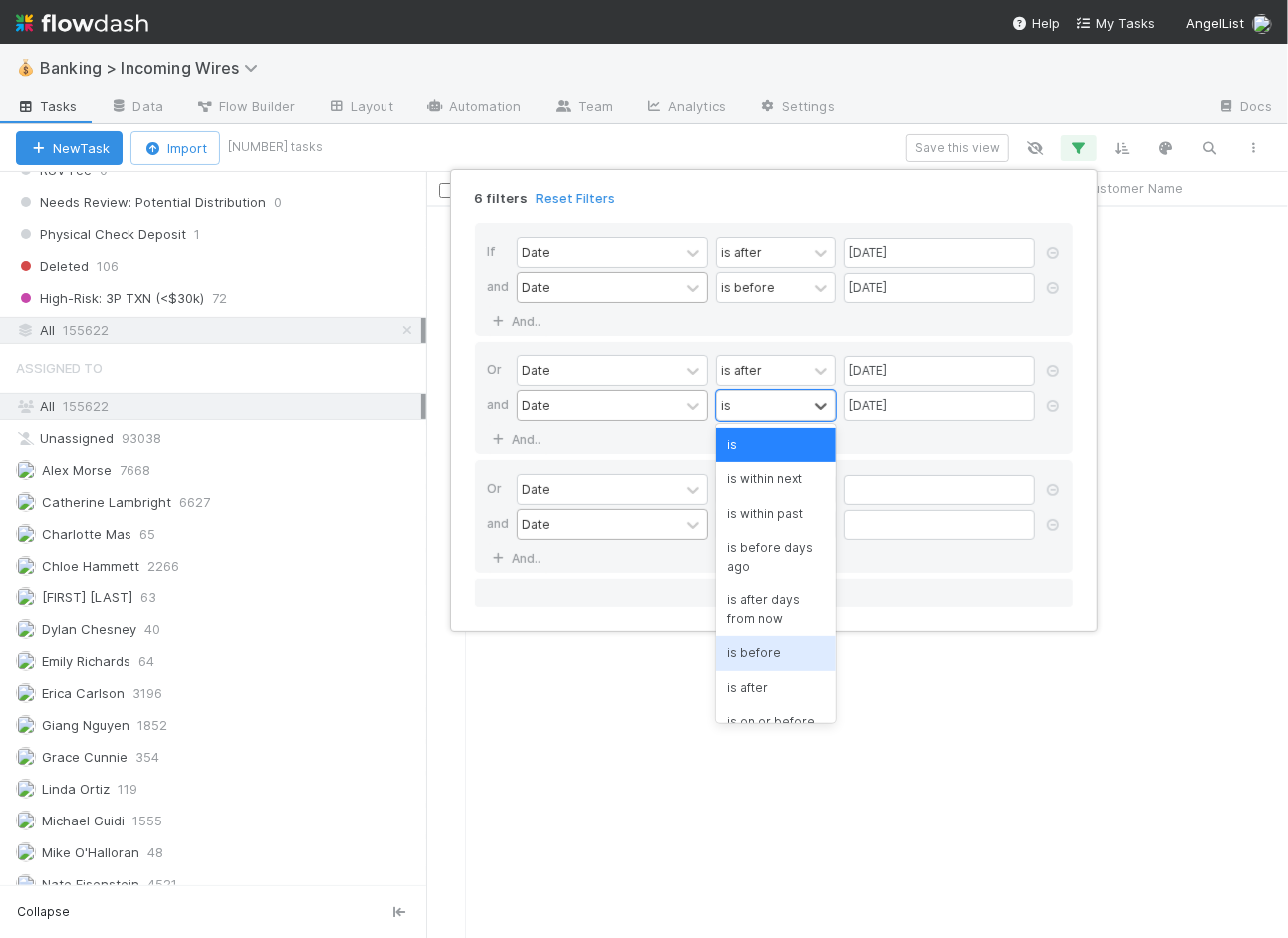 click on "is before" at bounding box center [776, 653] 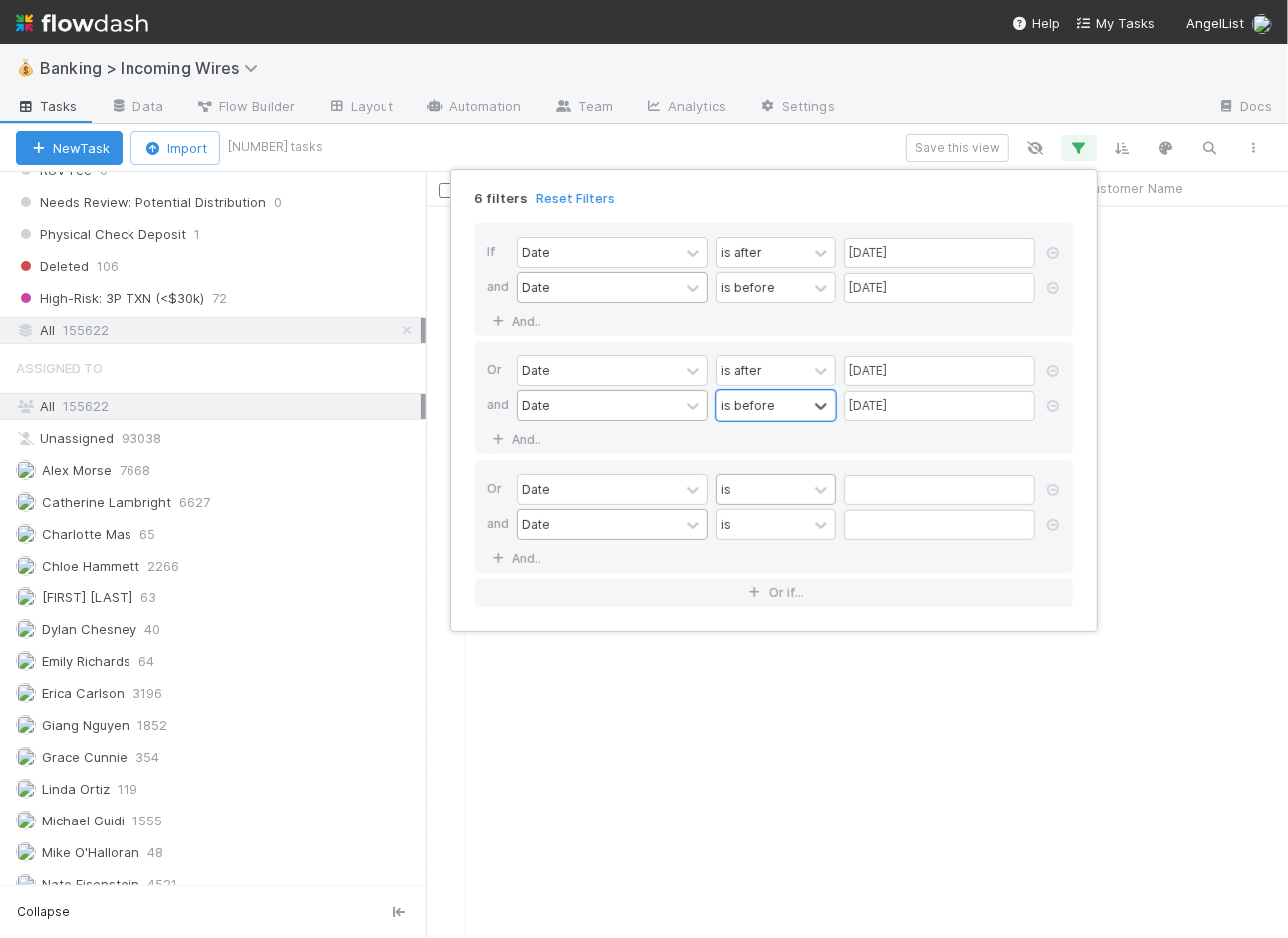 click on "is" at bounding box center (762, 489) 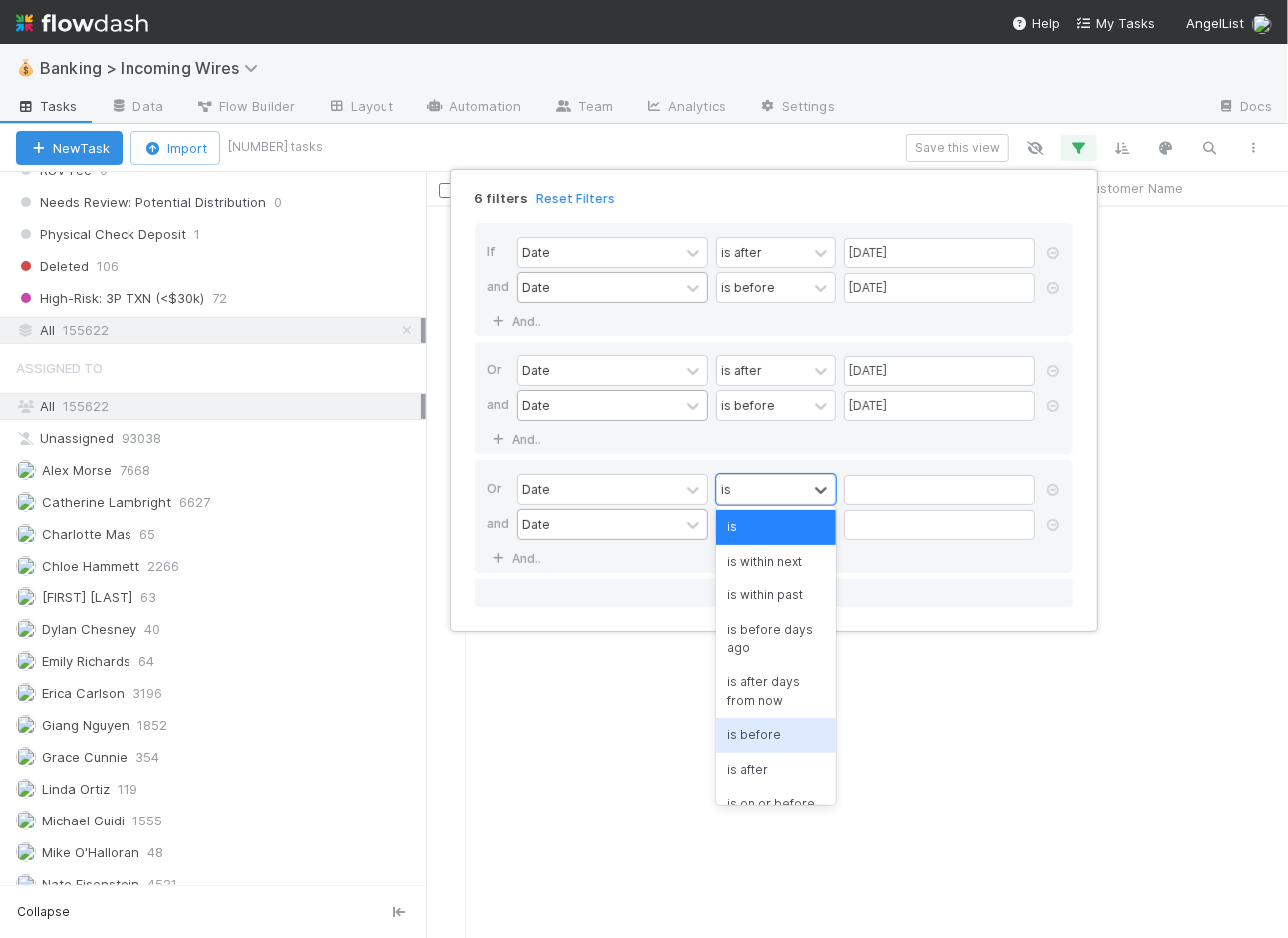 click on "is after" at bounding box center [776, 770] 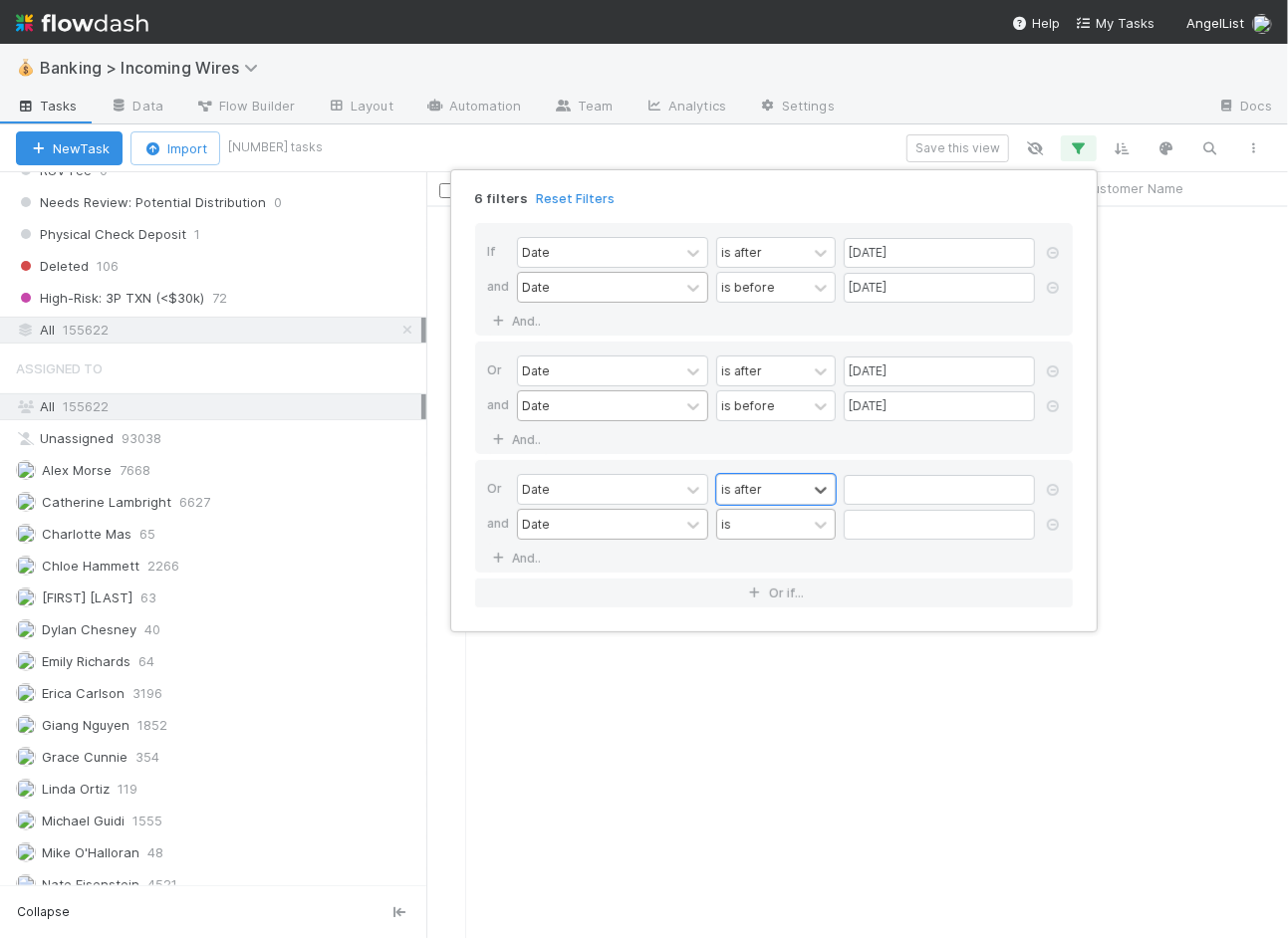 click on "is" at bounding box center [762, 524] 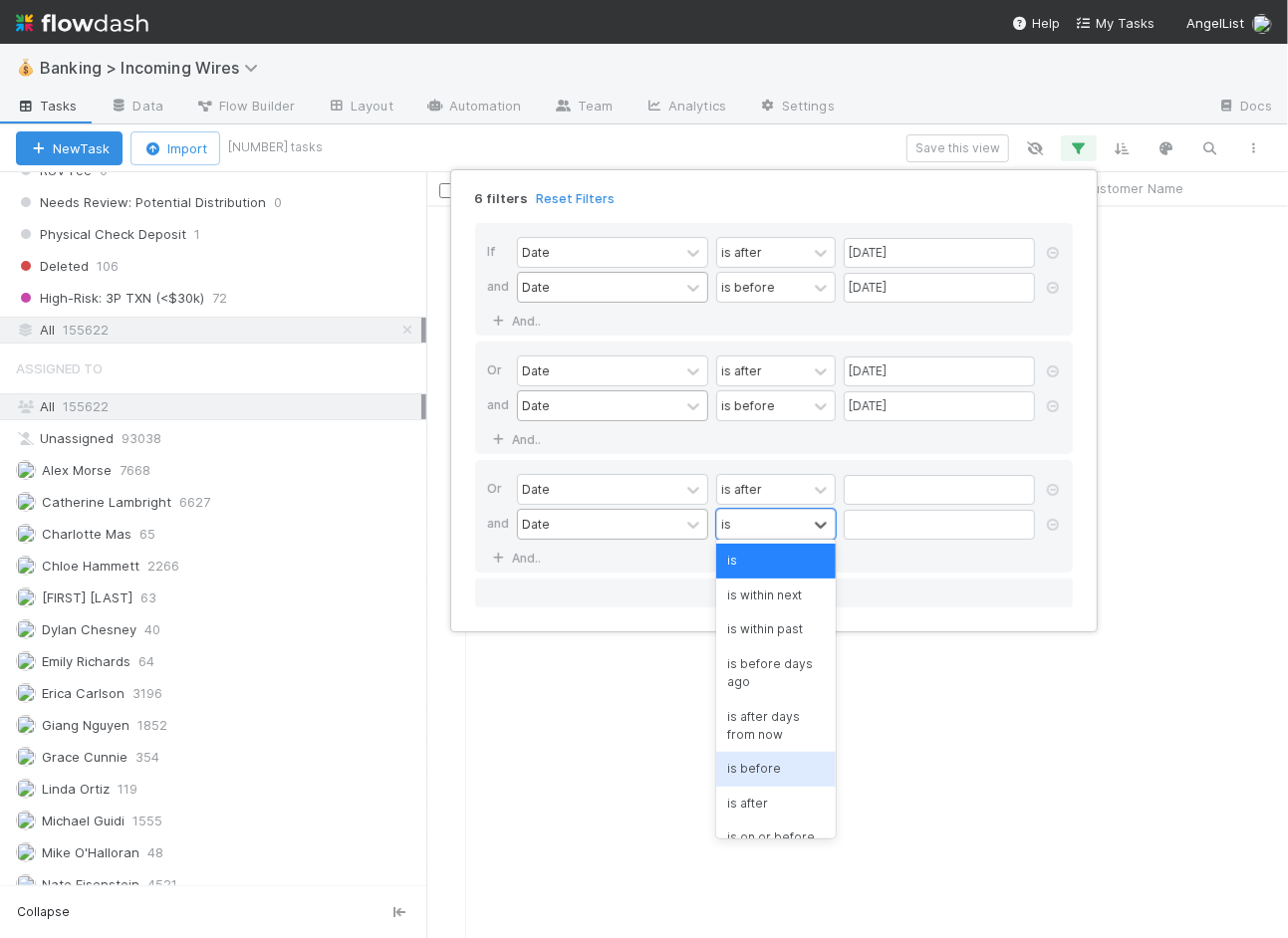 click on "is before" at bounding box center (776, 769) 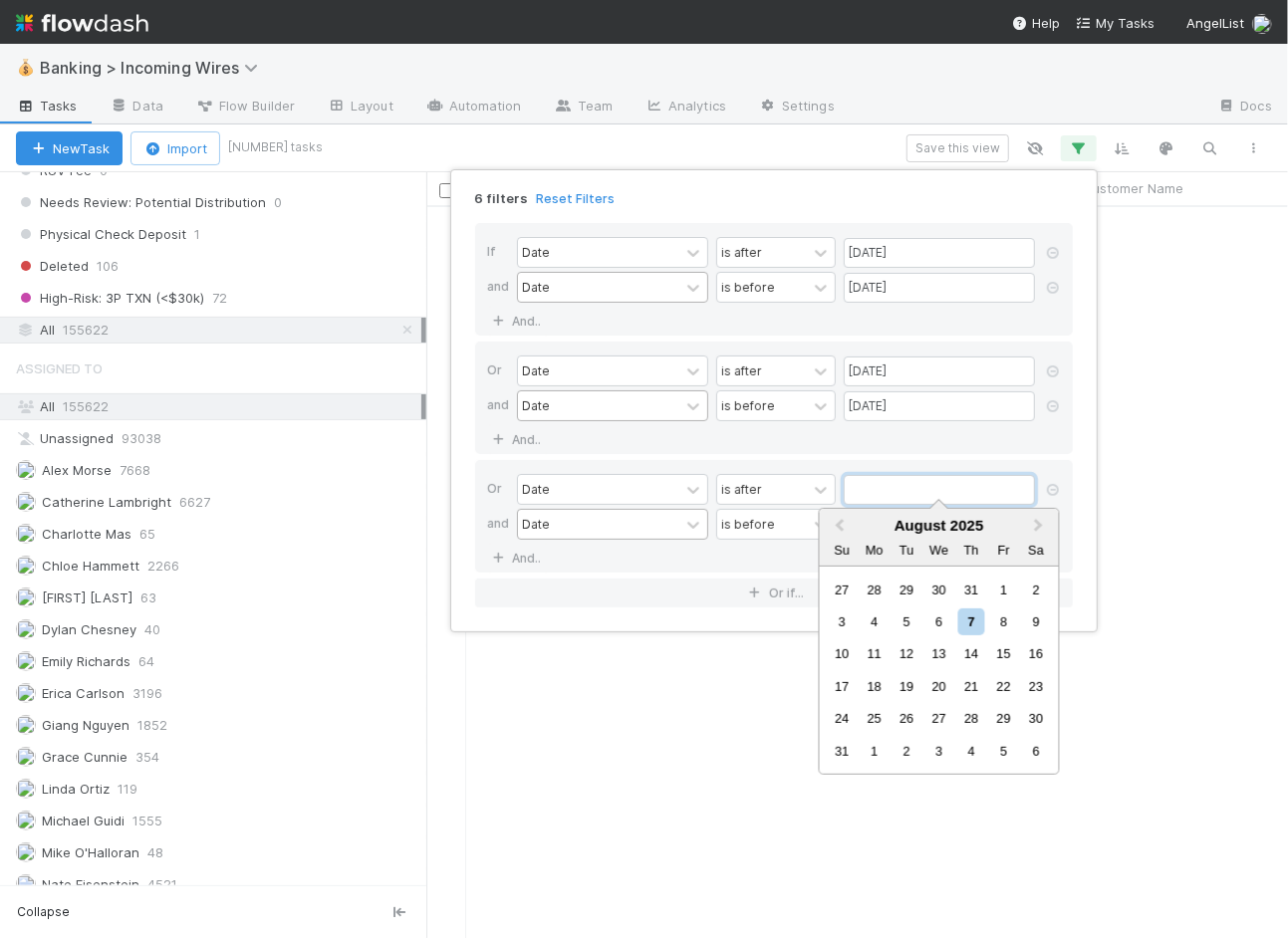 click at bounding box center (939, 490) 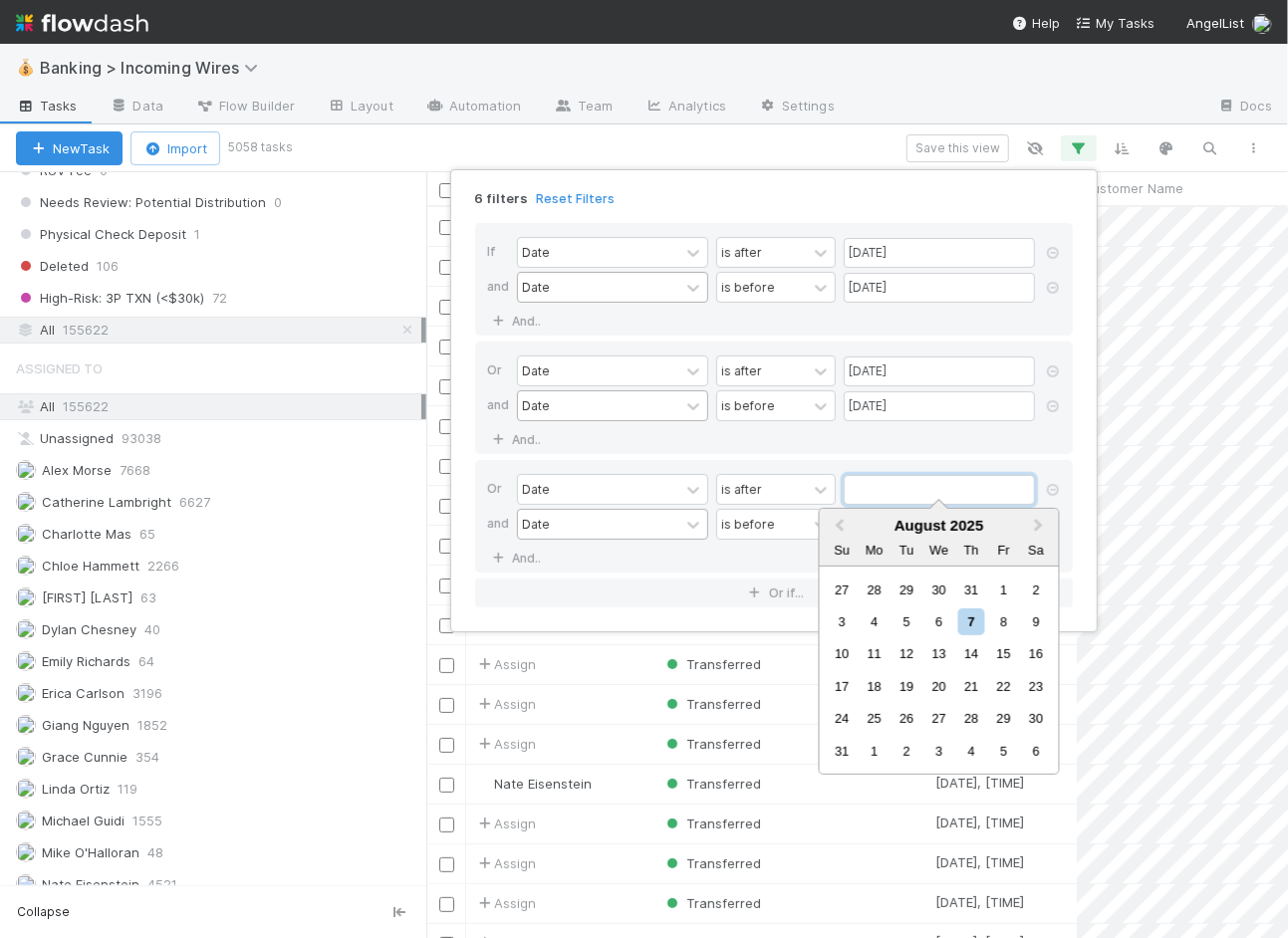 scroll, scrollTop: 1, scrollLeft: 0, axis: vertical 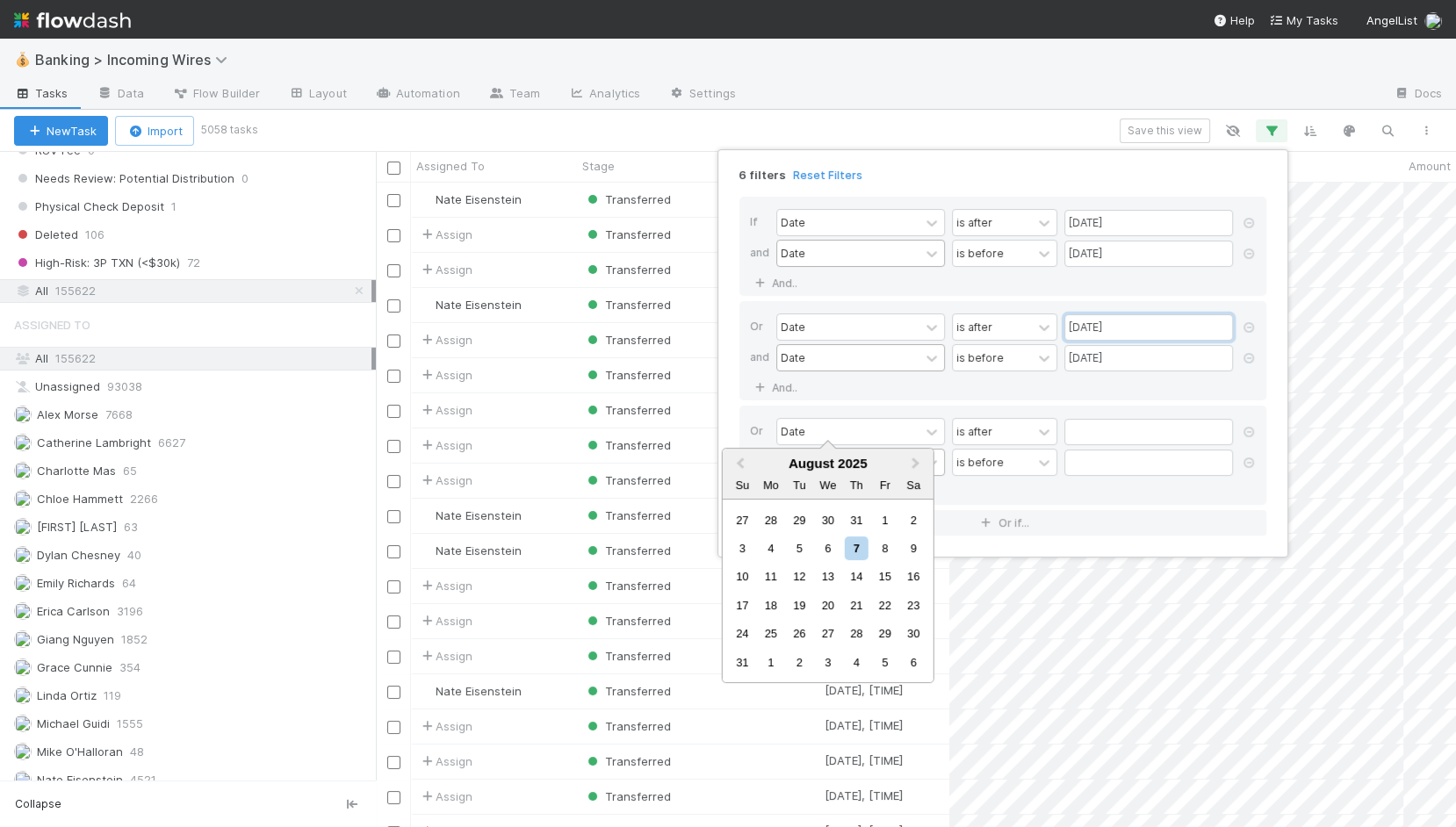 click on "03/31/2025" at bounding box center [1149, 327] 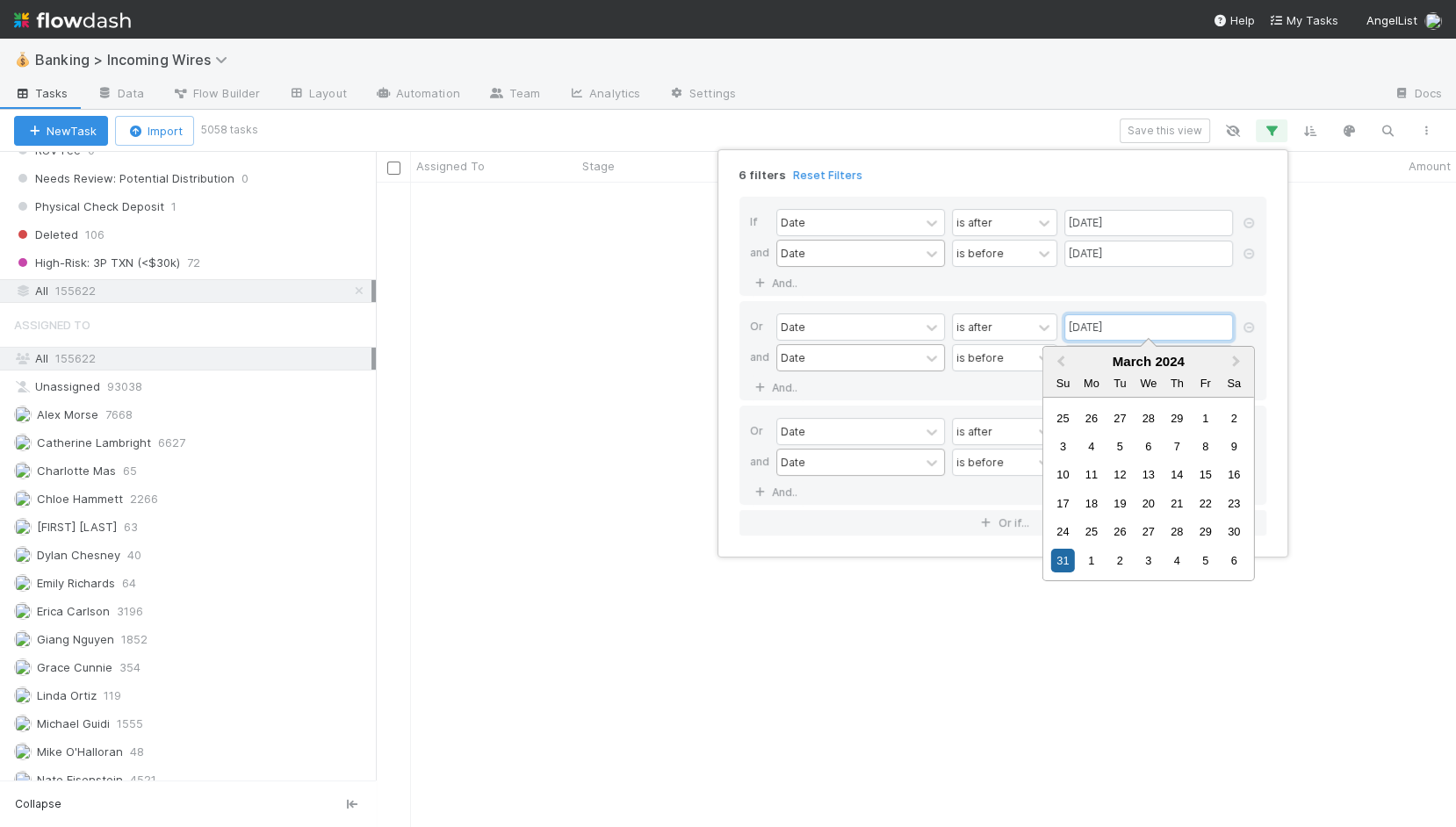 type on "03/31/2024" 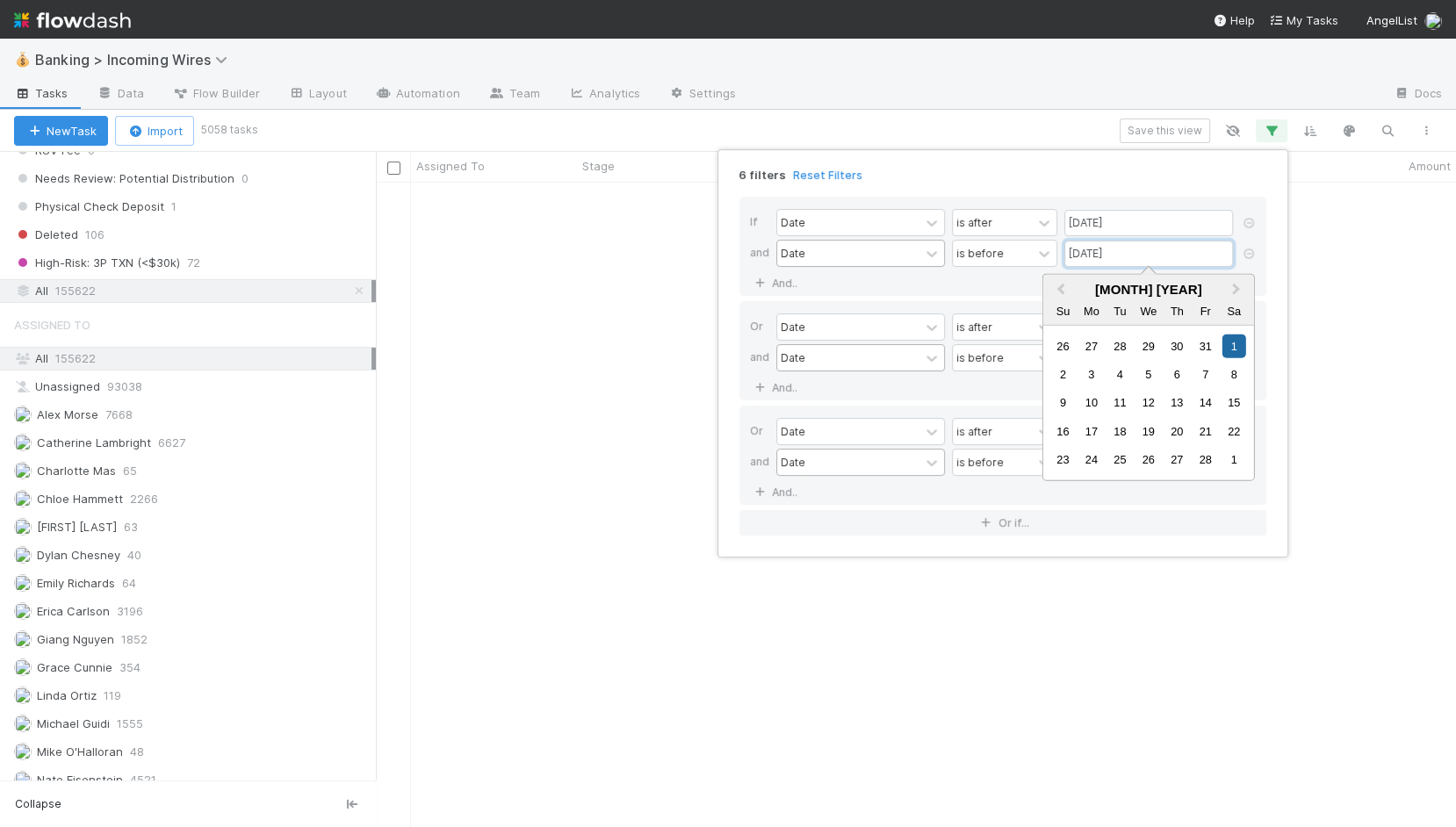 click on "02/01/2025" at bounding box center [1149, 254] 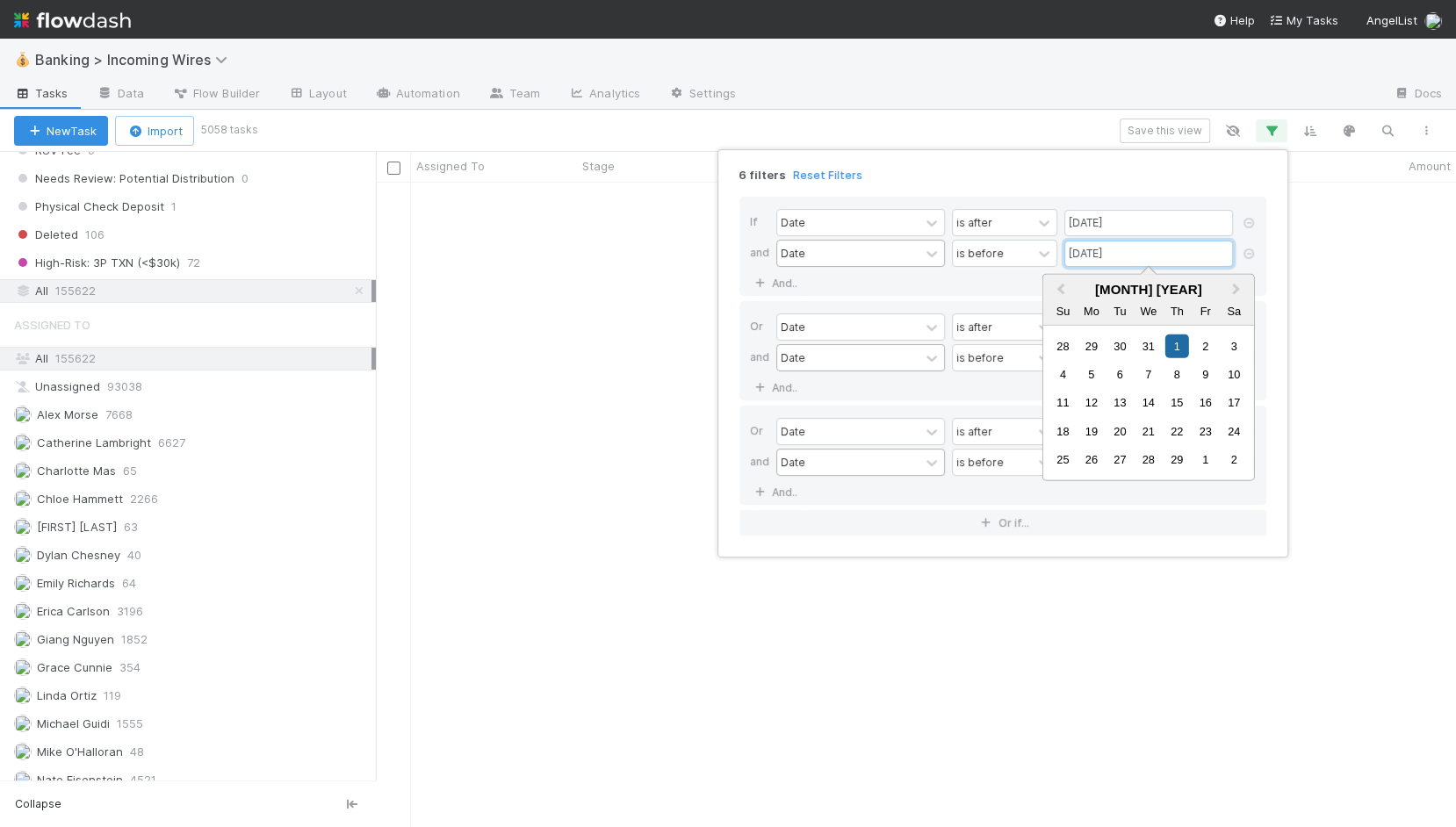 type on "02/01/2024" 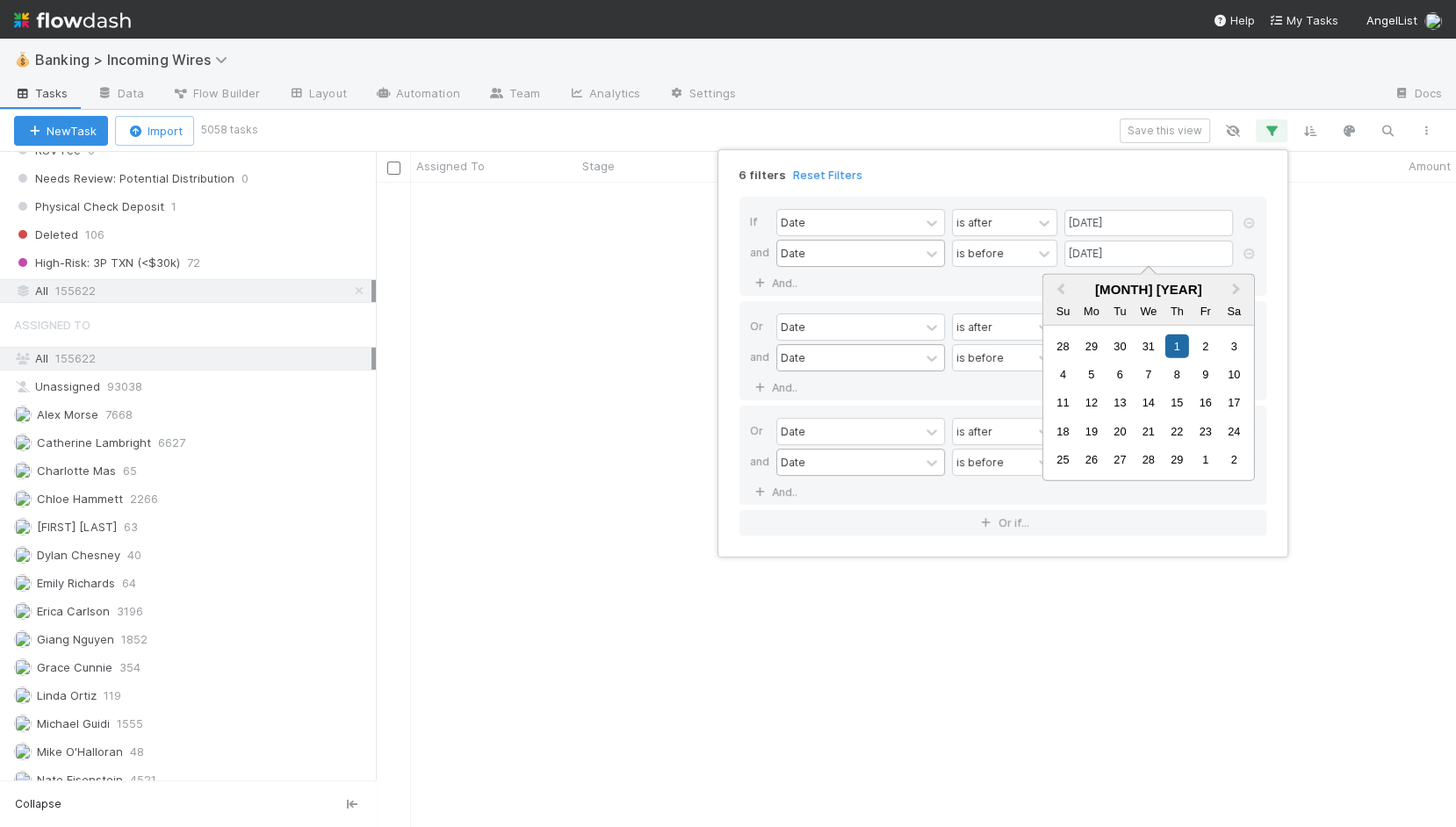 click on "If Date is after 12/31/2024 and Date is before 02/01/2024 And.. Or Date is after 03/31/2024 and Date is before 05/01/2025 And.. Or Date is after and Date is before And.. Or if..." at bounding box center (1003, 366) 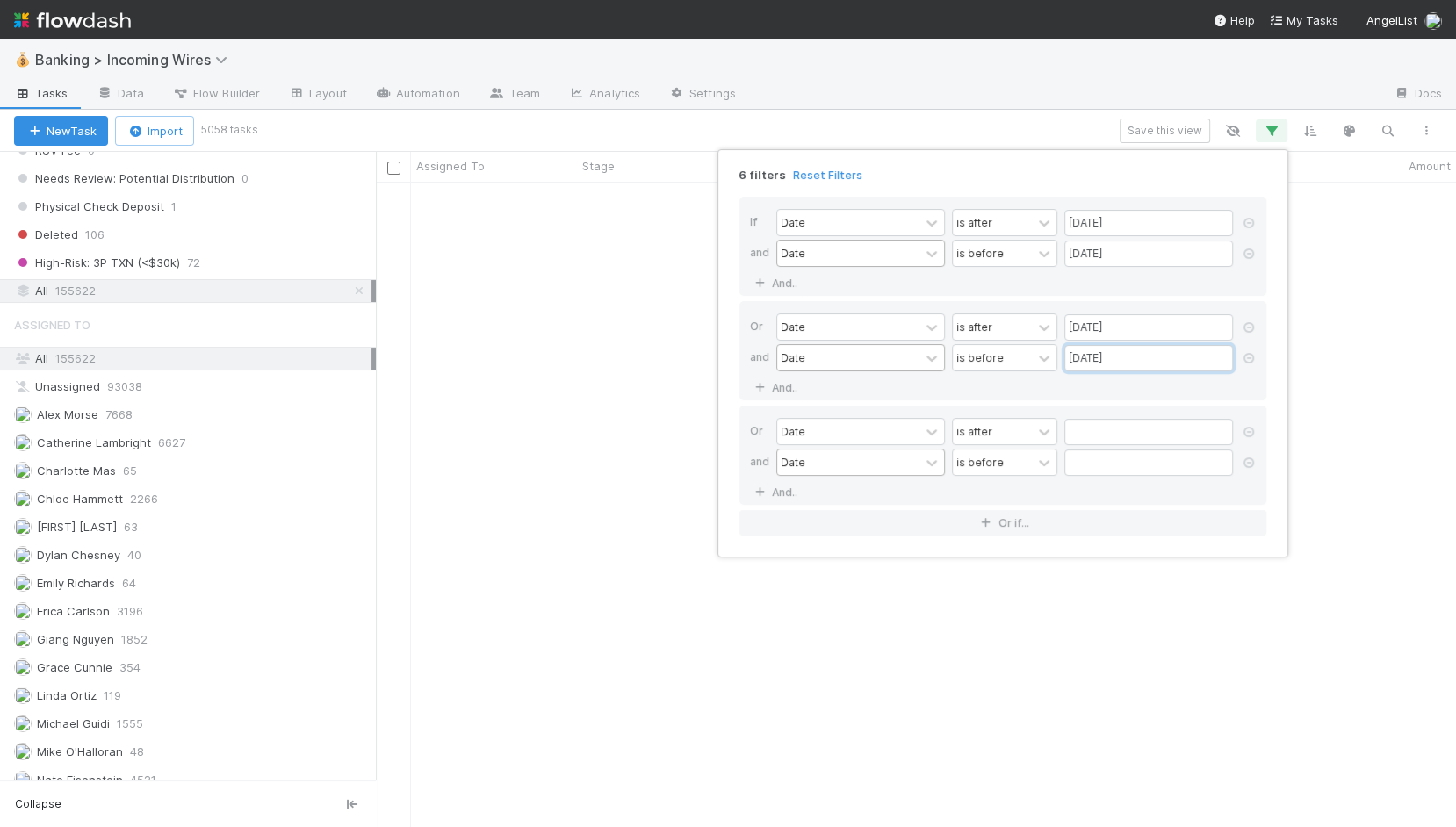 click on "05/01/2025" at bounding box center [1149, 358] 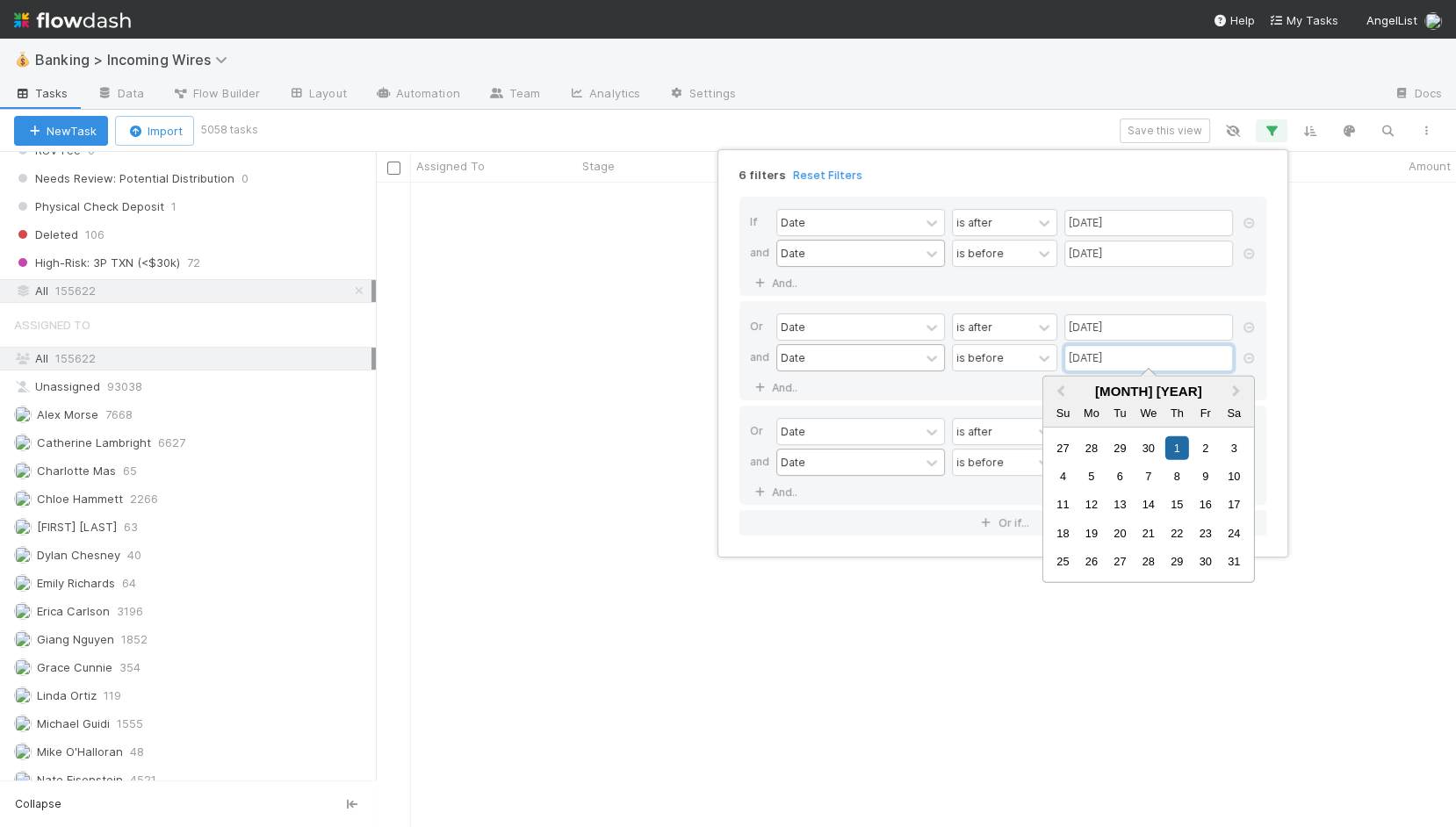click on "05/01/2025" at bounding box center (1149, 358) 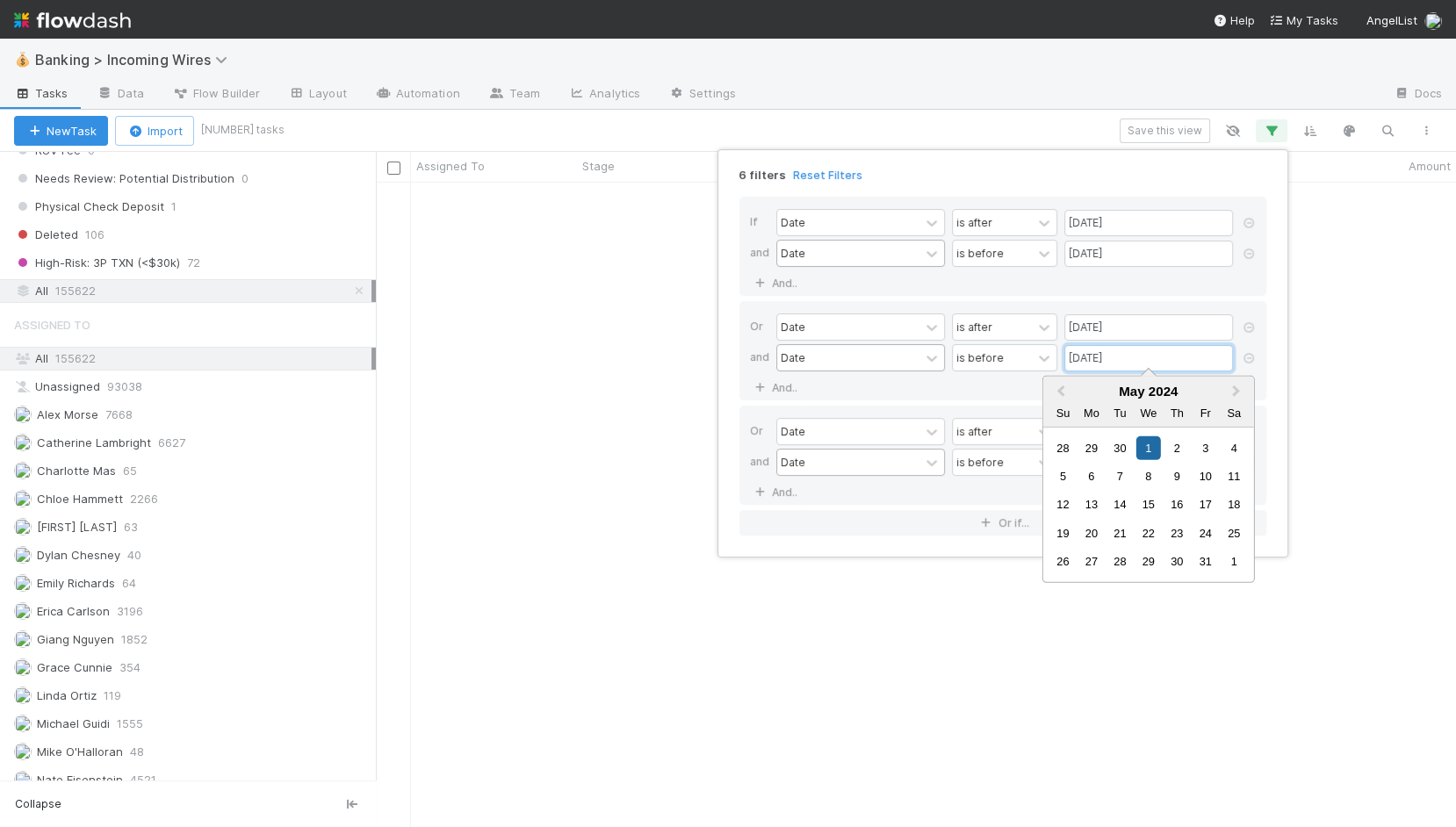 type on "05/01/2024" 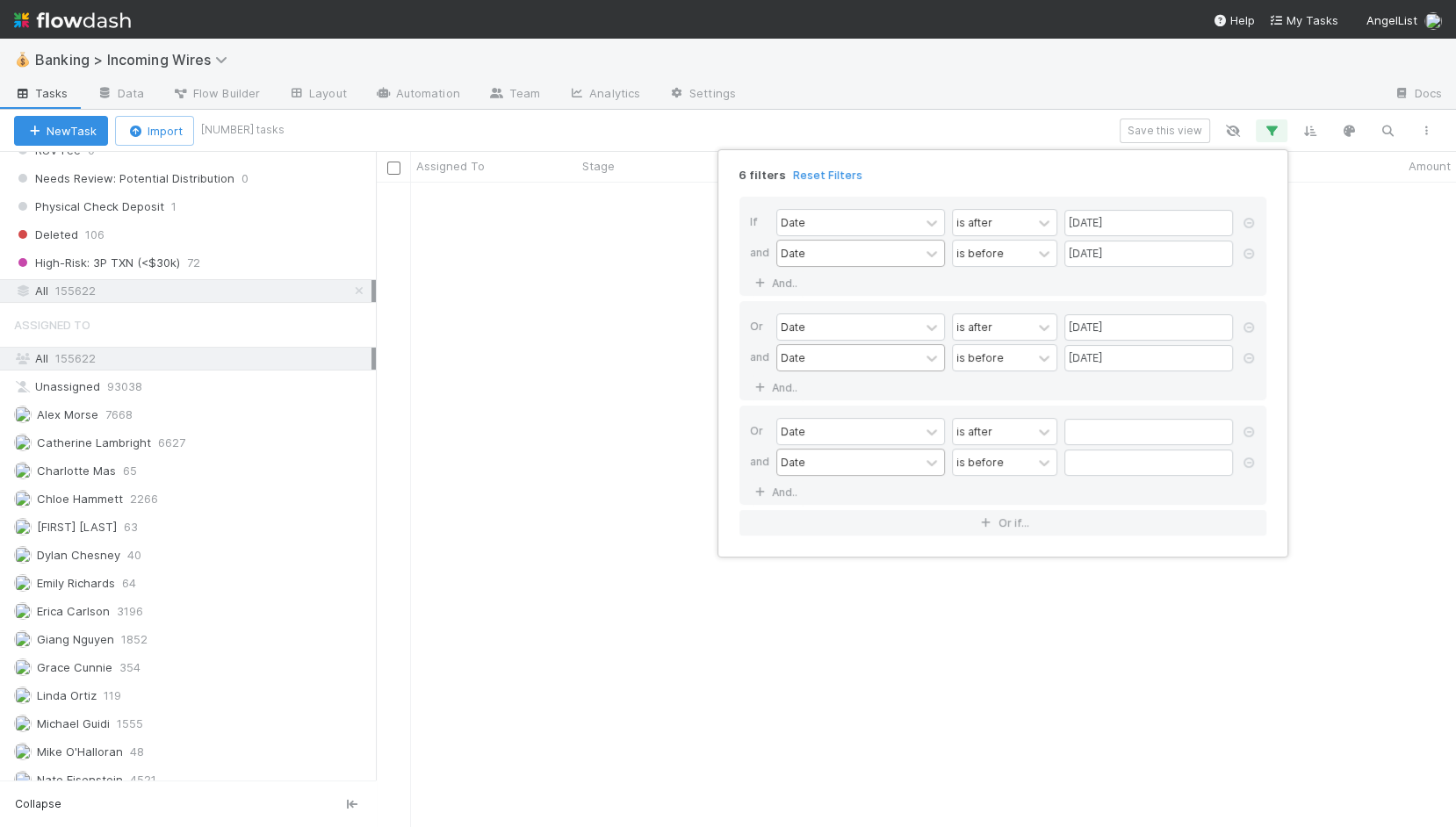 click on "If Date is after 12/31/2024 and Date is before 02/01/2024 And.. Or Date is after 03/31/2024 and Date is before 05/01/2024 And.. Or Date is after and Date is before And.. Or if..." at bounding box center [1003, 366] 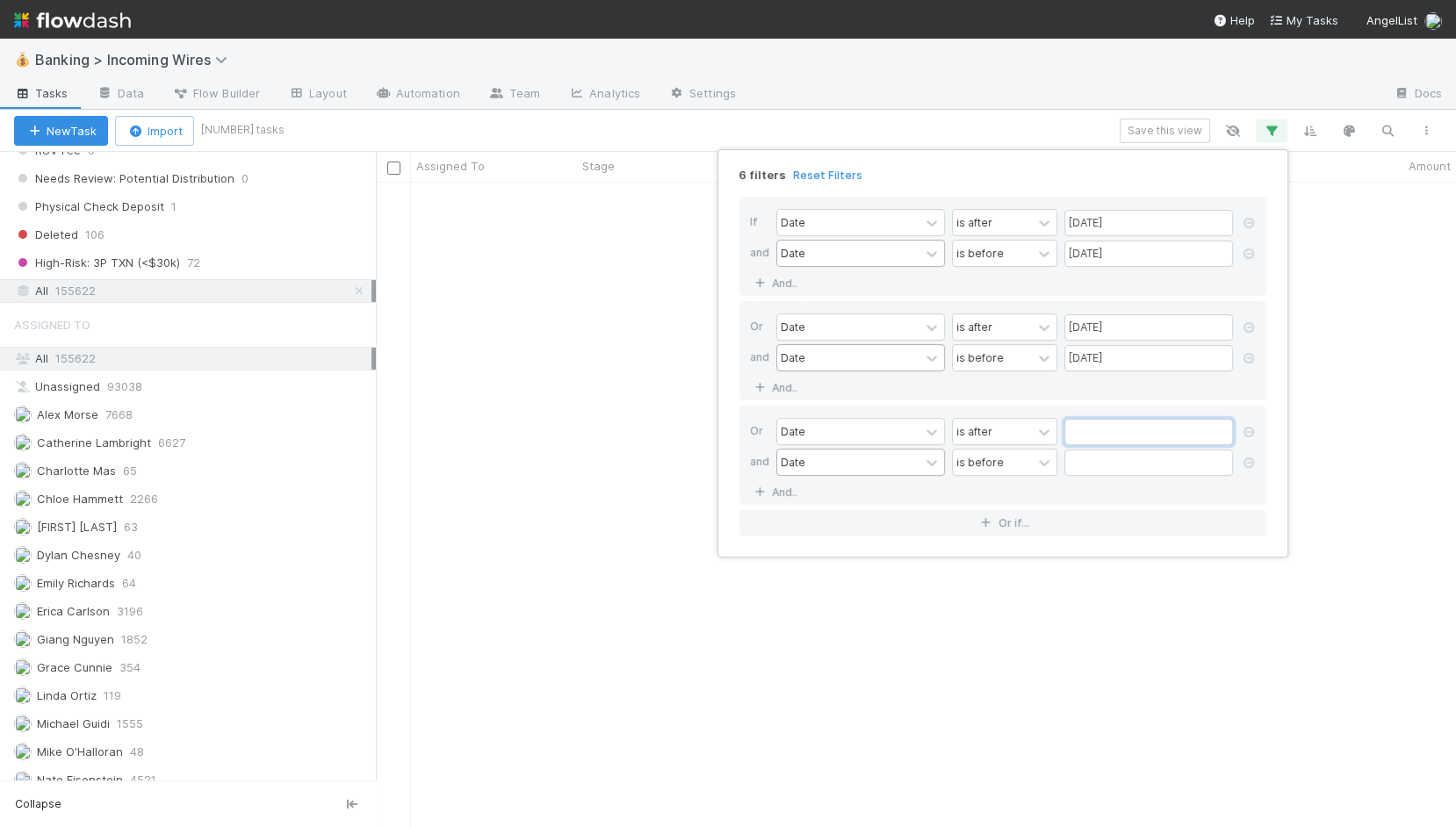 click at bounding box center (1149, 432) 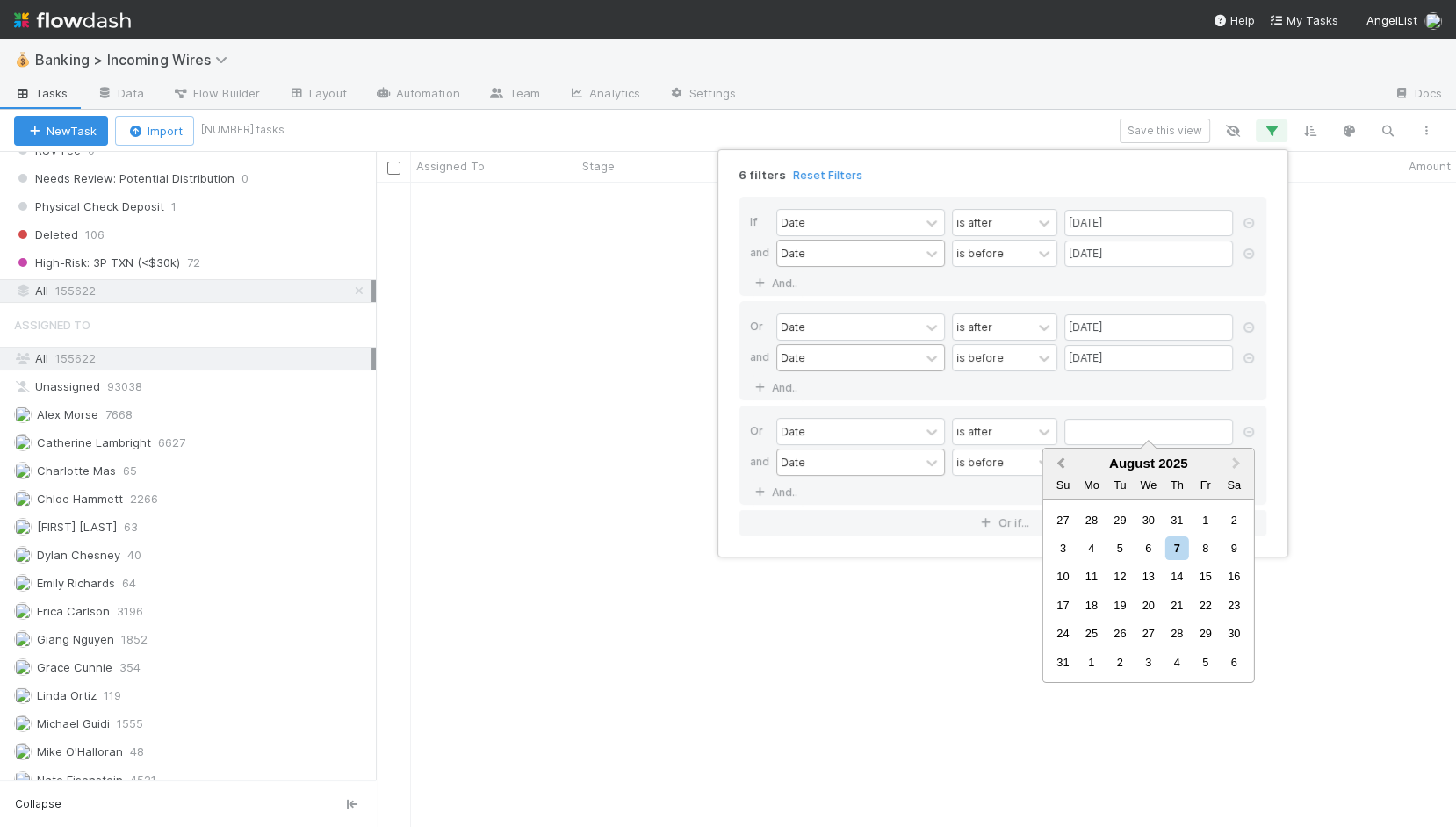 click on "Previous Month" at bounding box center [1059, 464] 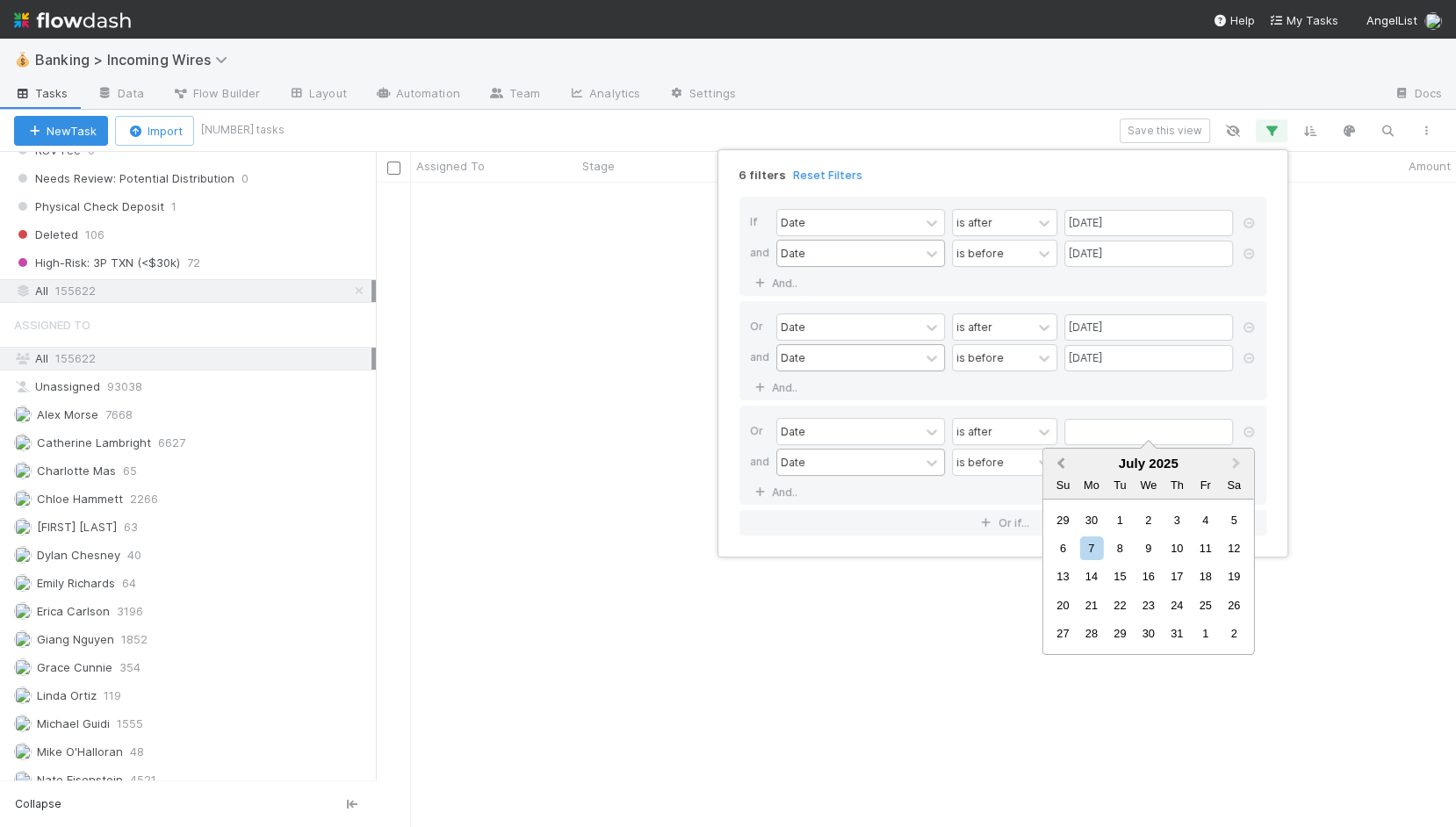 click on "Previous Month" at bounding box center (1059, 464) 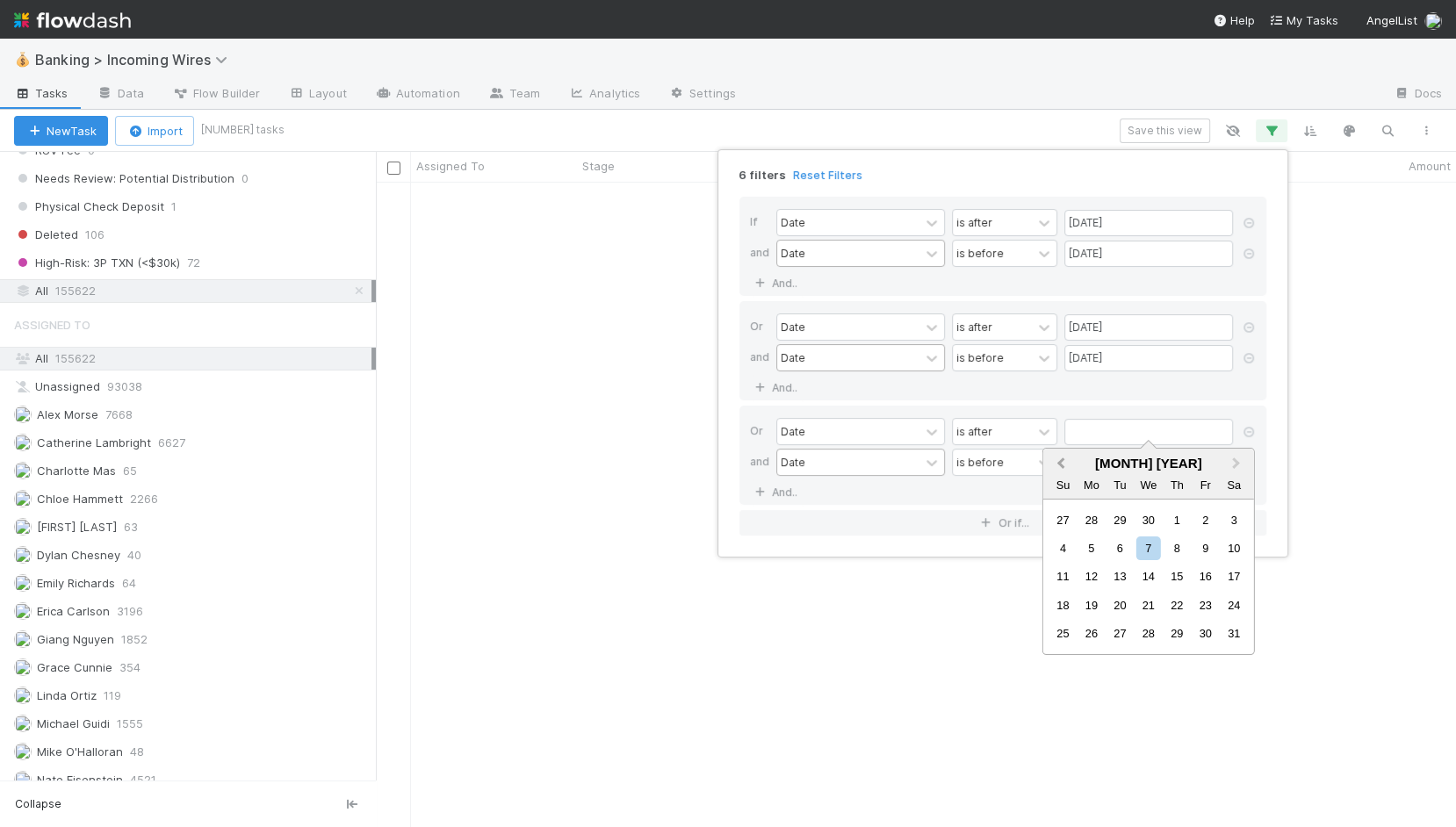 click on "Previous Month" at bounding box center (1059, 464) 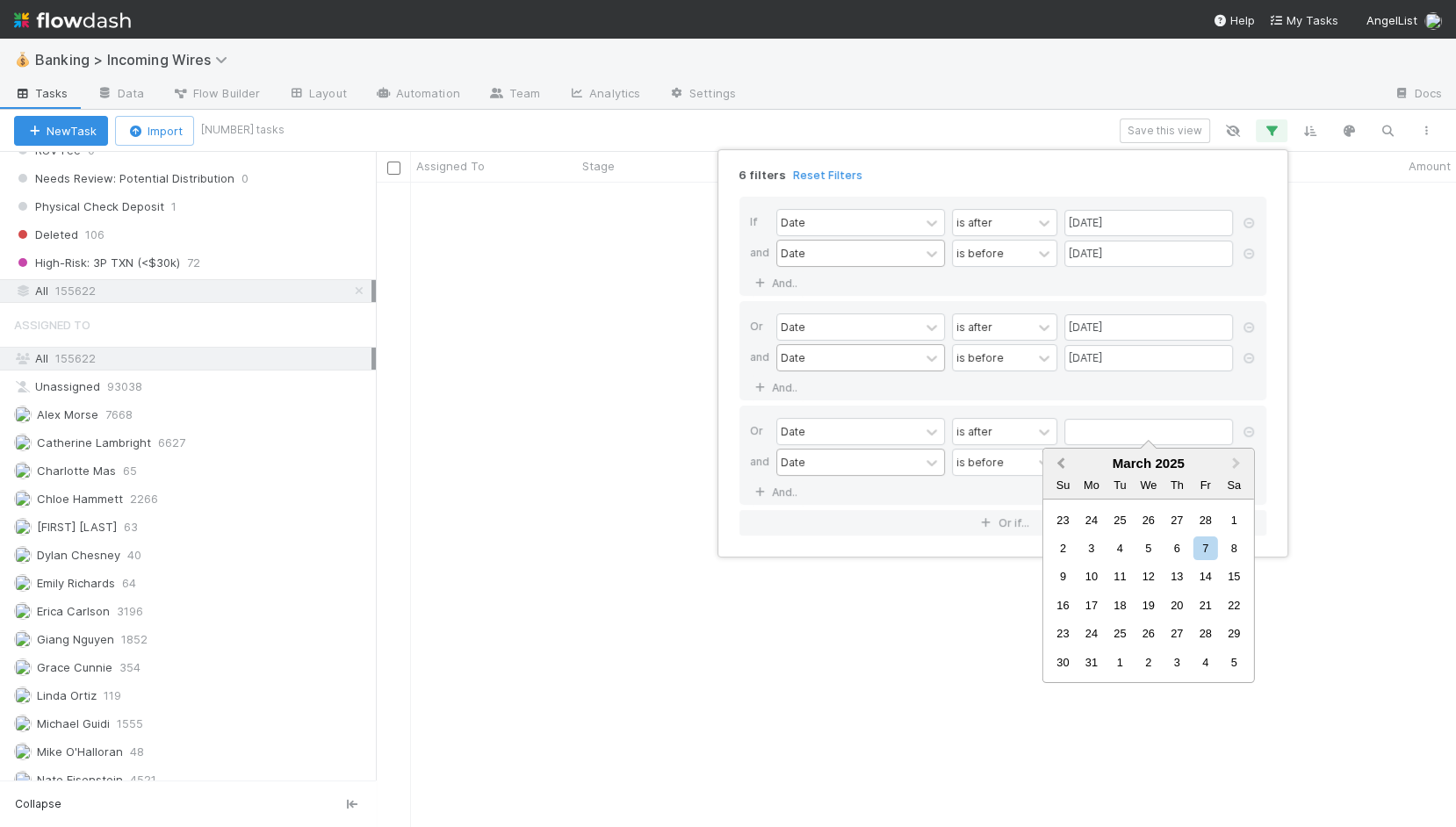 click on "Previous Month" at bounding box center [1059, 464] 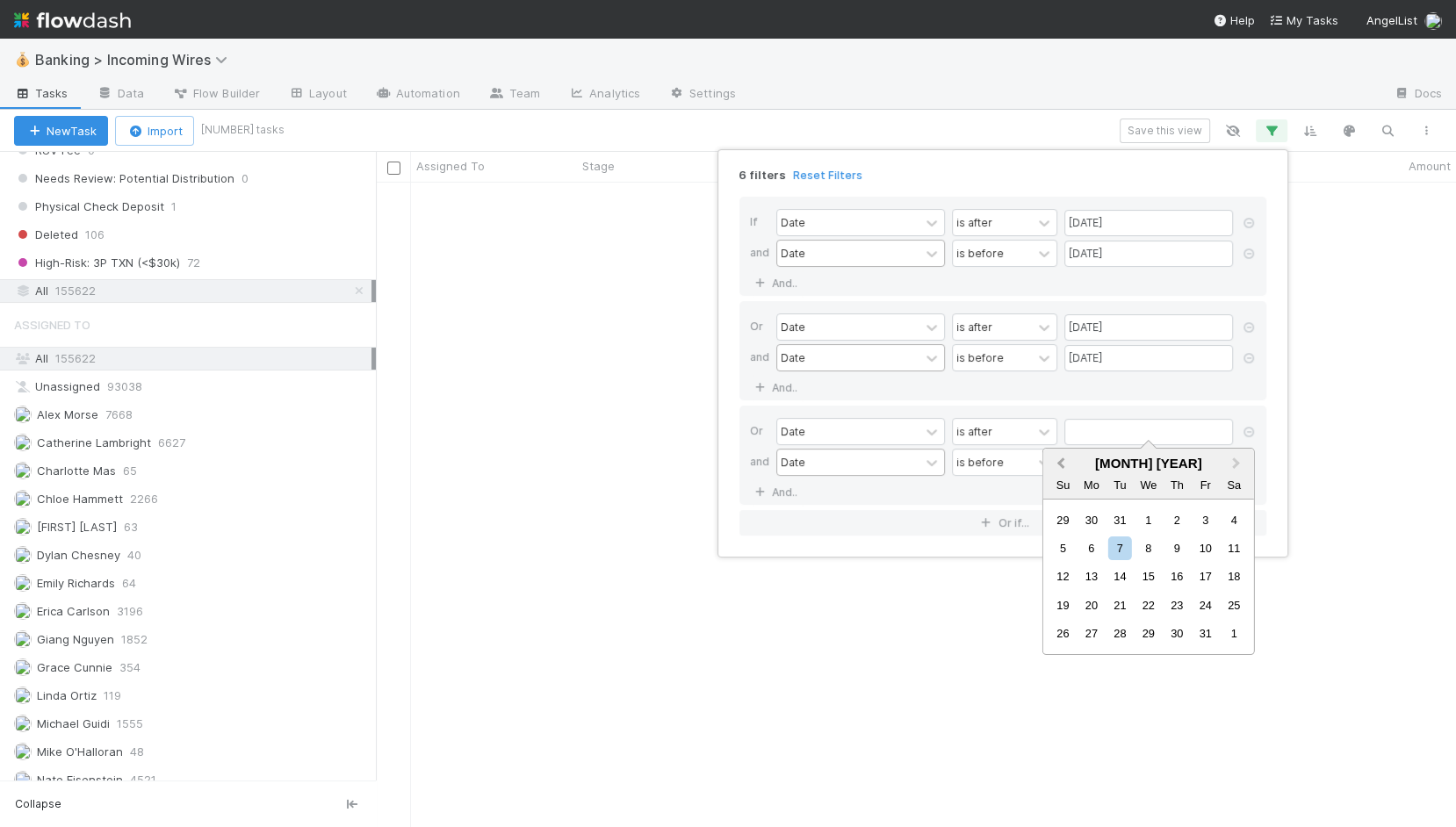 click on "Previous Month" at bounding box center [1059, 464] 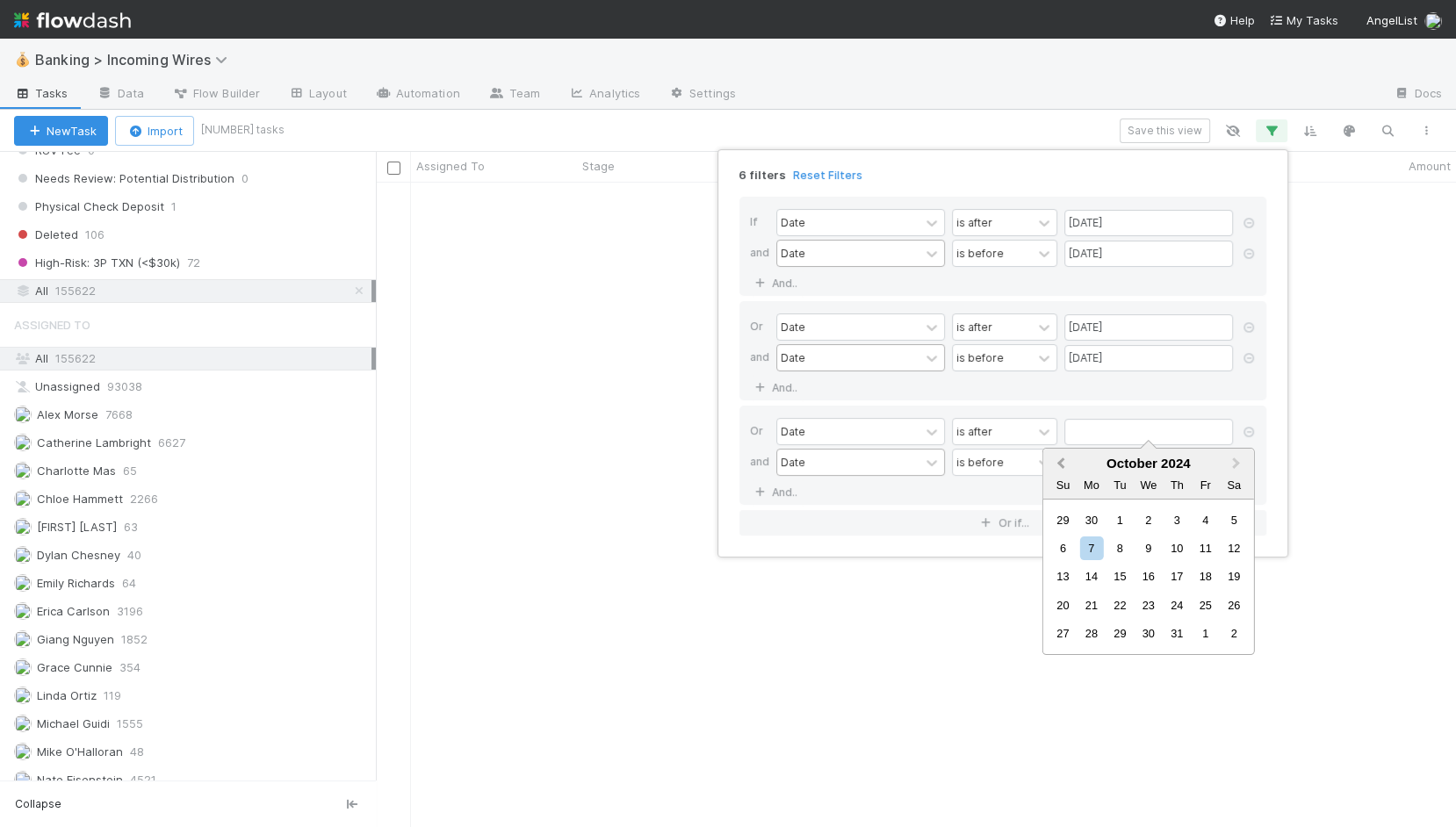 click on "Previous Month" at bounding box center [1059, 464] 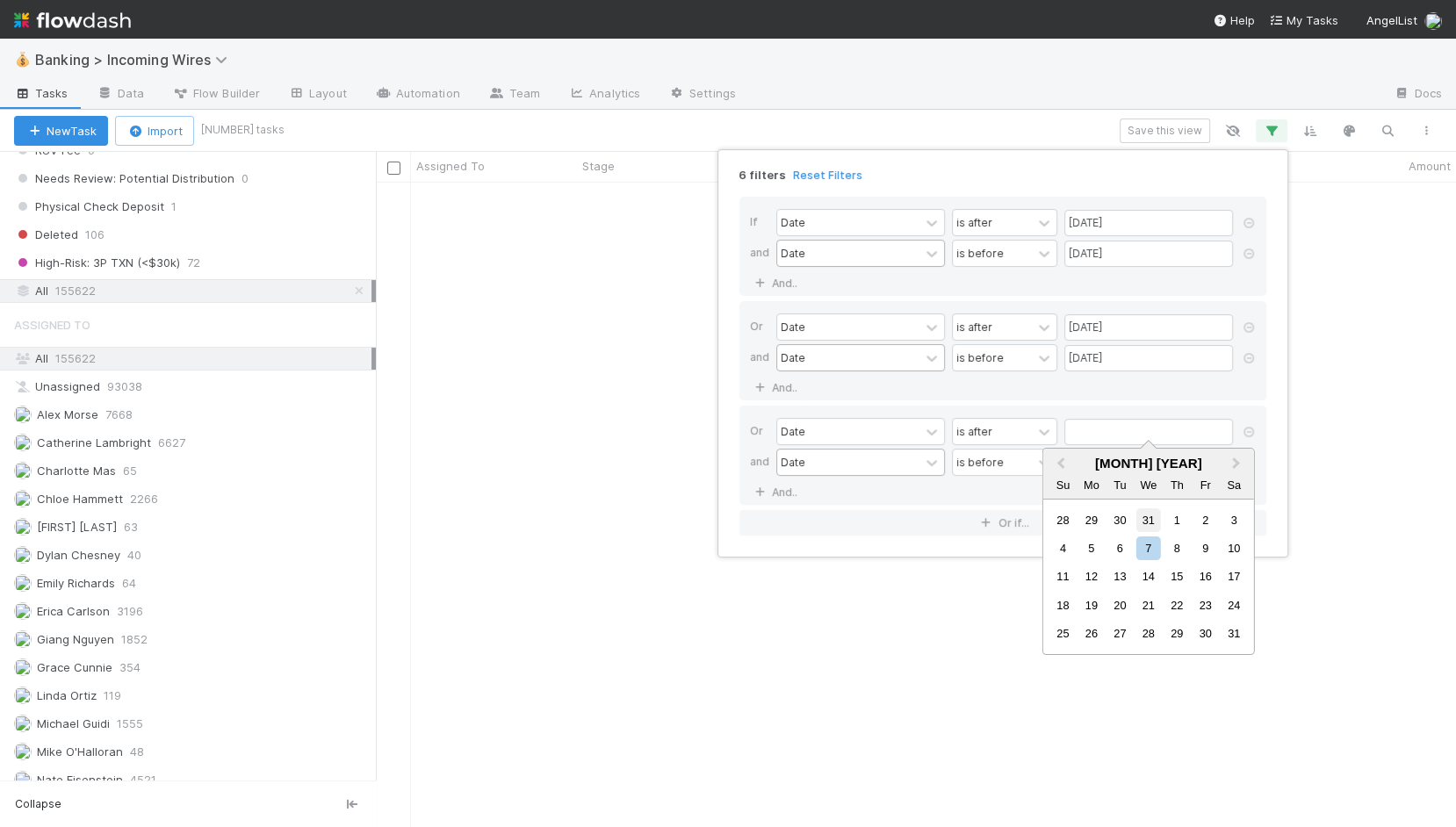 click on "31" at bounding box center (1148, 520) 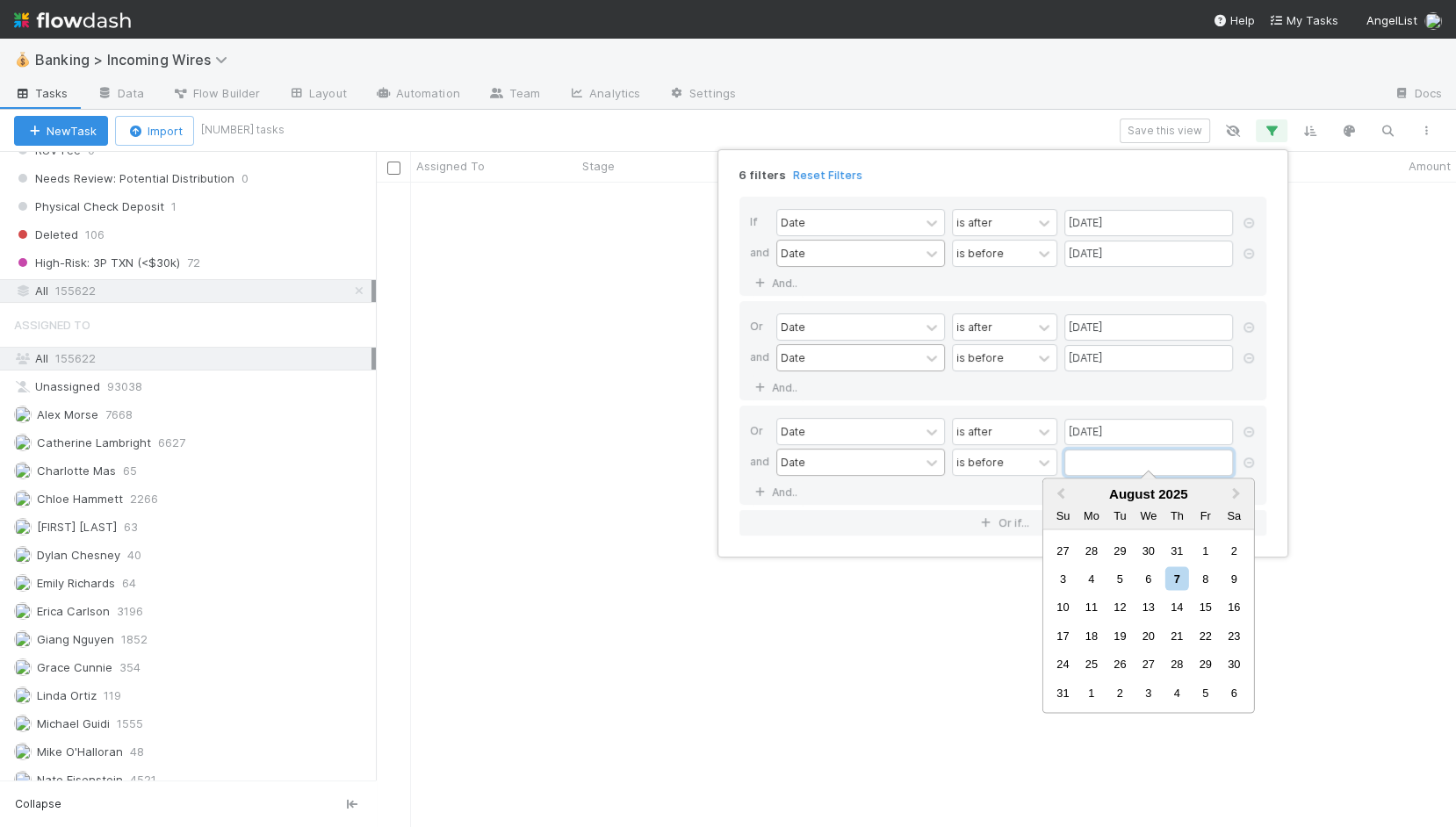 click at bounding box center [1149, 463] 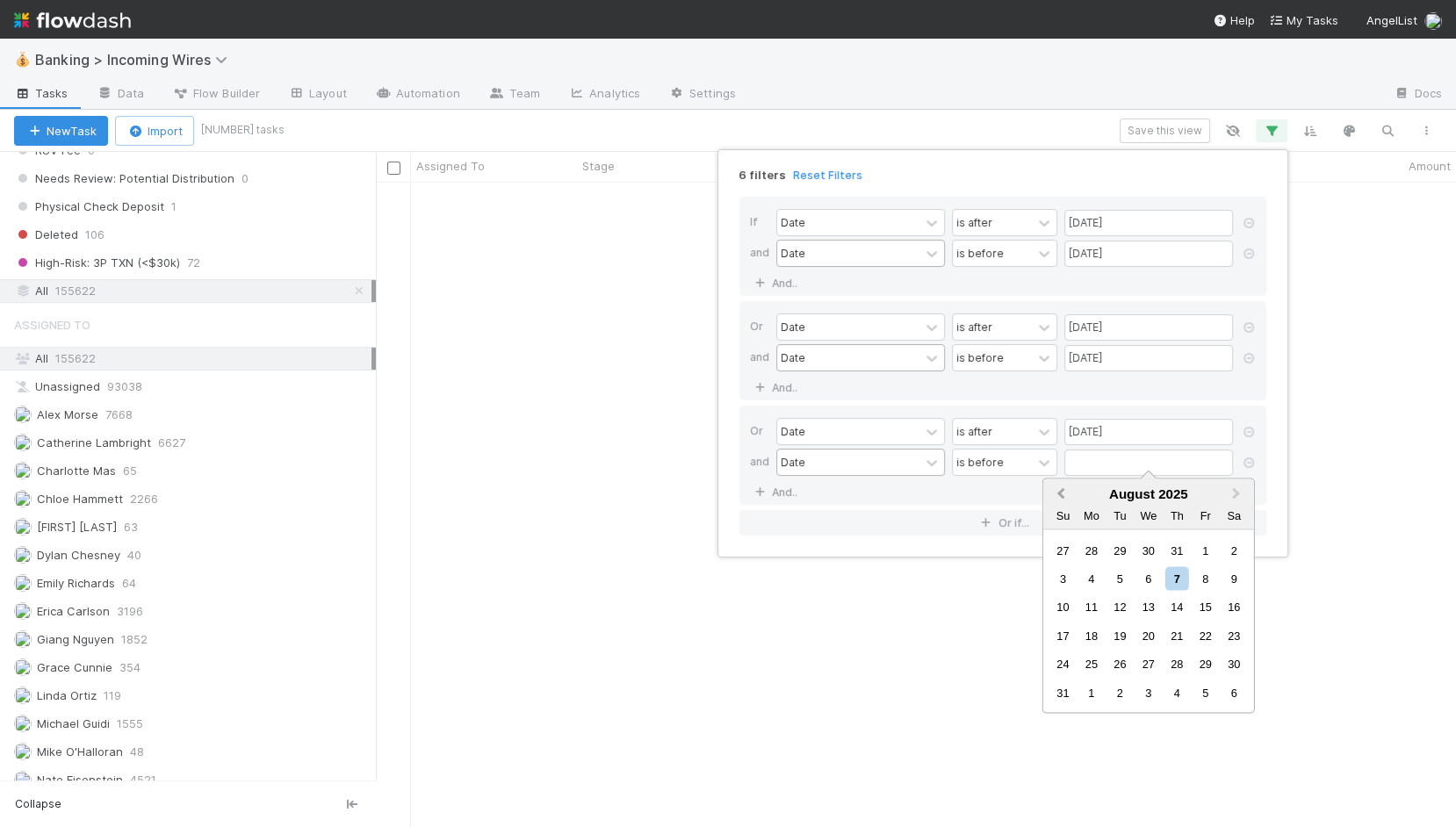 click on "Previous Month" at bounding box center [1059, 494] 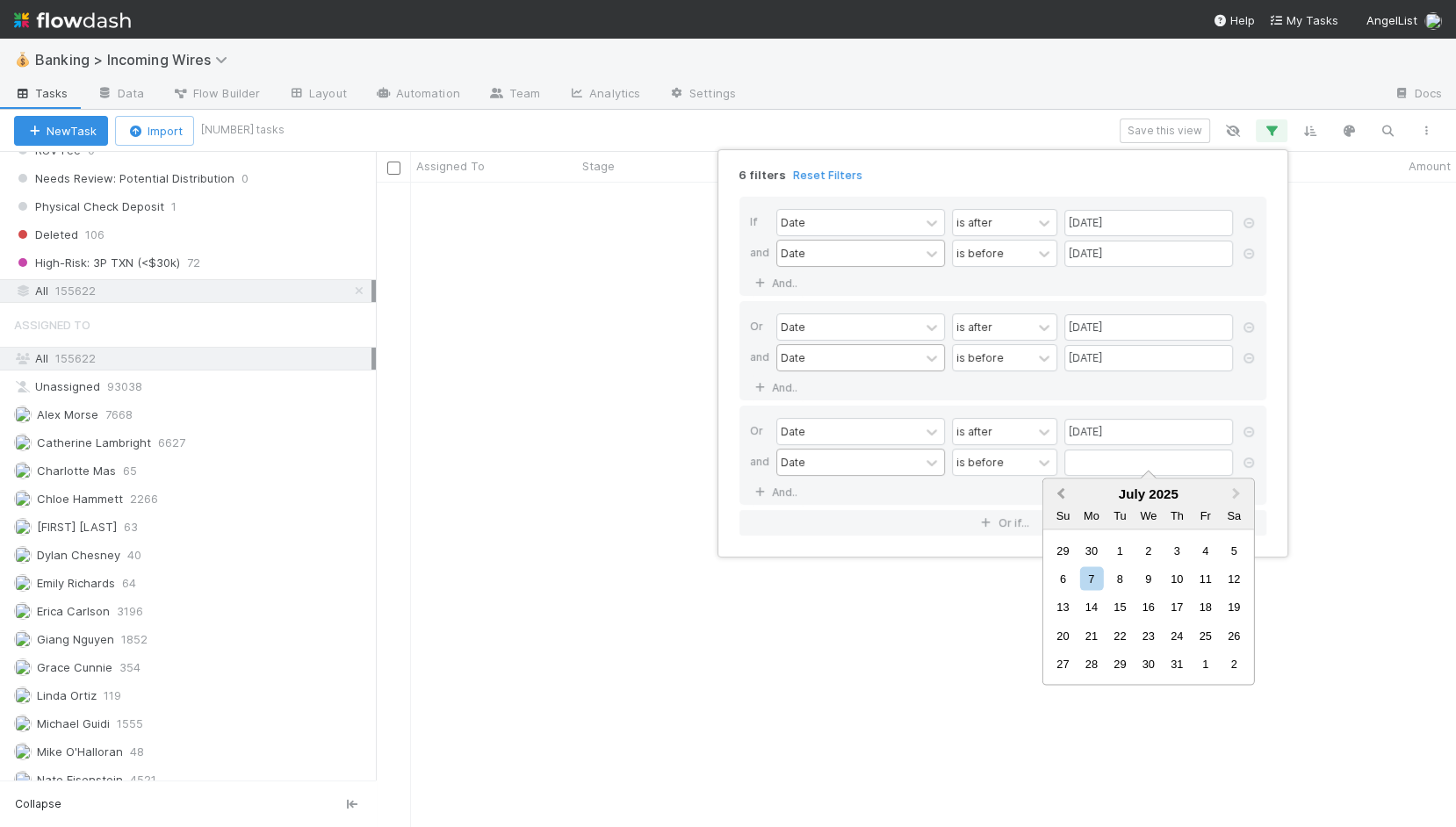 click on "Previous Month" at bounding box center (1059, 494) 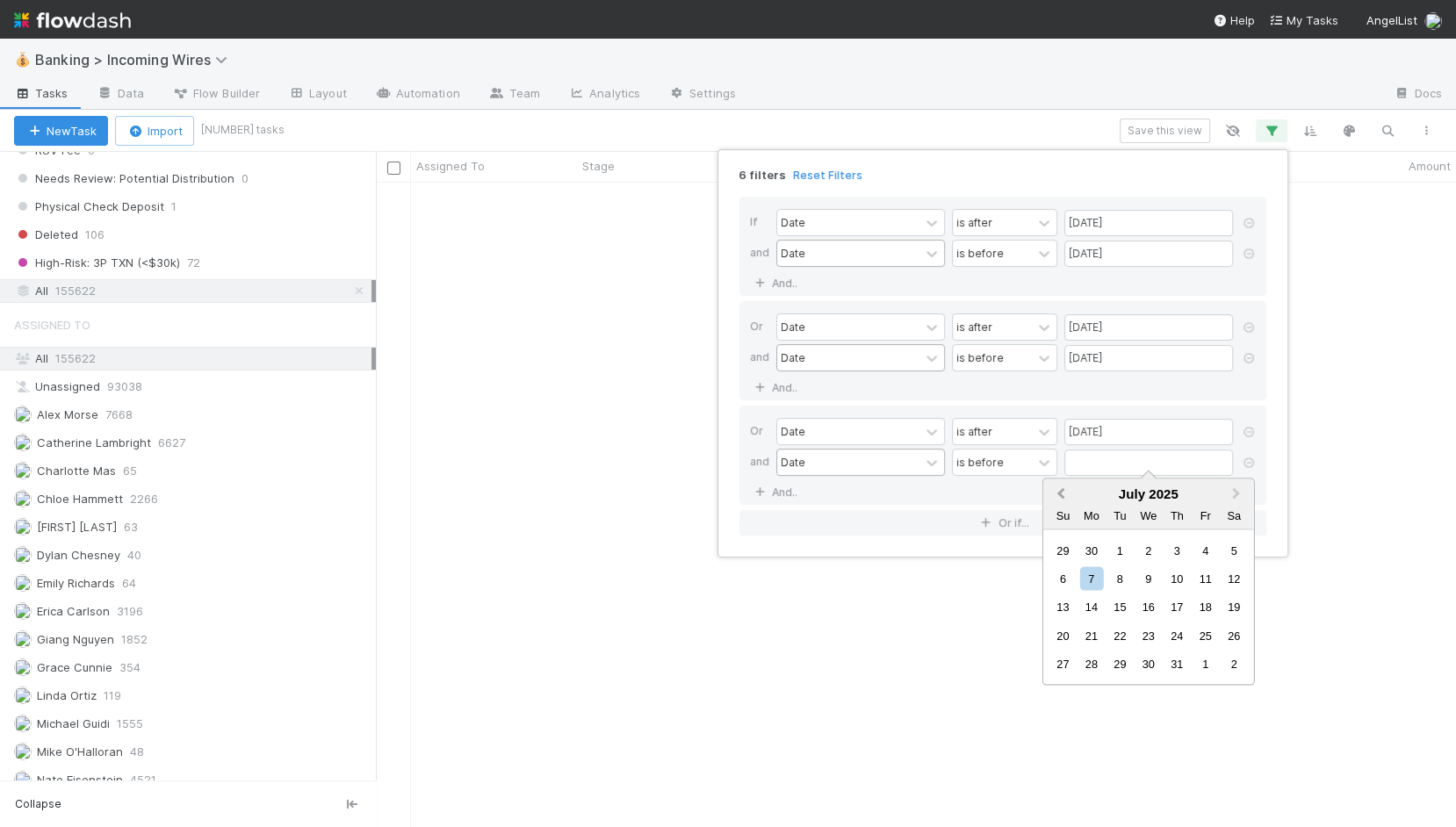 click on "Previous Month" at bounding box center [1059, 494] 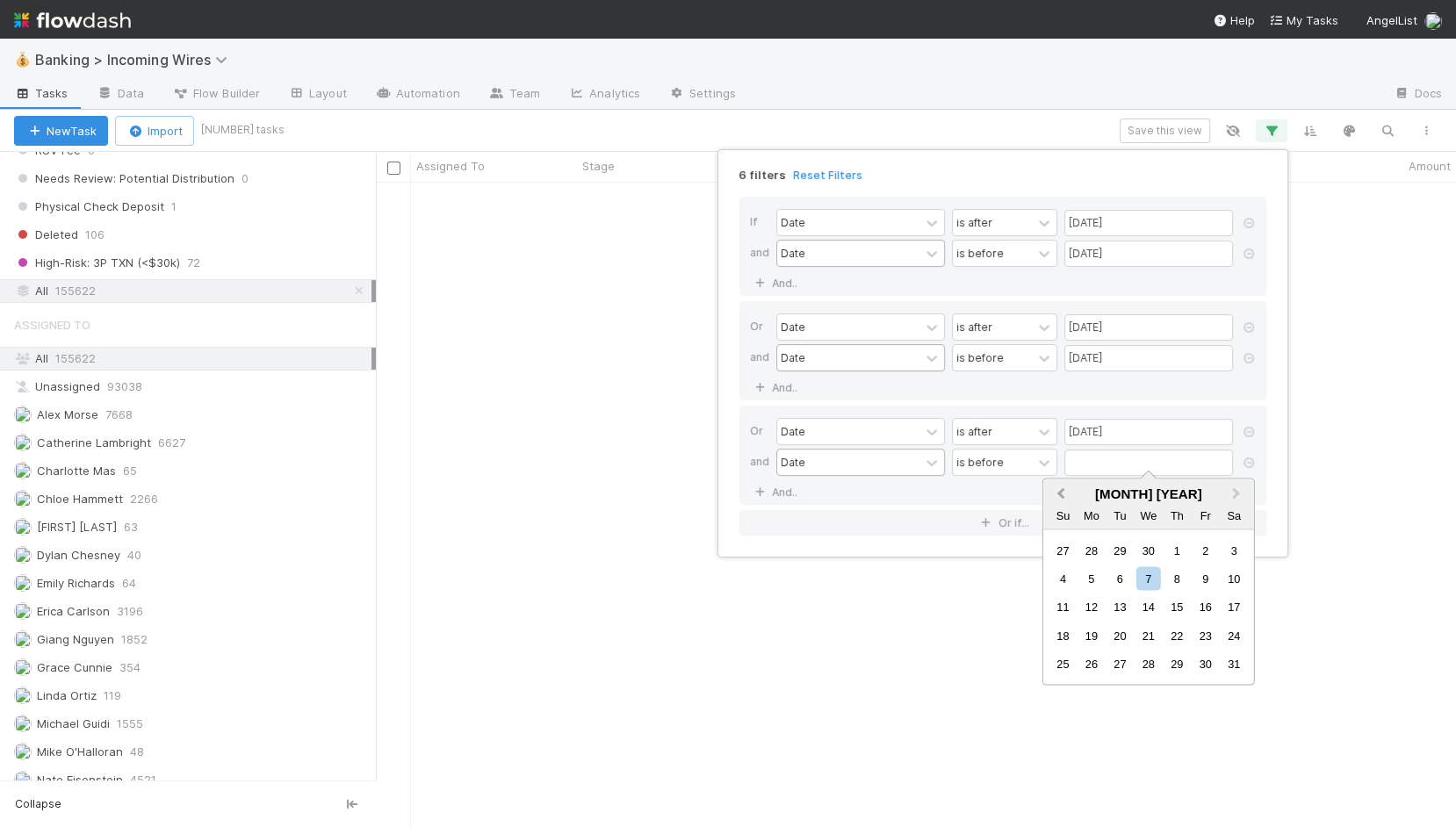 click on "Previous Month" at bounding box center (1059, 494) 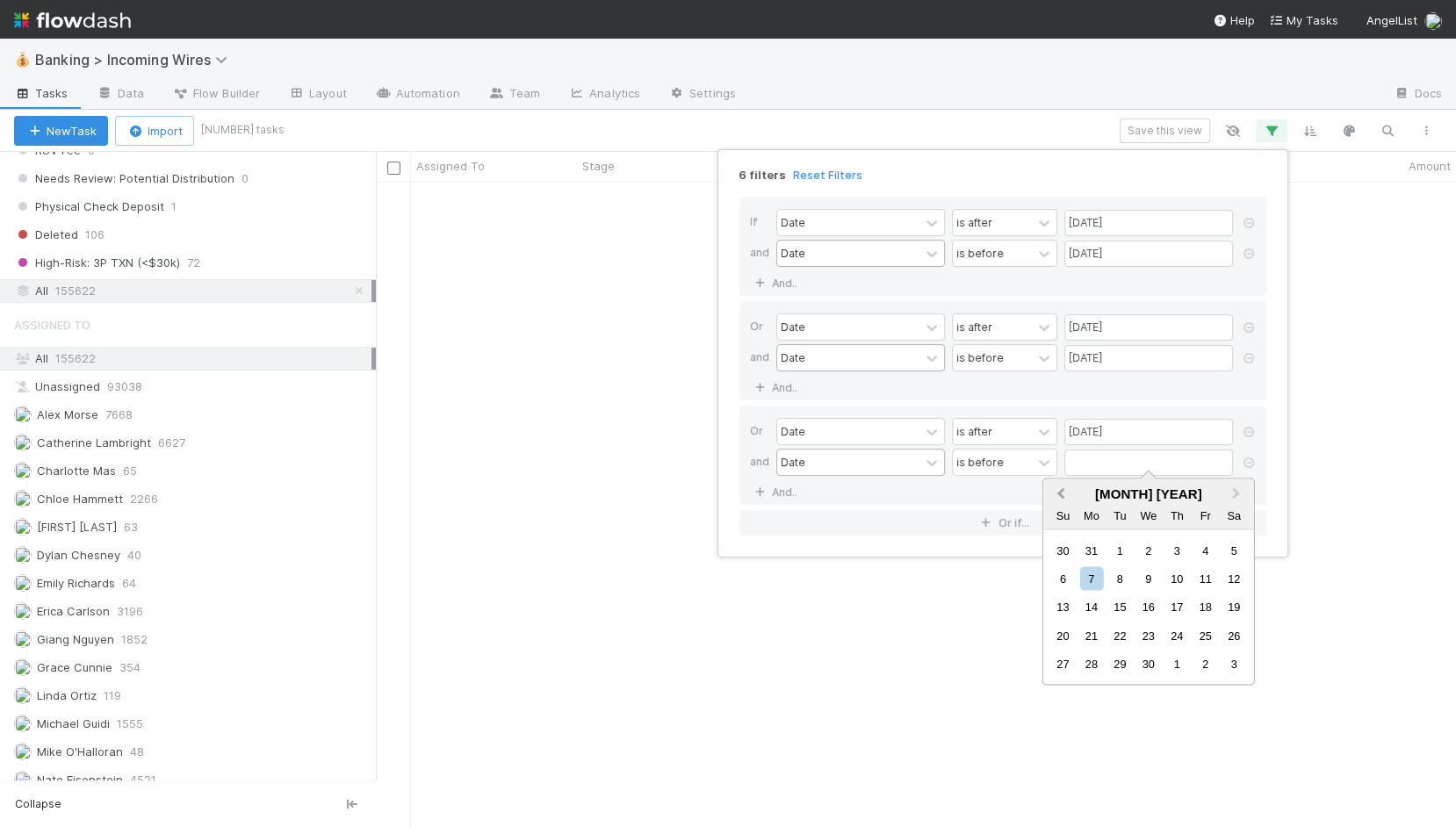 click on "Previous Month" at bounding box center (1059, 494) 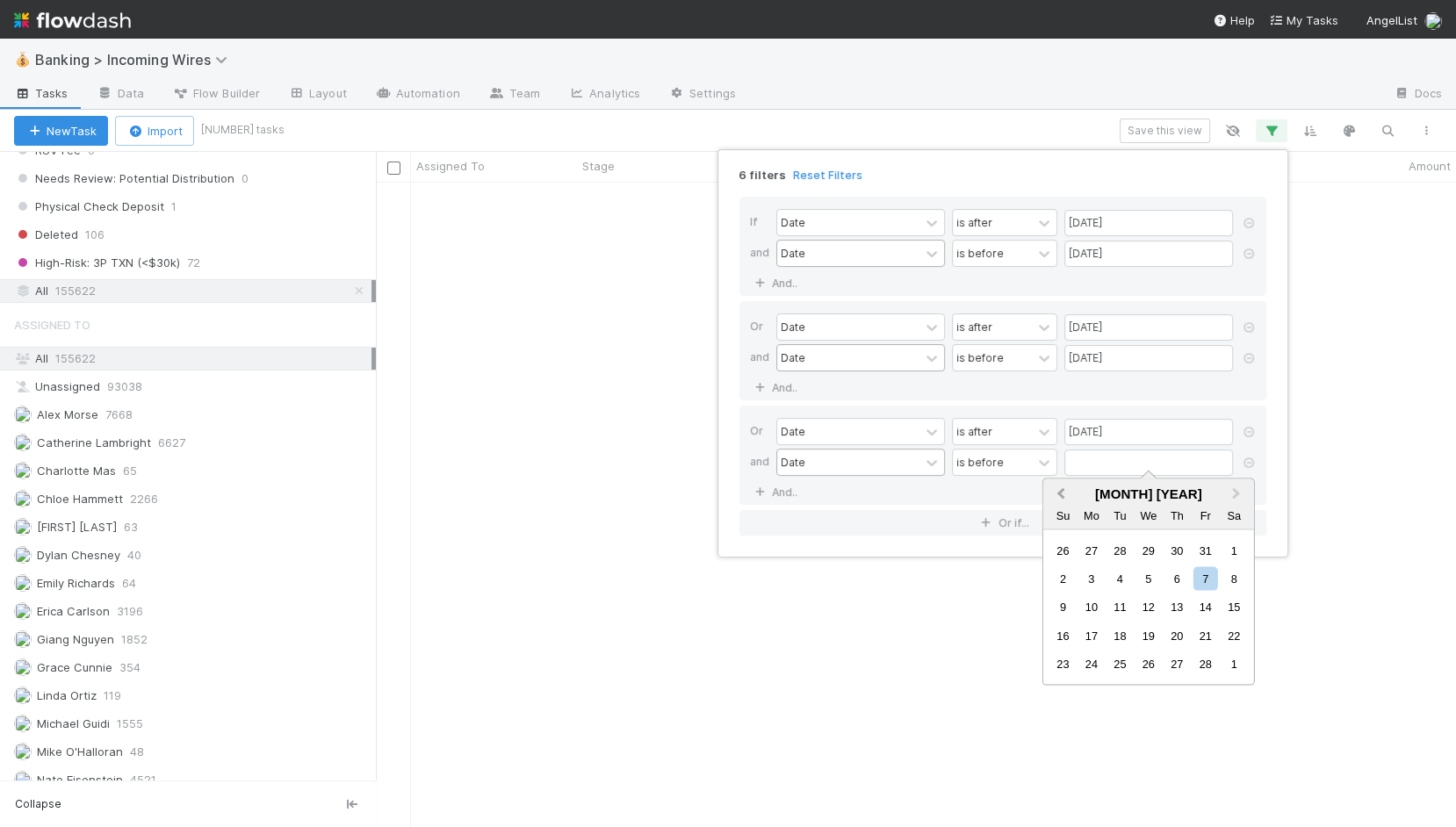 click on "Previous Month" at bounding box center [1059, 494] 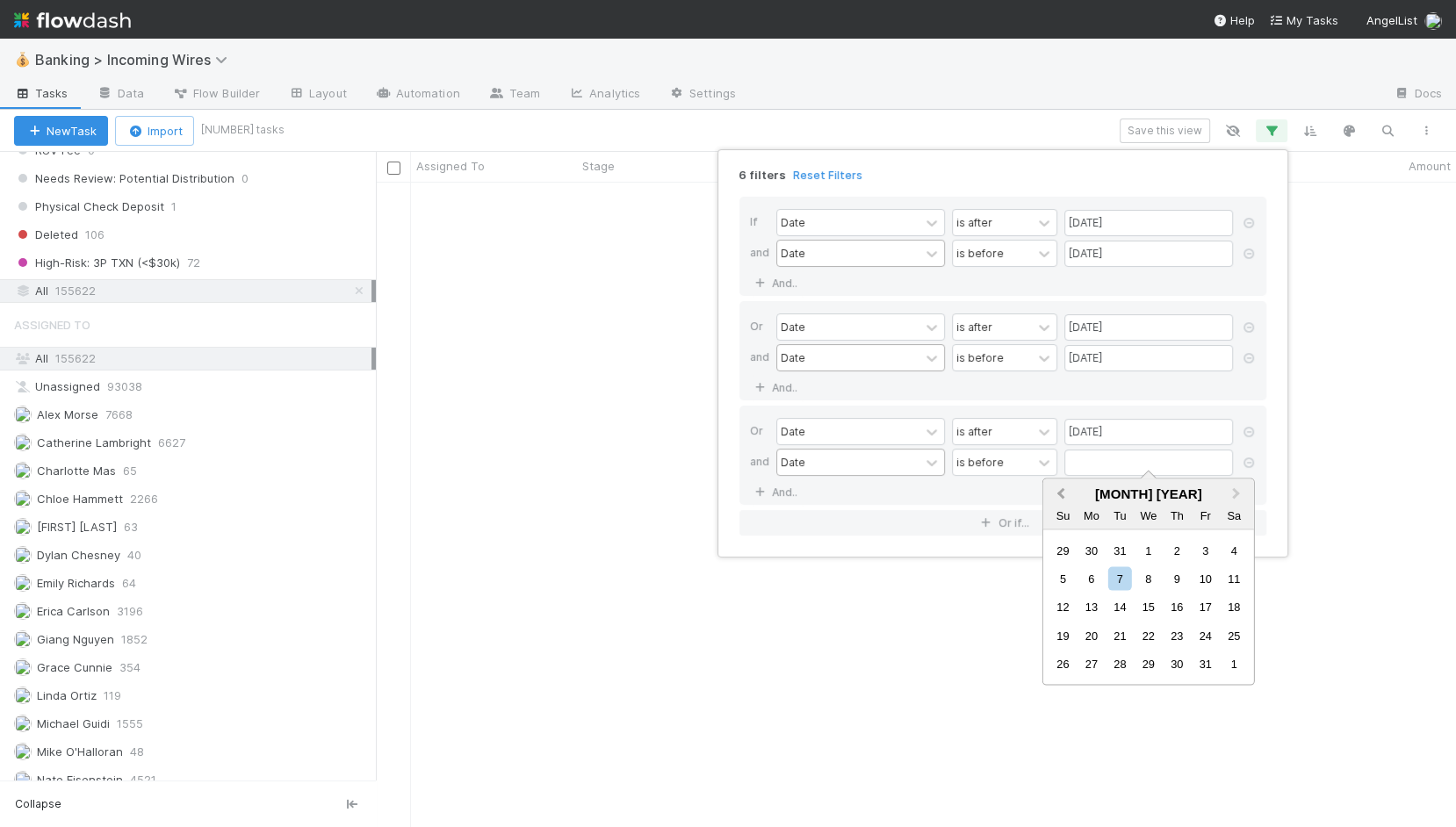 click on "Previous Month" at bounding box center [1059, 494] 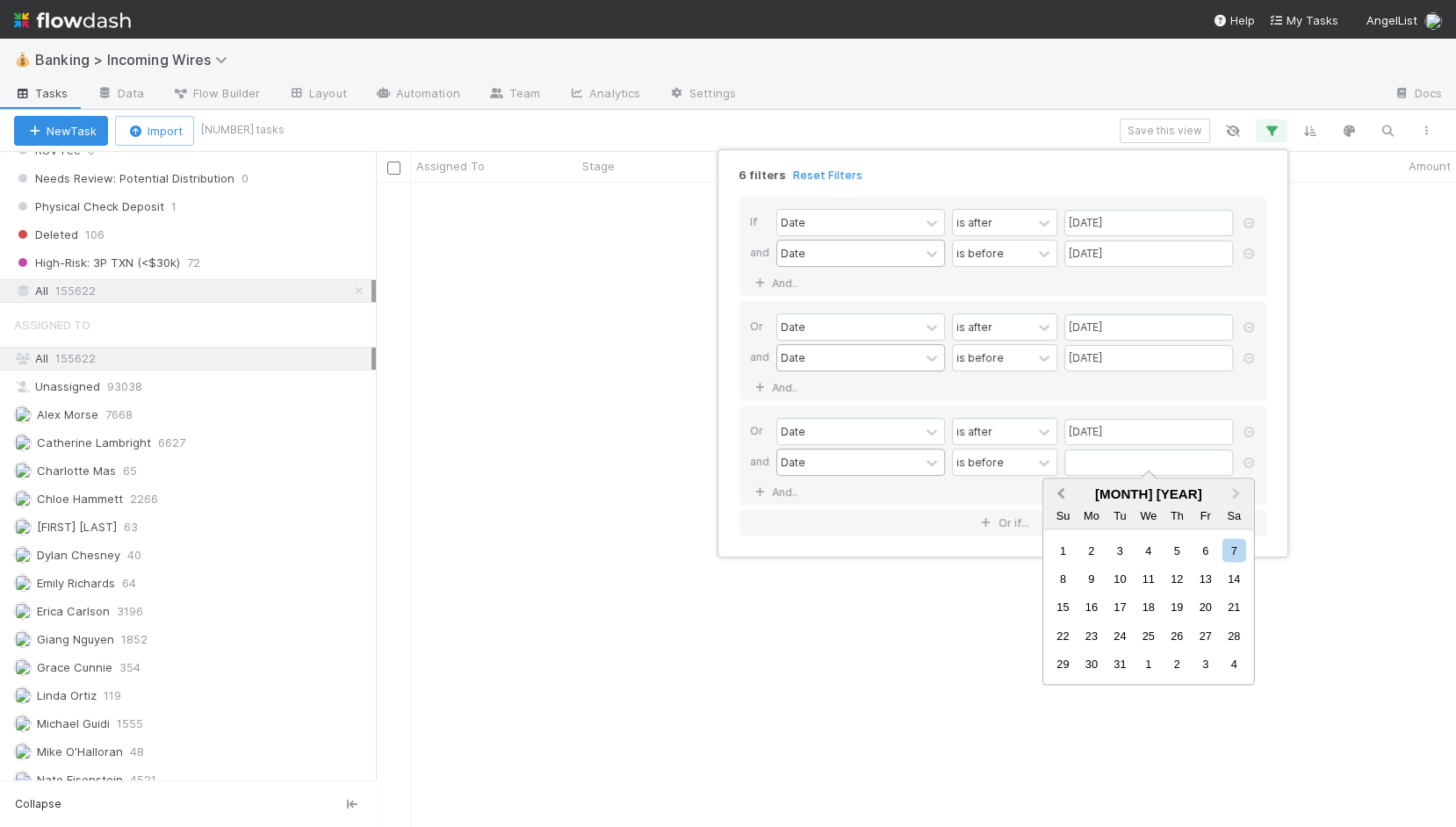 click on "Previous Month" at bounding box center (1059, 494) 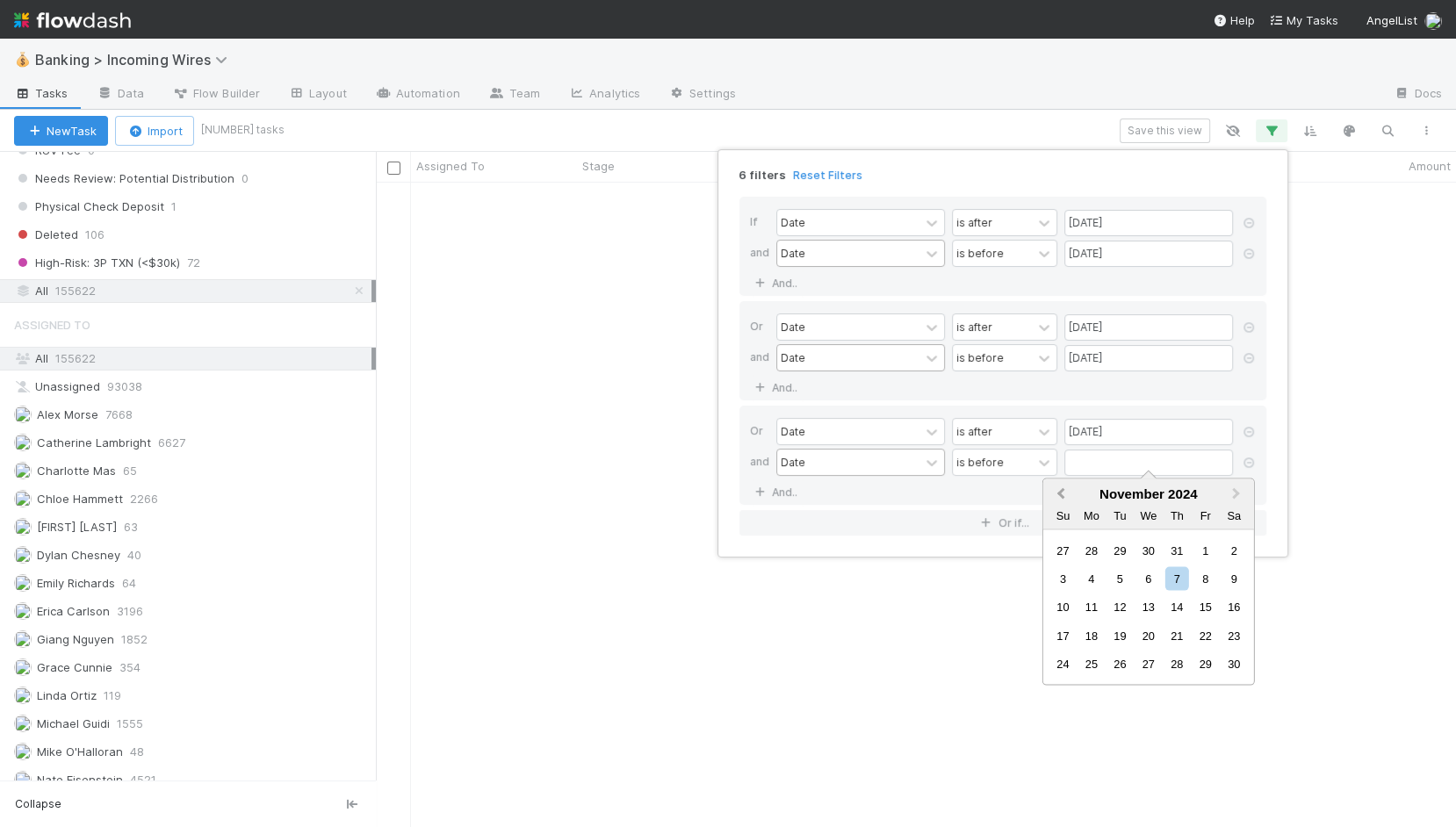 click on "Previous Month" at bounding box center [1059, 494] 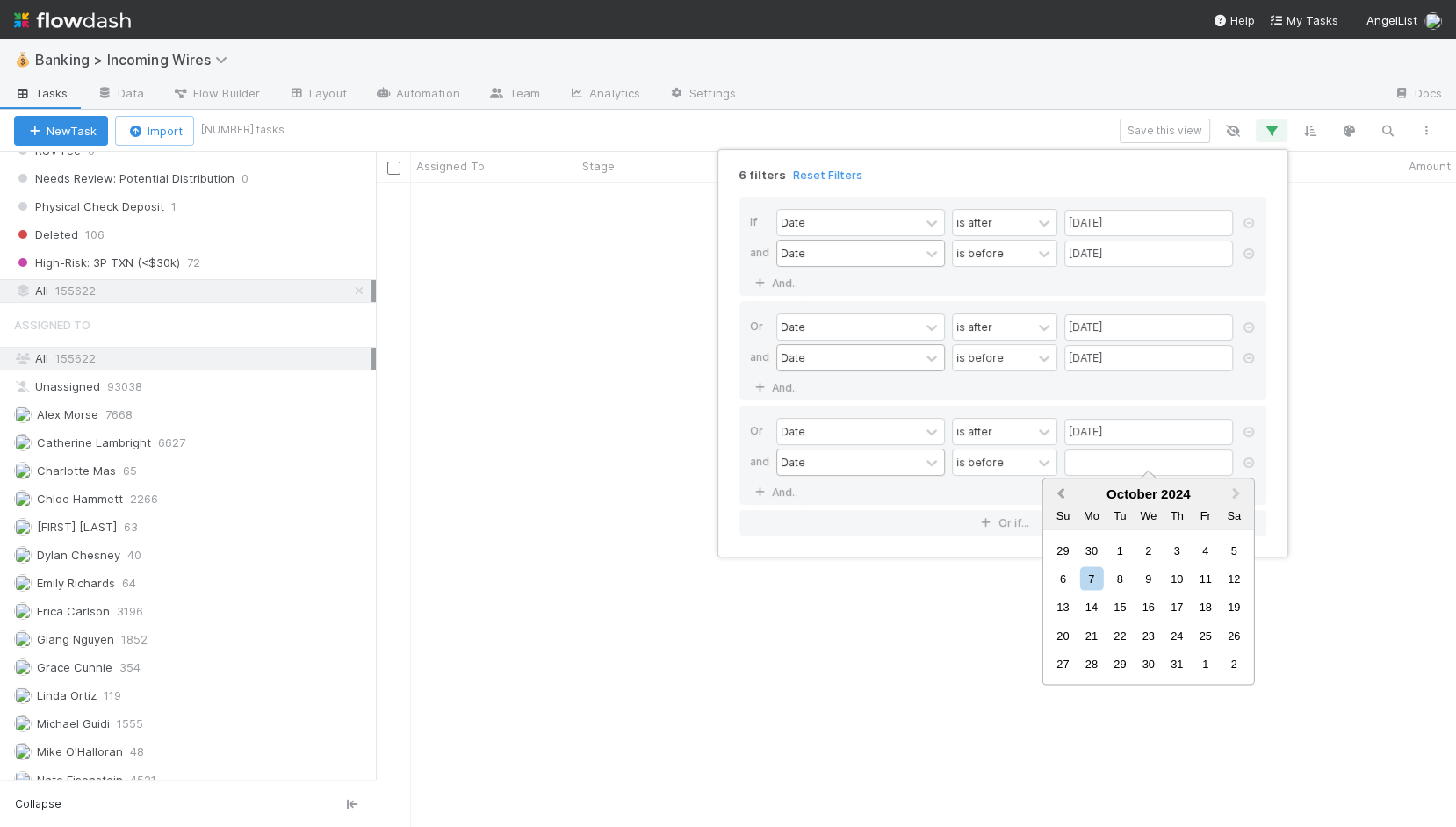 click on "Previous Month" at bounding box center [1059, 494] 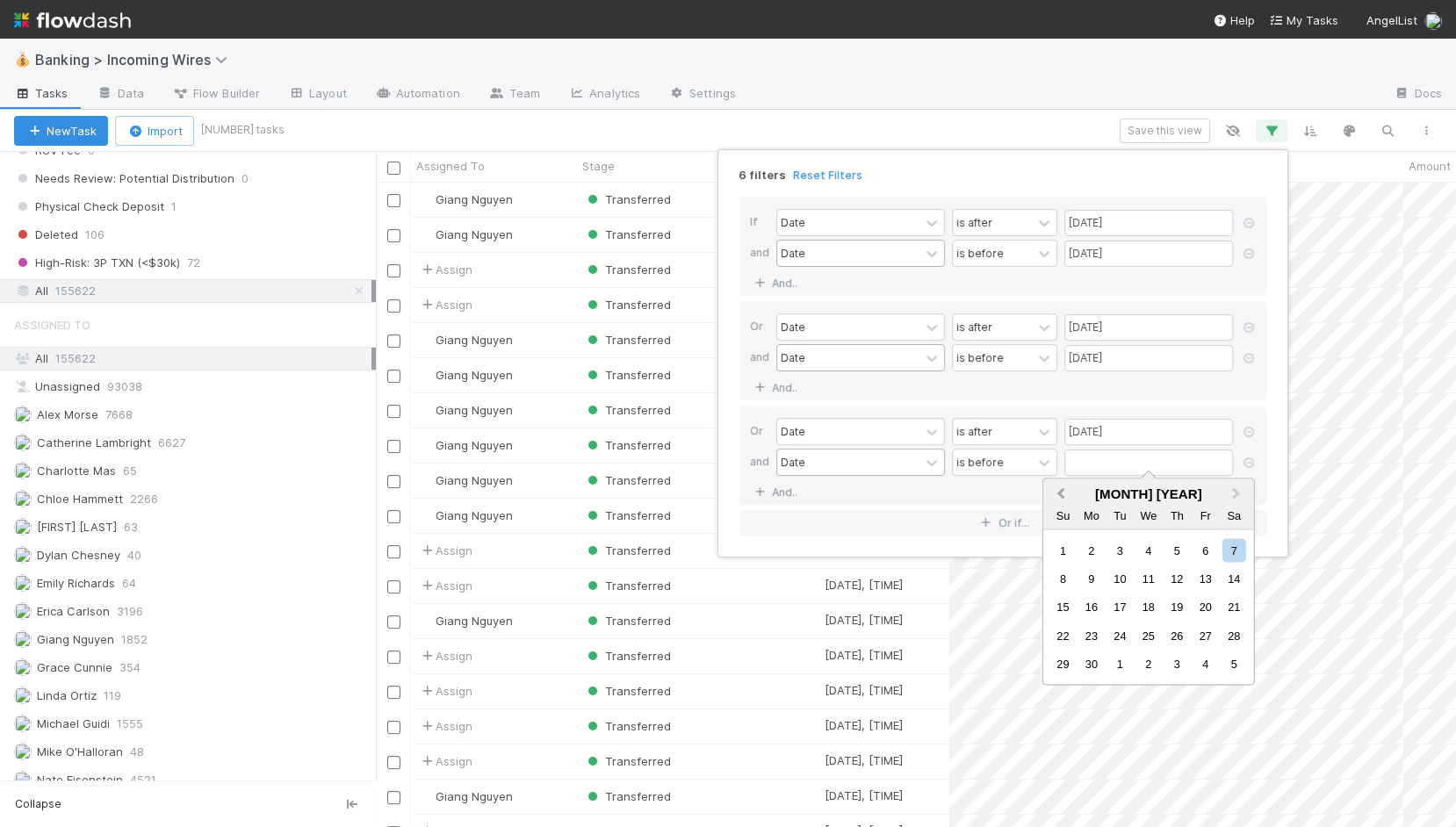 scroll, scrollTop: 1, scrollLeft: 1, axis: both 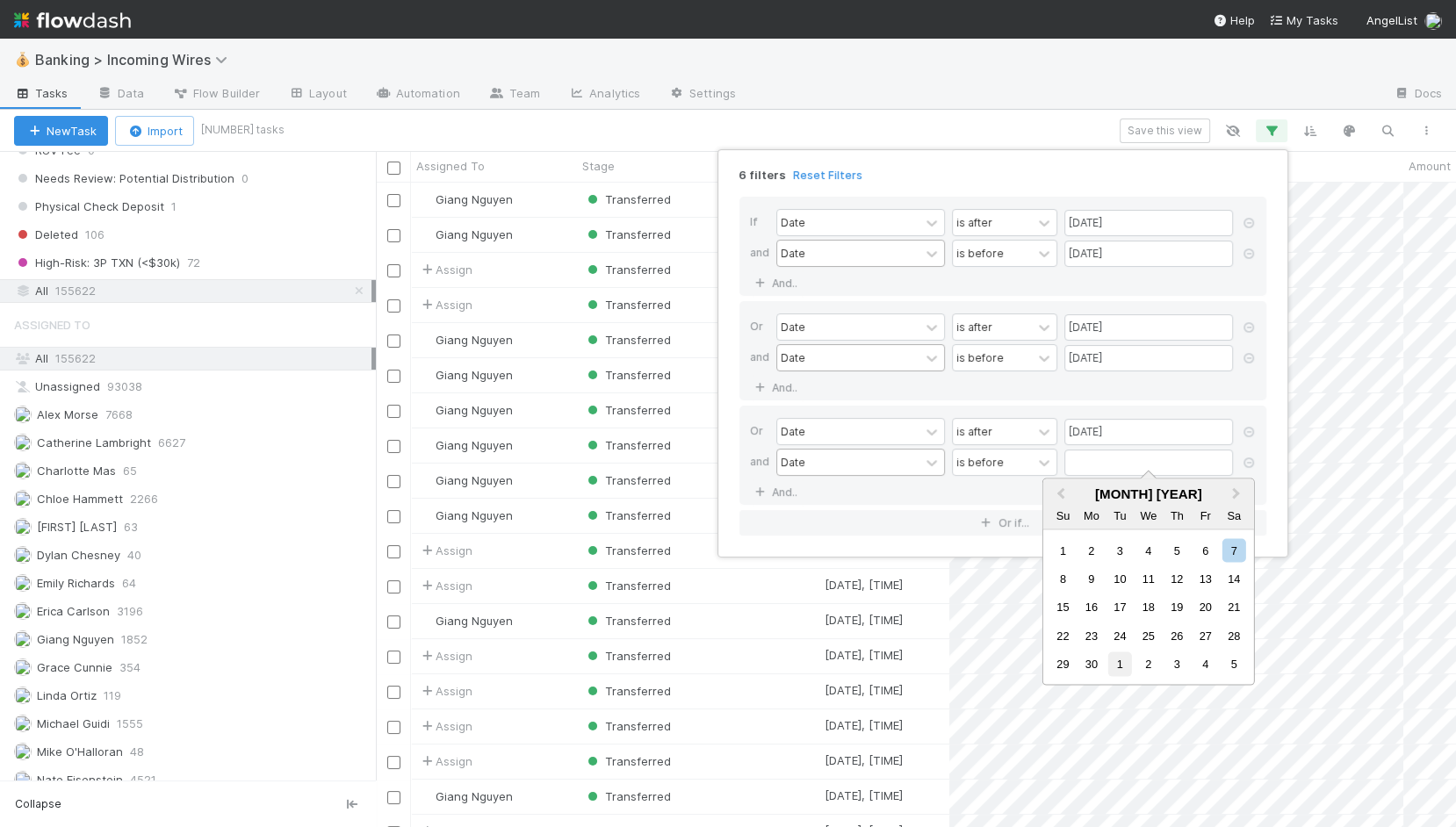 click on "1" at bounding box center [1120, 664] 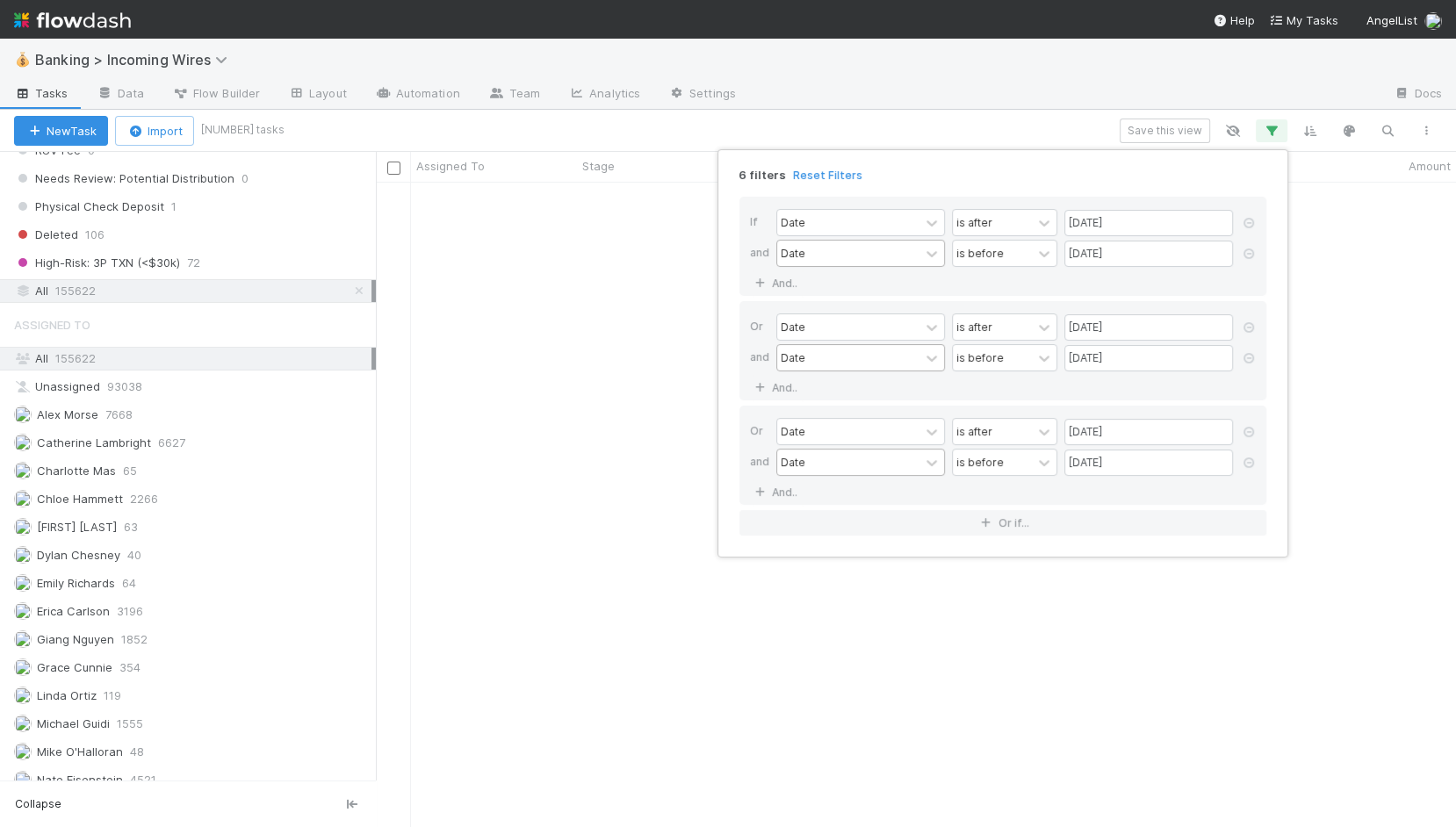click on "6 filters Reset Filters If Date is after 12/31/2024 and Date is before 02/01/2024 And.. Or Date is after 03/31/2024 and Date is before 05/01/2024 And.. Or Date is after 07/31/2024 and Date is before 10/01/2024 And.. Or if..." at bounding box center (728, 414) 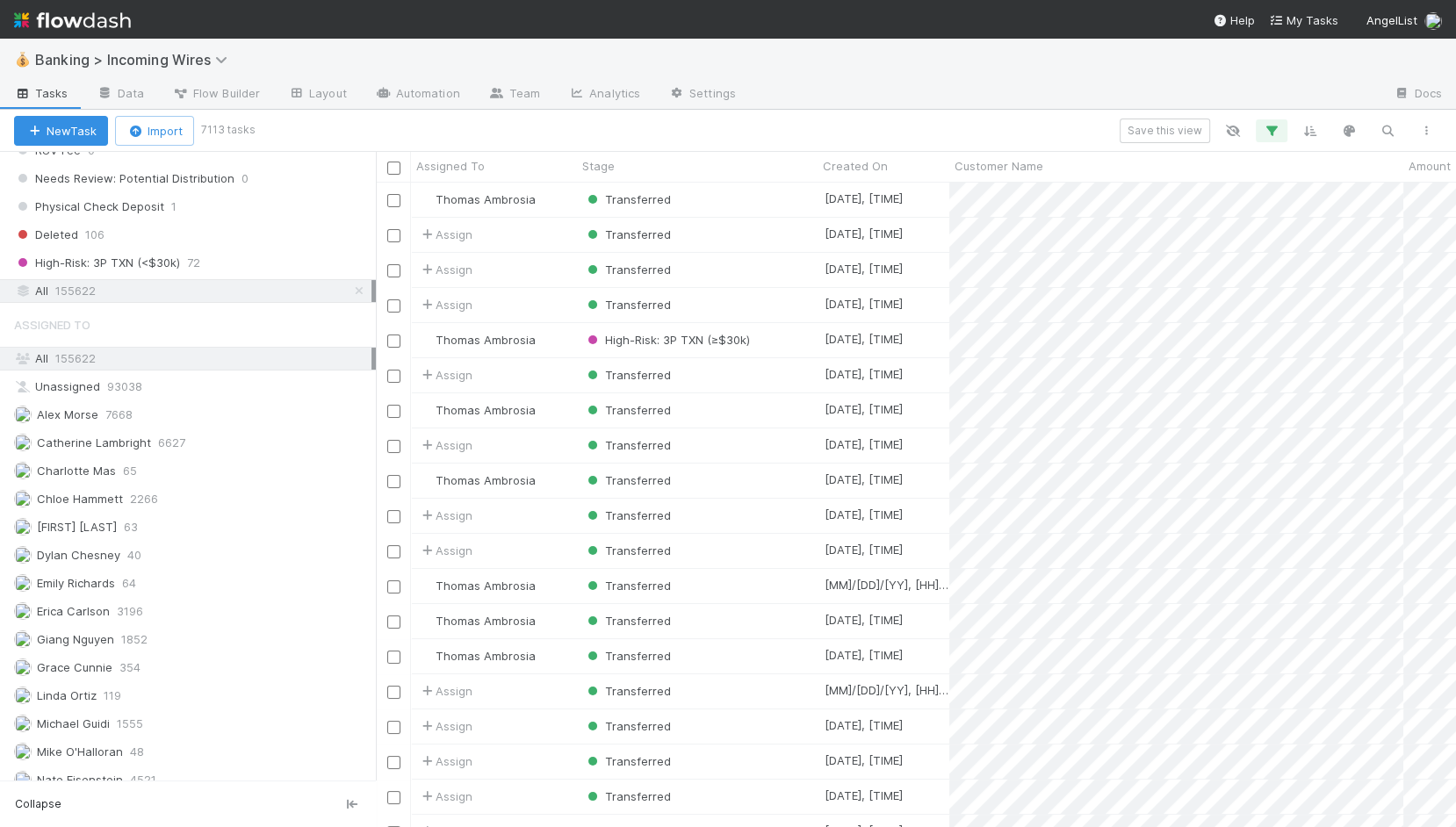 scroll, scrollTop: 1, scrollLeft: 1, axis: both 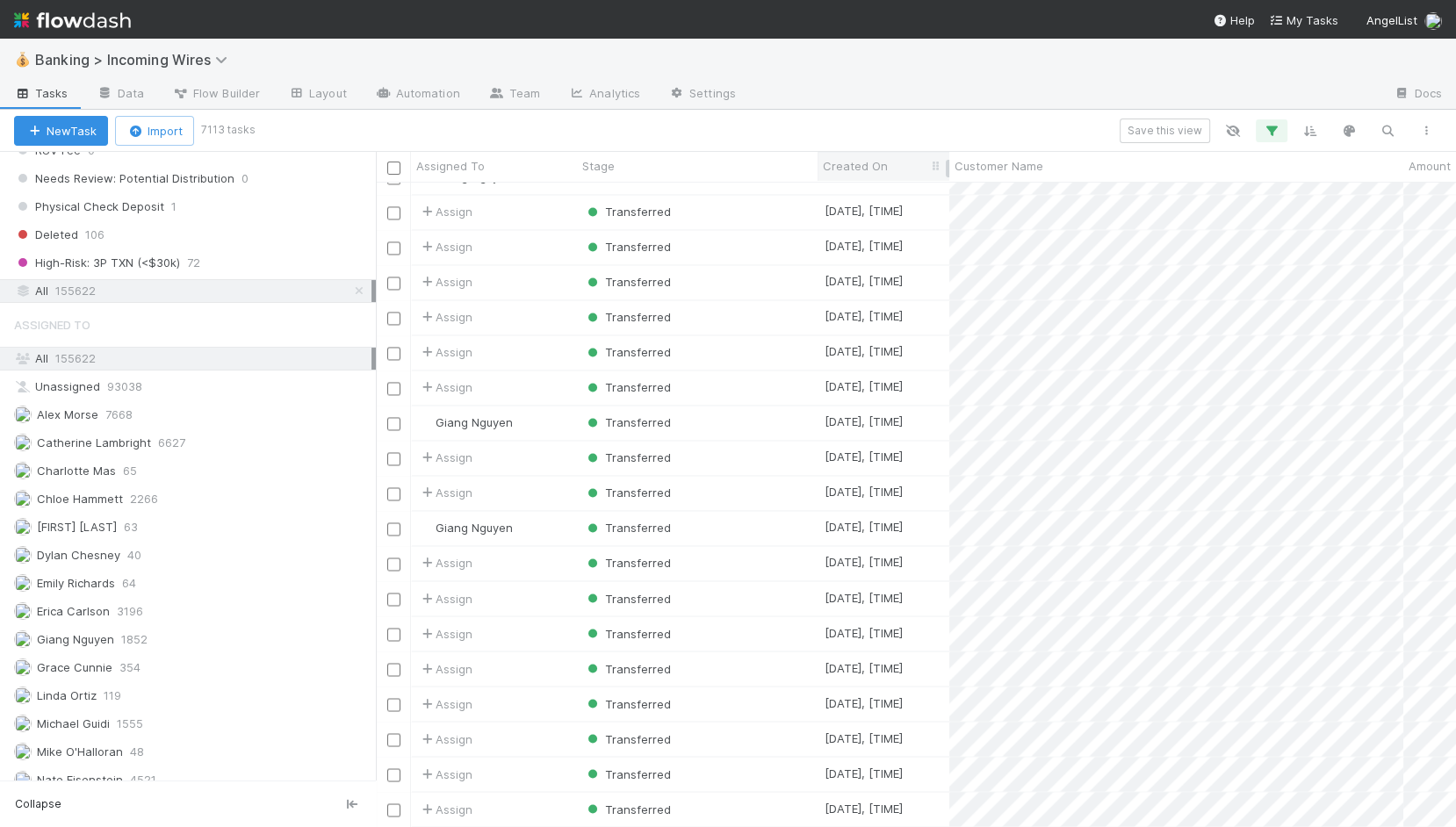 click on "Created On" at bounding box center [855, 166] 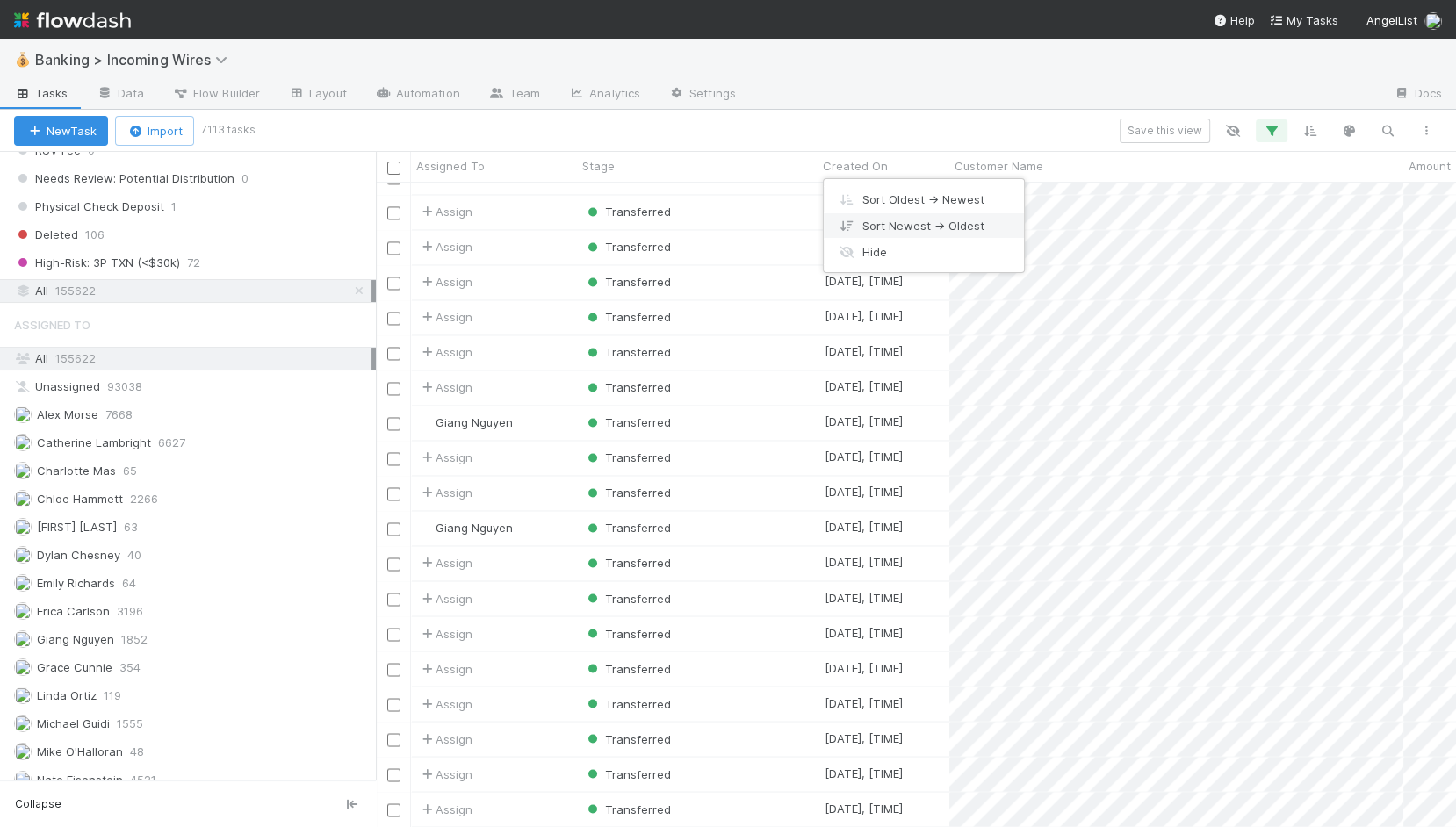 click on "Sort Newest → Oldest" at bounding box center (924, 226) 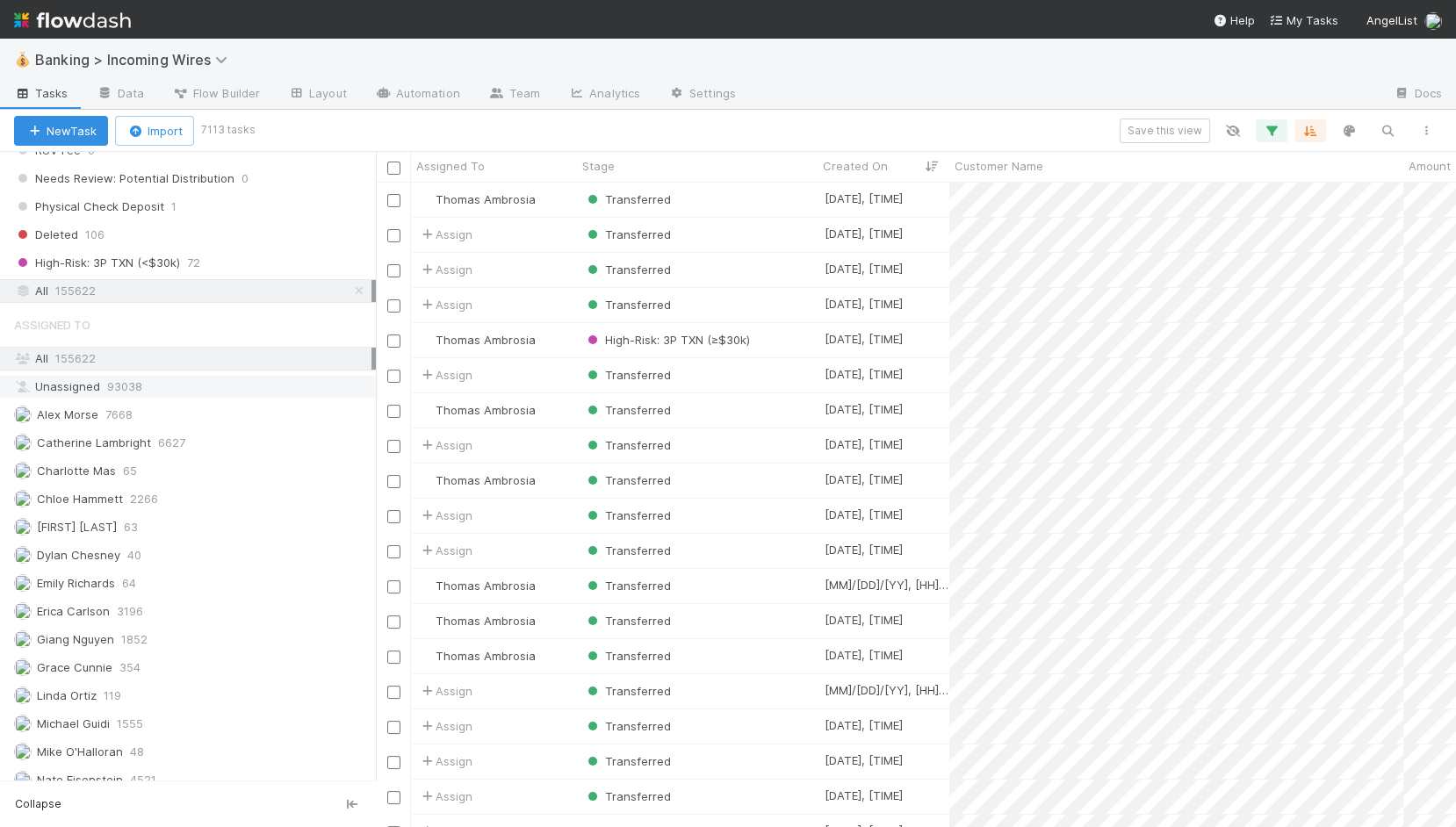 scroll, scrollTop: 1, scrollLeft: 1, axis: both 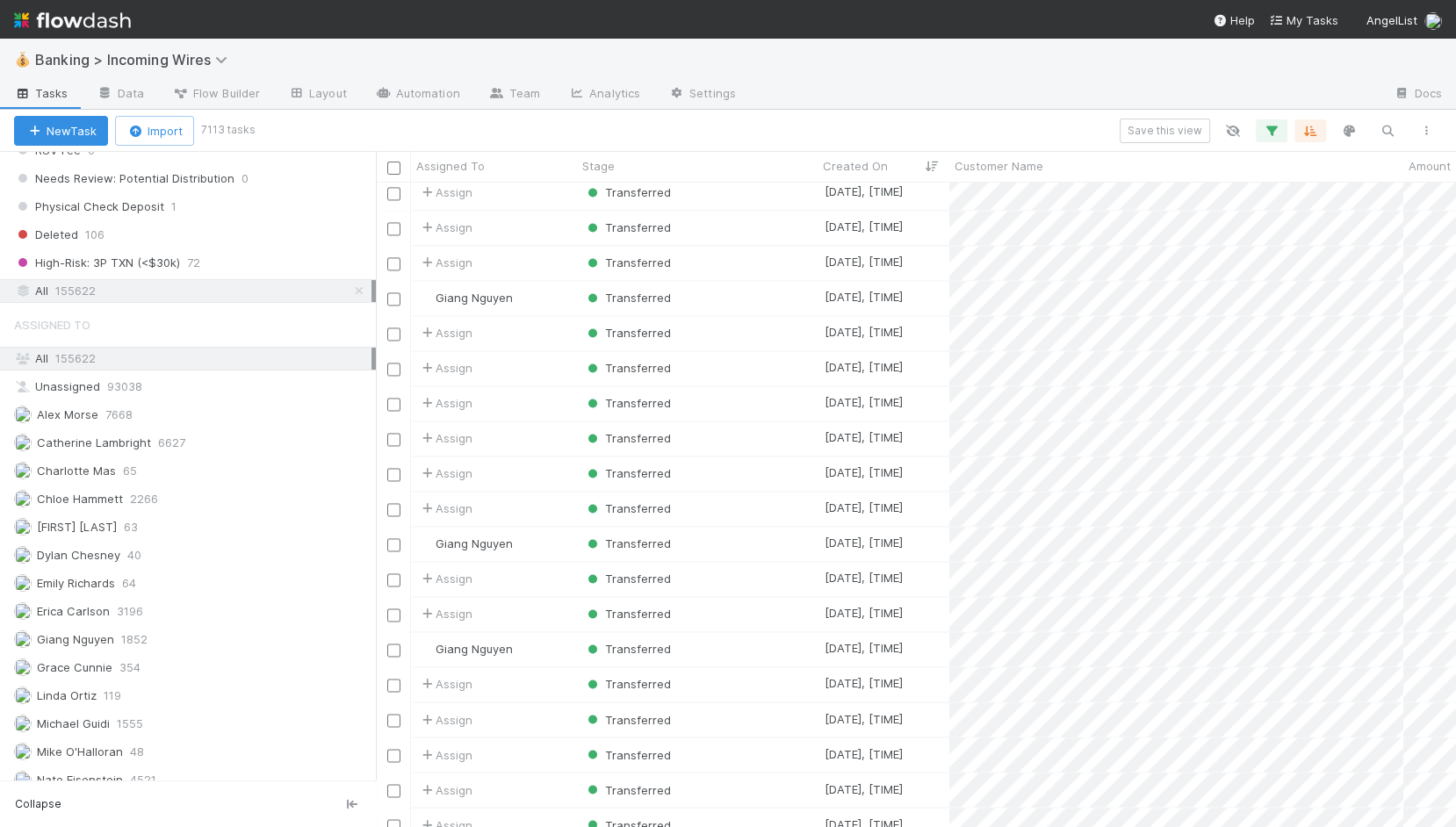 click on "7113 tasks" at bounding box center [228, 130] 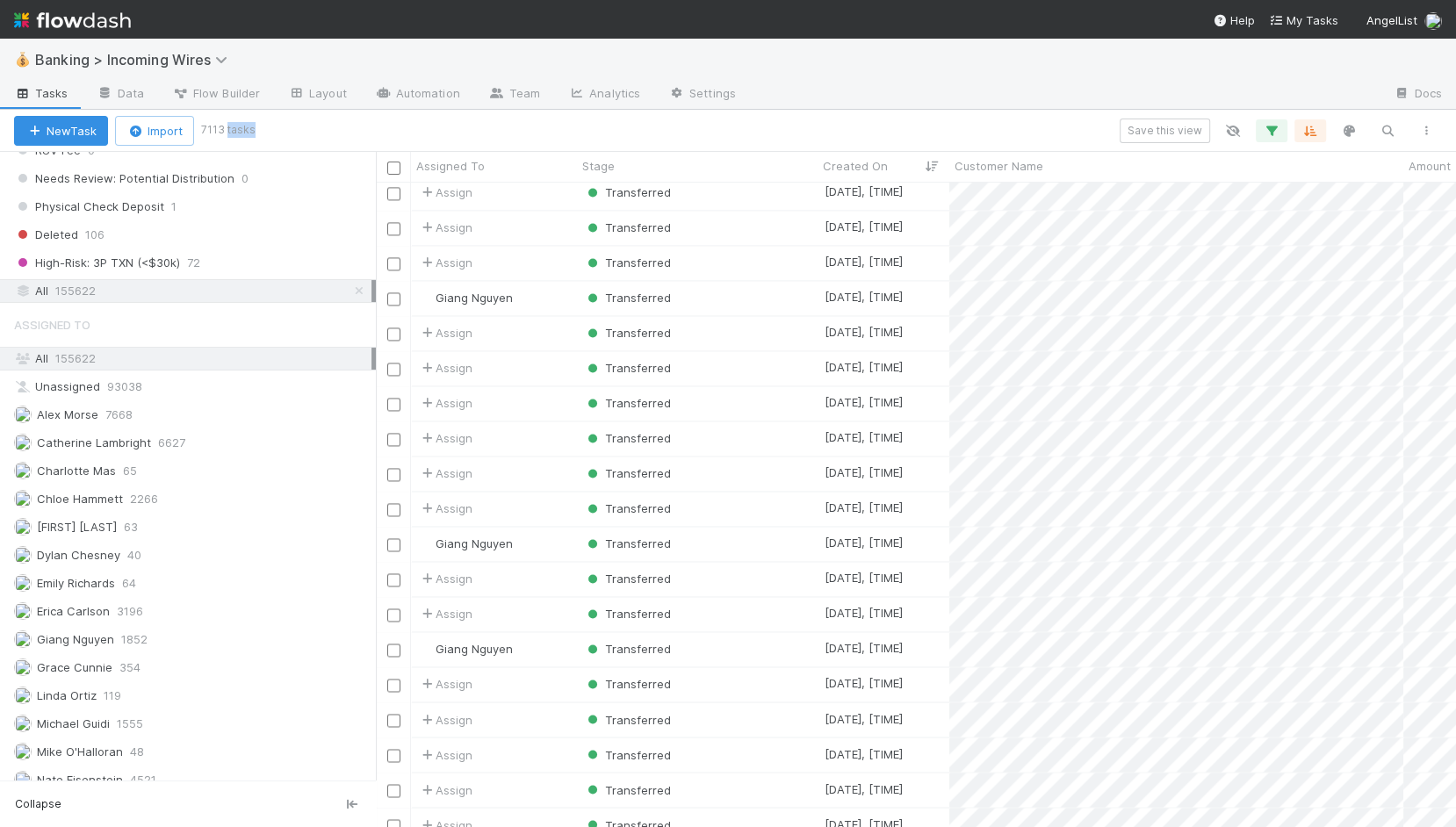 click on "7113 tasks" at bounding box center [228, 130] 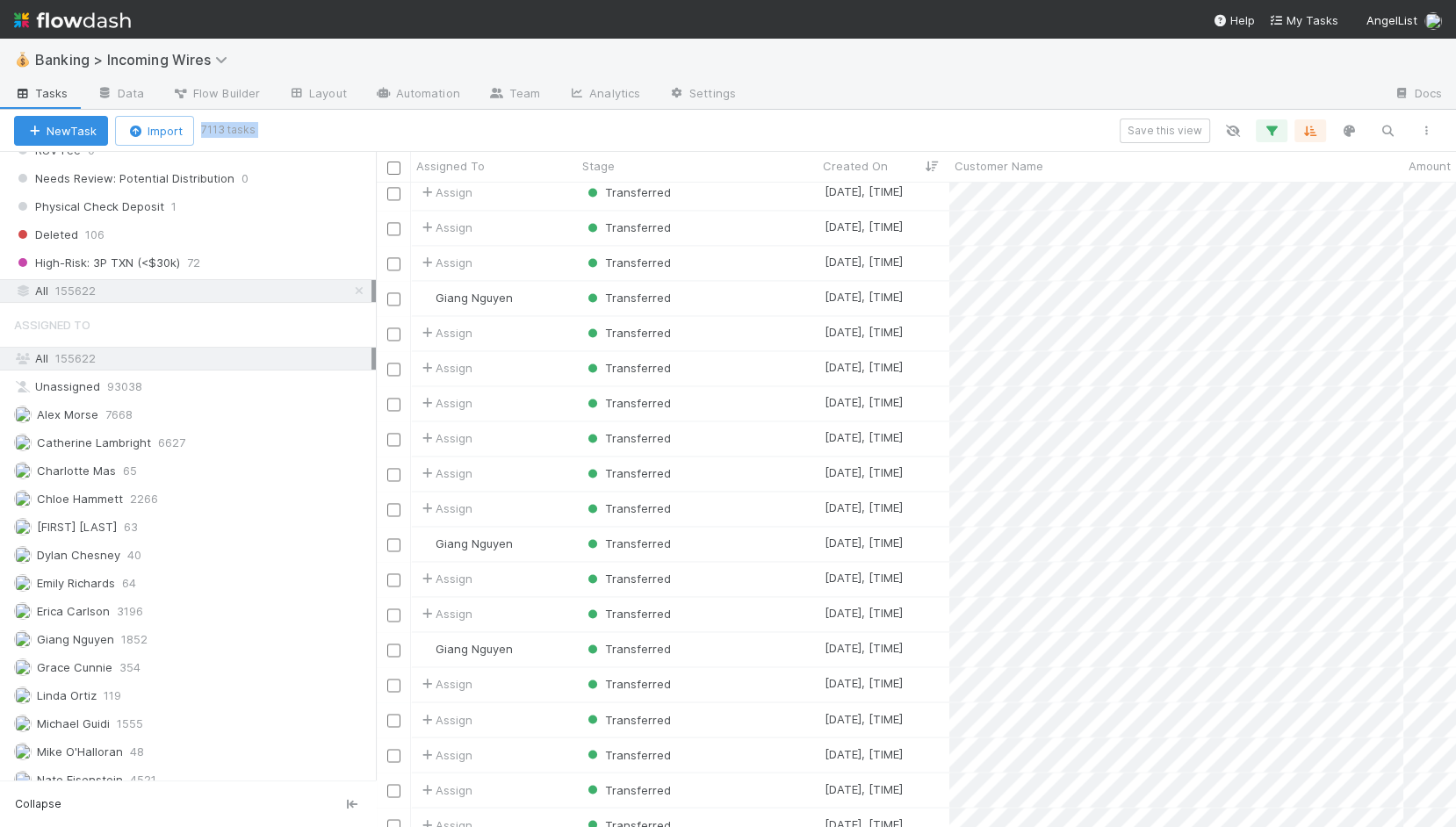 click on "7113 tasks" at bounding box center [228, 130] 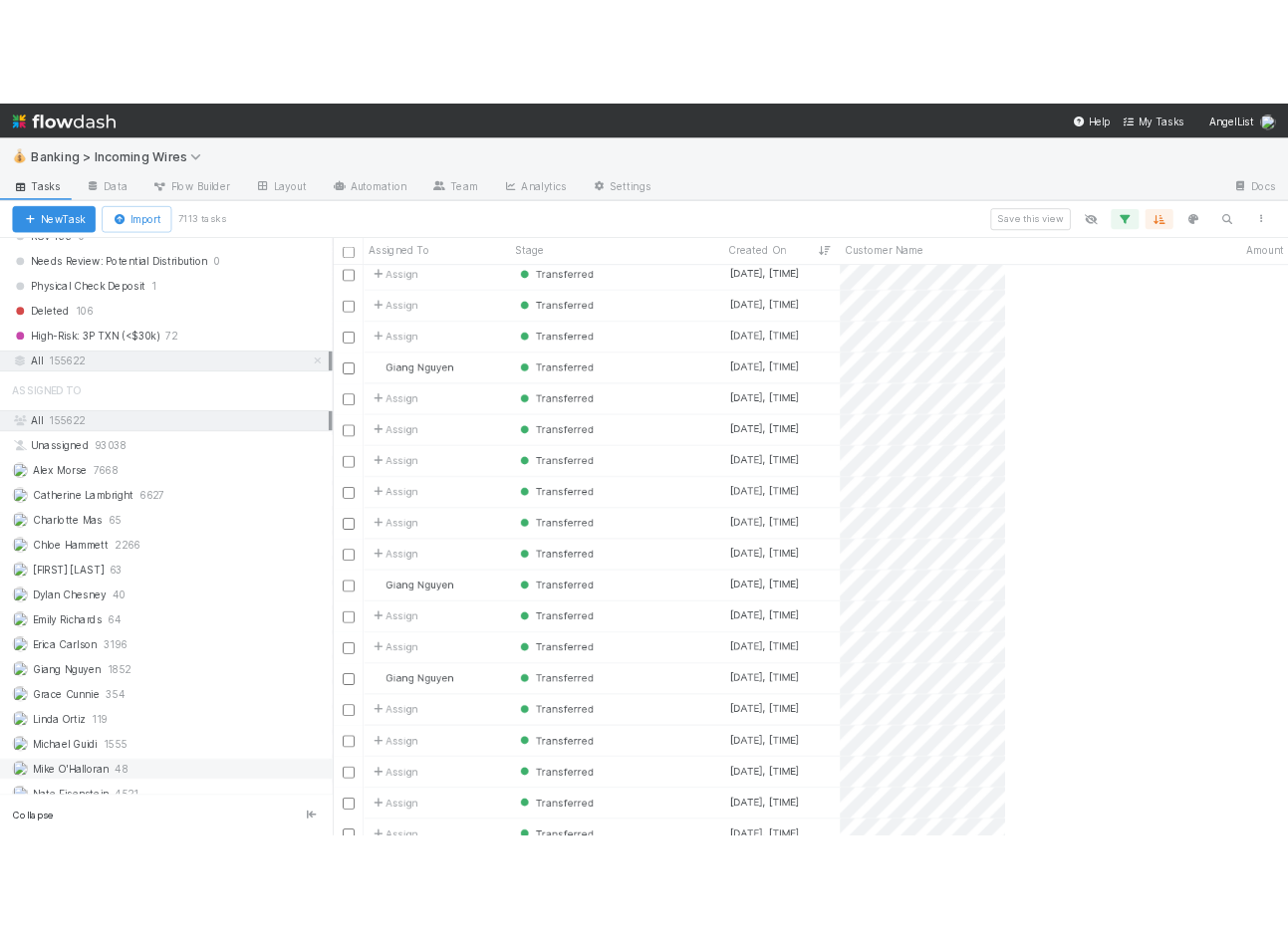 scroll, scrollTop: 731, scrollLeft: 862, axis: both 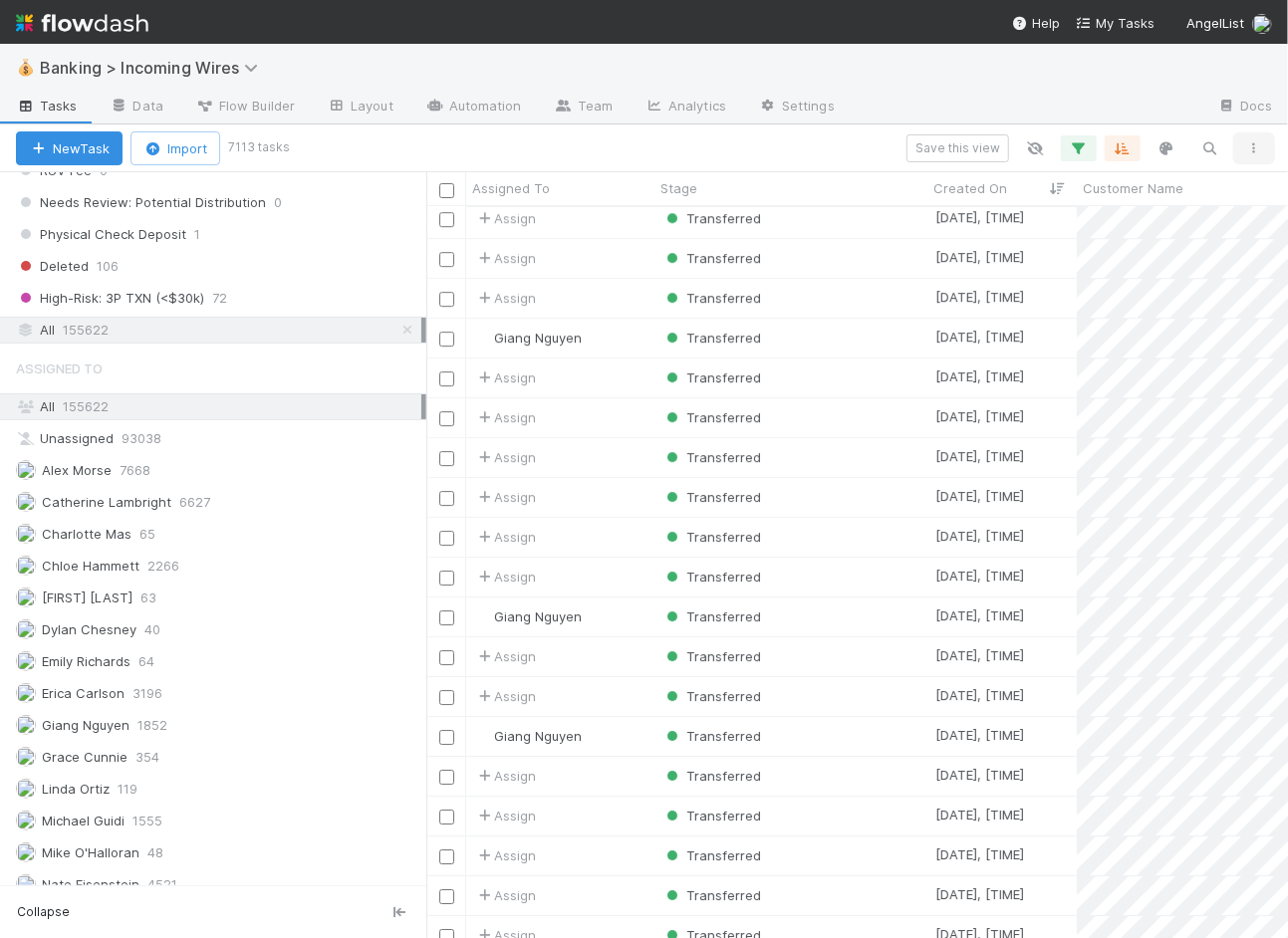 click at bounding box center (1254, 148) 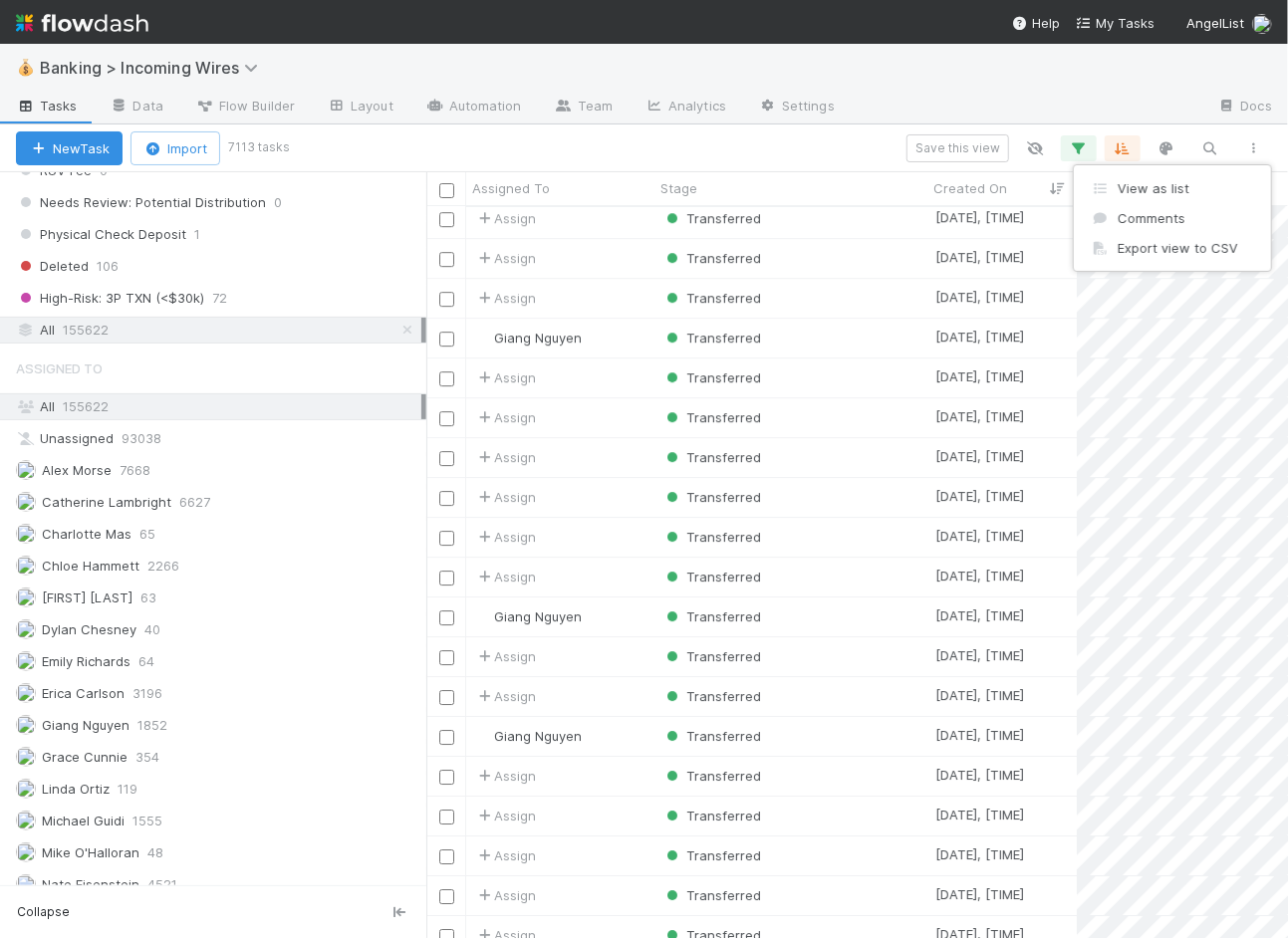 click on "View as list Comments Export view to CSV" at bounding box center (644, 469) 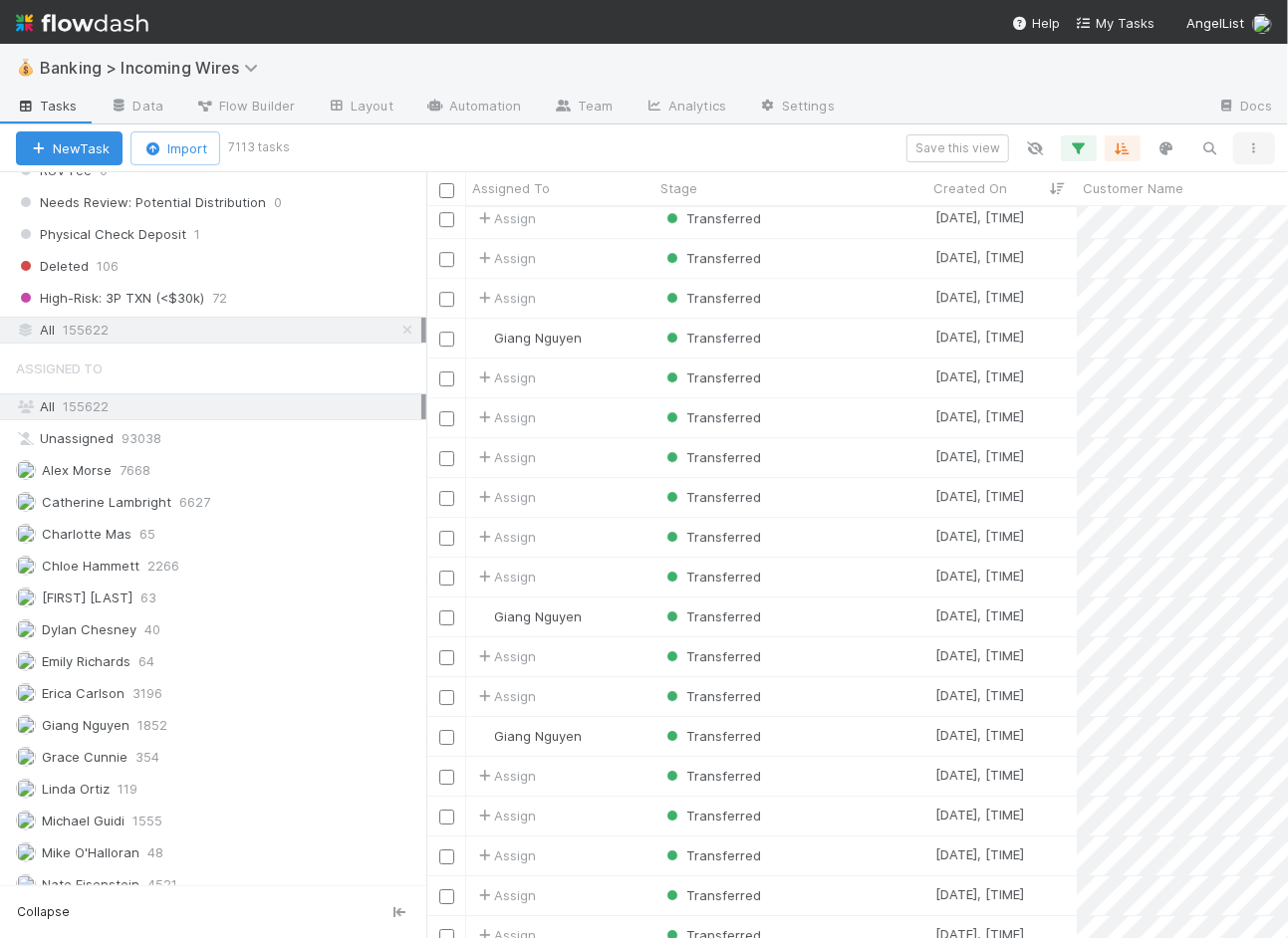 click at bounding box center (1254, 148) 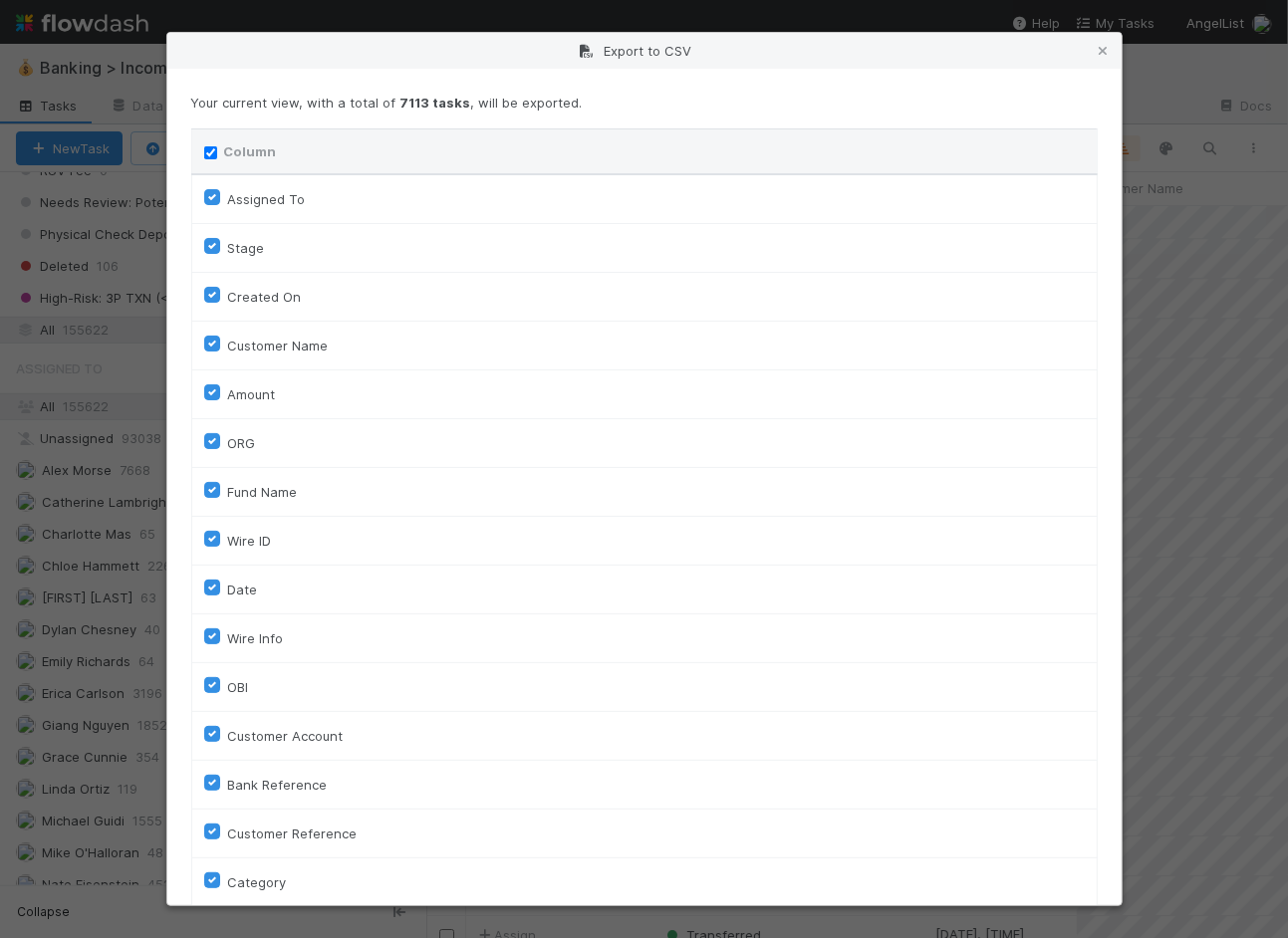 click on "Column" at bounding box center (210, 152) 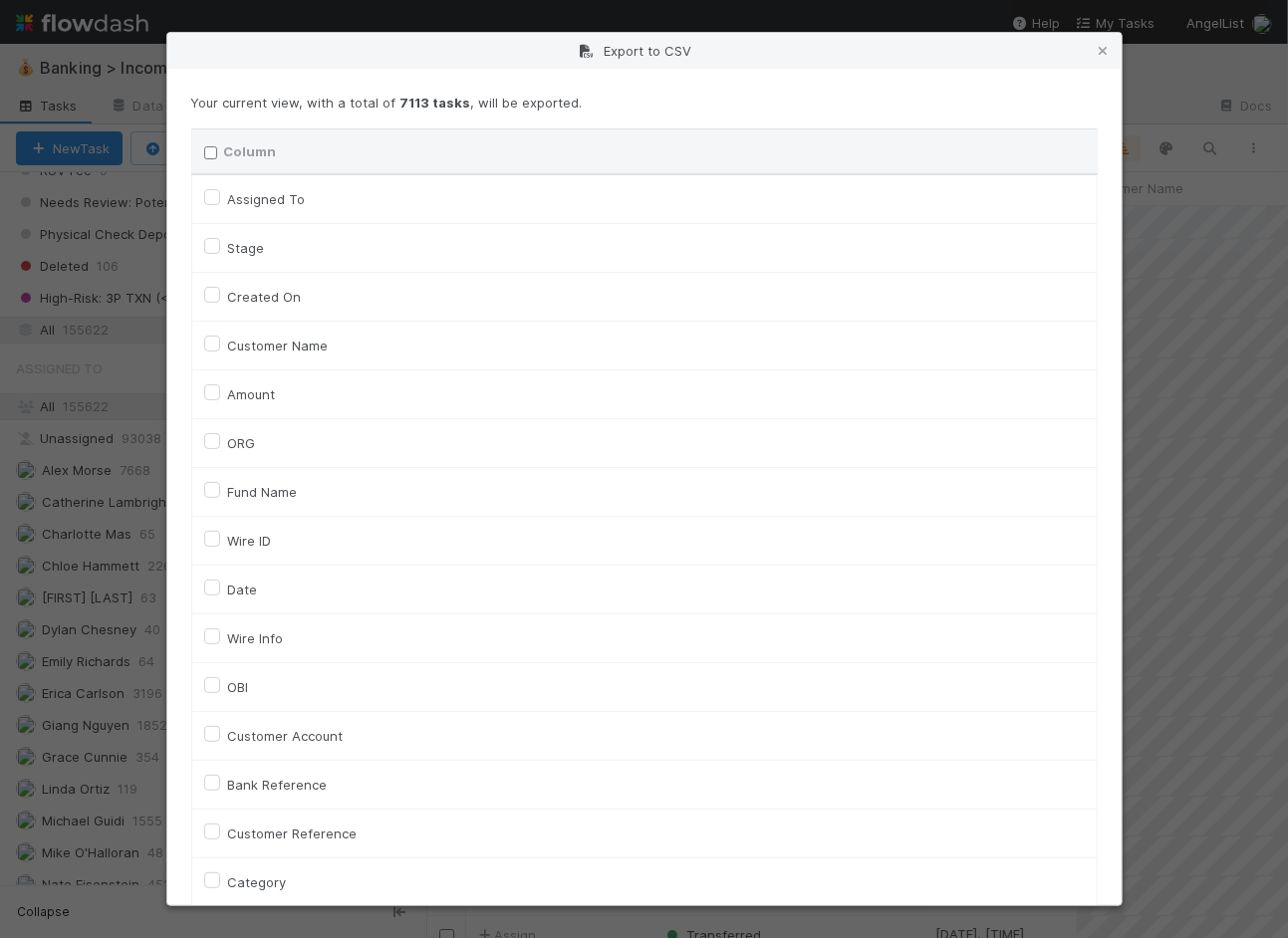 checkbox on "false" 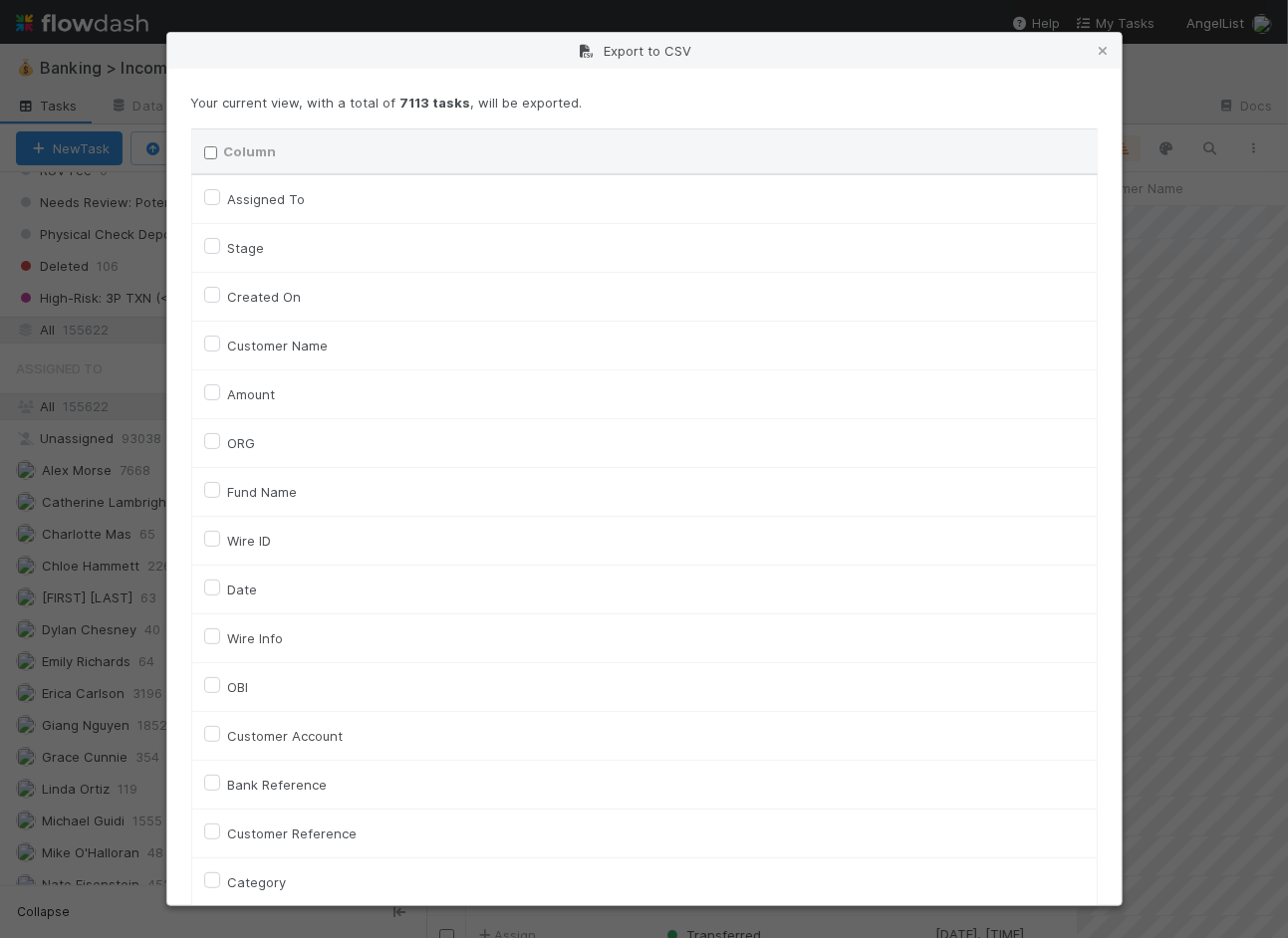 click on "Created On" at bounding box center [265, 297] 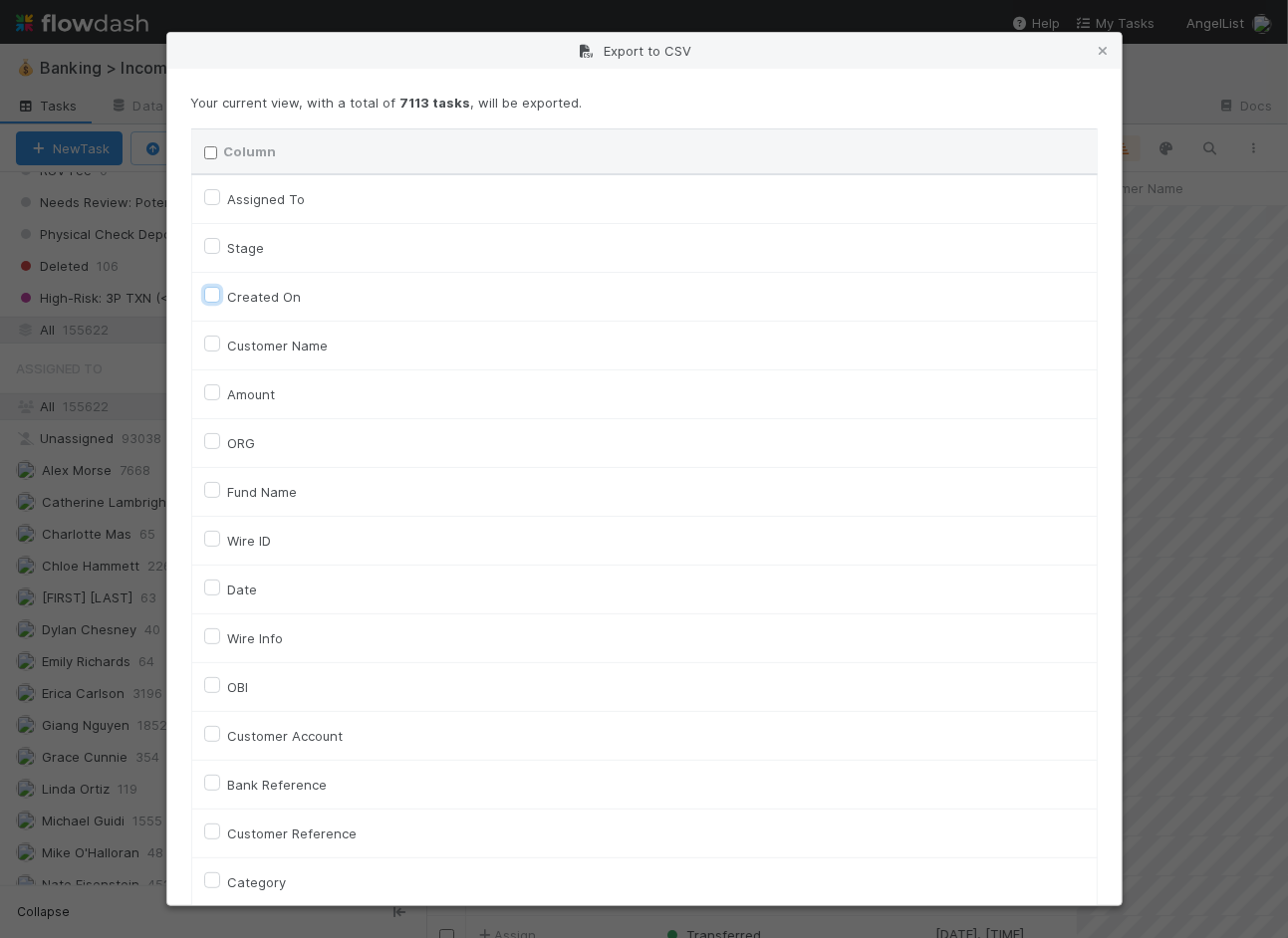 checkbox on "true" 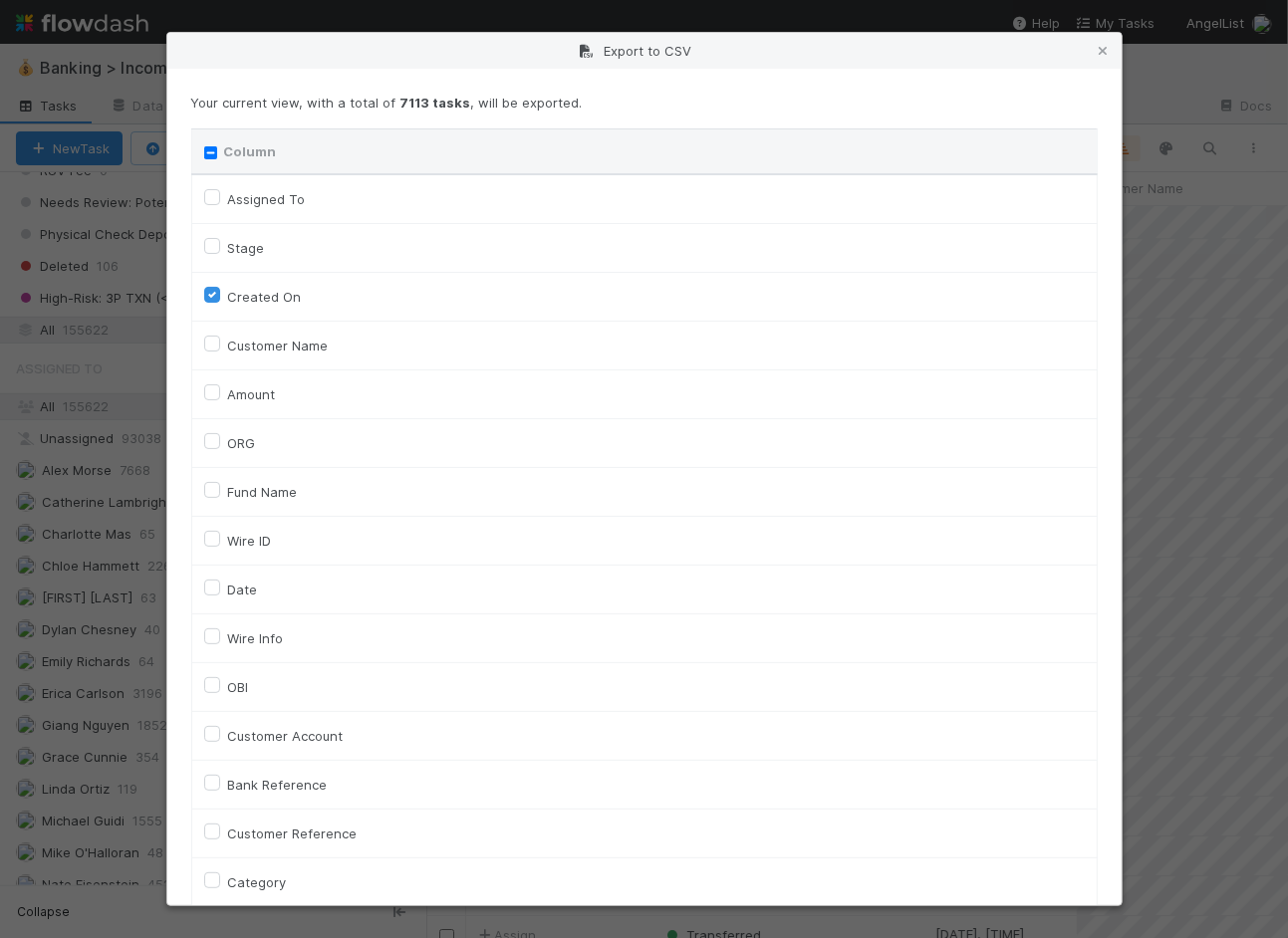 click on "Customer Name" at bounding box center [278, 346] 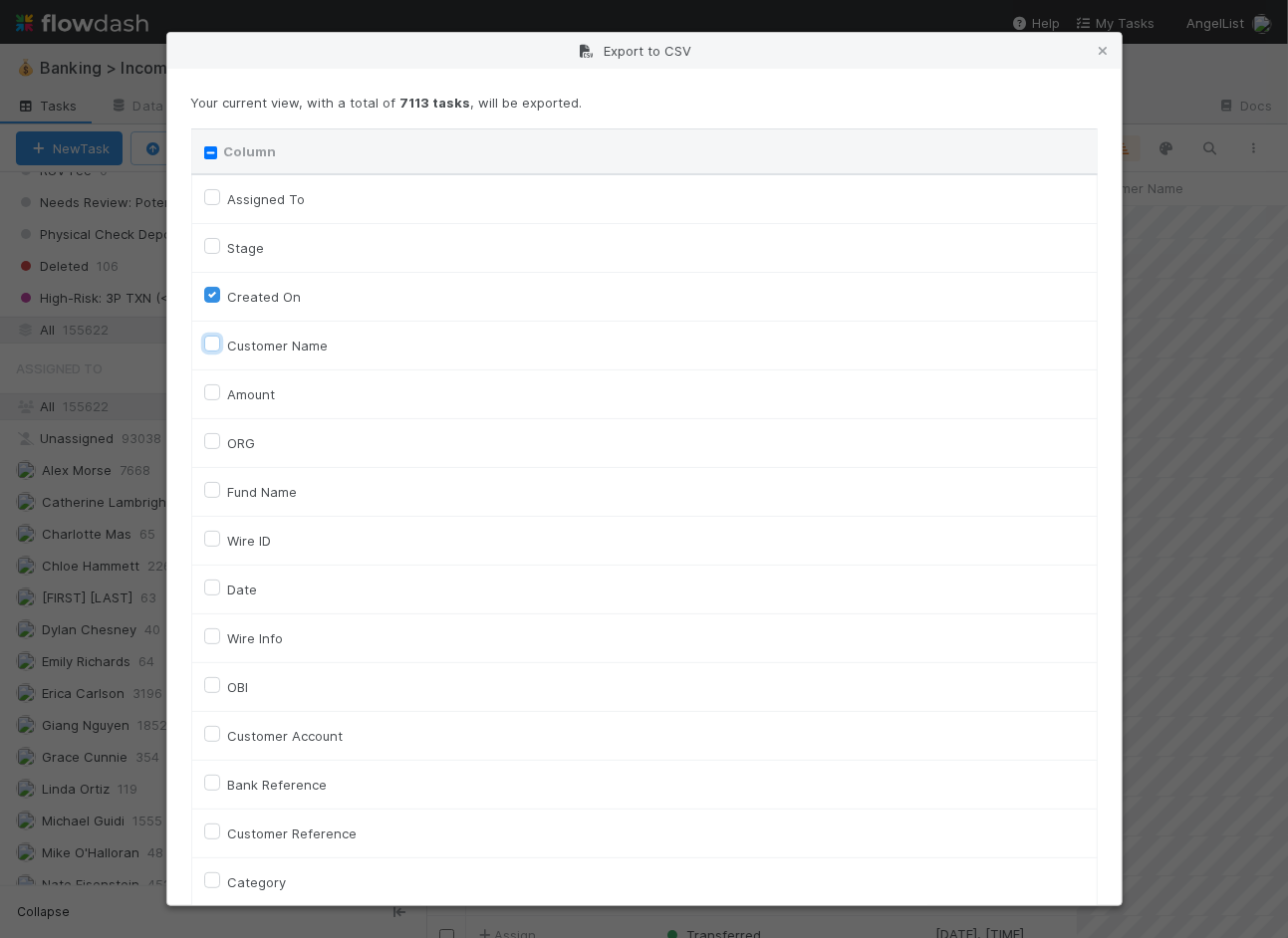 click on "Customer Name" at bounding box center (212, 343) 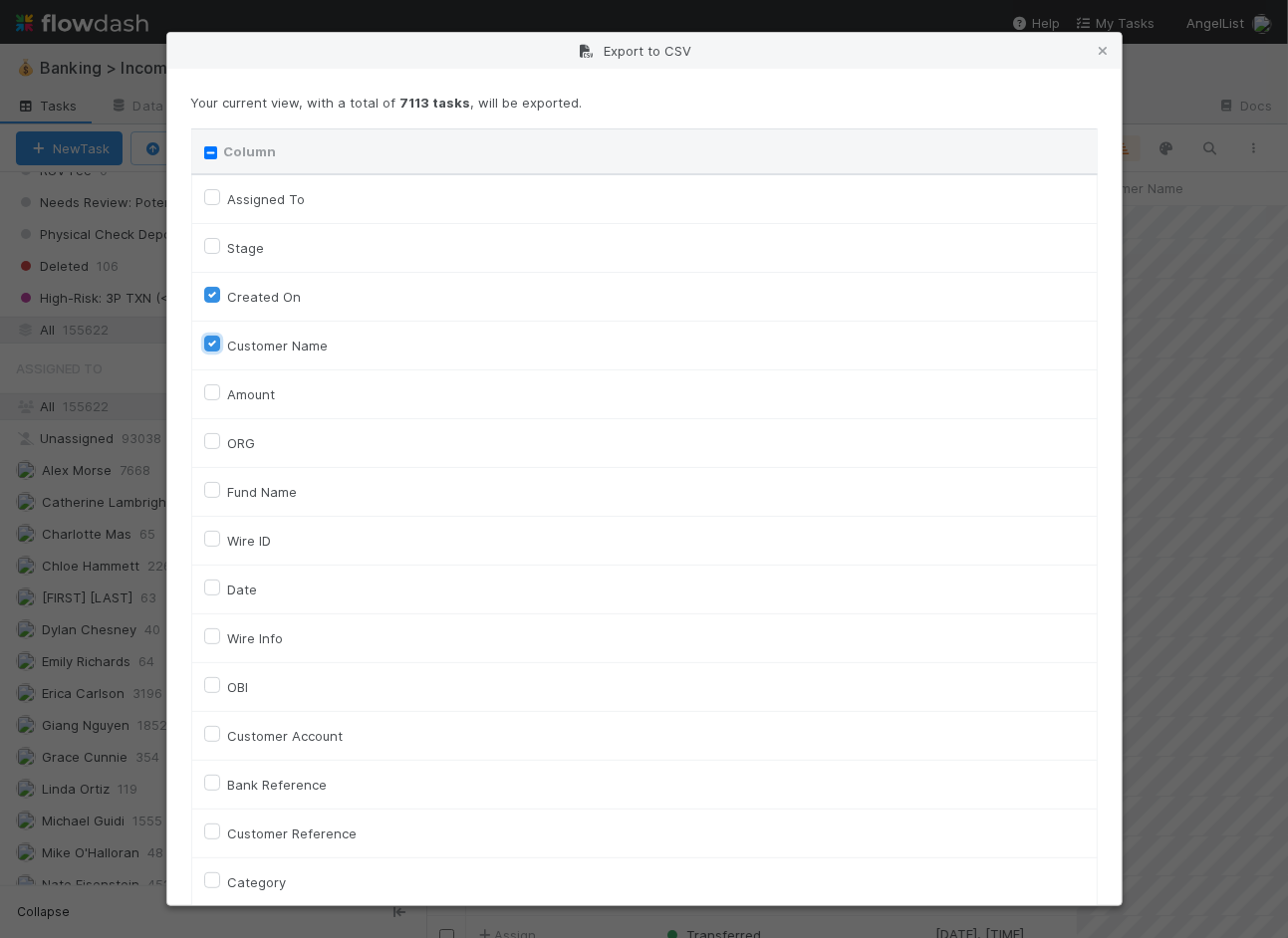 checkbox on "true" 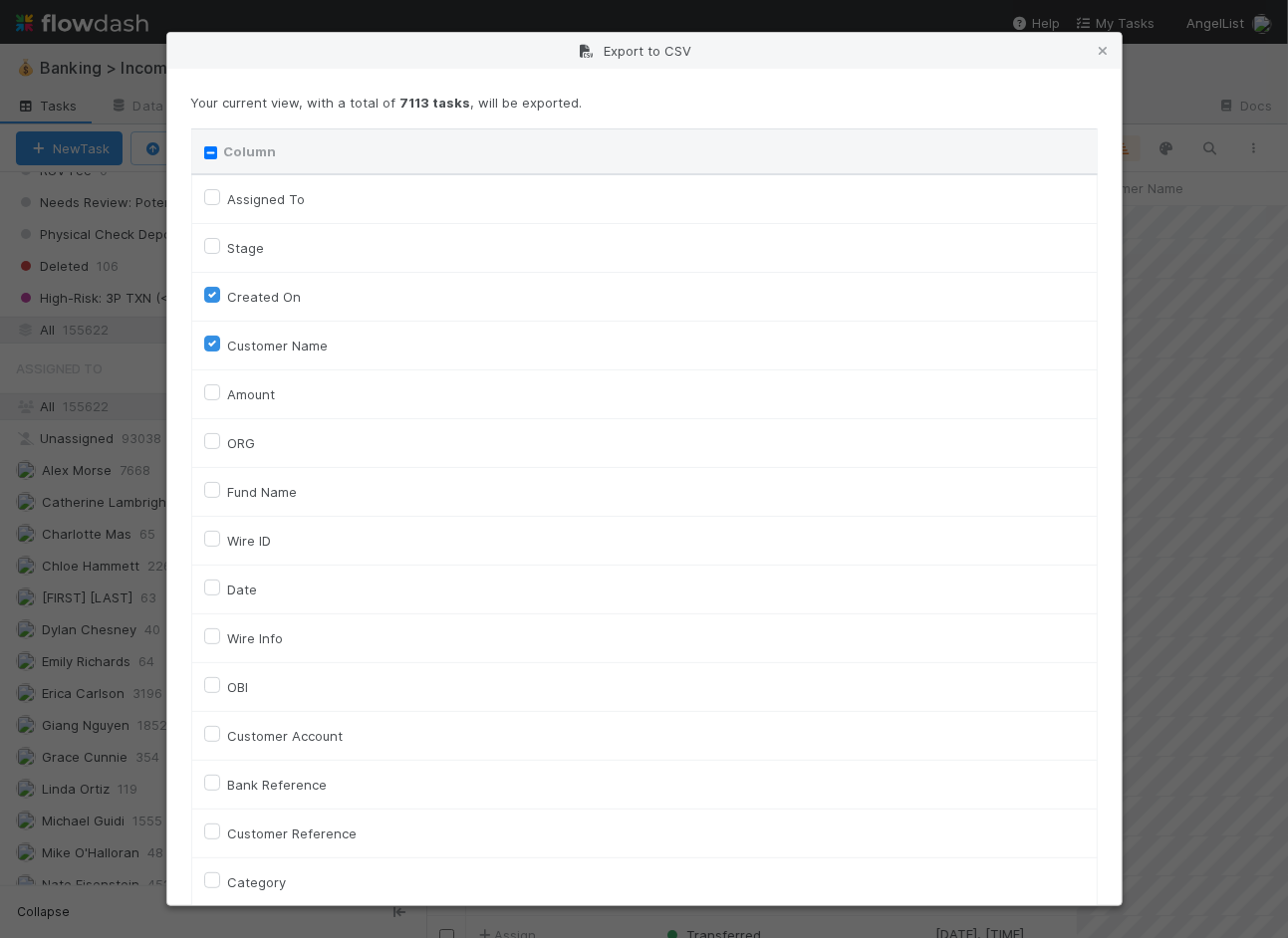 click on "Amount" at bounding box center (252, 394) 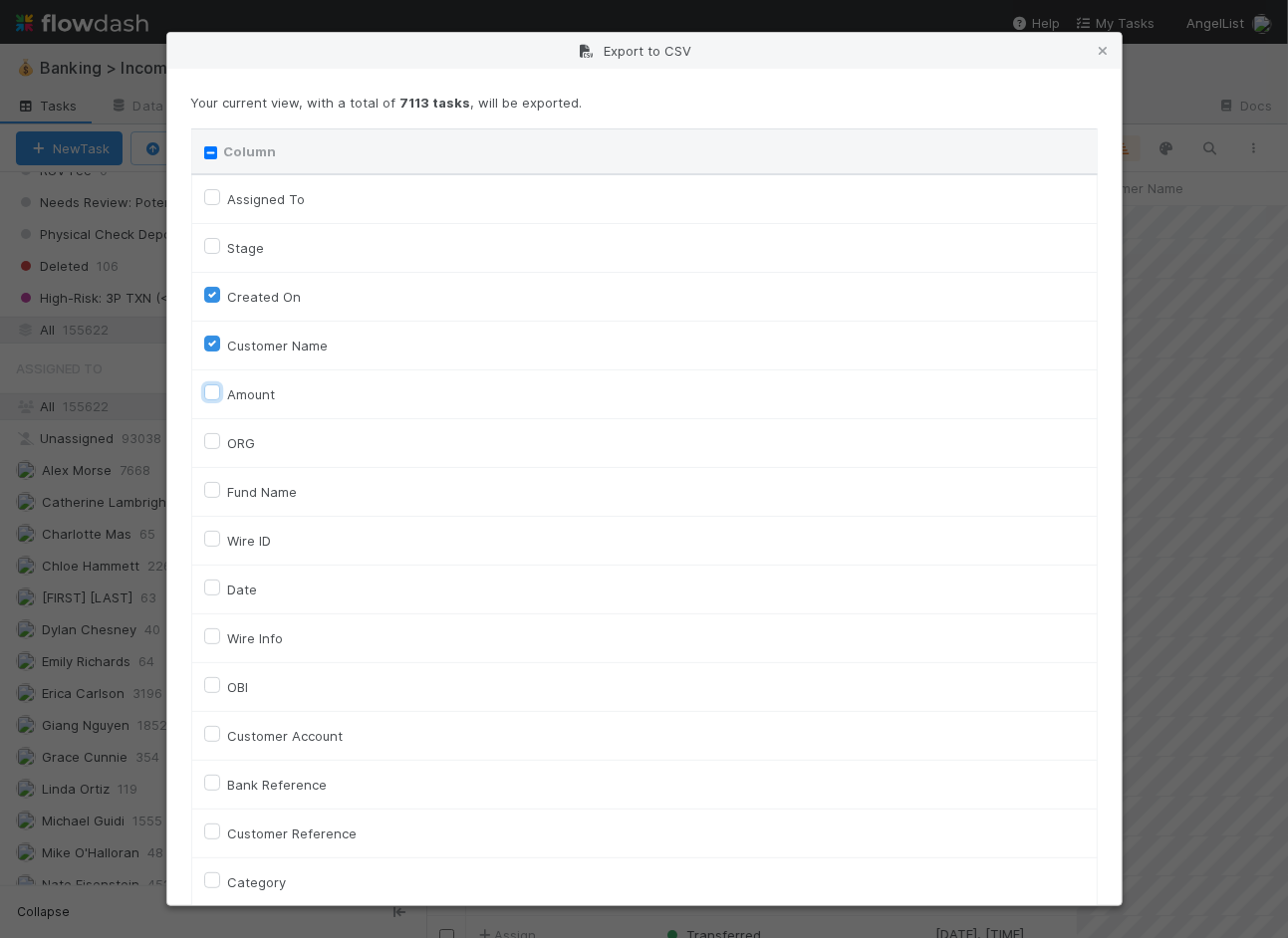 click on "Amount" at bounding box center [212, 391] 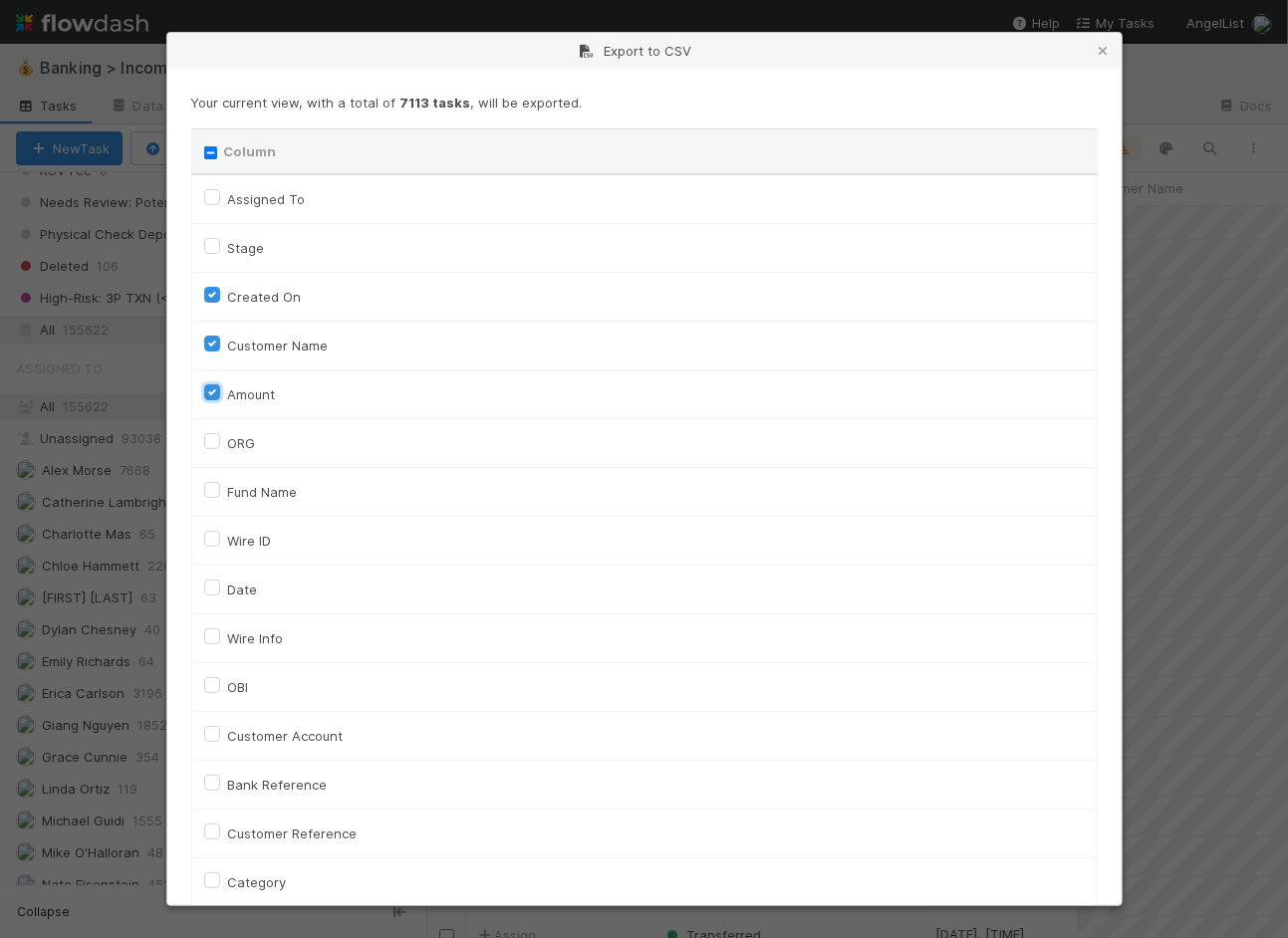 checkbox on "true" 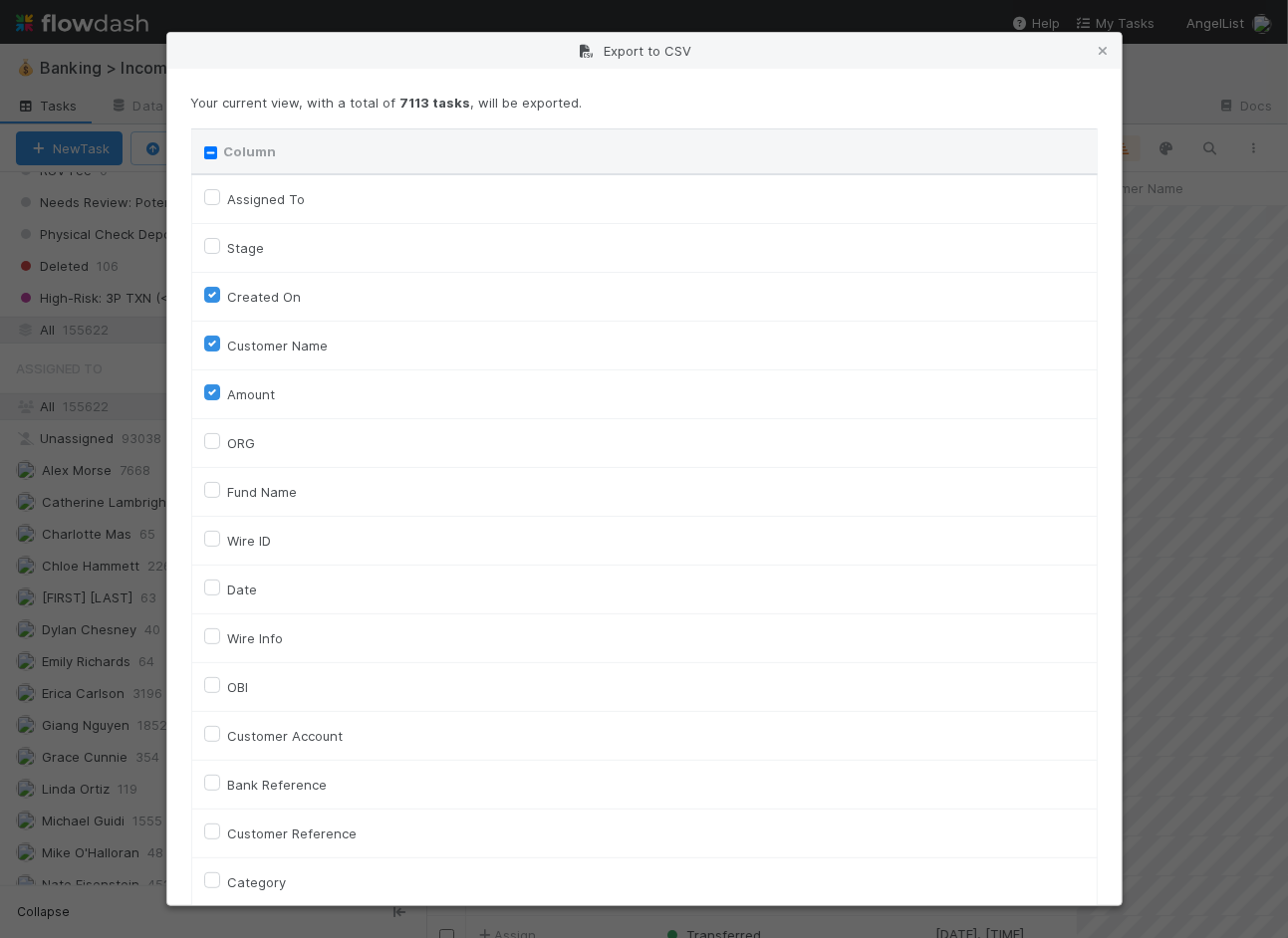 click on "ORG" at bounding box center [242, 443] 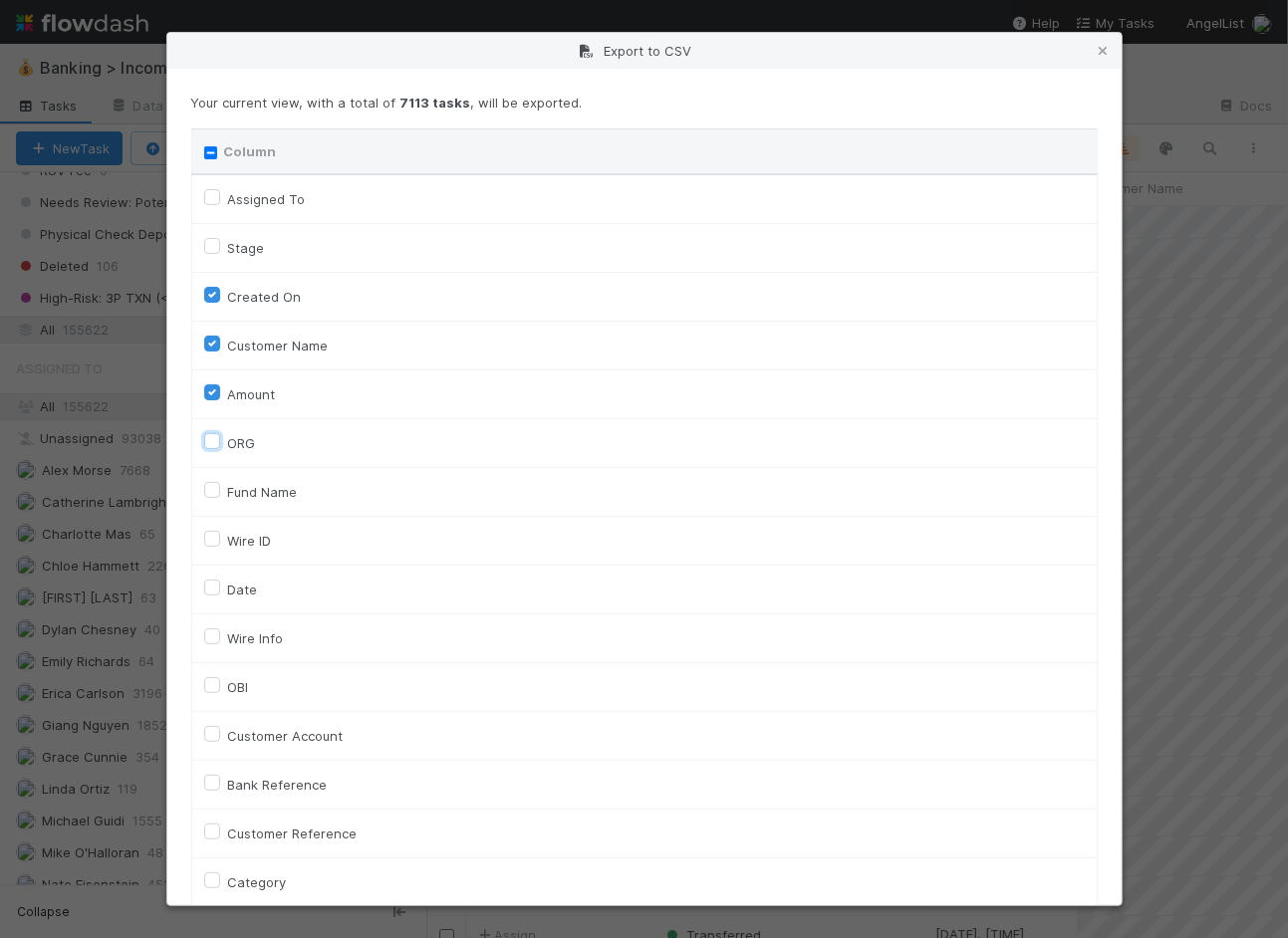 click on "ORG" at bounding box center (212, 440) 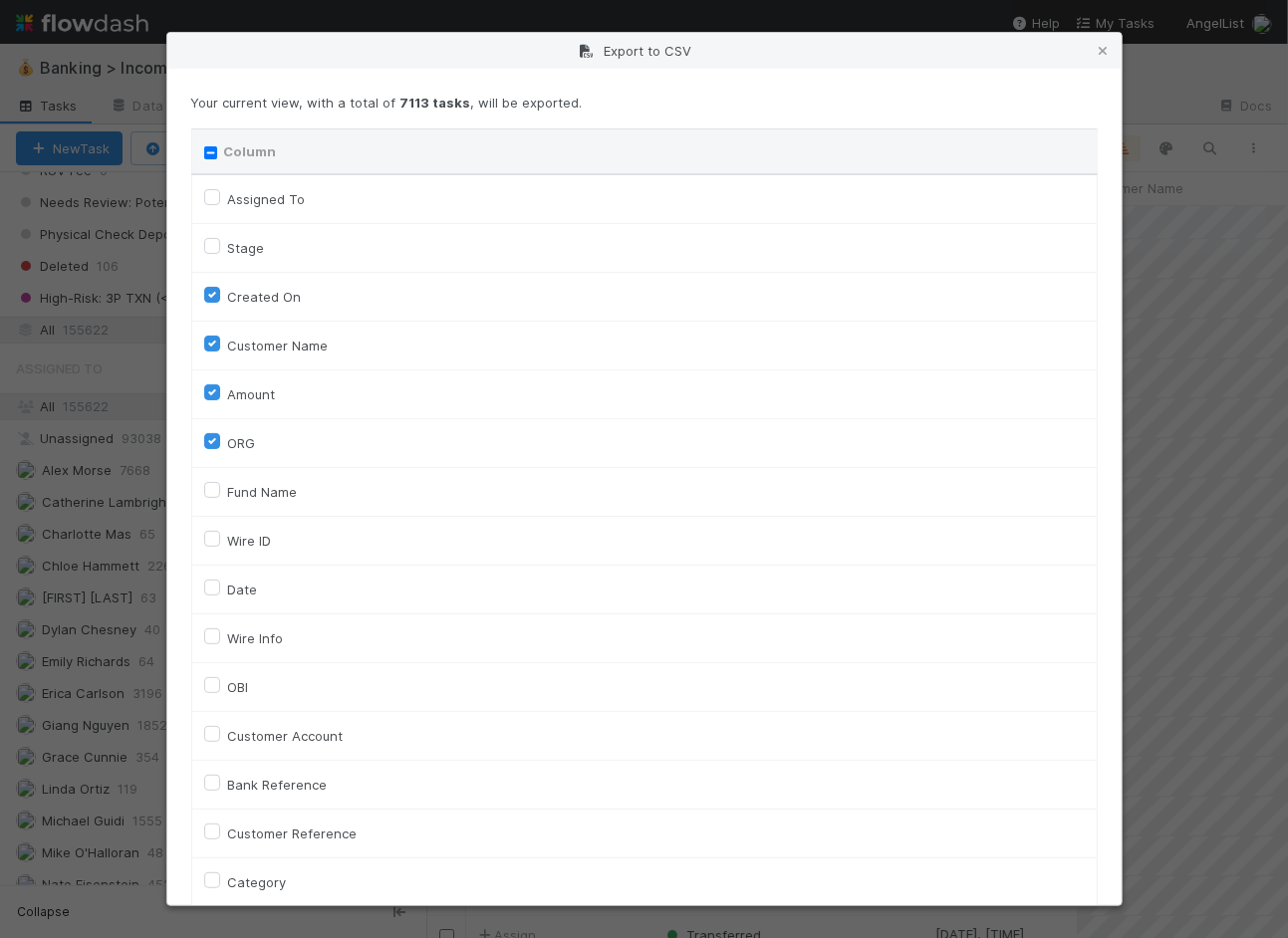 click on "ORG" at bounding box center (242, 443) 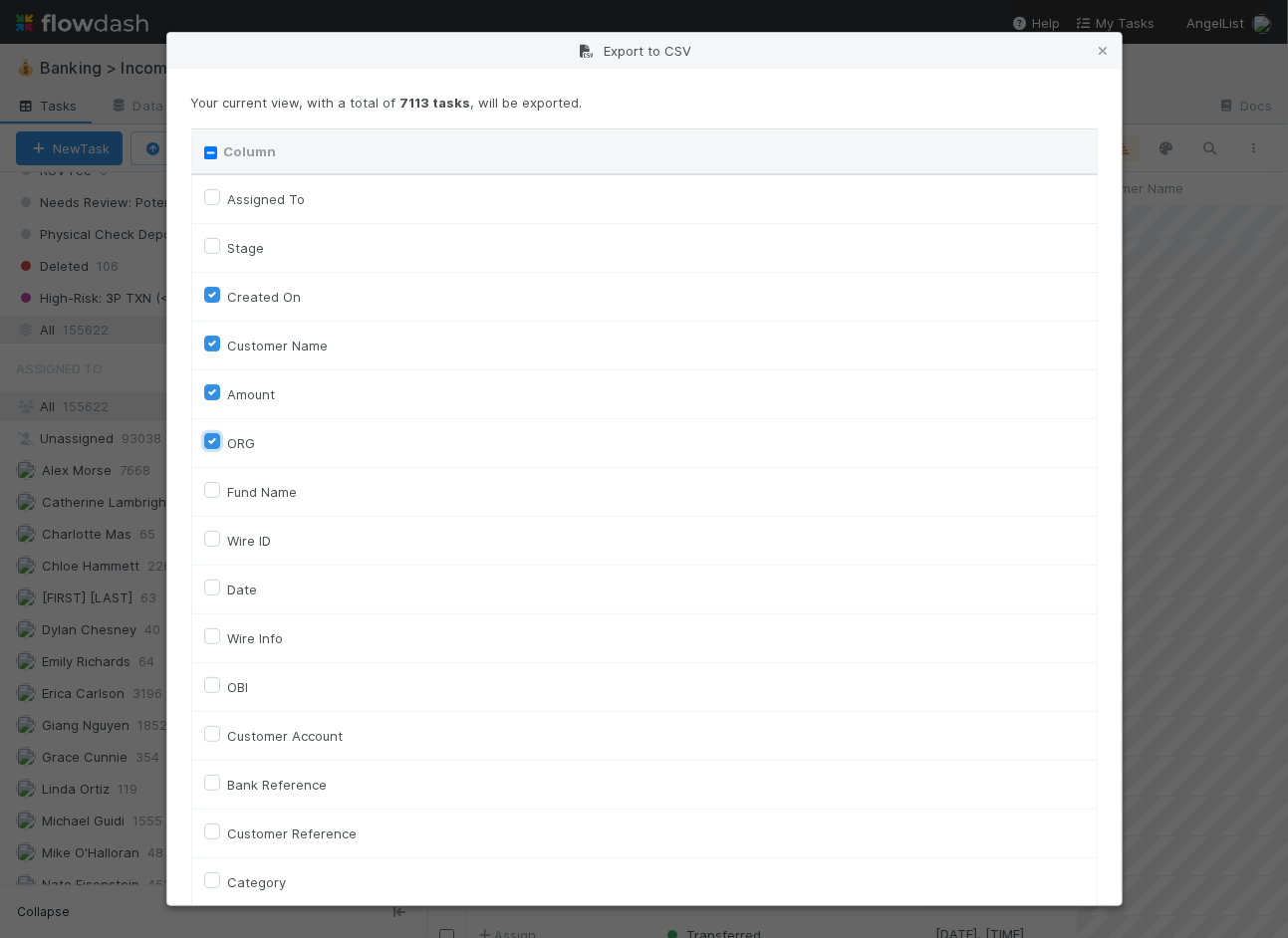 click on "ORG" at bounding box center [212, 440] 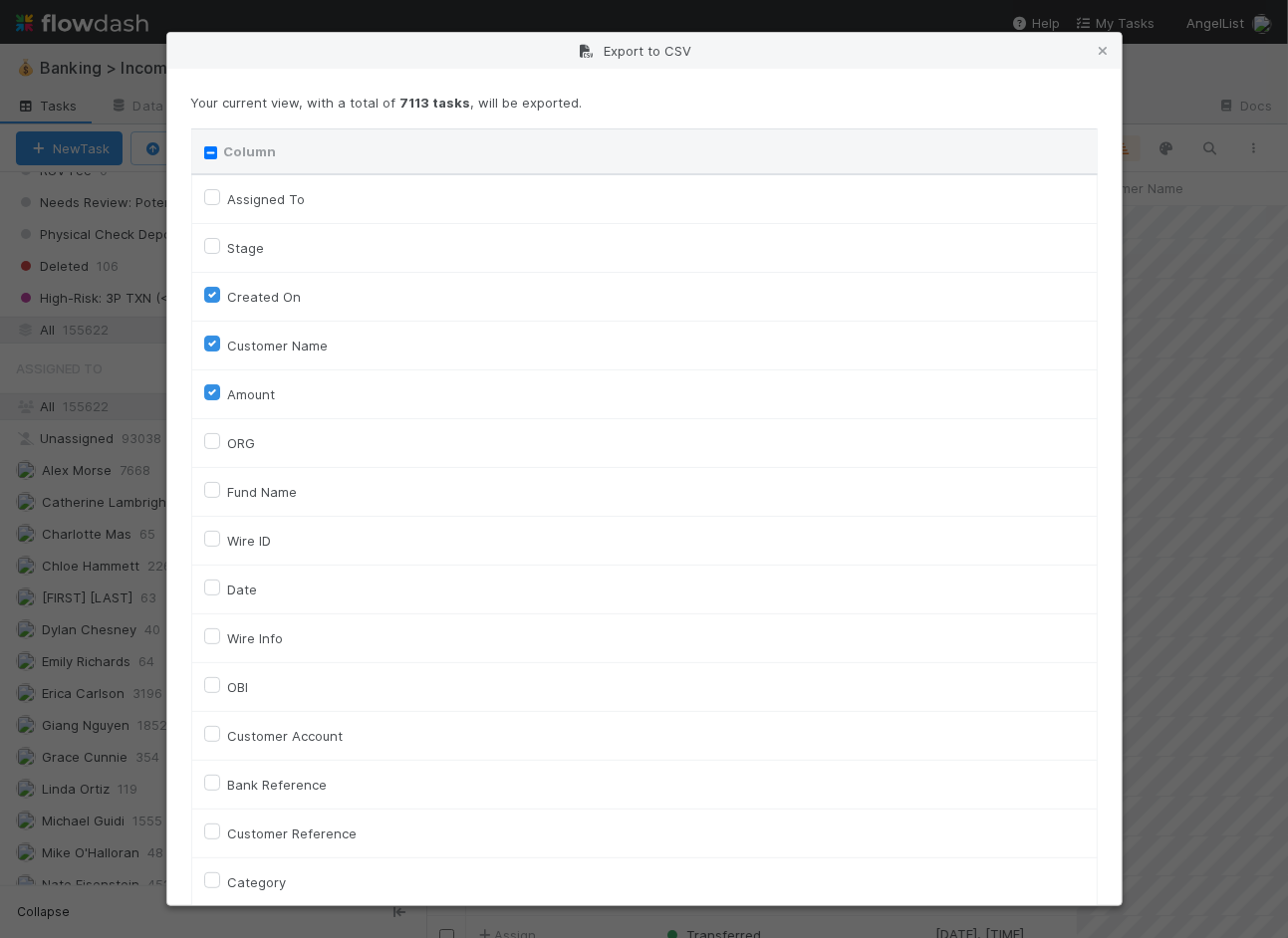 click on "ORG" at bounding box center [242, 443] 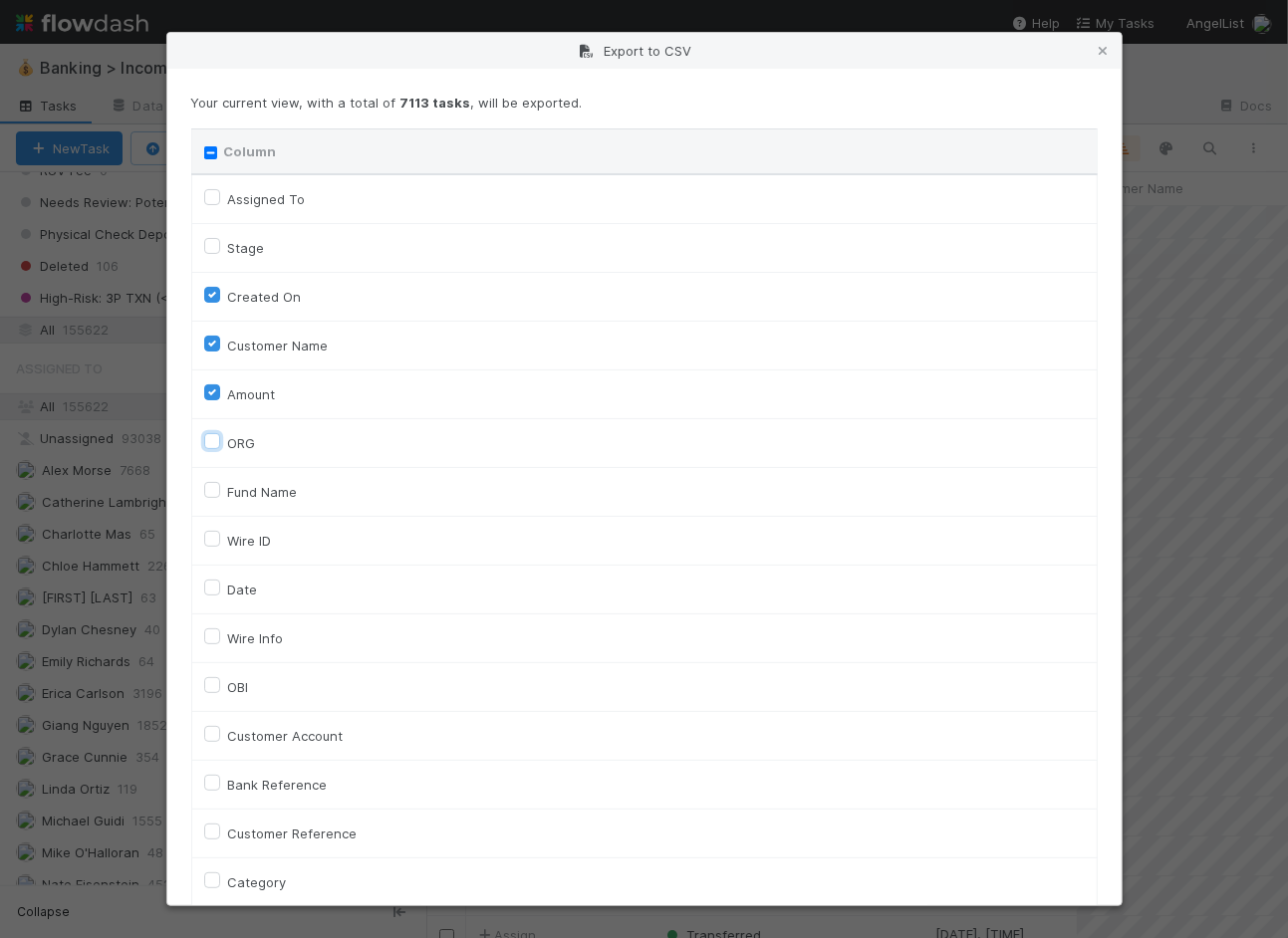 click on "ORG" at bounding box center (212, 440) 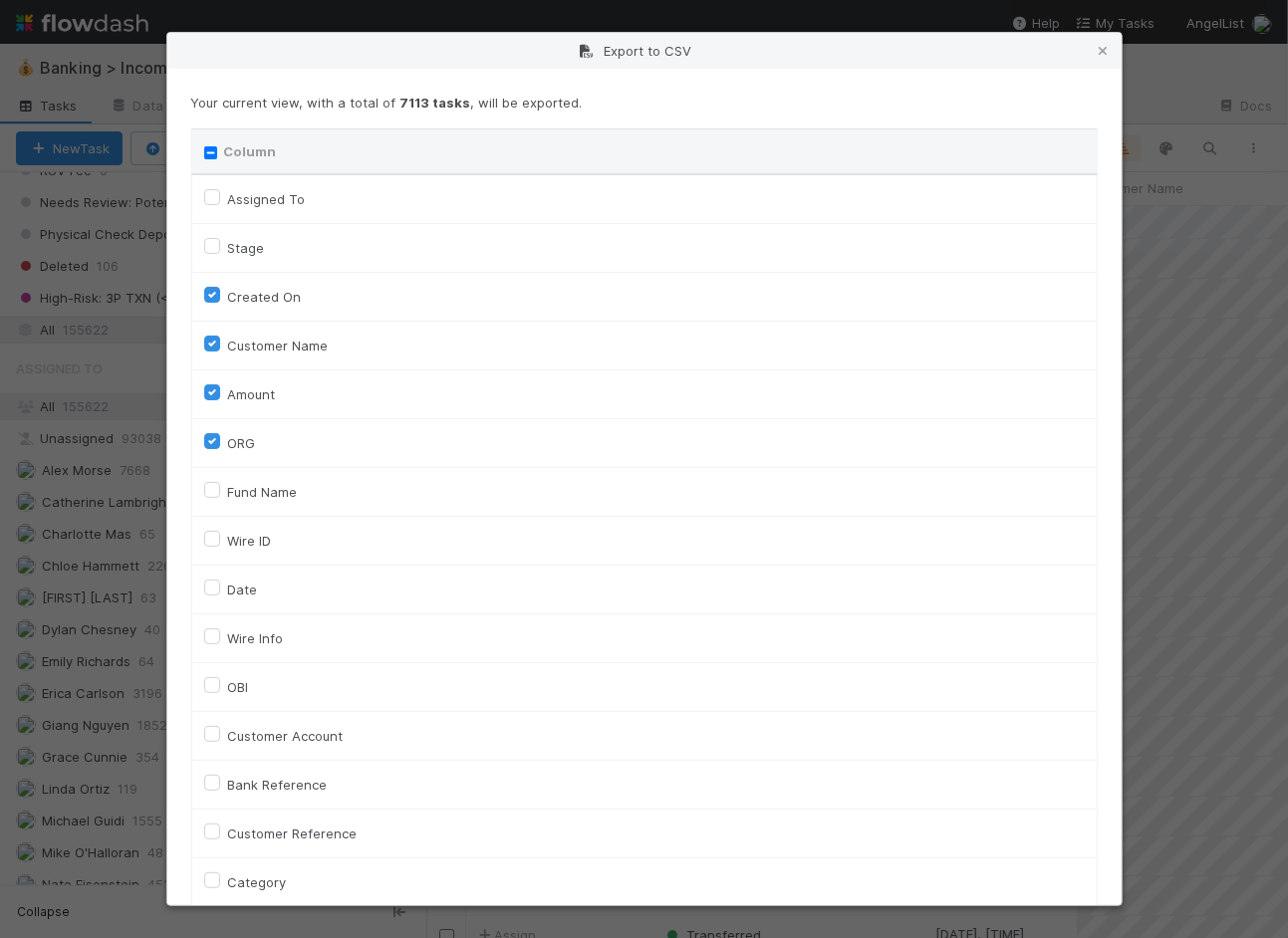 click on "Created On" at bounding box center [265, 297] 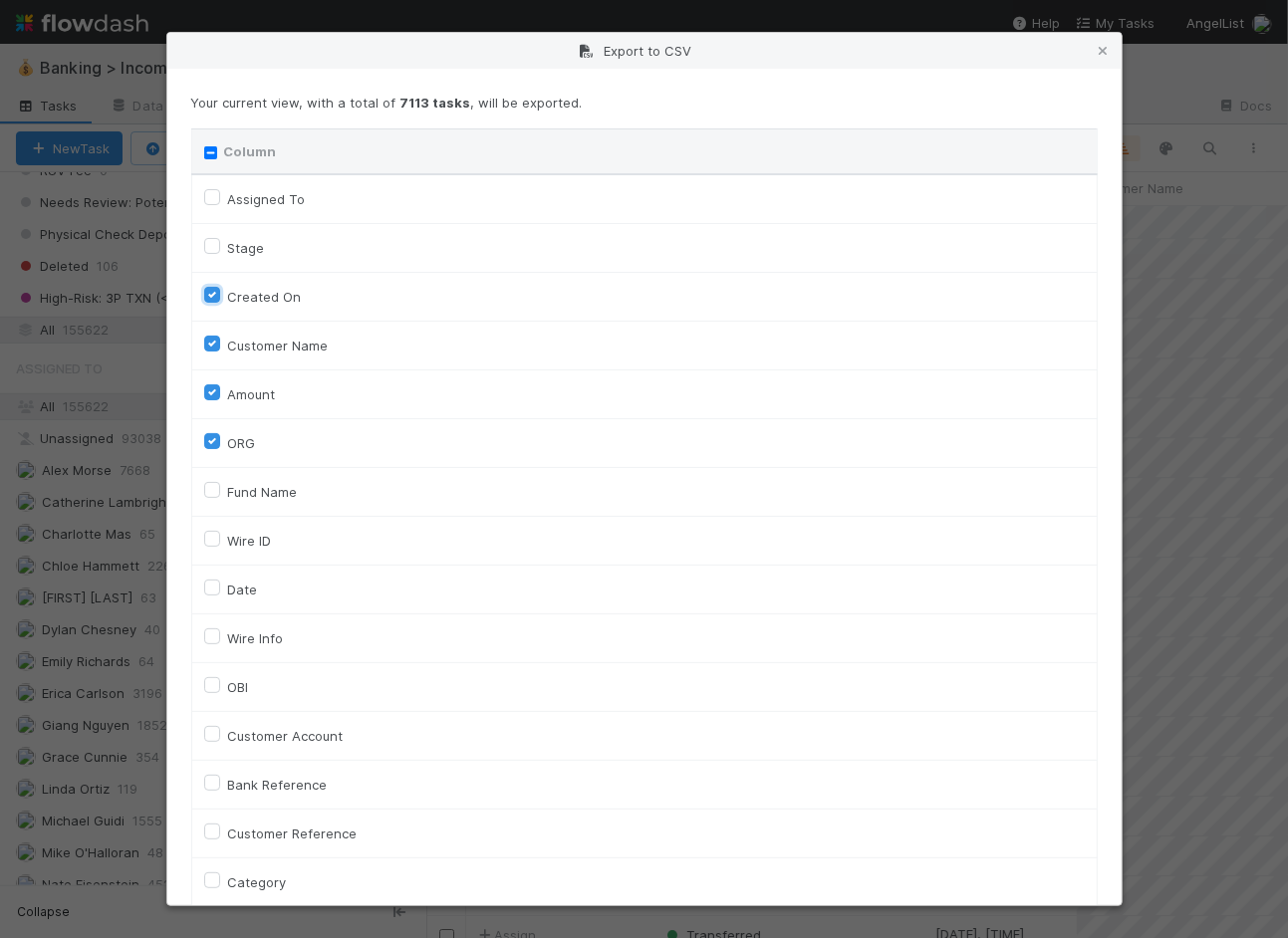 click on "Created On" at bounding box center (212, 294) 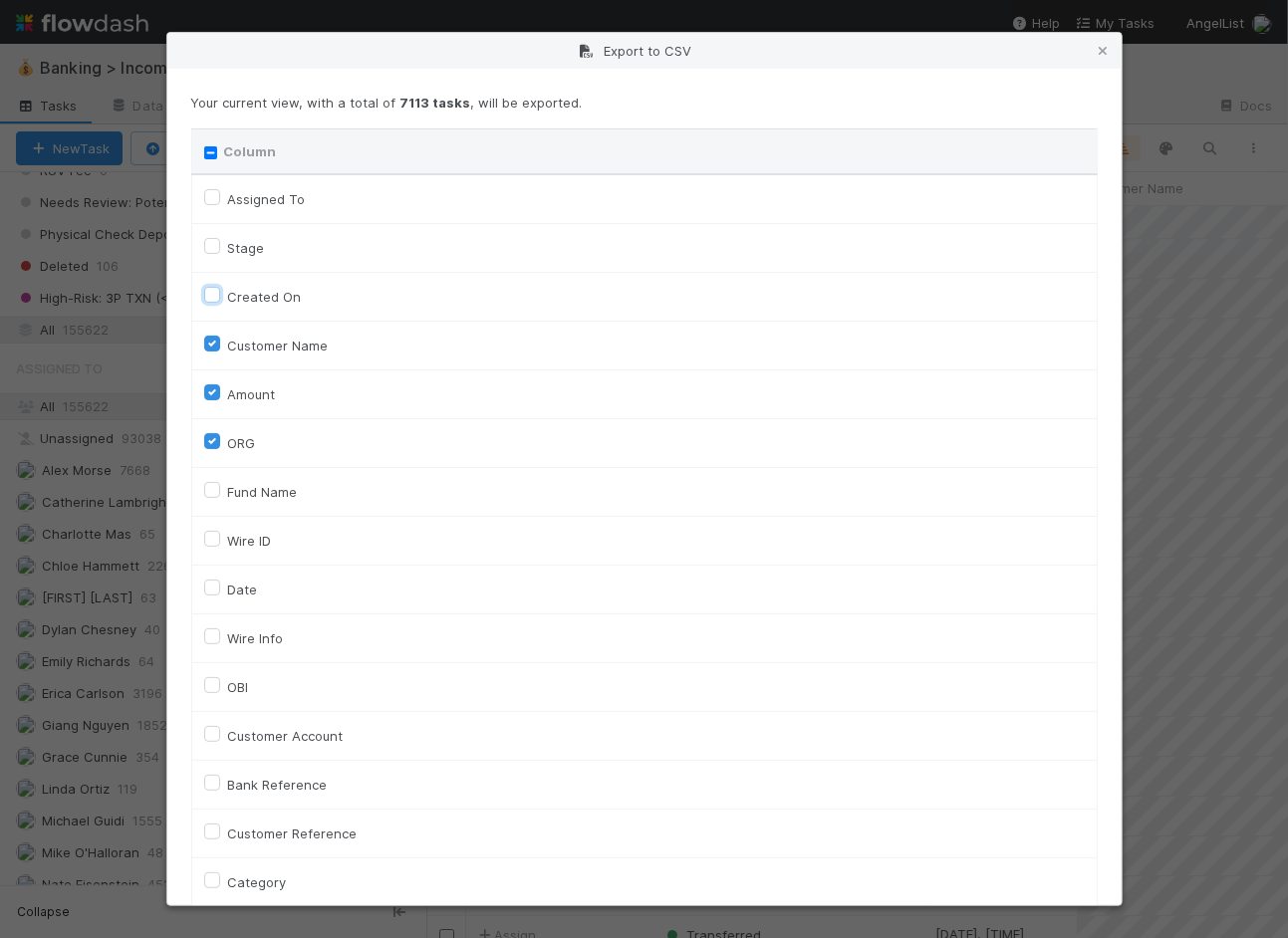 checkbox on "false" 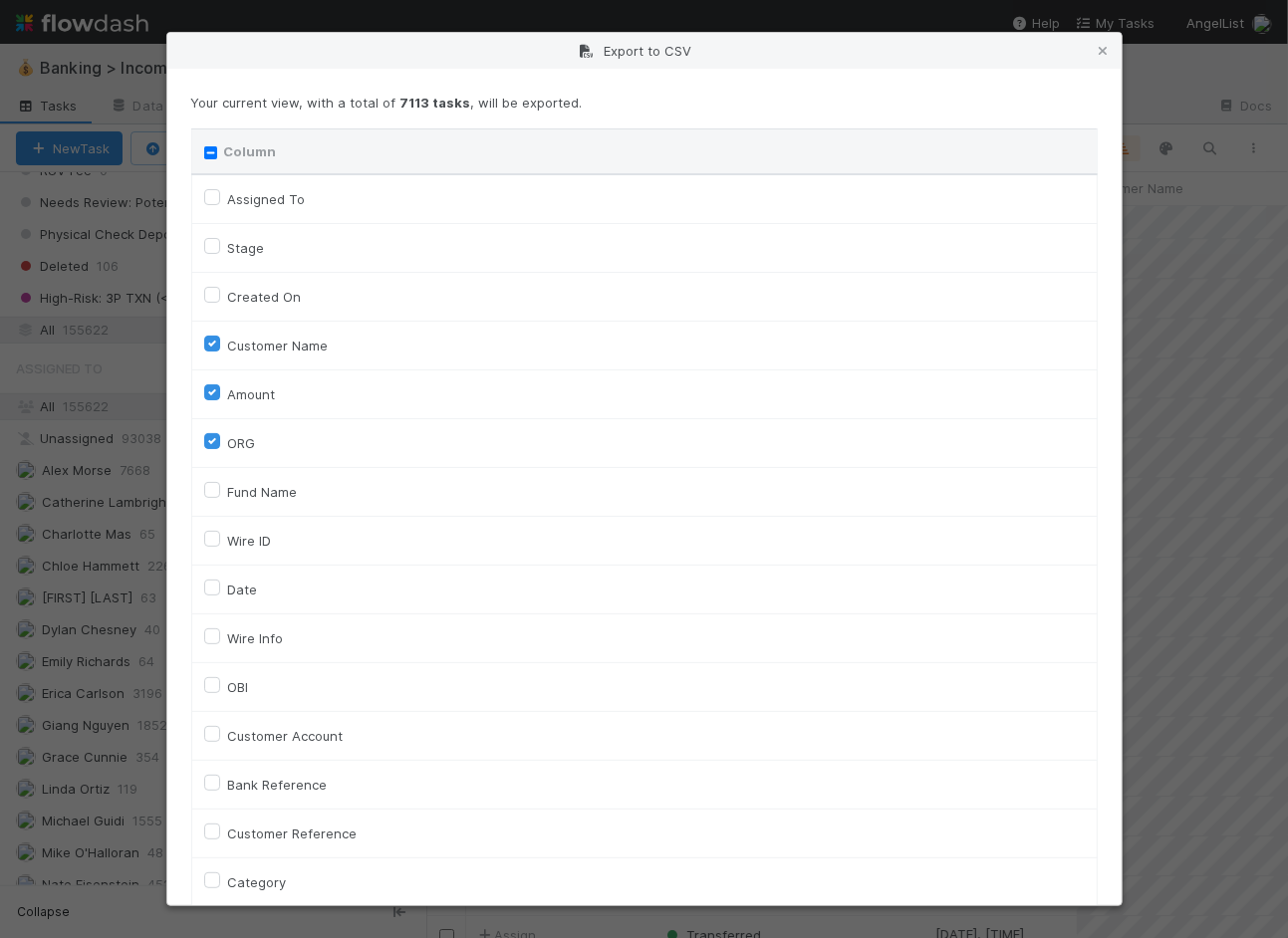 click on "Wire ID" at bounding box center (250, 541) 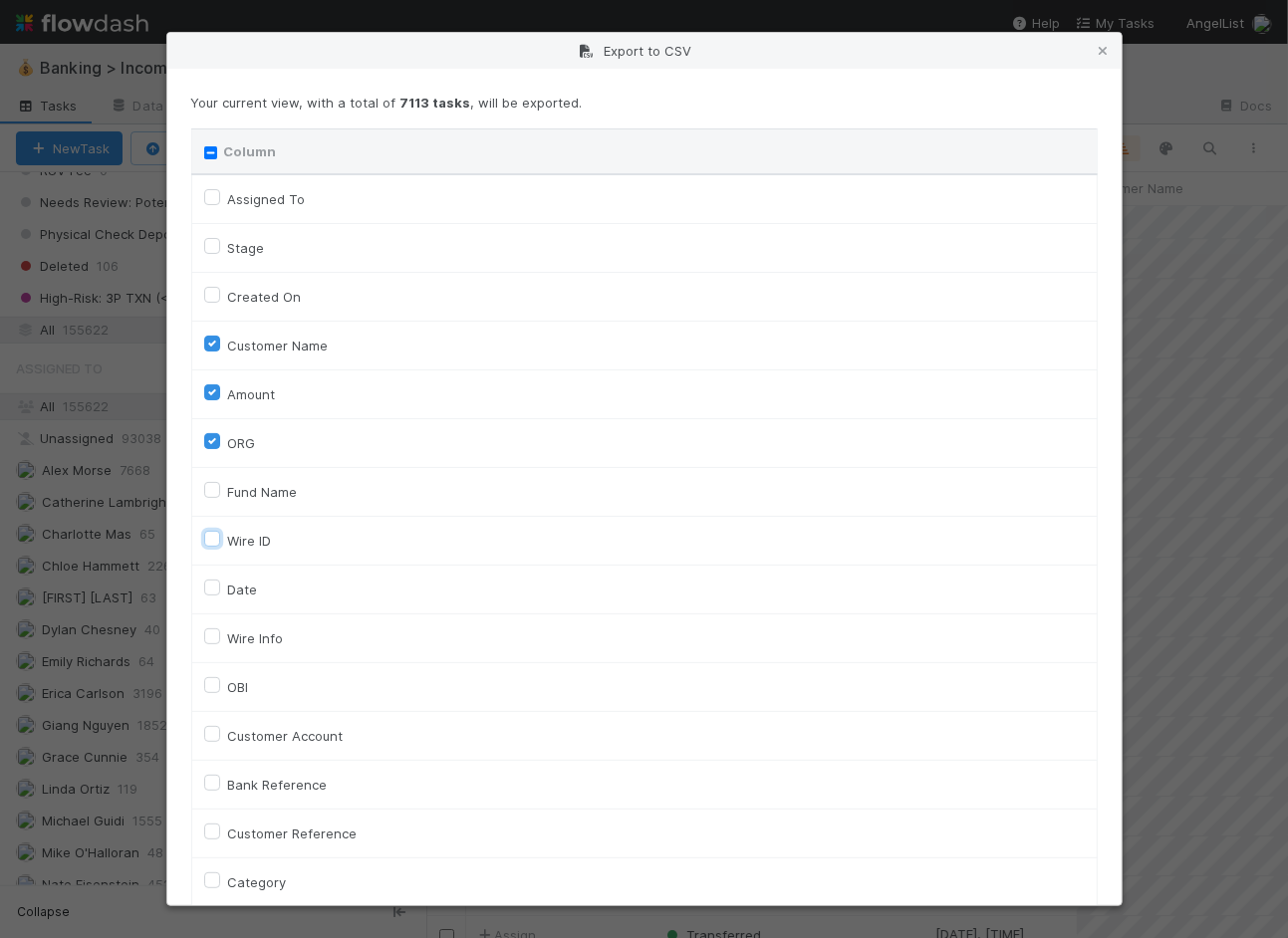 click on "Wire ID" at bounding box center (212, 538) 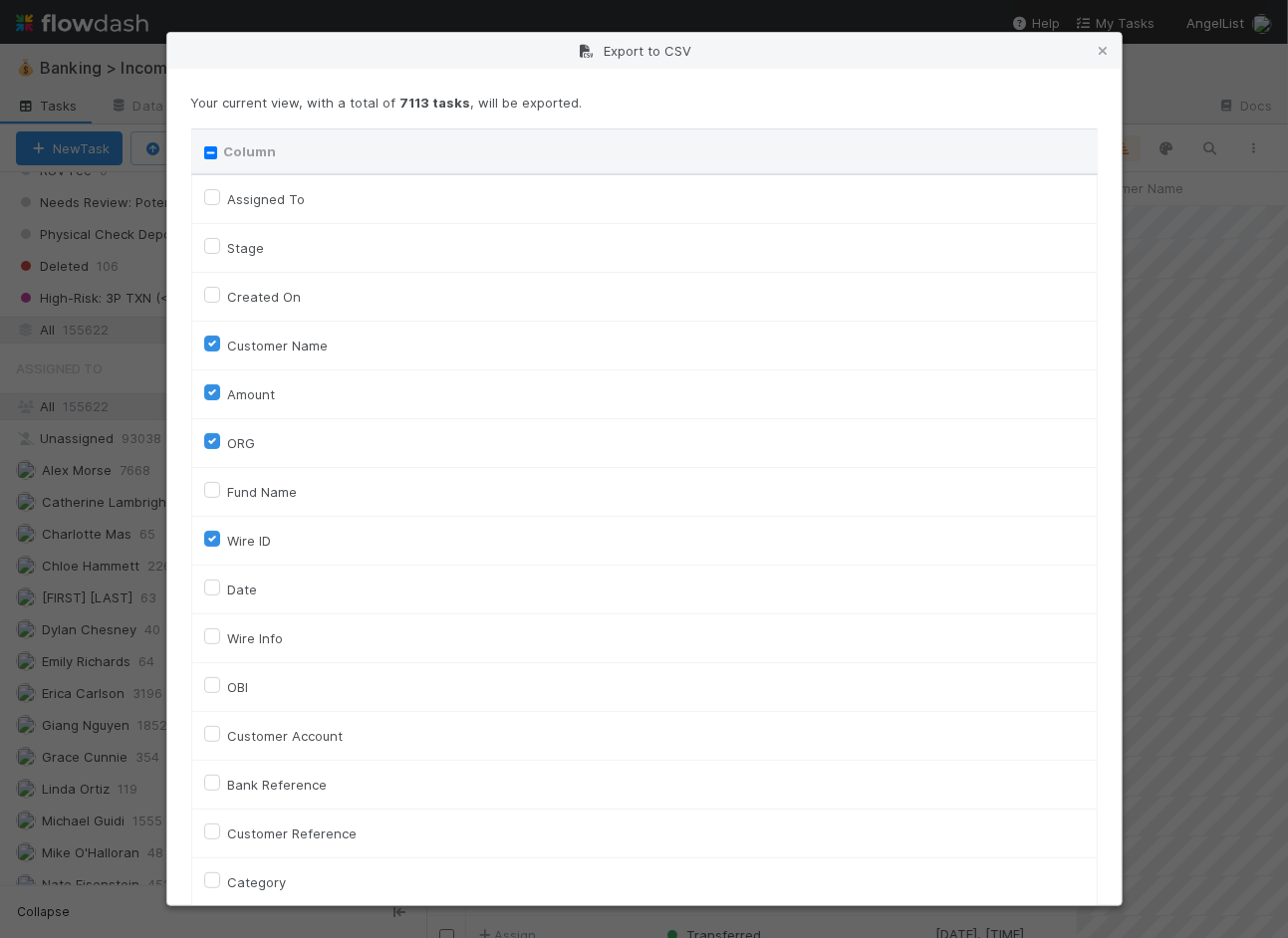 click on "Date" at bounding box center [243, 589] 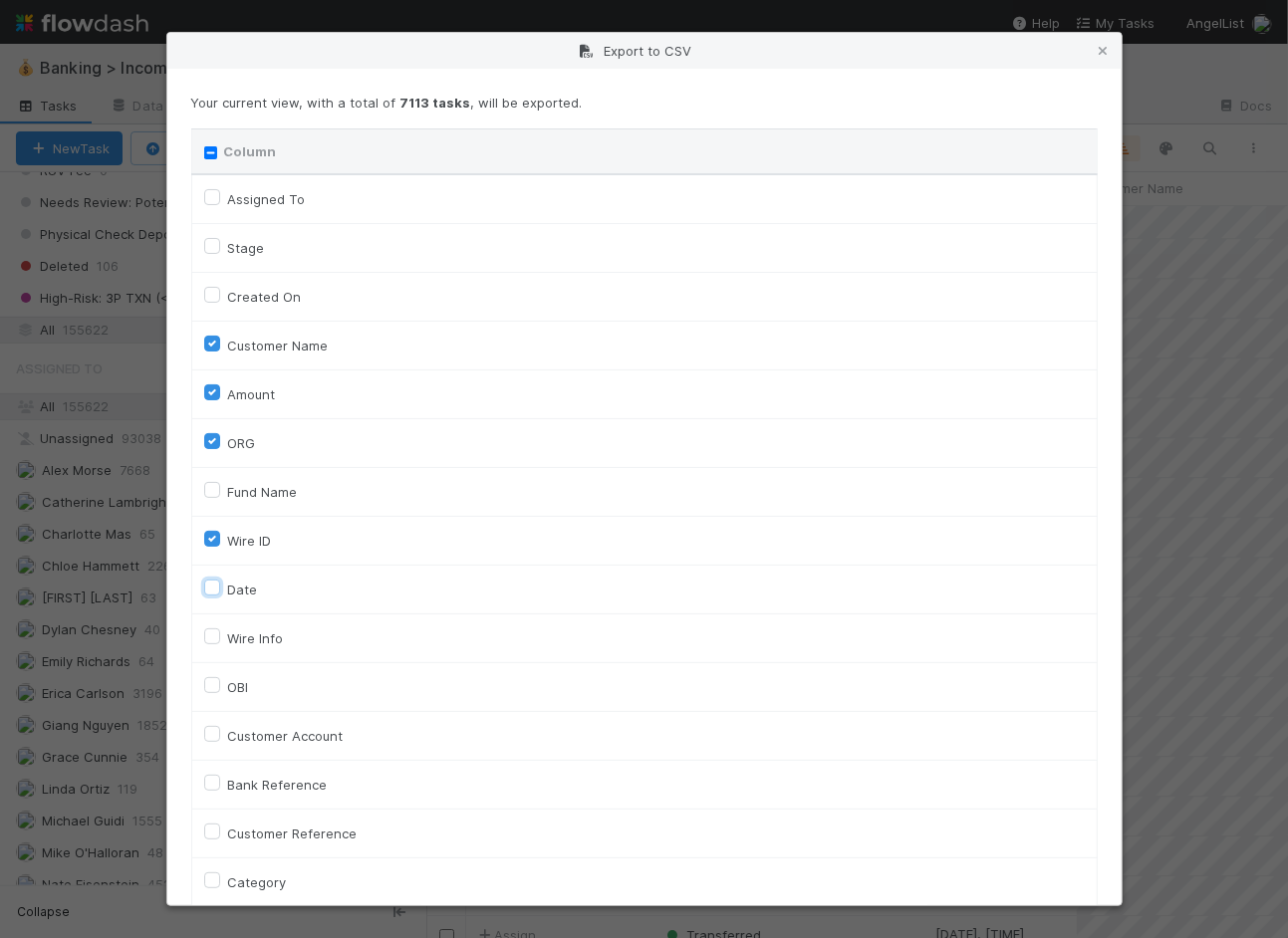 click on "Date" at bounding box center (212, 586) 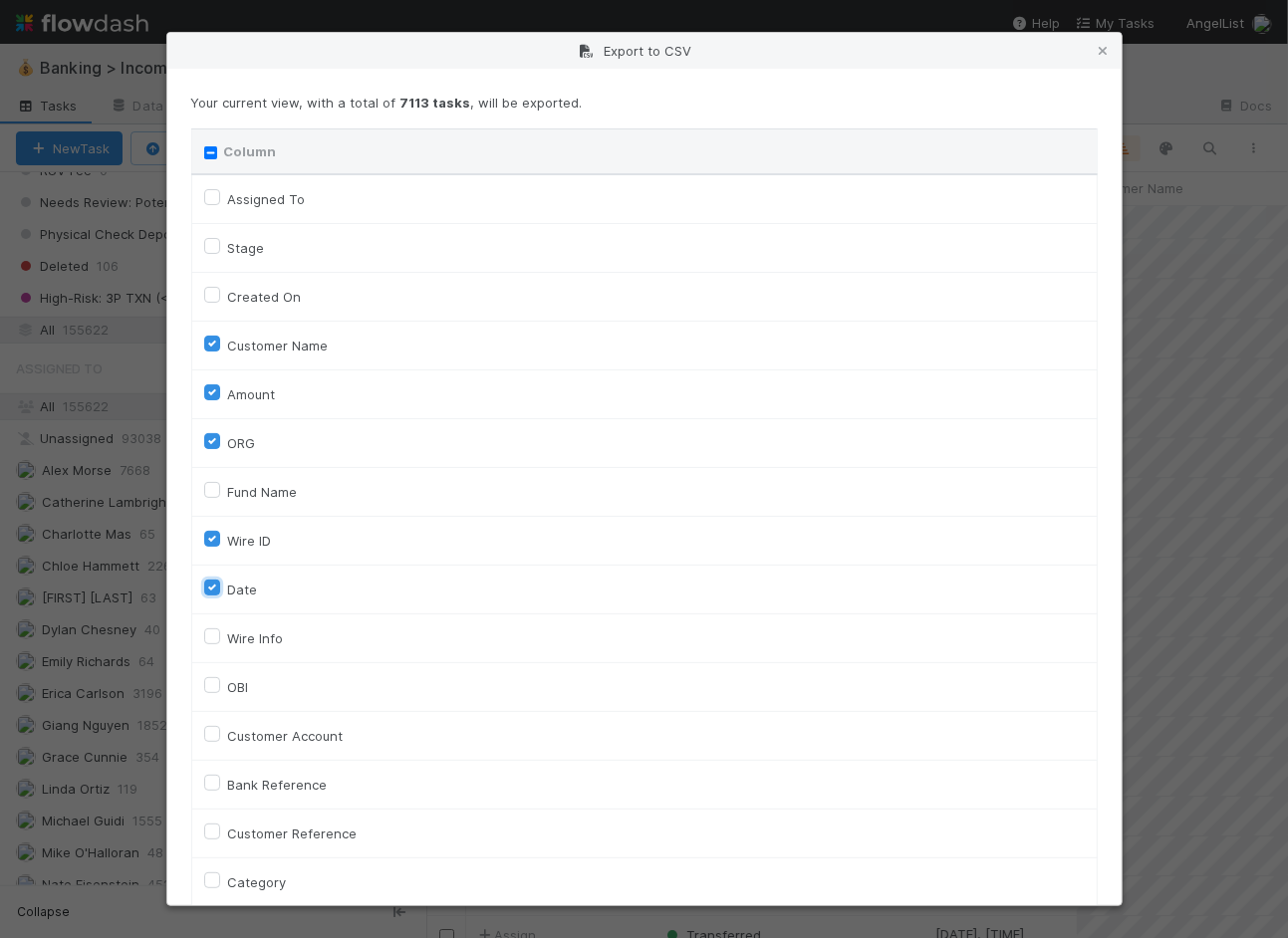 checkbox on "true" 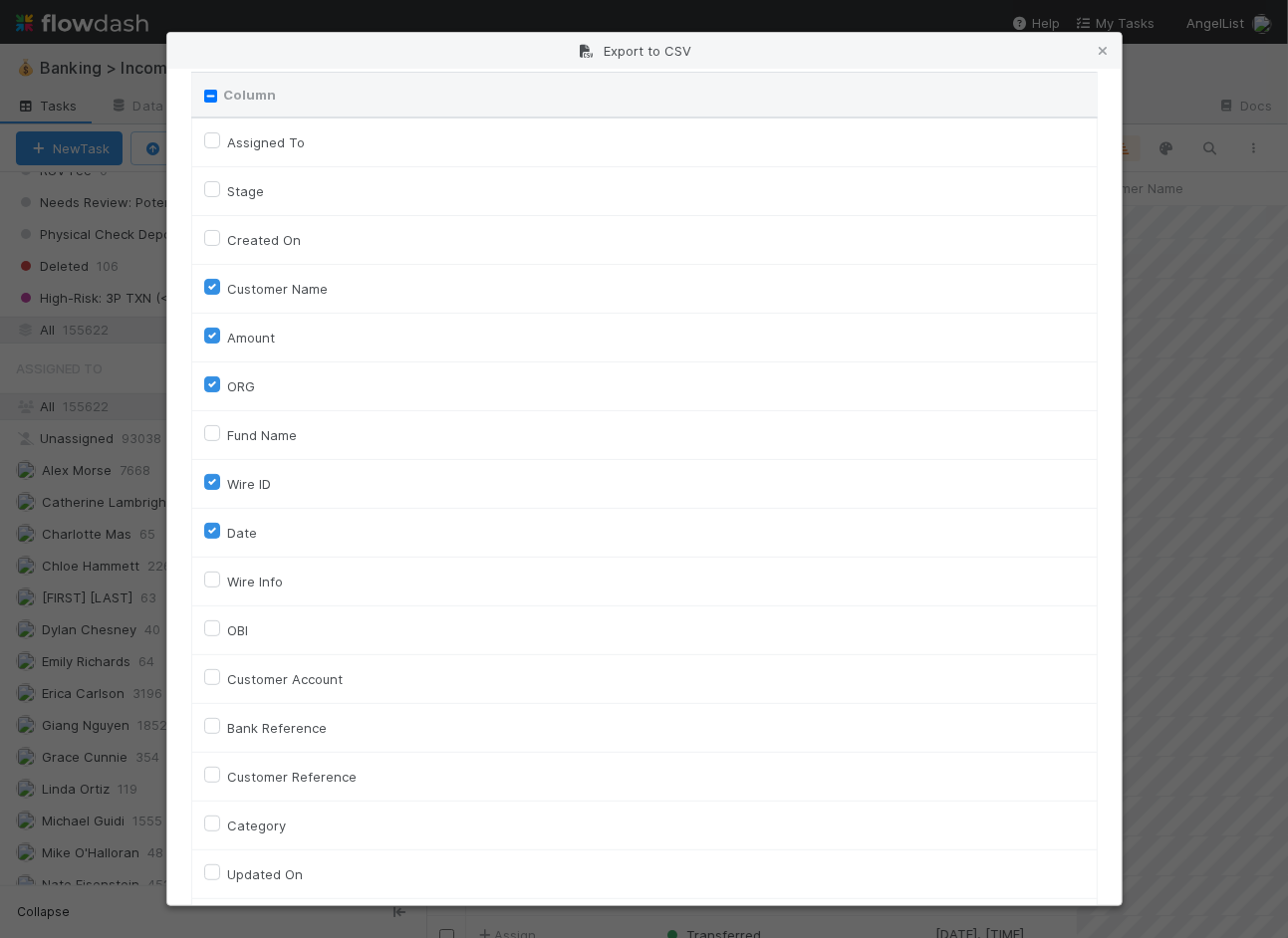 click on "Wire Info" at bounding box center (256, 582) 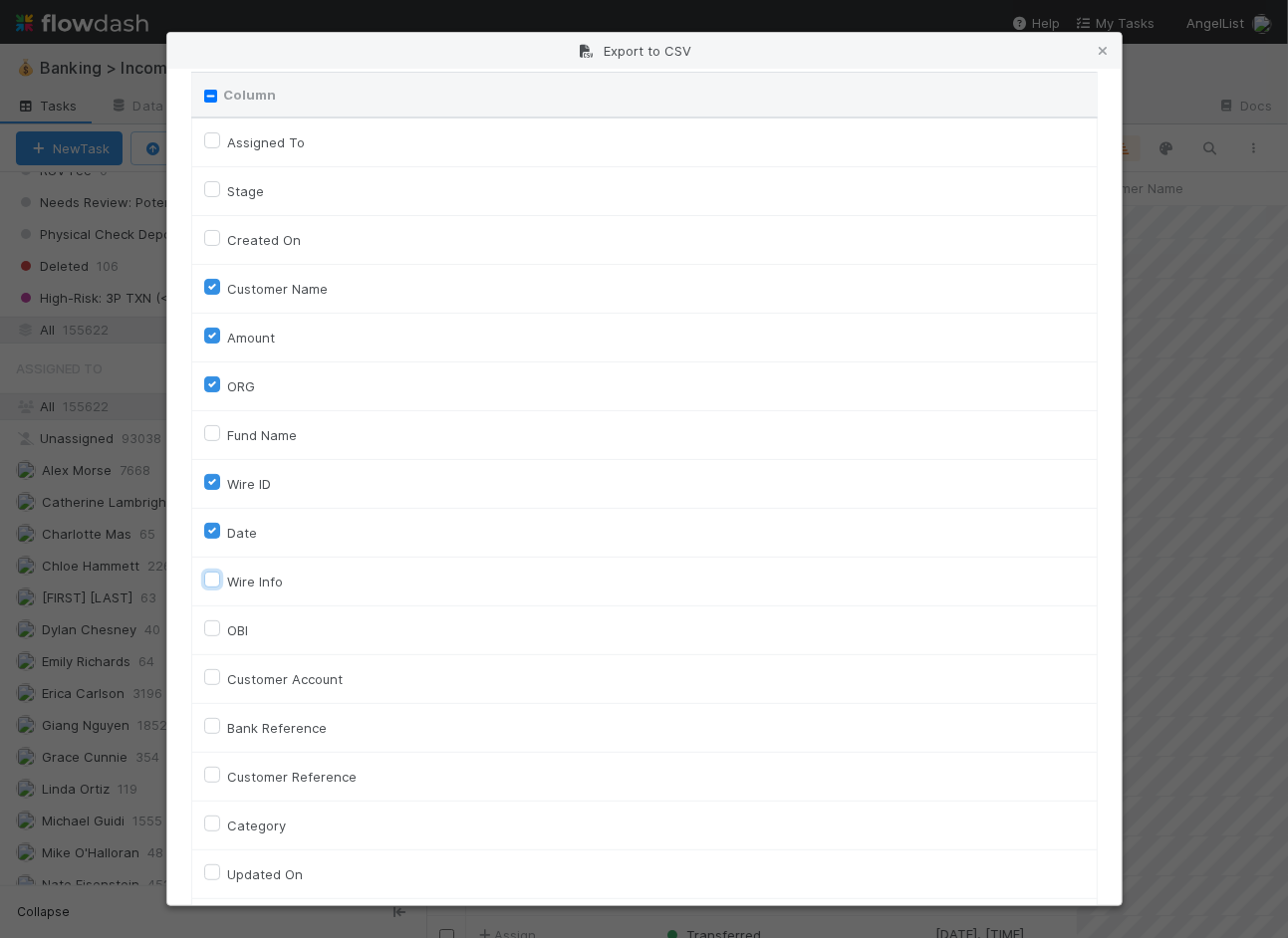 checkbox on "true" 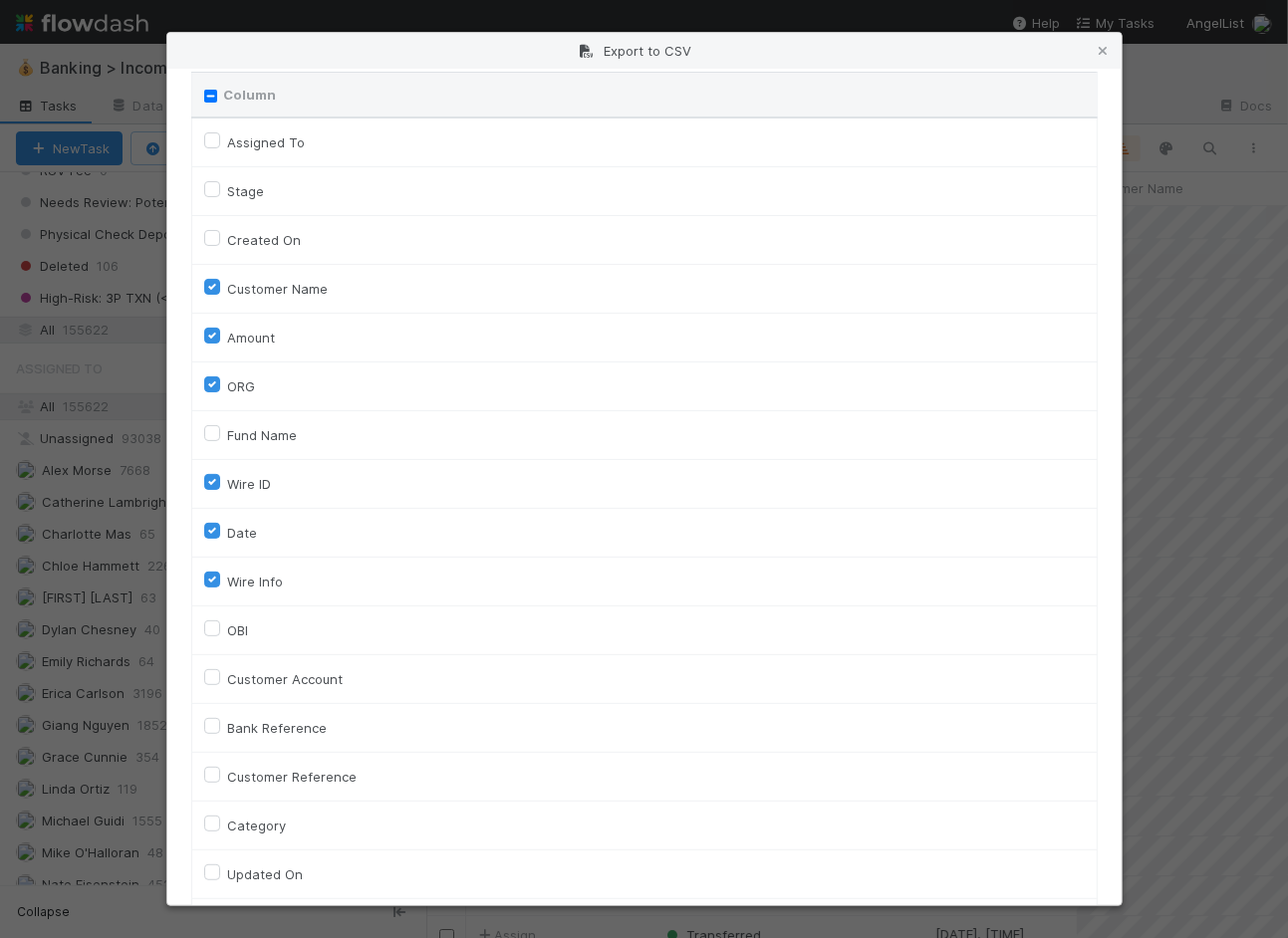 click on "OBI" at bounding box center (238, 630) 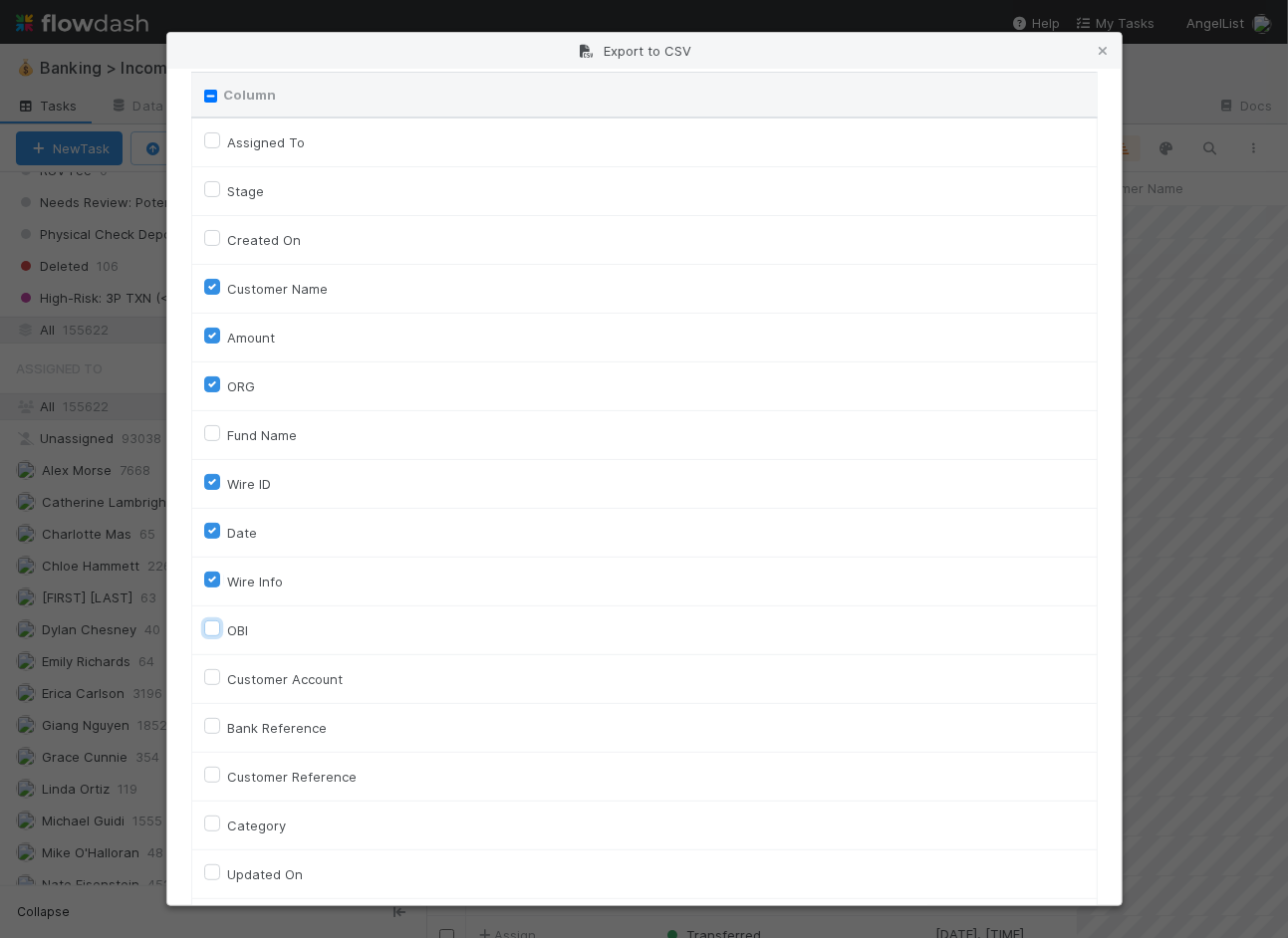 click on "OBI" at bounding box center (212, 627) 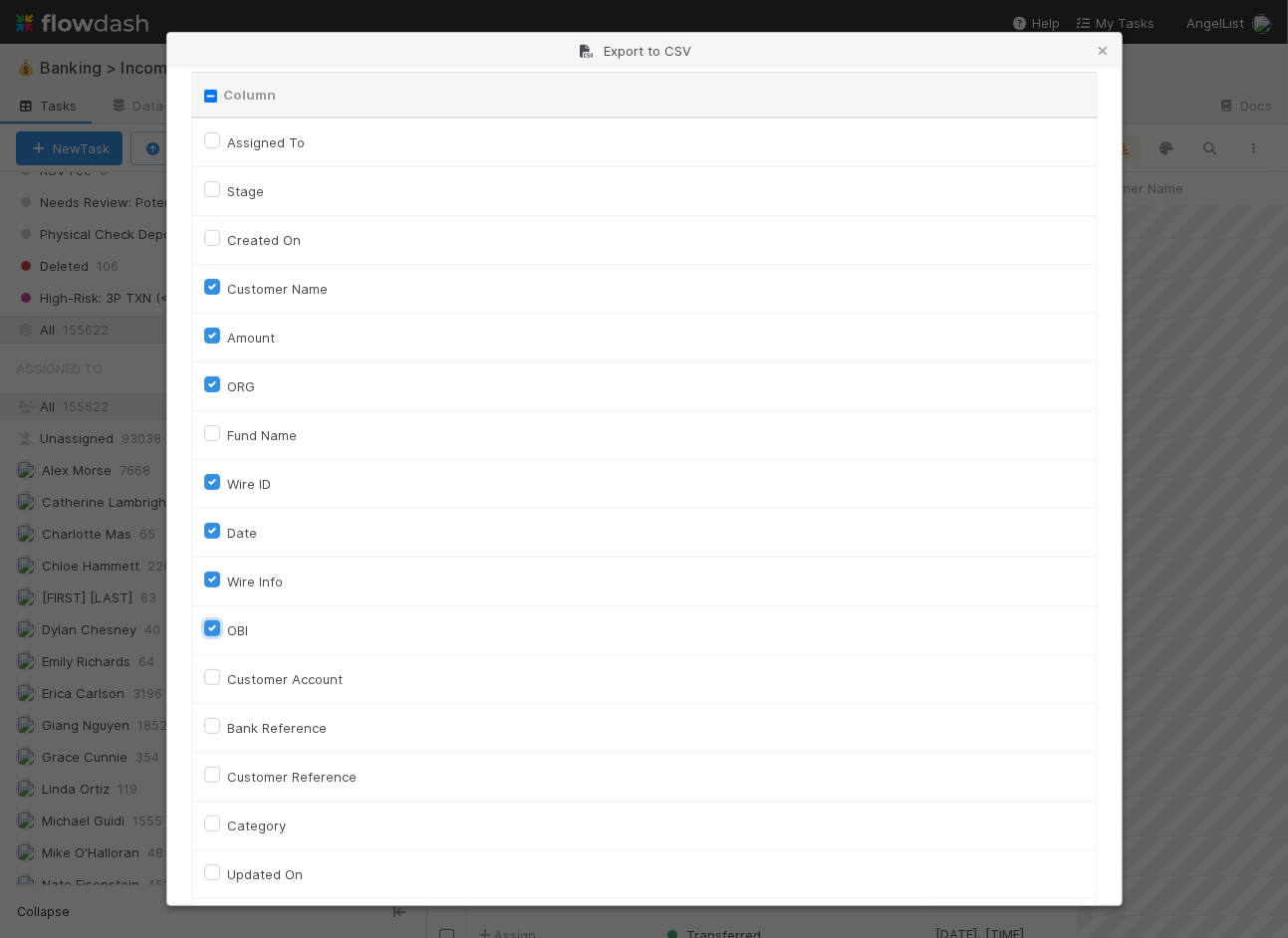 scroll, scrollTop: 152, scrollLeft: 0, axis: vertical 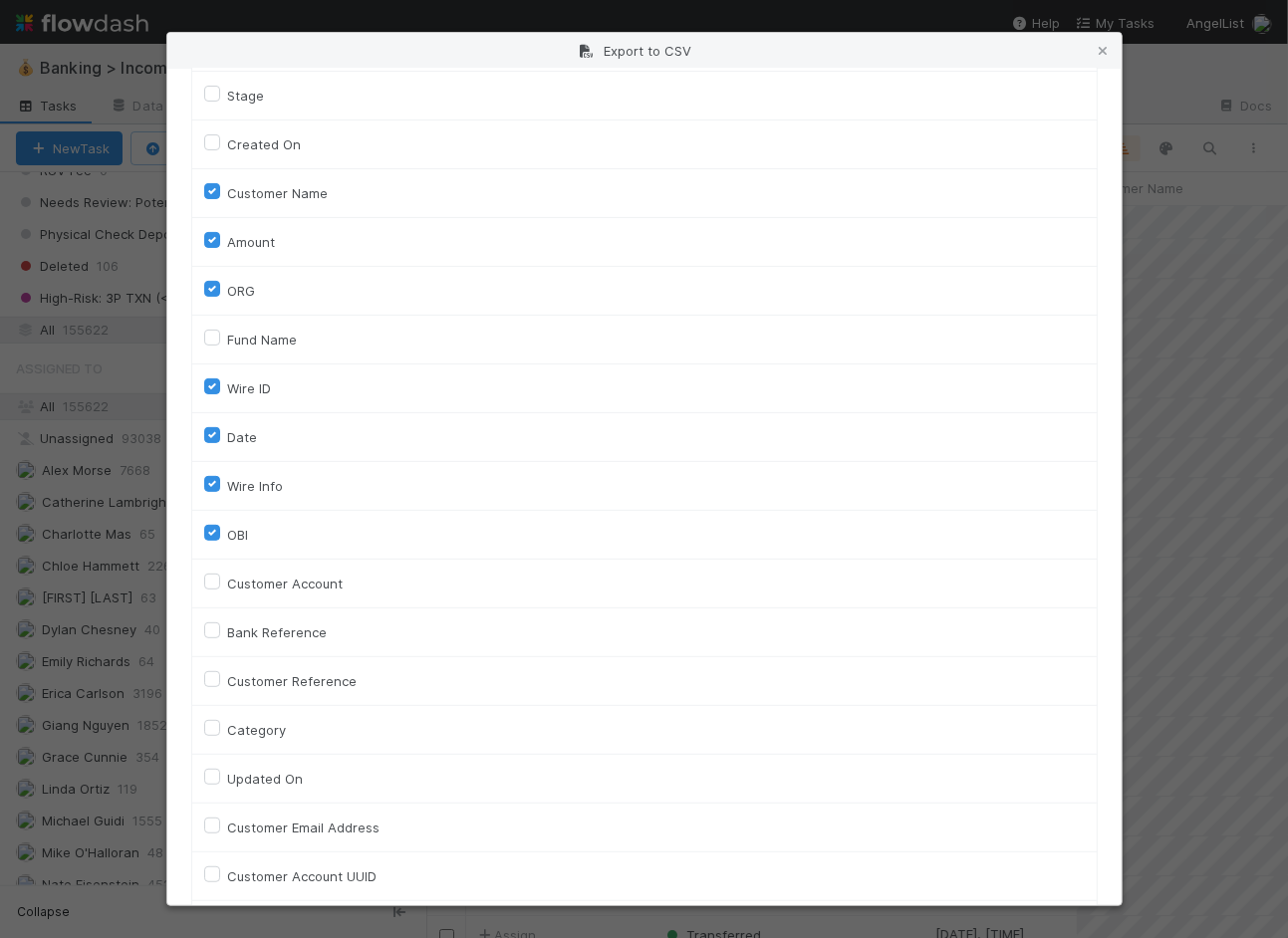 click on "Customer Account" at bounding box center (286, 584) 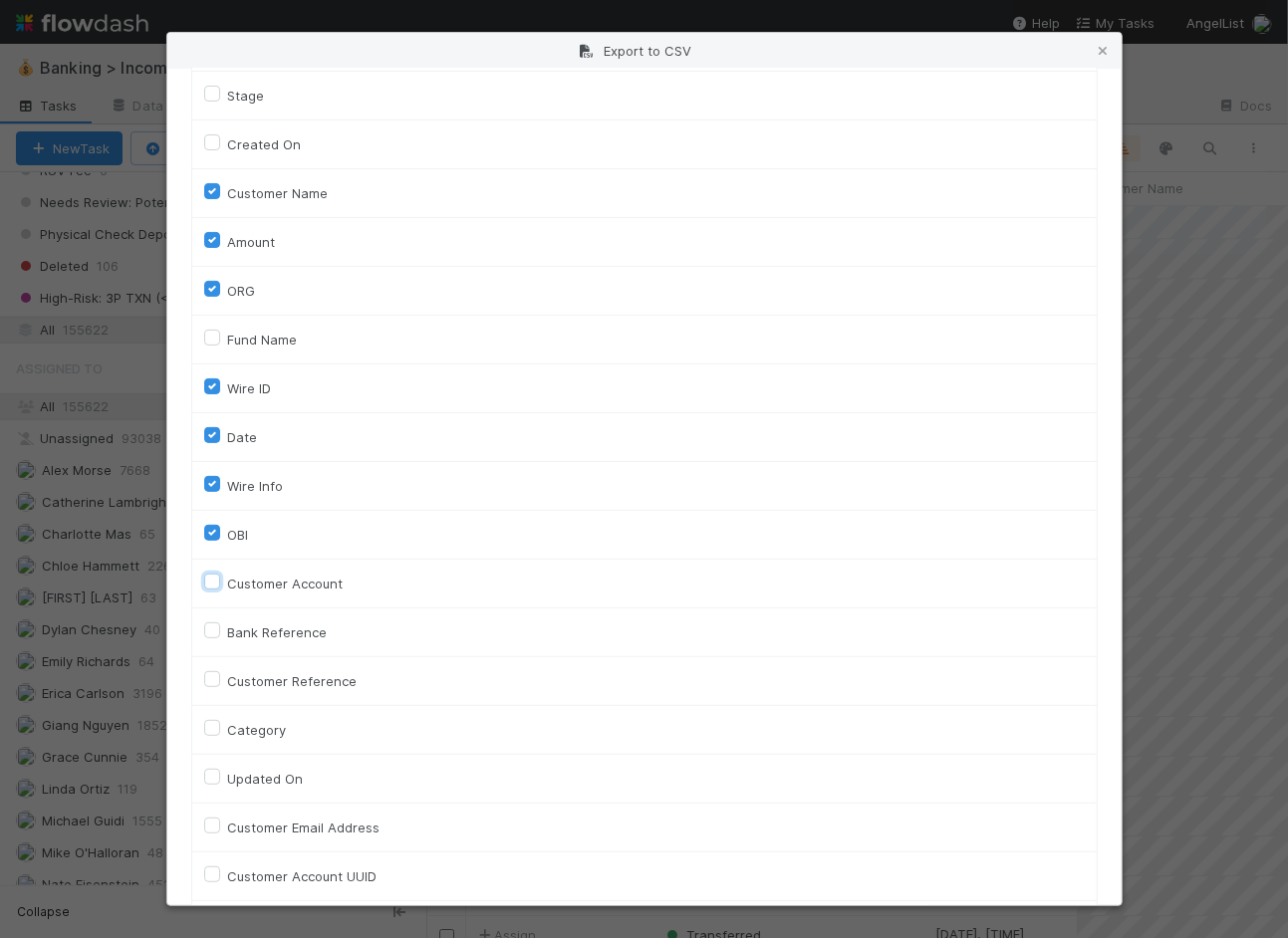 click on "Customer Account" at bounding box center [212, 581] 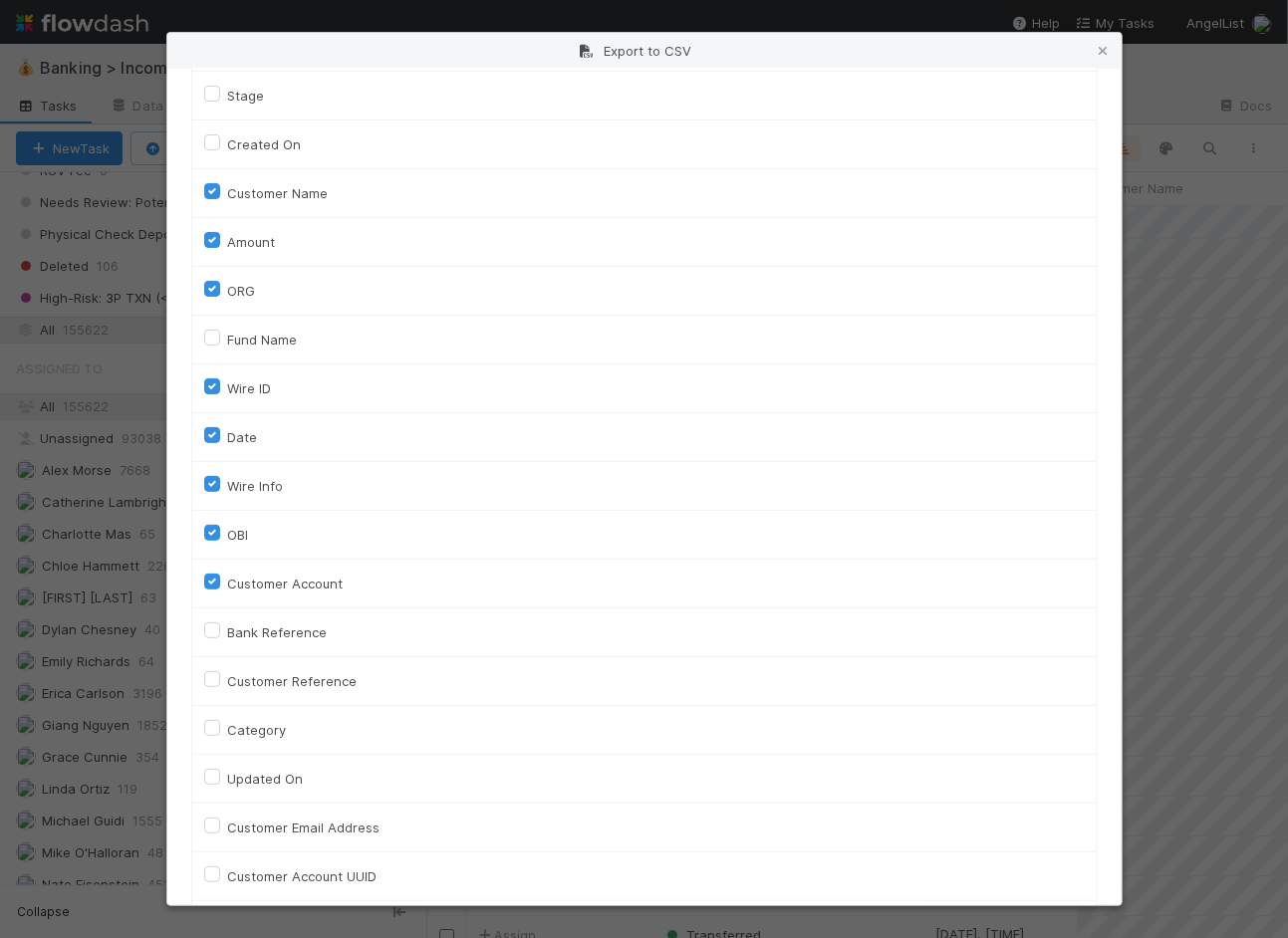 click on "Customer Account" at bounding box center (286, 584) 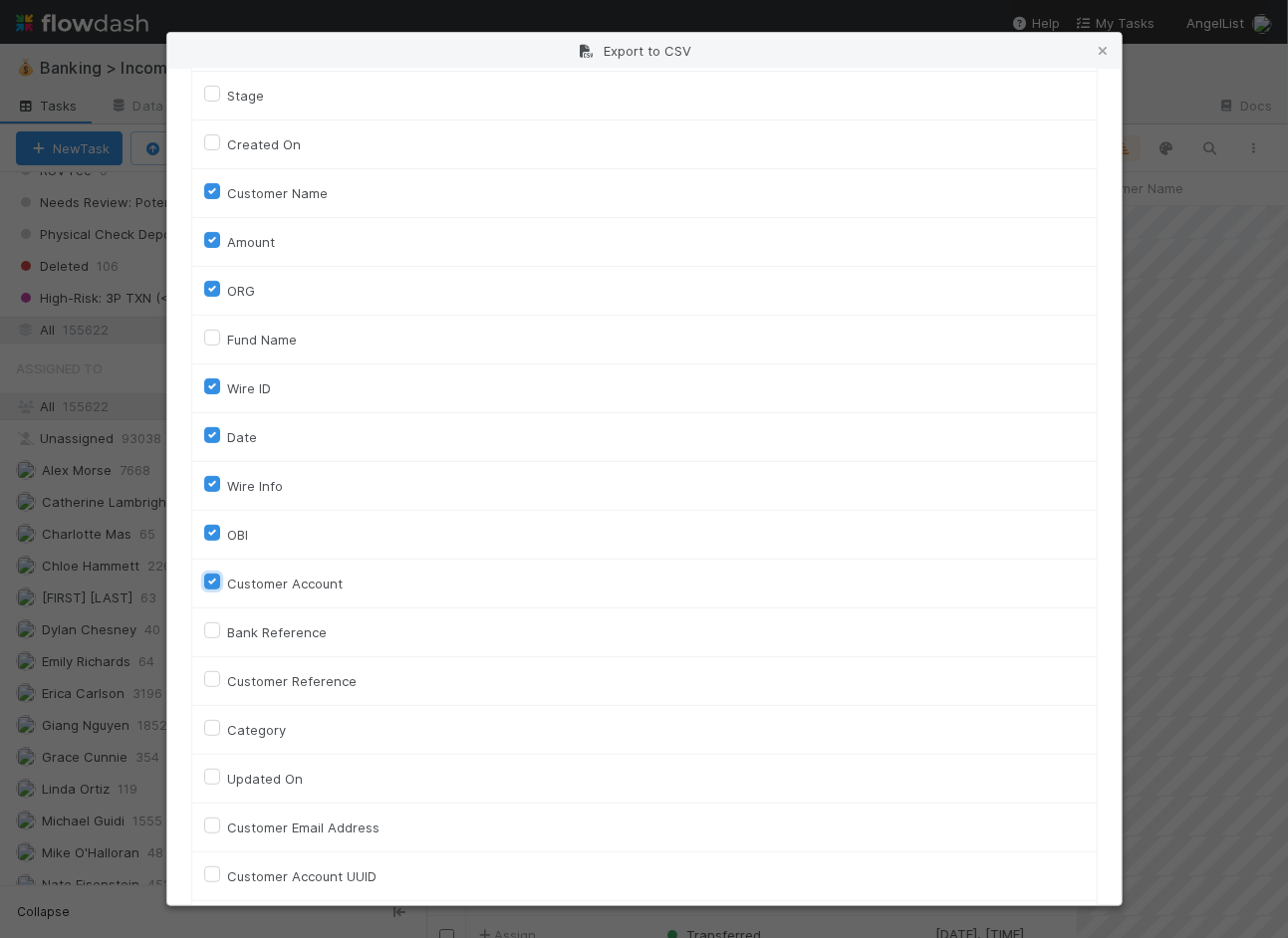 click on "Customer Account" at bounding box center [212, 581] 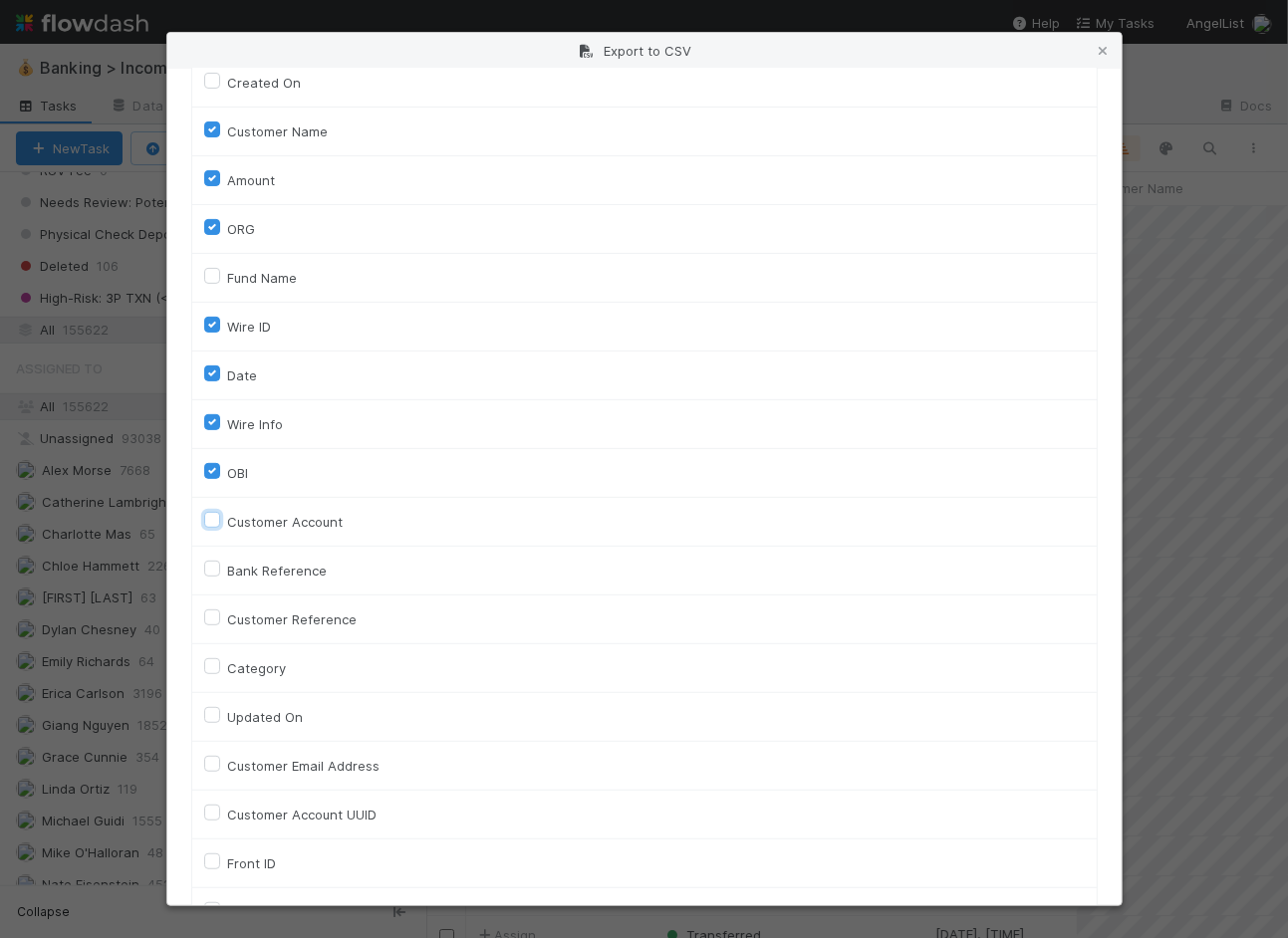 scroll, scrollTop: 280, scrollLeft: 0, axis: vertical 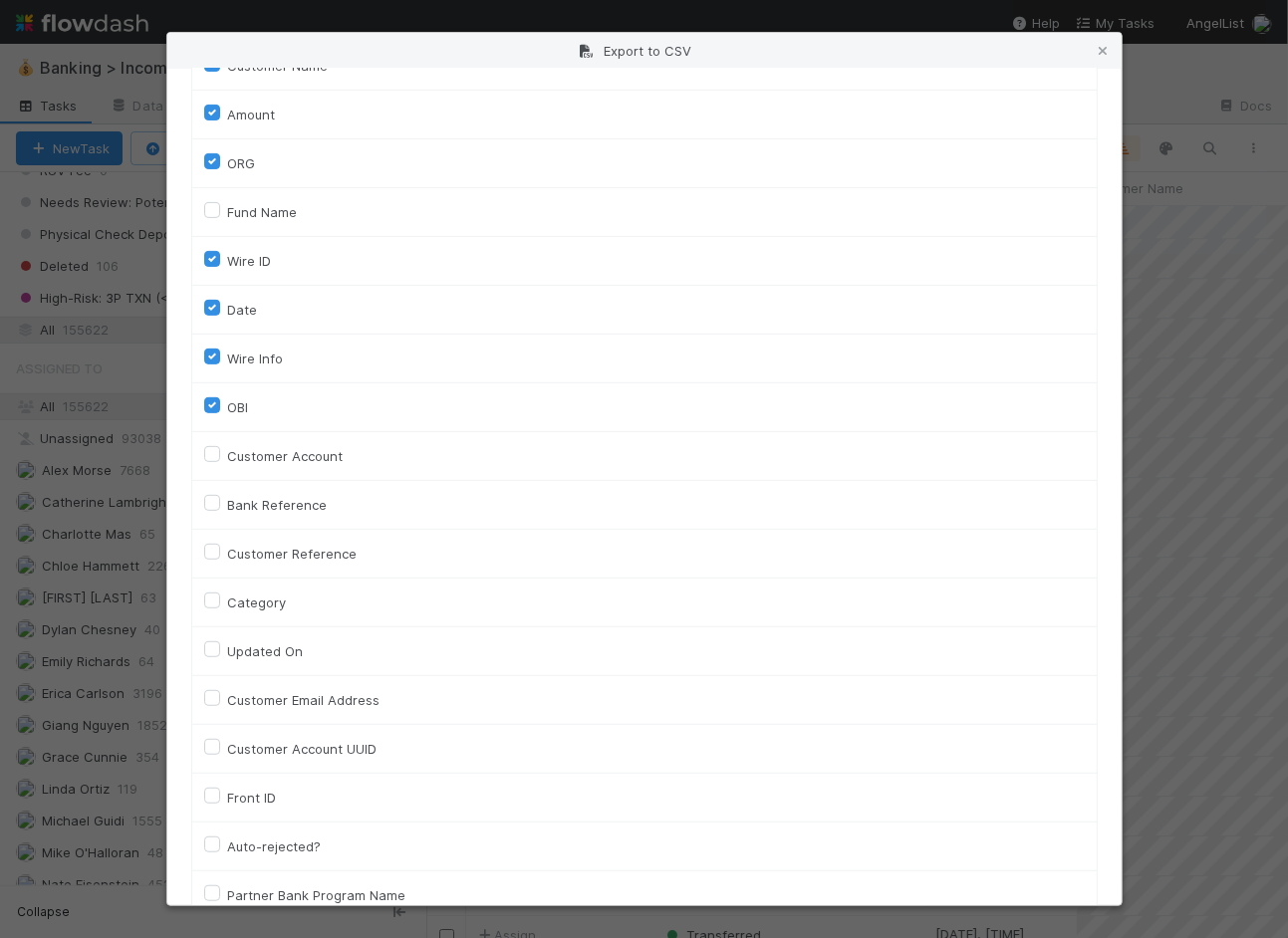 click on "Customer Account" at bounding box center [286, 456] 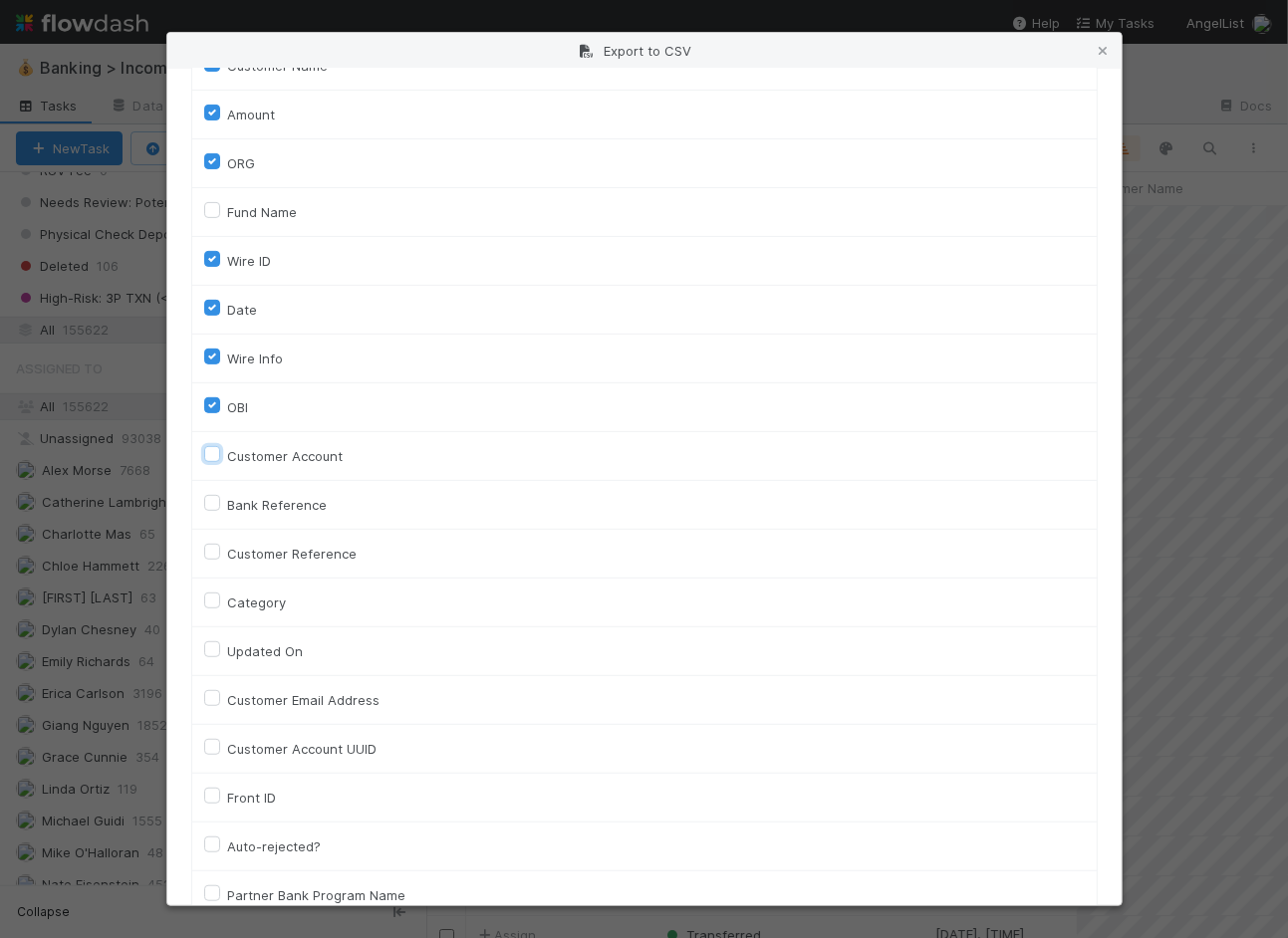 click on "Customer Account" at bounding box center (212, 453) 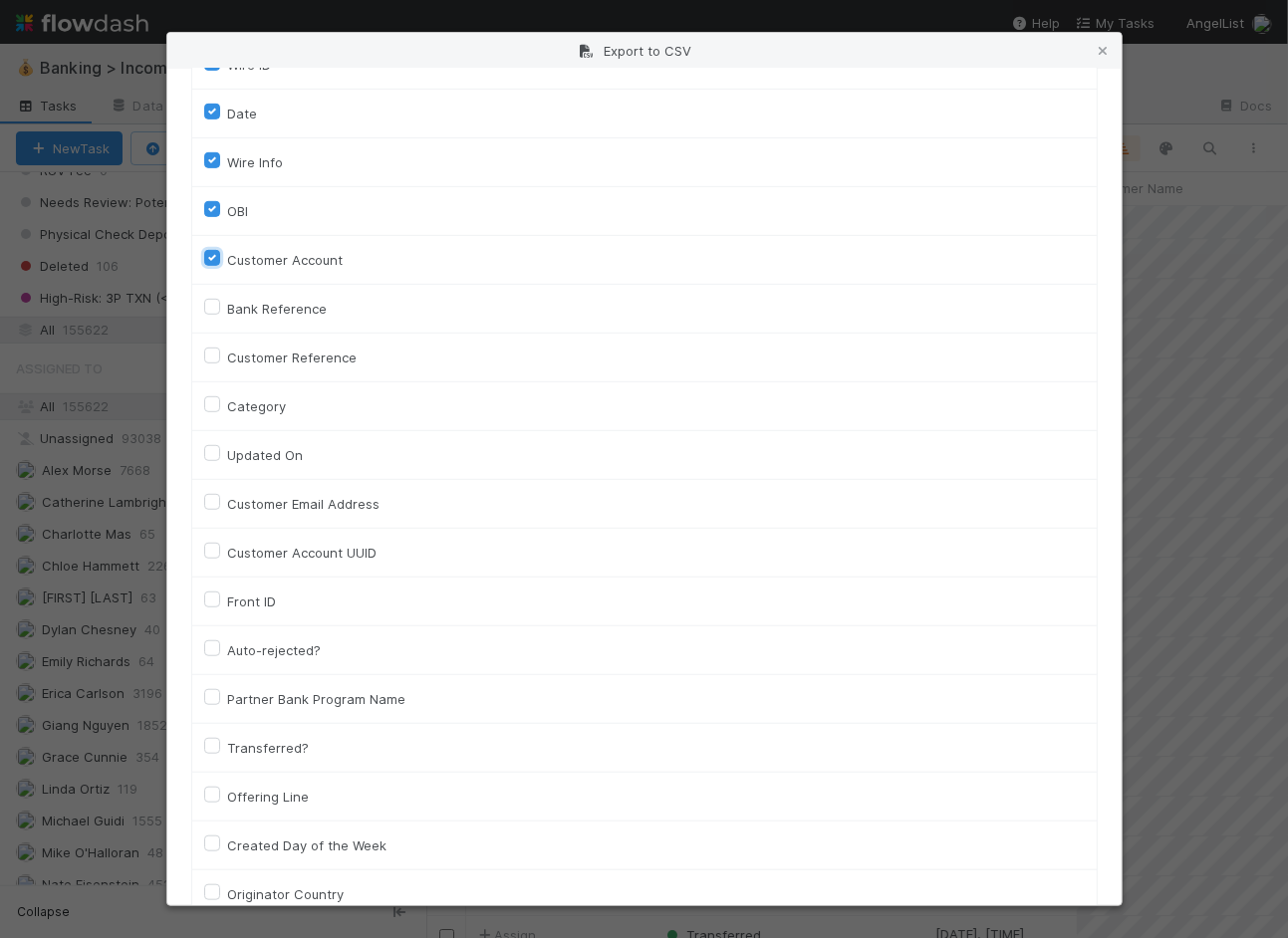 scroll, scrollTop: 553, scrollLeft: 0, axis: vertical 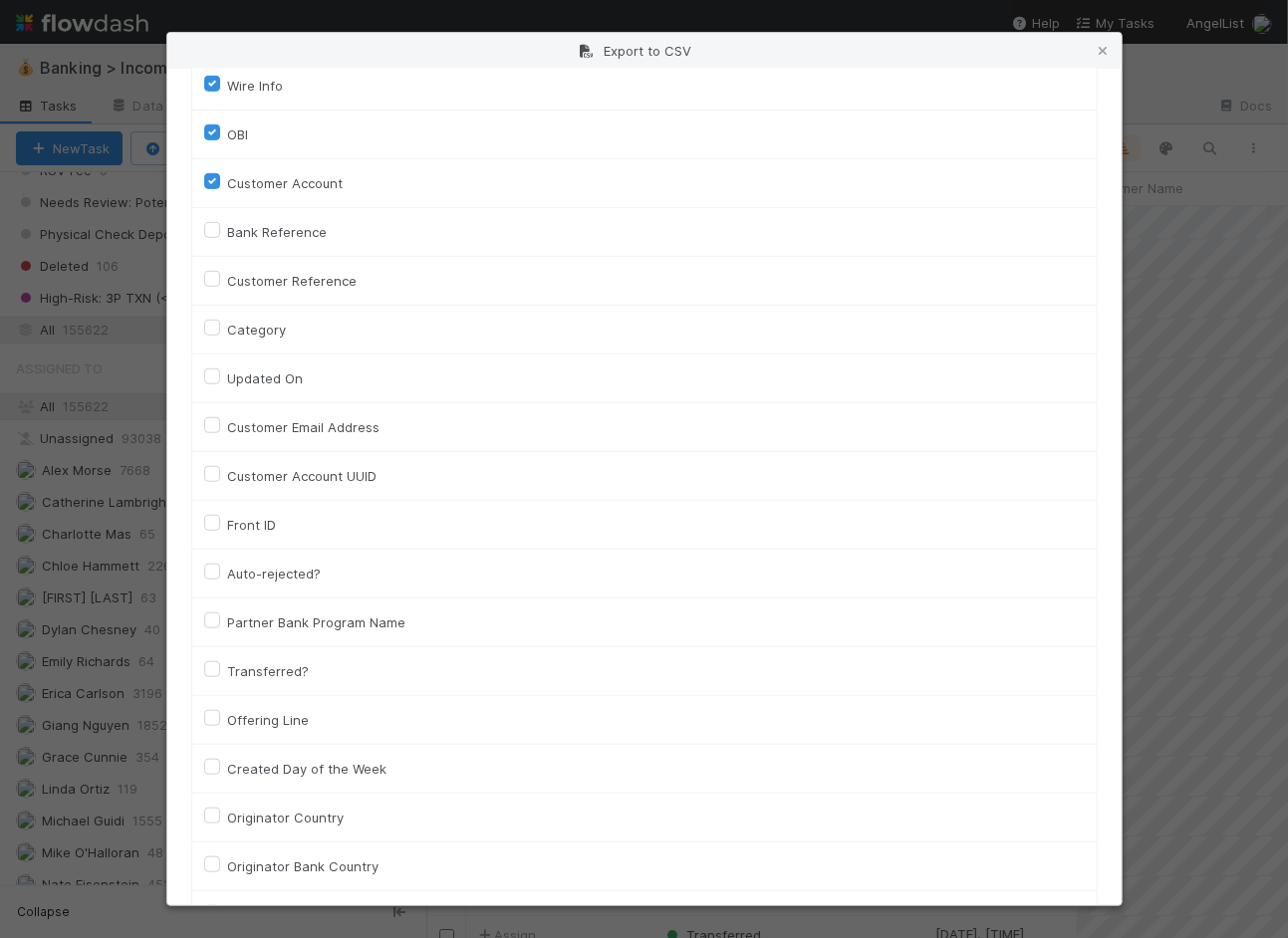 click on "Customer Account UUID" at bounding box center (303, 476) 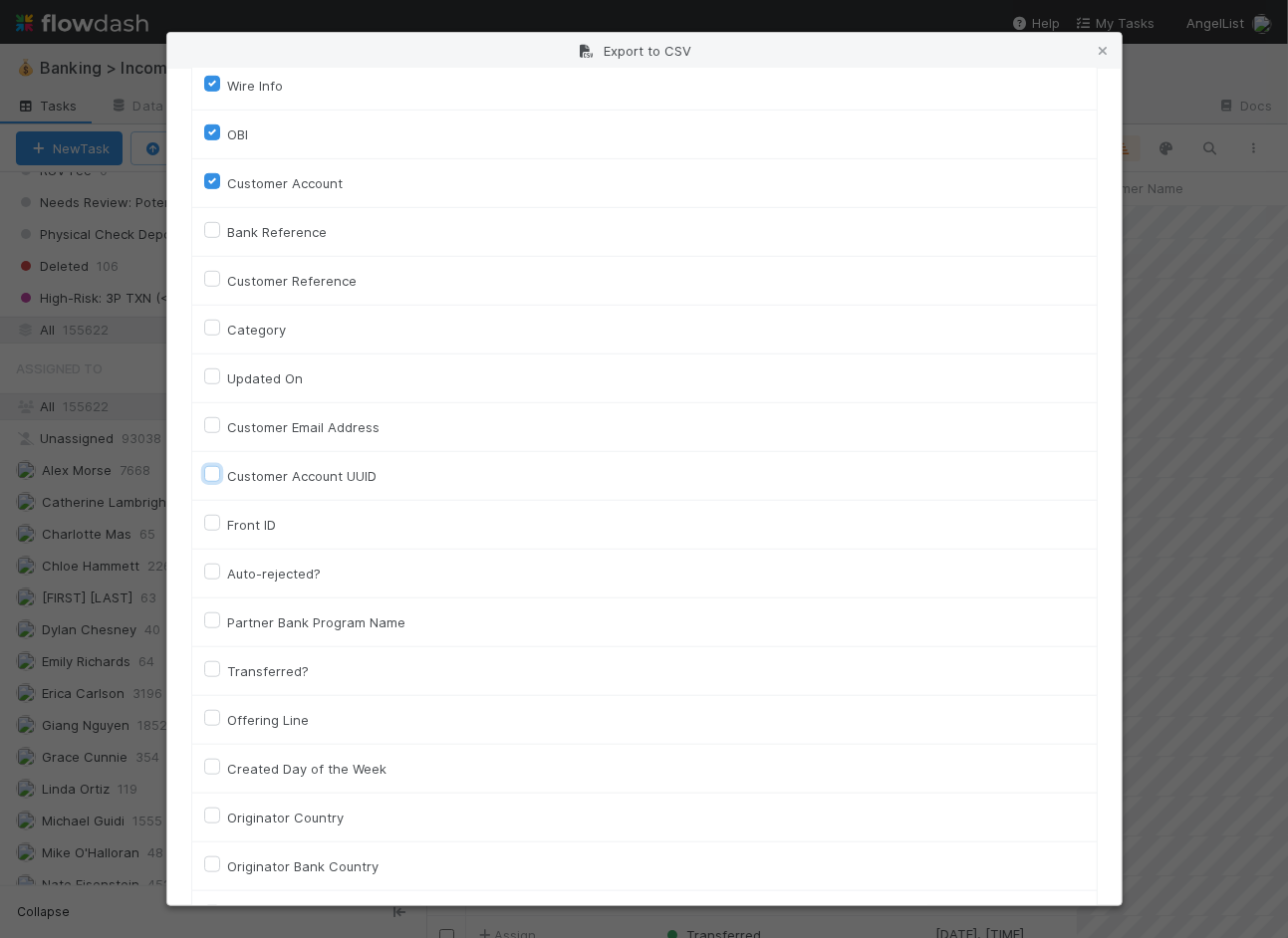 checkbox on "true" 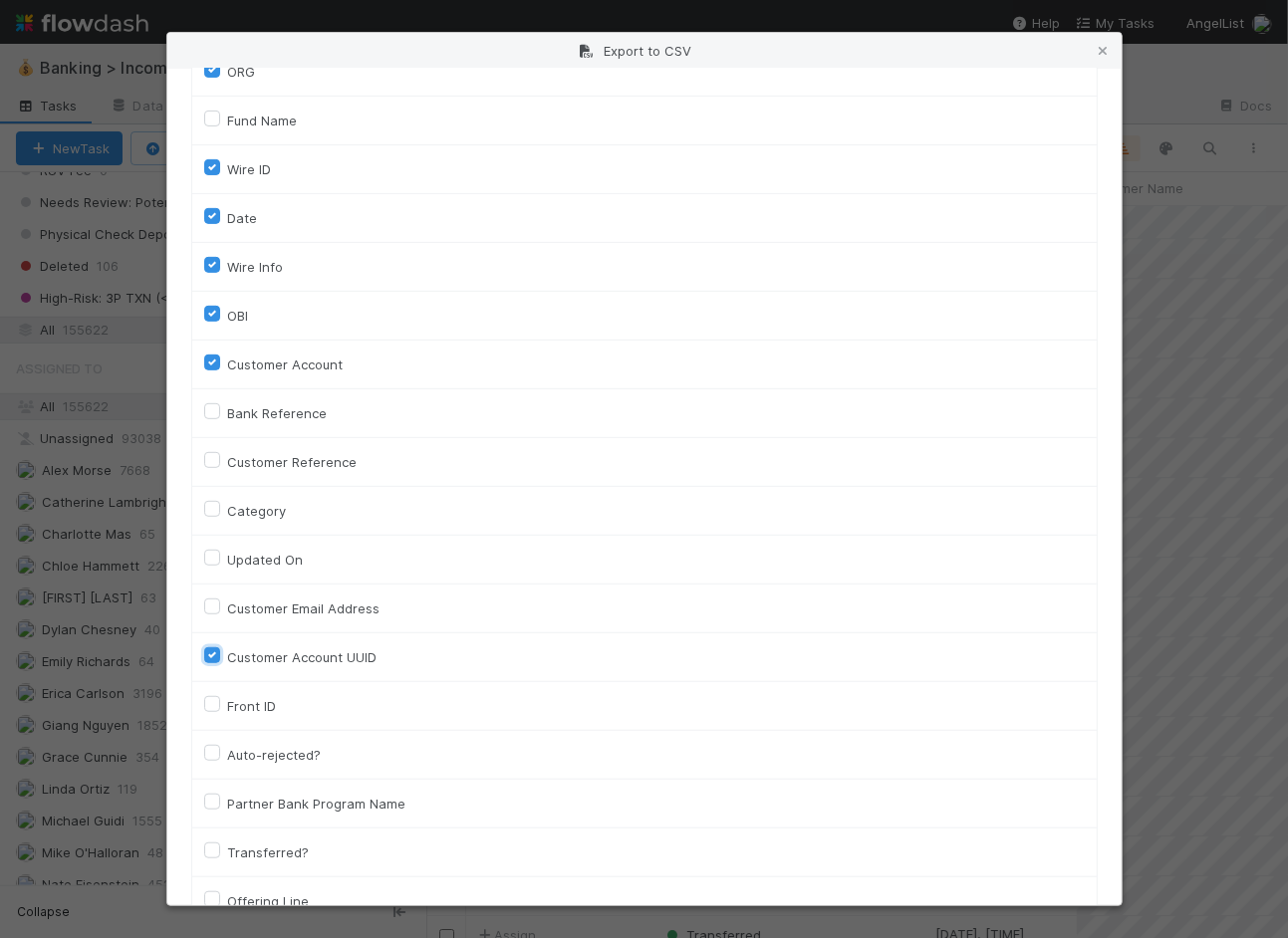 scroll, scrollTop: 366, scrollLeft: 0, axis: vertical 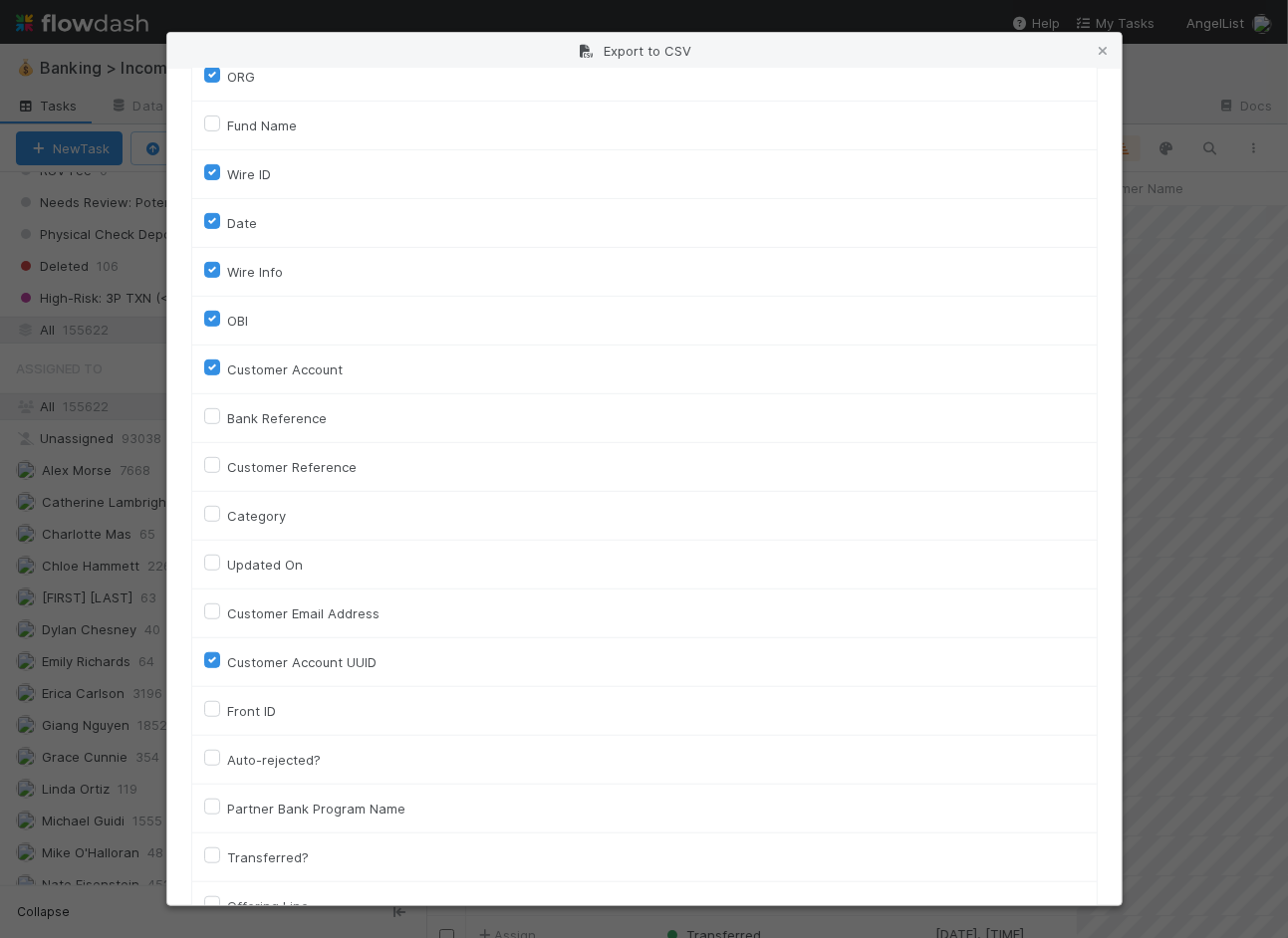 click on "Customer Account" at bounding box center [286, 369] 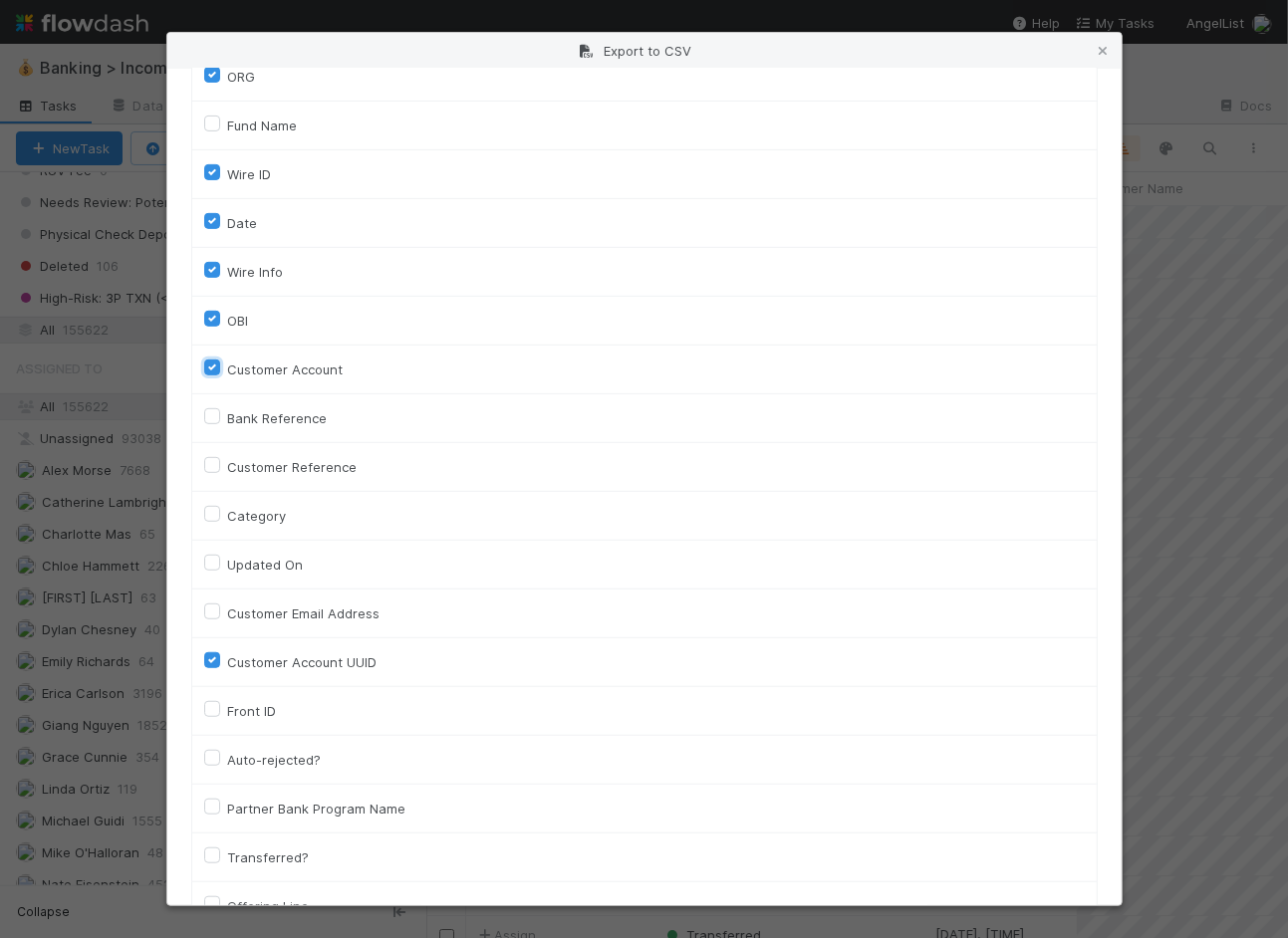 click on "Customer Account" at bounding box center (212, 366) 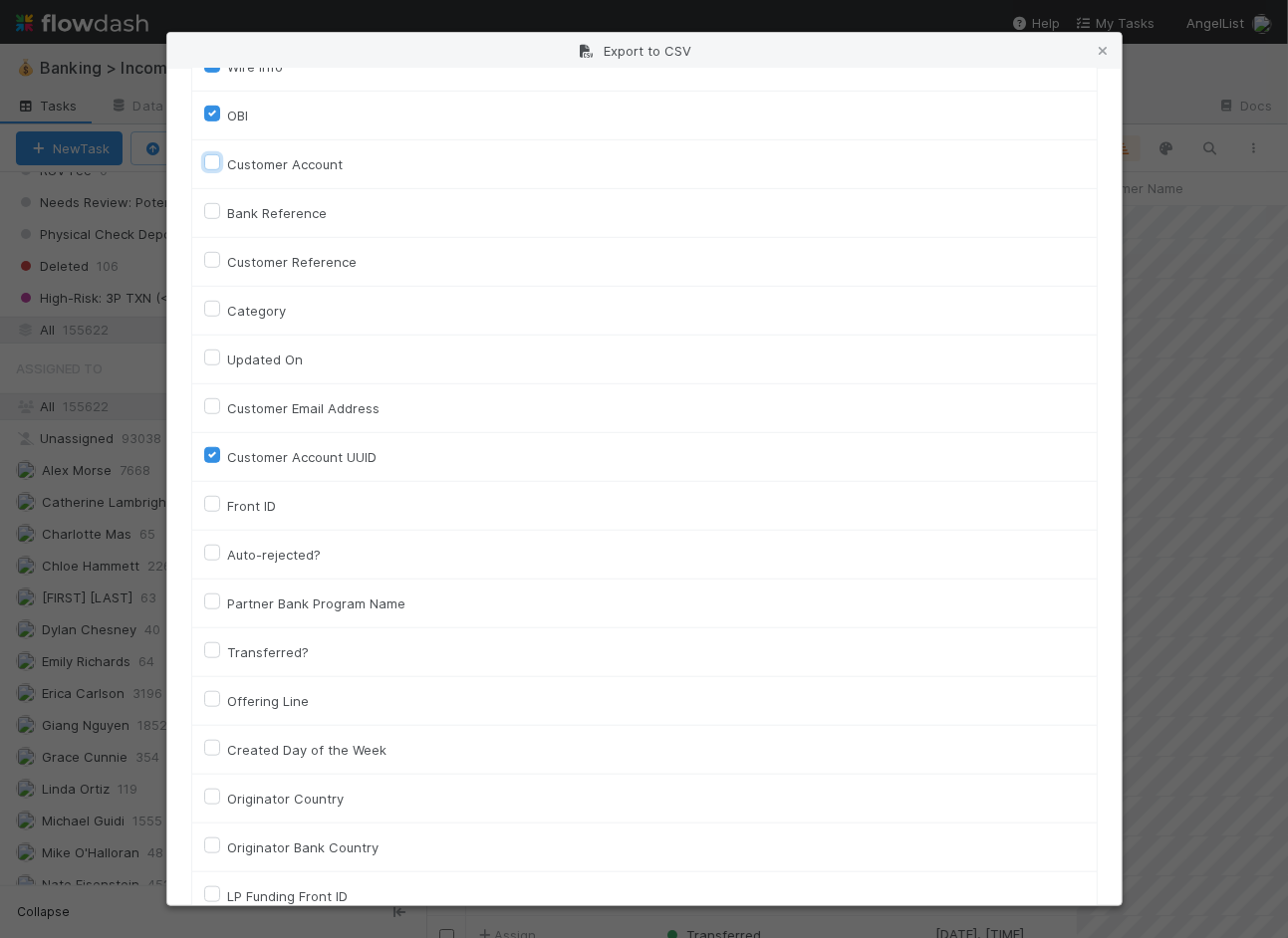 scroll, scrollTop: 570, scrollLeft: 0, axis: vertical 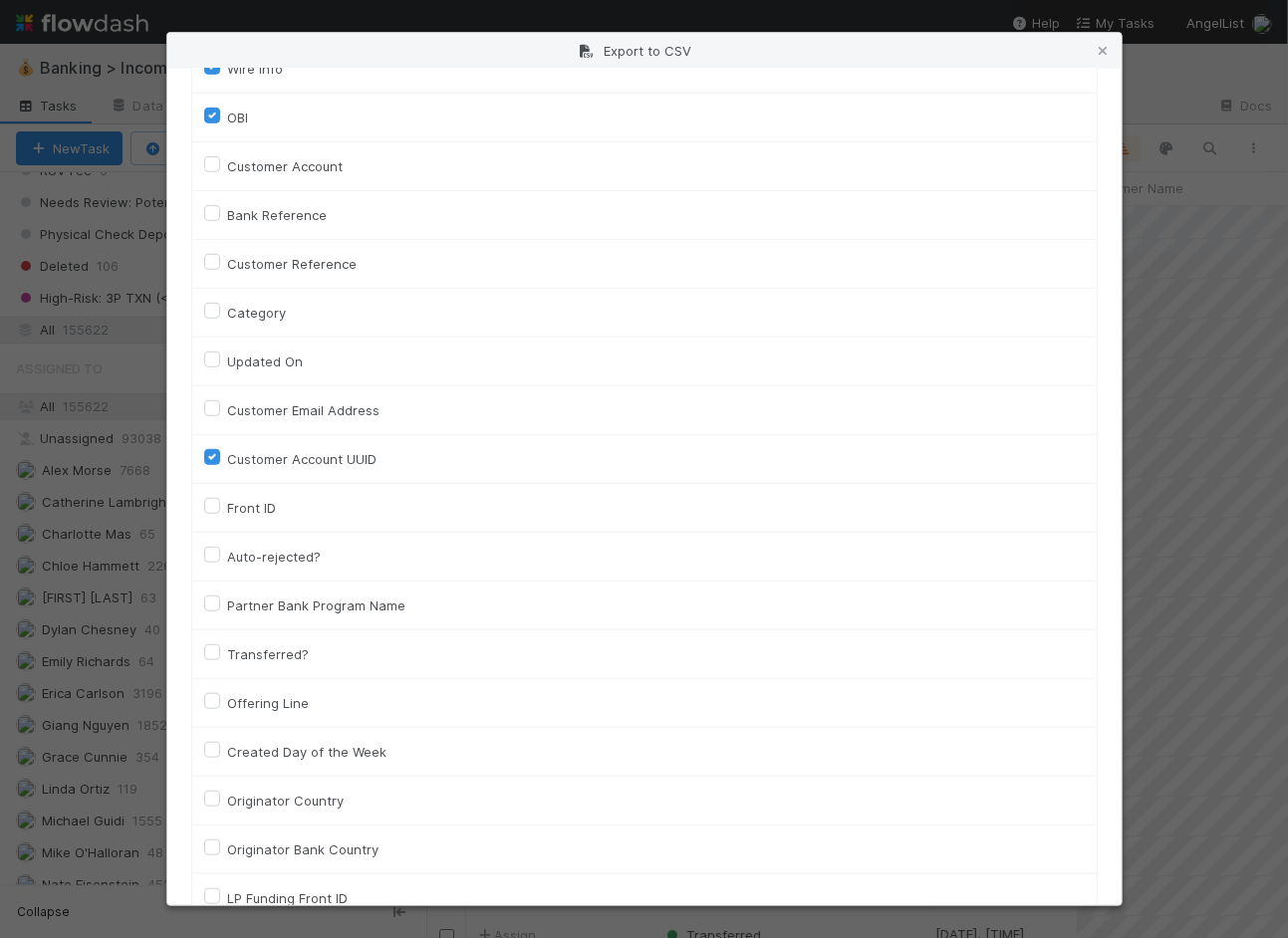 click on "Customer Account" at bounding box center (286, 166) 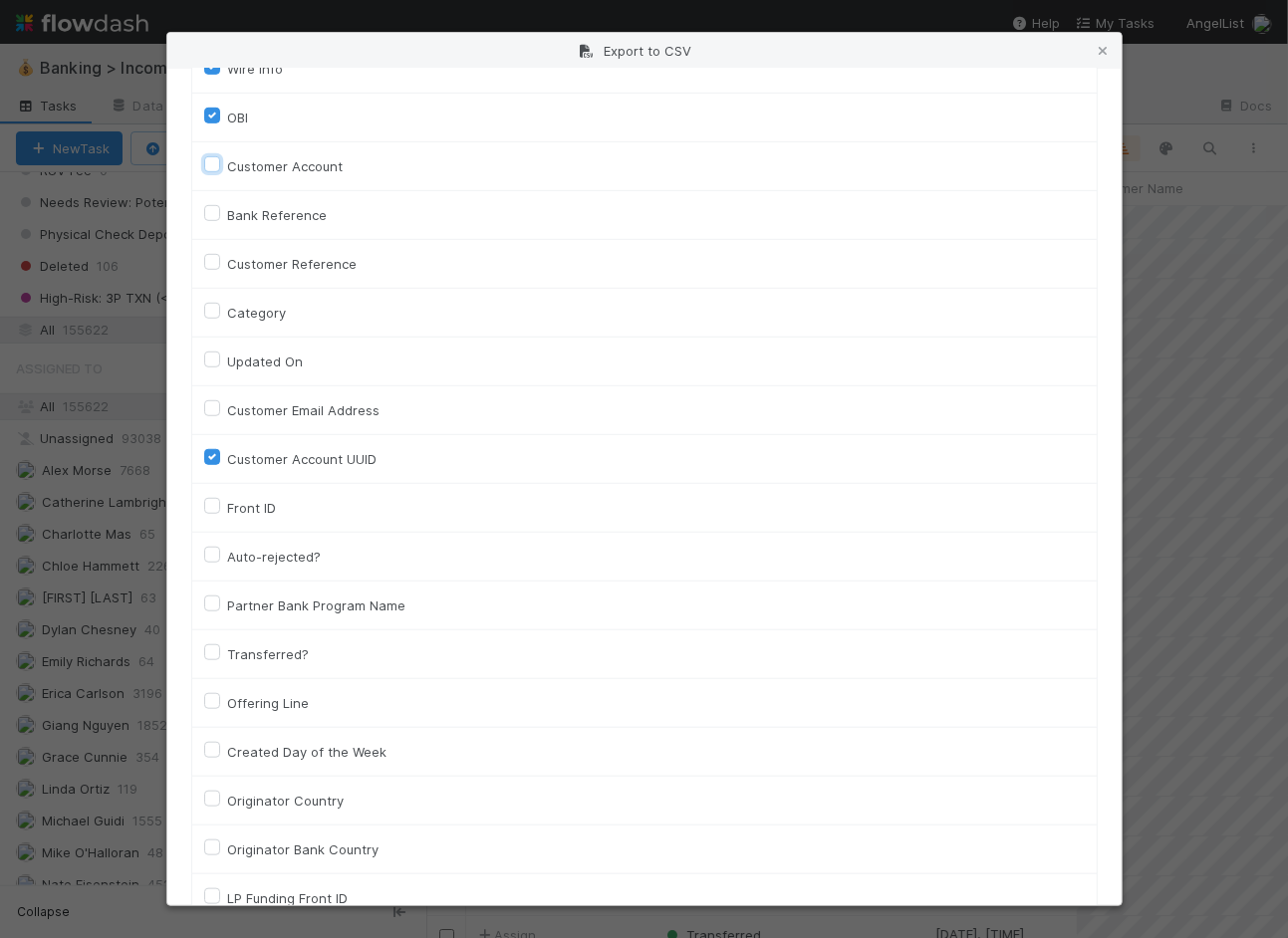 click on "Customer Account" at bounding box center [212, 163] 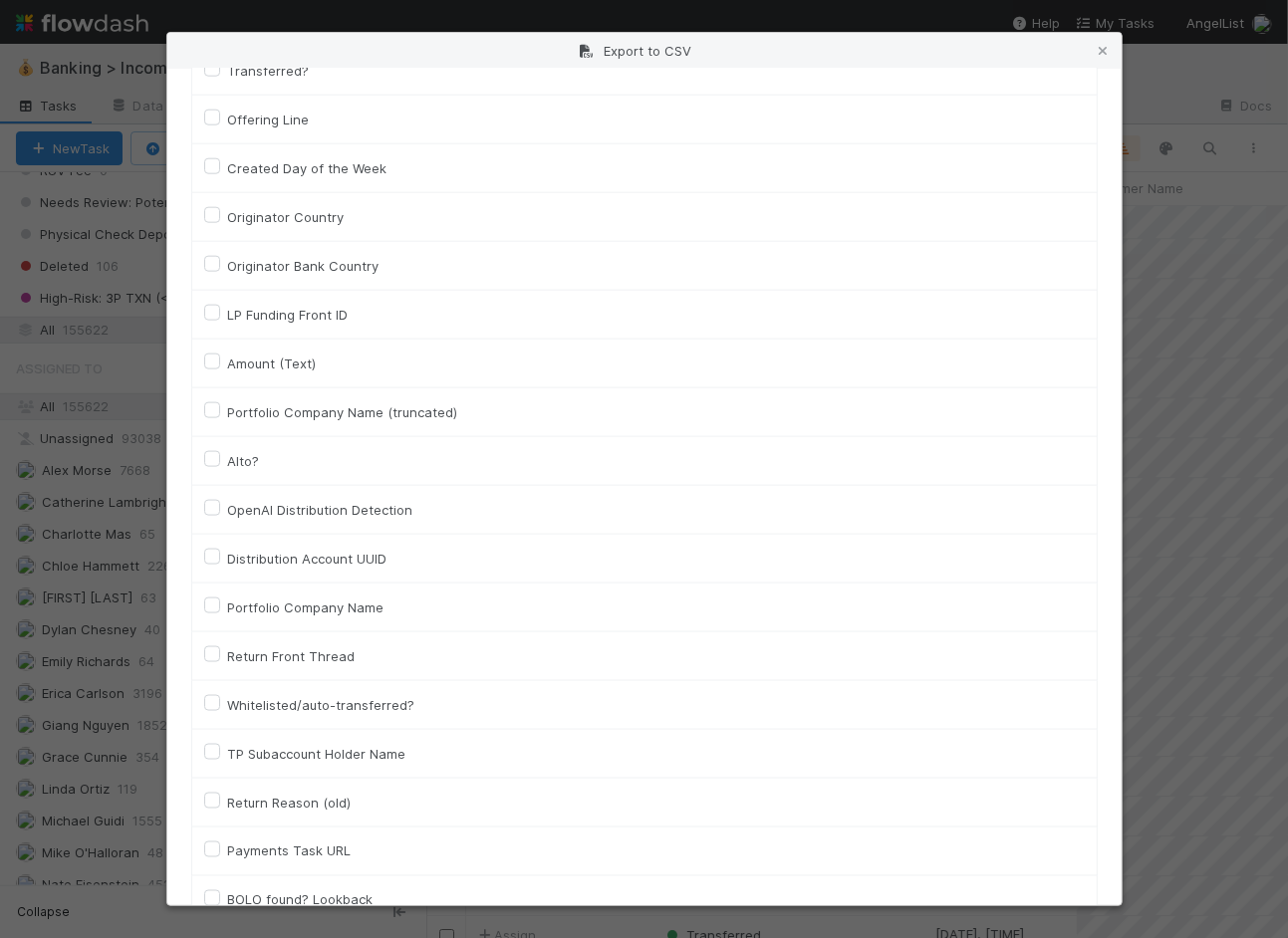 scroll, scrollTop: 2241, scrollLeft: 0, axis: vertical 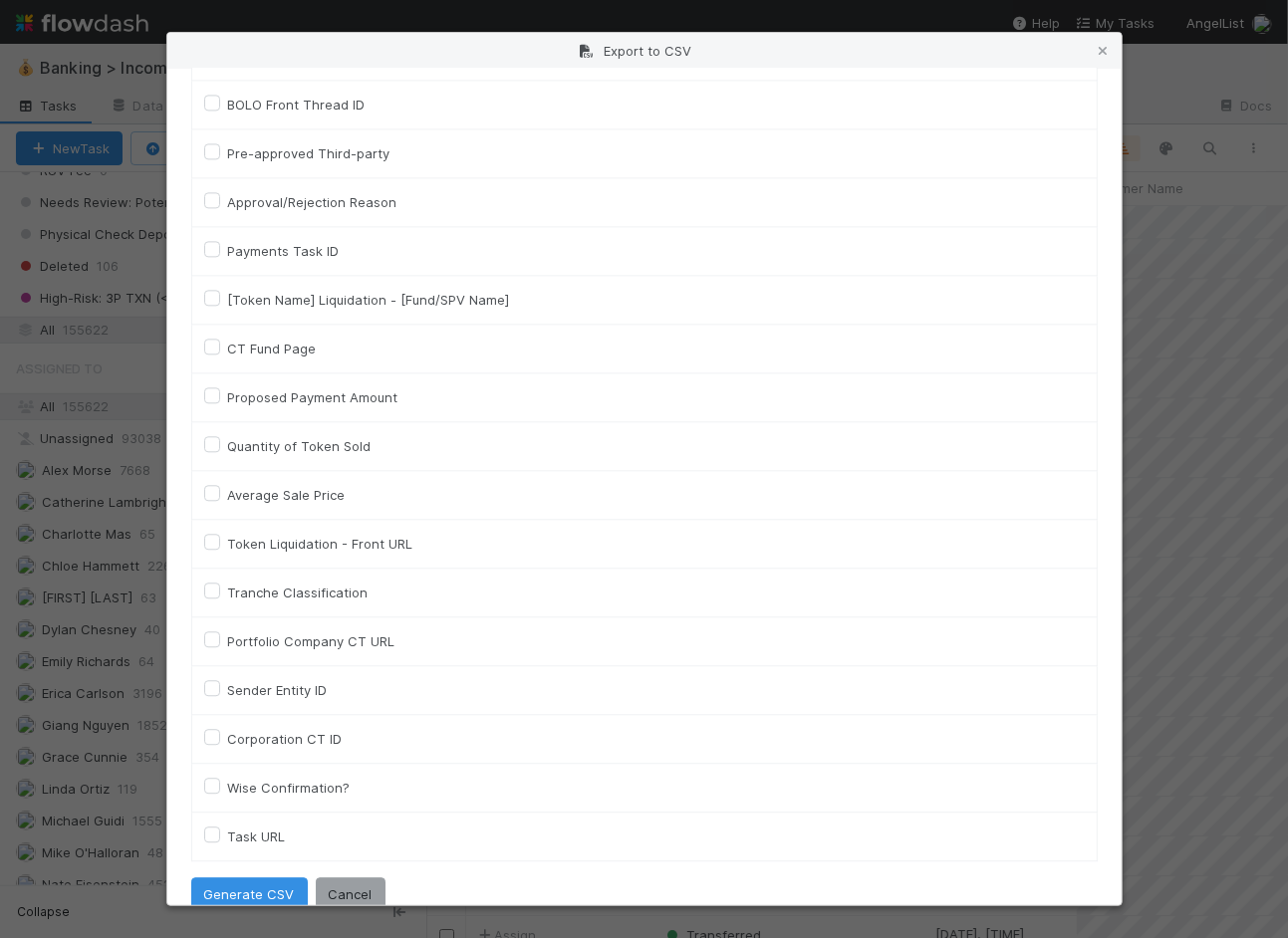 click on "Task URL" at bounding box center (257, 836) 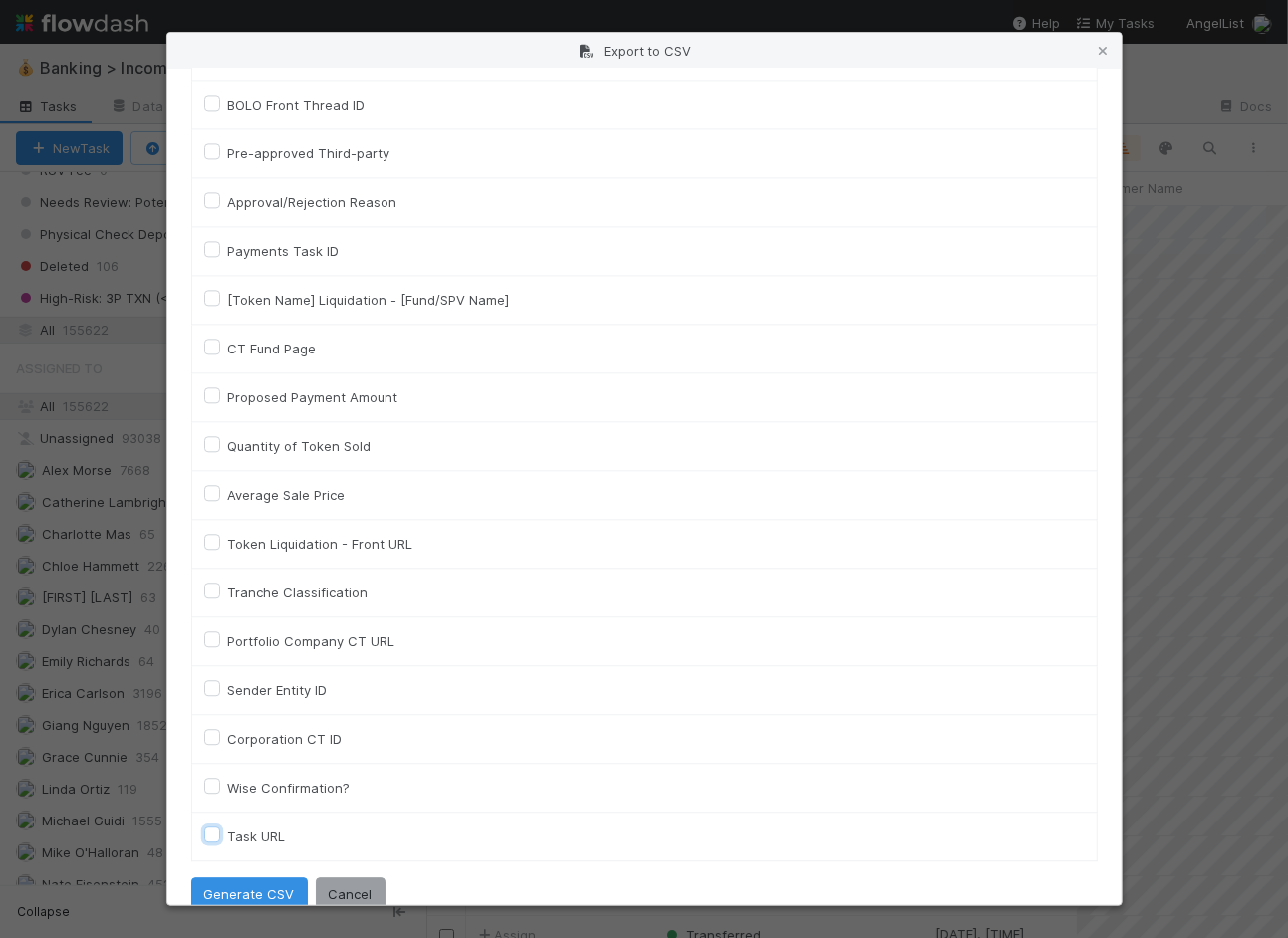 click on "Task URL" at bounding box center [212, 833] 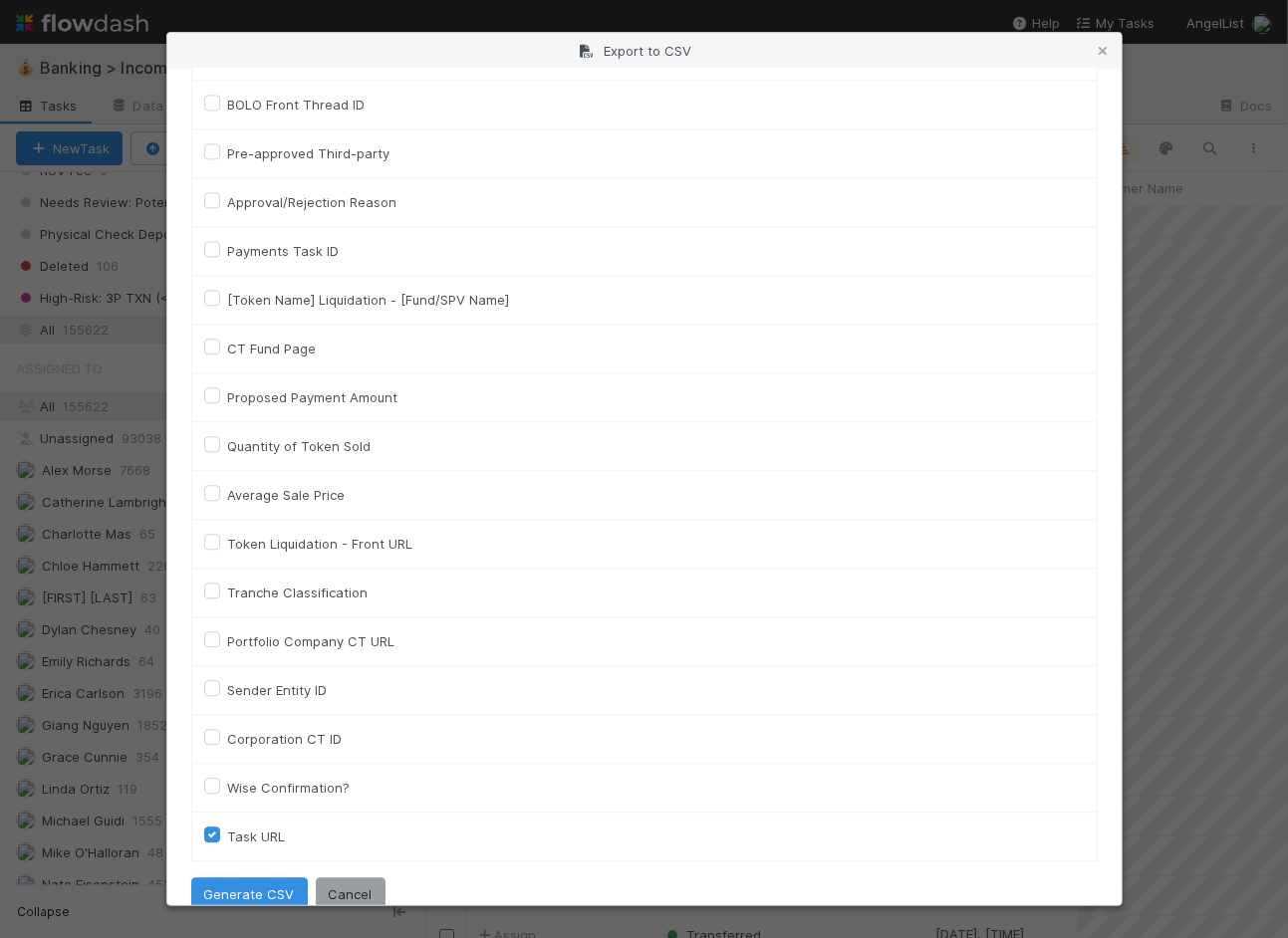 click on "Task URL" at bounding box center [257, 836] 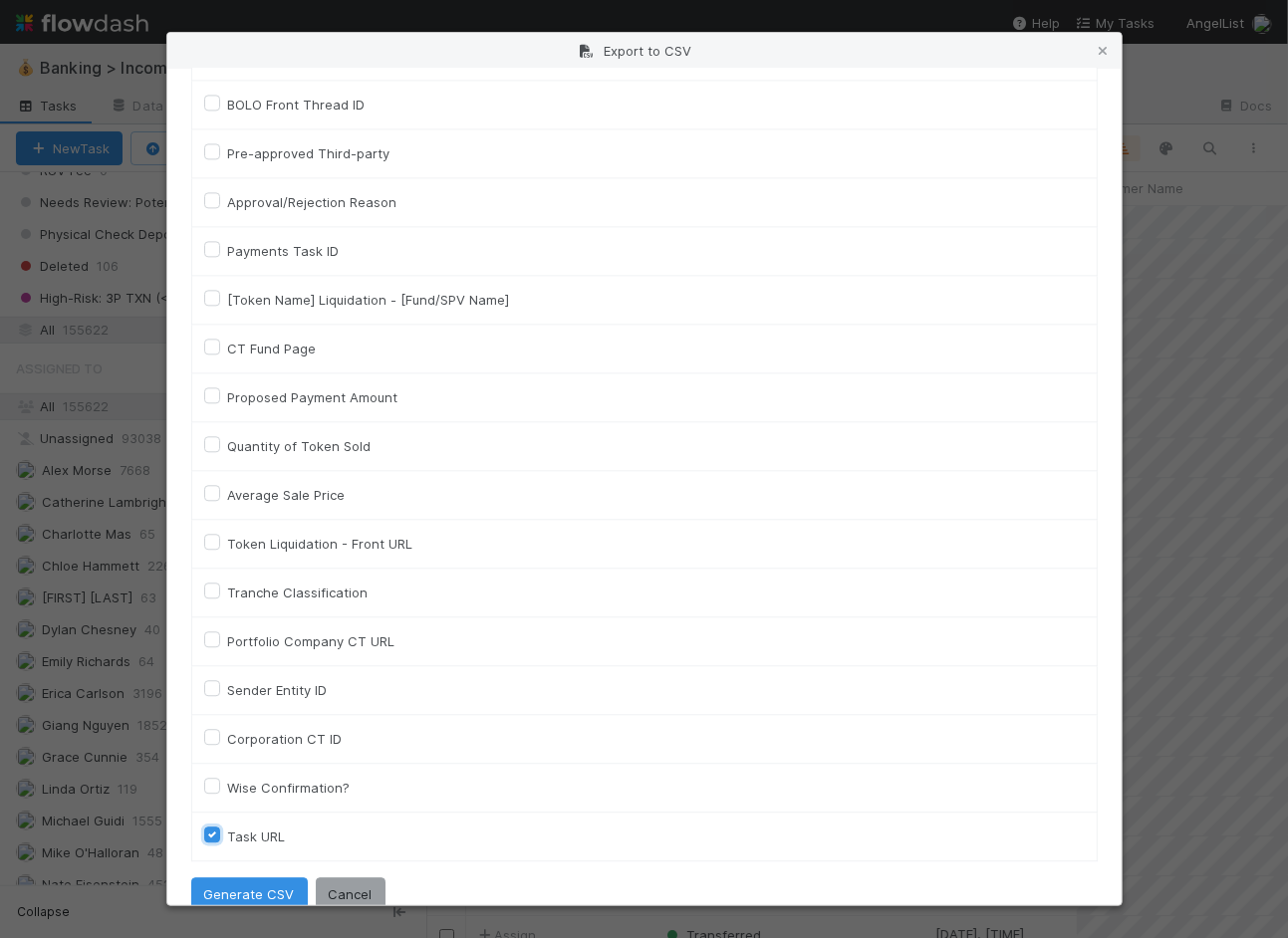click on "Task URL" at bounding box center [212, 833] 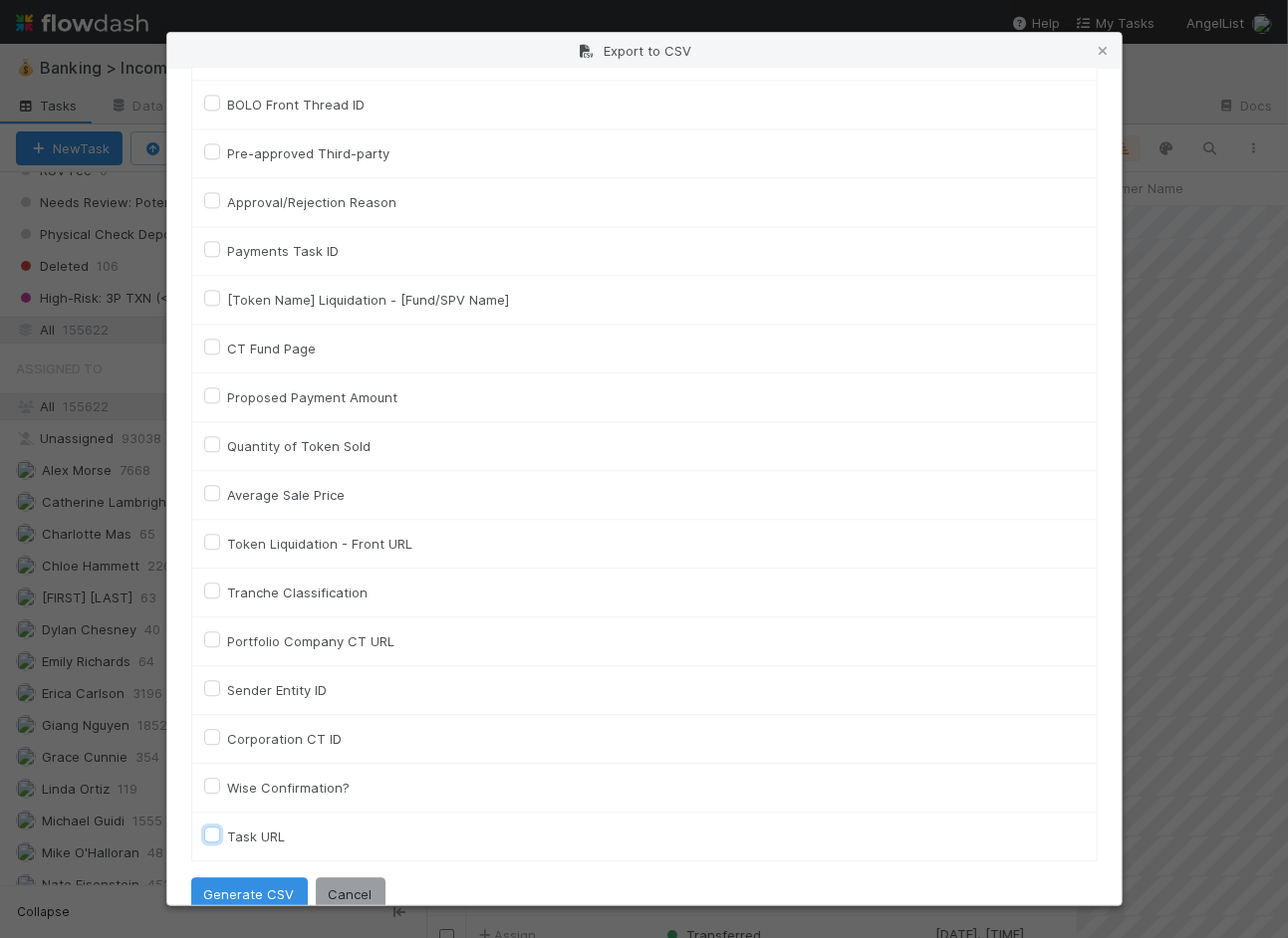 checkbox on "false" 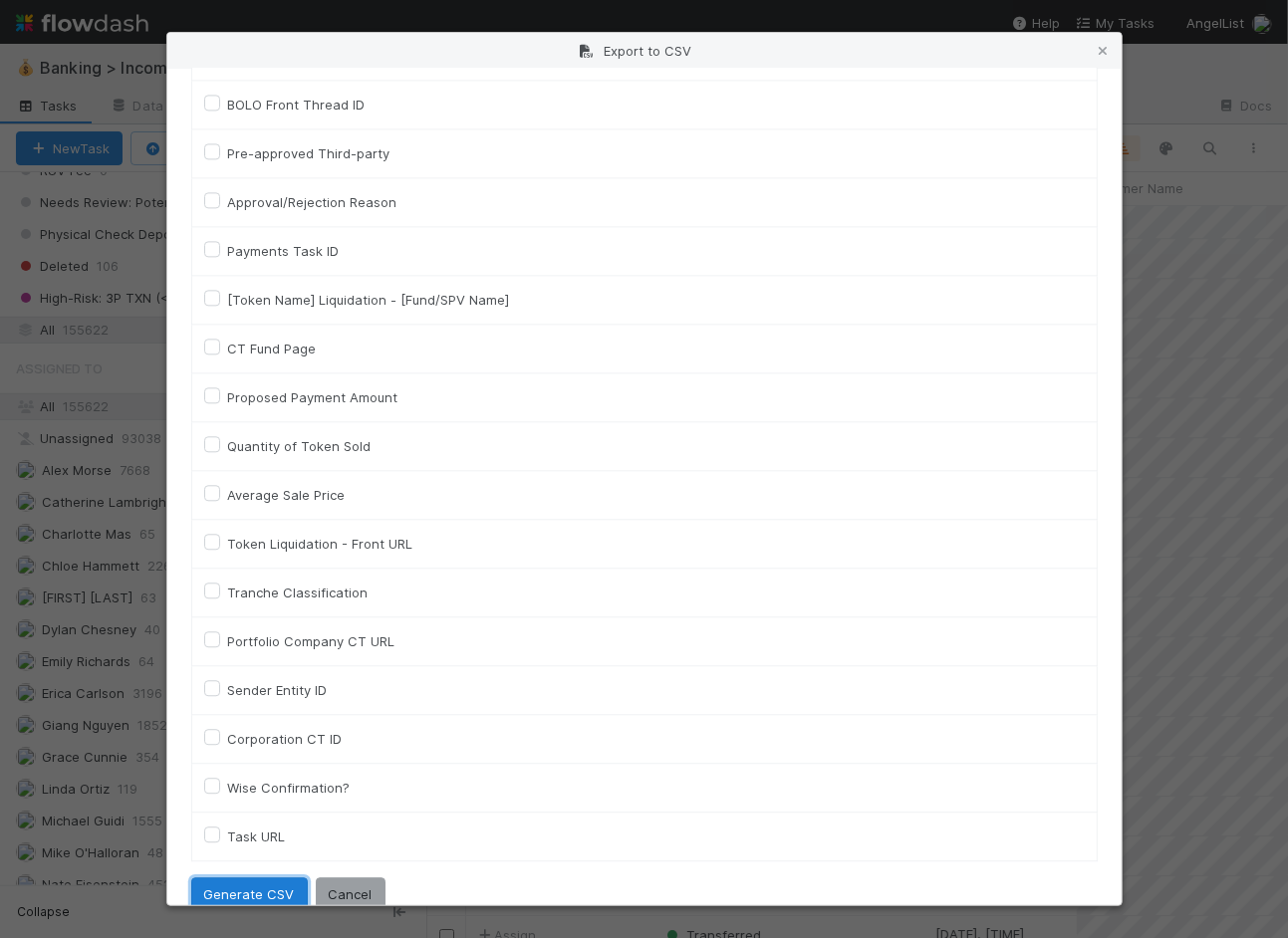 click on "Generate CSV" at bounding box center (249, 894) 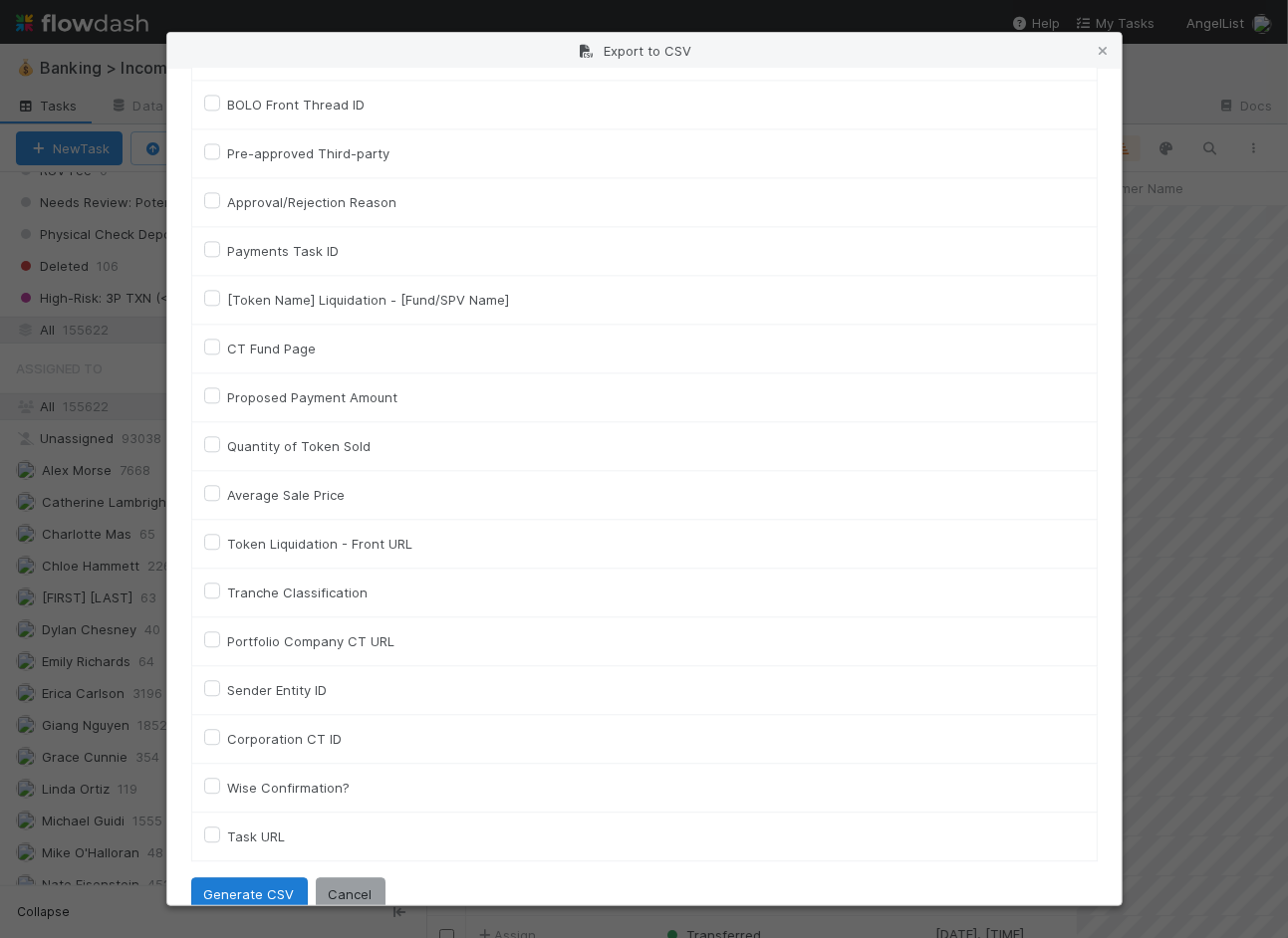 scroll, scrollTop: 0, scrollLeft: 0, axis: both 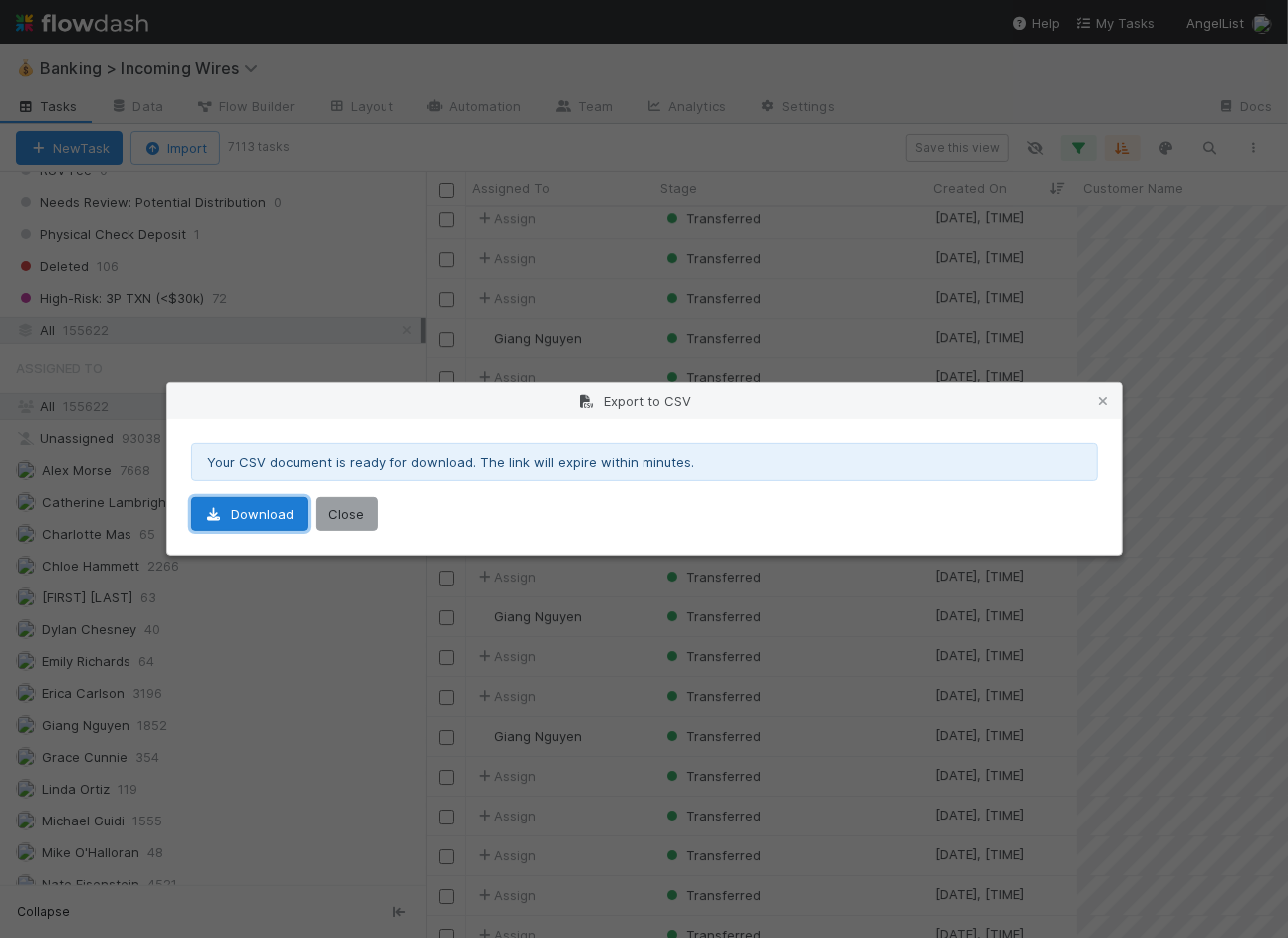 click on "Download" at bounding box center [249, 514] 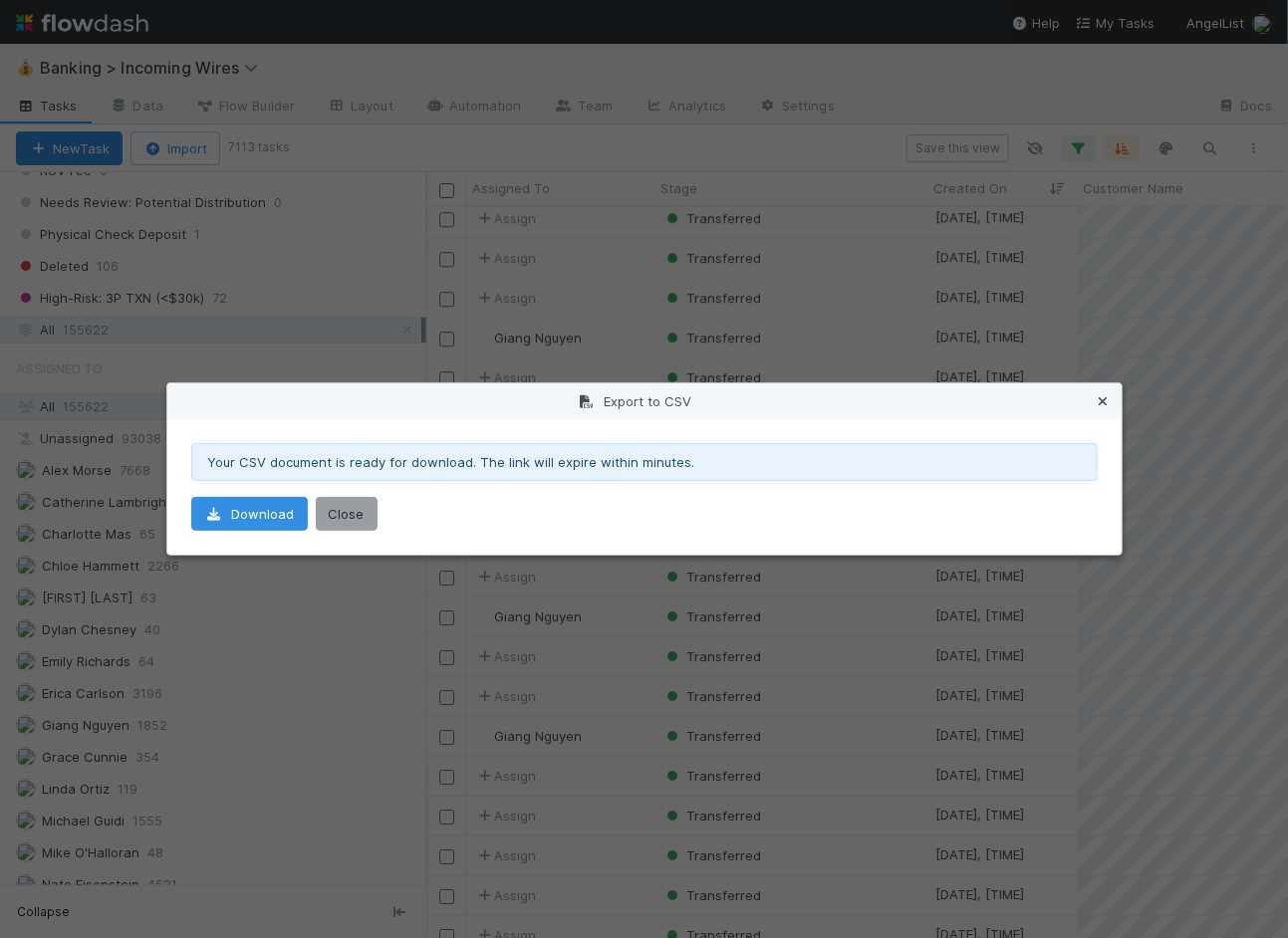 click at bounding box center (1104, 401) 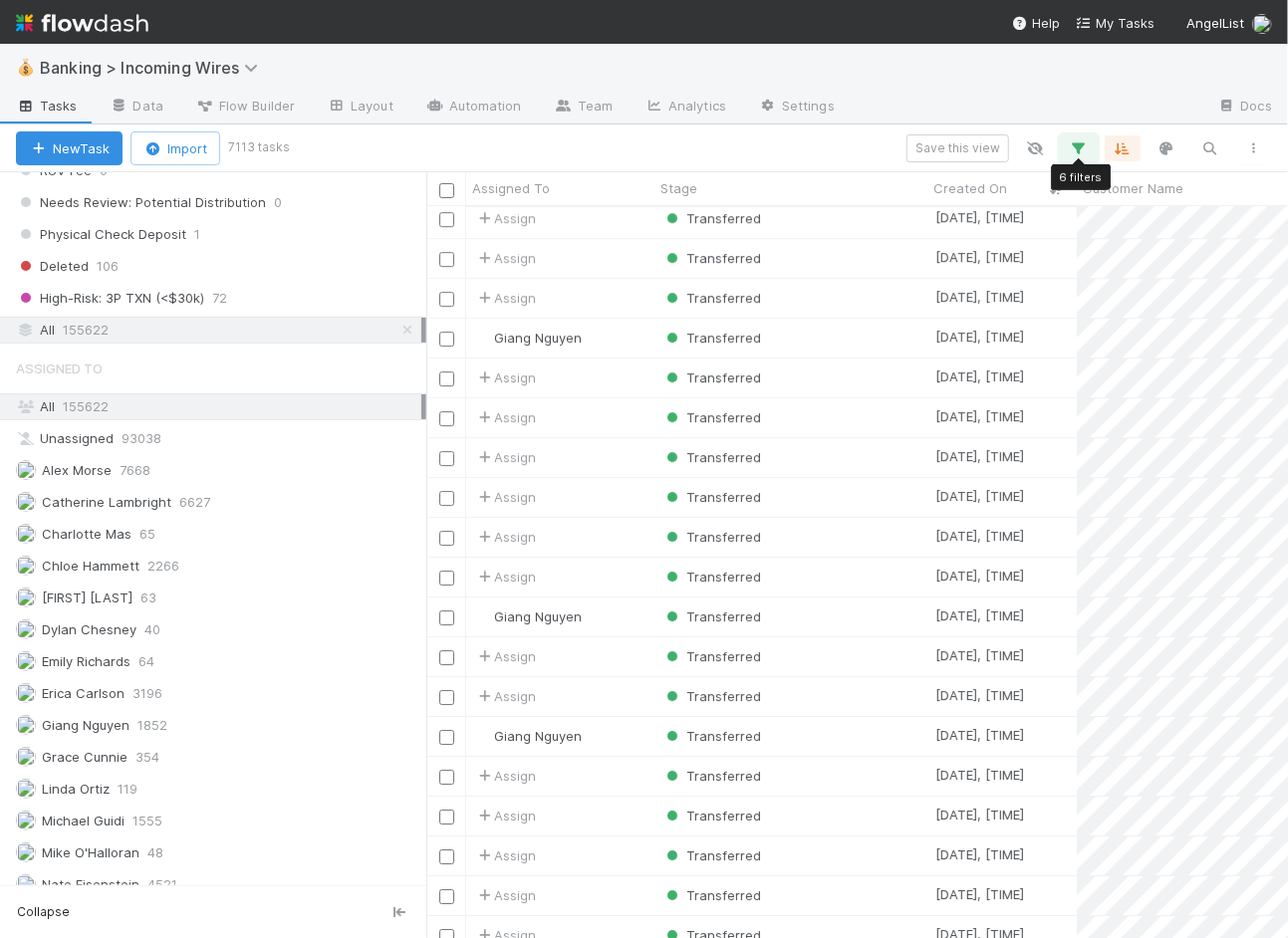 click at bounding box center (1079, 148) 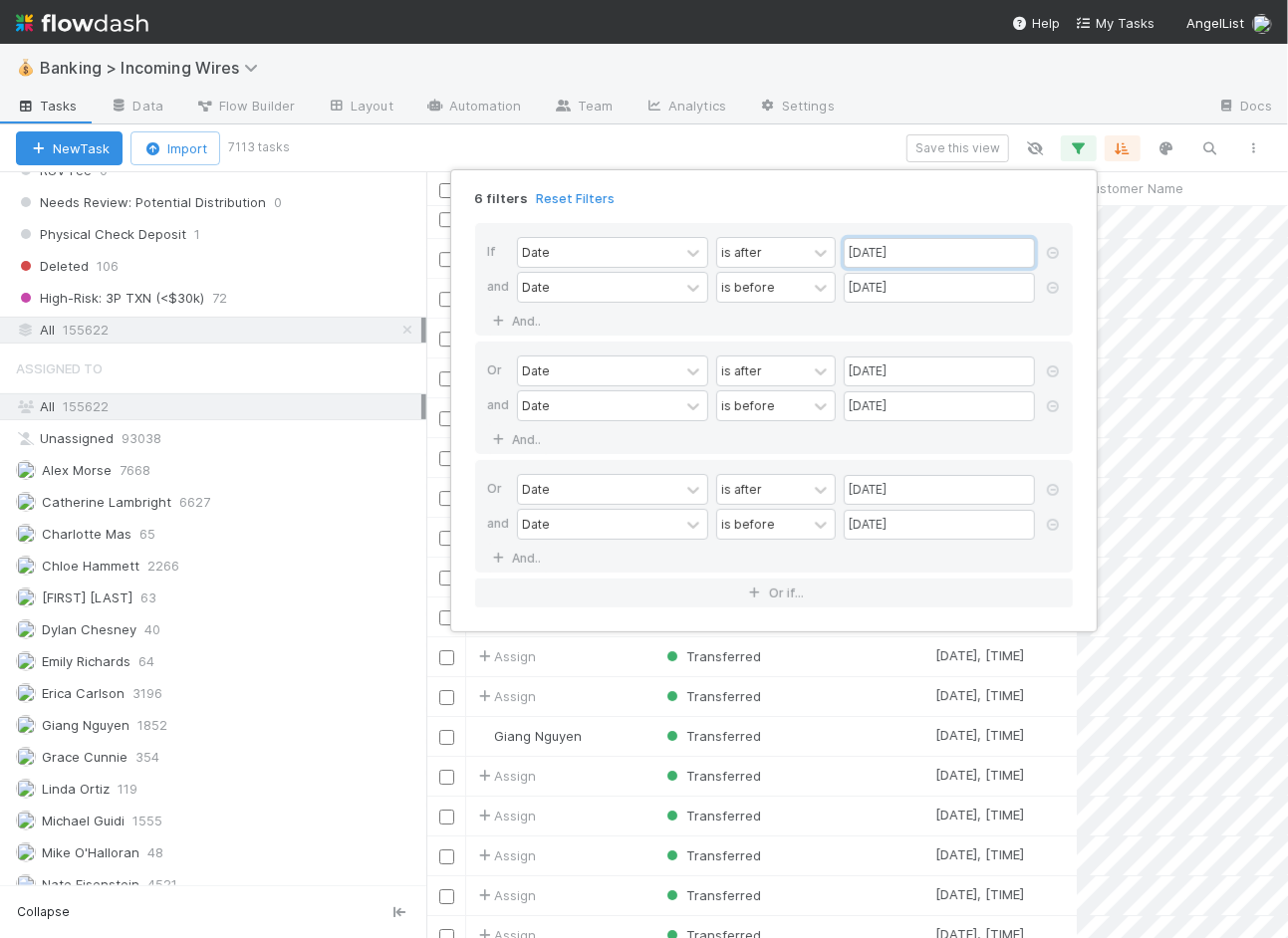 click on "12/31/2024" at bounding box center (939, 253) 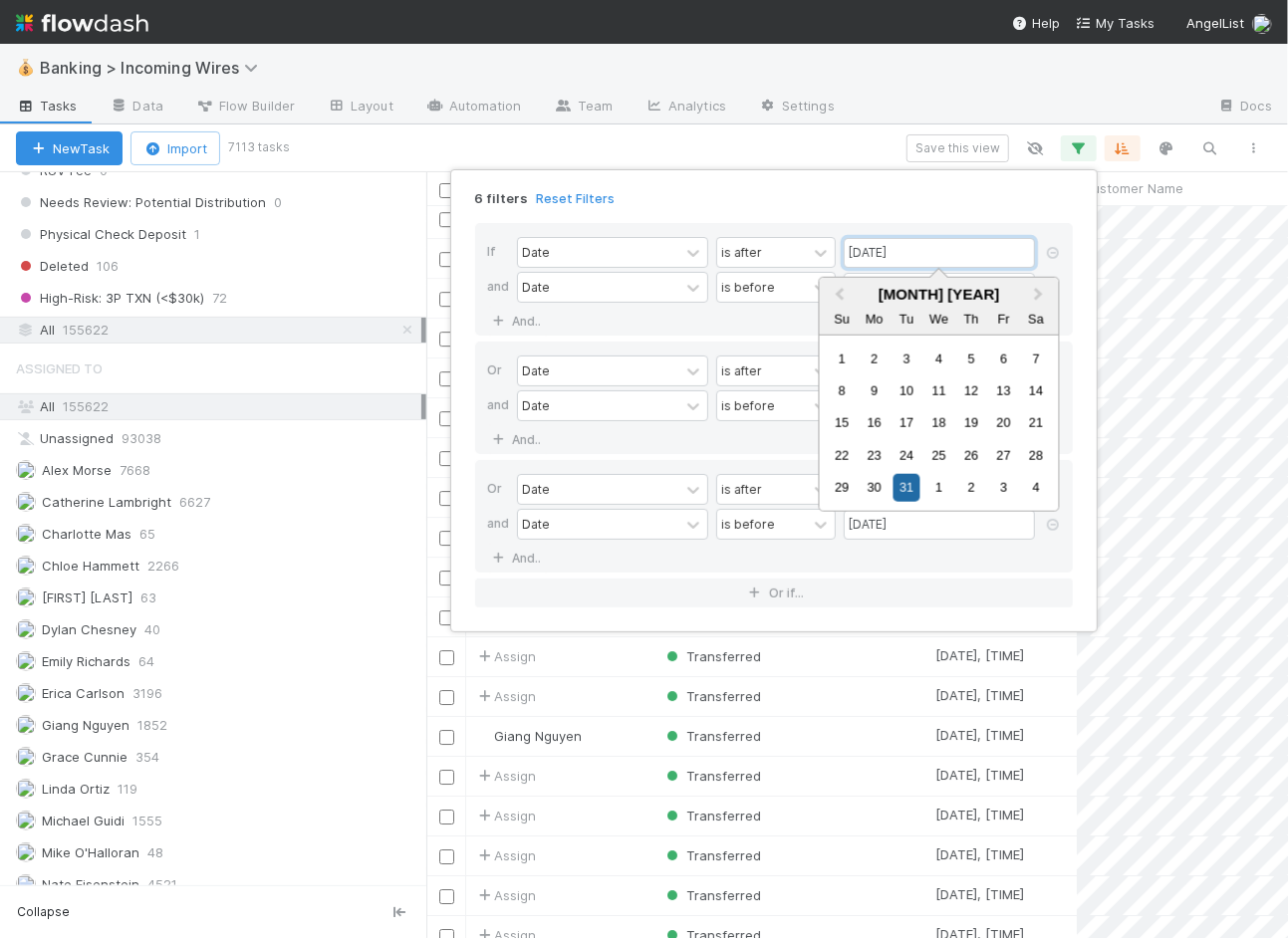 type on "12/31/2023" 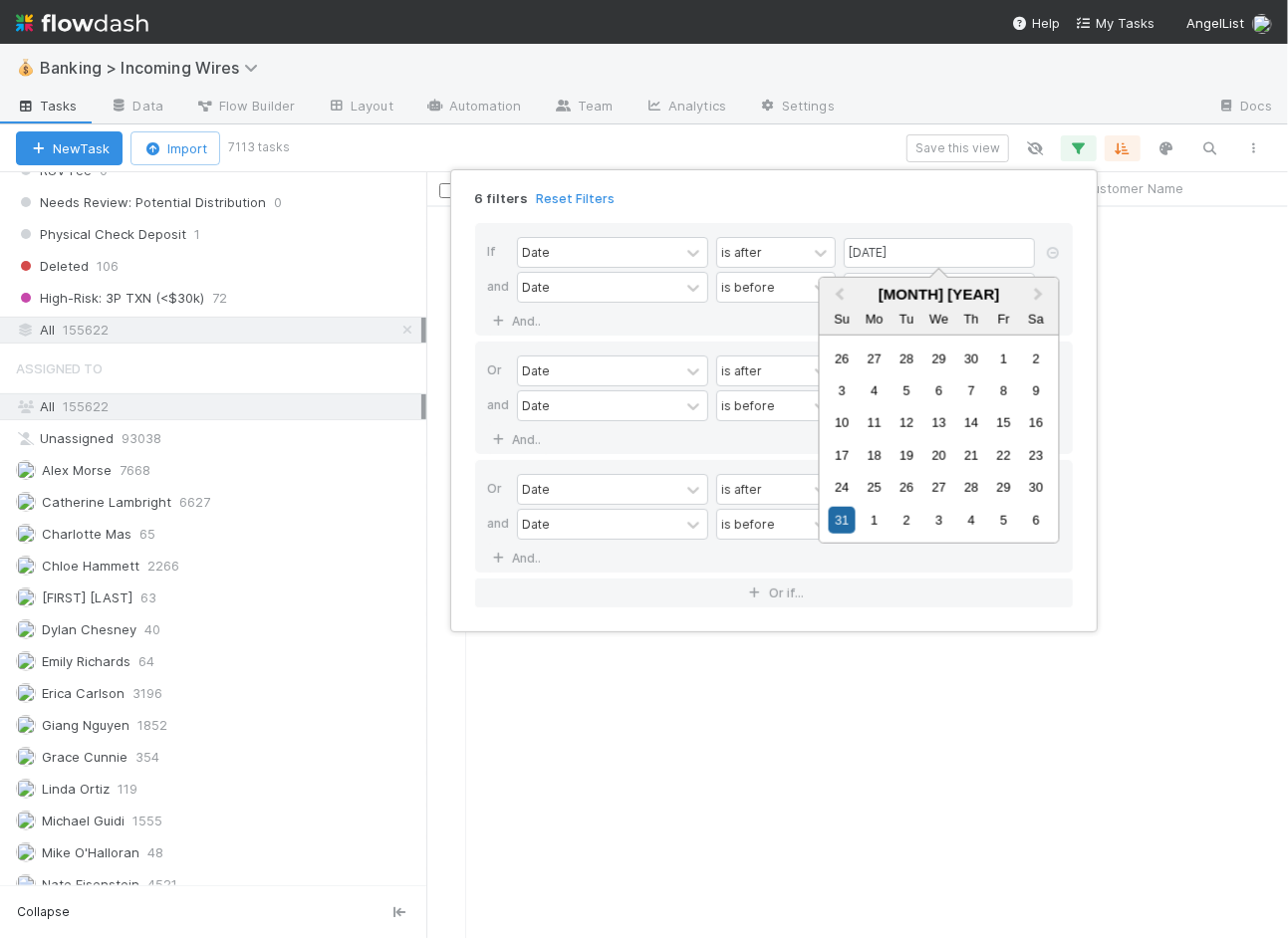 click on "6 filters Reset Filters If Date is after 12/31/2023 and Date is before 02/01/2024 And.. Or Date is after 03/31/2024 and Date is before 05/01/2024 And.. Or Date is after 07/31/2024 and Date is before 10/01/2024 And.. Or if..." at bounding box center [644, 469] 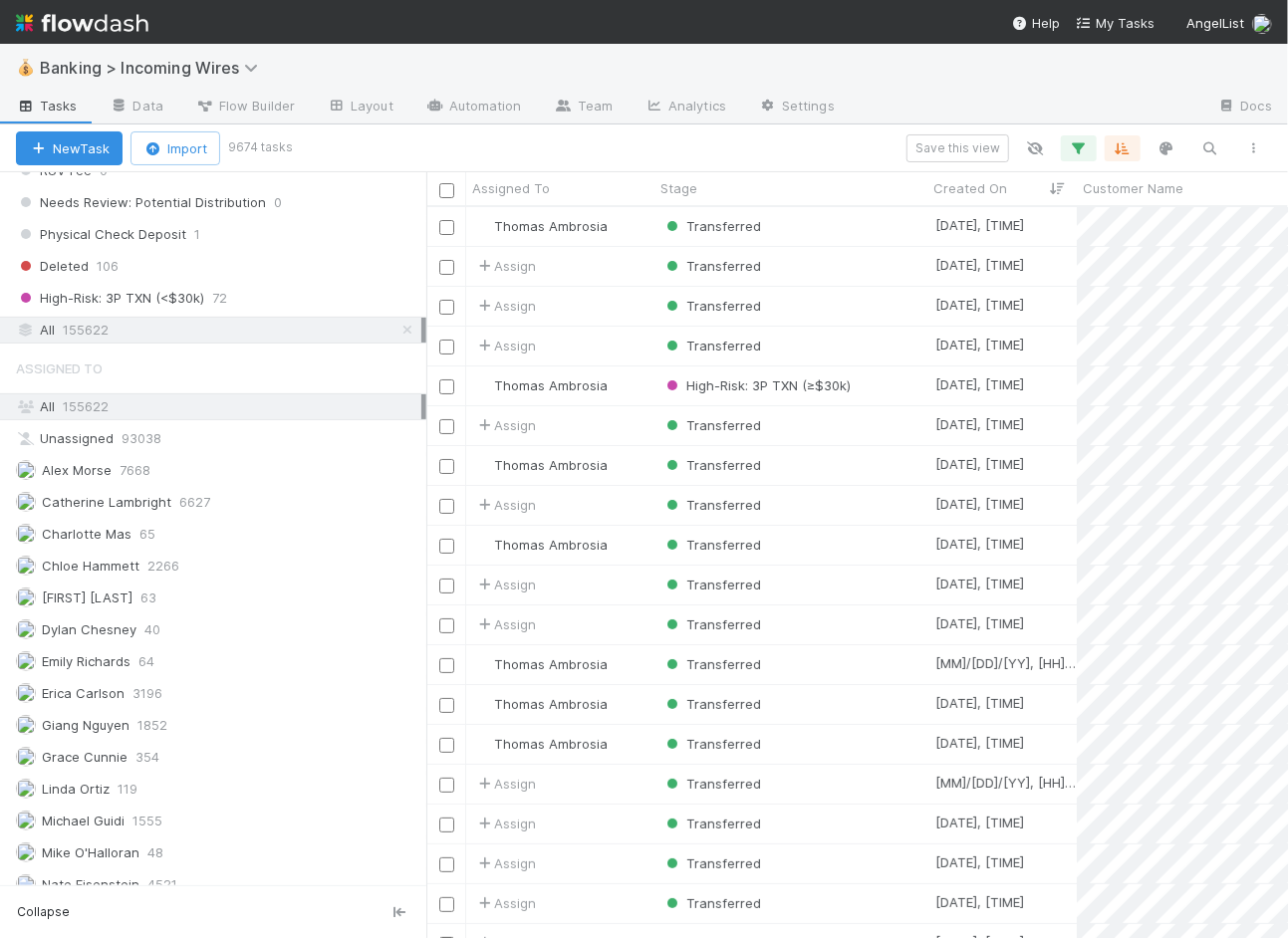 scroll, scrollTop: 1, scrollLeft: 0, axis: vertical 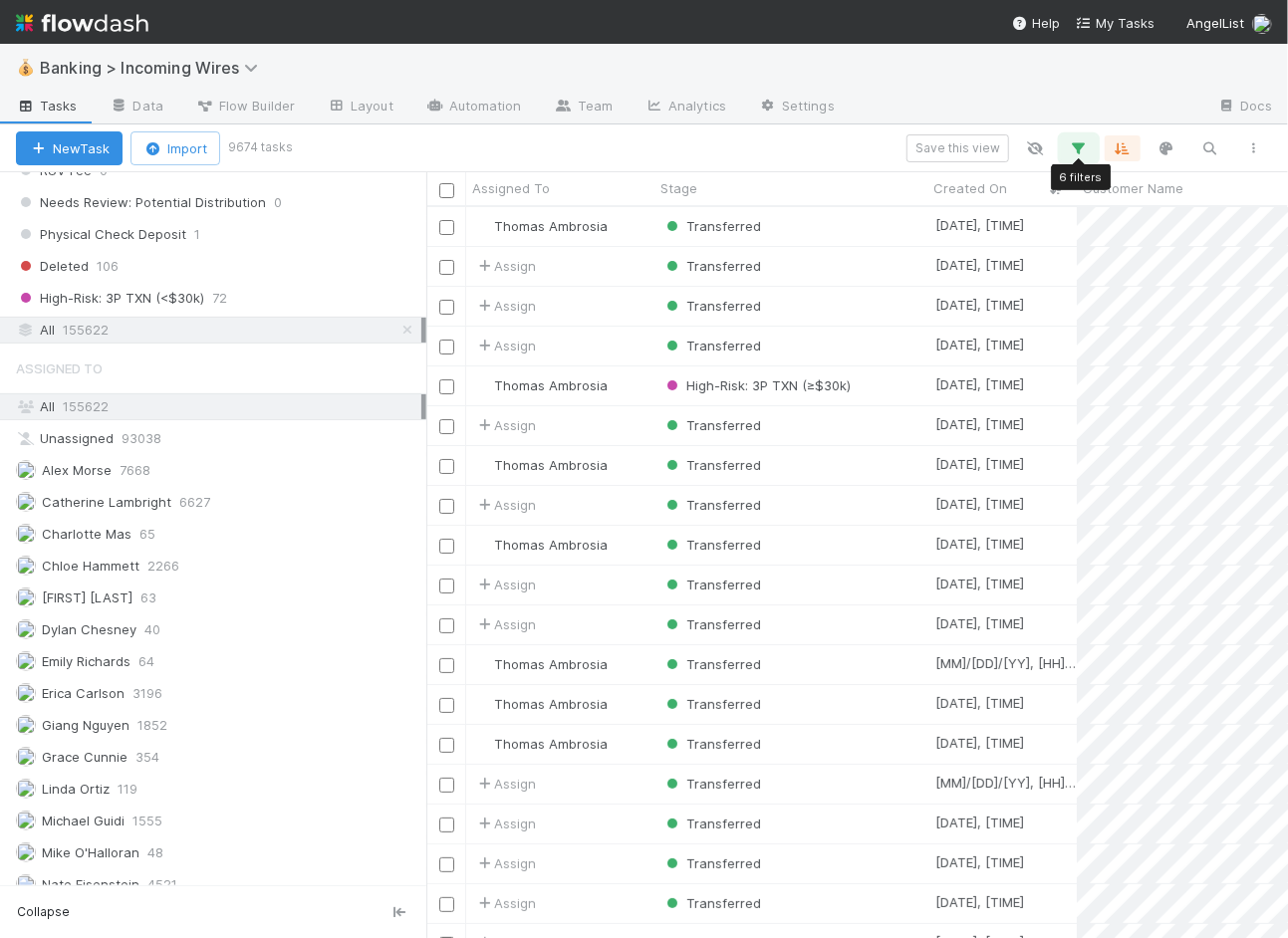 click at bounding box center (1079, 148) 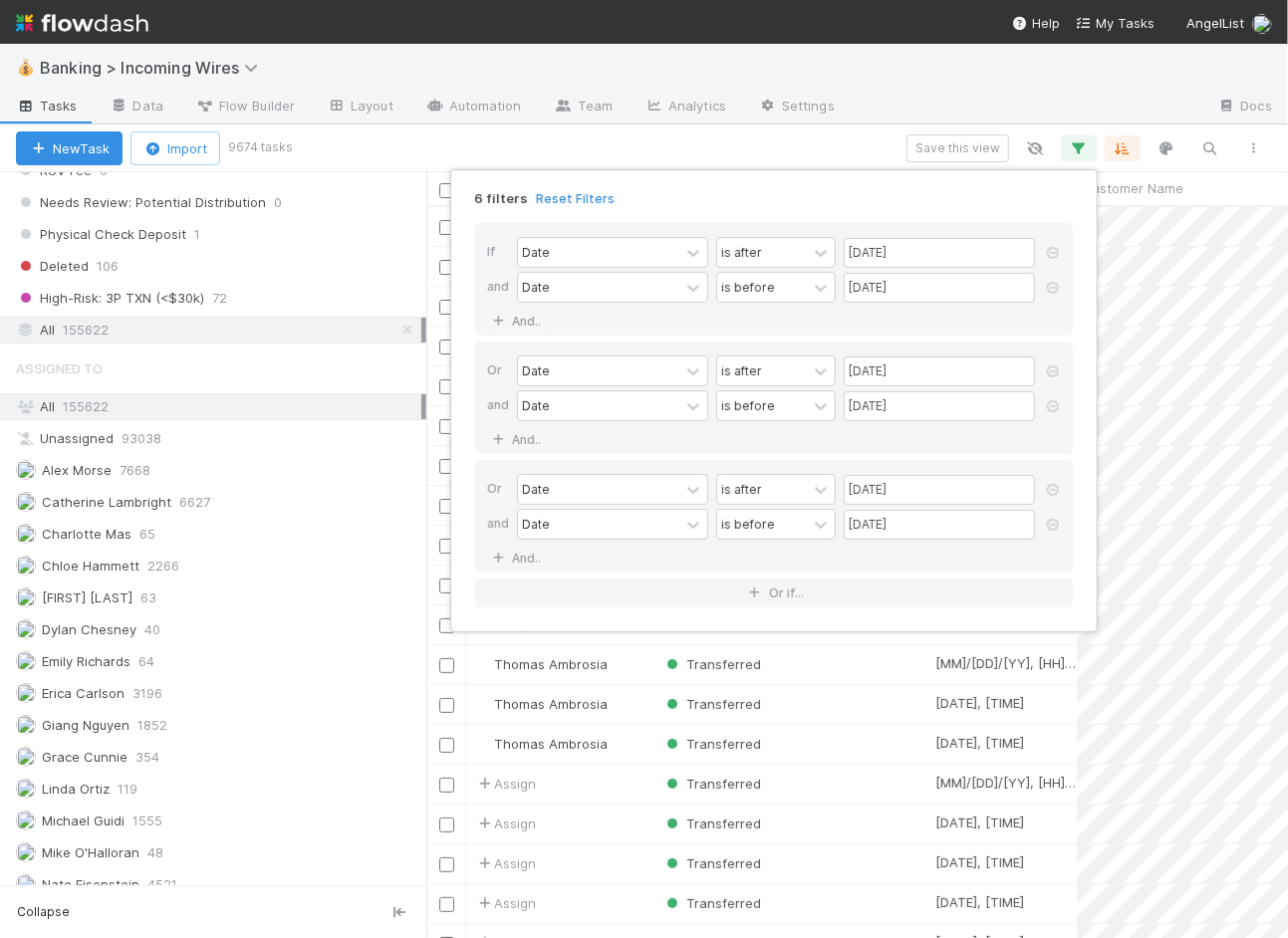 click on "6 filters Reset Filters If Date is after 12/31/2023 and Date is before 02/01/2024 And.. Or Date is after 03/31/2024 and Date is before 05/01/2024 And.. Or Date is after 07/31/2024 and Date is before 10/01/2024 And.. Or if..." at bounding box center (644, 469) 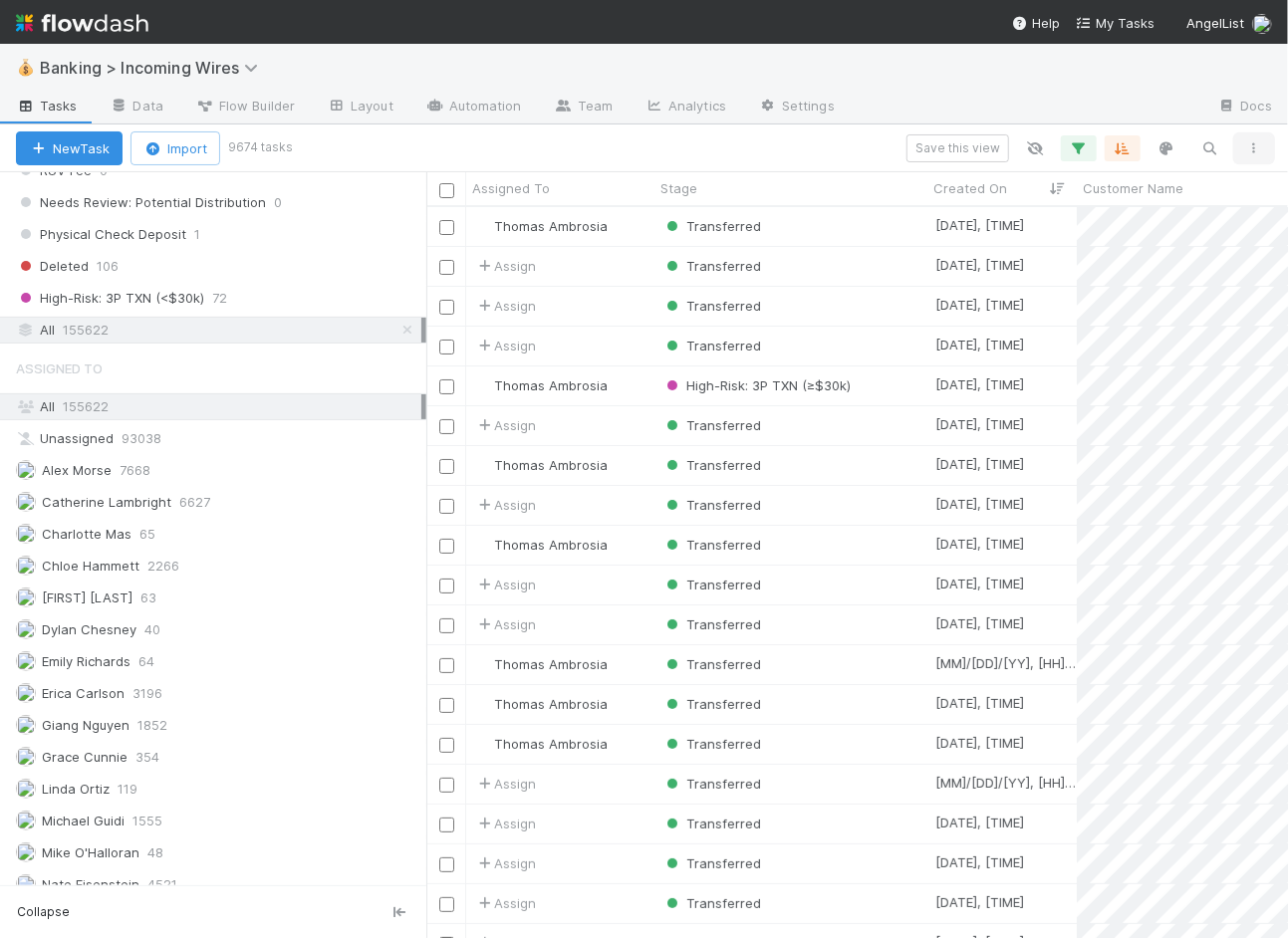 click at bounding box center (1254, 148) 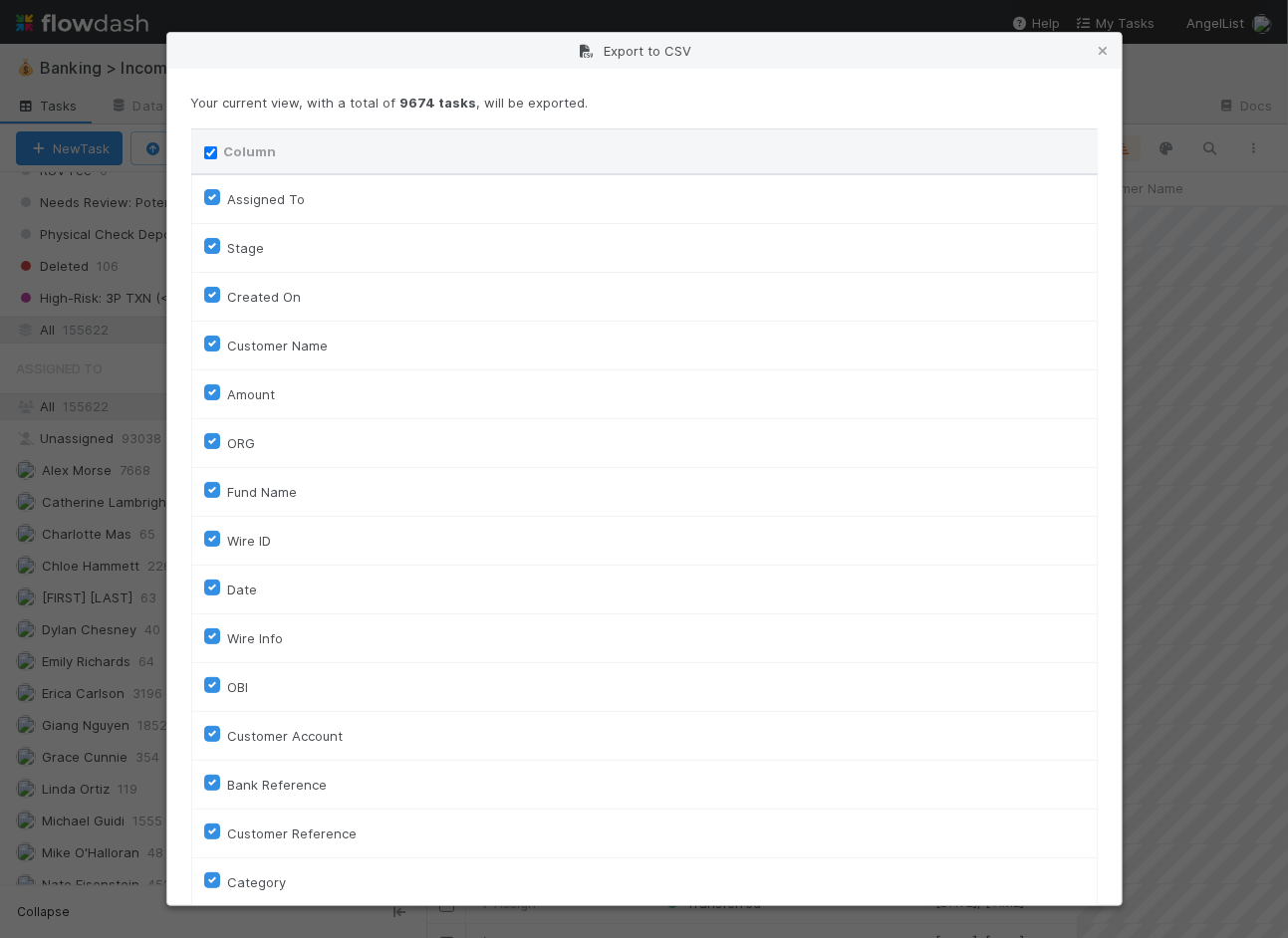 click on "Column" at bounding box center [210, 152] 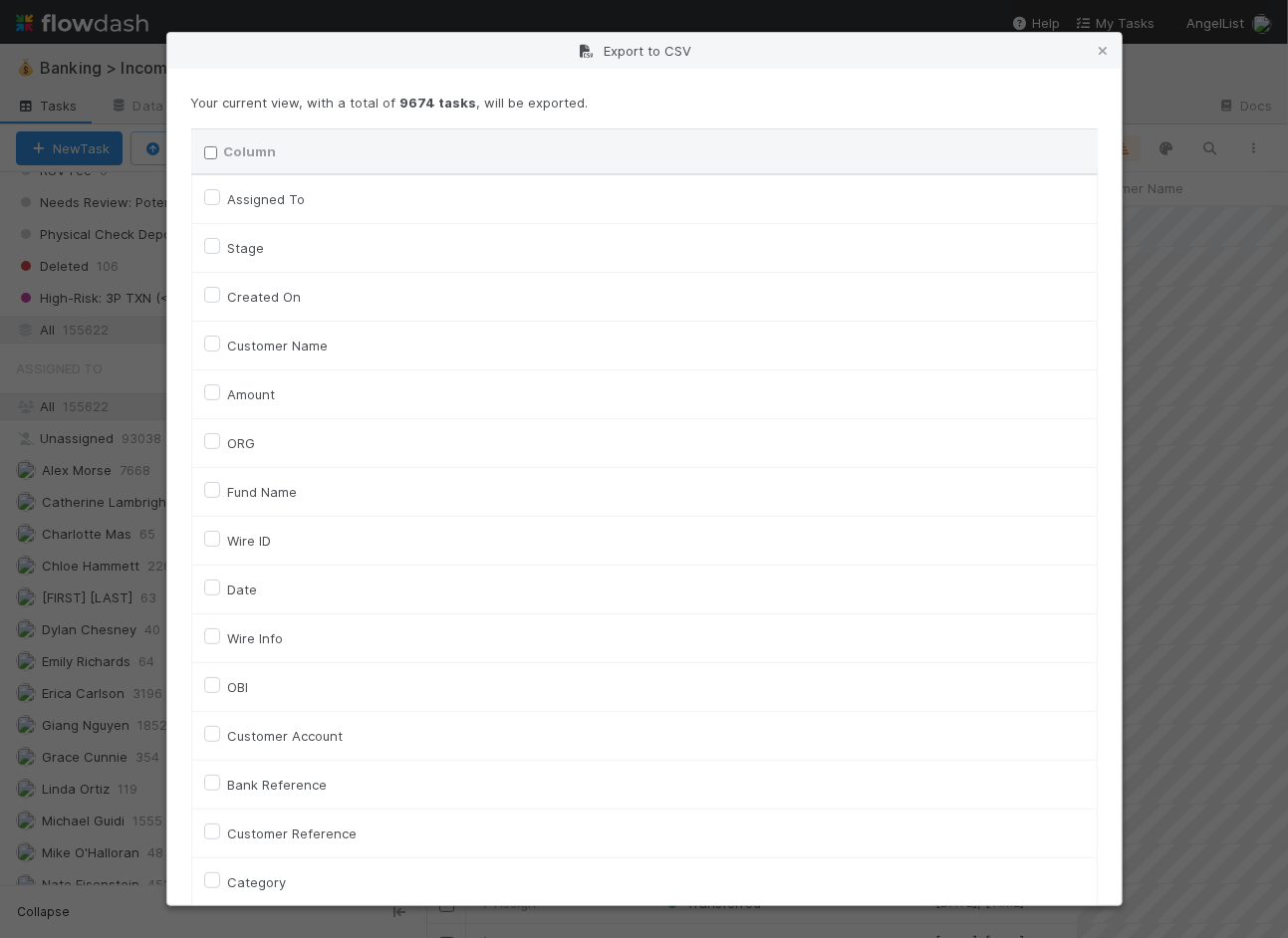 checkbox on "false" 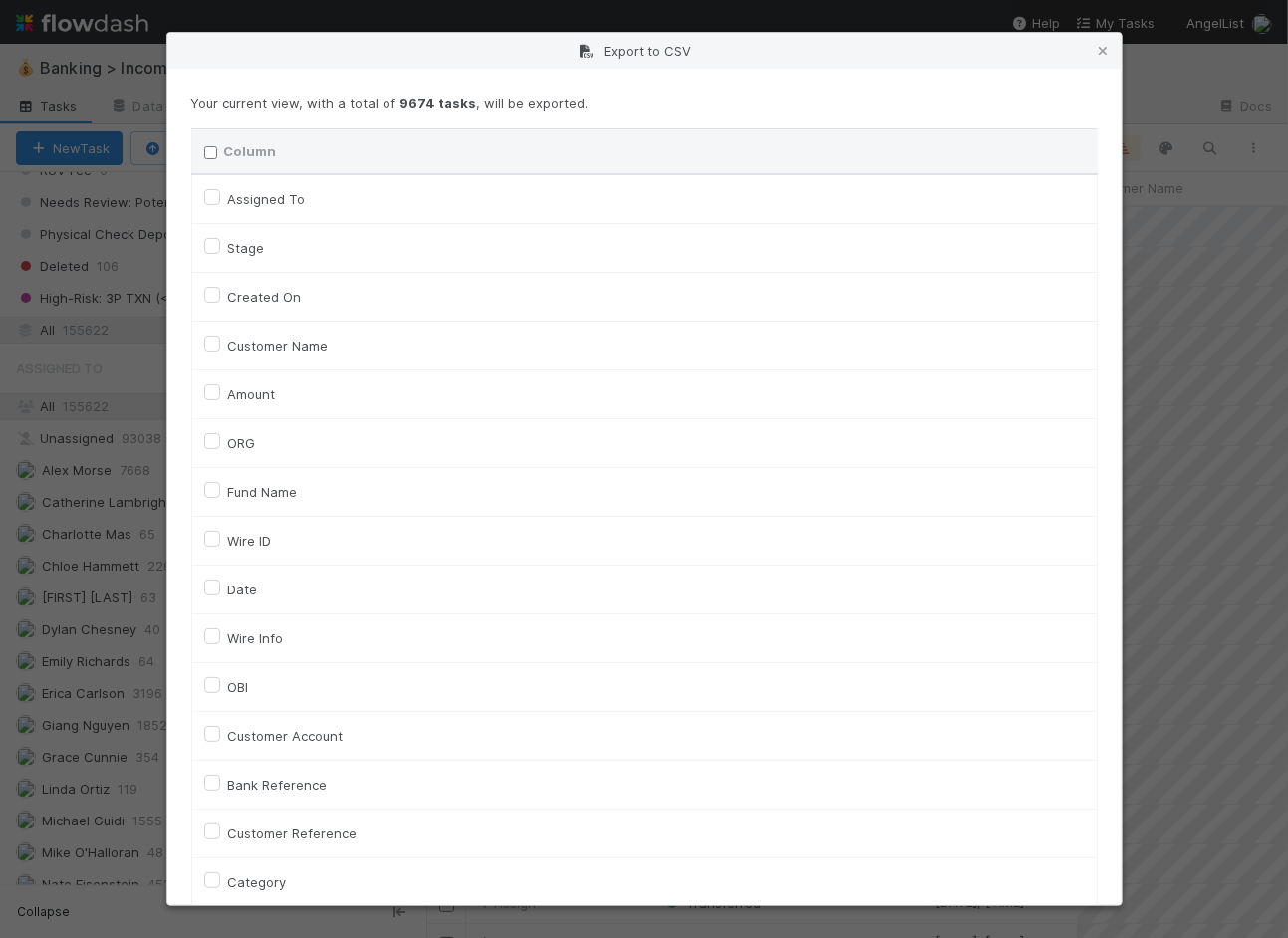 click on "Created On" at bounding box center (265, 297) 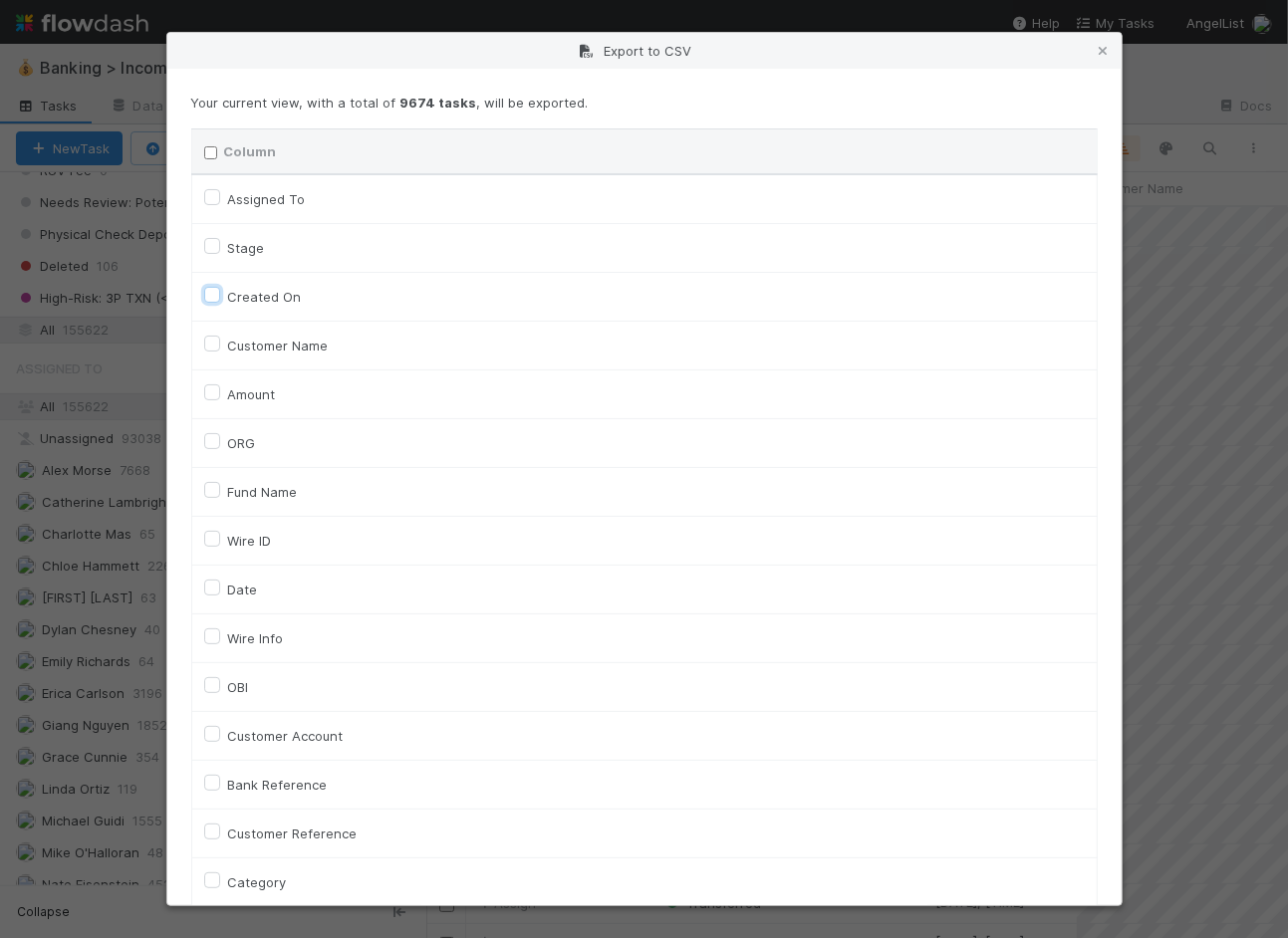 click on "Created On" at bounding box center [212, 294] 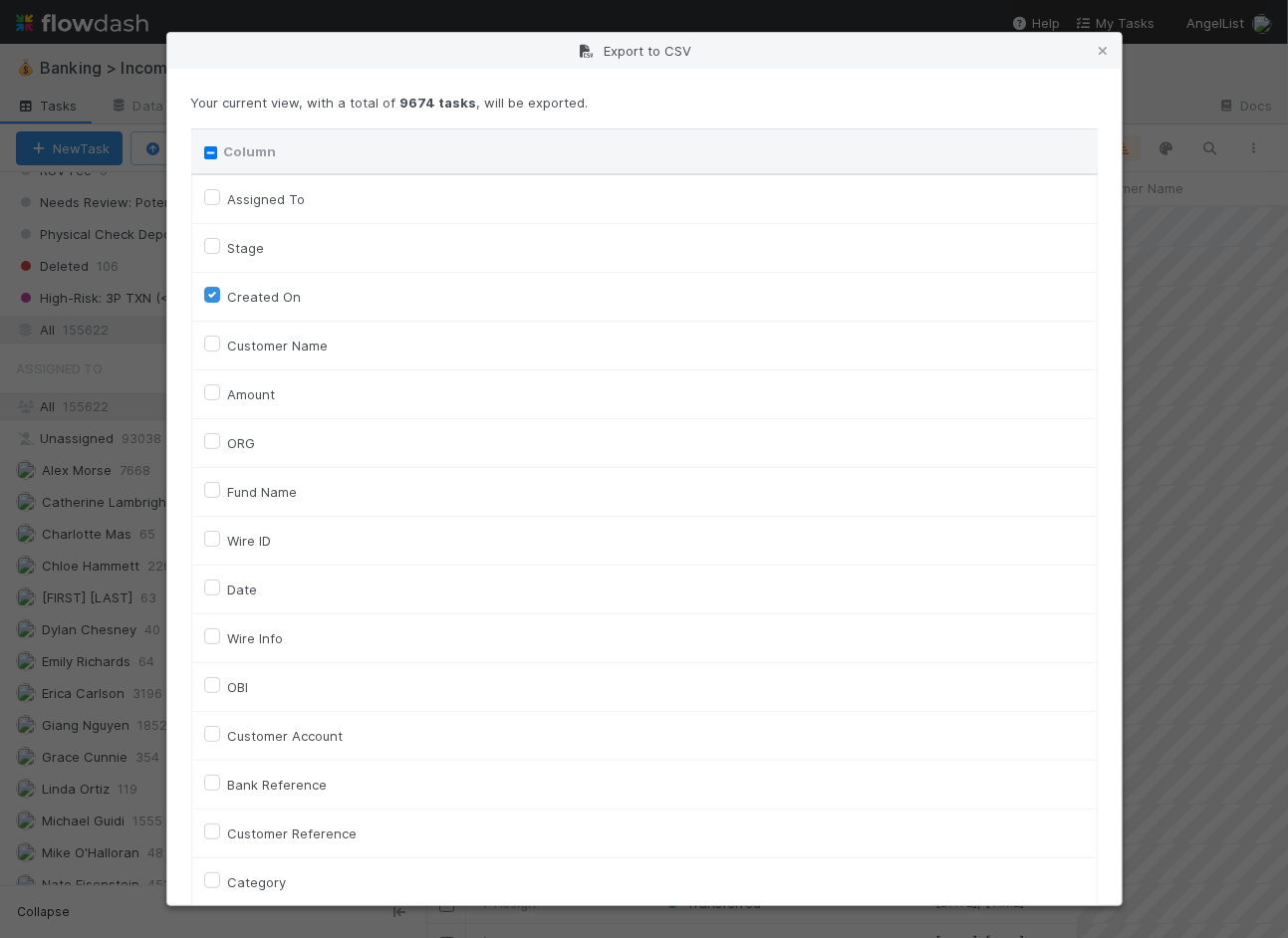 click on "Created On" at bounding box center (265, 297) 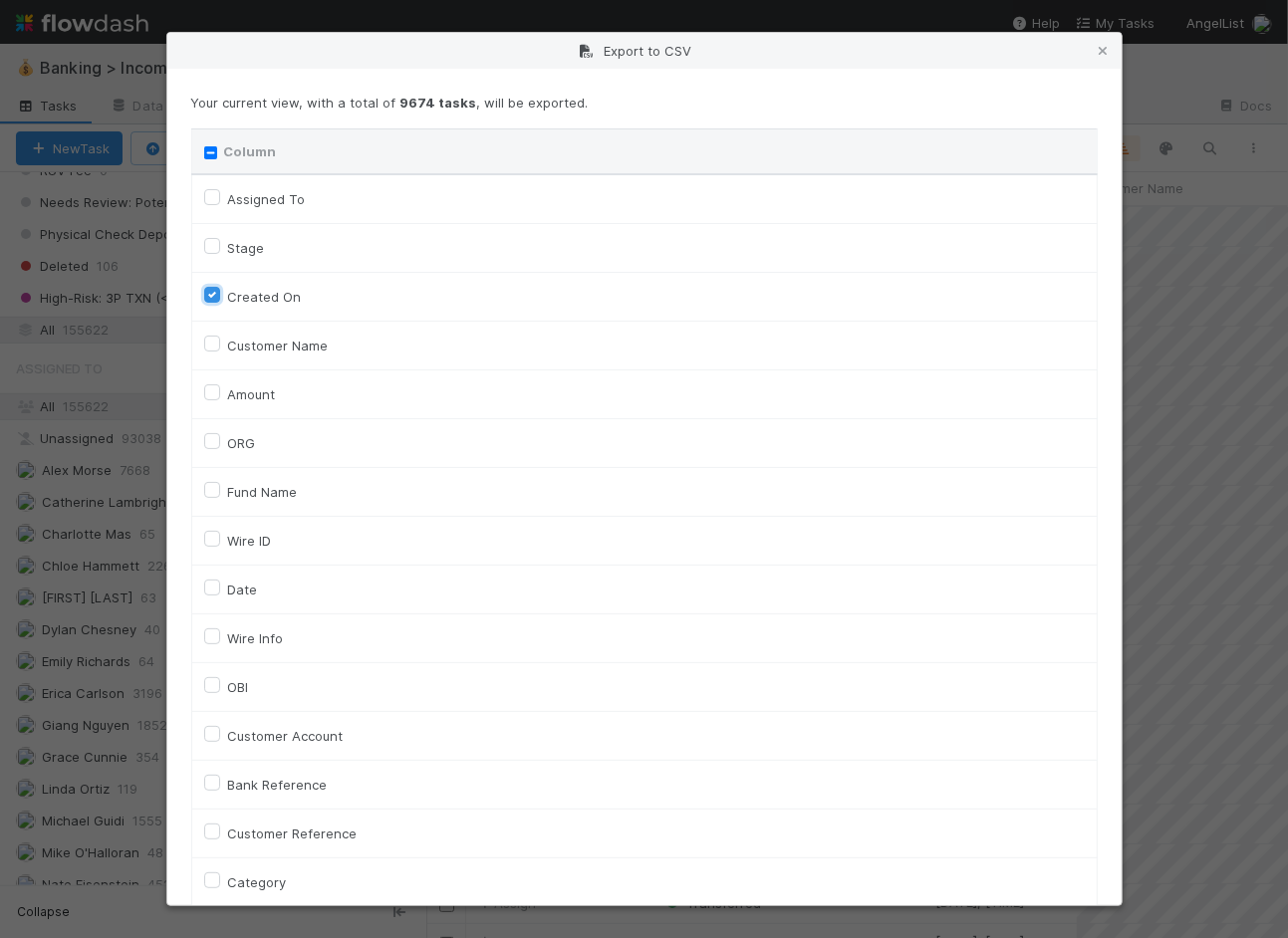 click on "Created On" at bounding box center [212, 294] 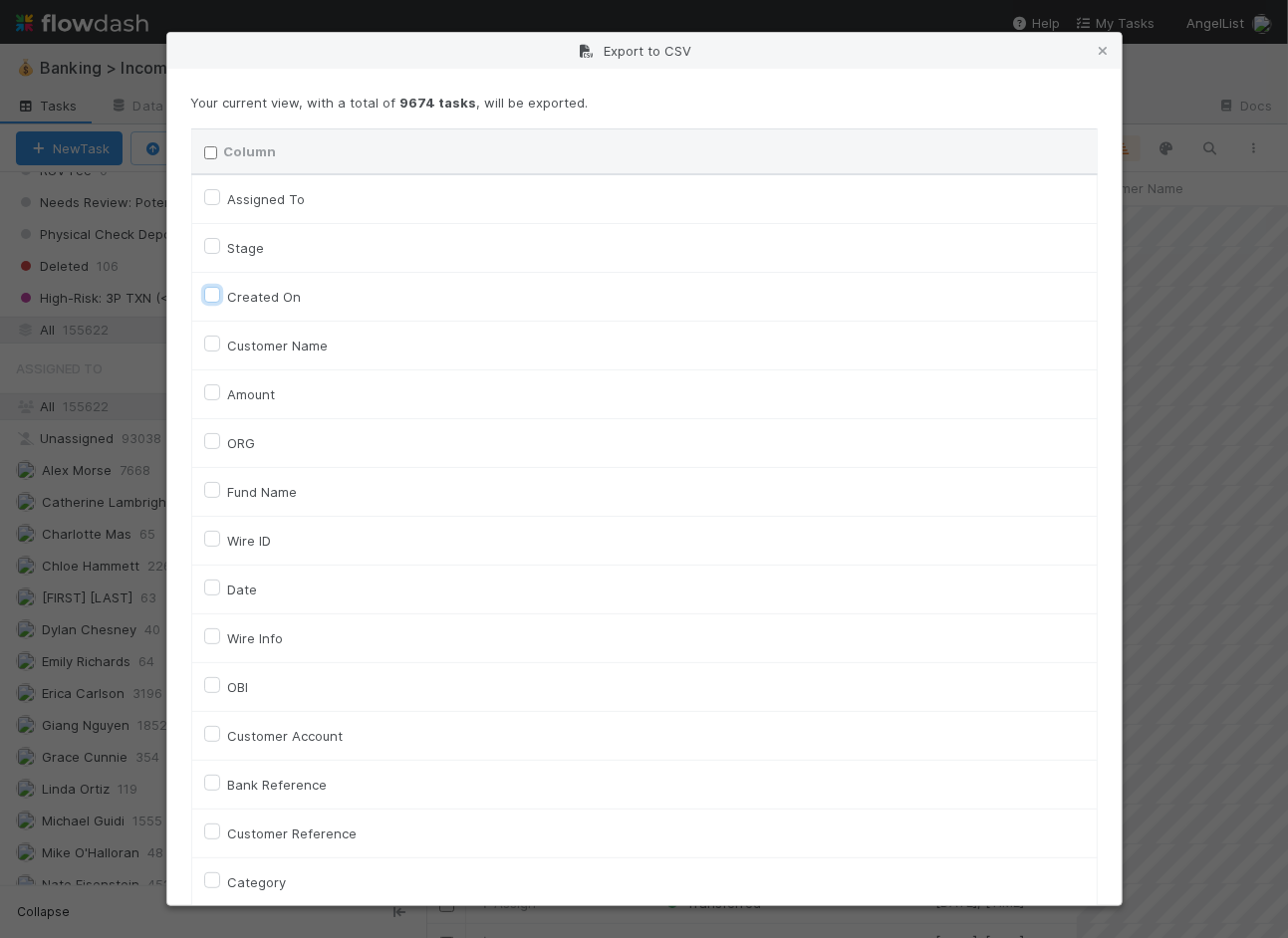 checkbox on "false" 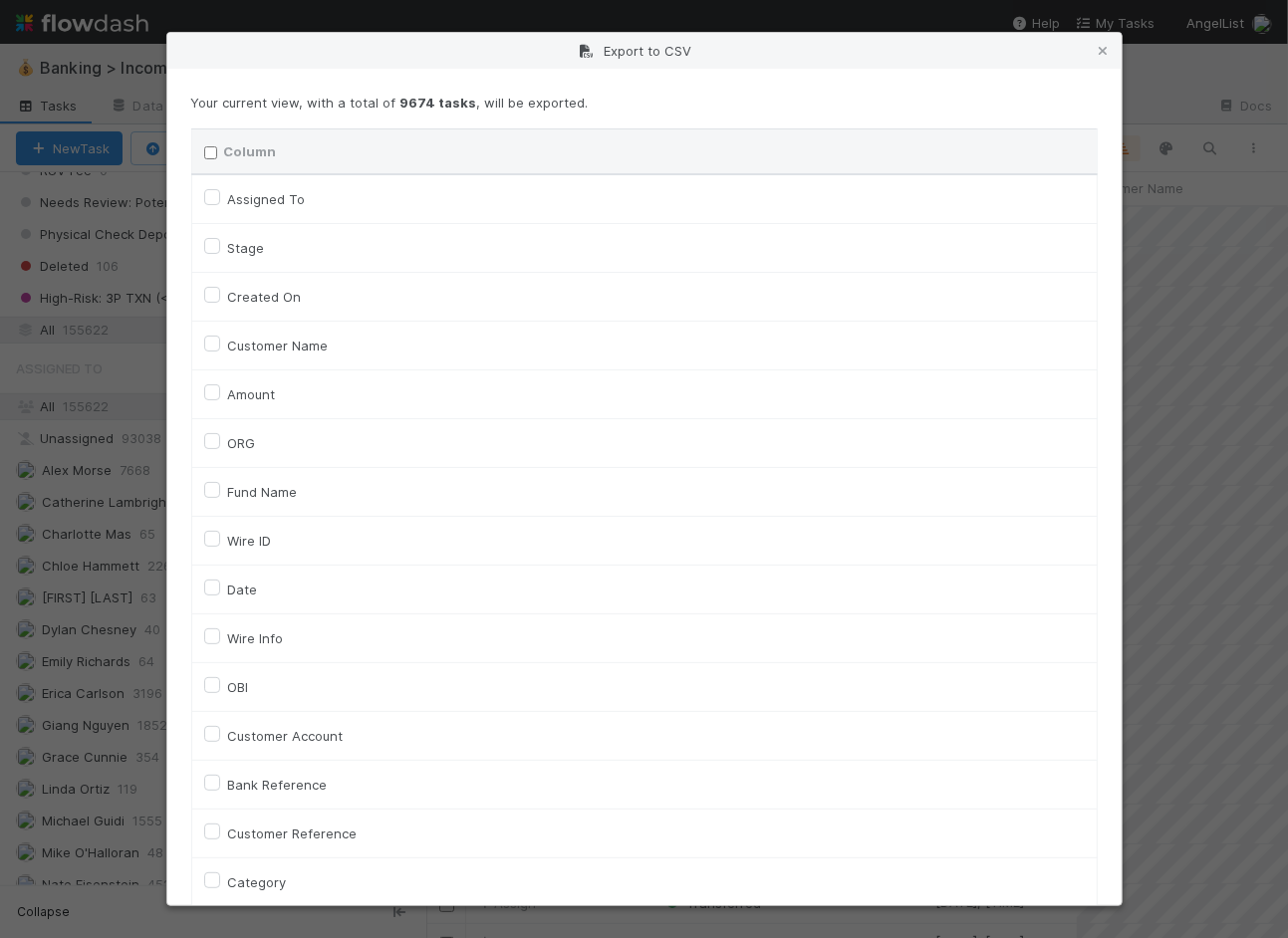 click on "Customer Name" at bounding box center (278, 346) 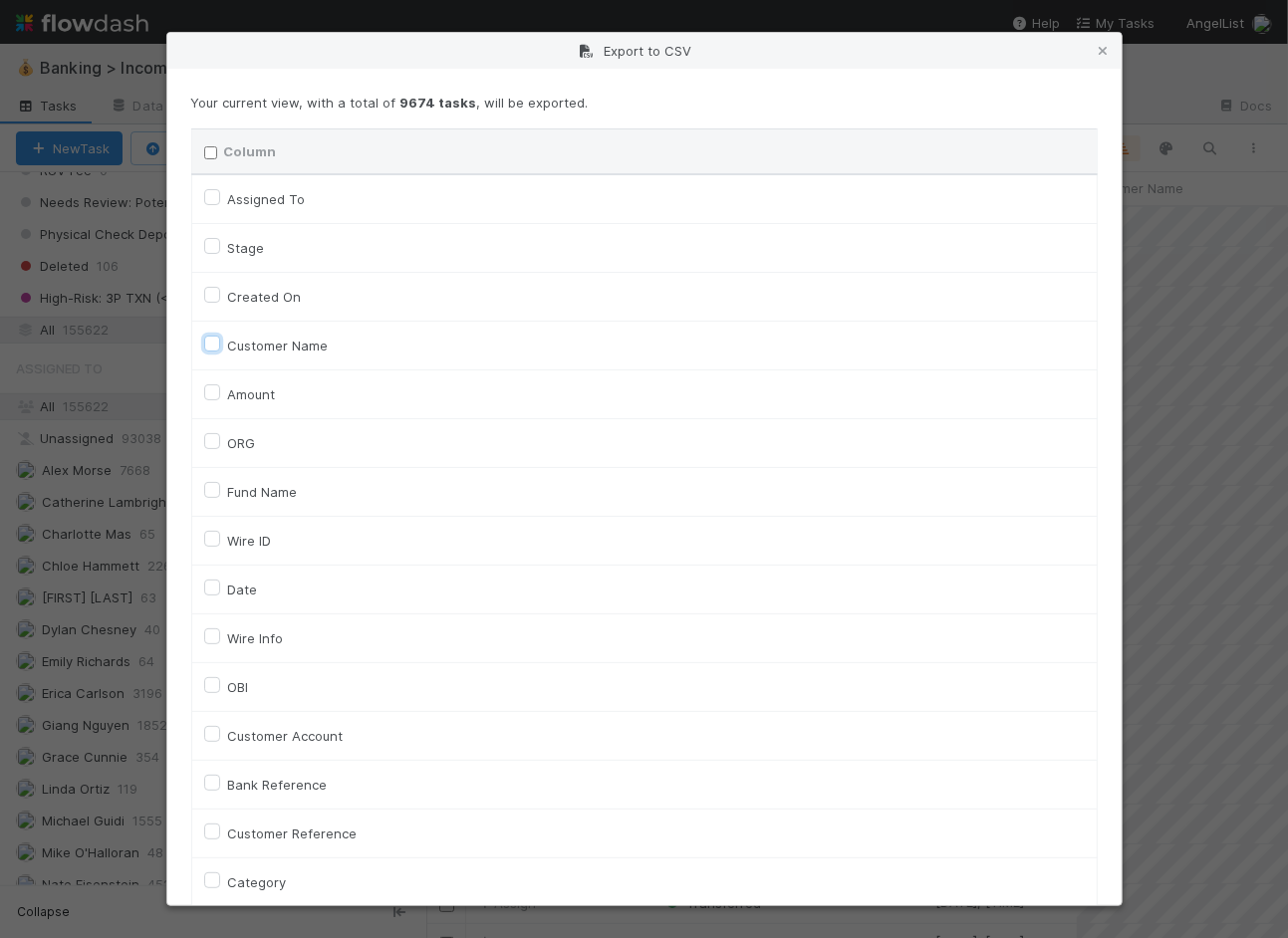 checkbox on "true" 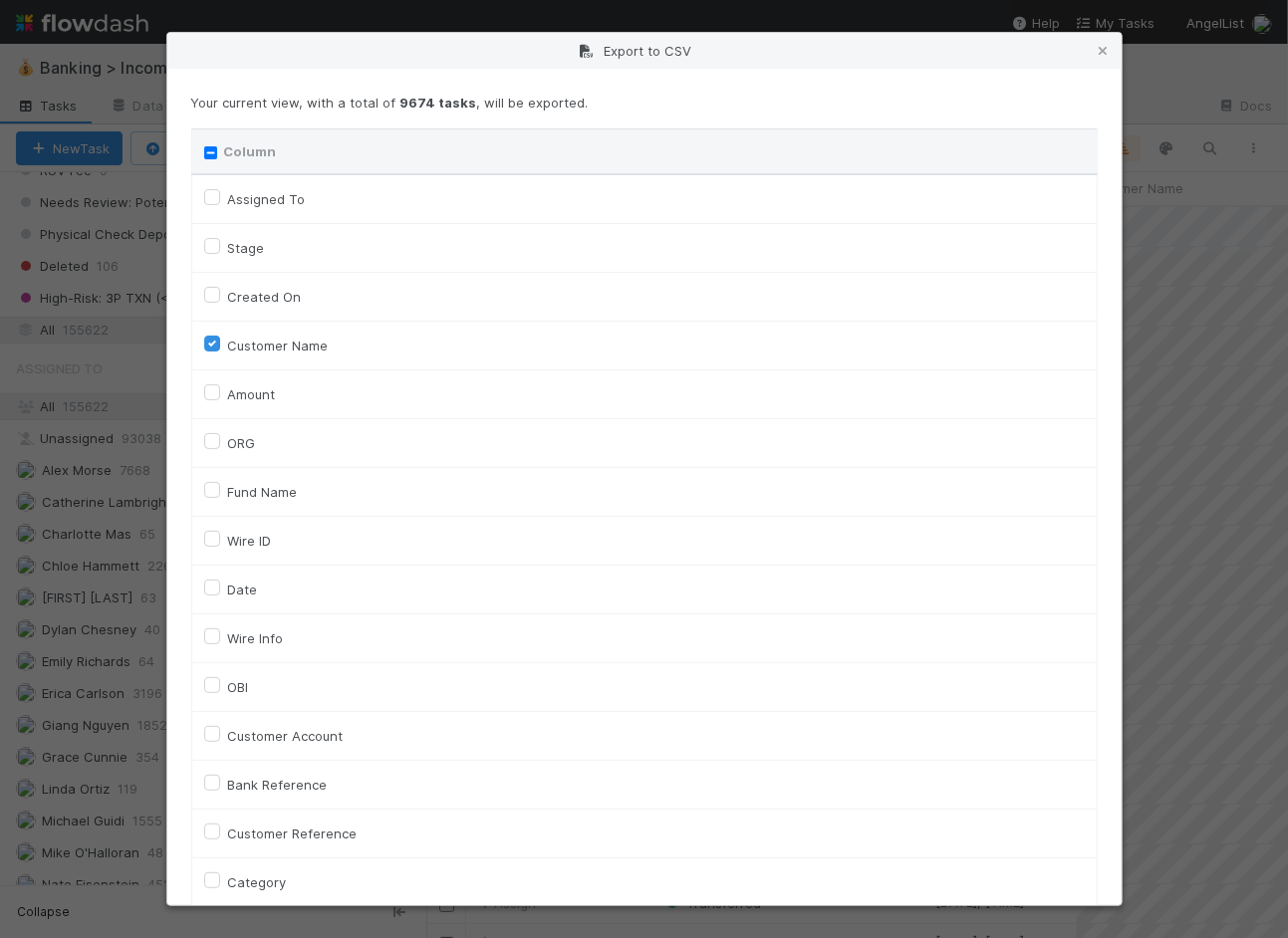 click on "Amount" at bounding box center (644, 394) 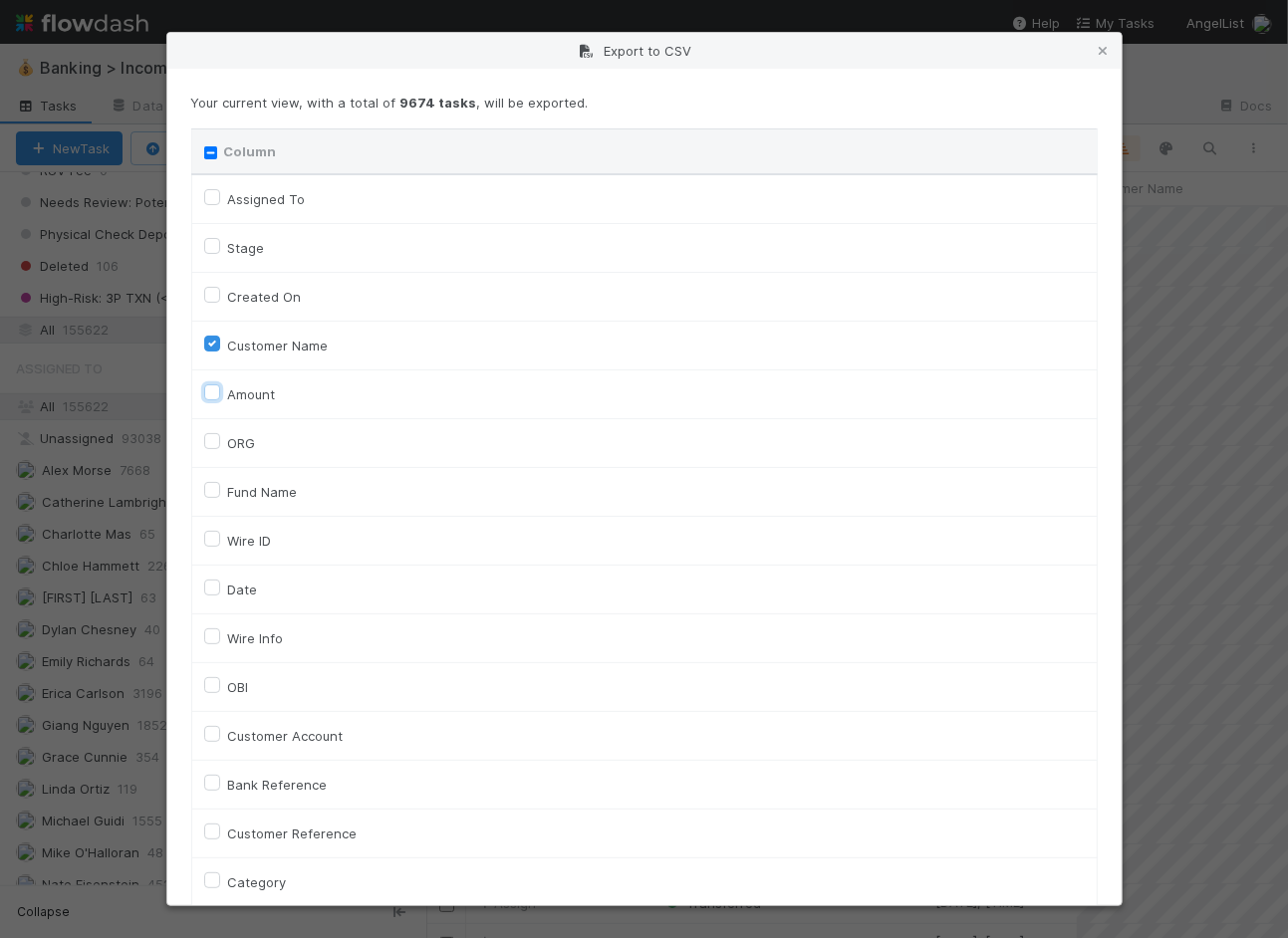 click on "Amount" at bounding box center [212, 391] 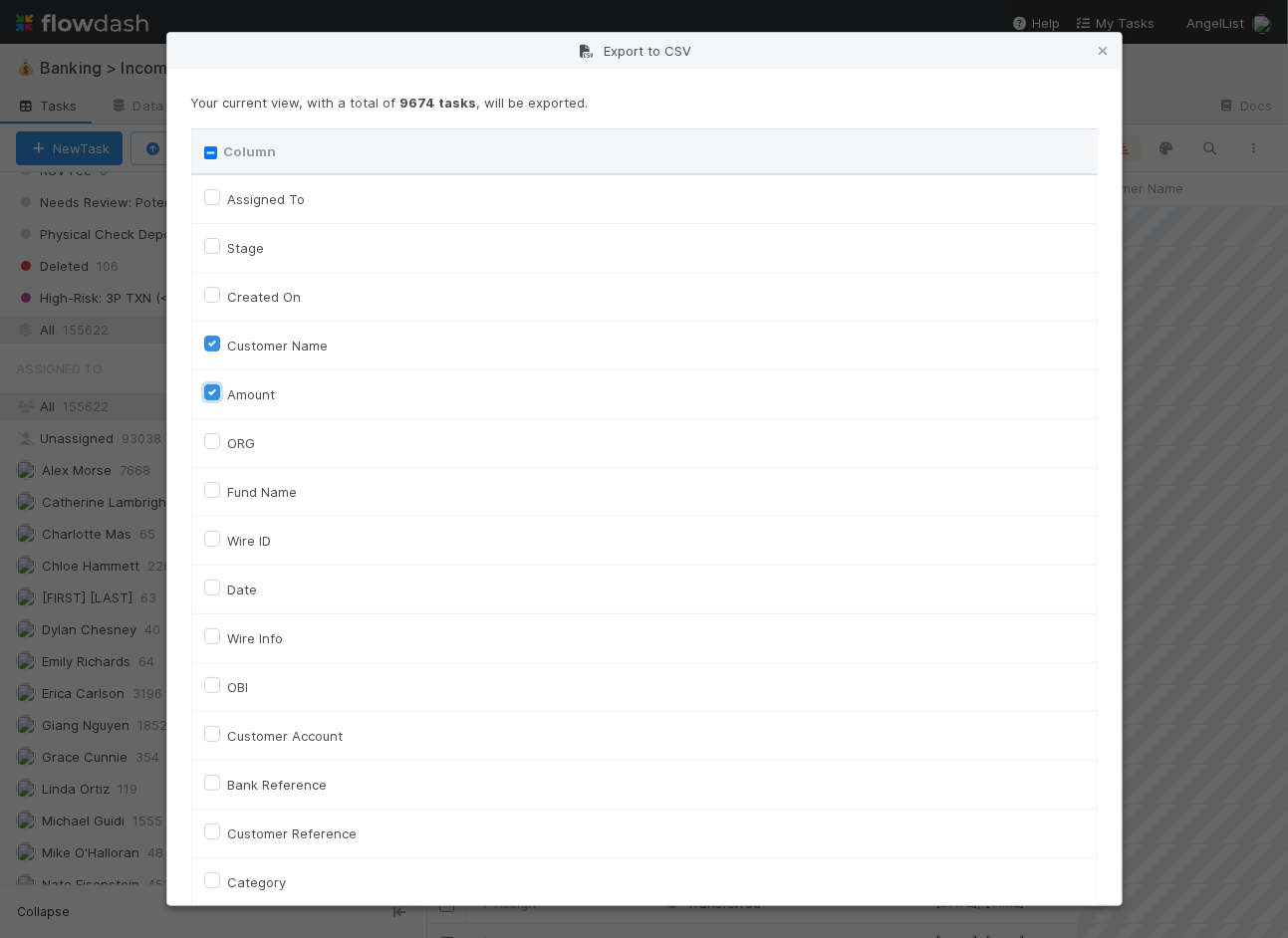 checkbox on "true" 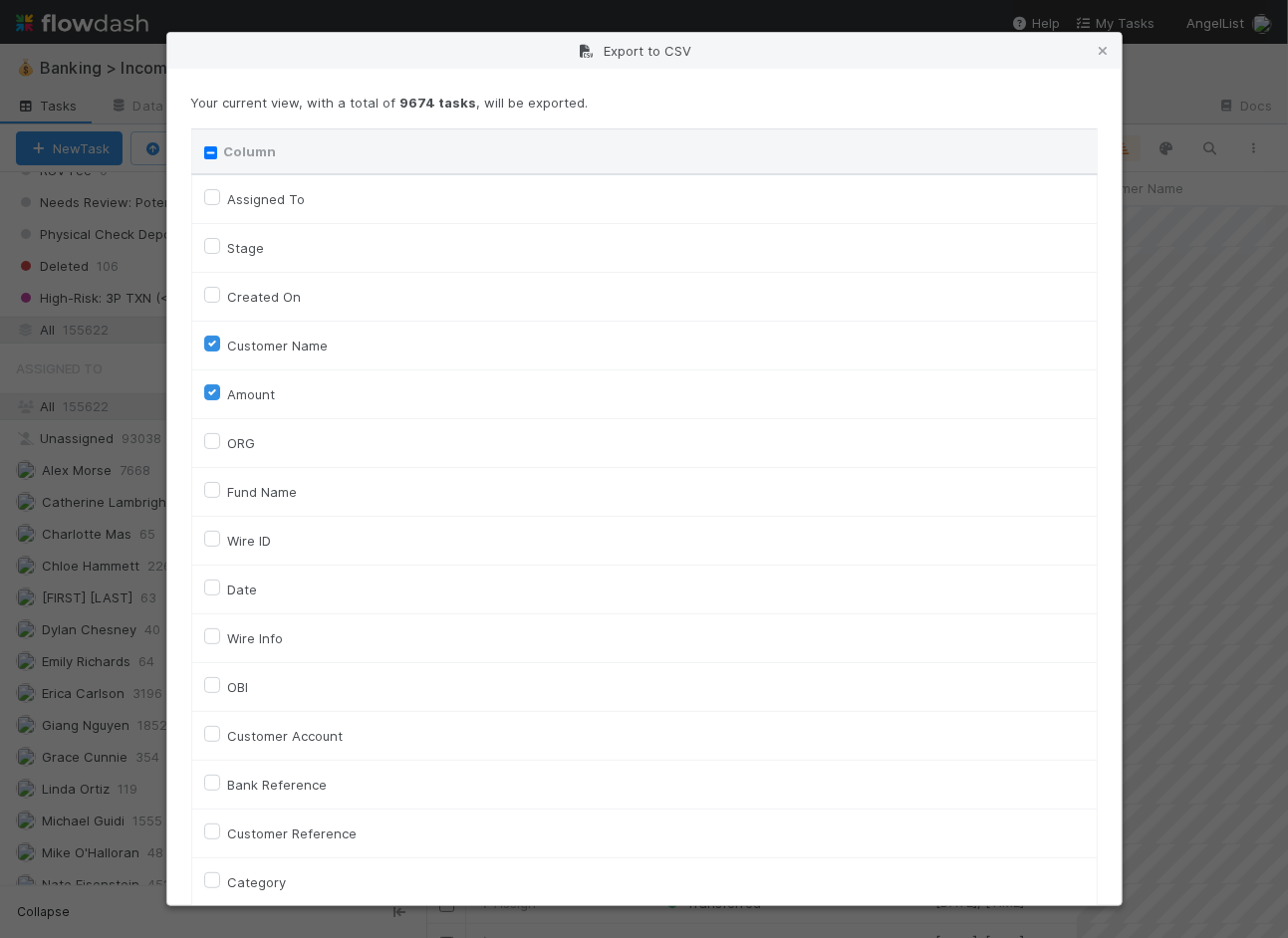 click on "ORG" at bounding box center [242, 443] 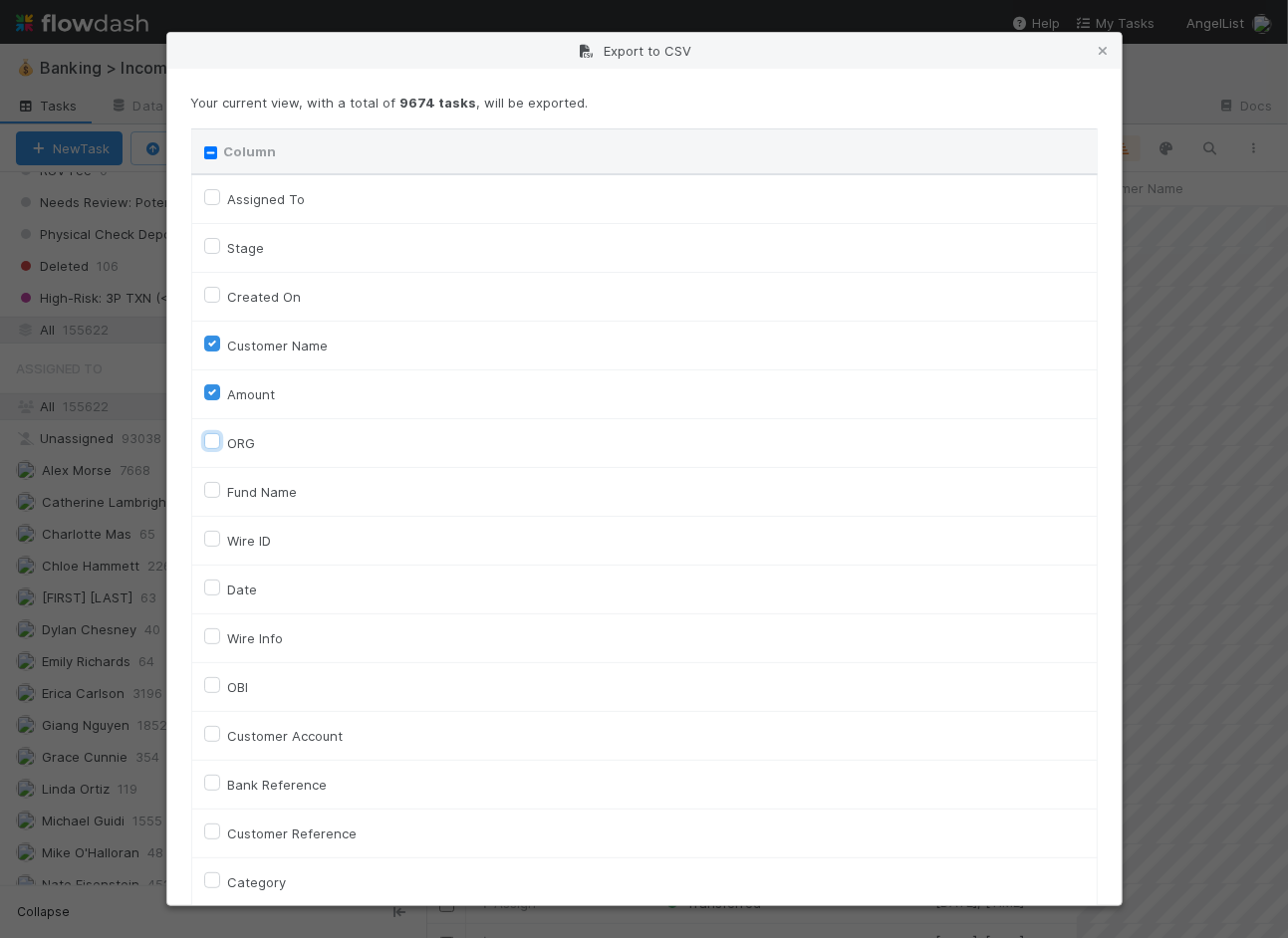 click on "ORG" at bounding box center (212, 440) 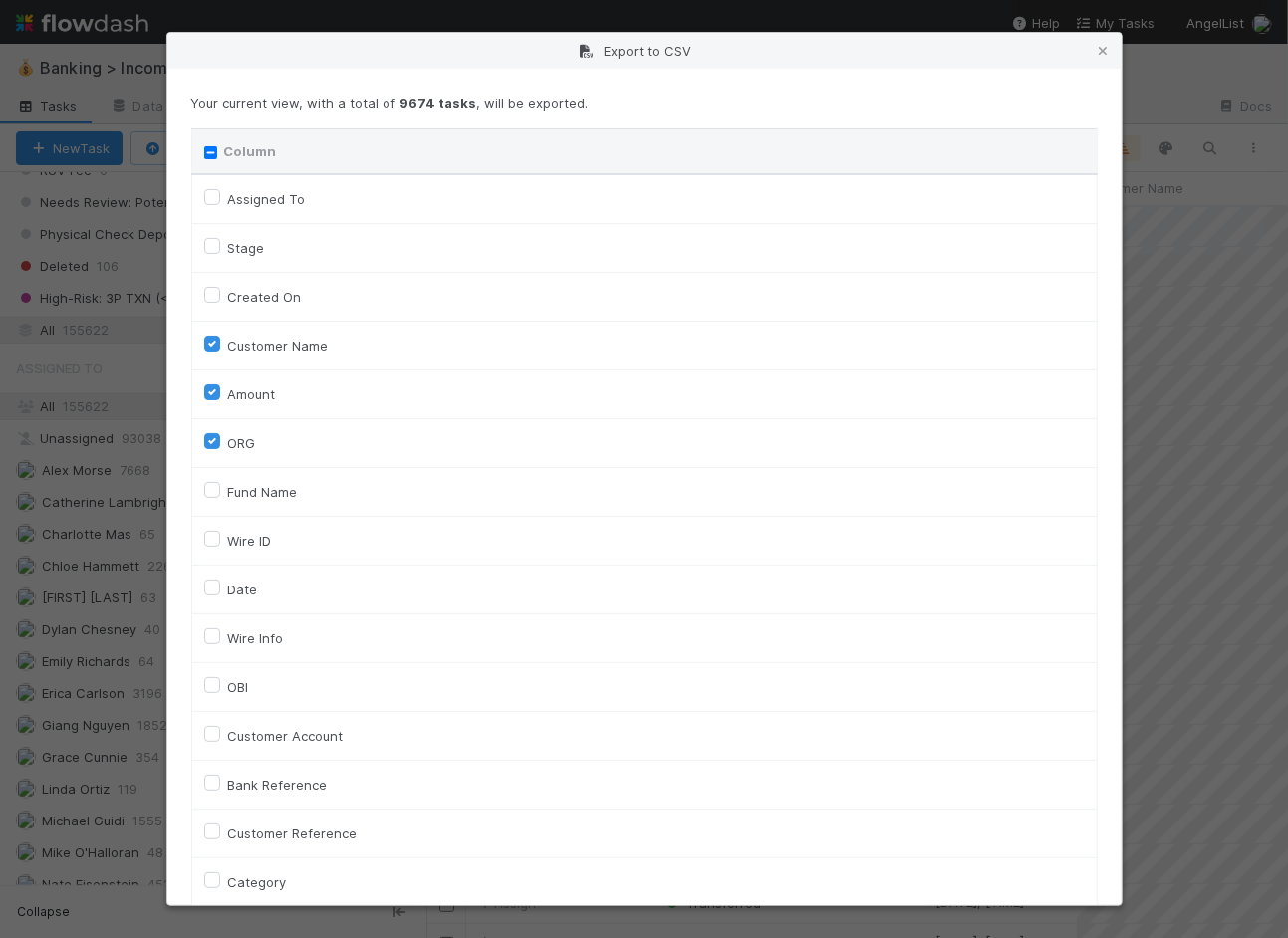 click on "Fund Name" at bounding box center [263, 492] 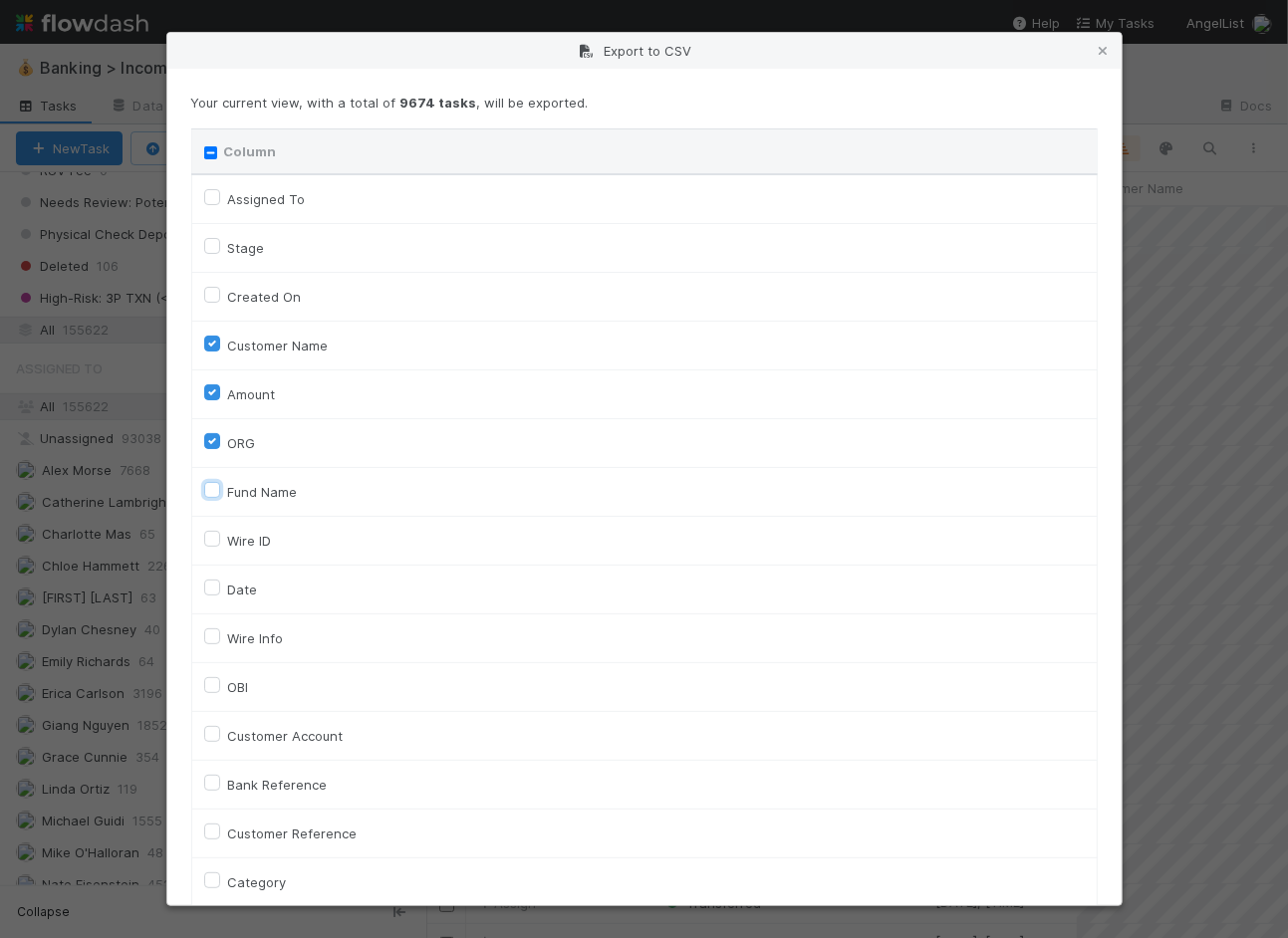 click on "Fund Name" at bounding box center [212, 489] 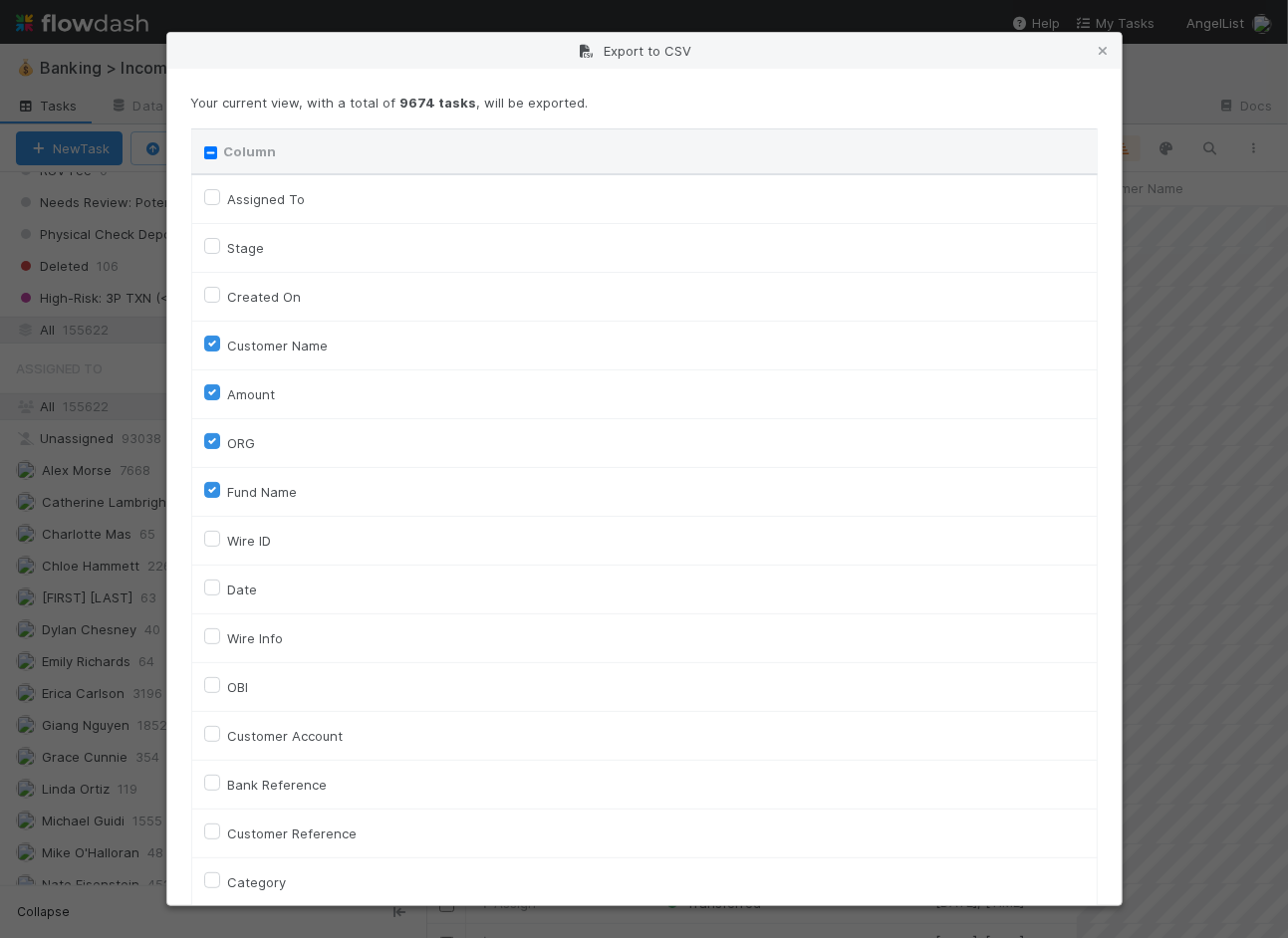 click on "Fund Name" at bounding box center [263, 492] 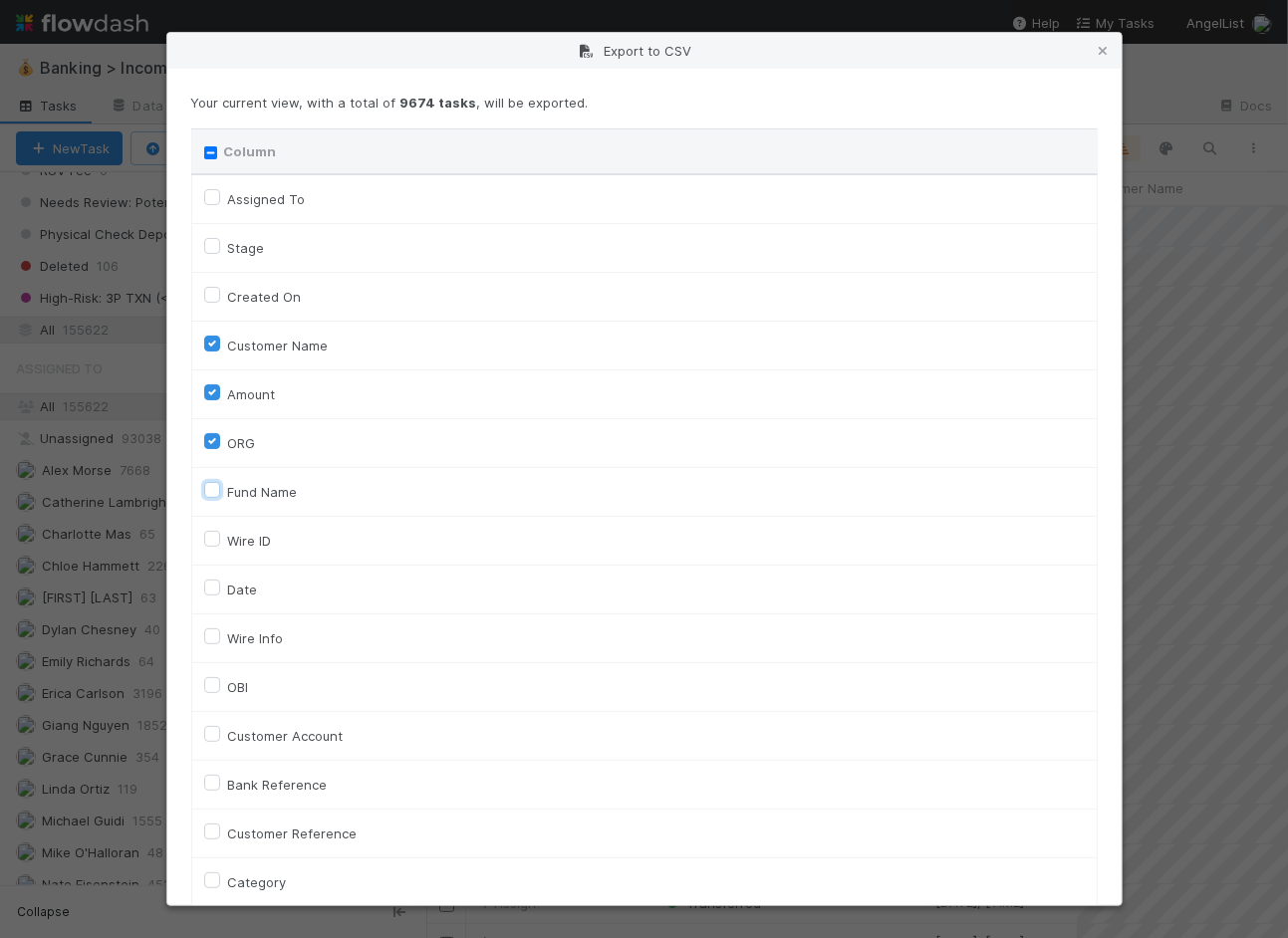 checkbox on "false" 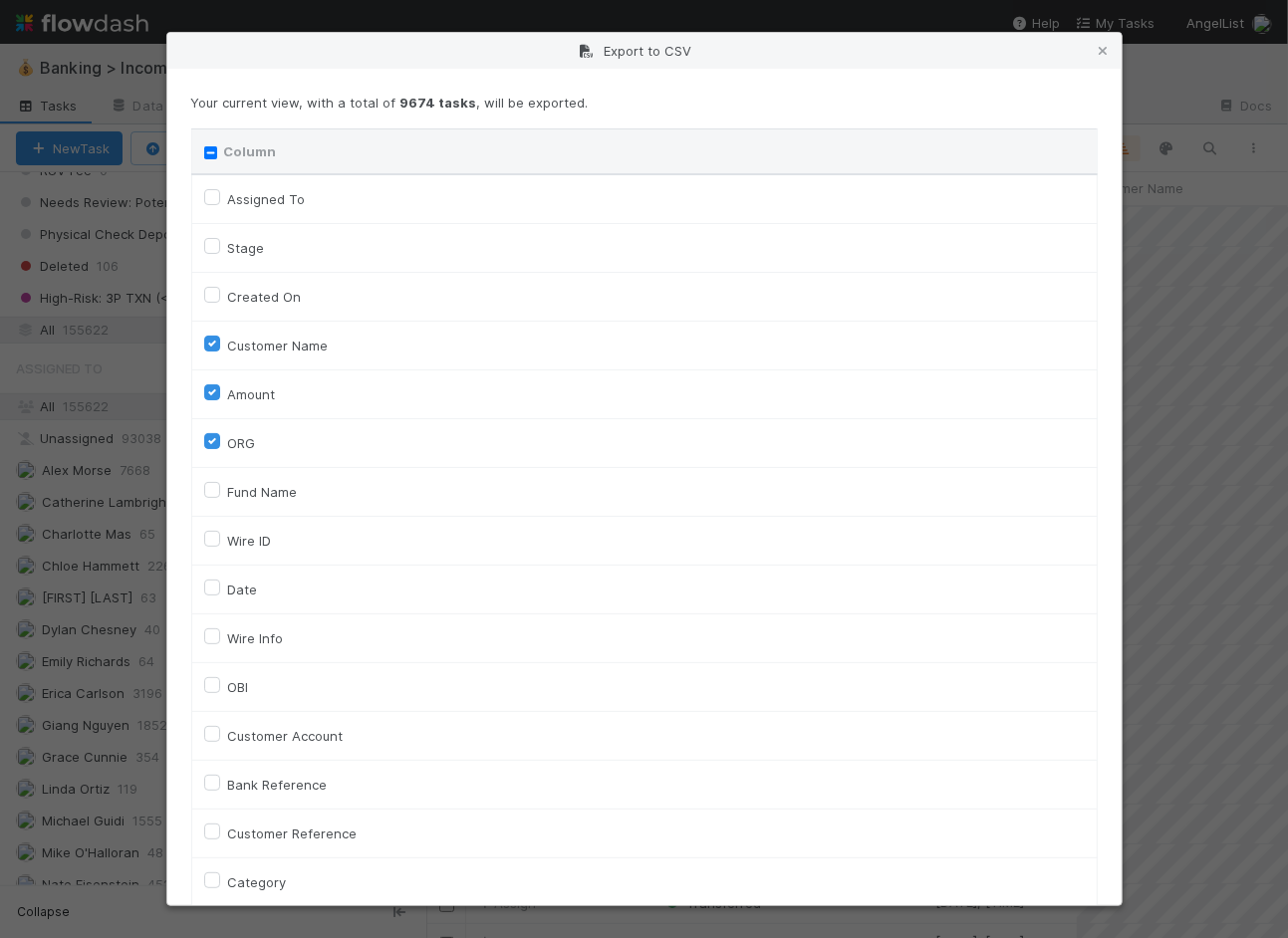 click on "Wire ID" at bounding box center (250, 541) 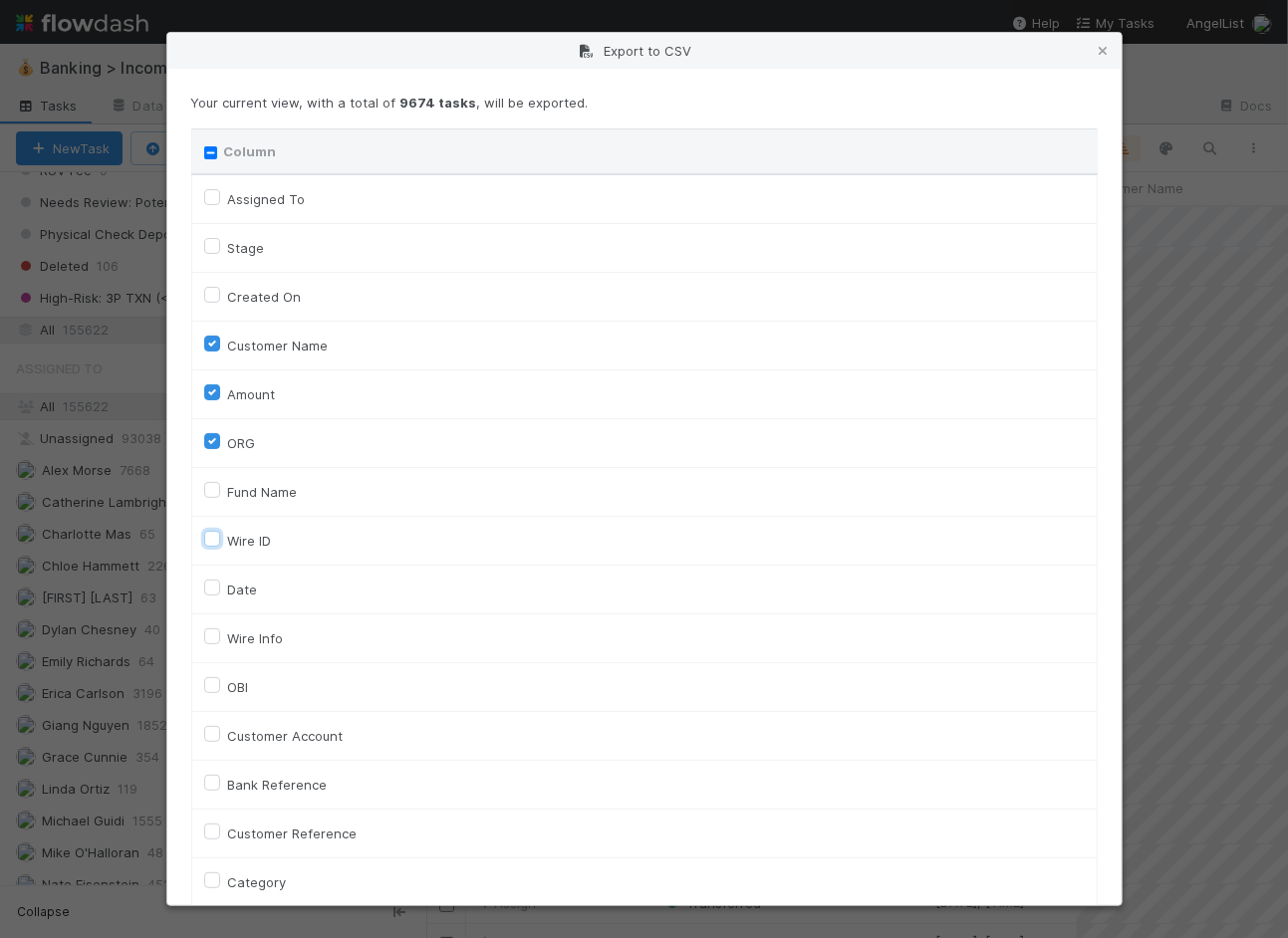 click on "Wire ID" at bounding box center (212, 538) 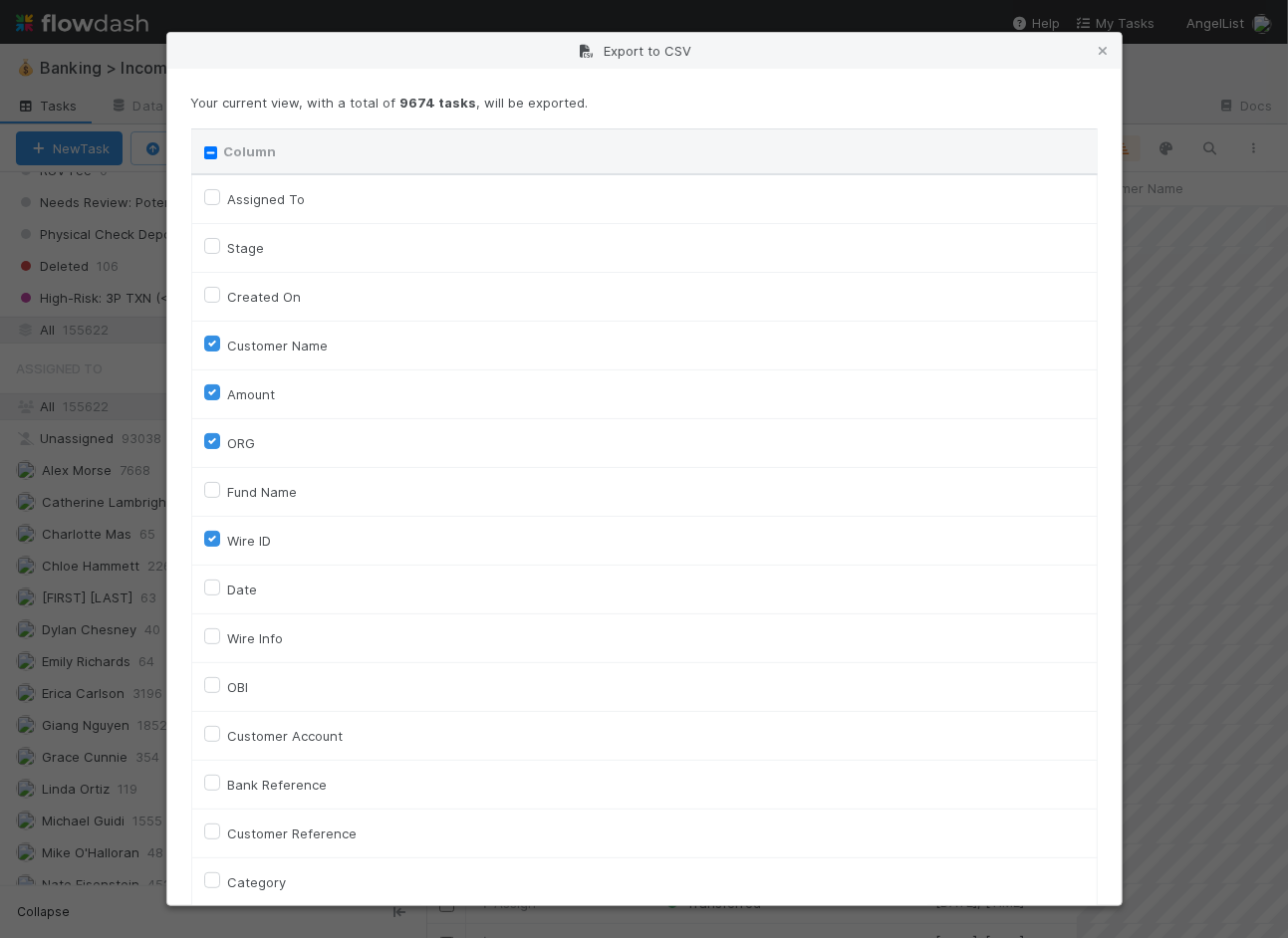 click on "Date" at bounding box center [243, 589] 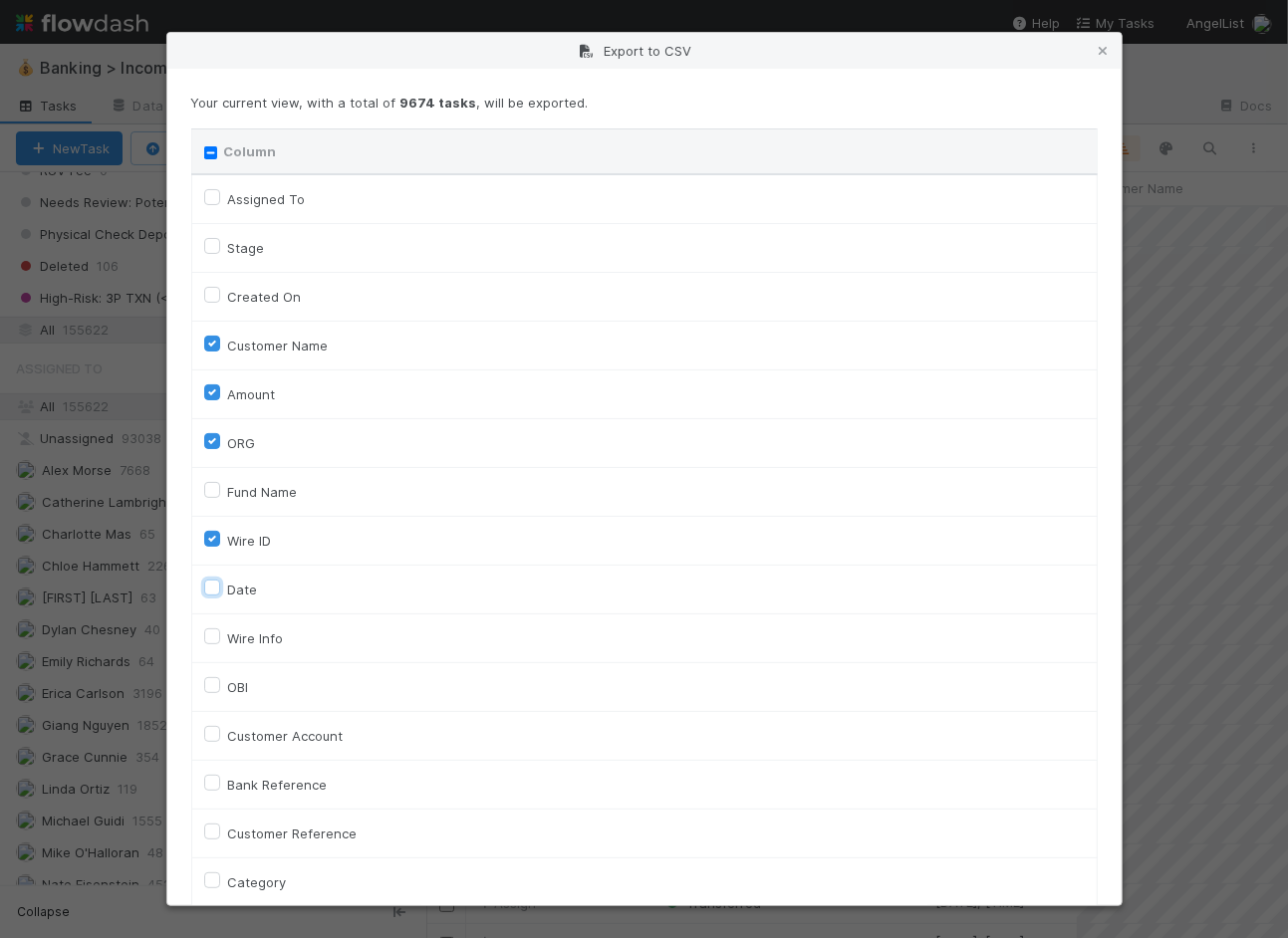 checkbox on "true" 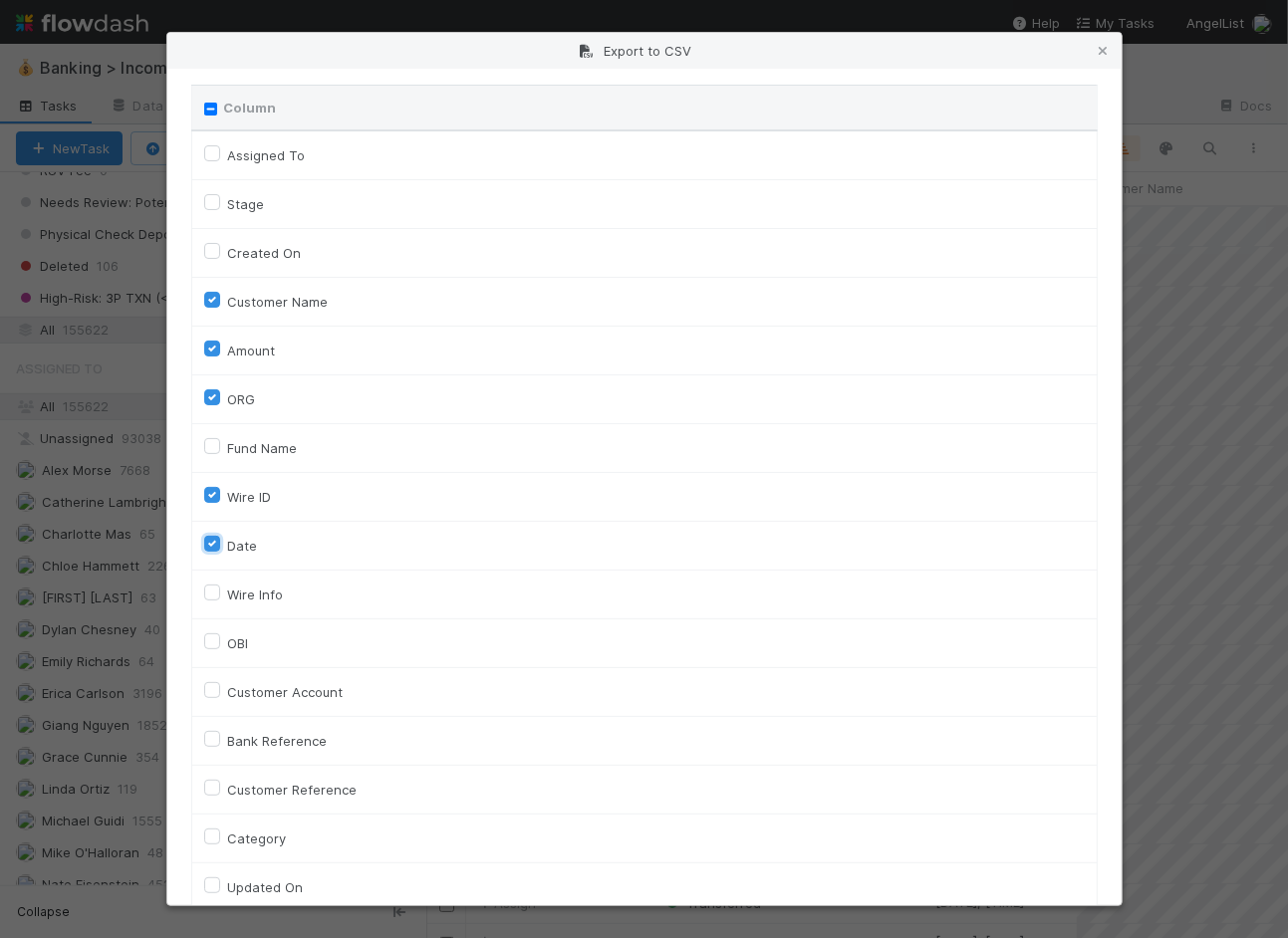 scroll, scrollTop: 81, scrollLeft: 0, axis: vertical 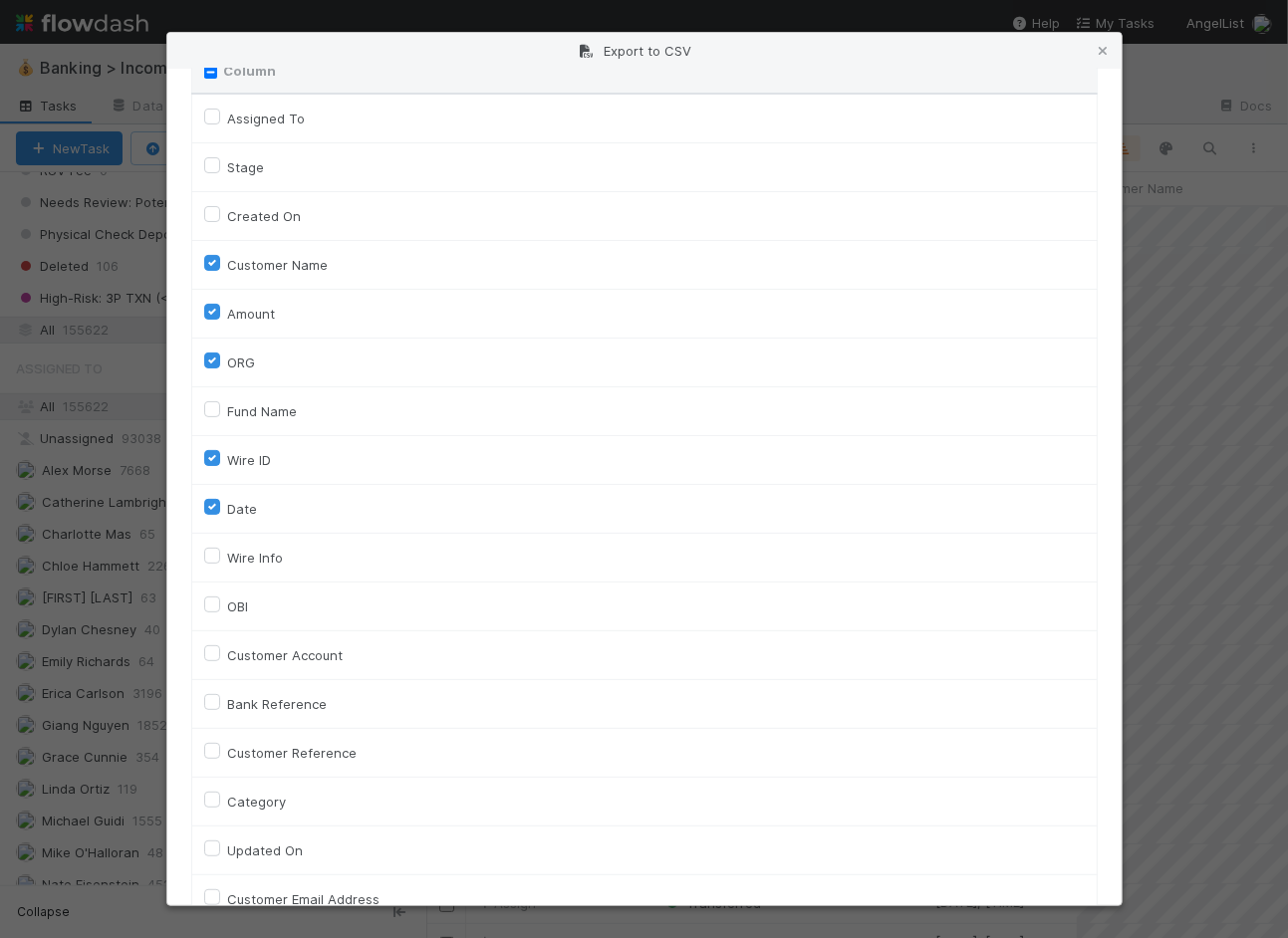 click on "Wire Info" at bounding box center (256, 558) 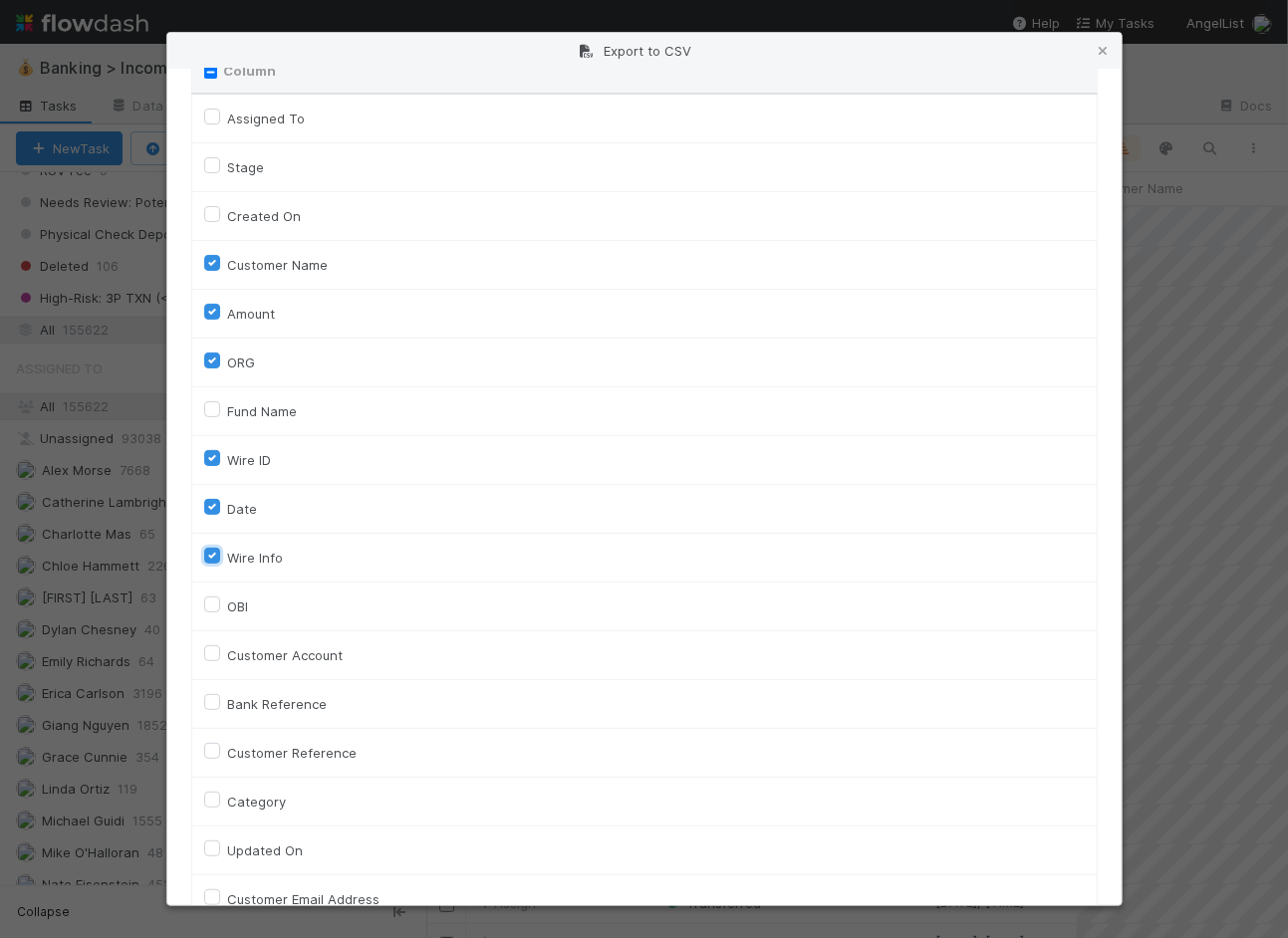 checkbox on "true" 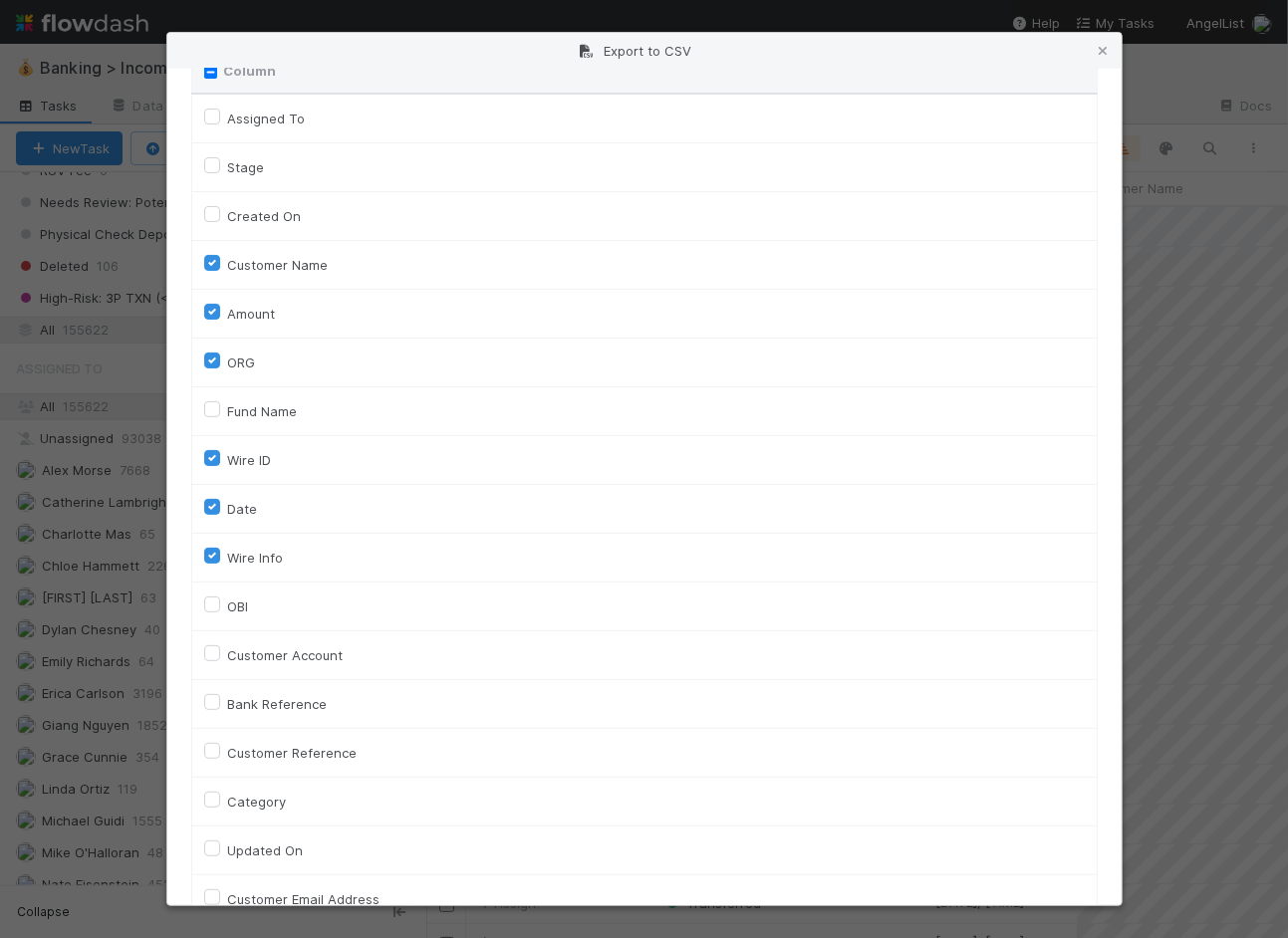 click on "OBI" at bounding box center (238, 606) 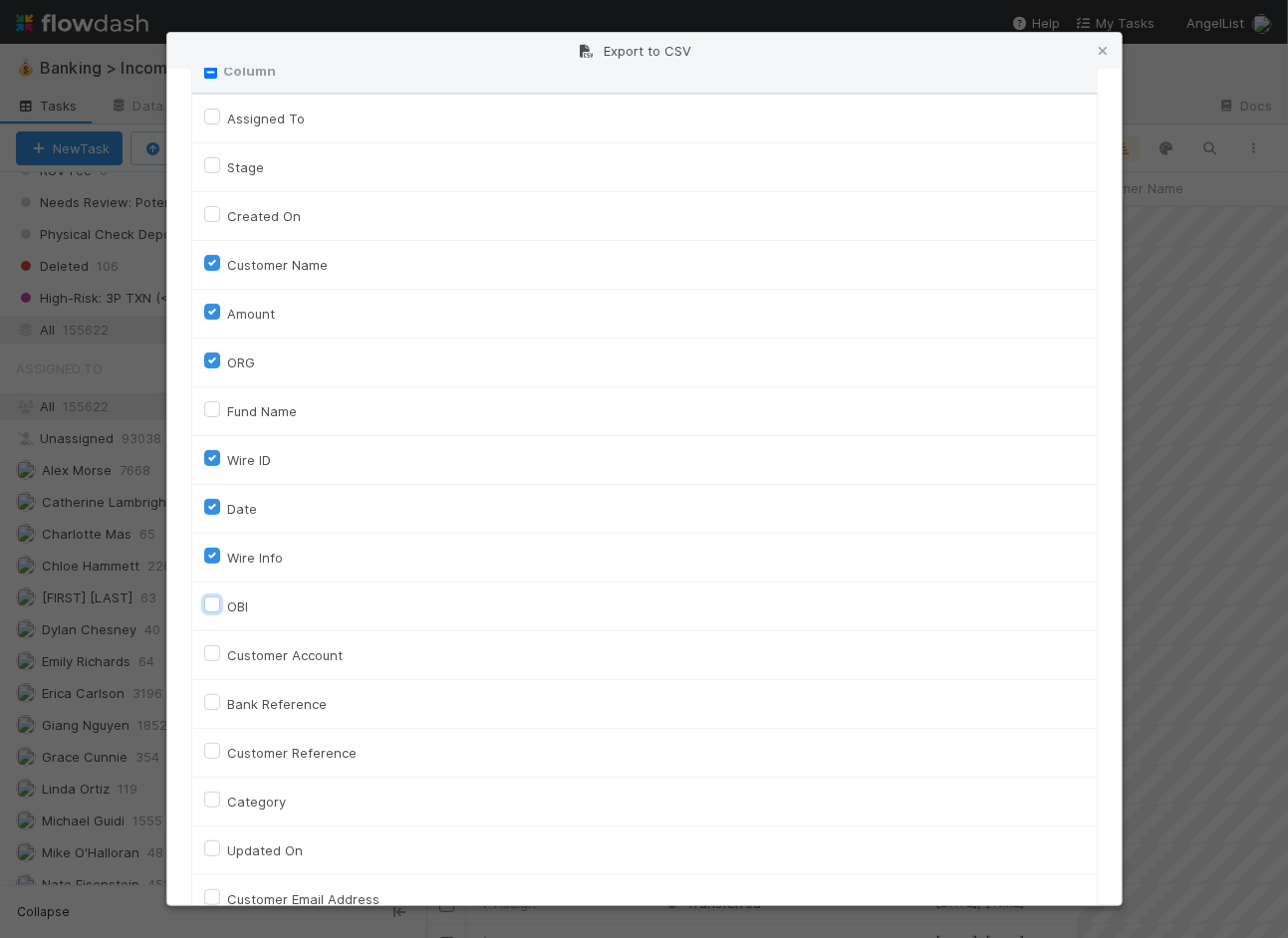 click on "OBI" at bounding box center [212, 603] 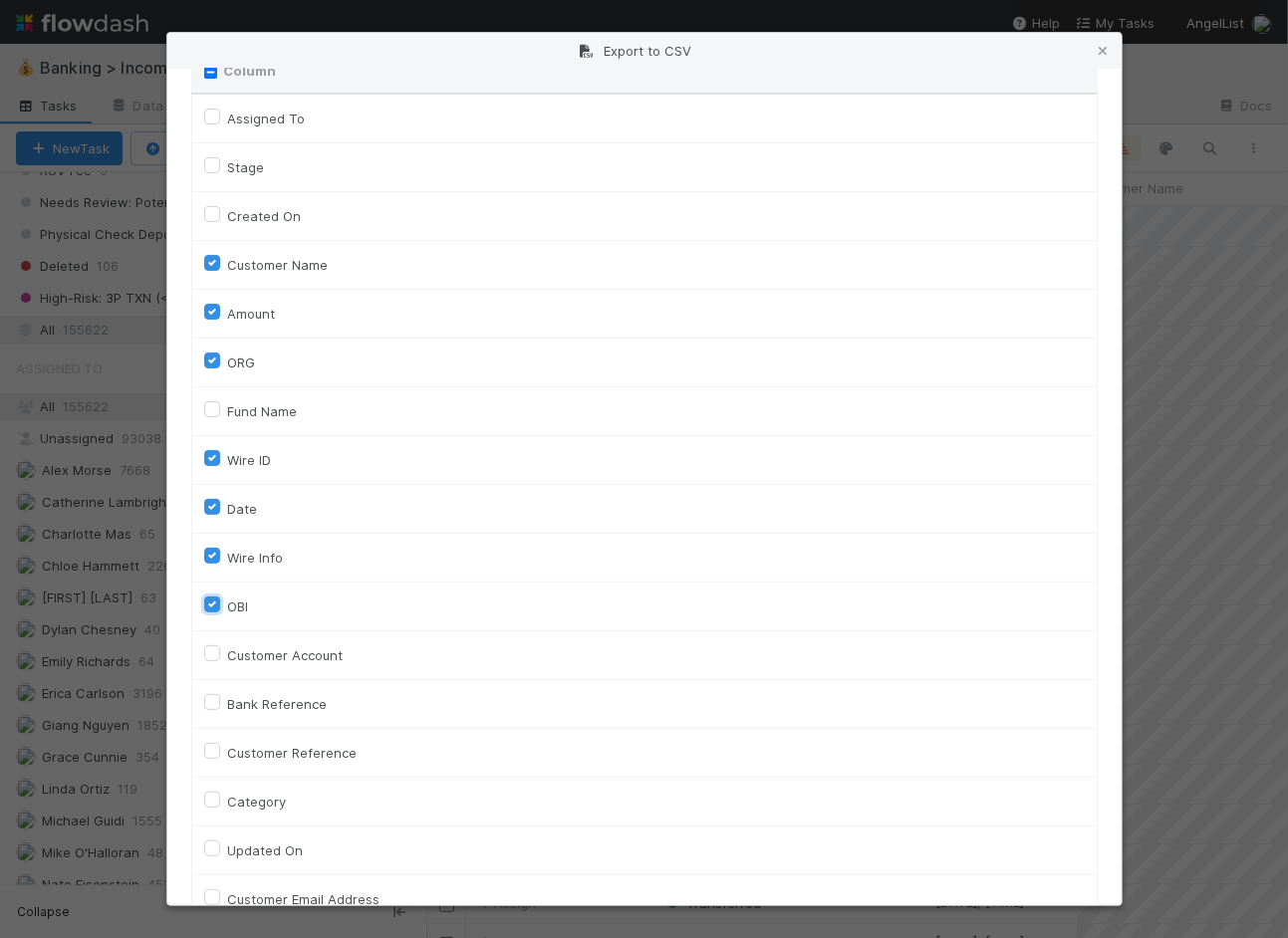 checkbox on "true" 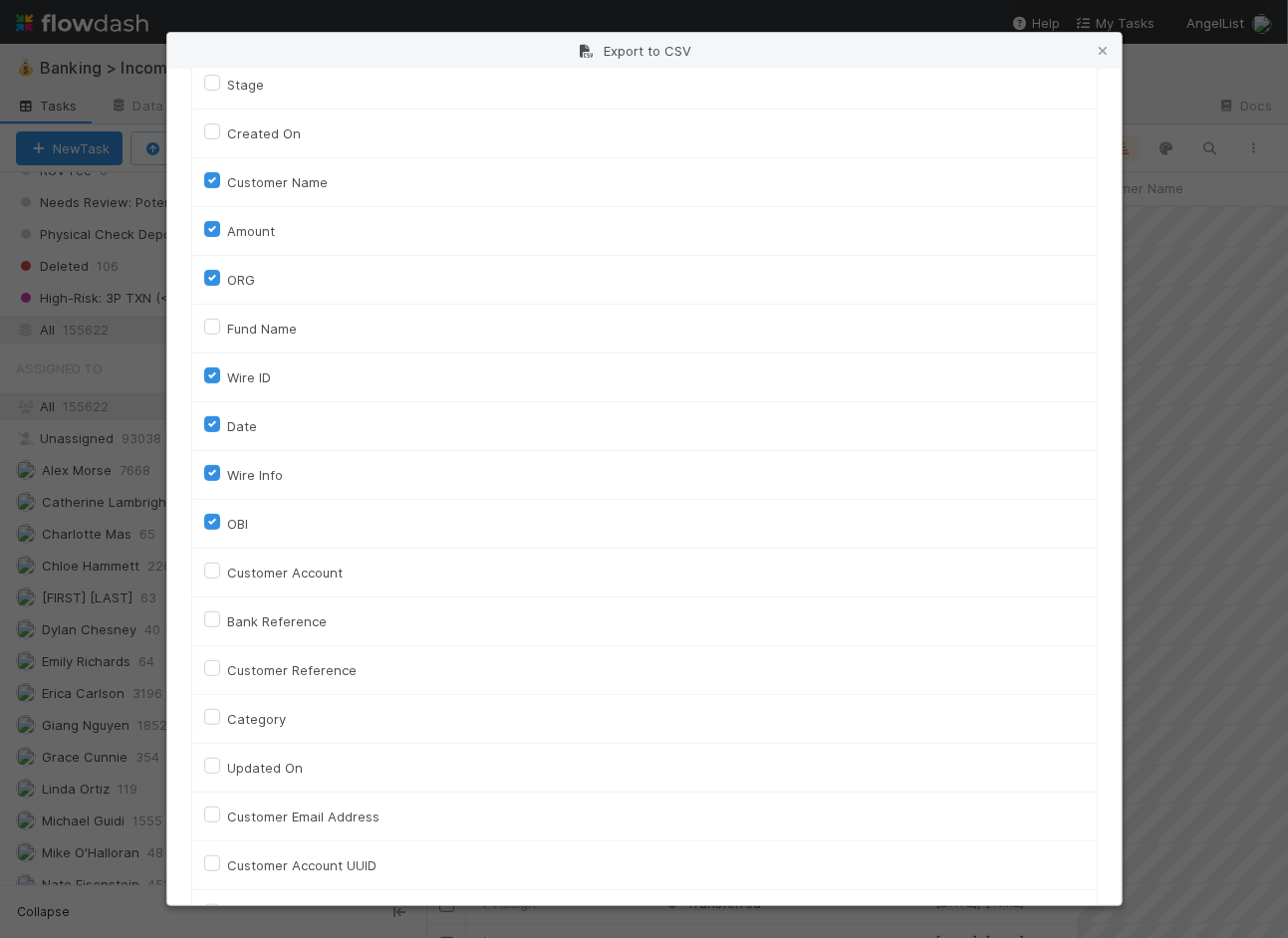 click on "Customer Account" at bounding box center [286, 573] 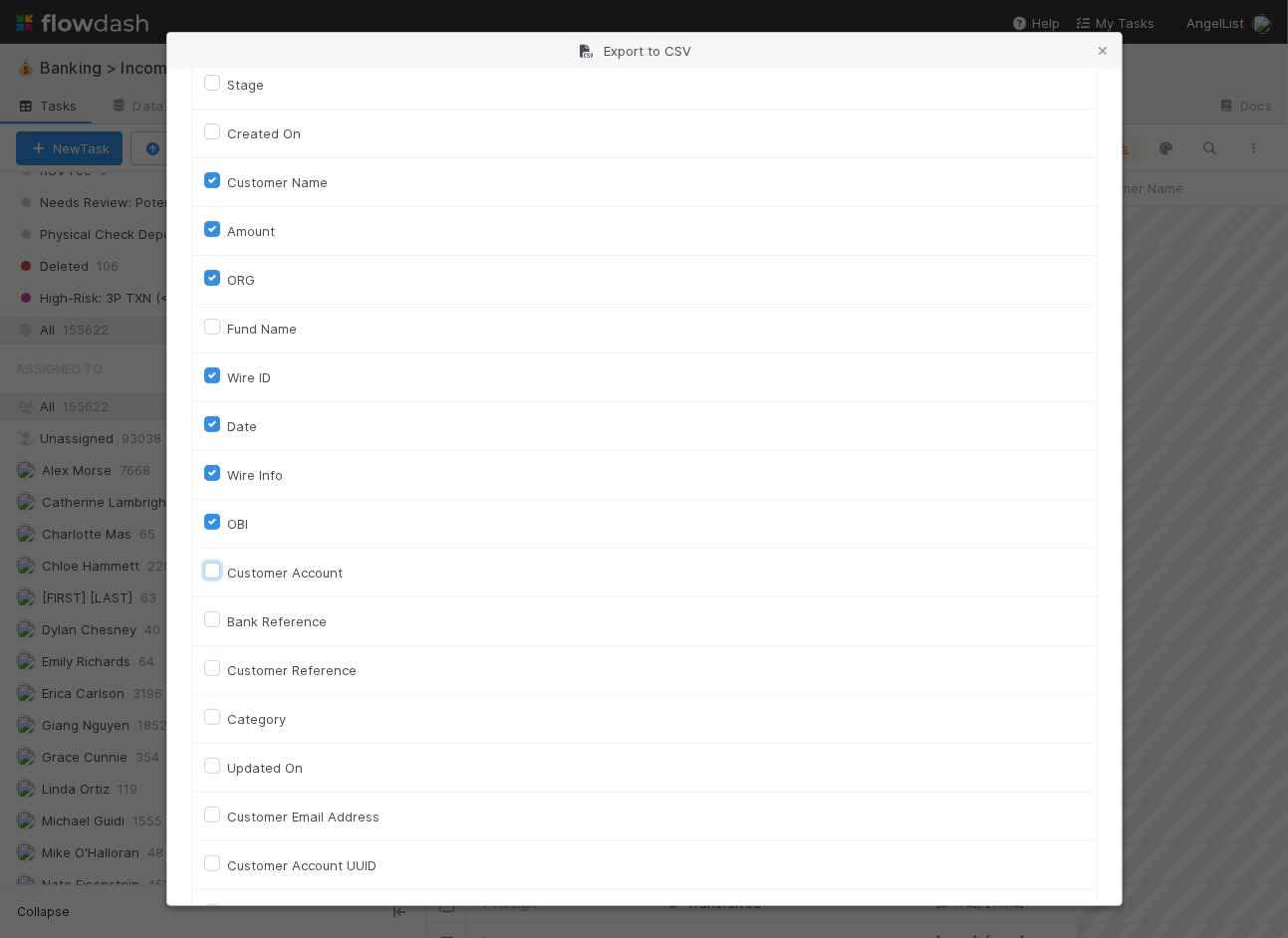 click on "Customer Account" at bounding box center [212, 570] 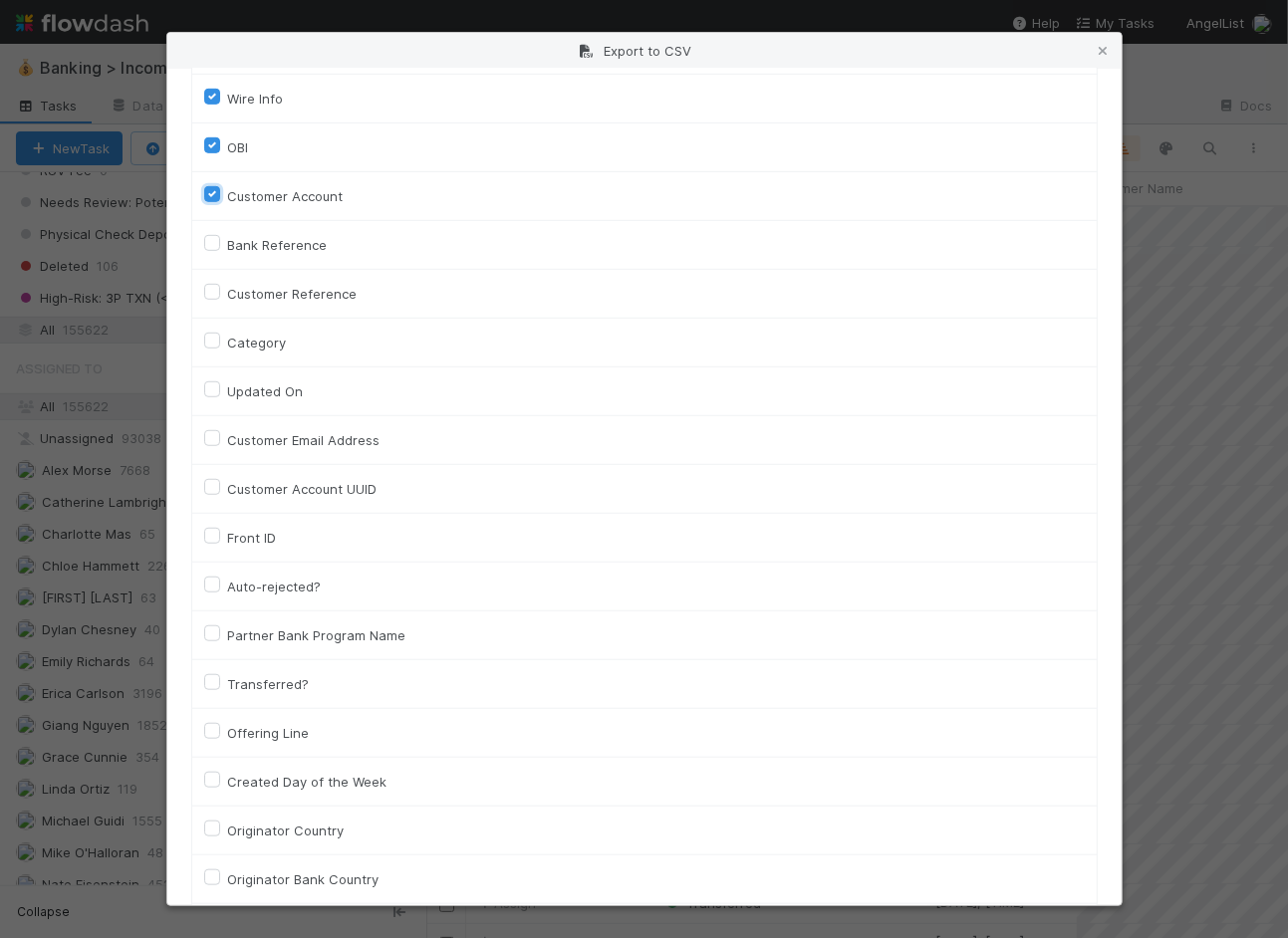 scroll, scrollTop: 546, scrollLeft: 0, axis: vertical 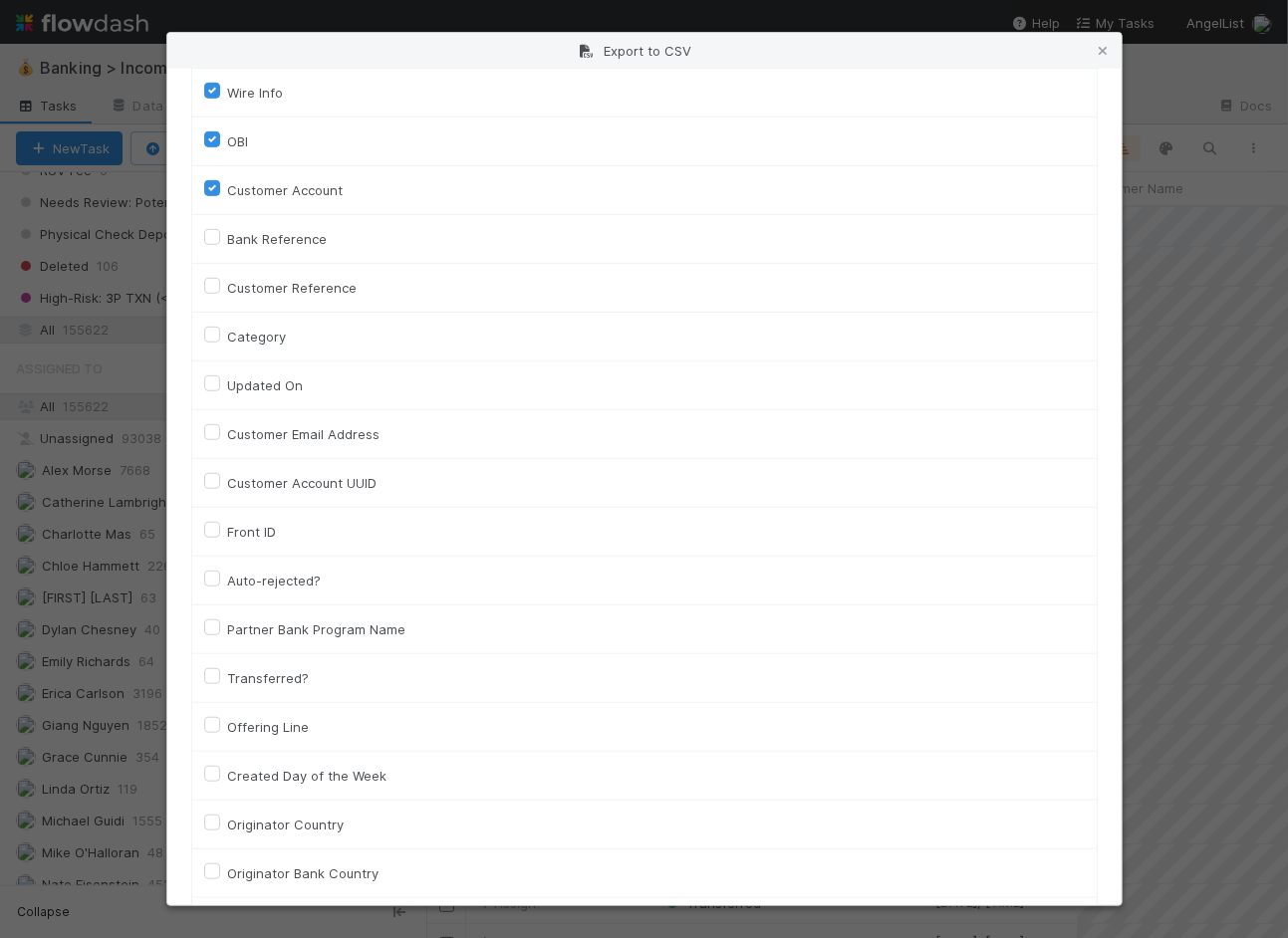 click on "Customer Account UUID" at bounding box center [303, 483] 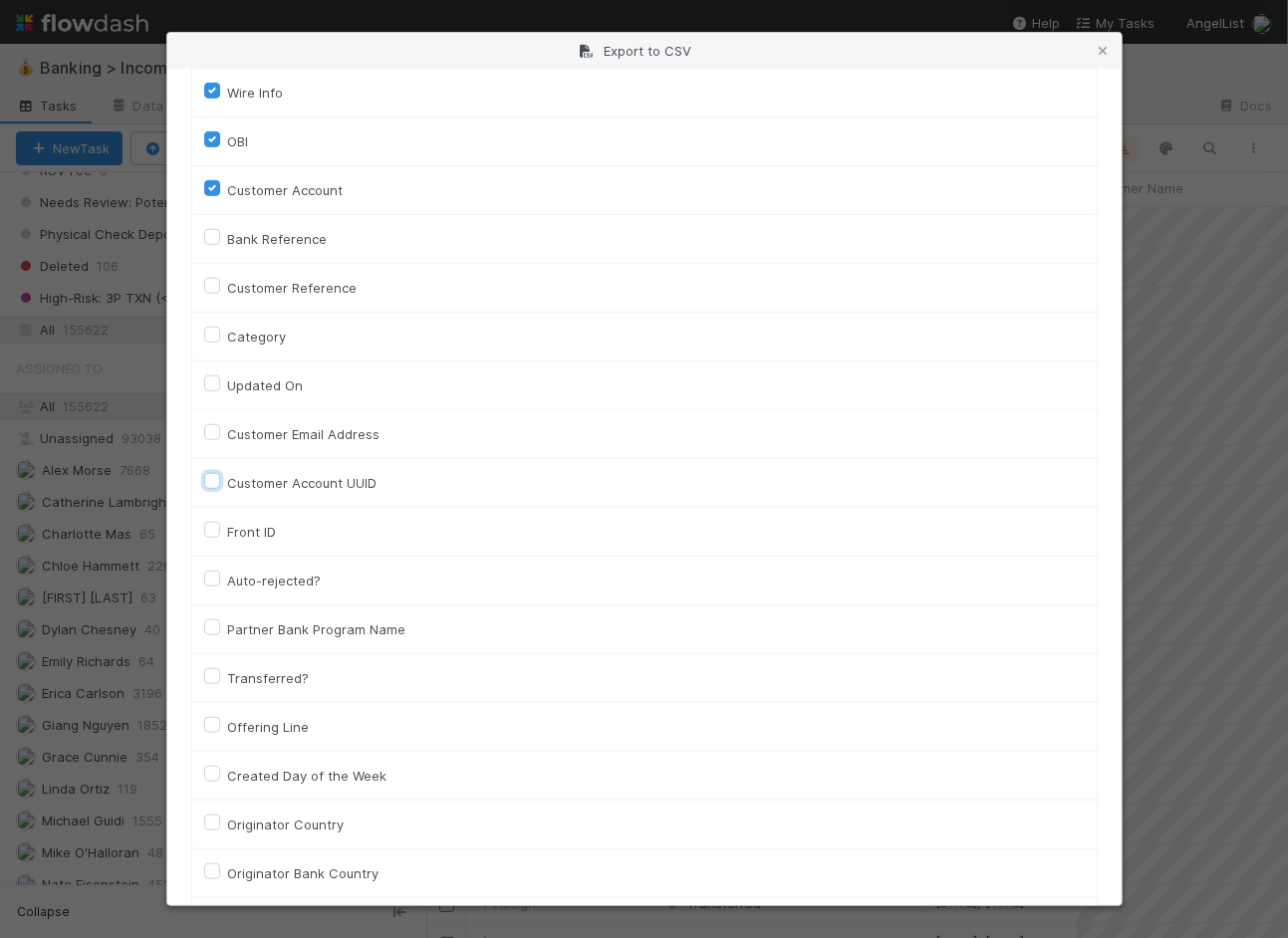 click on "Customer Account UUID" at bounding box center [212, 480] 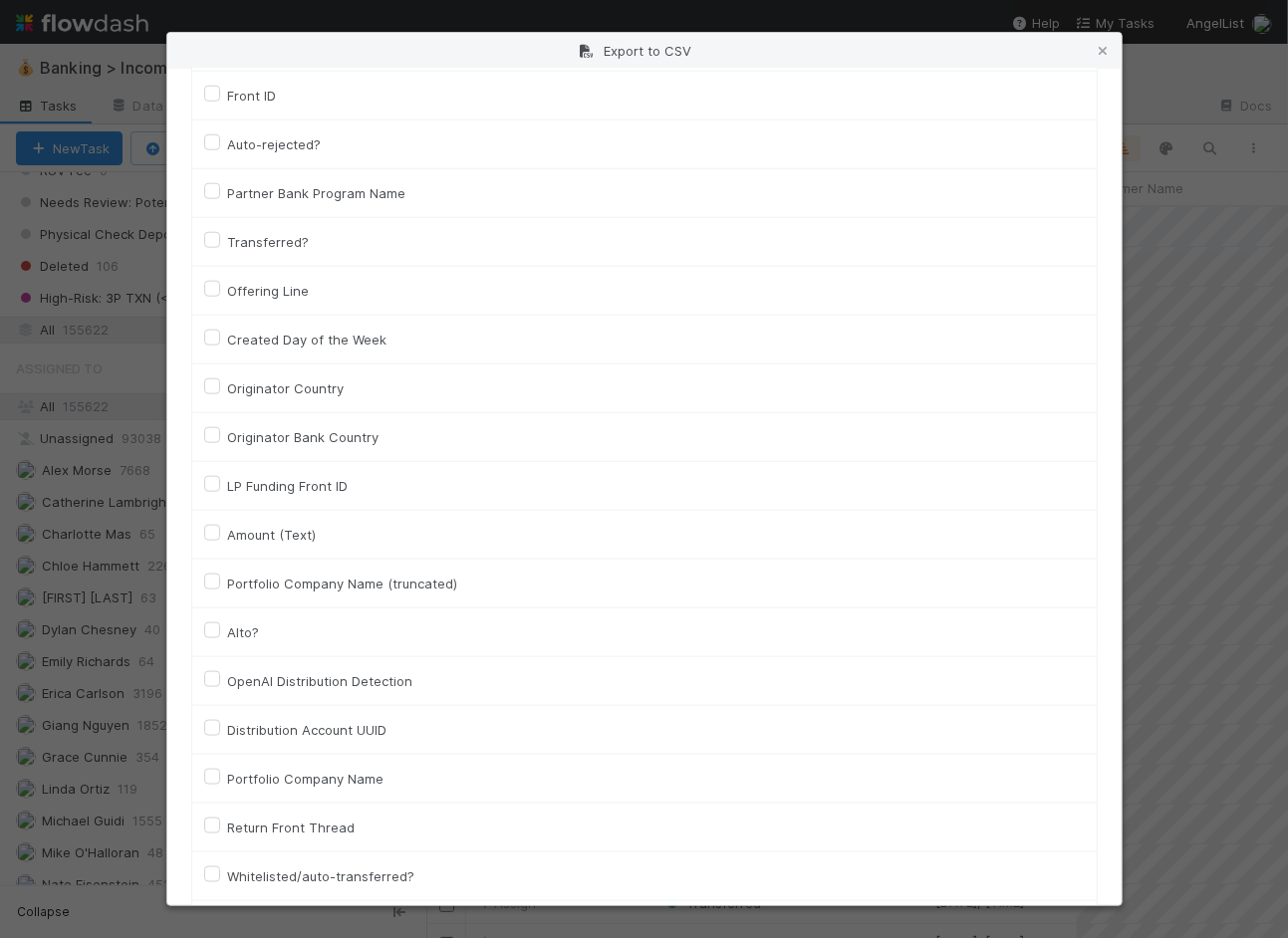 scroll, scrollTop: 979, scrollLeft: 0, axis: vertical 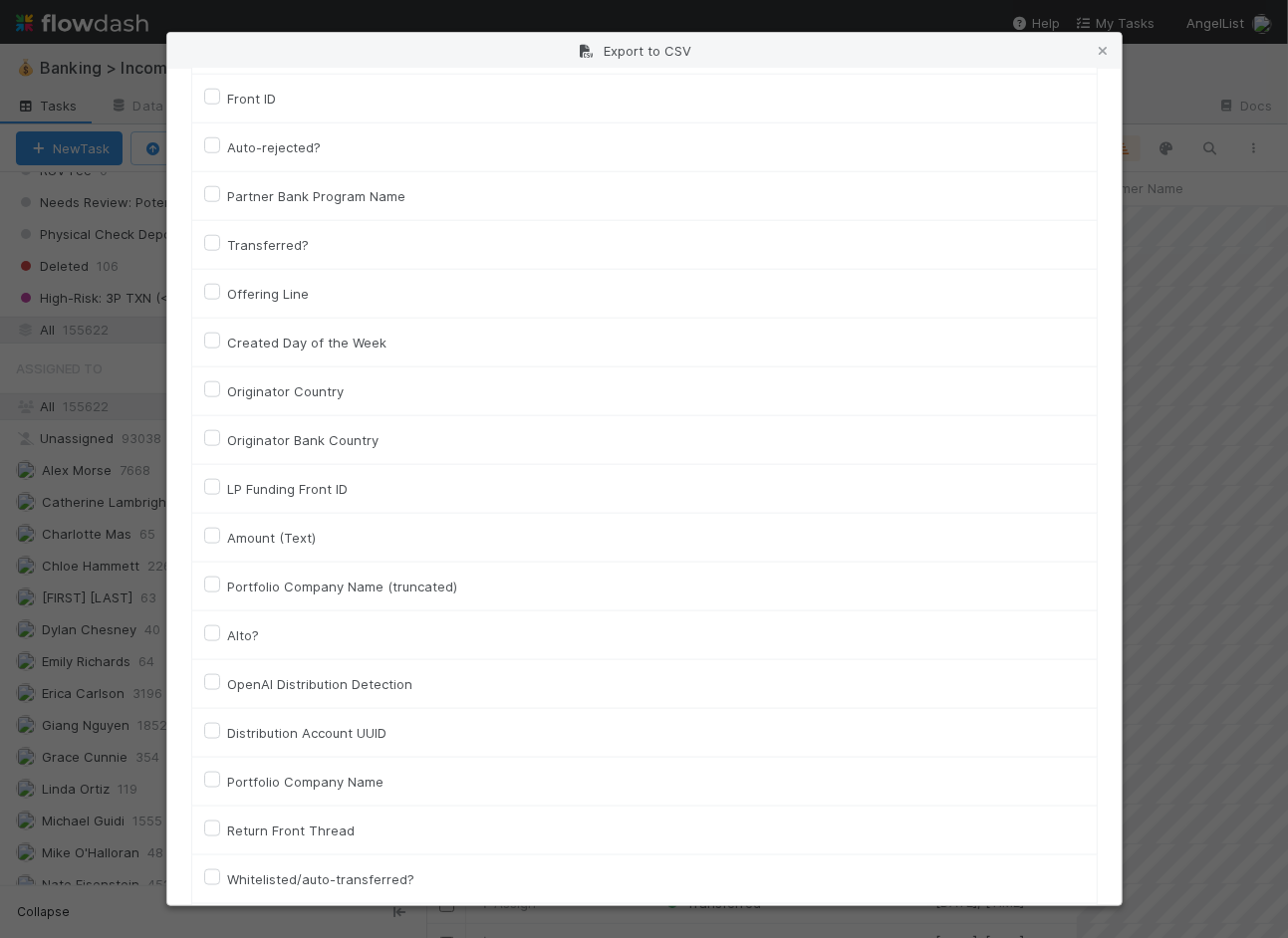click on "Originator Country" at bounding box center (286, 391) 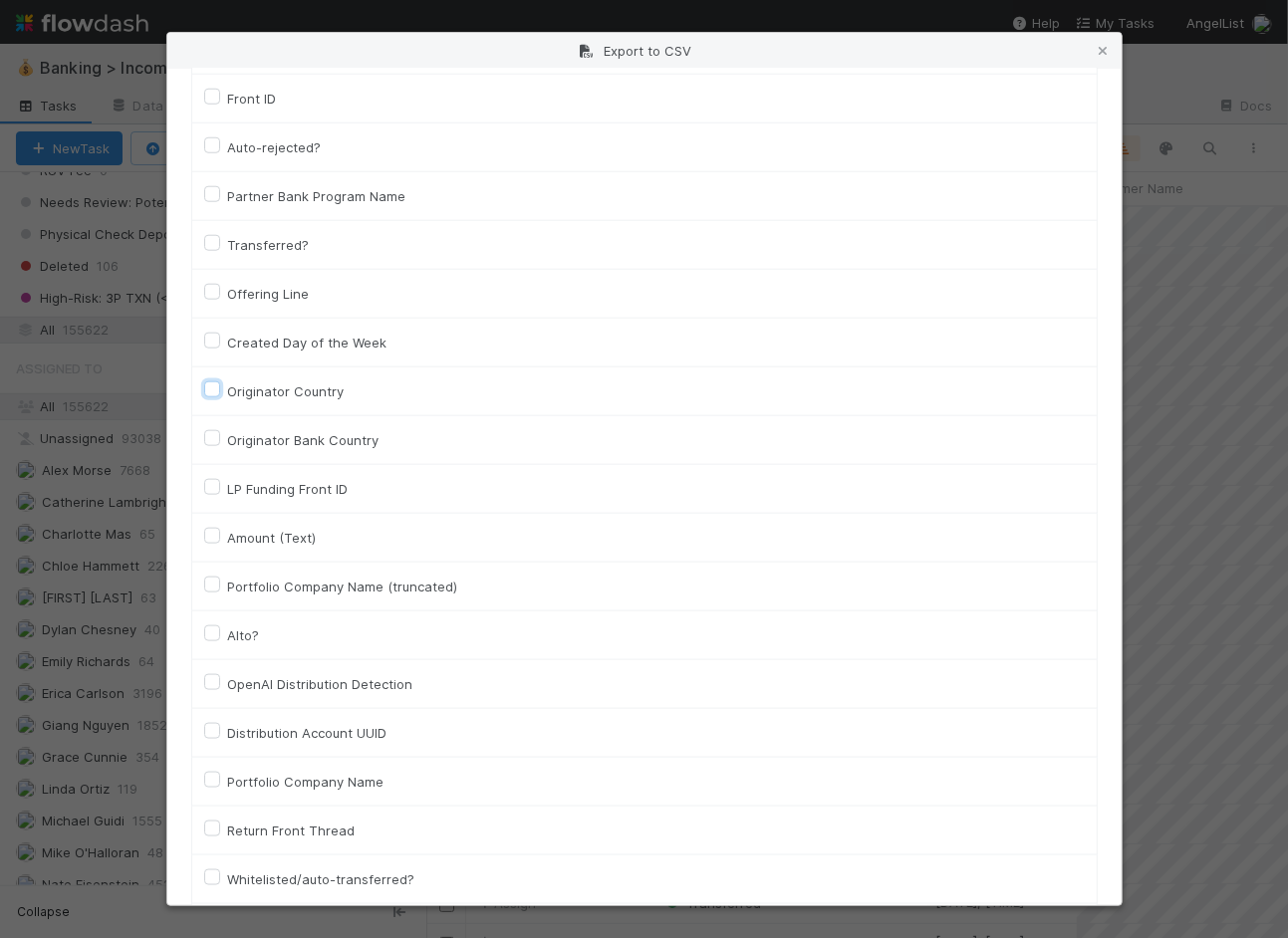click on "Originator Country" at bounding box center [212, 388] 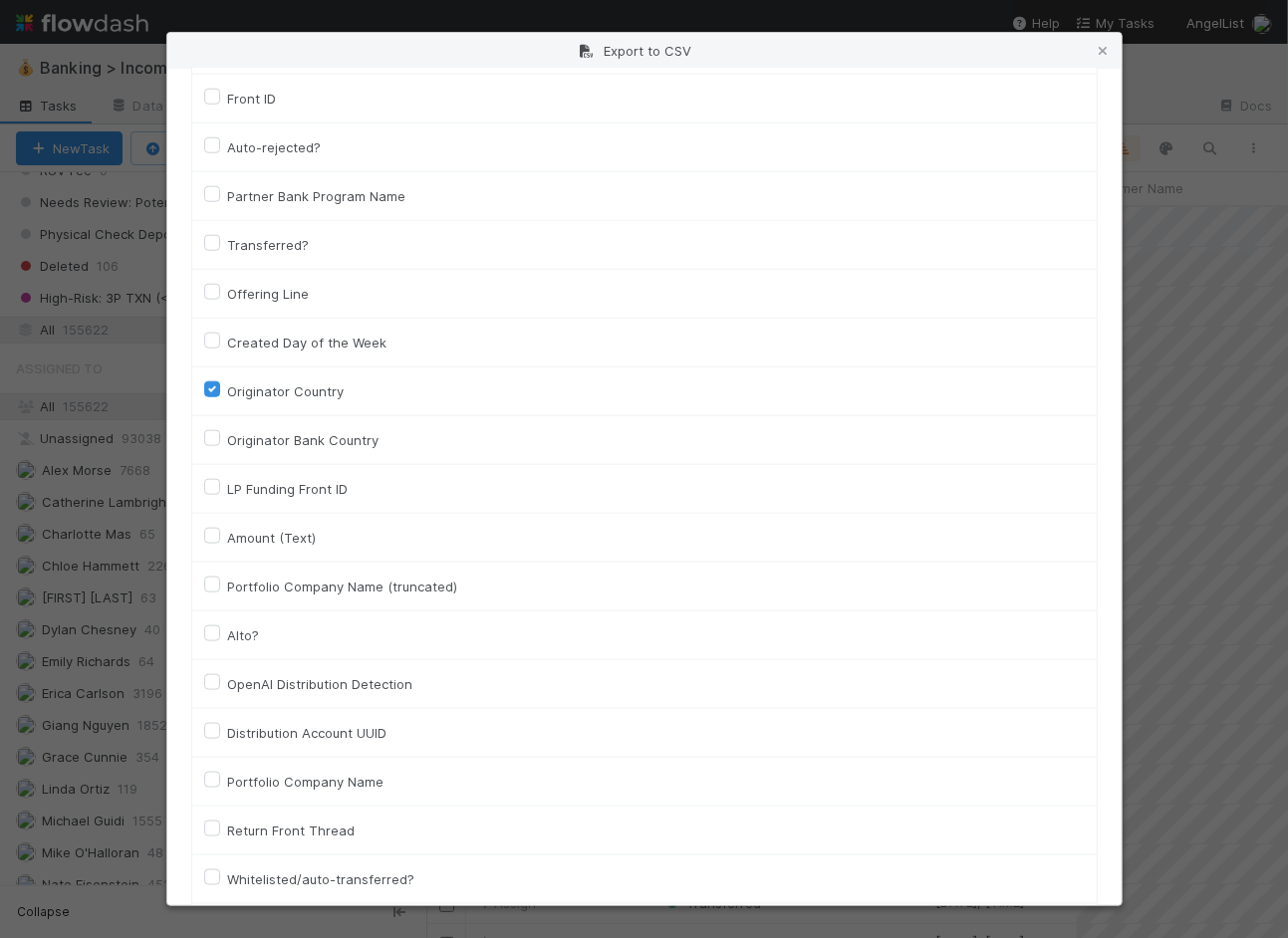 click on "Originator Bank Country" at bounding box center (644, 440) 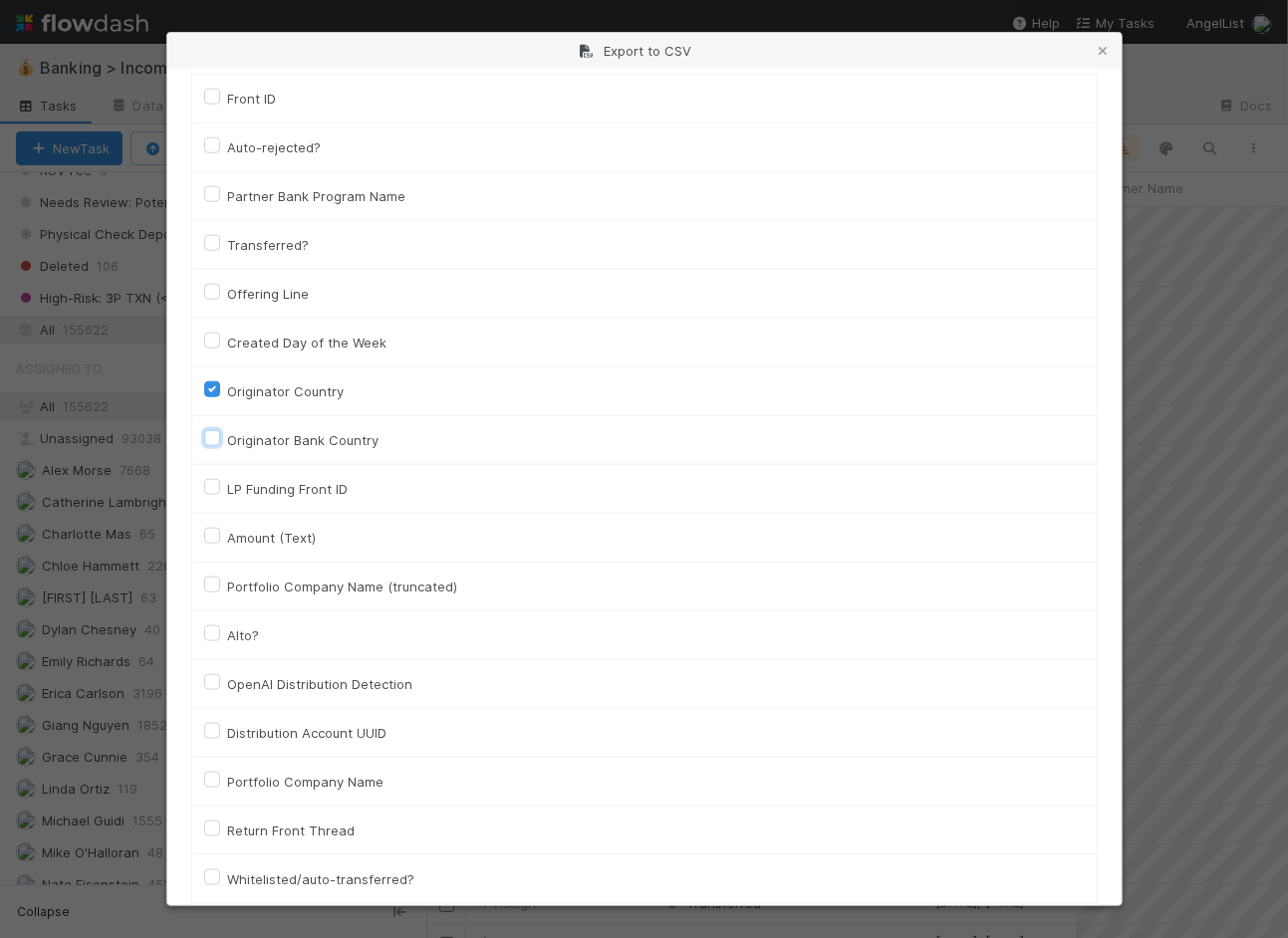 click on "Originator Bank Country" at bounding box center (212, 437) 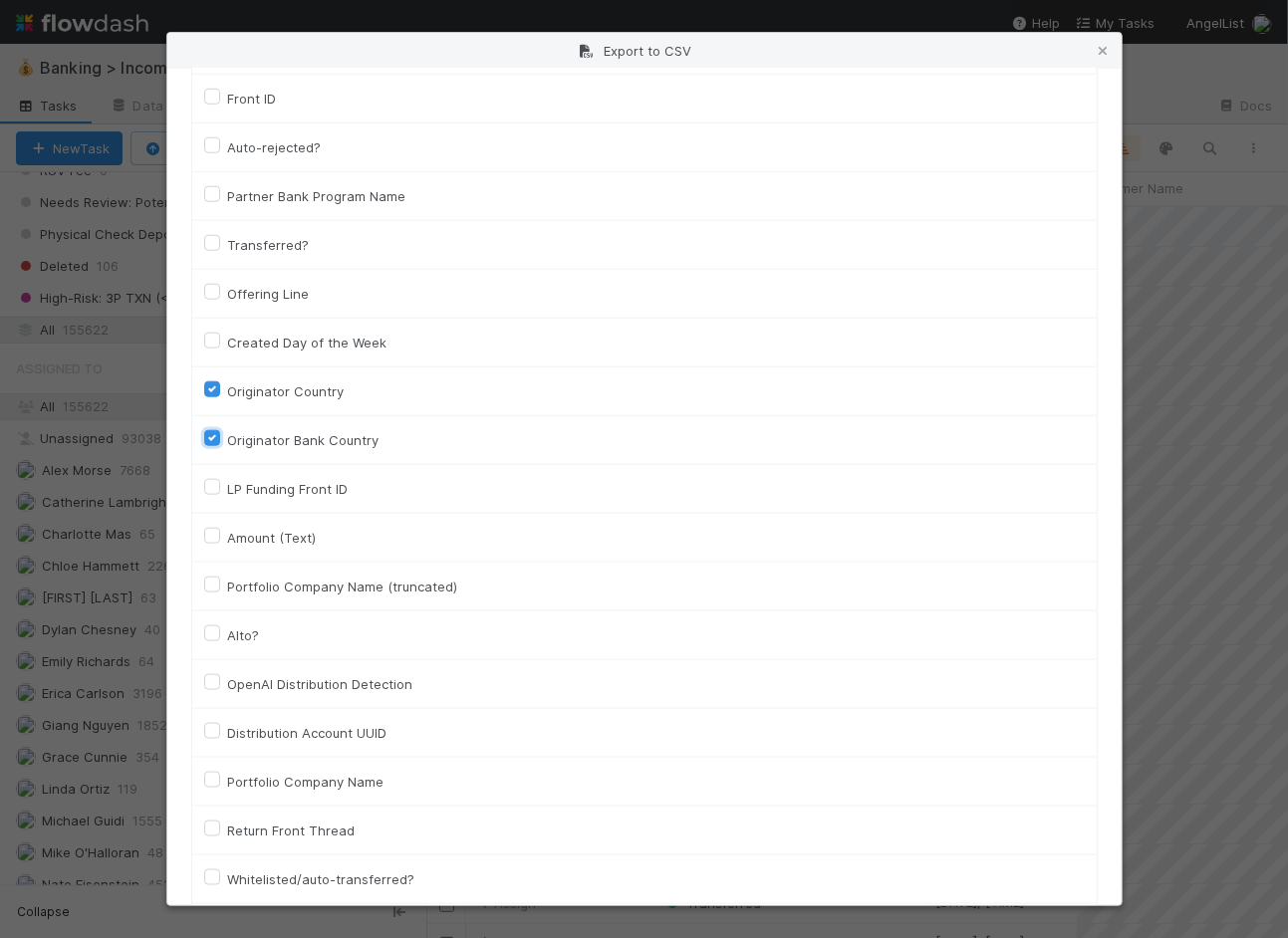 checkbox on "true" 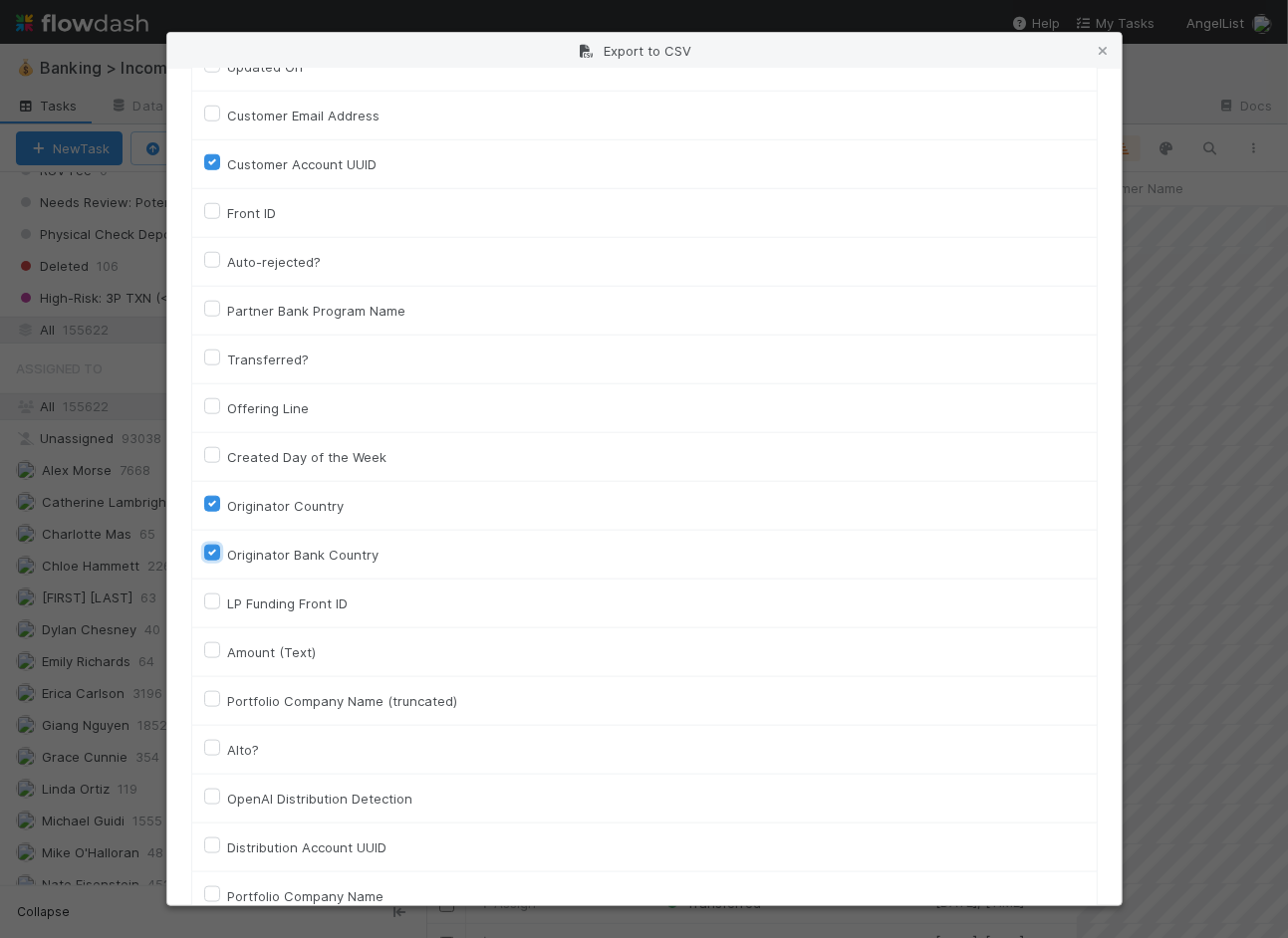 scroll, scrollTop: 2241, scrollLeft: 0, axis: vertical 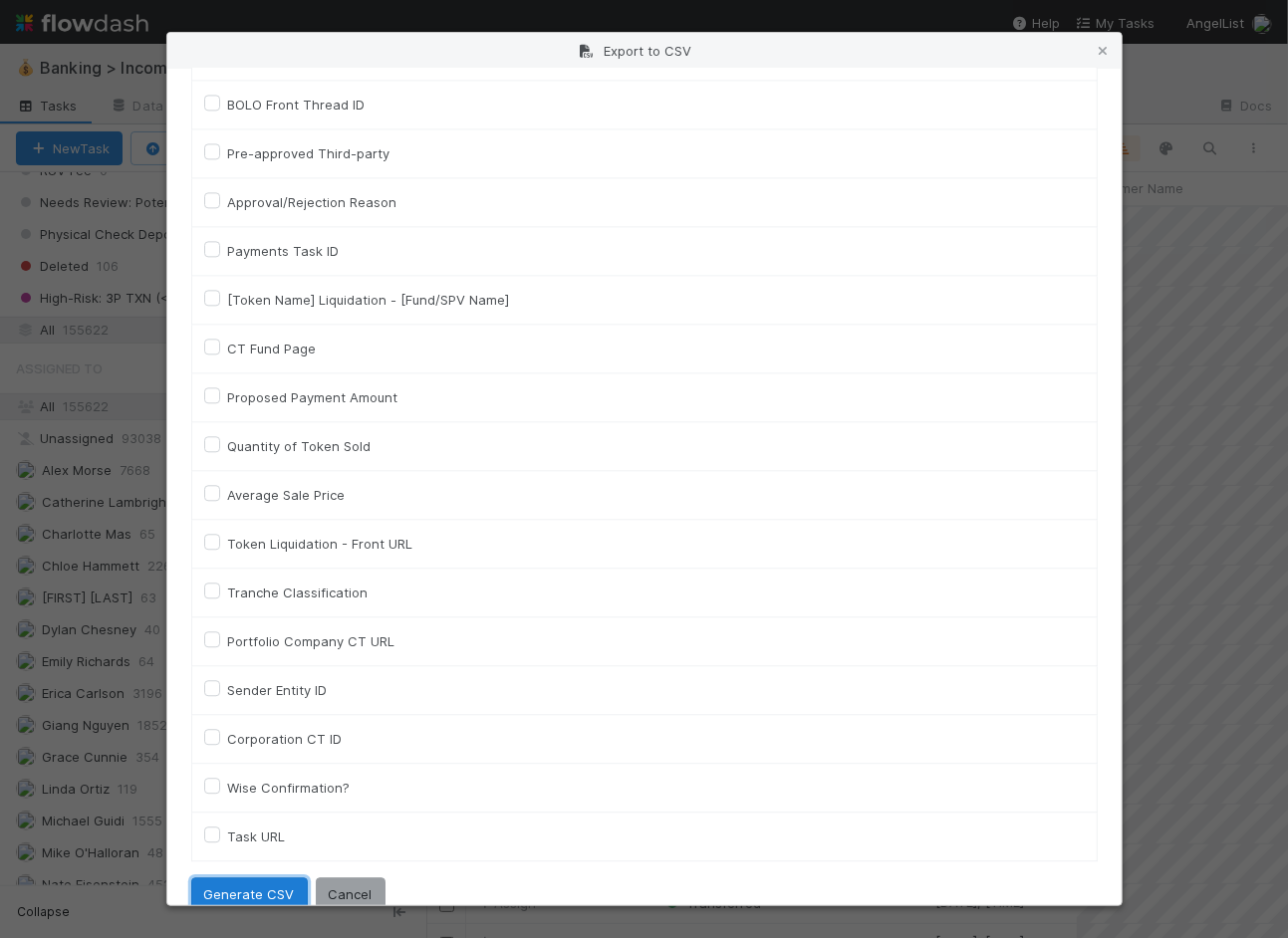 click on "Generate CSV" at bounding box center [249, 894] 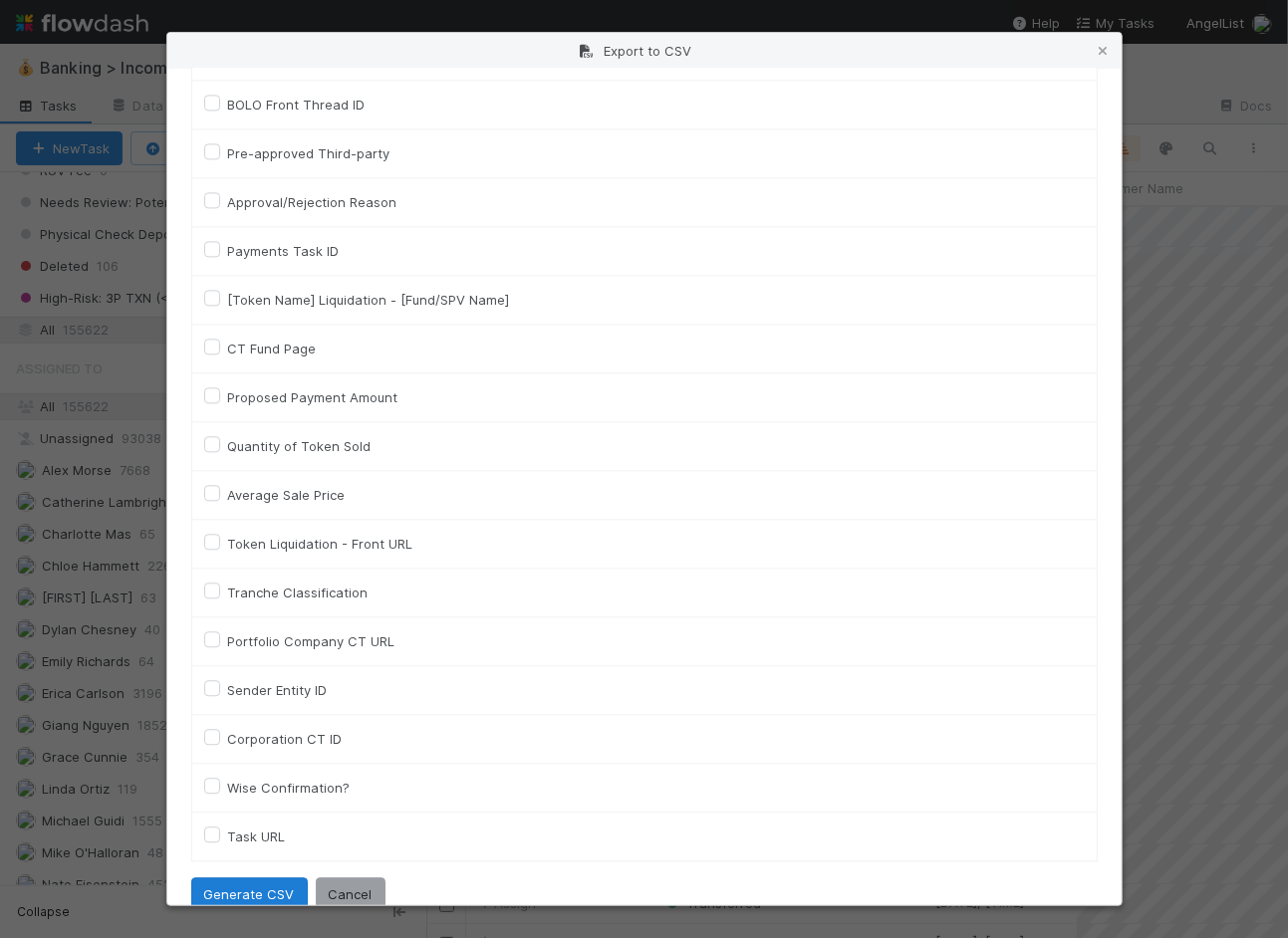 scroll, scrollTop: 0, scrollLeft: 0, axis: both 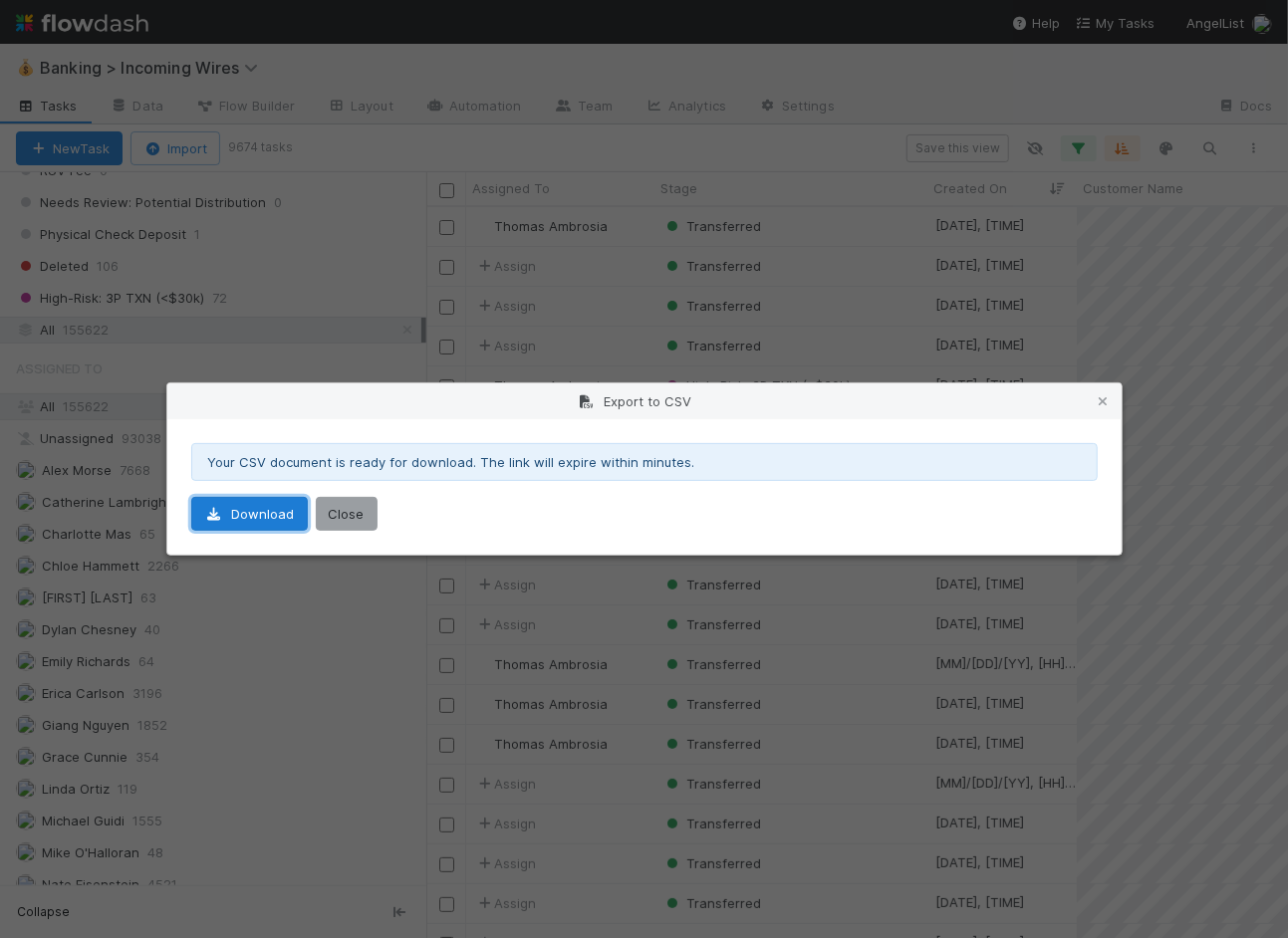 click on "Download" at bounding box center [249, 514] 